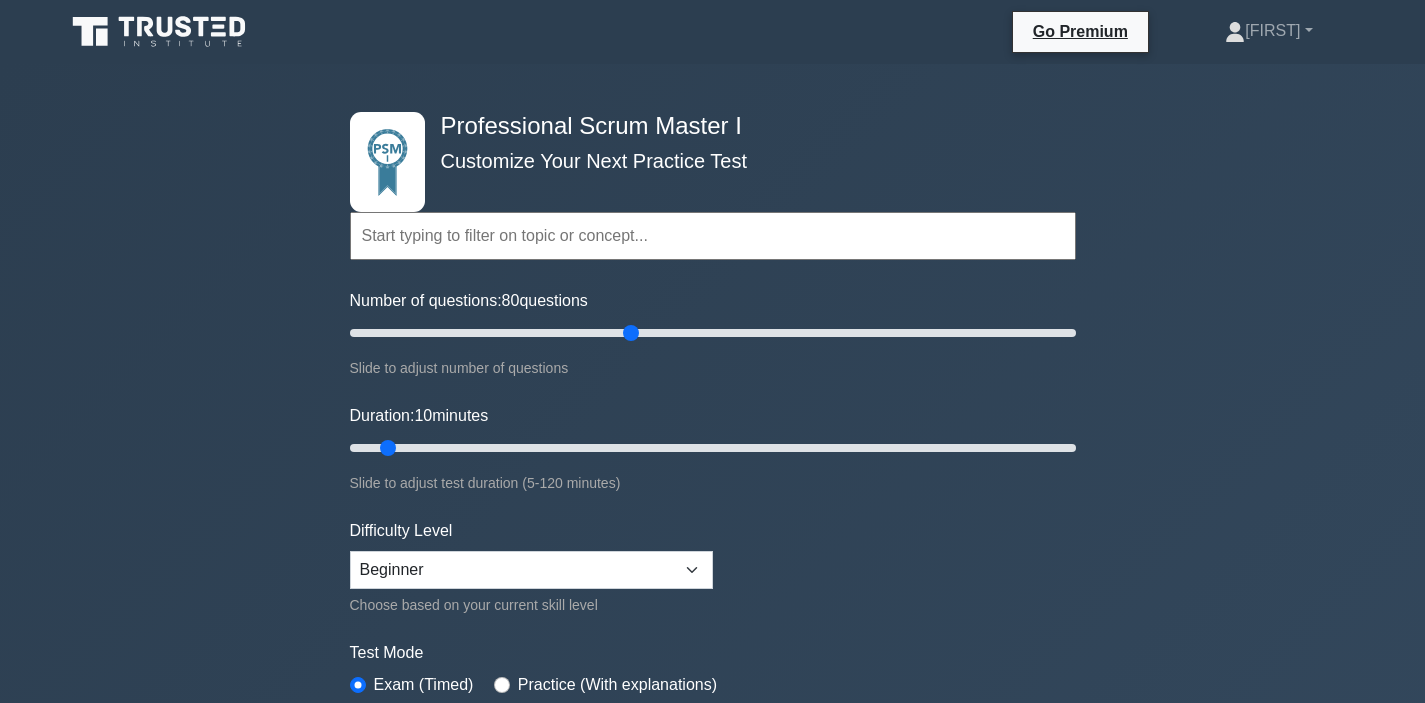 scroll, scrollTop: 0, scrollLeft: 0, axis: both 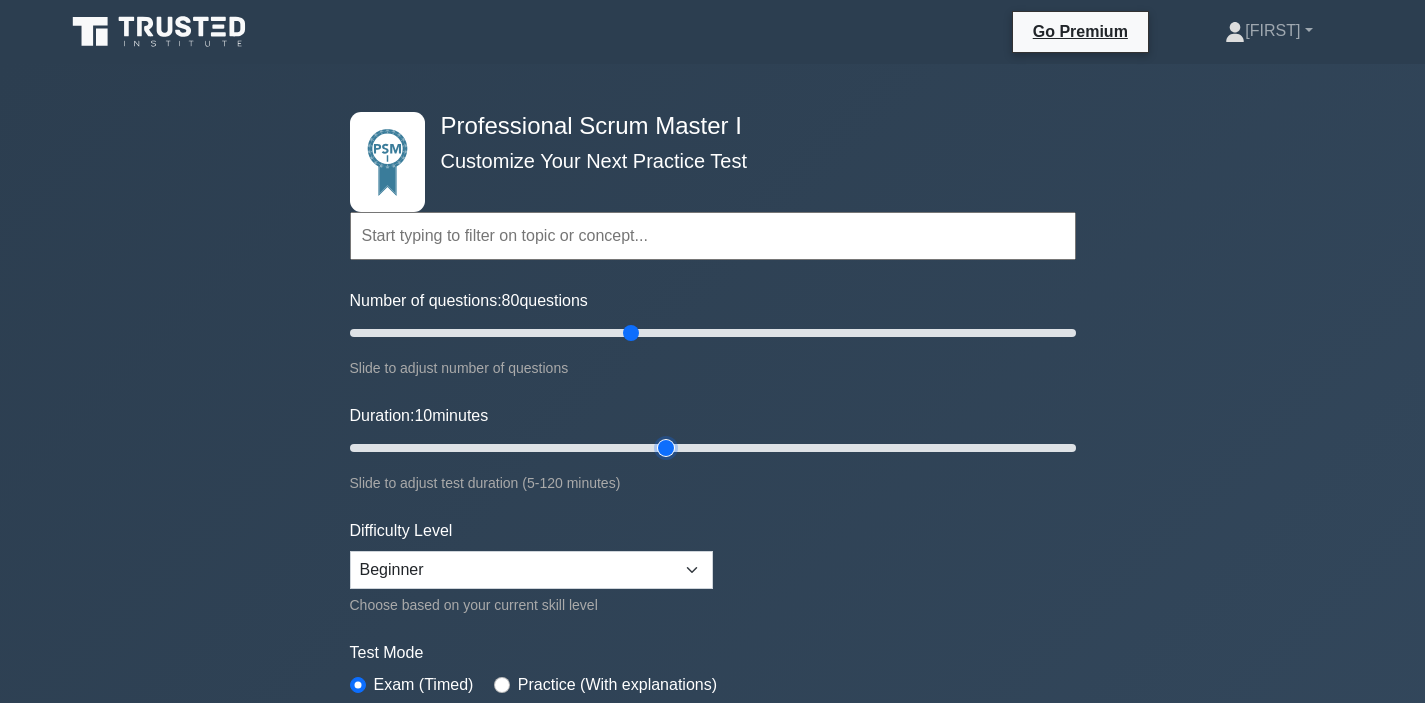 click on "Duration:  10  minutes" at bounding box center [713, 448] 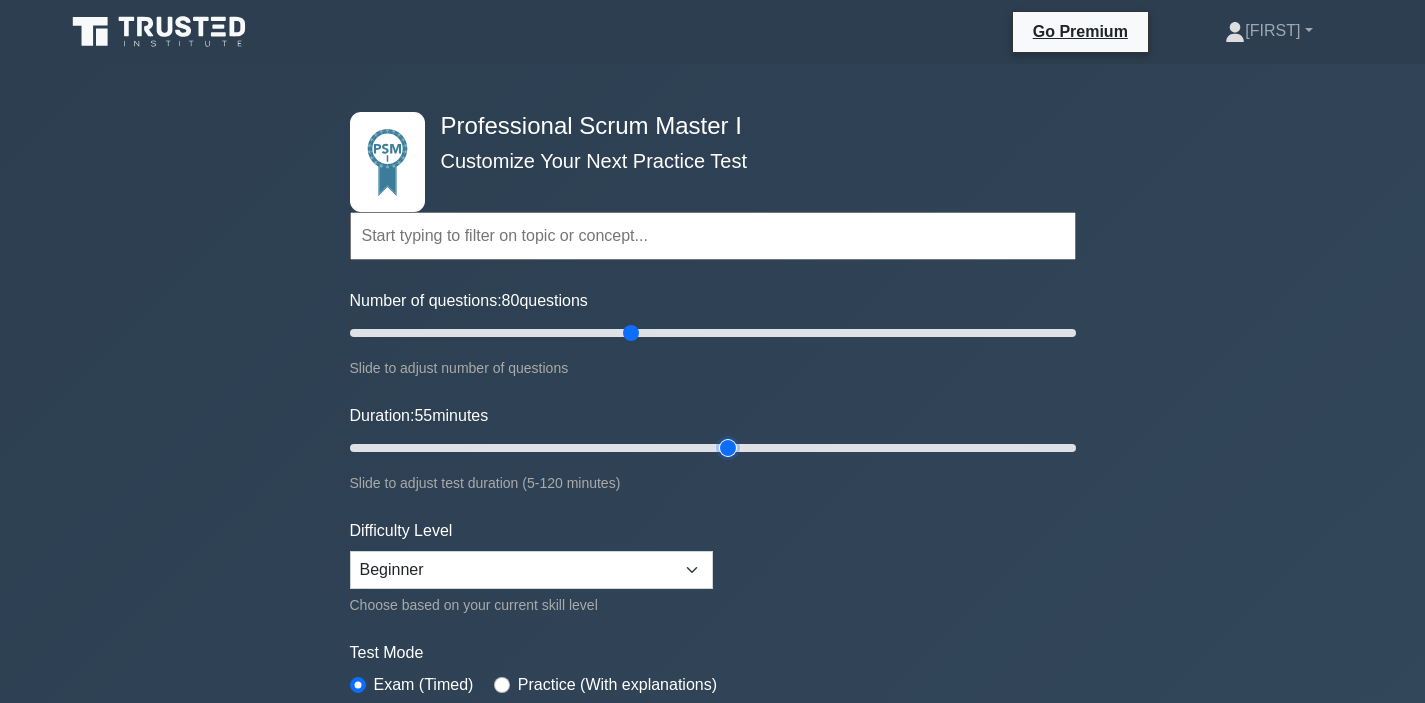 click on "Duration:  55  minutes" at bounding box center (713, 448) 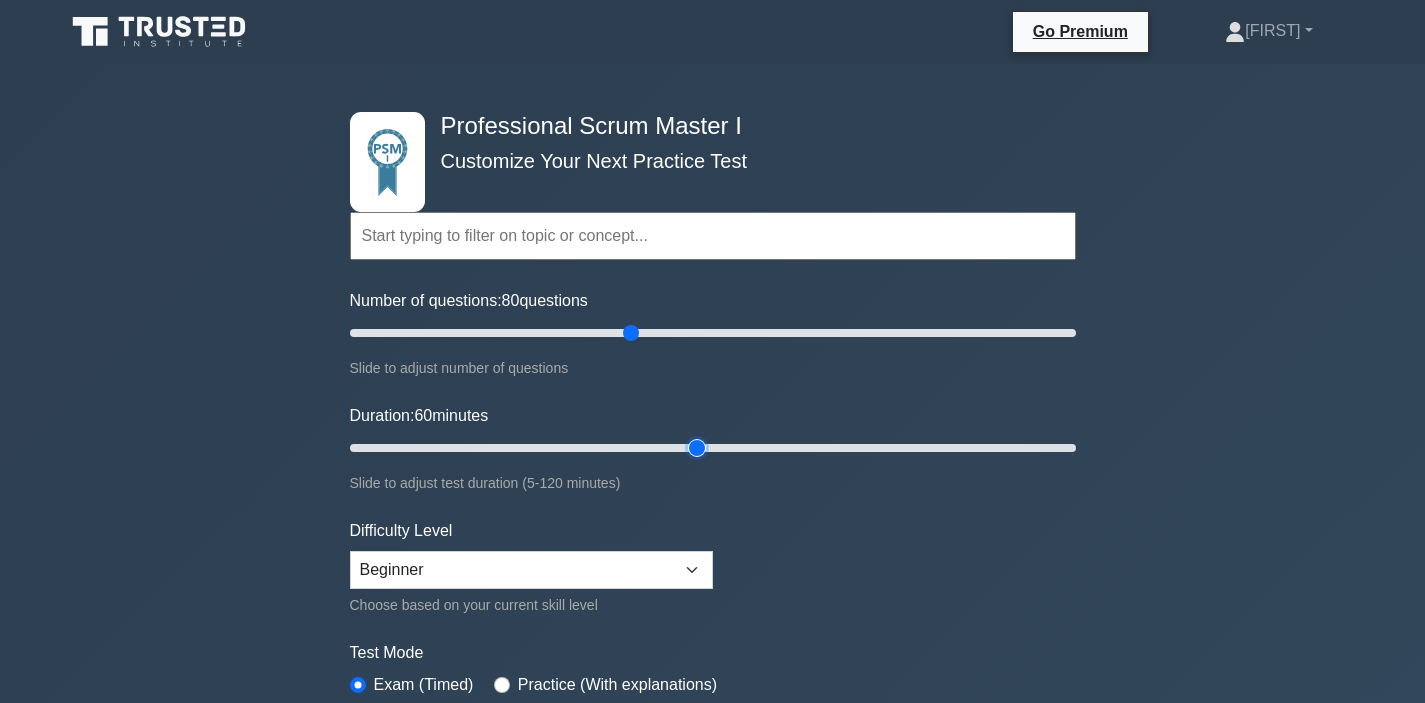 type on "60" 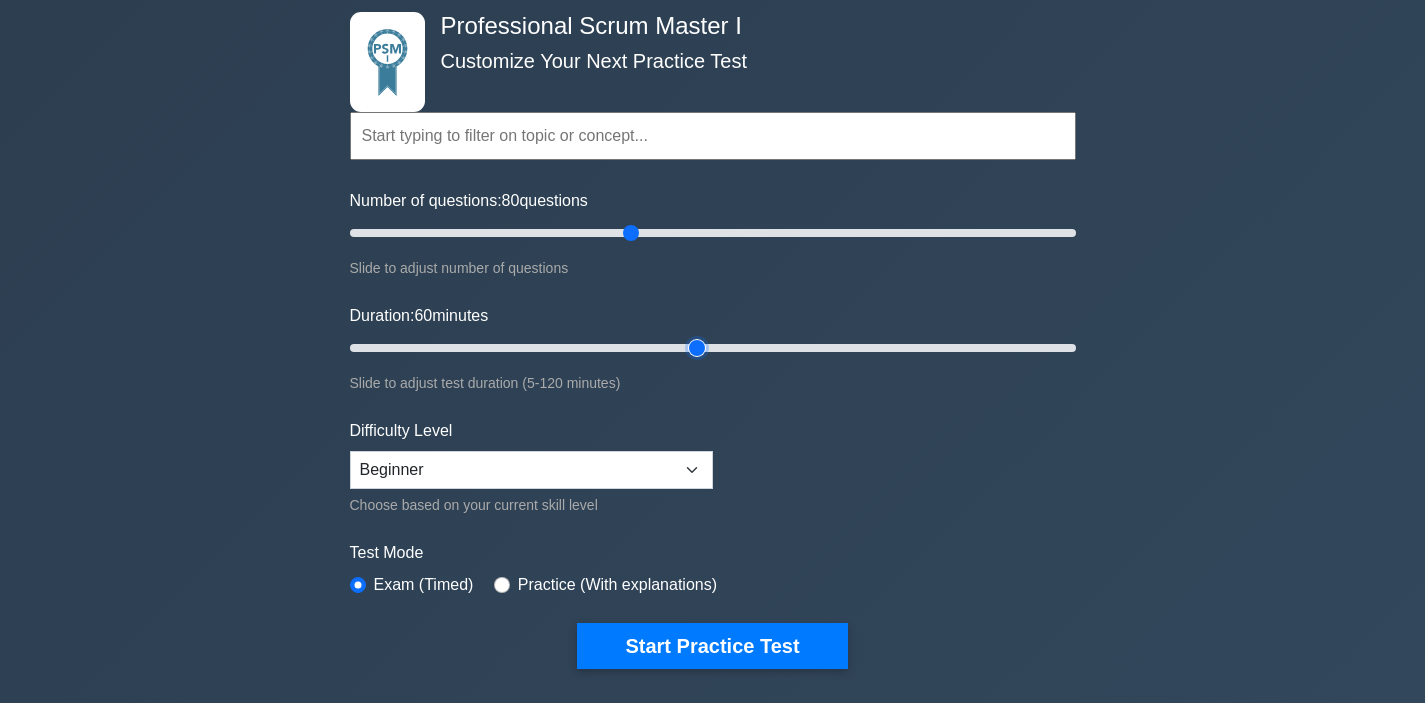 scroll, scrollTop: 351, scrollLeft: 0, axis: vertical 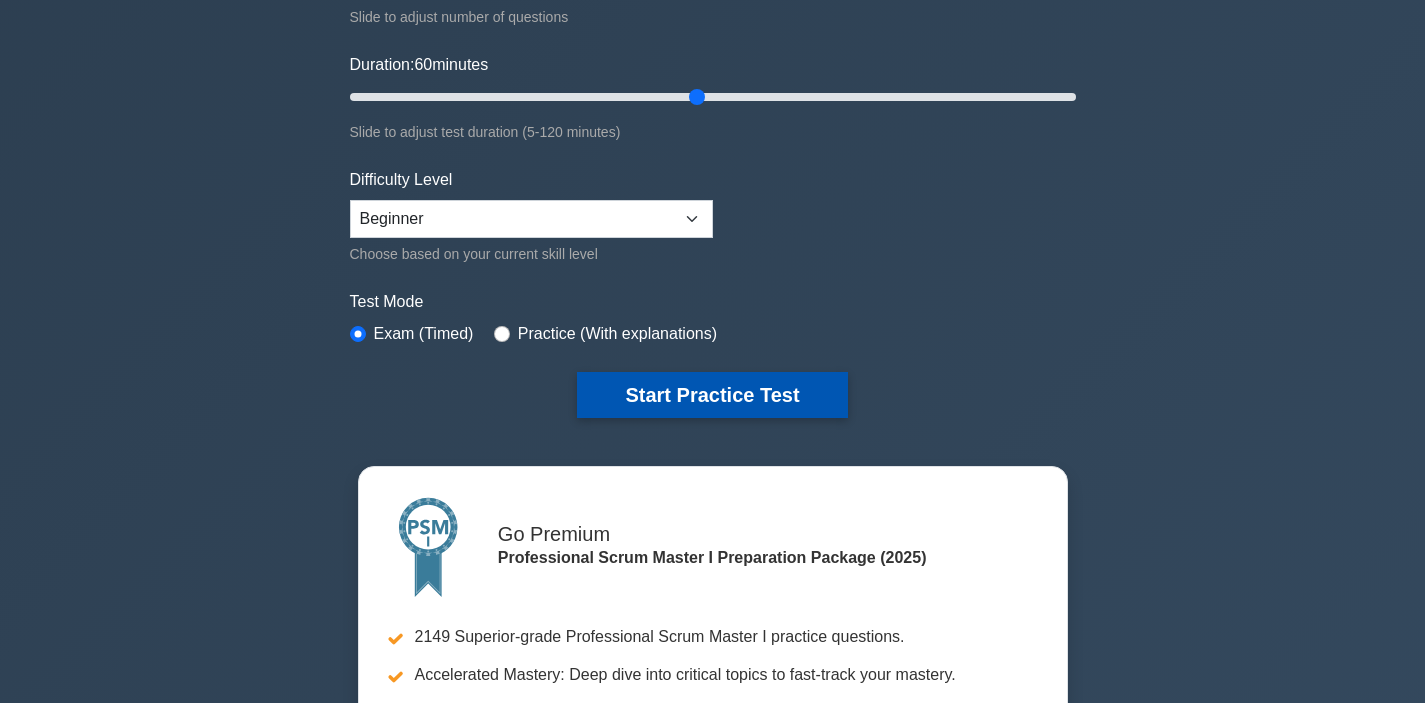 click on "Start Practice Test" at bounding box center [712, 395] 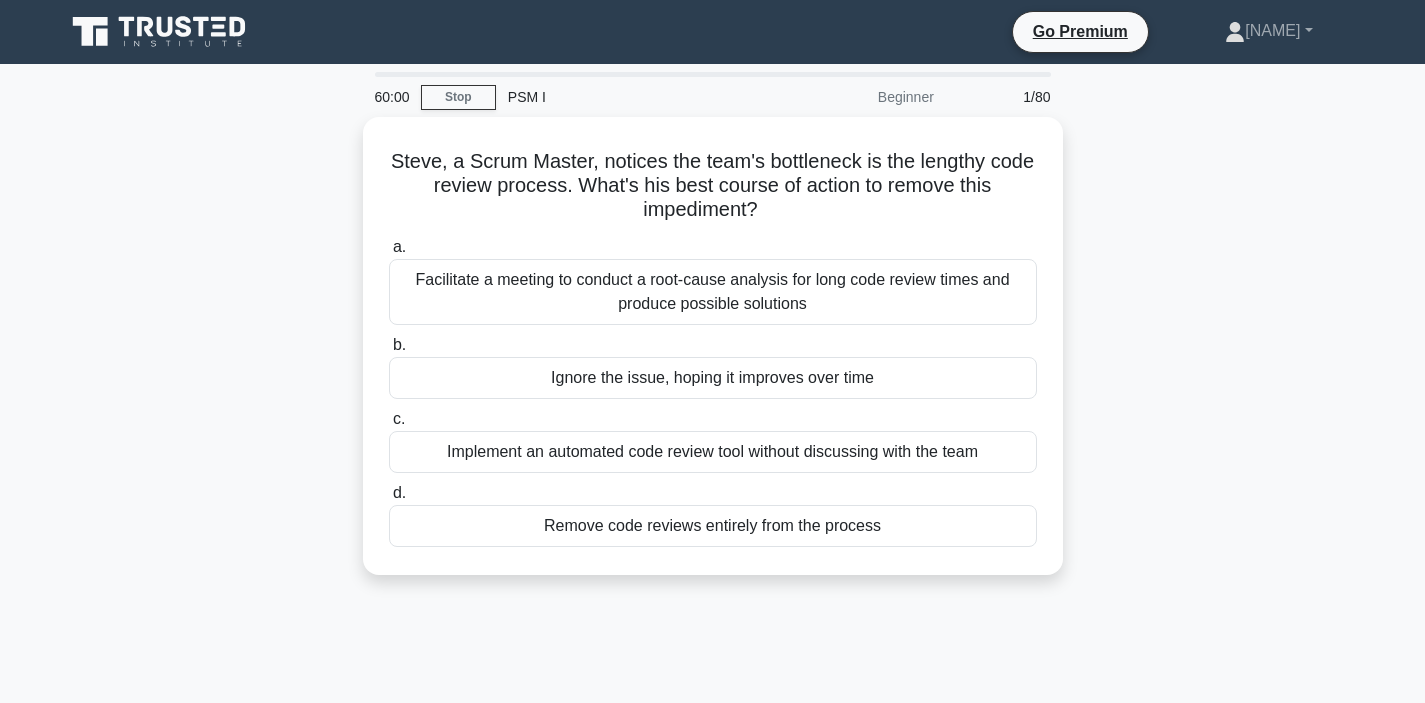scroll, scrollTop: 0, scrollLeft: 0, axis: both 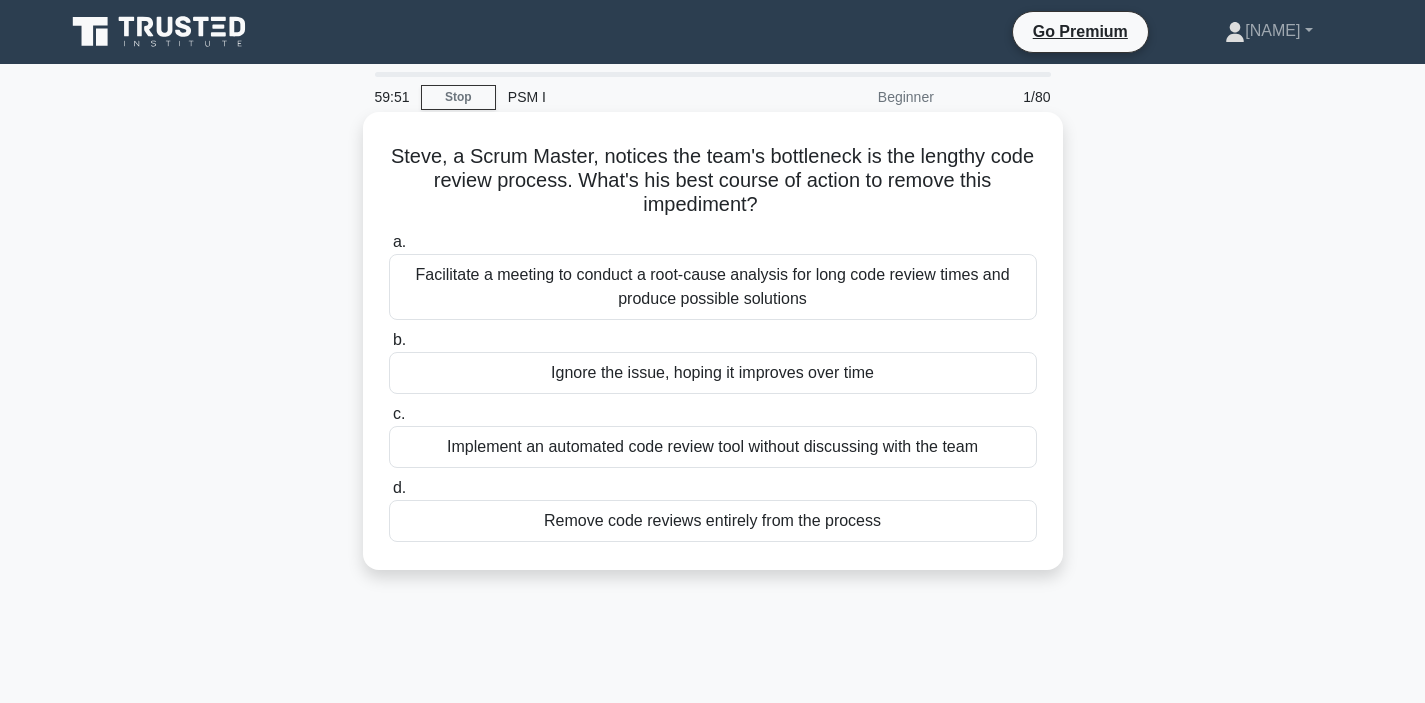drag, startPoint x: 578, startPoint y: 177, endPoint x: 783, endPoint y: 215, distance: 208.4922 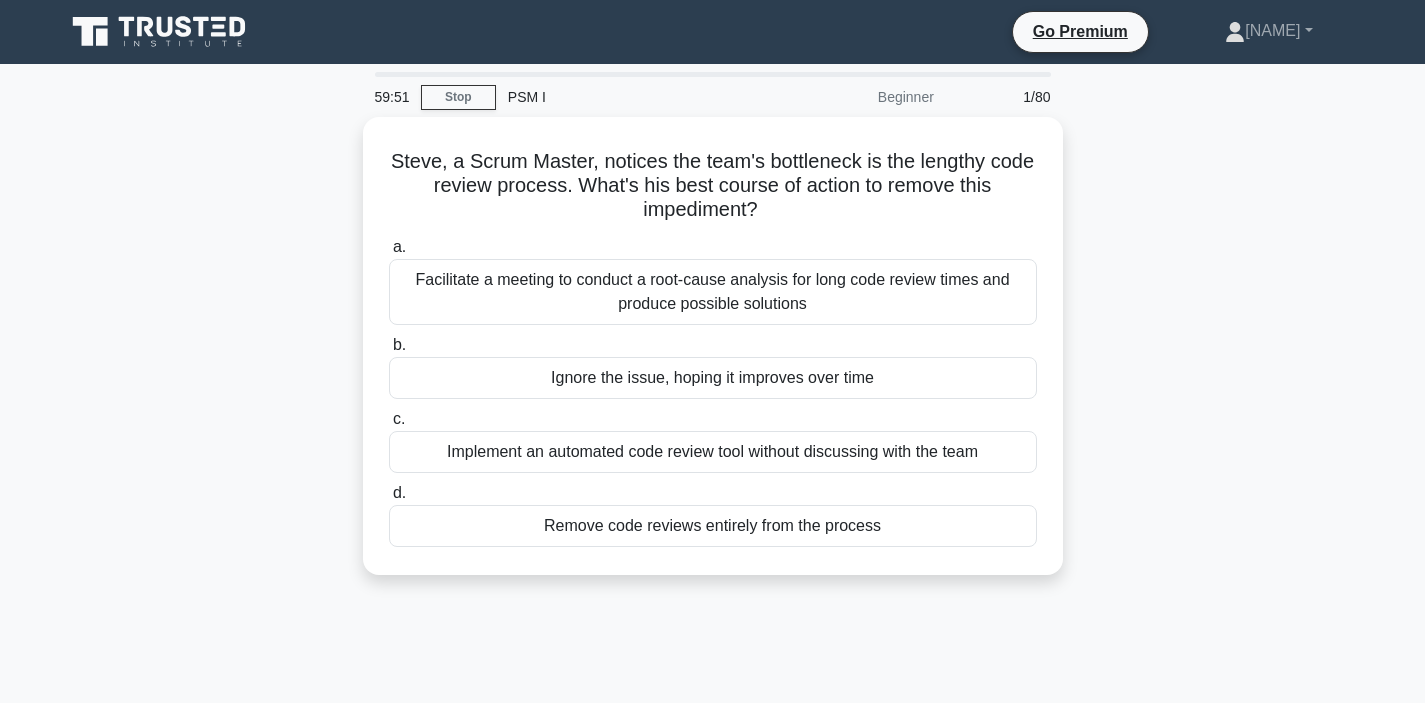click on "[NAME], a Scrum Master, notices the team's bottleneck is the lengthy code review process. What's his best course of action to remove this impediment?" at bounding box center [713, 358] 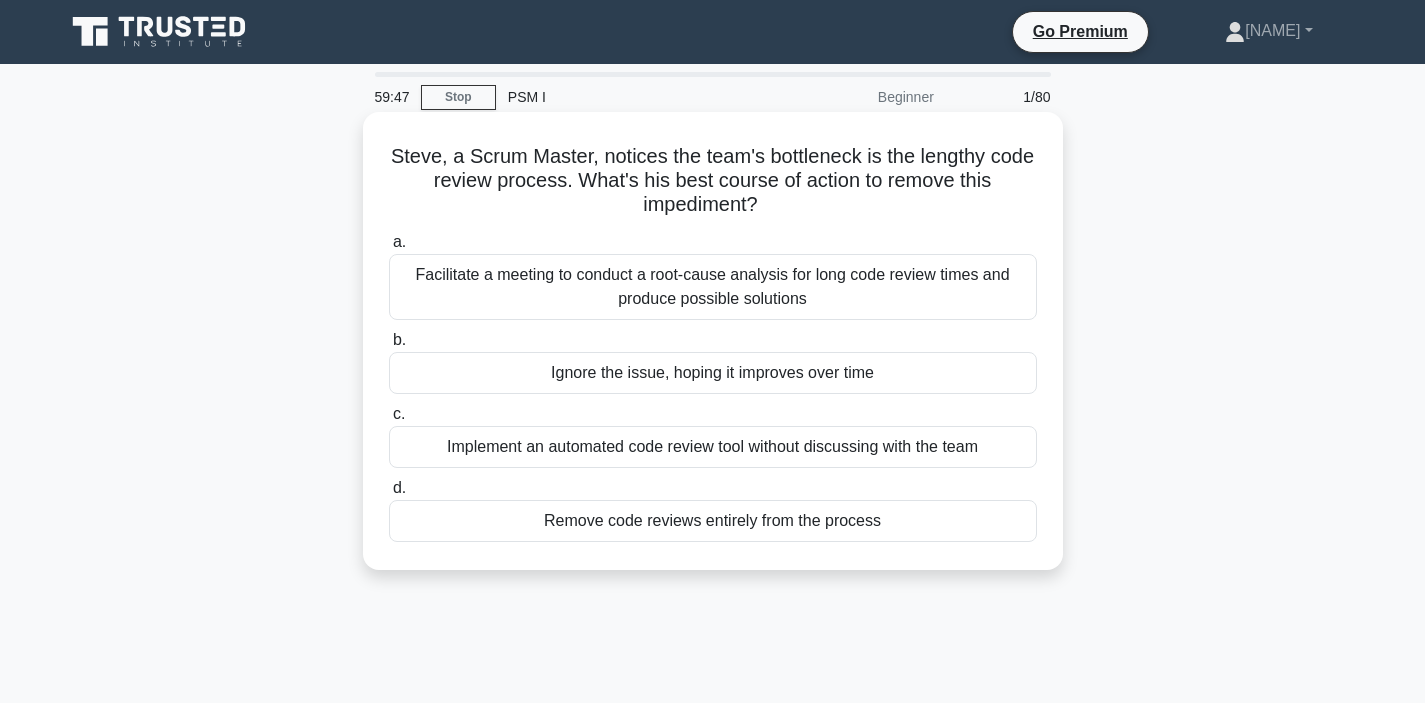 click on "Facilitate a meeting to conduct a root-cause analysis for long code review times and produce possible solutions" at bounding box center (713, 287) 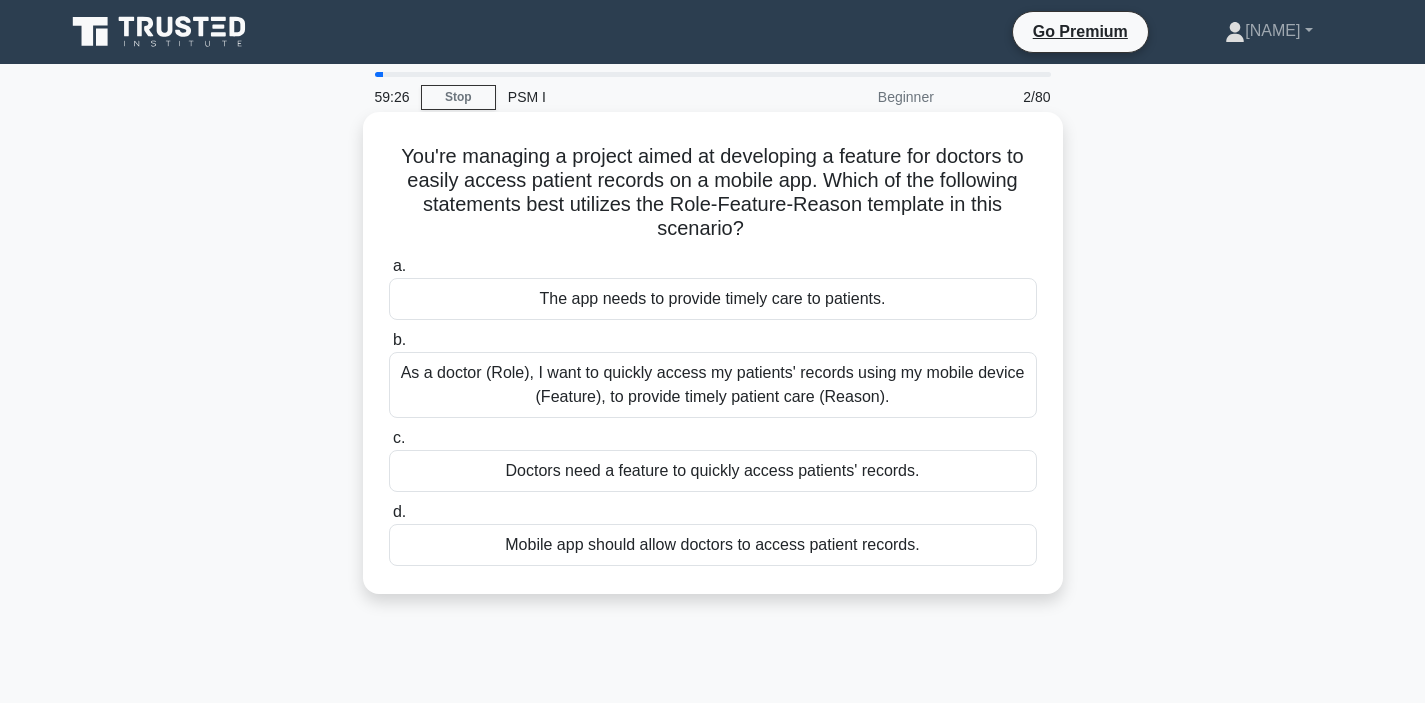 click on "As a doctor (Role), I want to quickly access my patients' records using my mobile device (Feature), to provide timely patient care (Reason)." at bounding box center (713, 385) 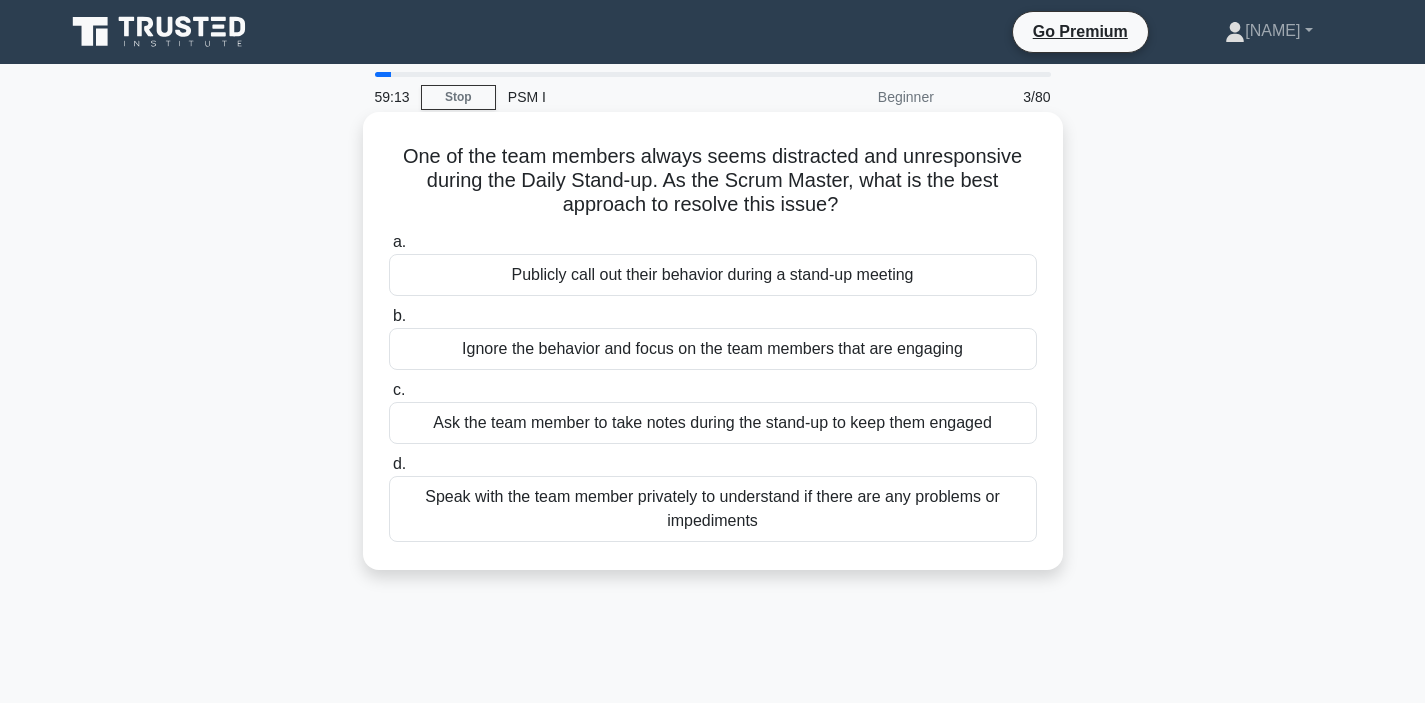 drag, startPoint x: 409, startPoint y: 164, endPoint x: 873, endPoint y: 198, distance: 465.24402 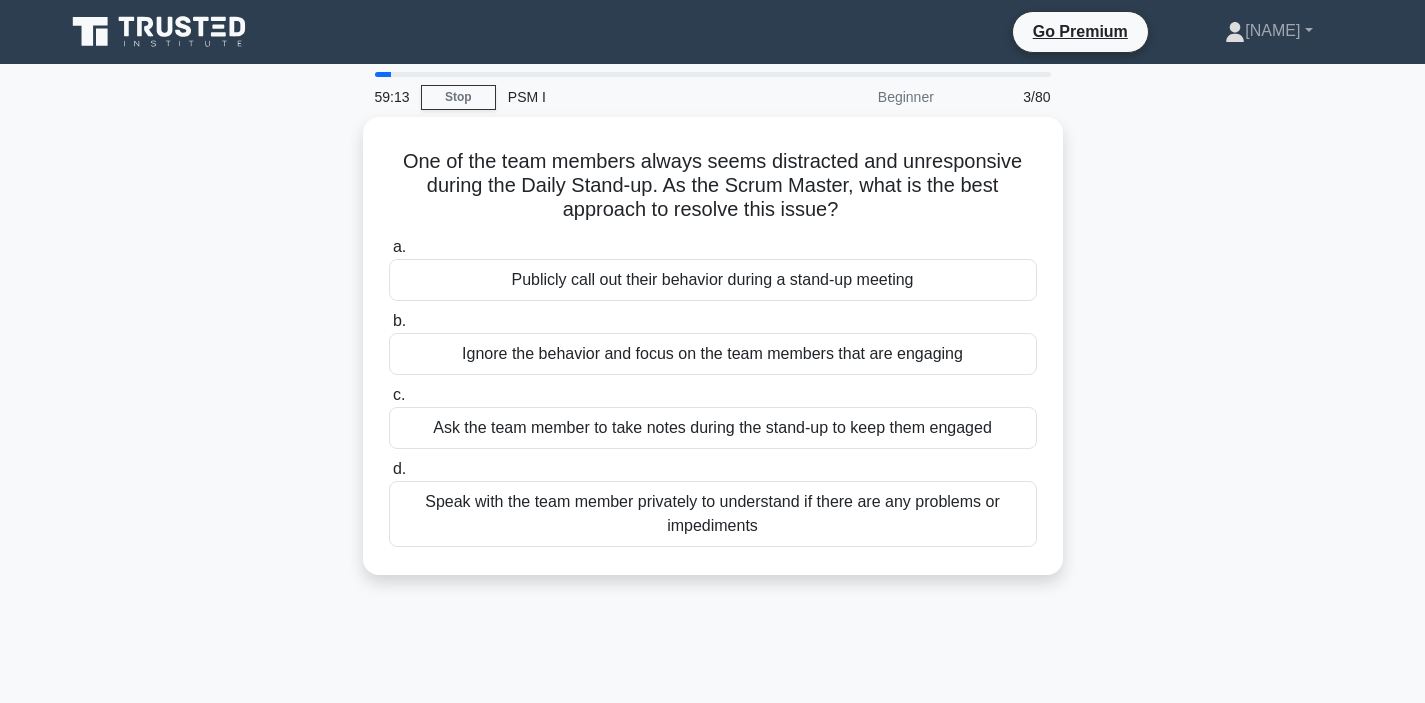 click on "One of the team members always seems distracted and unresponsive during the Daily Stand-up. As the Scrum Master, what is the best approach to resolve this issue?
.spinner_0XTQ{transform-origin:center;animation:spinner_y6GP .75s linear infinite}@keyframes spinner_y6GP{100%{transform:rotate(360deg)}}
a.
Publicly call out their behavior during a stand-up meeting
b. c. d." at bounding box center (713, 358) 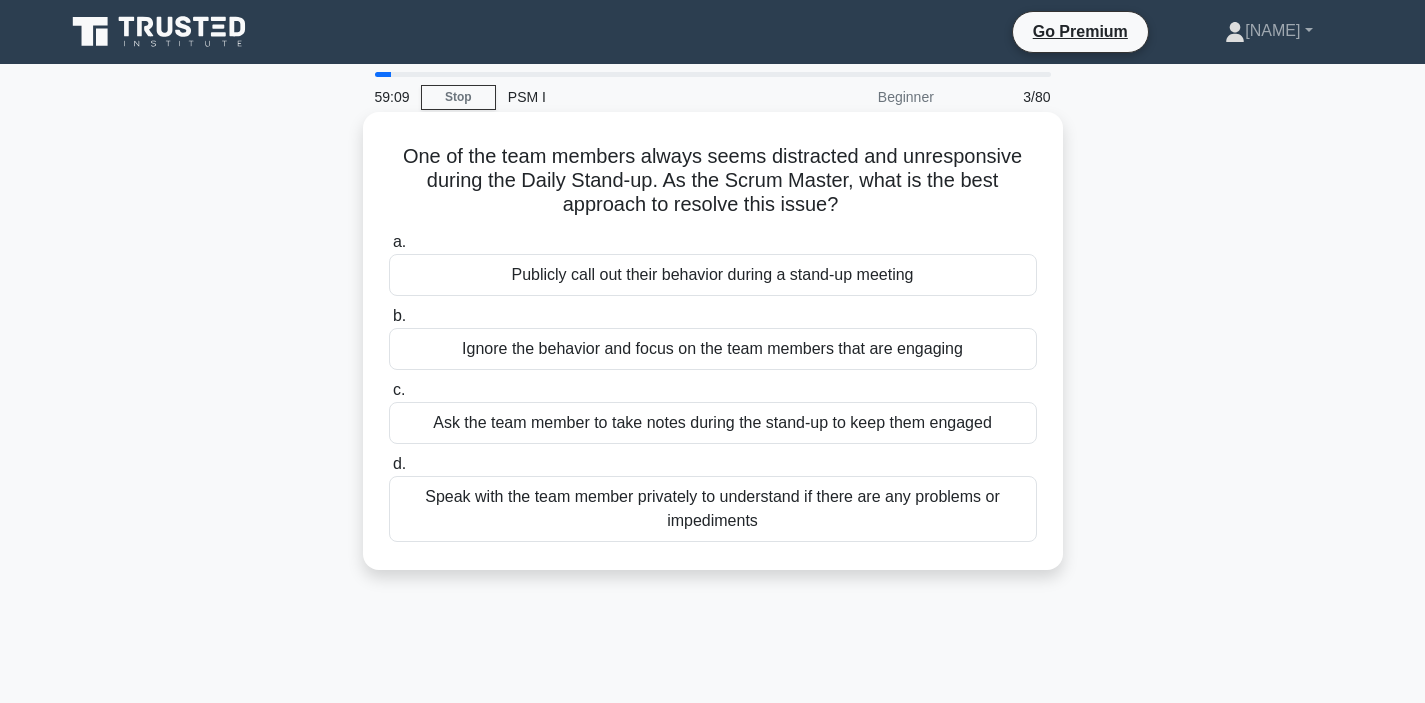 click on "Speak with the team member privately to understand if there are any problems or impediments" at bounding box center (713, 509) 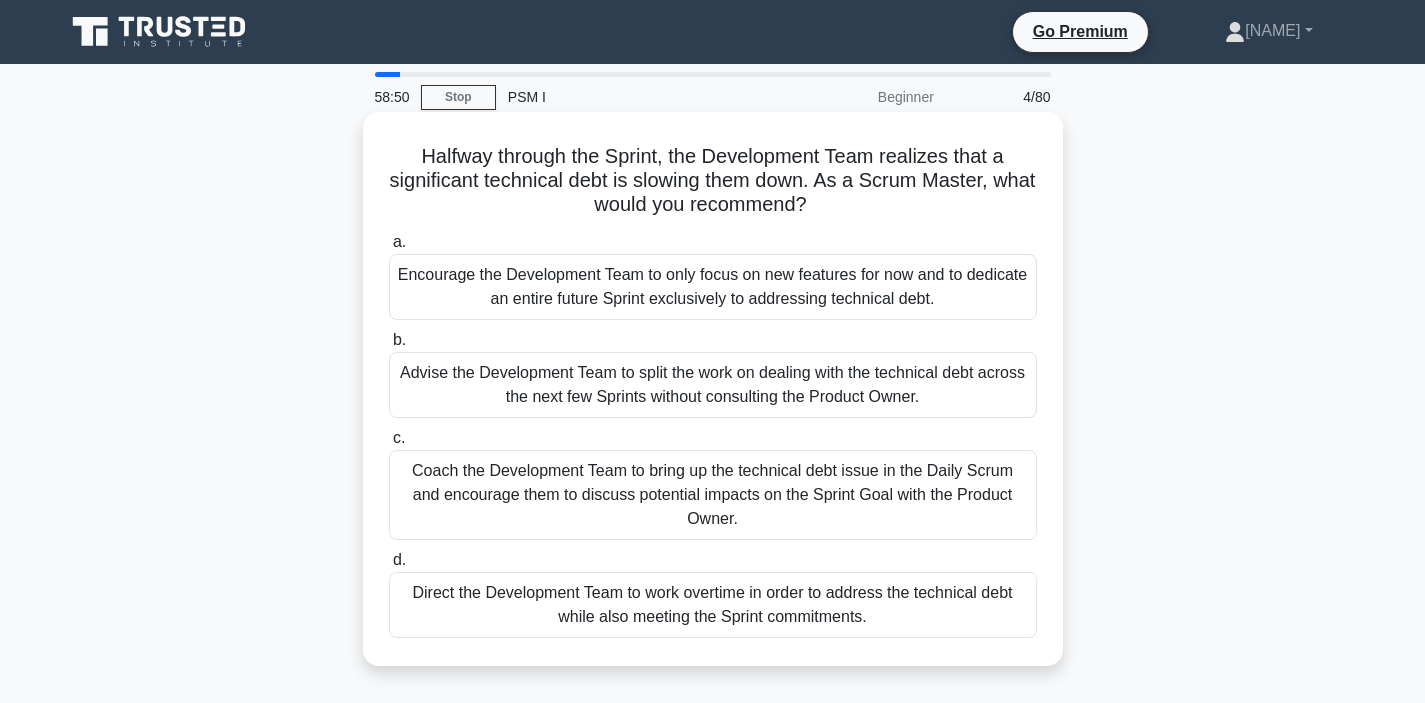 click on "Coach the Development Team to bring up the technical debt issue in the Daily Scrum and encourage them to discuss potential impacts on the Sprint Goal with the Product Owner." at bounding box center [713, 495] 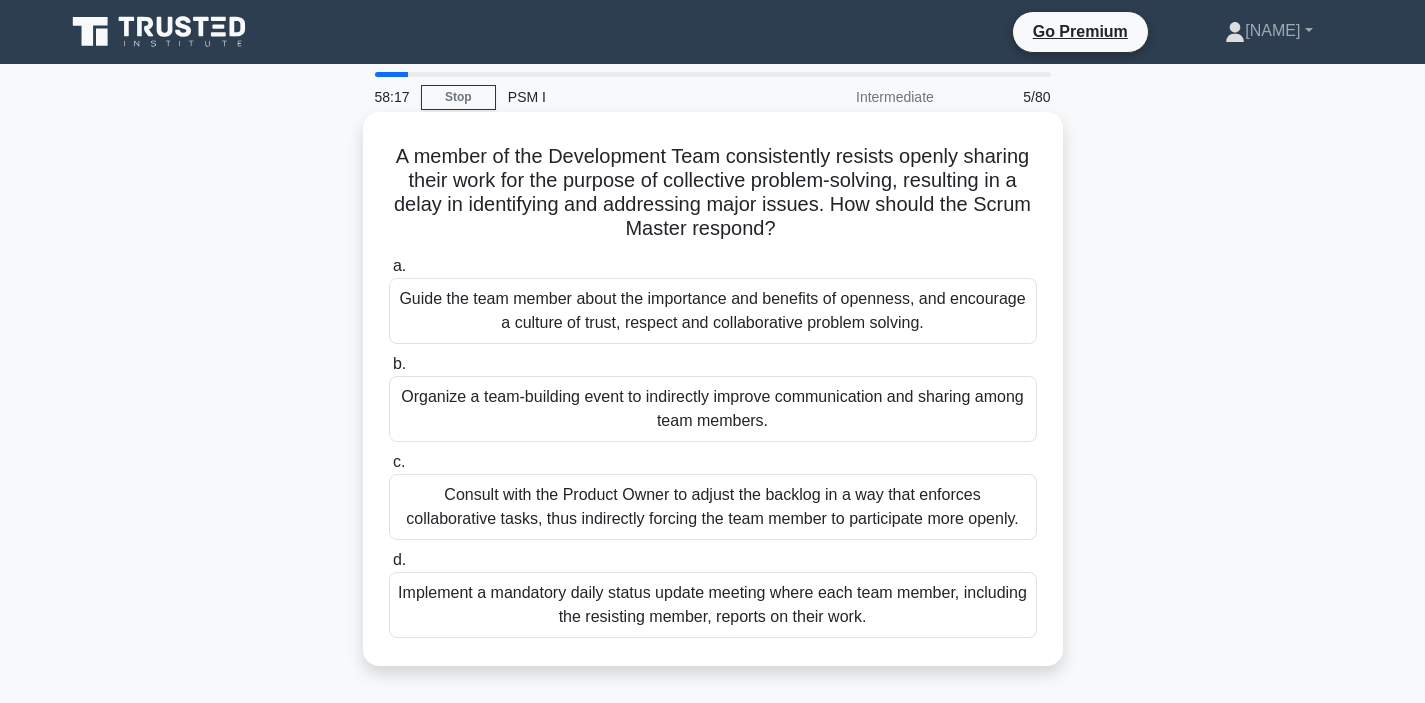 click on "Guide the team member about the importance and benefits of openness, and encourage a culture of trust, respect and collaborative problem solving." at bounding box center (713, 311) 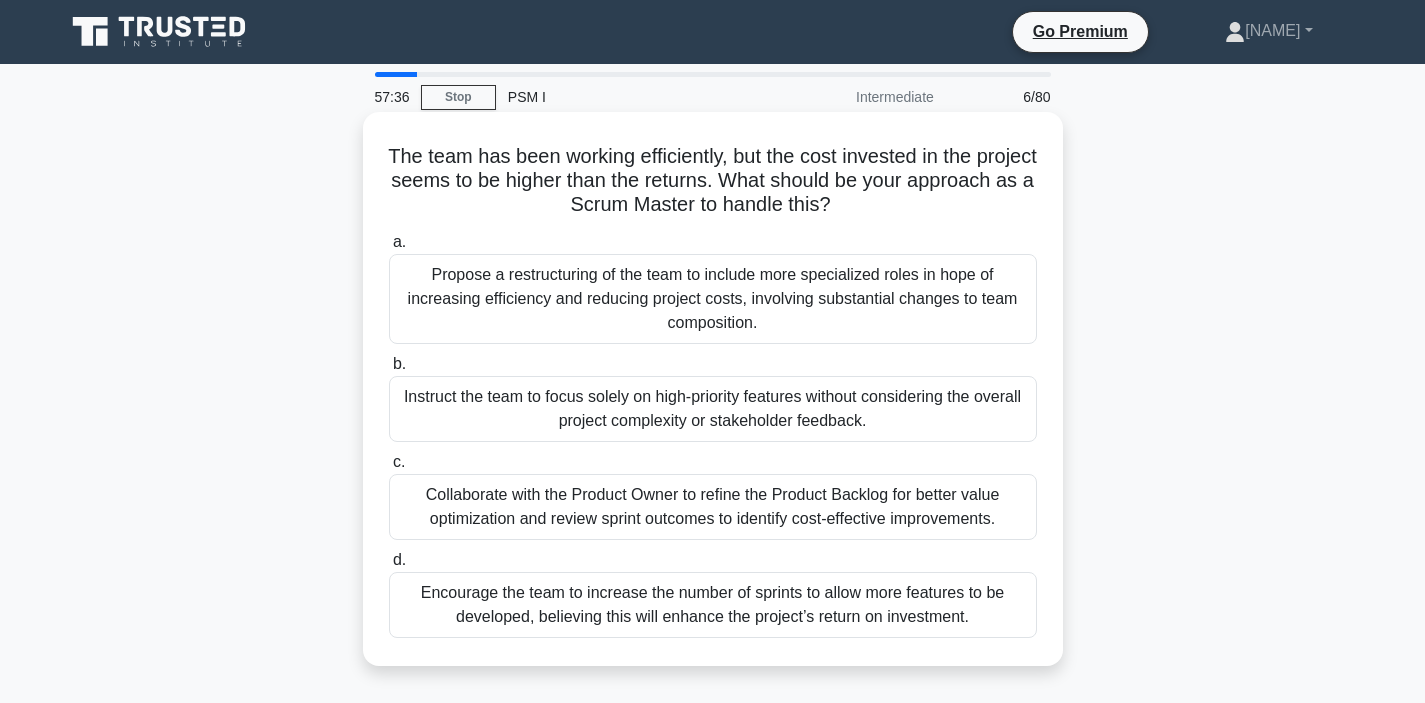 click on "Collaborate with the Product Owner to refine the Product Backlog for better value optimization and review sprint outcomes to identify cost-effective improvements." at bounding box center [713, 507] 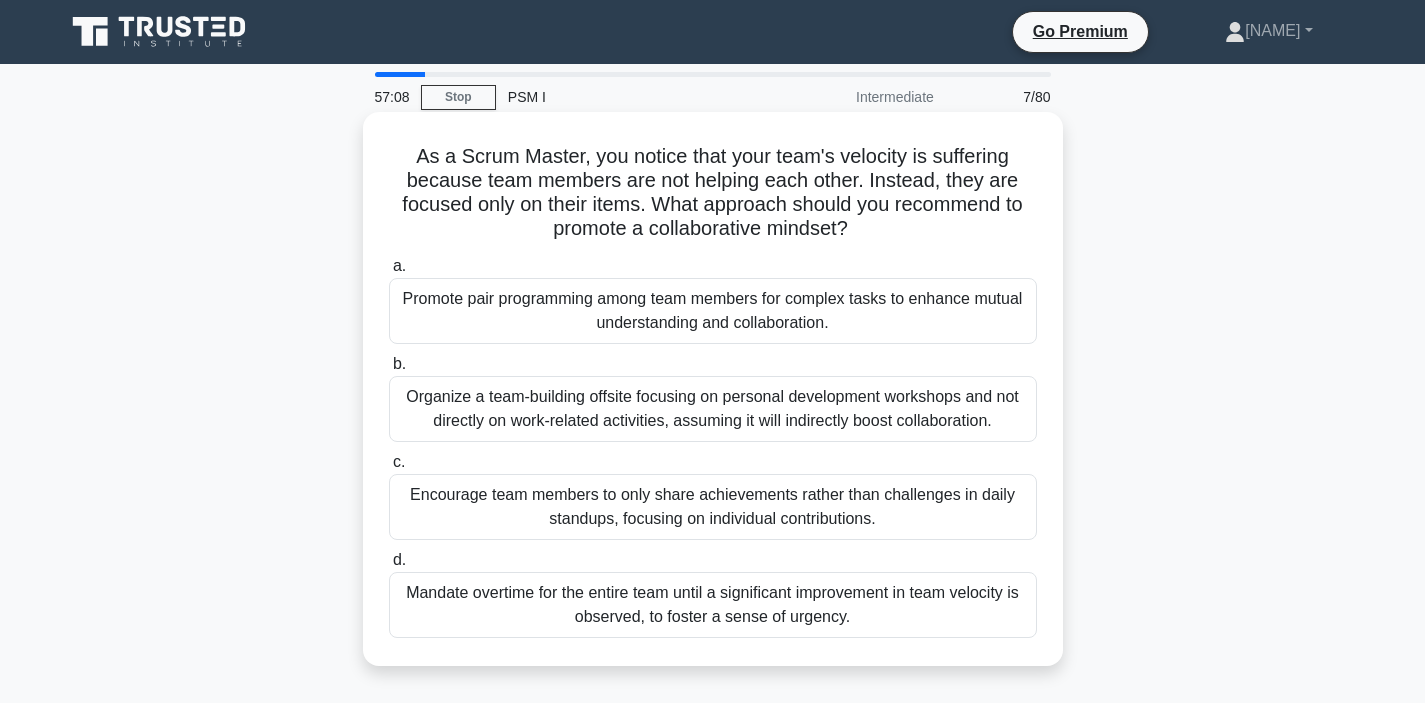 click on "Promote pair programming among team members for complex tasks to enhance mutual understanding and collaboration." at bounding box center [713, 311] 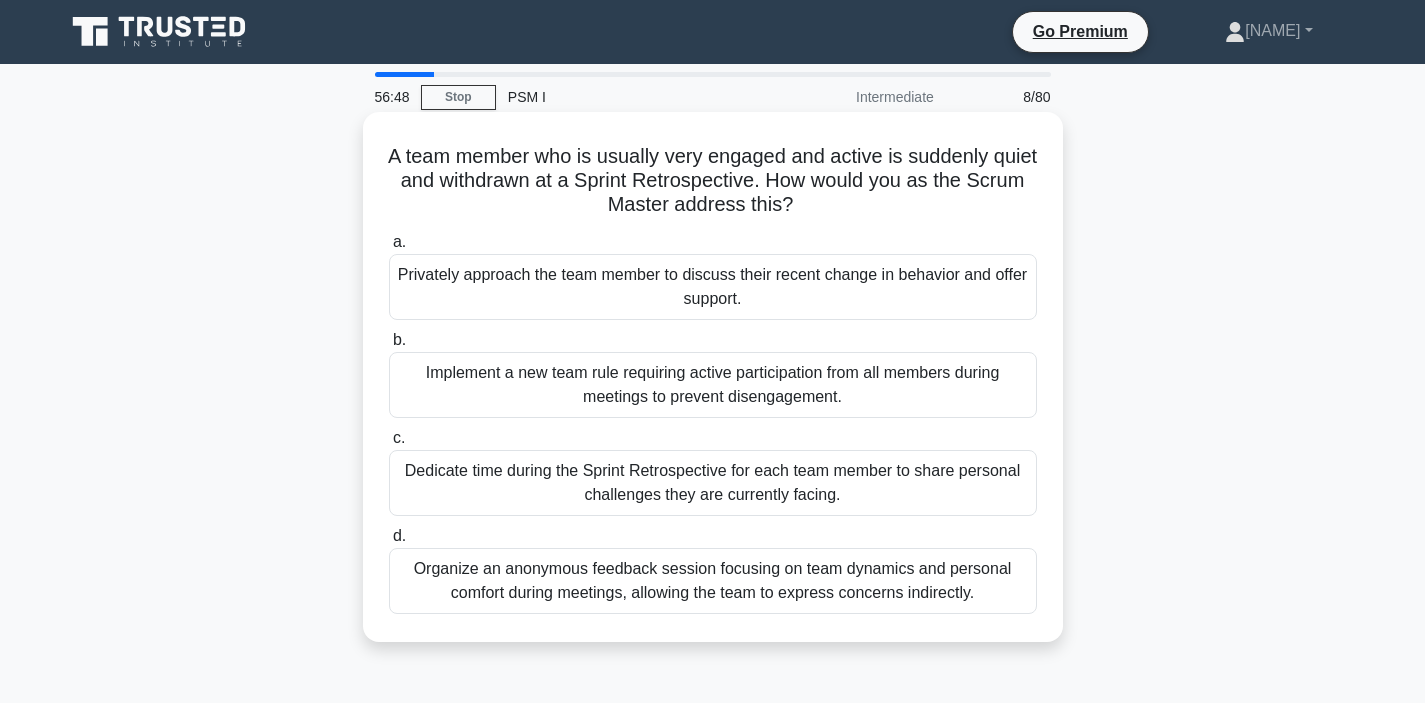 click on "Privately approach the team member to discuss their recent change in behavior and offer support." at bounding box center [713, 287] 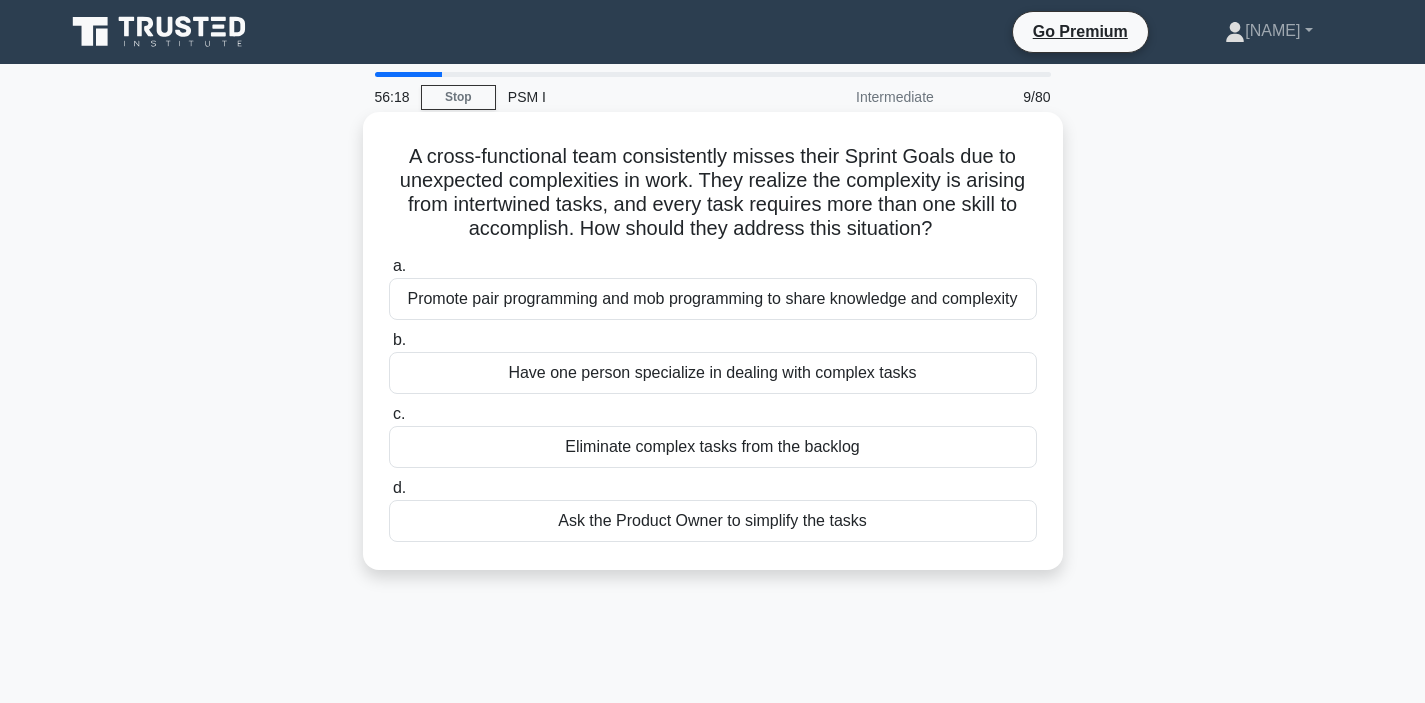 click on "Promote pair programming and mob programming to share knowledge and complexity" at bounding box center [713, 299] 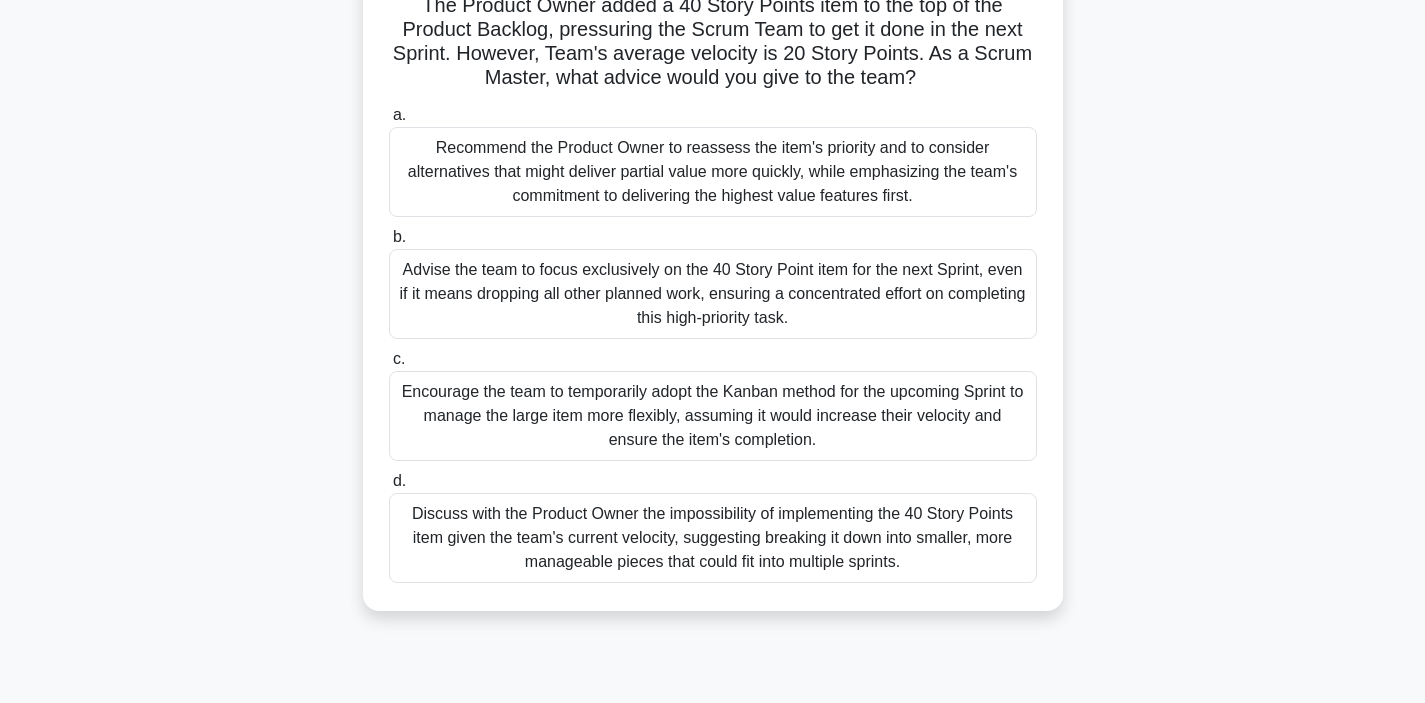 scroll, scrollTop: 161, scrollLeft: 0, axis: vertical 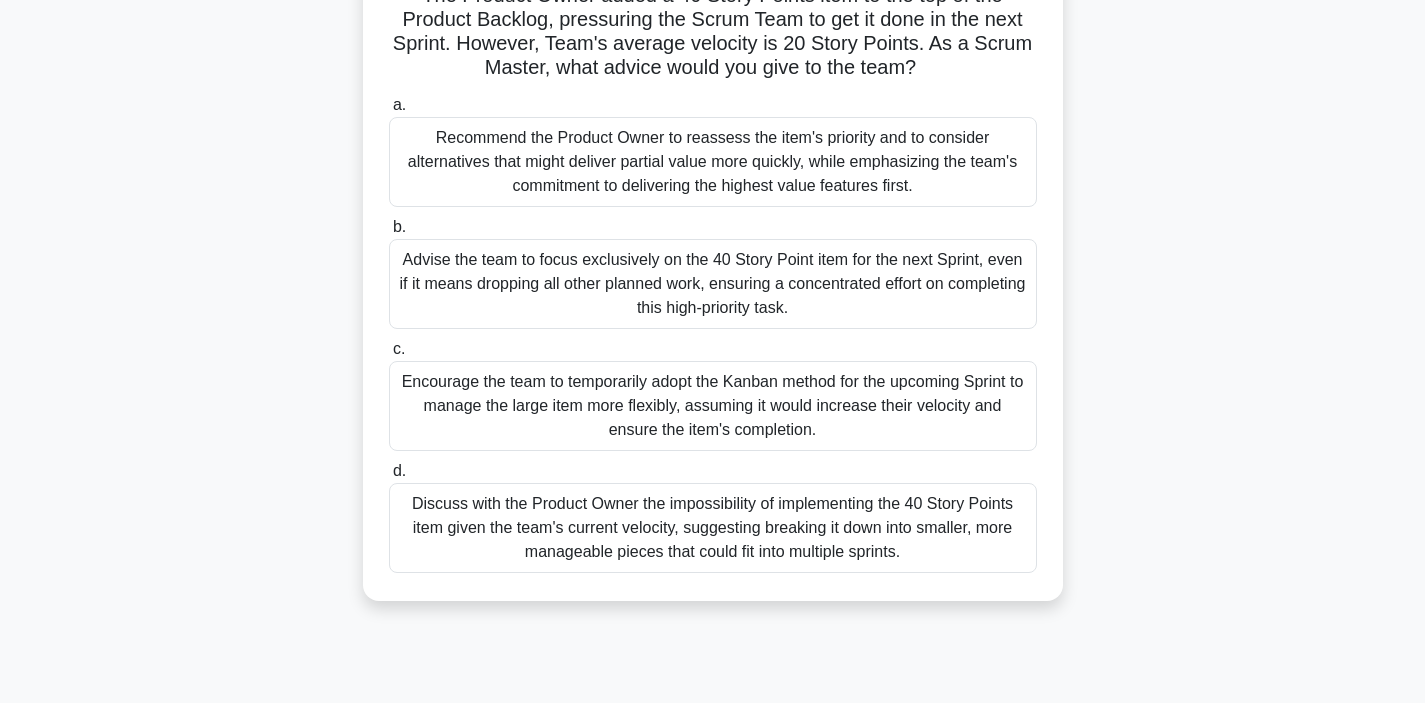click on "Discuss with the Product Owner the impossibility of implementing the 40 Story Points item given the team's current velocity, suggesting breaking it down into smaller, more manageable pieces that could fit into multiple sprints." at bounding box center [713, 528] 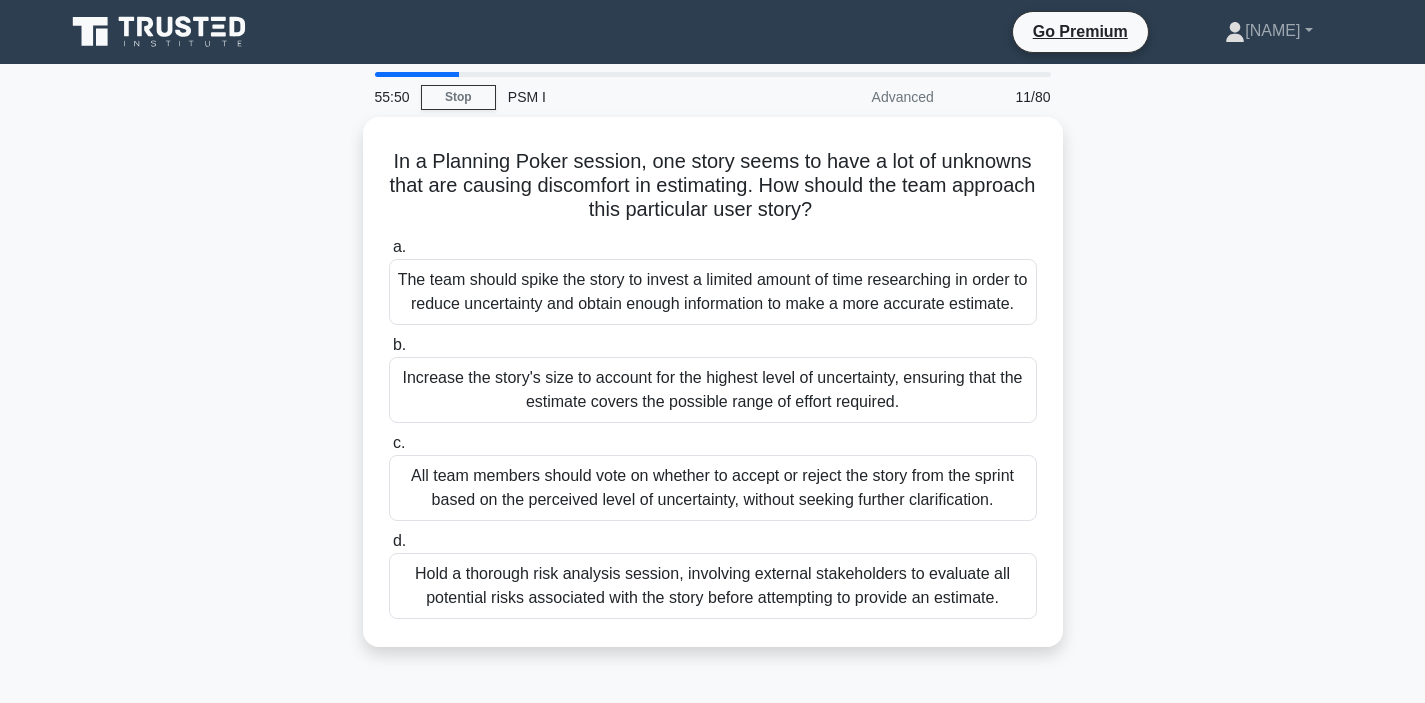 scroll, scrollTop: 0, scrollLeft: 0, axis: both 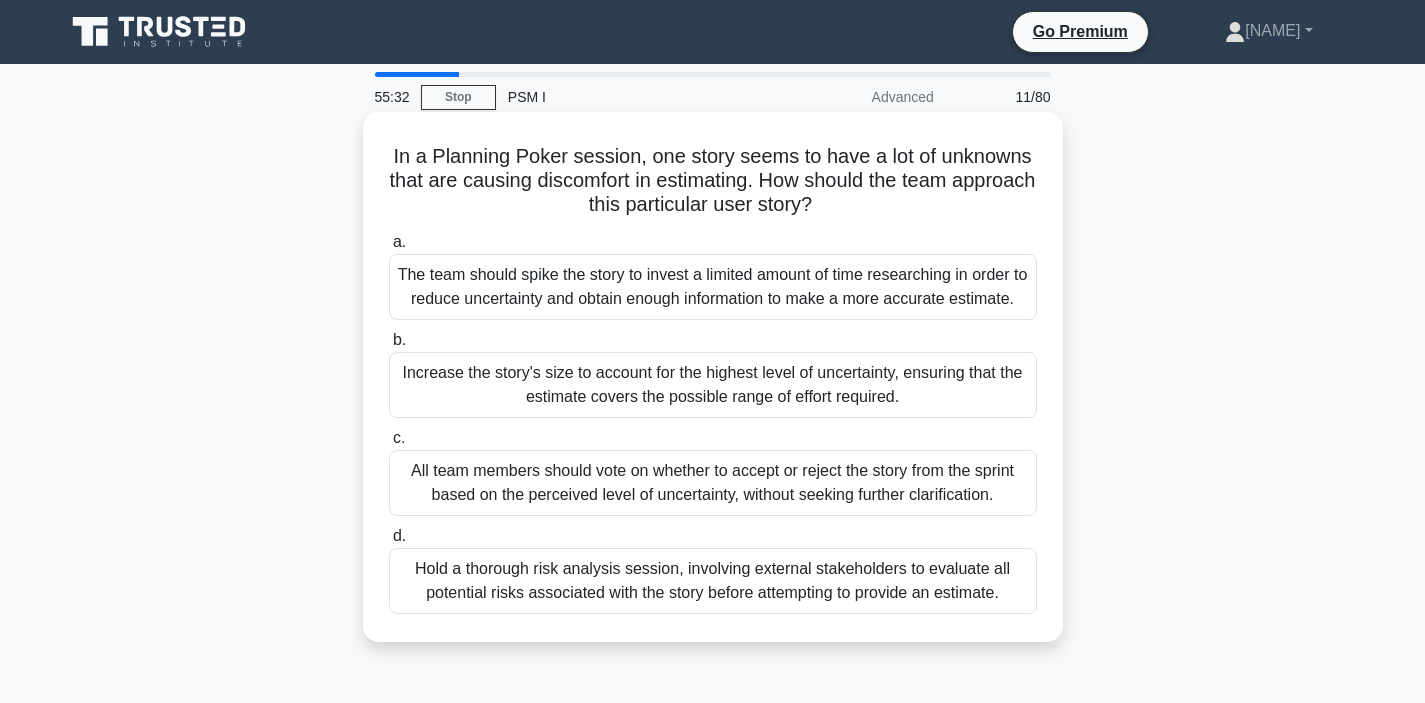 drag, startPoint x: 763, startPoint y: 175, endPoint x: 873, endPoint y: 207, distance: 114.56003 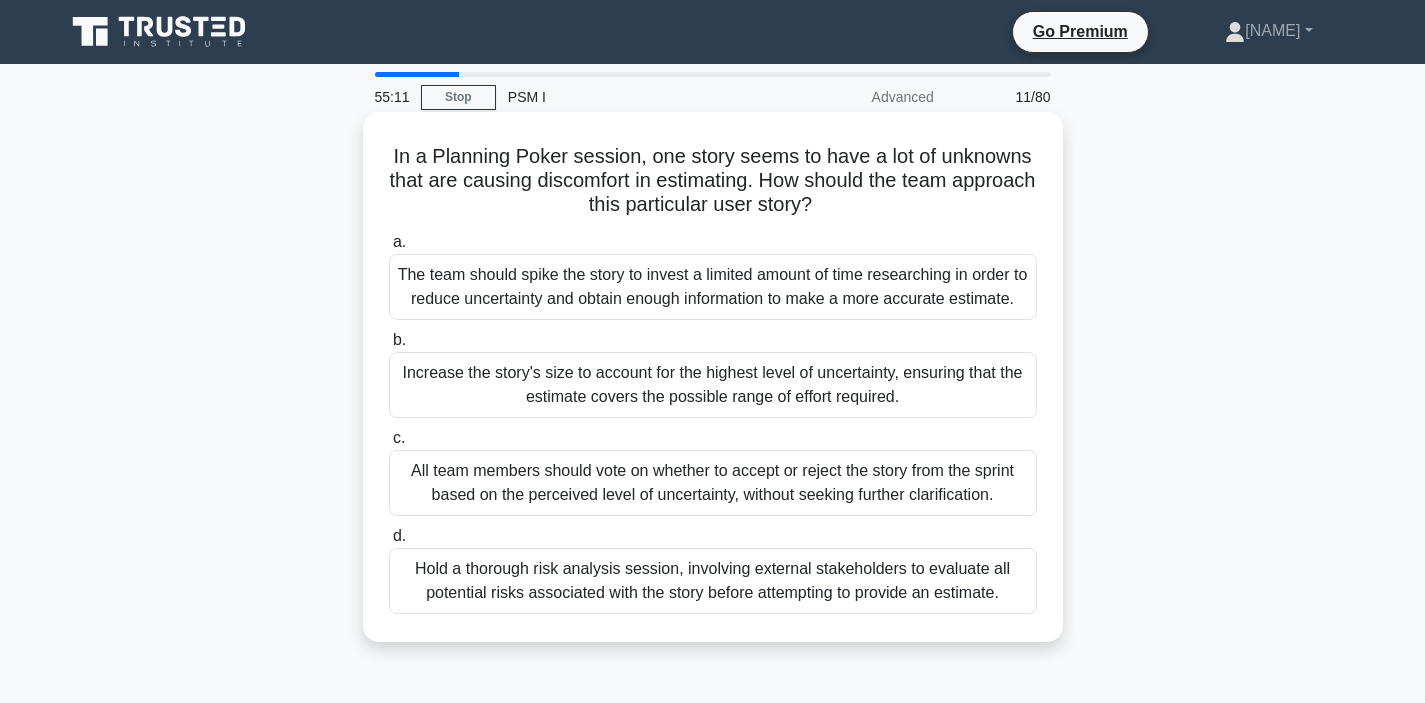 click on "The team should spike the story to invest a limited amount of time researching in order to reduce uncertainty and obtain enough information to make a more accurate estimate." at bounding box center [713, 287] 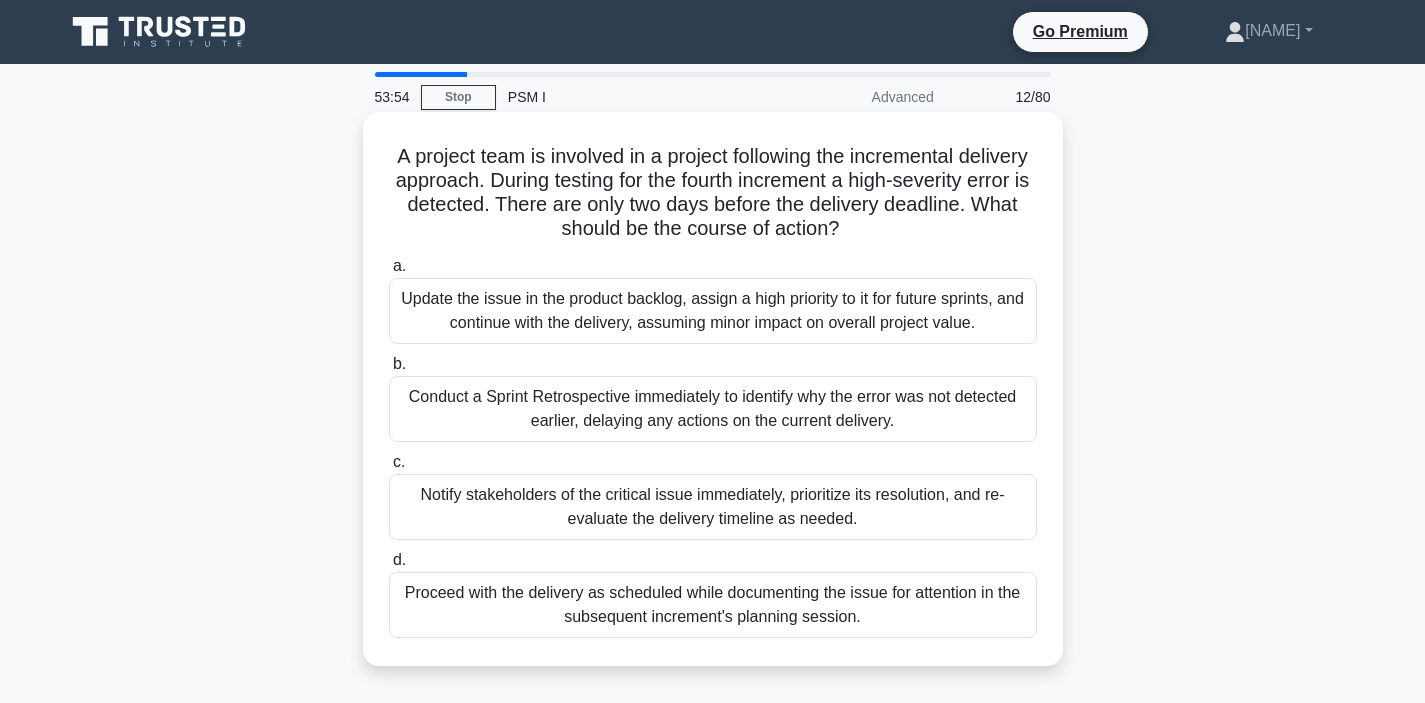click on "Notify stakeholders of the critical issue immediately, prioritize its resolution, and re-evaluate the delivery timeline as needed." at bounding box center (713, 507) 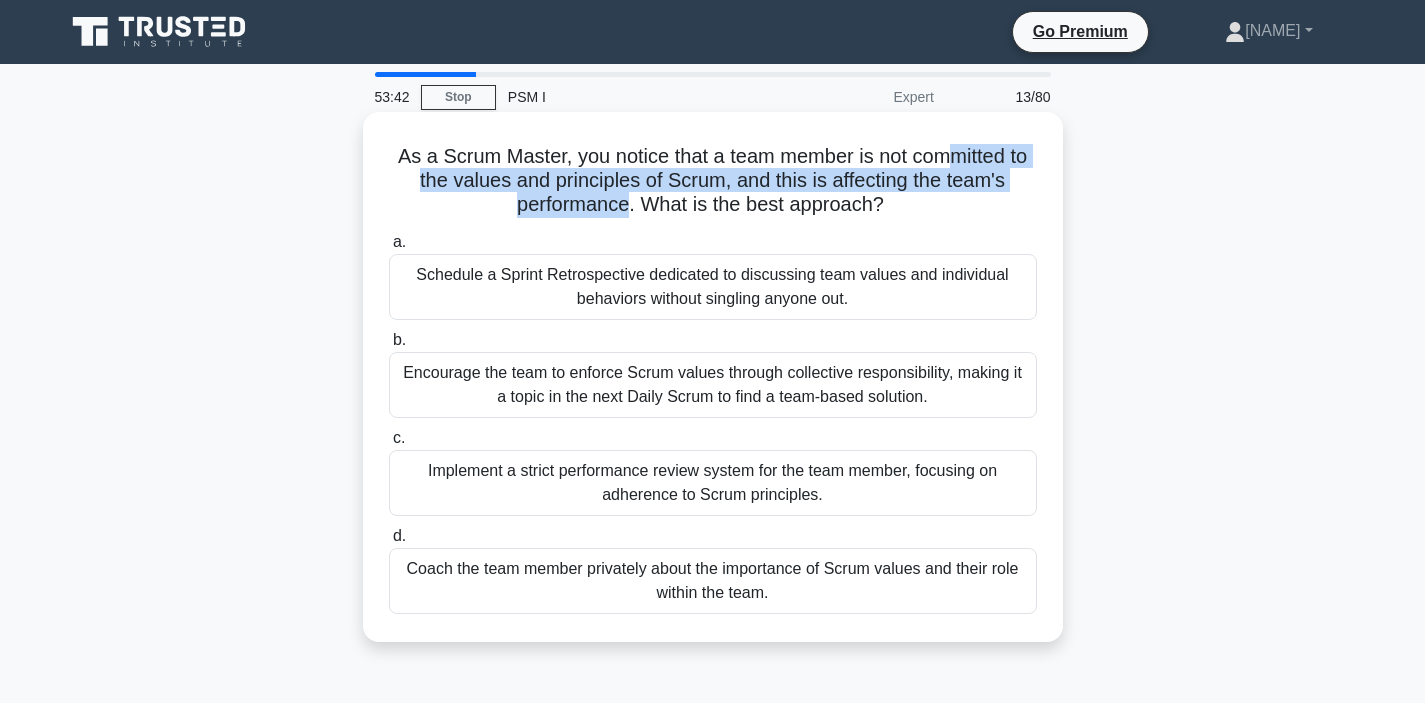 drag, startPoint x: 948, startPoint y: 164, endPoint x: 624, endPoint y: 203, distance: 326.33878 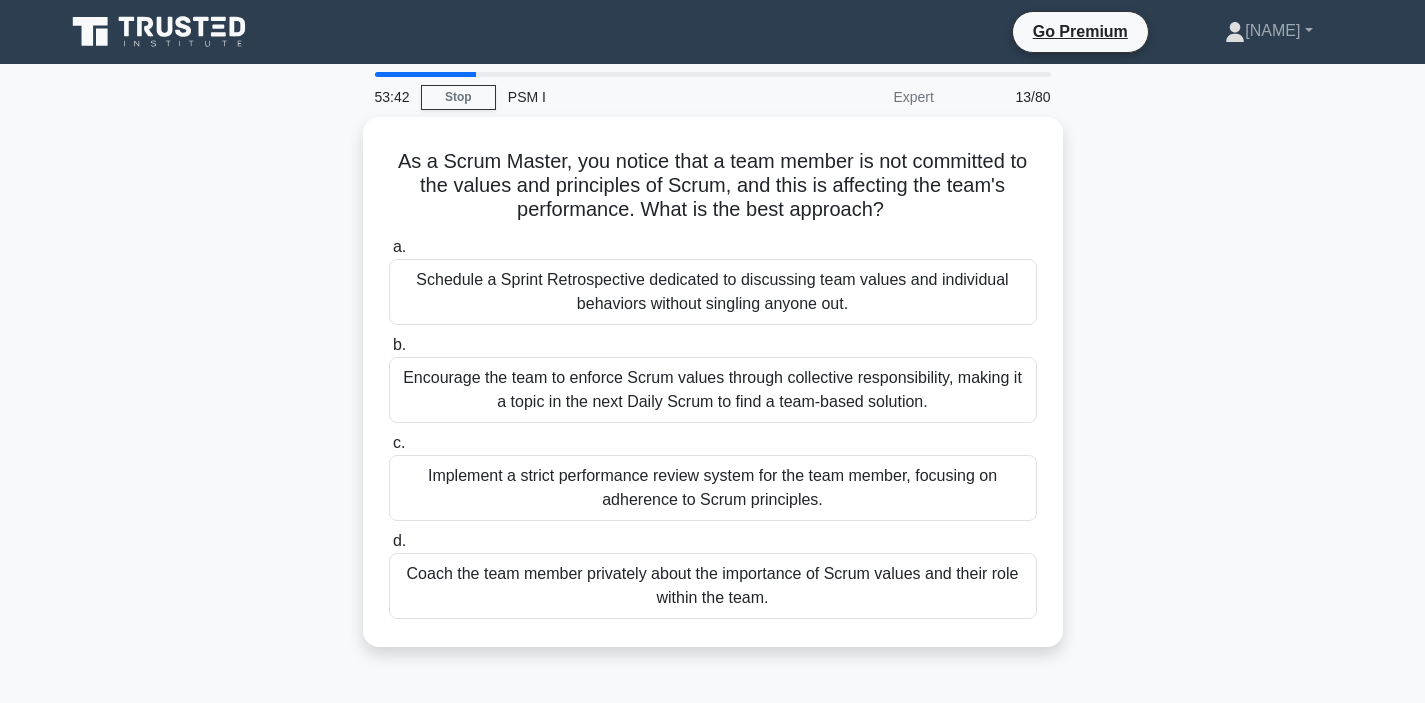 click on "As a Scrum Master, you notice that a team member is not committed to the values and principles of Scrum, and this is affecting the team's performance. What is the best approach?" at bounding box center (713, 394) 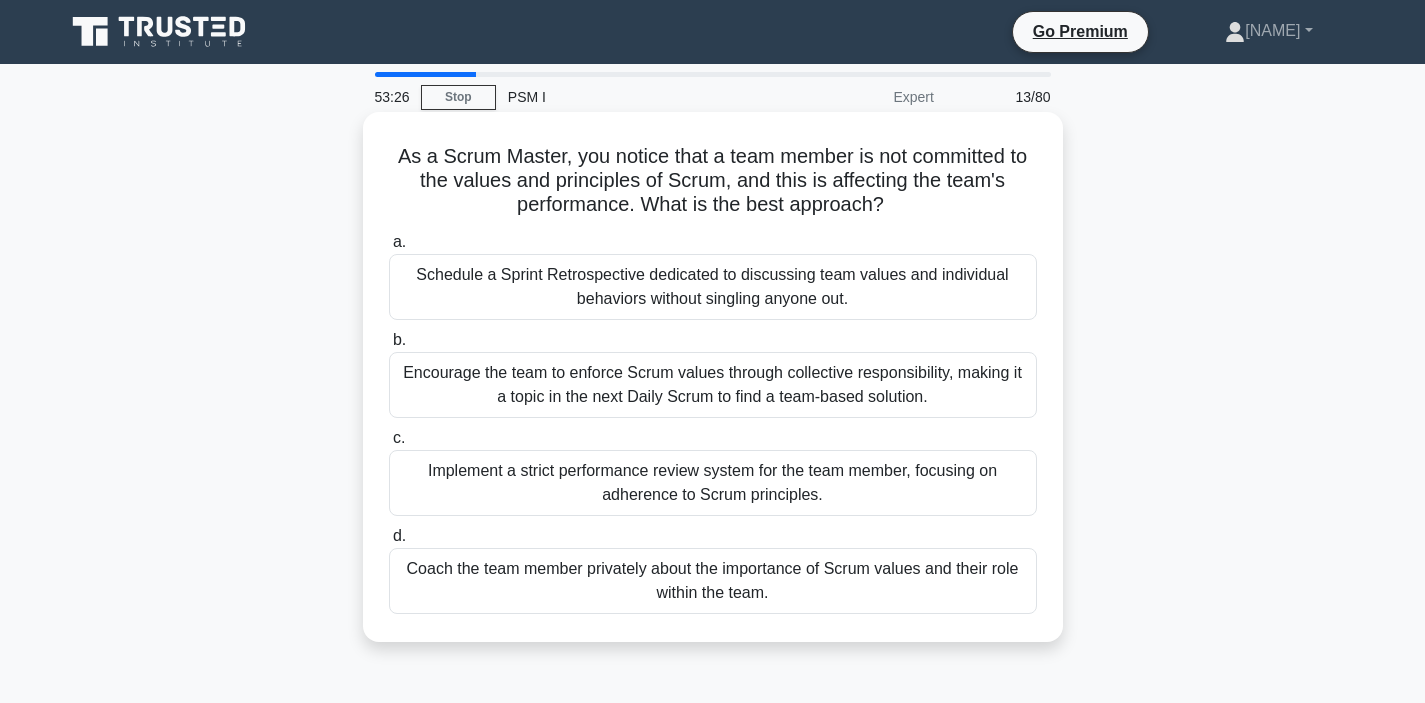 click on "Coach the team member privately about the importance of Scrum values and their role within the team." at bounding box center (713, 581) 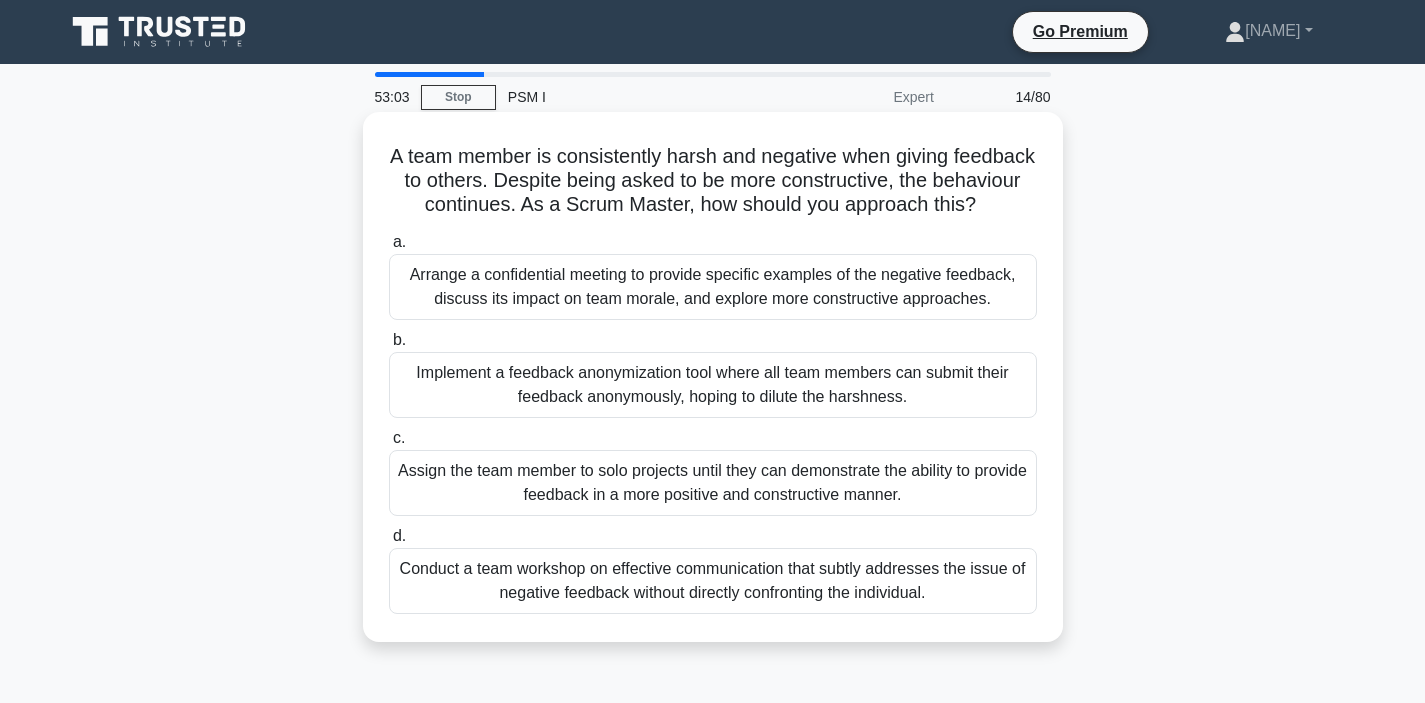 click on "Arrange a confidential meeting to provide specific examples of the negative feedback, discuss its impact on team morale, and explore more constructive approaches." at bounding box center [713, 287] 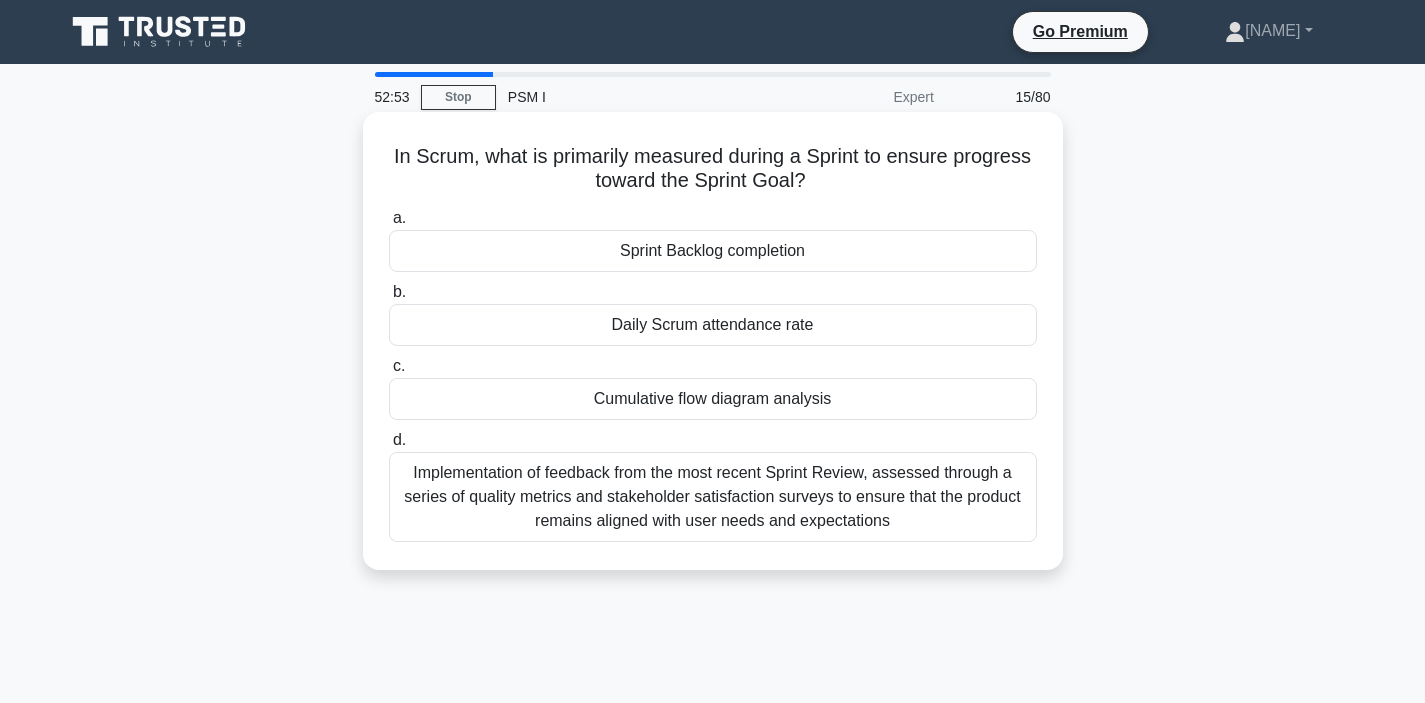 drag, startPoint x: 647, startPoint y: 153, endPoint x: 691, endPoint y: 154, distance: 44.011364 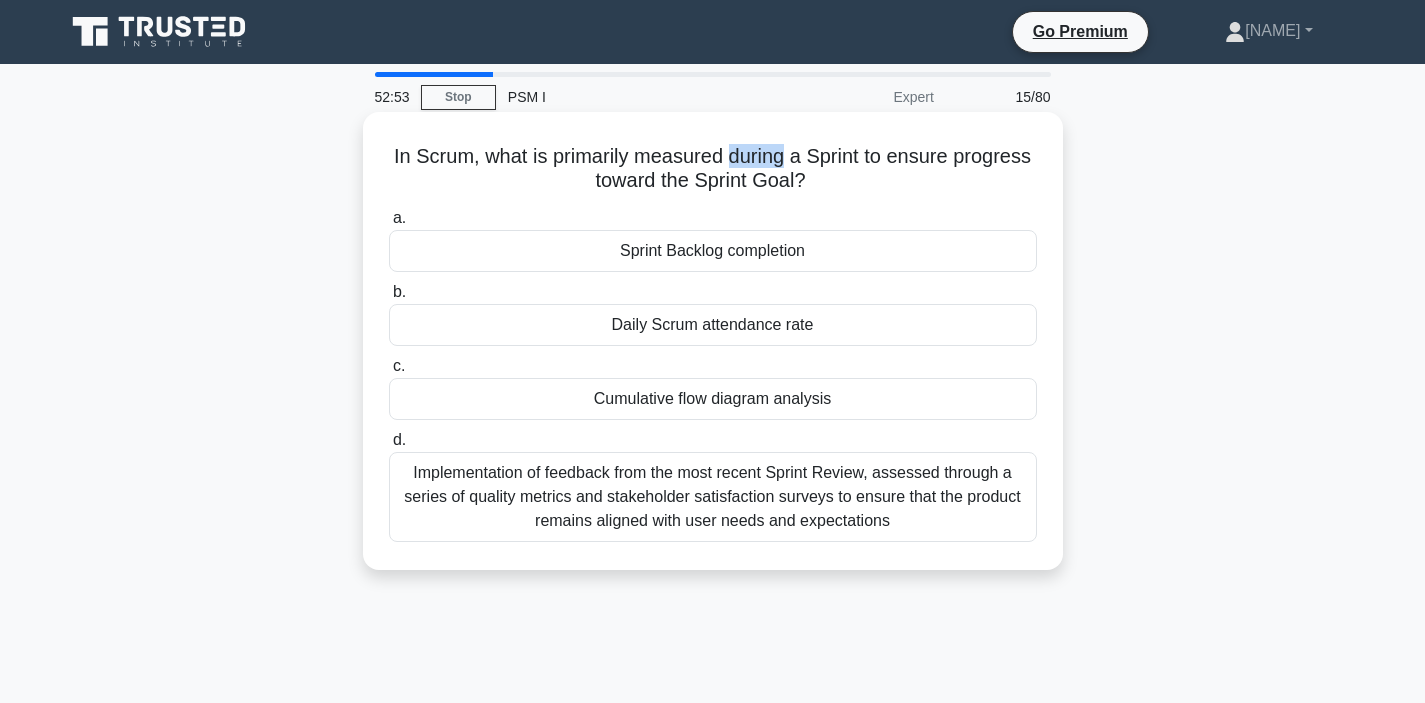 click on "In Scrum, what is primarily measured during a Sprint to ensure progress toward the Sprint Goal?" at bounding box center [713, 169] 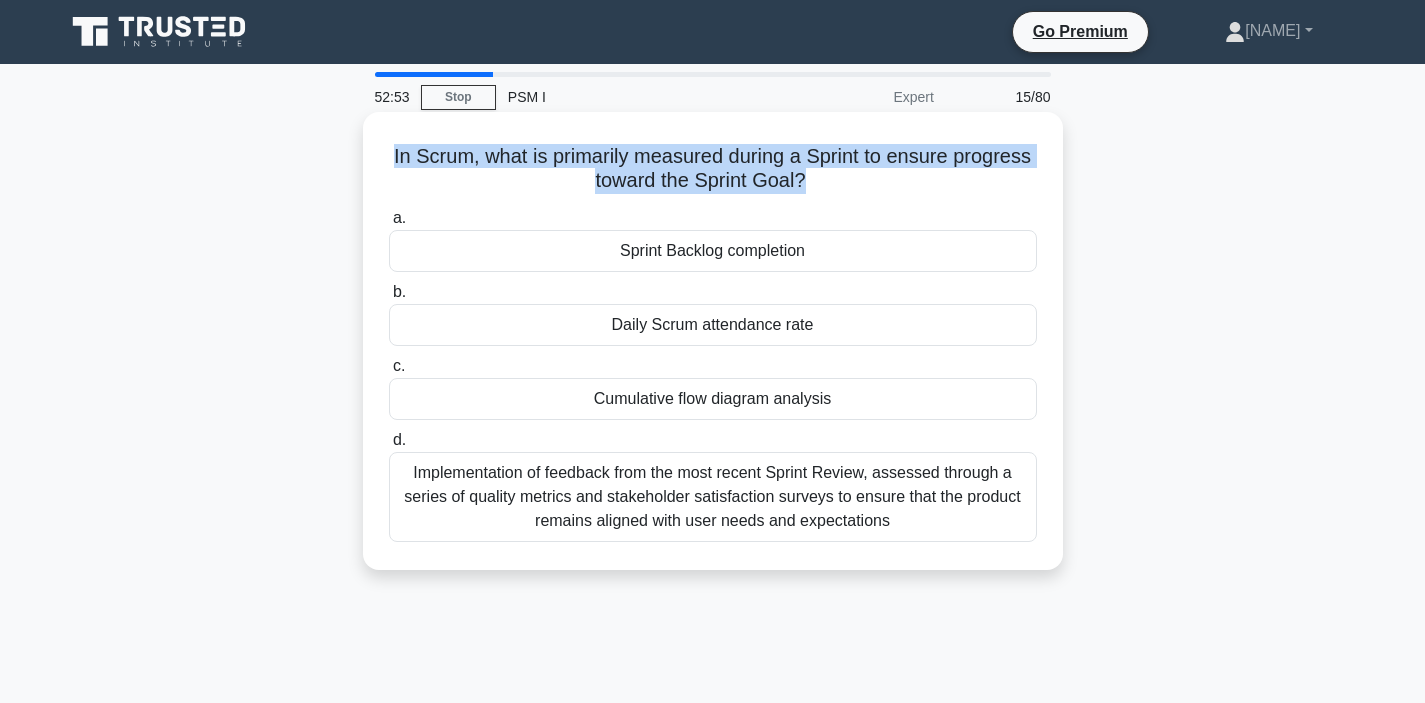 click on "In Scrum, what is primarily measured during a Sprint to ensure progress toward the Sprint Goal?" at bounding box center (713, 169) 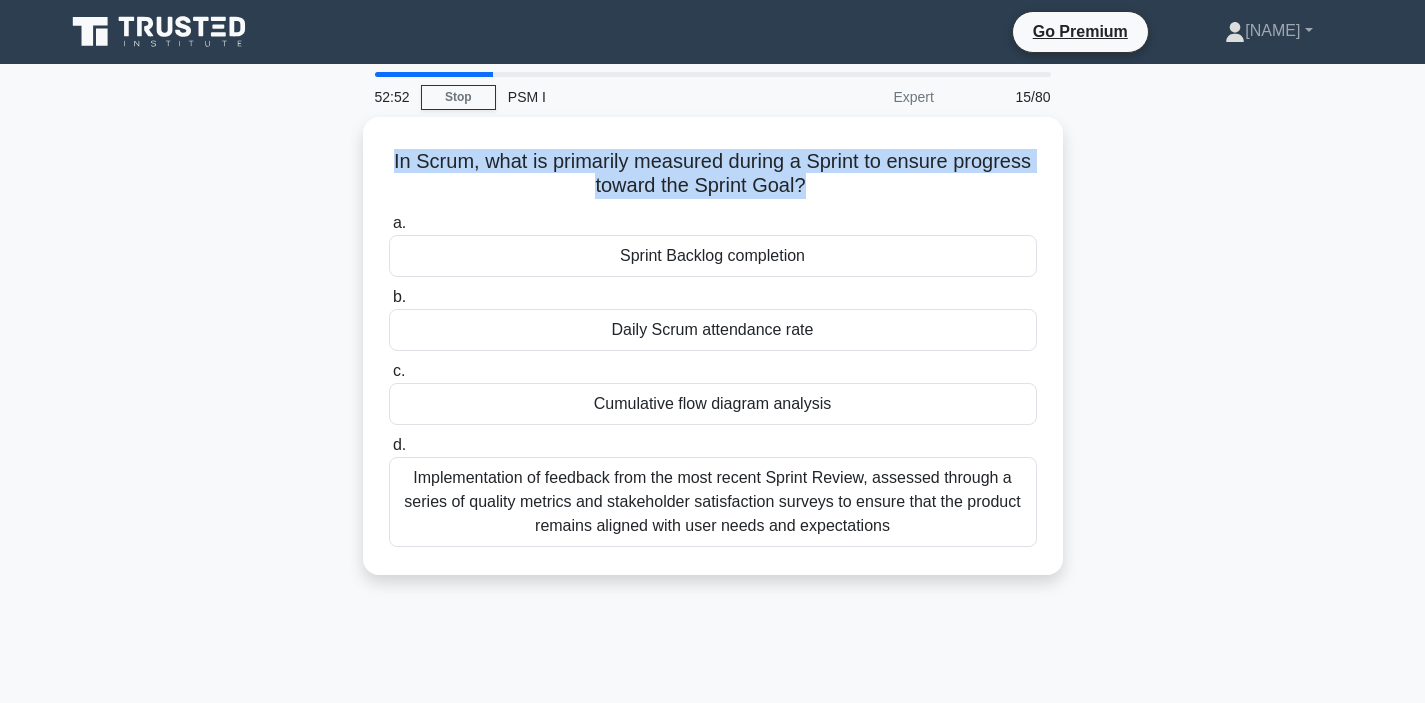 click on "In Scrum, what is primarily measured during a Sprint to ensure progress toward the Sprint Goal?
.spinner_0XTQ{transform-origin:center;animation:spinner_y6GP .75s linear infinite}@keyframes spinner_y6GP{100%{transform:rotate(360deg)}}
a.
Sprint Backlog completion" at bounding box center [713, 358] 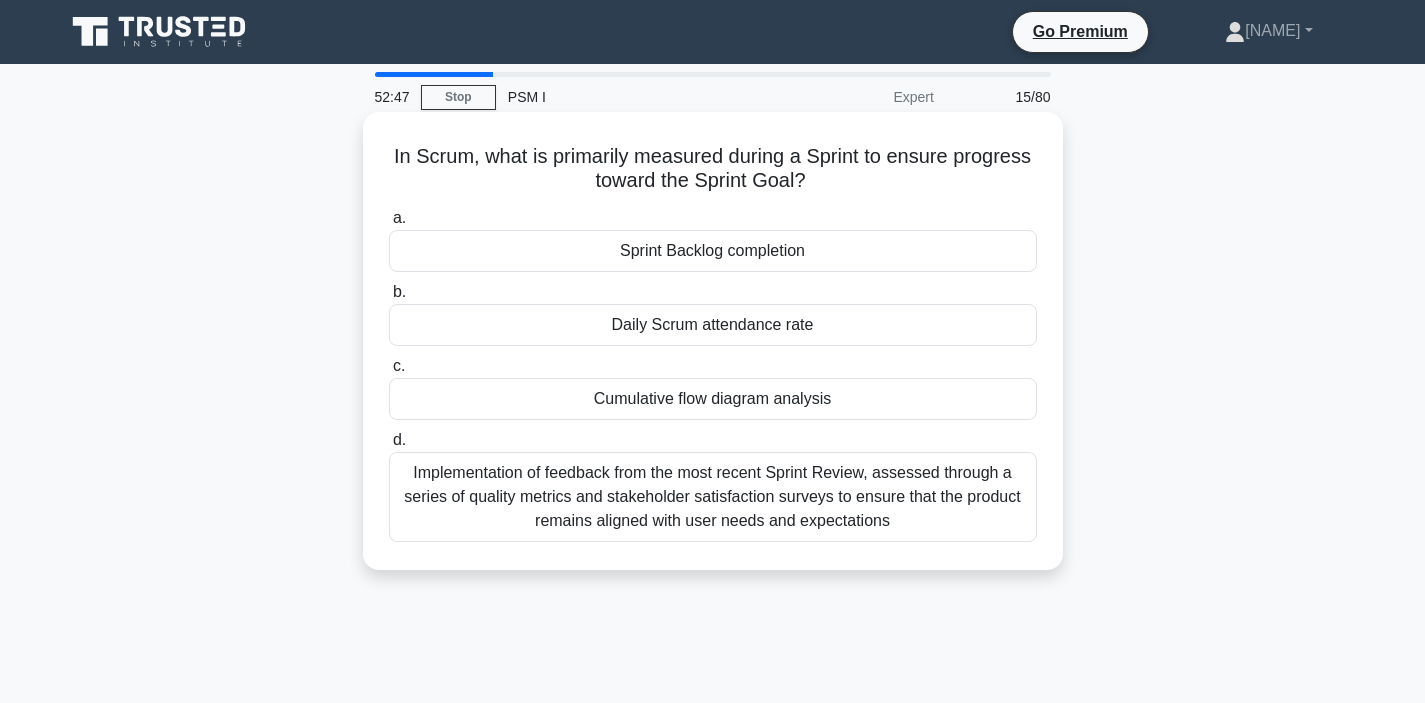 click on "Sprint Backlog completion" at bounding box center (713, 251) 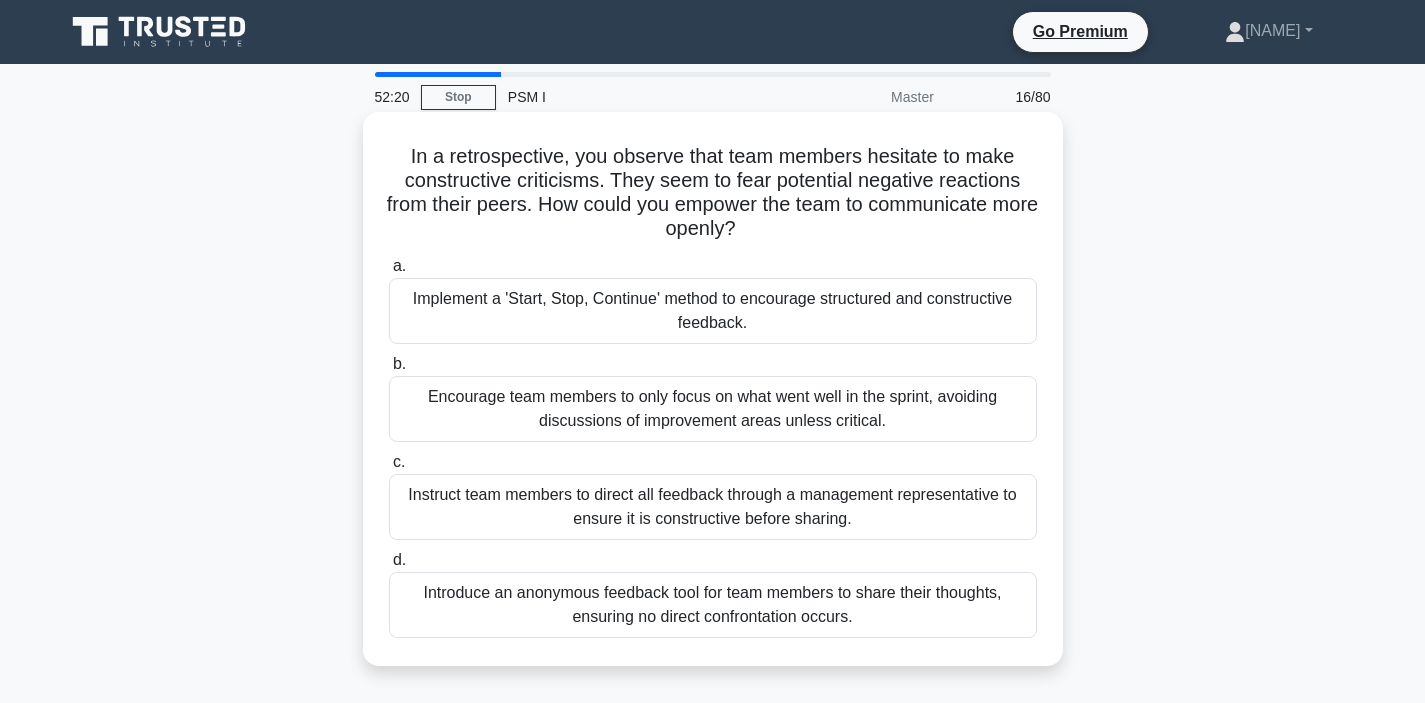 click on "Introduce an anonymous feedback tool for team members to share their thoughts, ensuring no direct confrontation occurs." at bounding box center (713, 605) 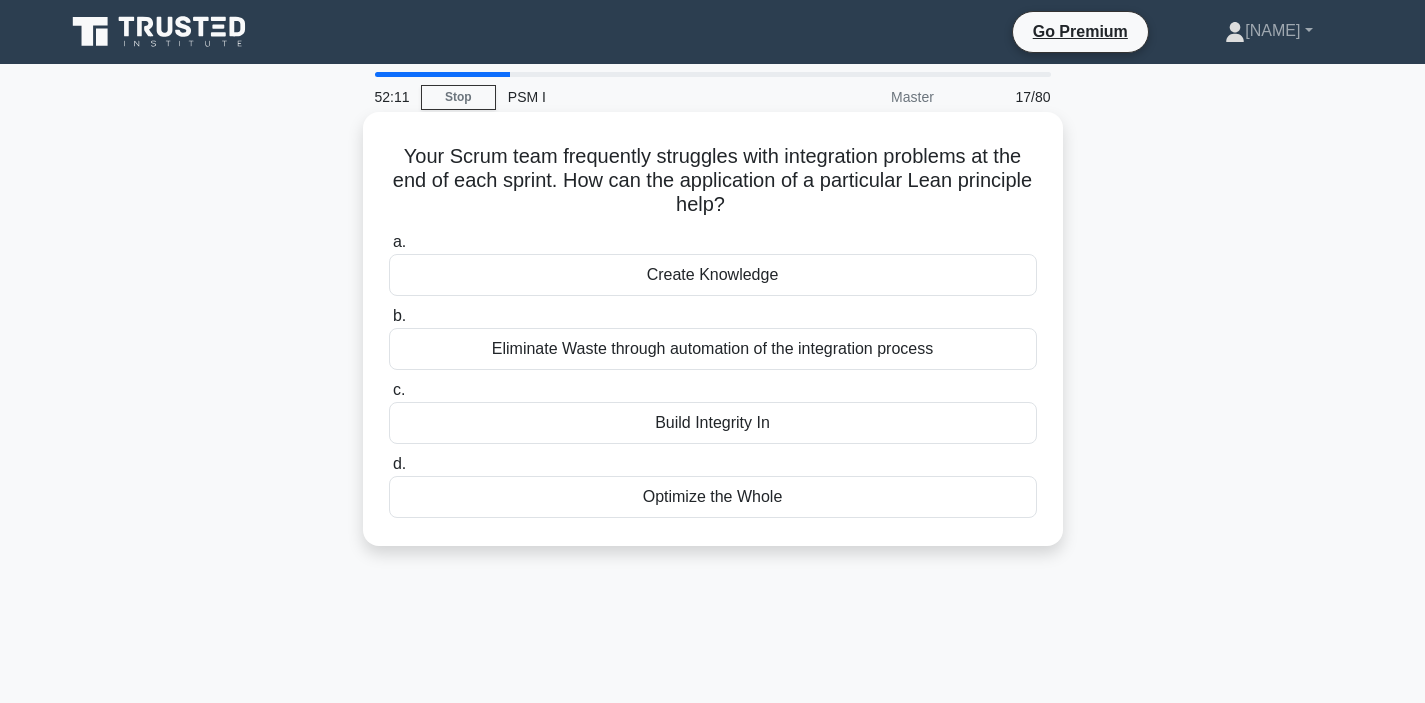 drag, startPoint x: 555, startPoint y: 181, endPoint x: 914, endPoint y: 198, distance: 359.40228 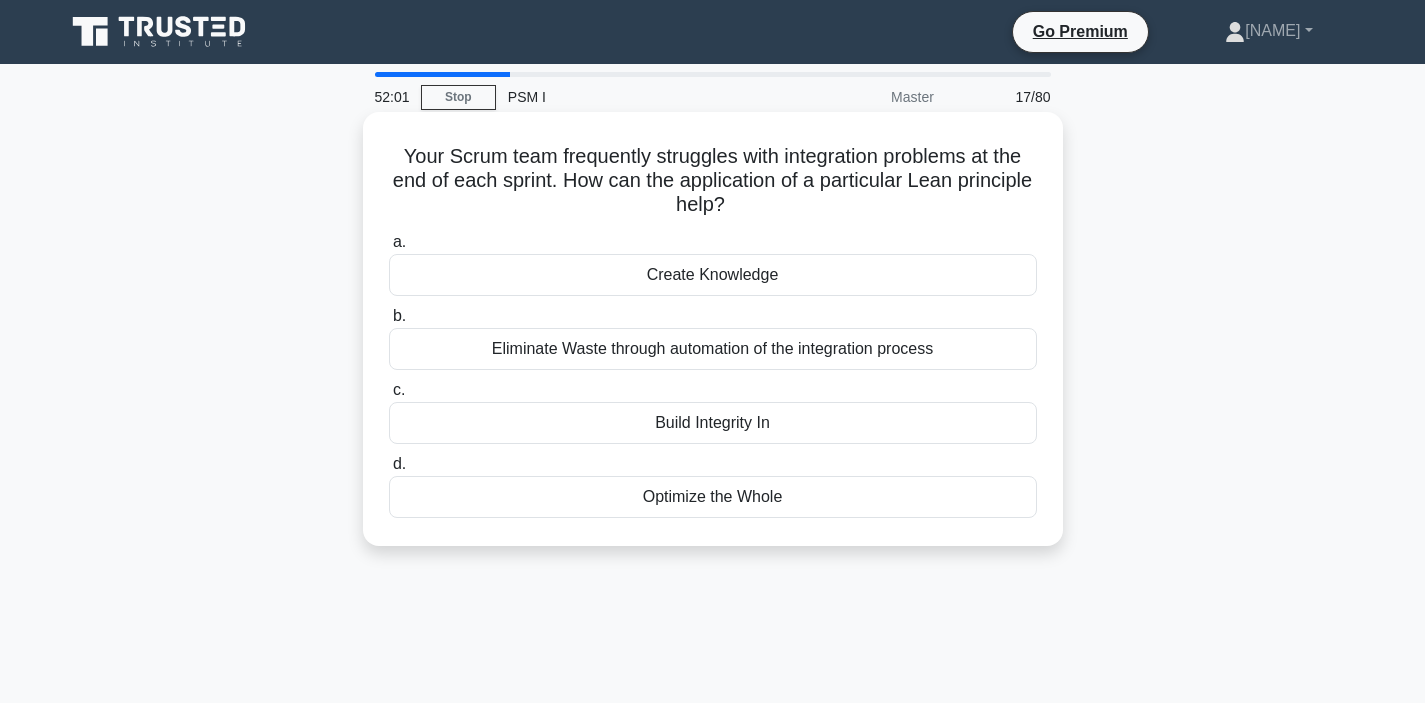 click on "Eliminate Waste through automation of the integration process" at bounding box center [713, 349] 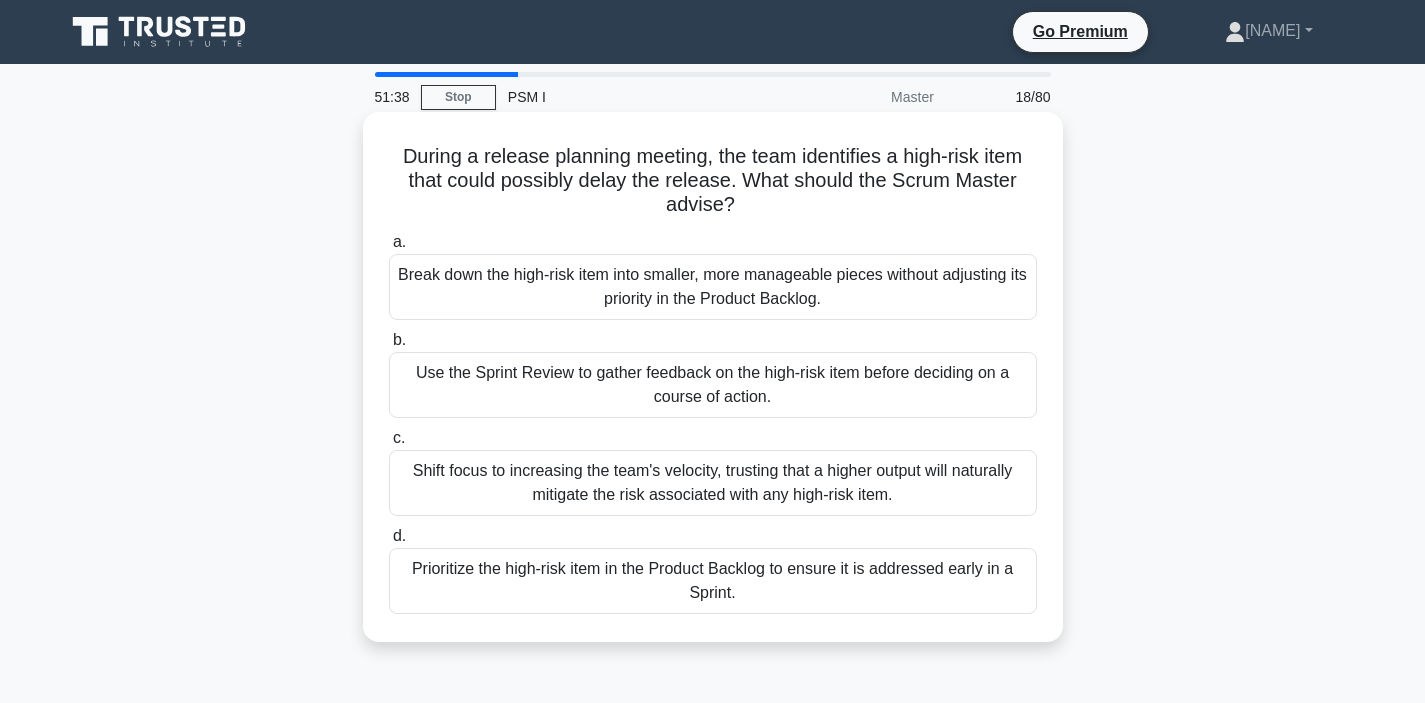 drag, startPoint x: 719, startPoint y: 159, endPoint x: 808, endPoint y: 194, distance: 95.63472 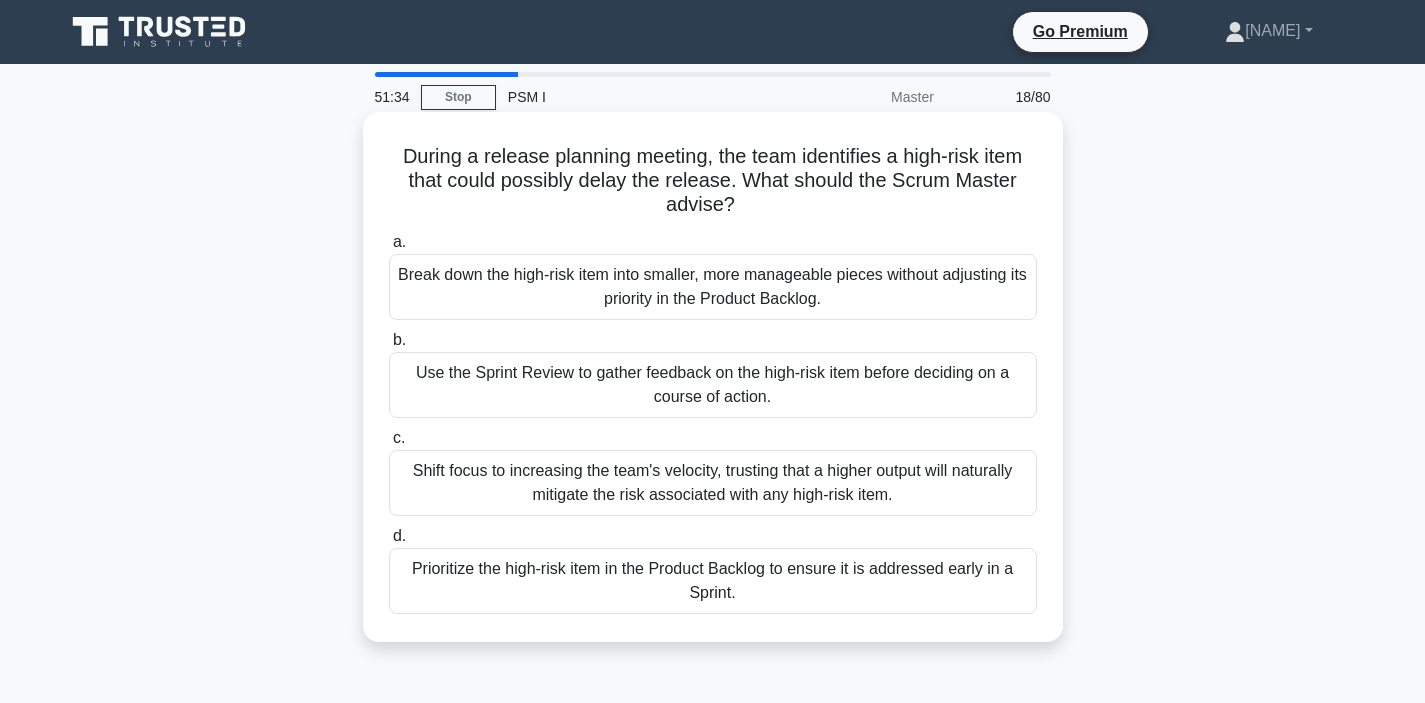 click on "Prioritize the high-risk item in the Product Backlog to ensure it is addressed early in a Sprint." at bounding box center [713, 581] 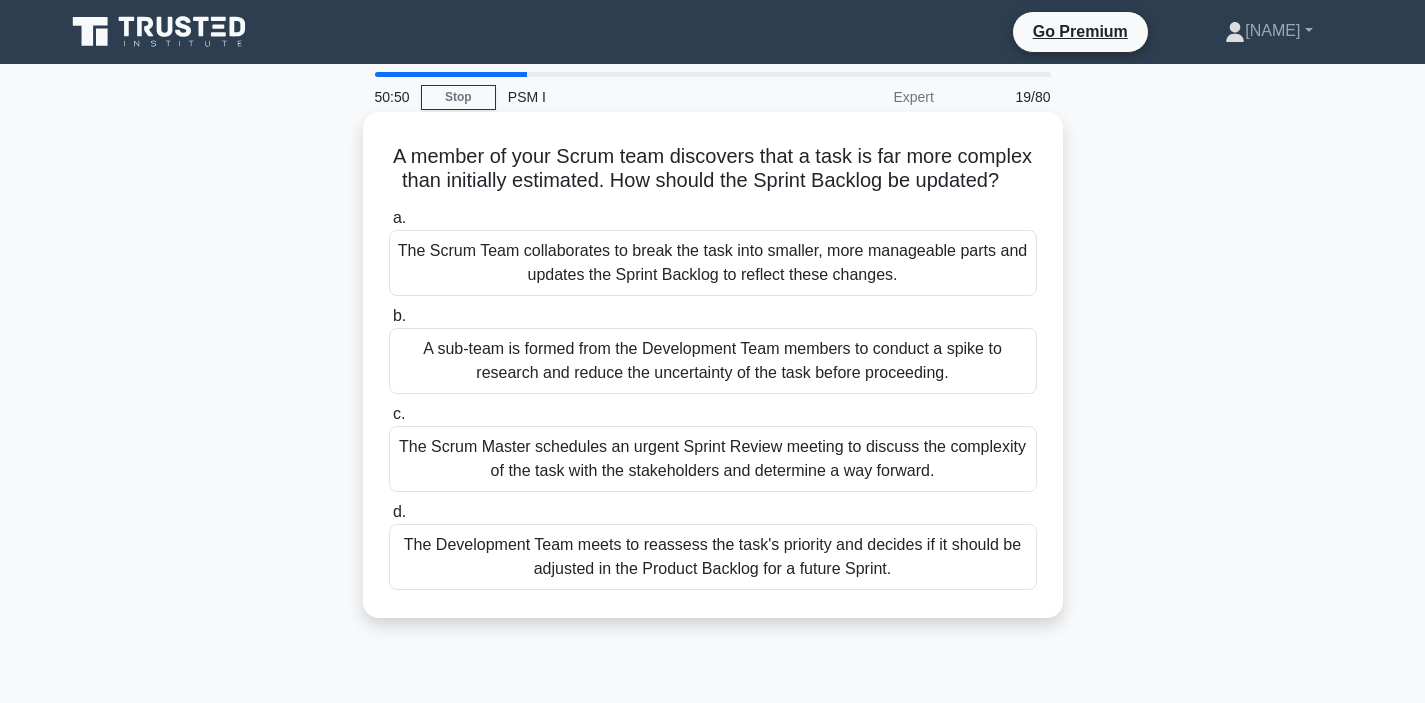 click on "The Scrum Team collaborates to break the task into smaller, more manageable parts and updates the Sprint Backlog to reflect these changes." at bounding box center (713, 263) 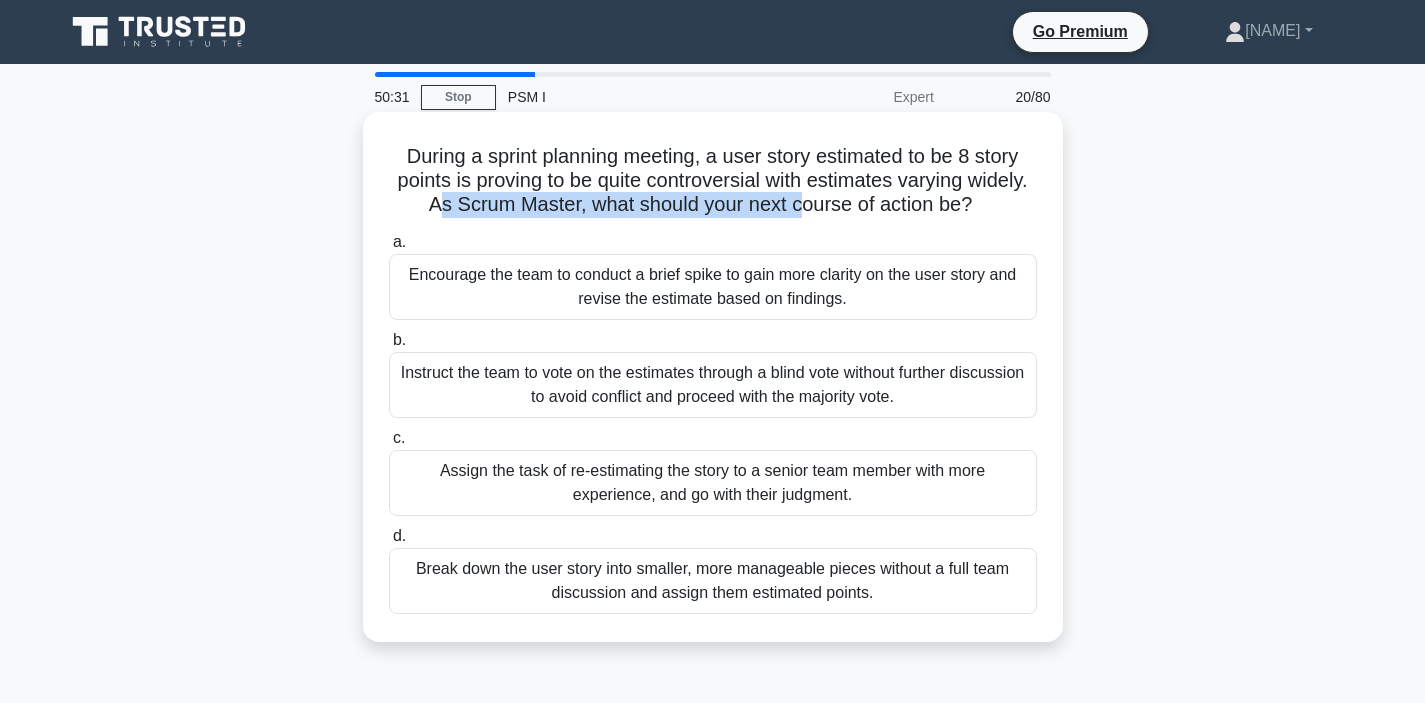 drag, startPoint x: 436, startPoint y: 211, endPoint x: 801, endPoint y: 196, distance: 365.30807 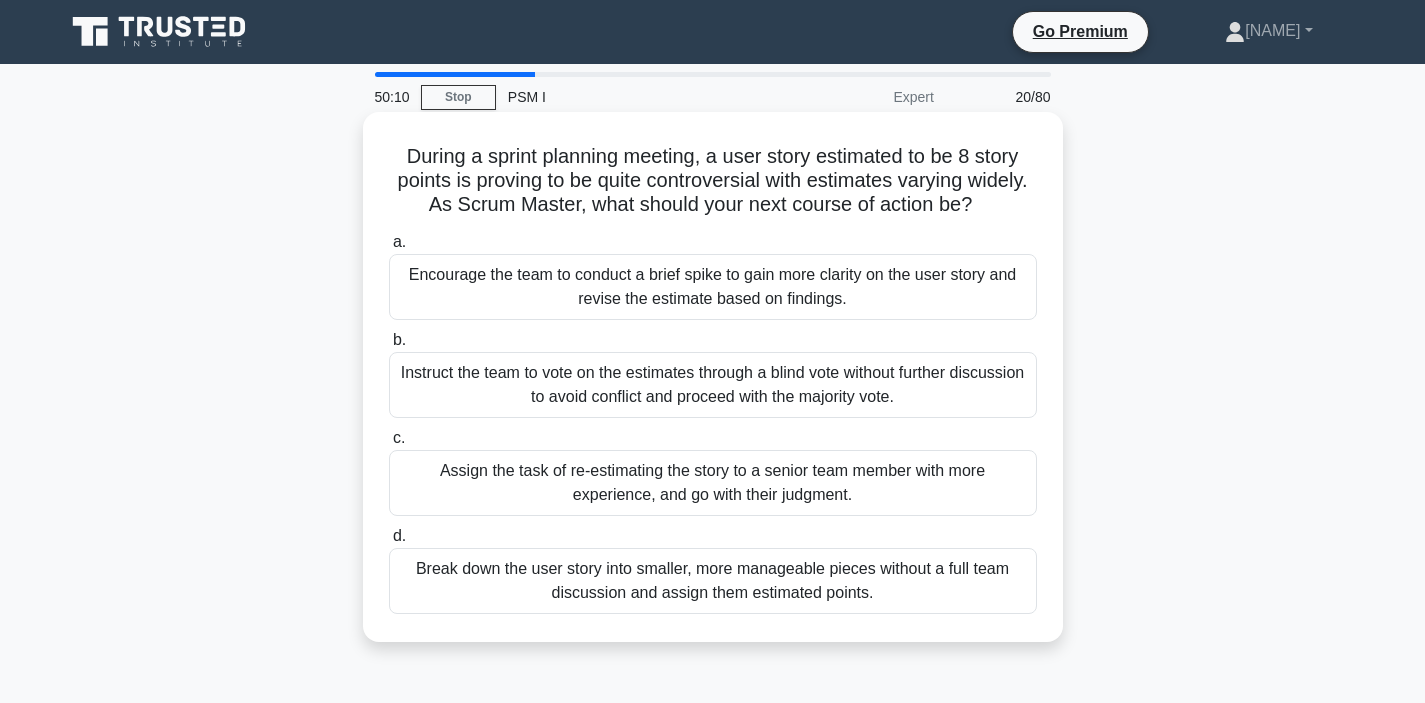 click on "Encourage the team to conduct a brief spike to gain more clarity on the user story and revise the estimate based on findings." at bounding box center (713, 287) 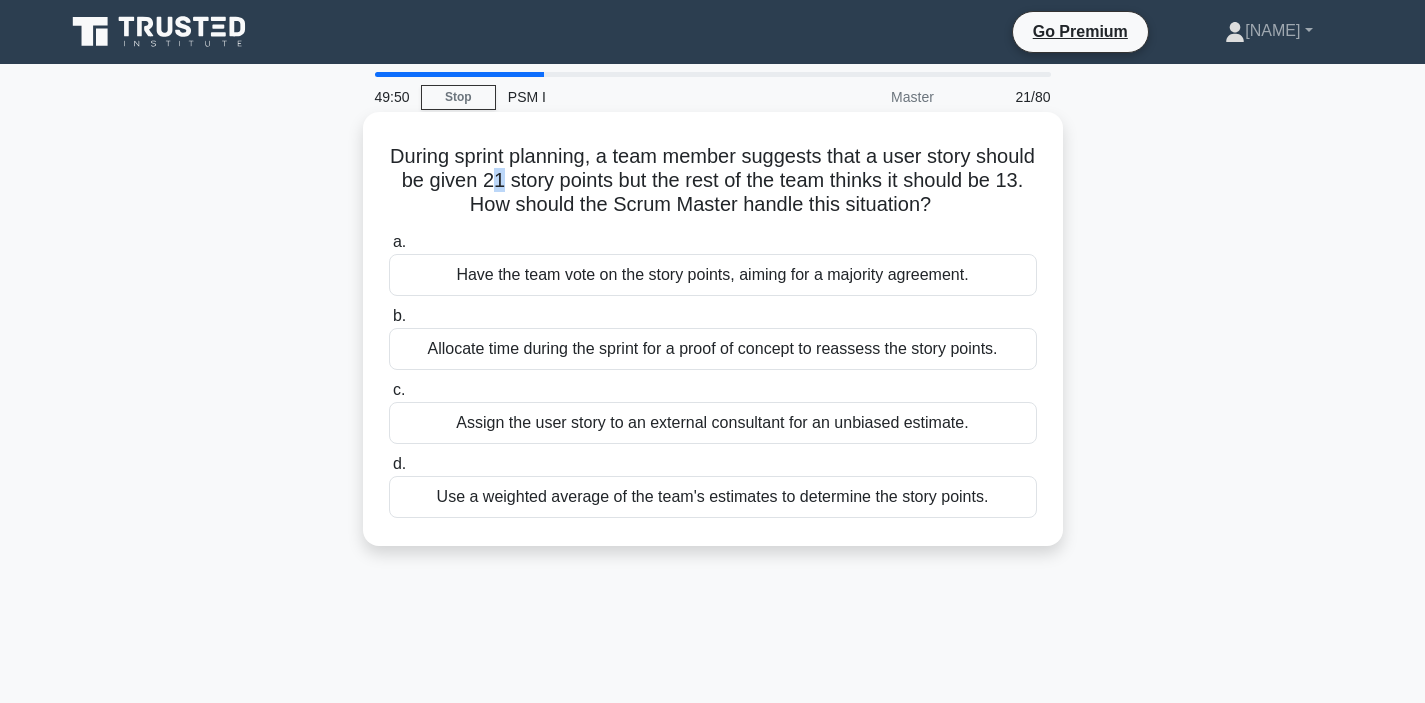 click on "During sprint planning, a team member suggests that a user story should be given 21 story points but the rest of the team thinks it should be 13. How should the Scrum Master handle this situation?" at bounding box center [713, 181] 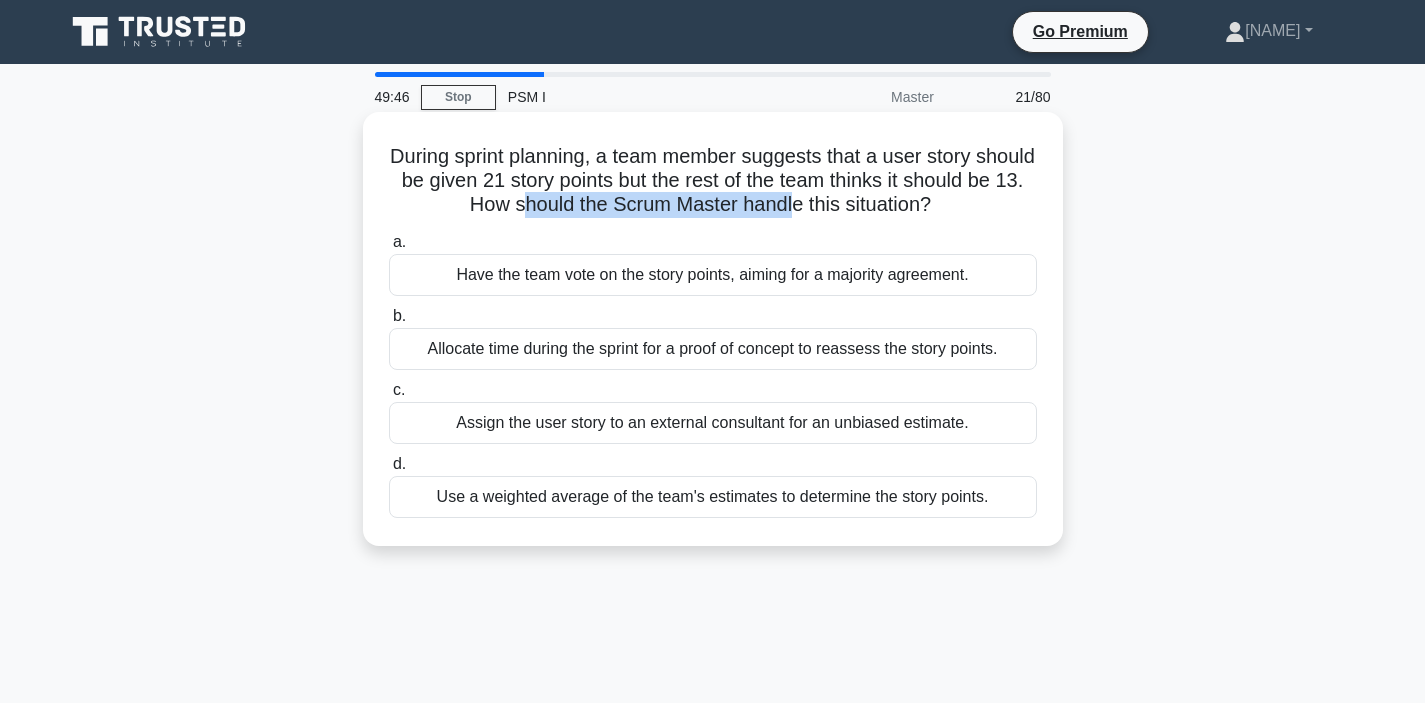 drag, startPoint x: 627, startPoint y: 211, endPoint x: 788, endPoint y: 207, distance: 161.04968 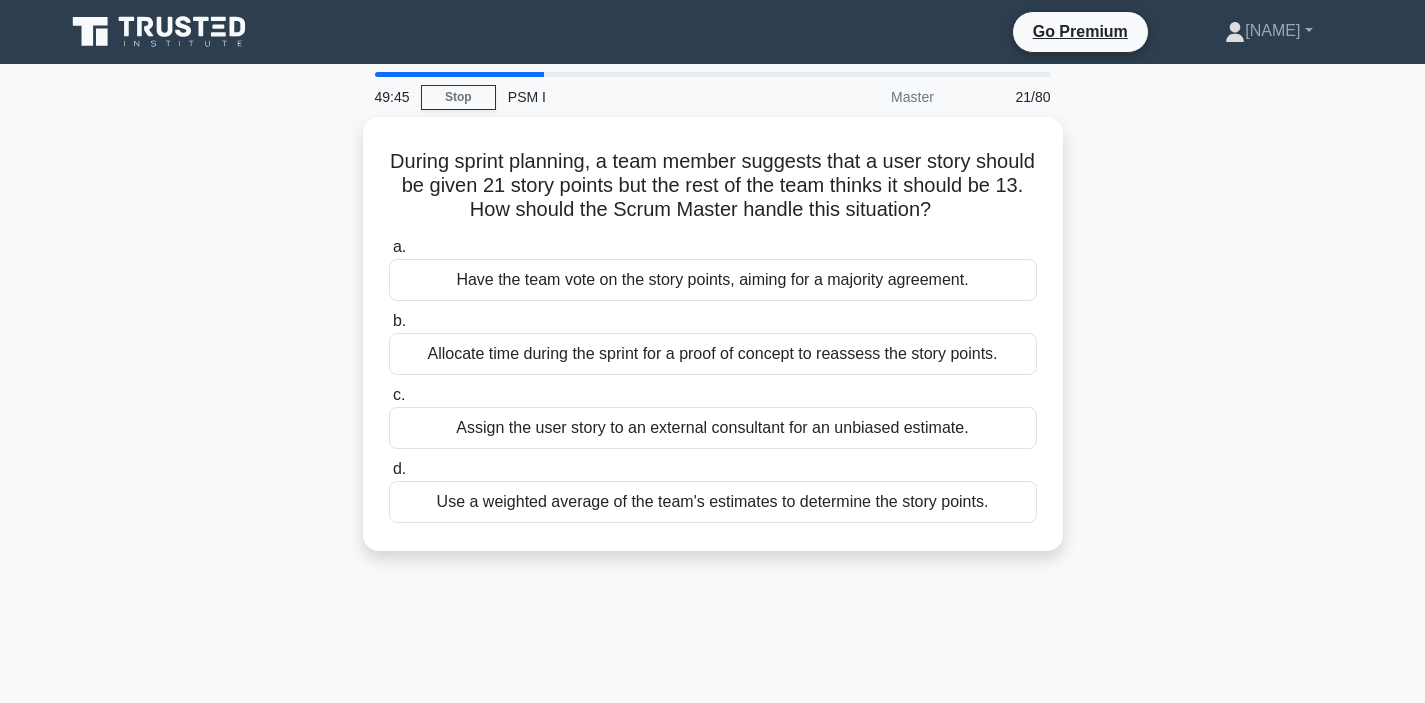 click on "During sprint planning, a team member suggests that a user story should be given 21 story points but the rest of the team thinks it should be 13. How should the Scrum Master handle this situation?" at bounding box center [713, 346] 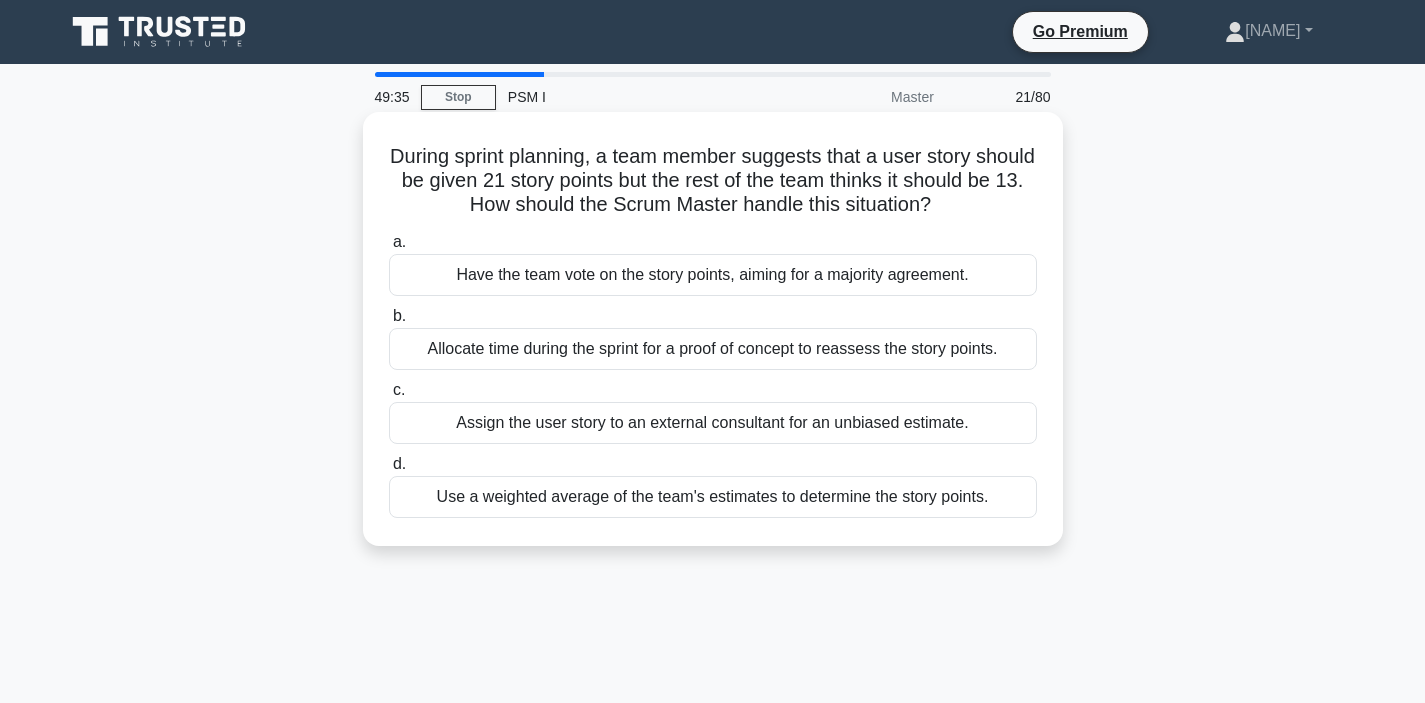 click on "Use a weighted average of the team's estimates to determine the story points." at bounding box center [713, 497] 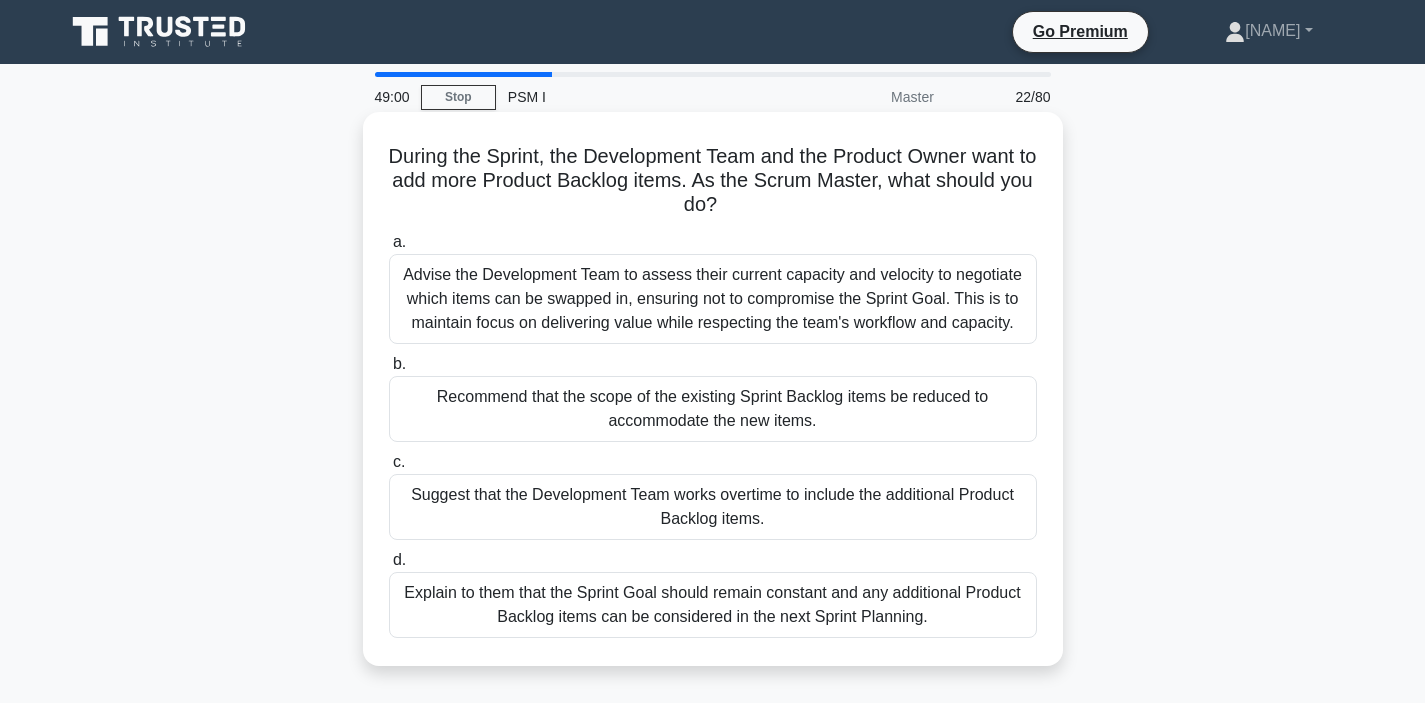 click on "Explain to them that the Sprint Goal should remain constant and any additional Product Backlog items can be considered in the next Sprint Planning." at bounding box center [713, 605] 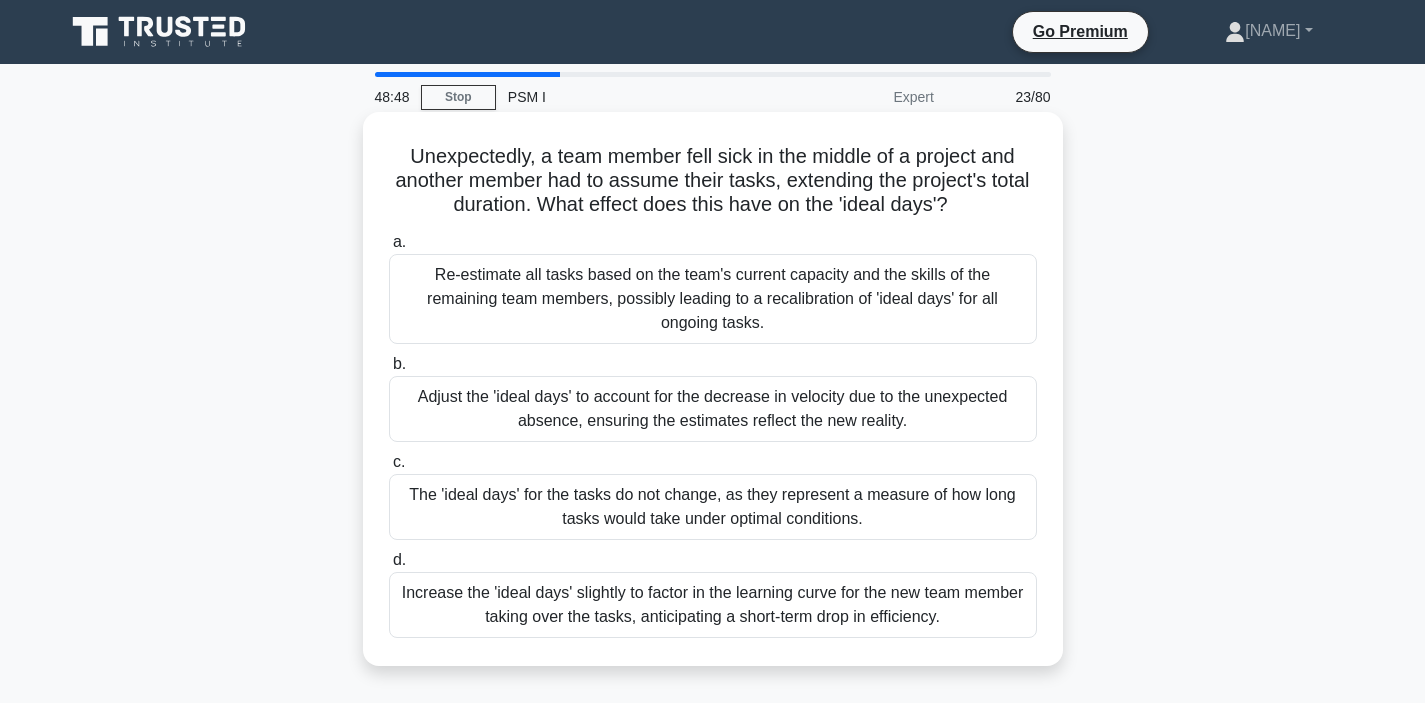 drag, startPoint x: 409, startPoint y: 160, endPoint x: 958, endPoint y: 213, distance: 551.55237 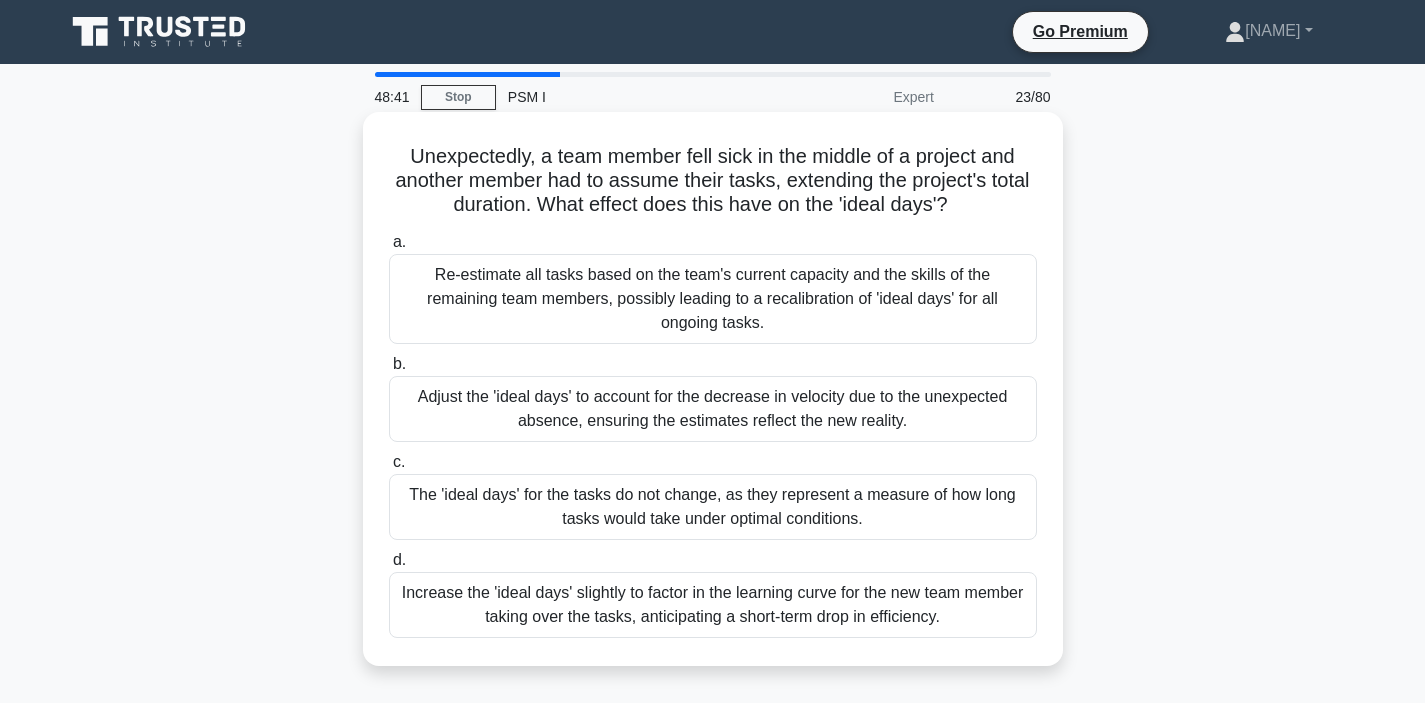 click on "The 'ideal days' for the tasks do not change, as they represent a measure of how long tasks would take under optimal conditions." at bounding box center (713, 507) 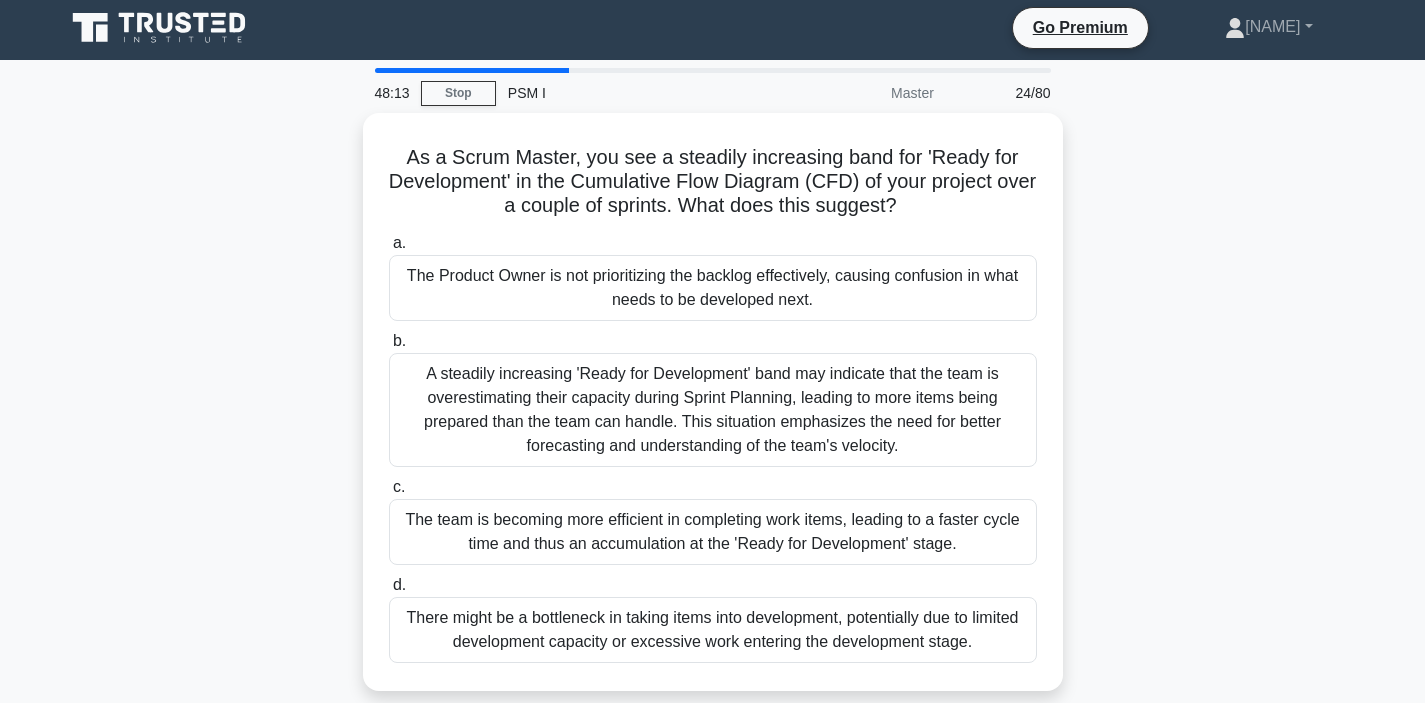 scroll, scrollTop: 8, scrollLeft: 0, axis: vertical 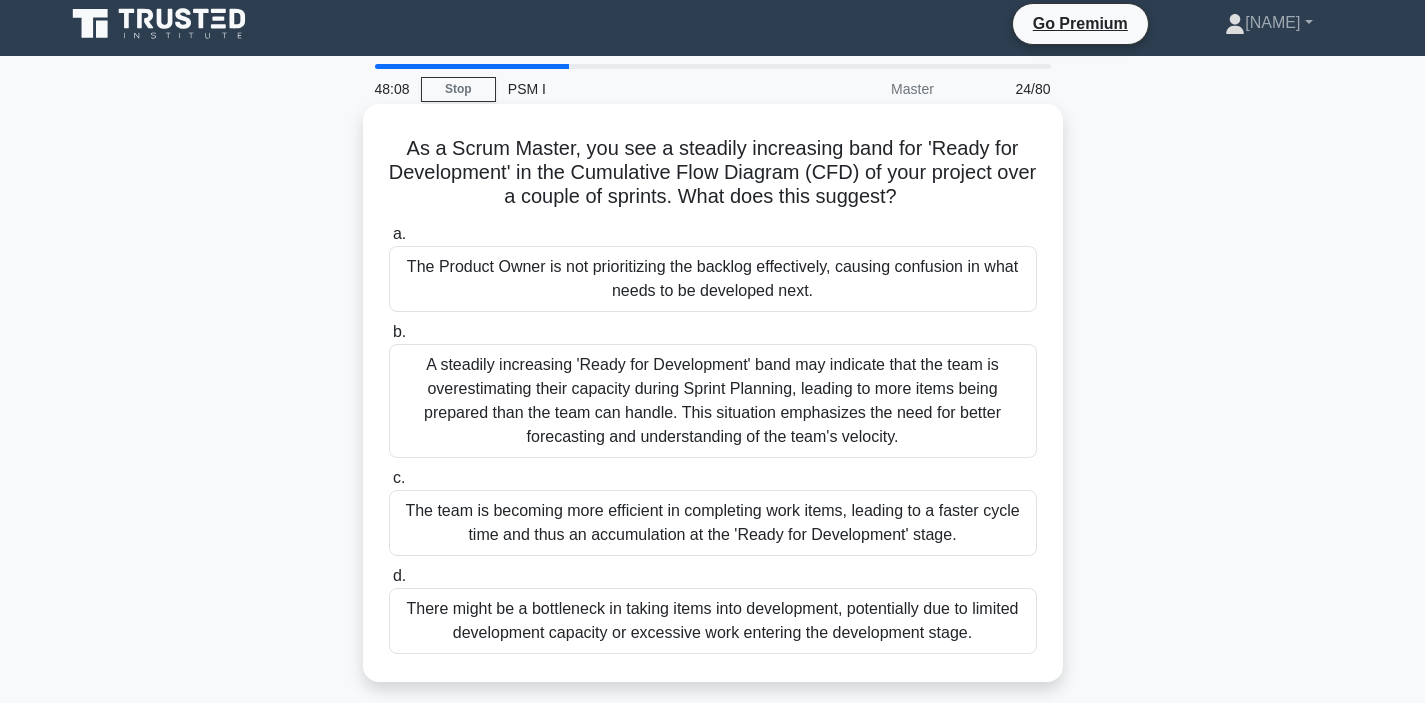 click on "There might be a bottleneck in taking items into development, potentially due to limited development capacity or excessive work entering the development stage." at bounding box center [713, 621] 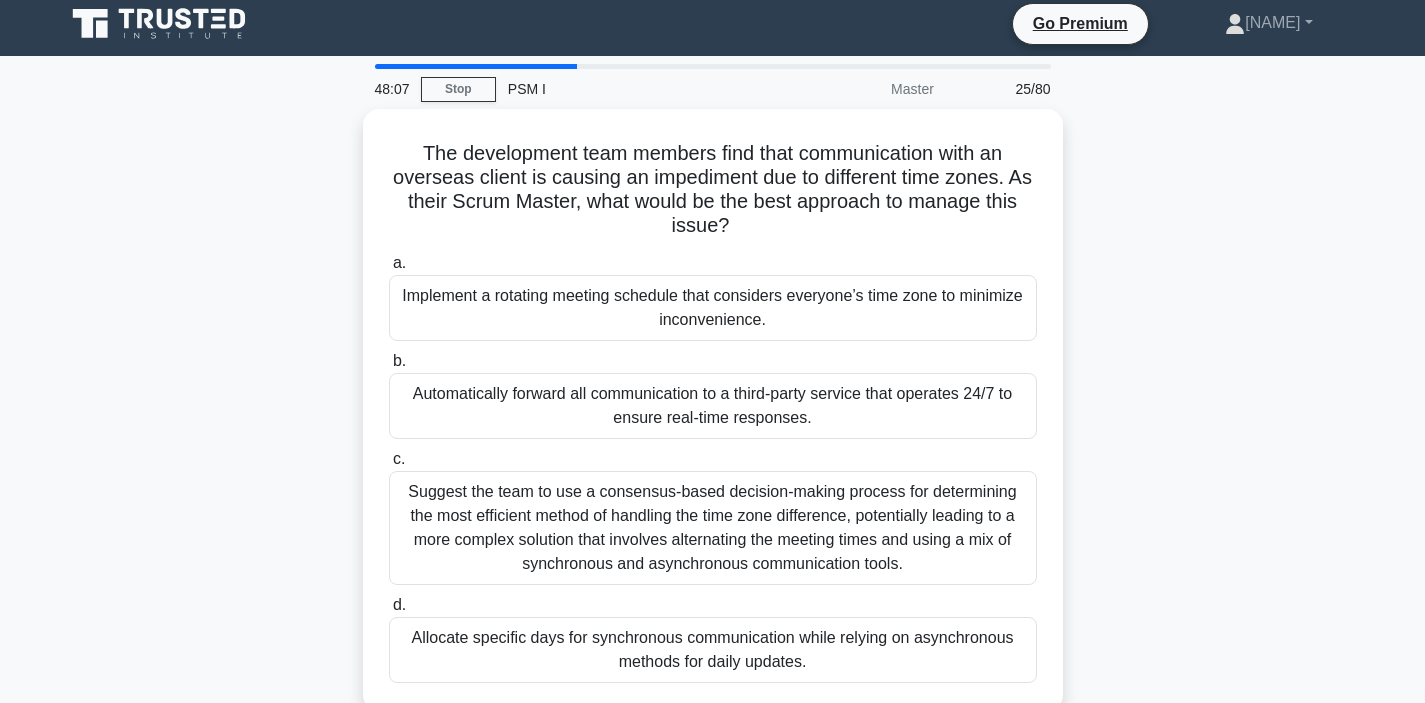 scroll, scrollTop: 0, scrollLeft: 0, axis: both 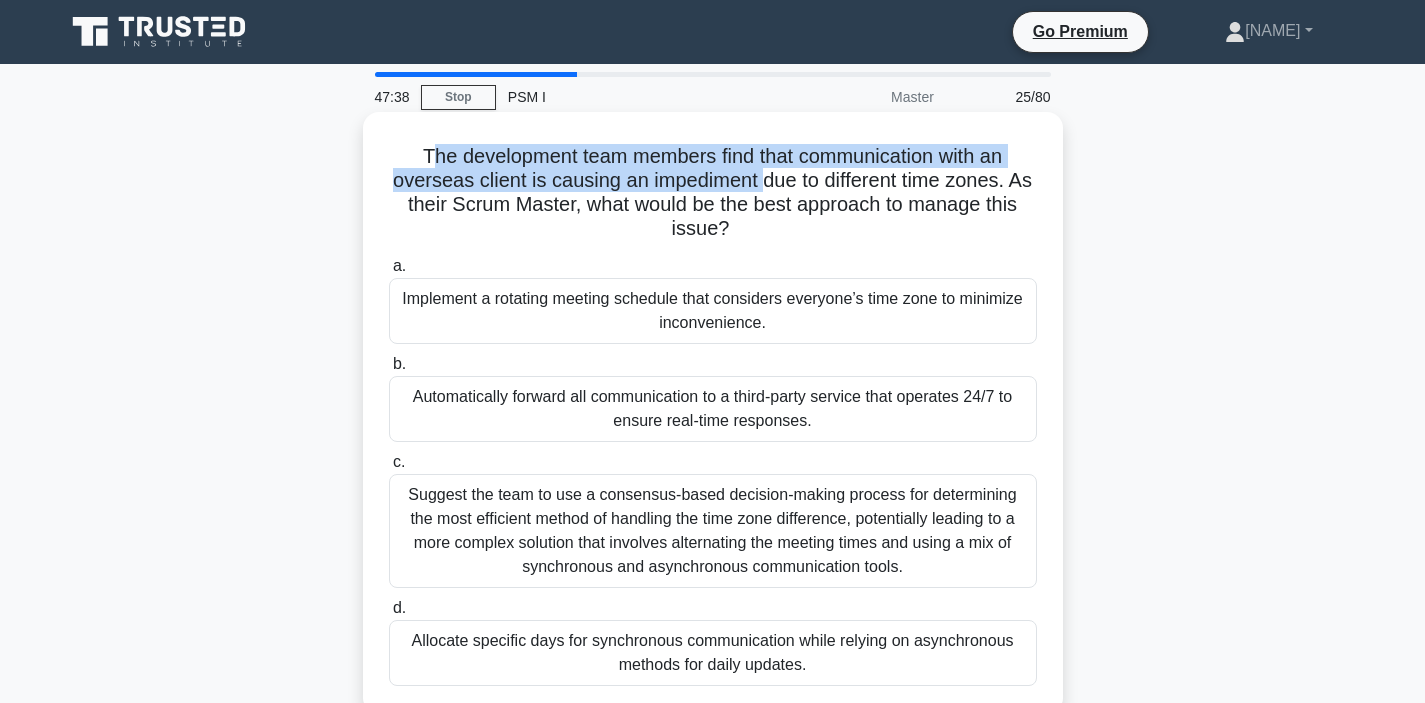 drag, startPoint x: 430, startPoint y: 156, endPoint x: 758, endPoint y: 187, distance: 329.46167 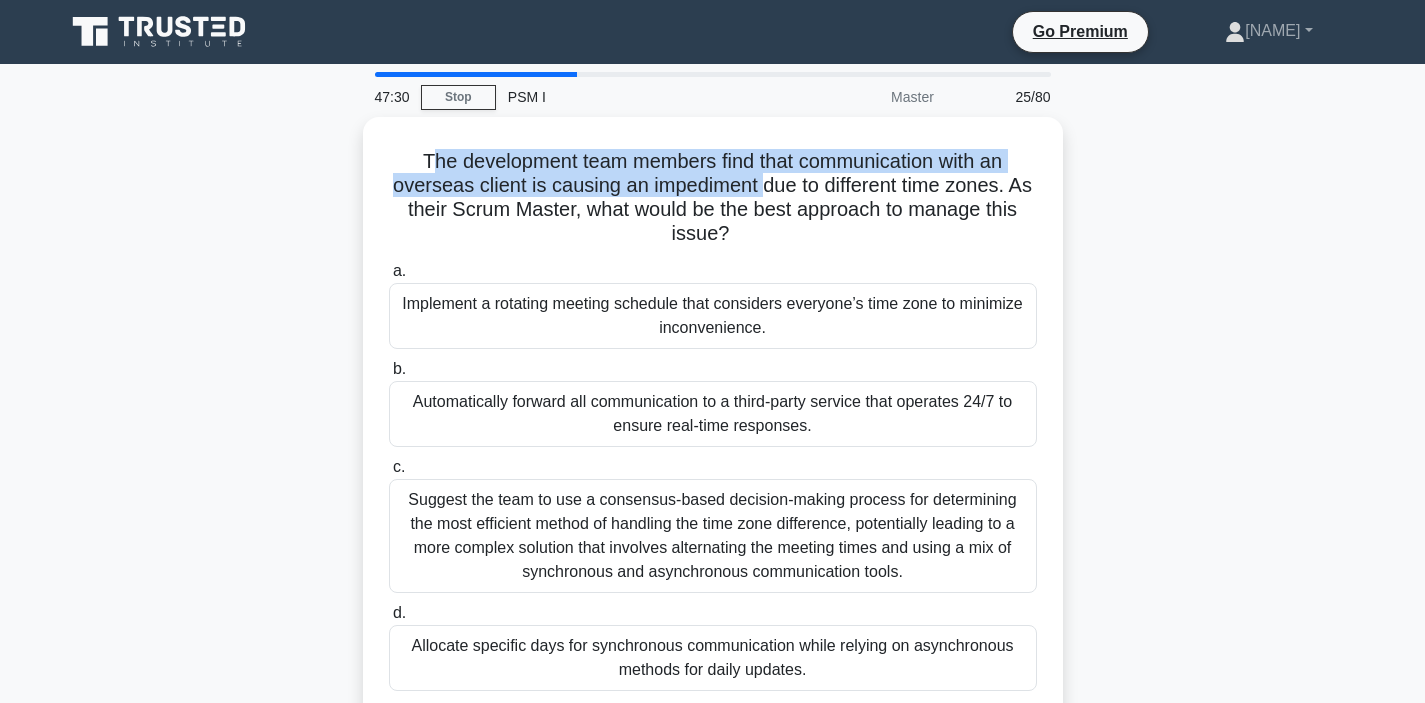 scroll, scrollTop: 4, scrollLeft: 0, axis: vertical 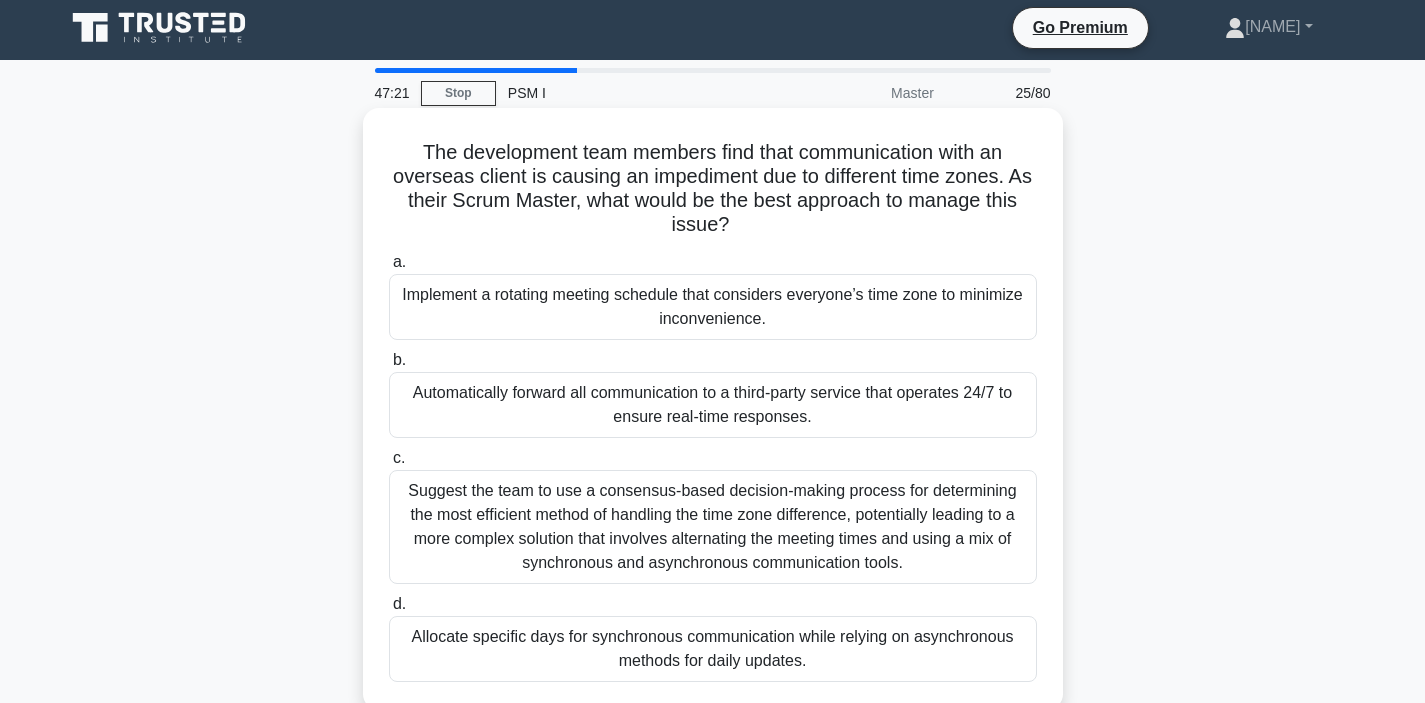 click on "Implement a rotating meeting schedule that considers everyone’s time zone to minimize inconvenience." at bounding box center [713, 307] 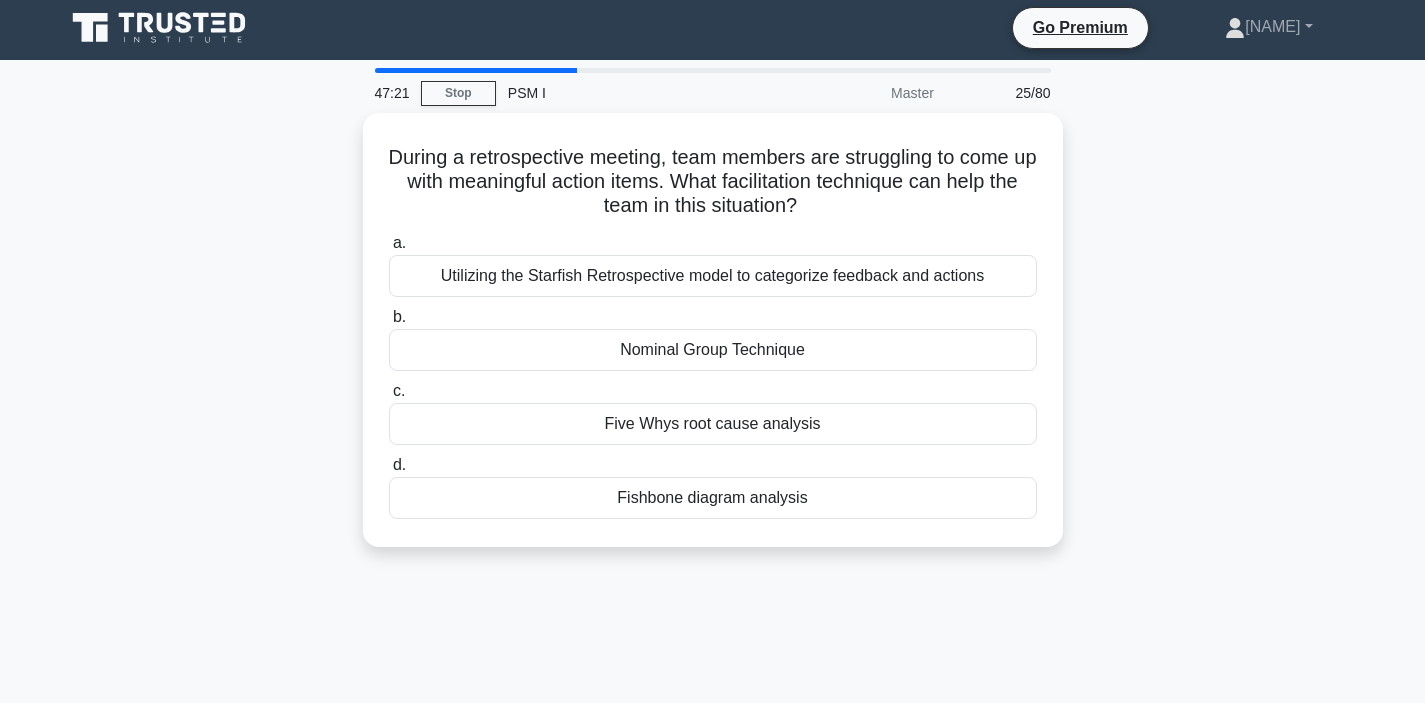 scroll, scrollTop: 0, scrollLeft: 0, axis: both 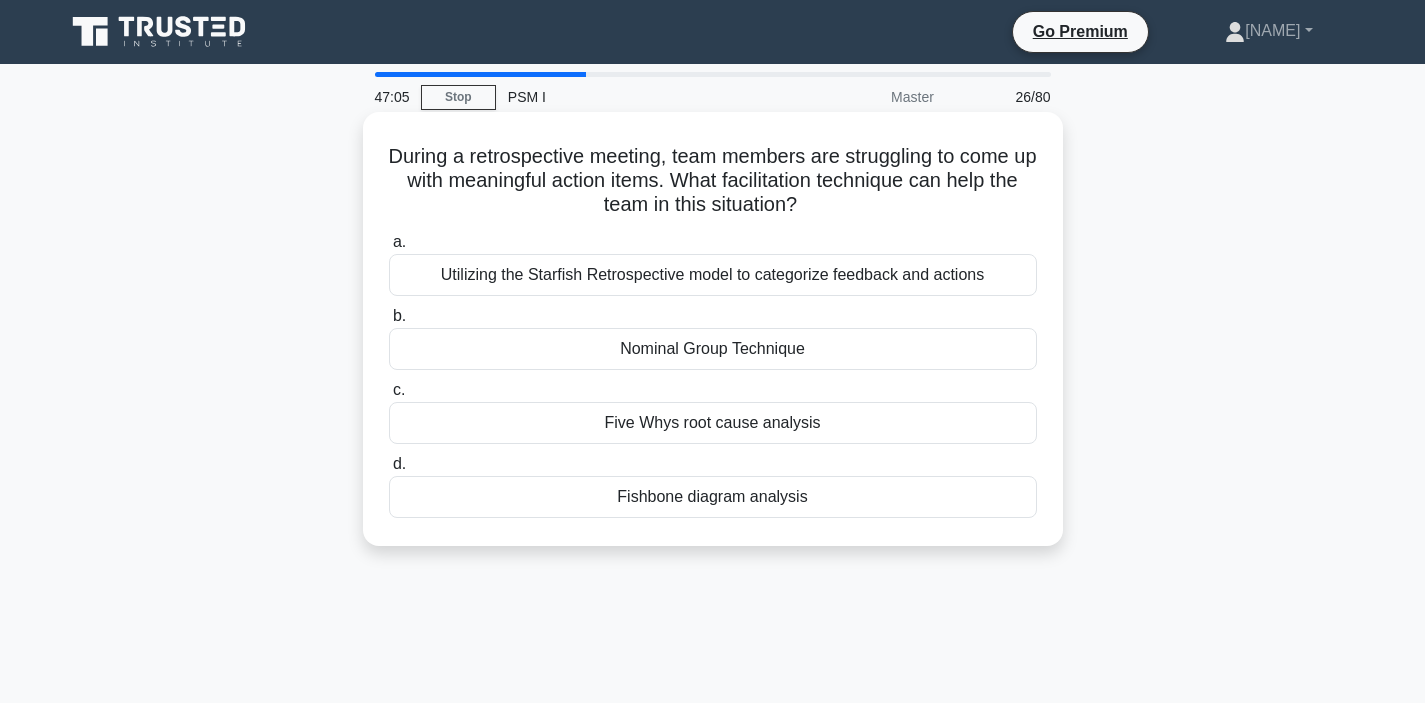 click on "Utilizing the Starfish Retrospective model to categorize feedback and actions" at bounding box center [713, 275] 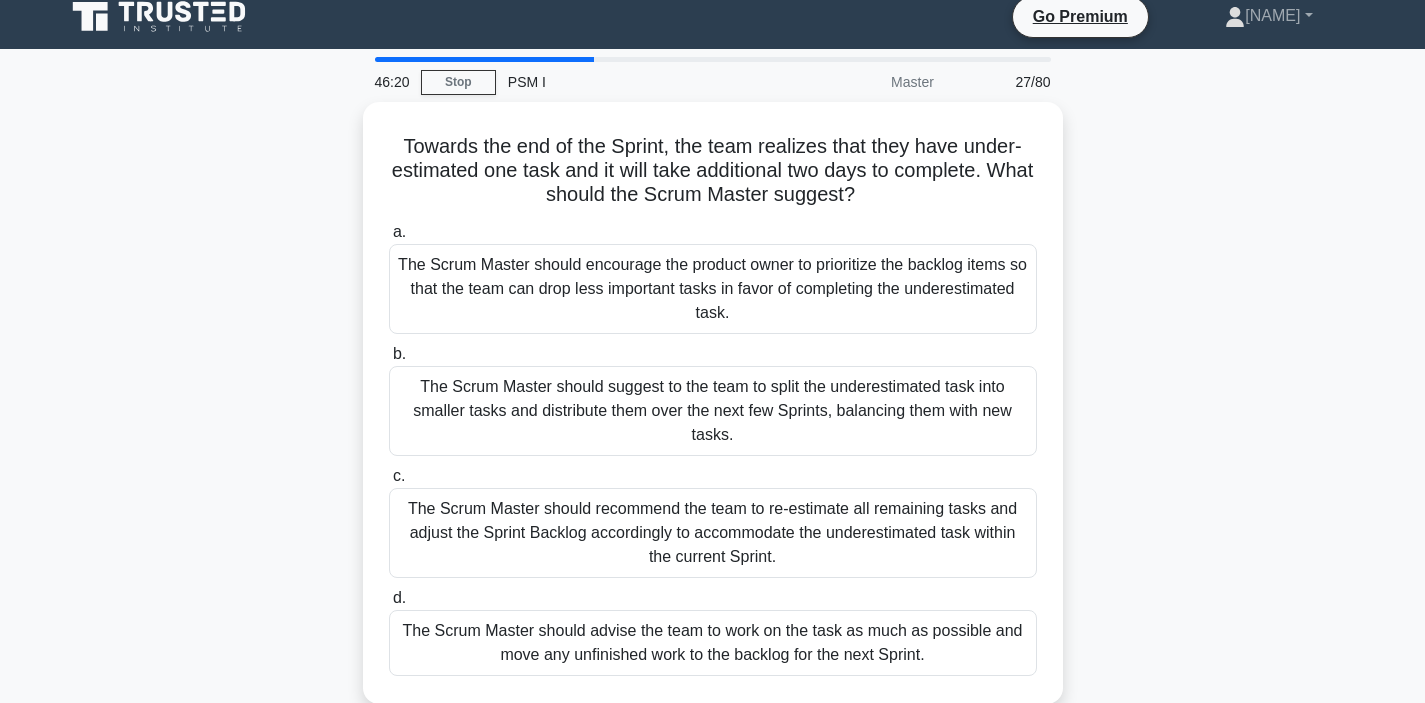 scroll, scrollTop: 27, scrollLeft: 0, axis: vertical 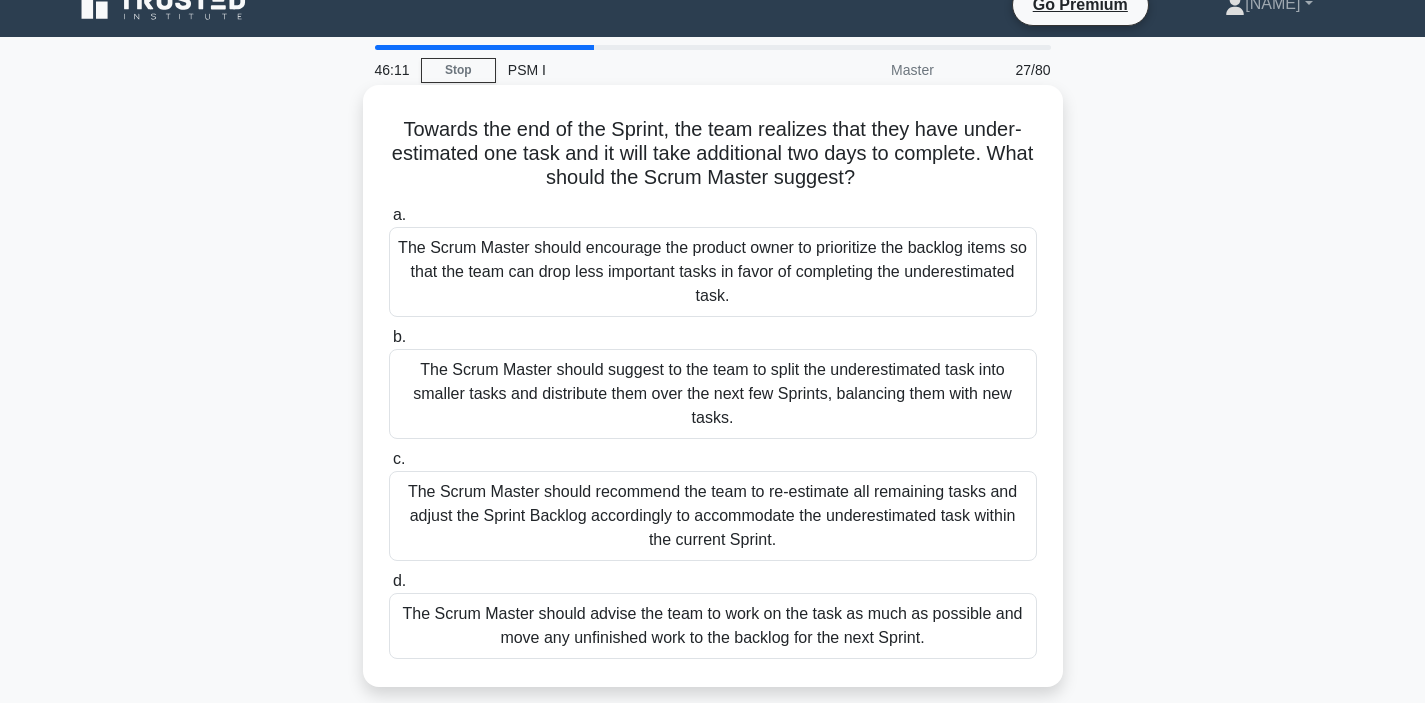 click on "The Scrum Master should advise the team to work on the task as much as possible and move any unfinished work to the backlog for the next Sprint." at bounding box center (713, 626) 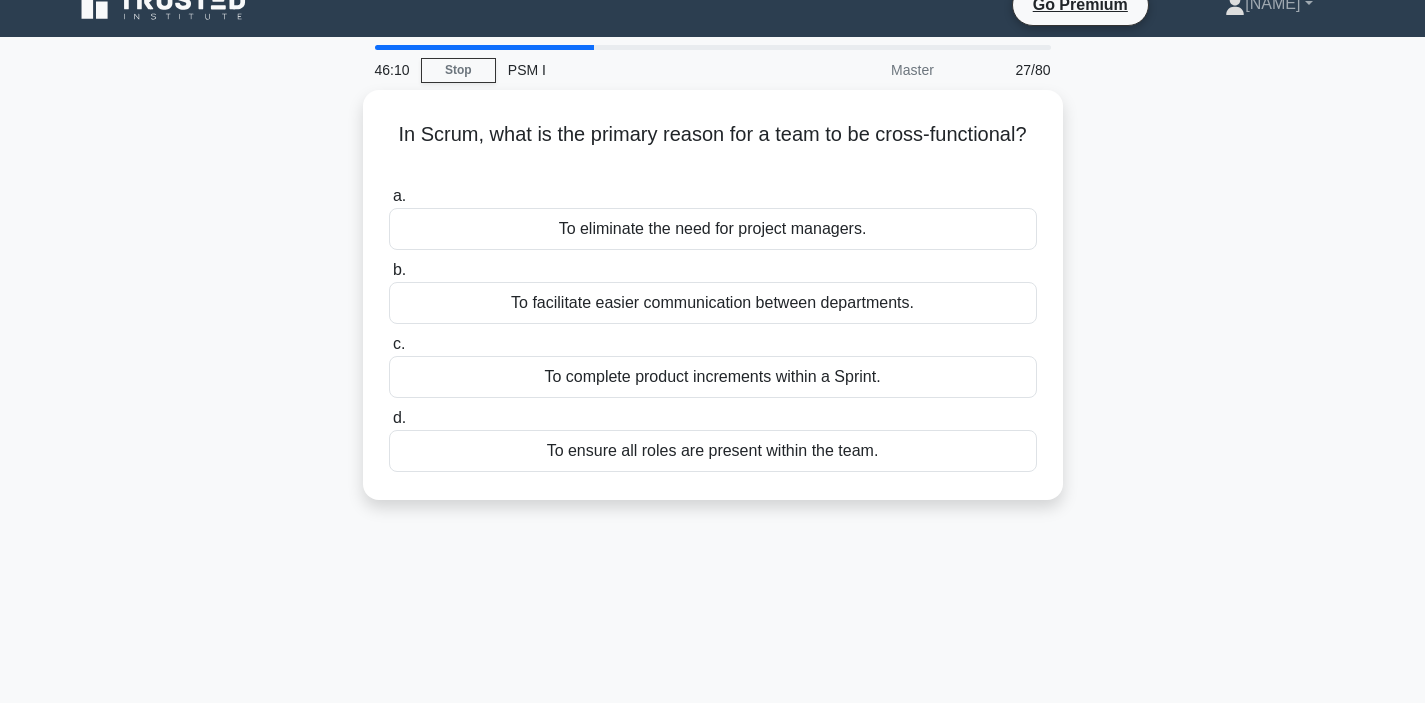 scroll, scrollTop: 0, scrollLeft: 0, axis: both 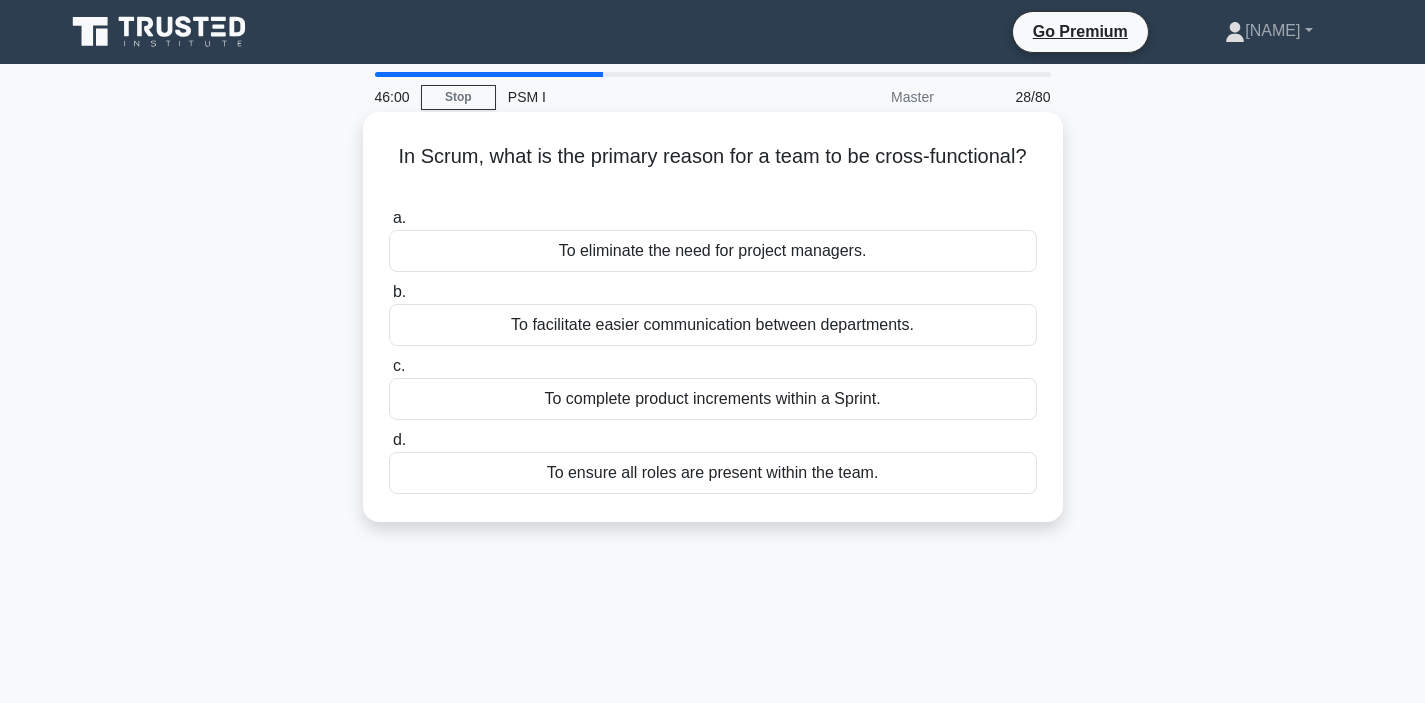 click on "To complete product increments within a Sprint." at bounding box center (713, 399) 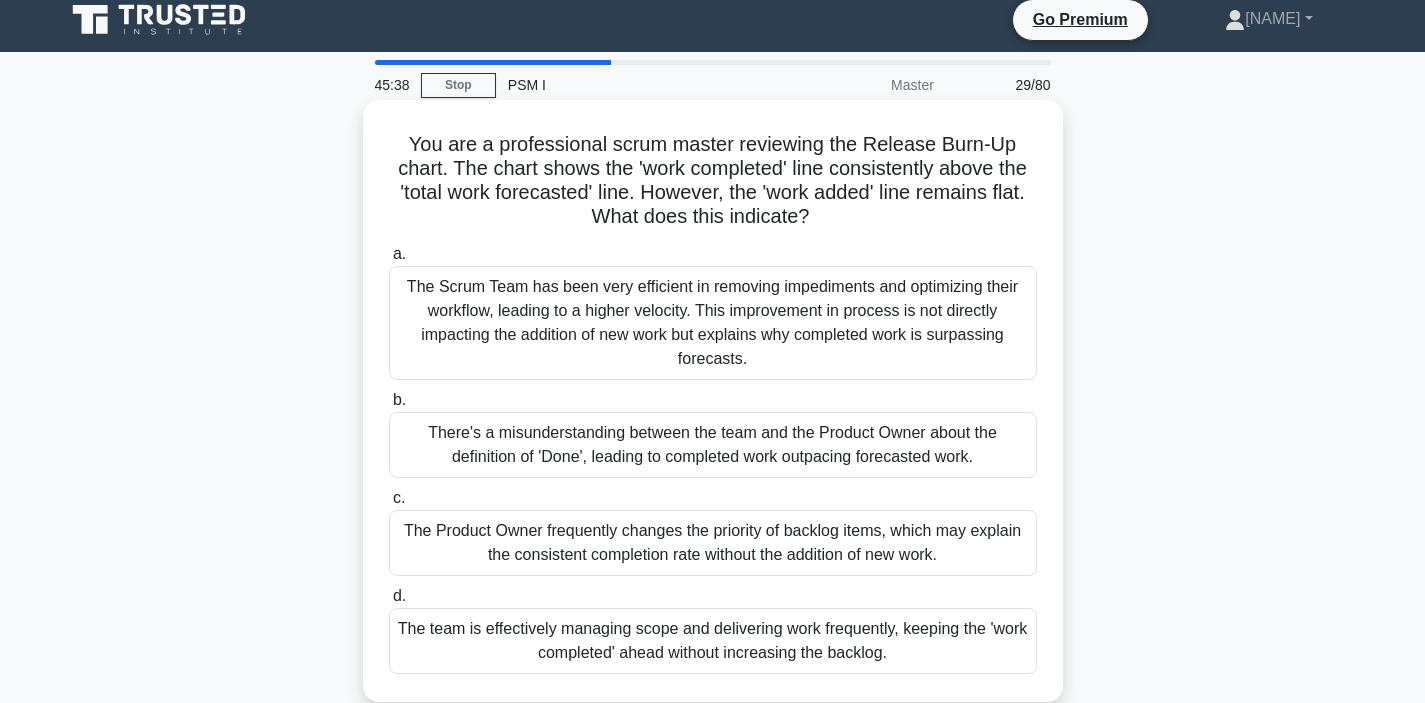 scroll, scrollTop: 16, scrollLeft: 0, axis: vertical 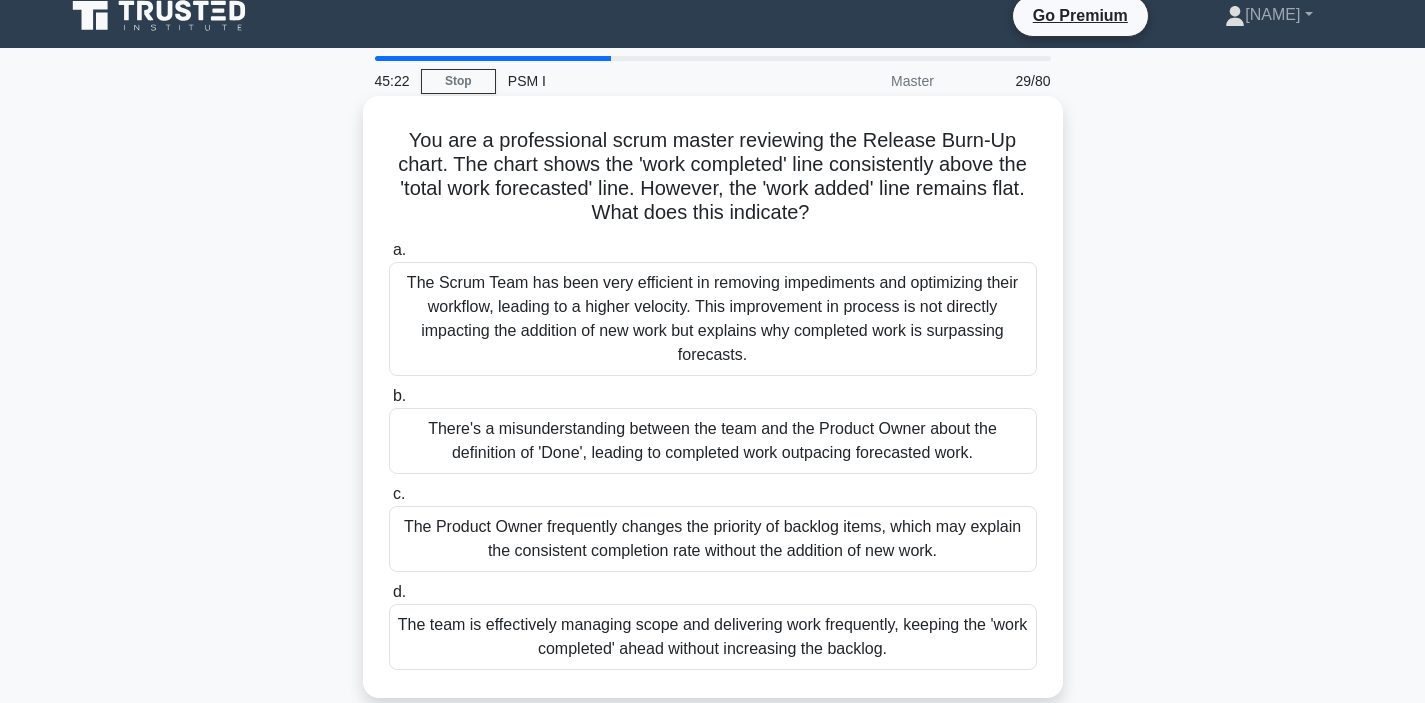 click on "The Scrum Team has been very efficient in removing impediments and optimizing their workflow, leading to a higher velocity. This improvement in process is not directly impacting the addition of new work but explains why completed work is surpassing forecasts." at bounding box center [713, 319] 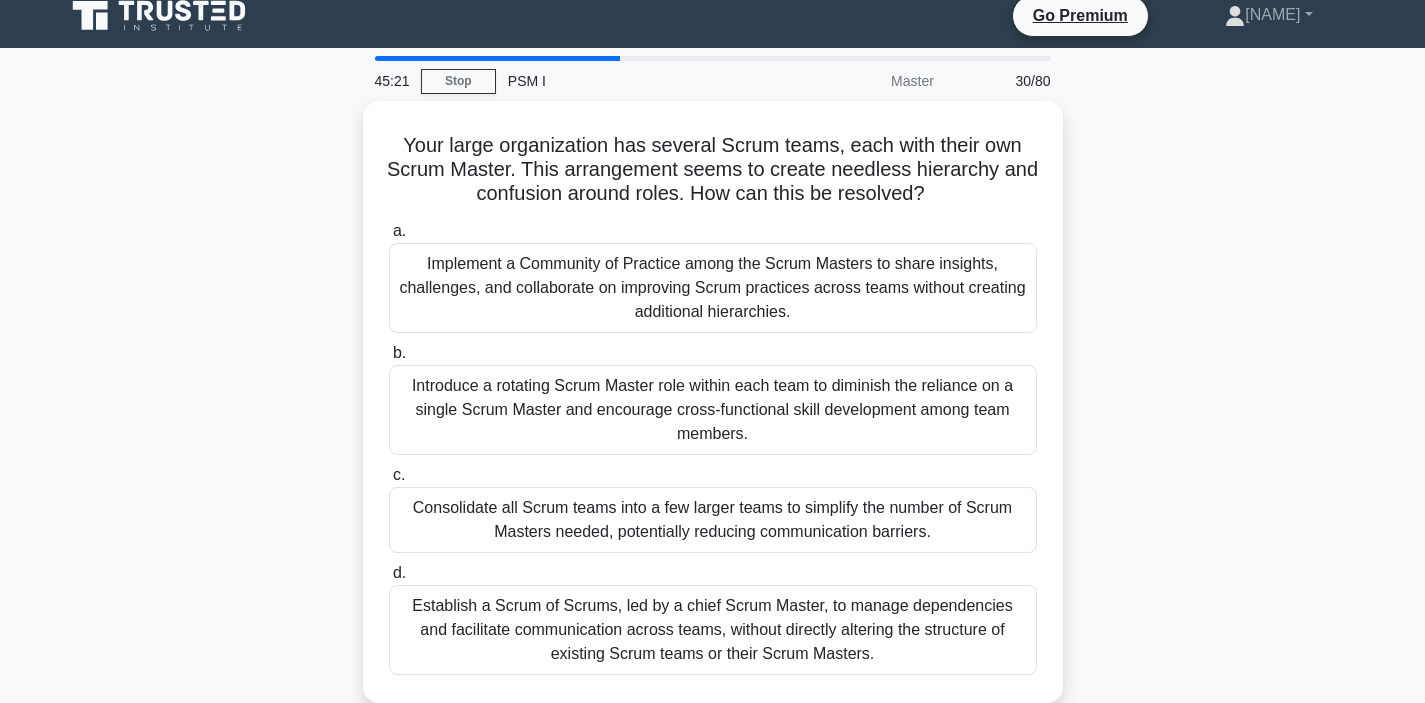 scroll, scrollTop: 0, scrollLeft: 0, axis: both 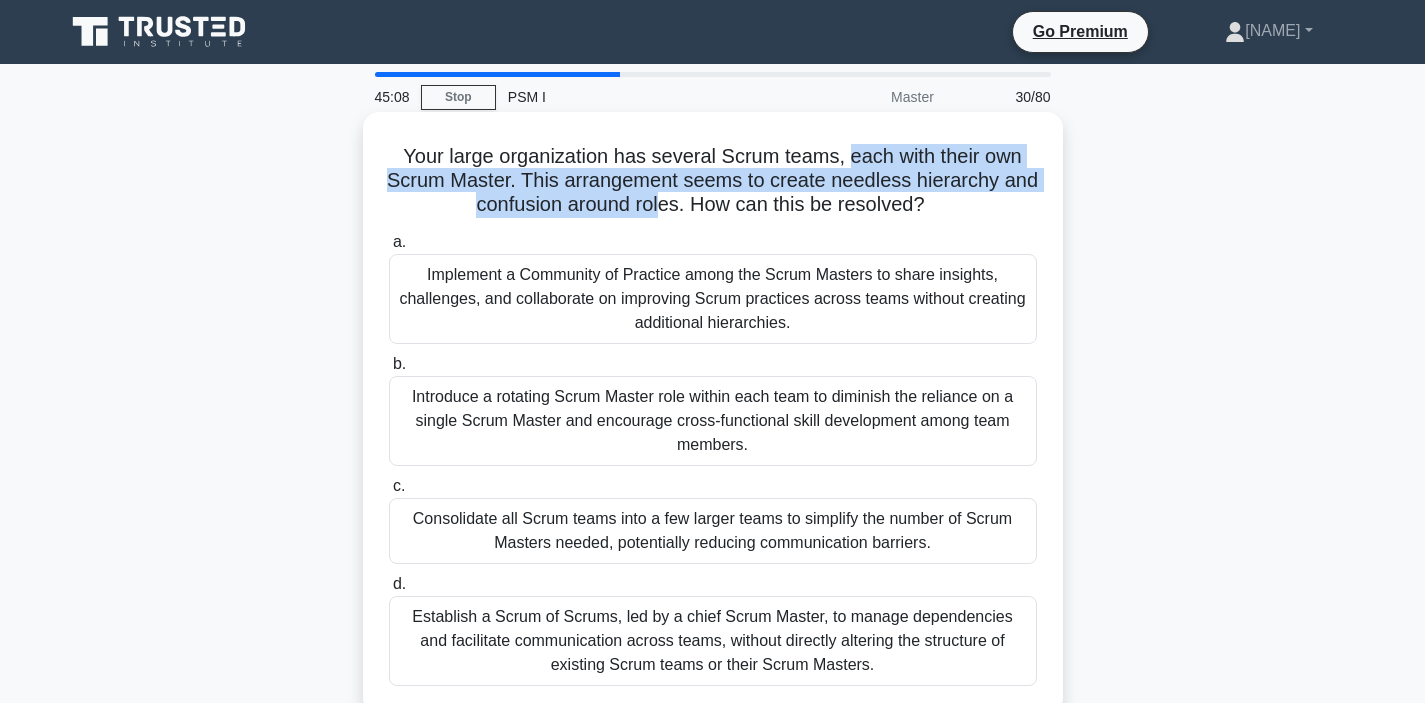 drag, startPoint x: 846, startPoint y: 159, endPoint x: 661, endPoint y: 205, distance: 190.63315 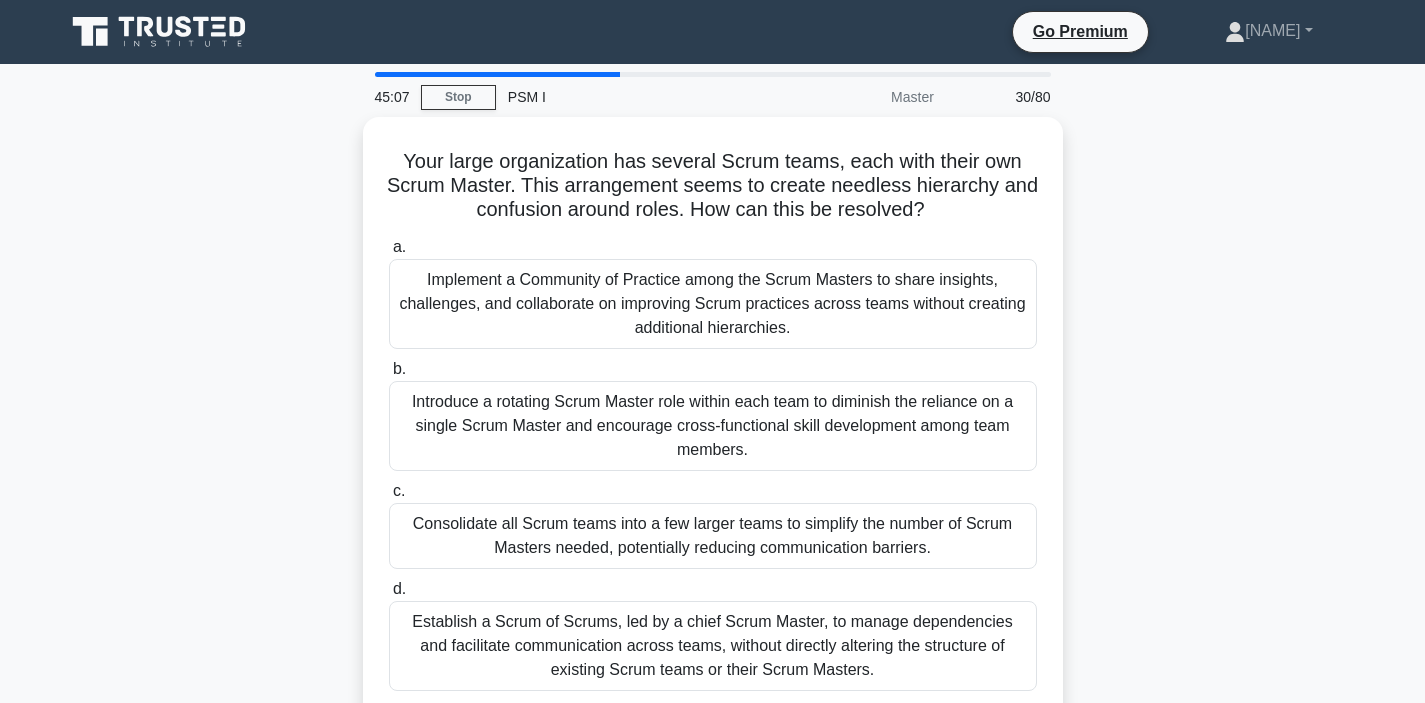 click on "Your large organization has several Scrum teams, each with their own Scrum Master. This arrangement seems to create needless hierarchy and confusion around roles. How can this be resolved?
.spinner_0XTQ{transform-origin:center;animation:spinner_y6GP .75s linear infinite}@keyframes spinner_y6GP{100%{transform:rotate(360deg)}}
a.
b. c. d." at bounding box center [713, 430] 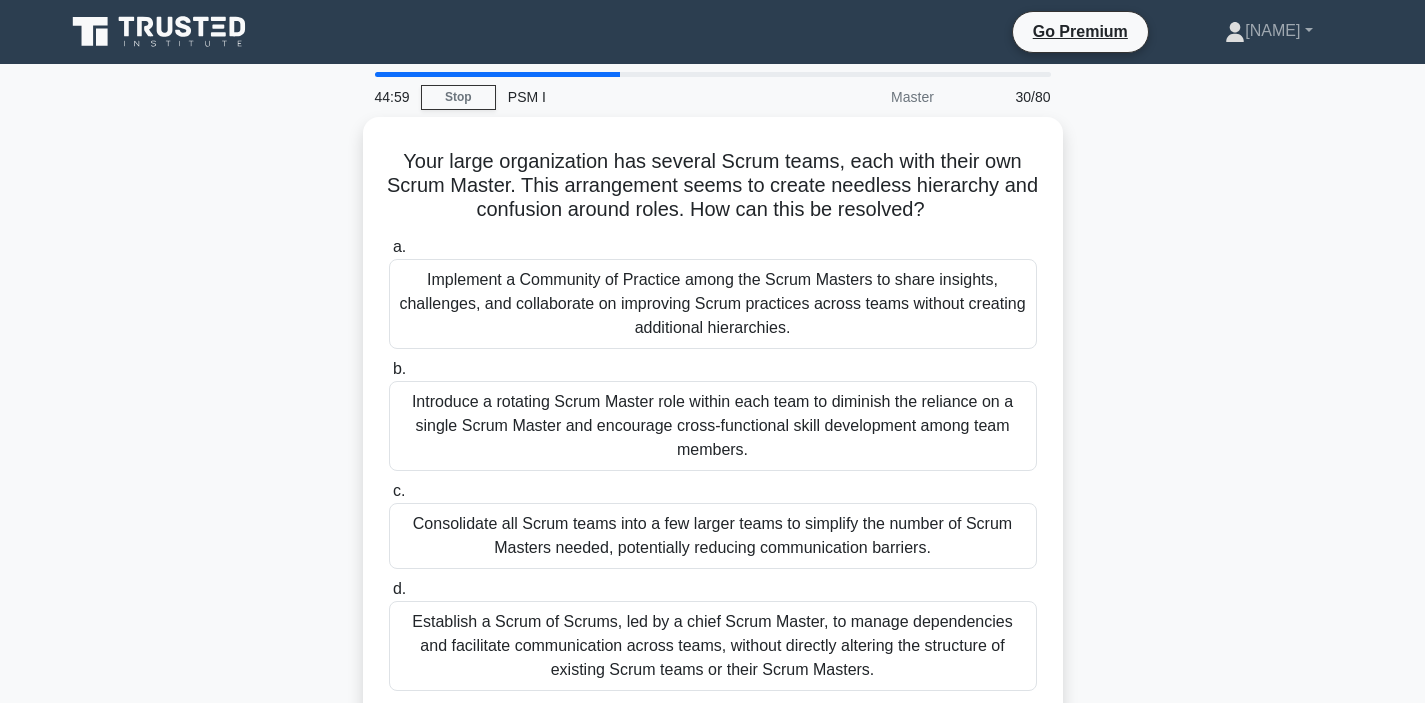 drag, startPoint x: 242, startPoint y: 288, endPoint x: 296, endPoint y: 285, distance: 54.08327 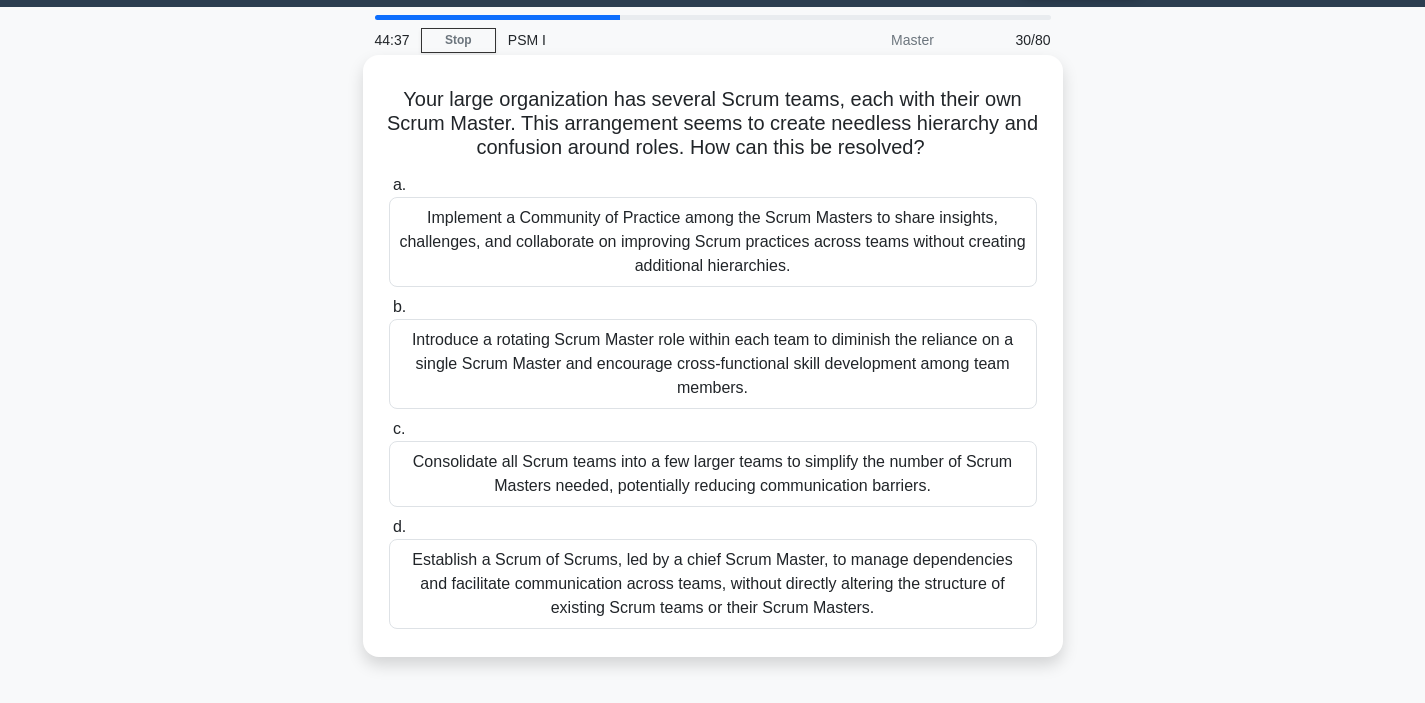 scroll, scrollTop: 0, scrollLeft: 0, axis: both 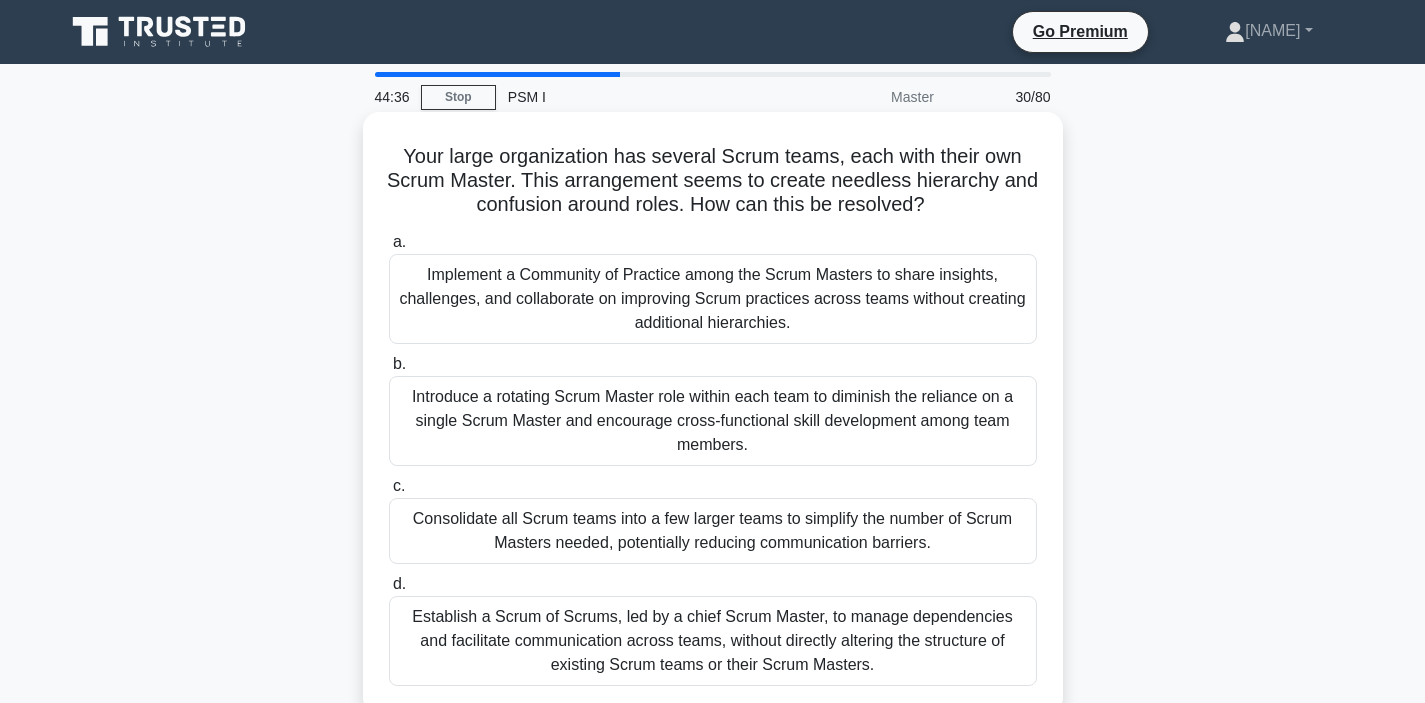 click on "Establish a Scrum of Scrums, led by a chief Scrum Master, to manage dependencies and facilitate communication across teams, without directly altering the structure of existing Scrum teams or their Scrum Masters." at bounding box center [713, 641] 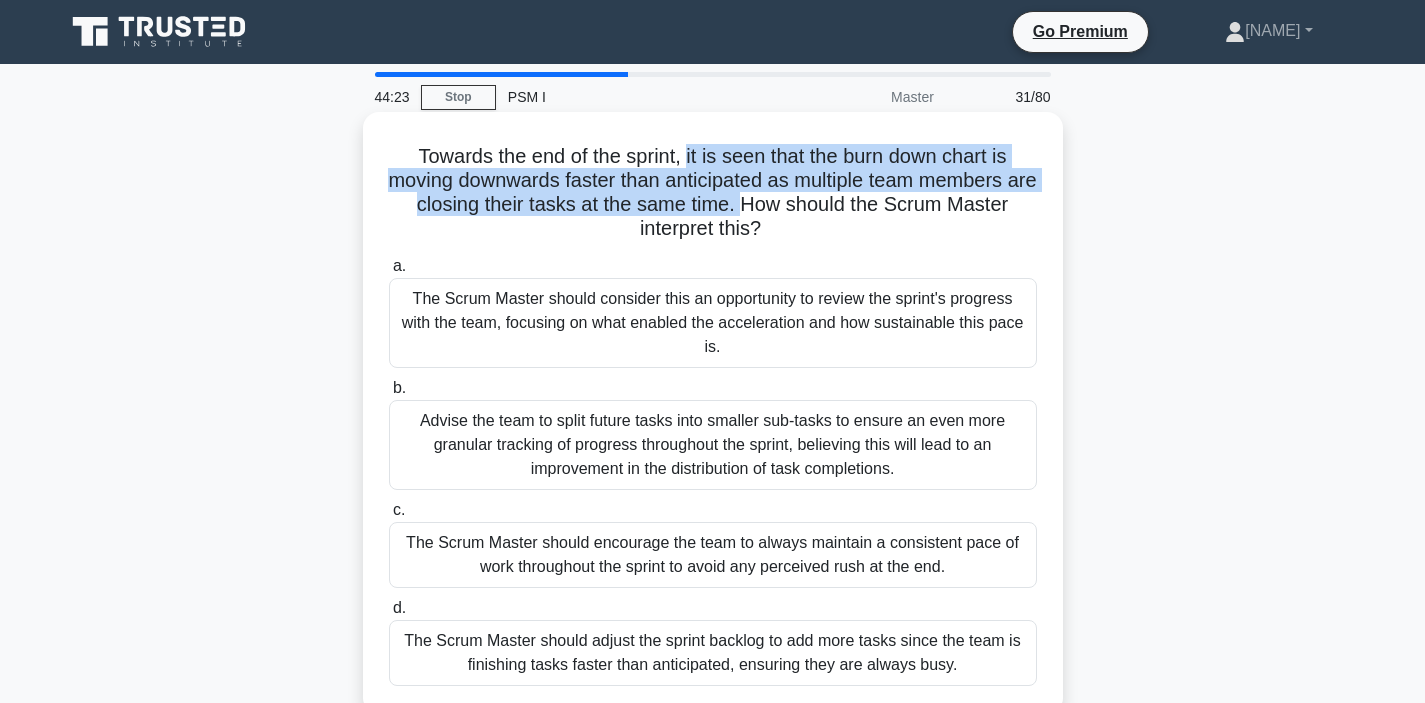 drag, startPoint x: 687, startPoint y: 157, endPoint x: 747, endPoint y: 212, distance: 81.394104 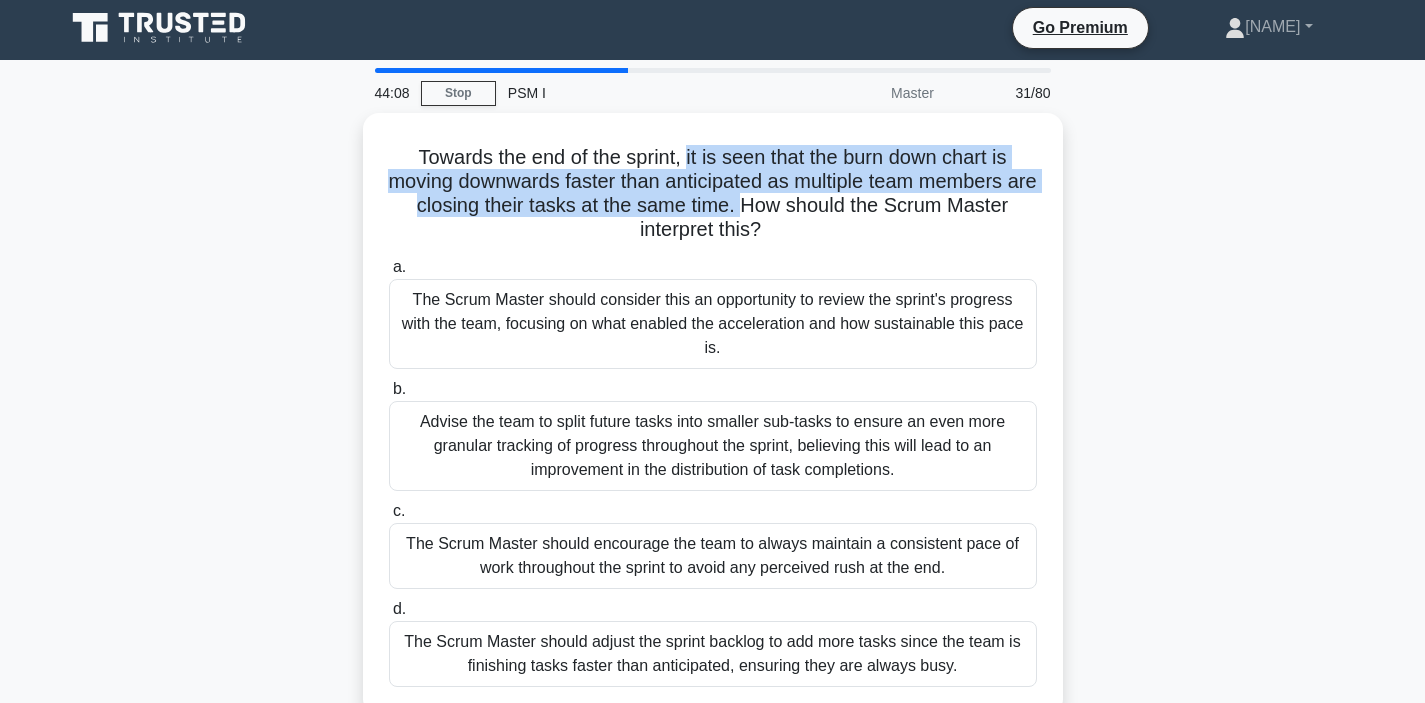 scroll, scrollTop: 8, scrollLeft: 0, axis: vertical 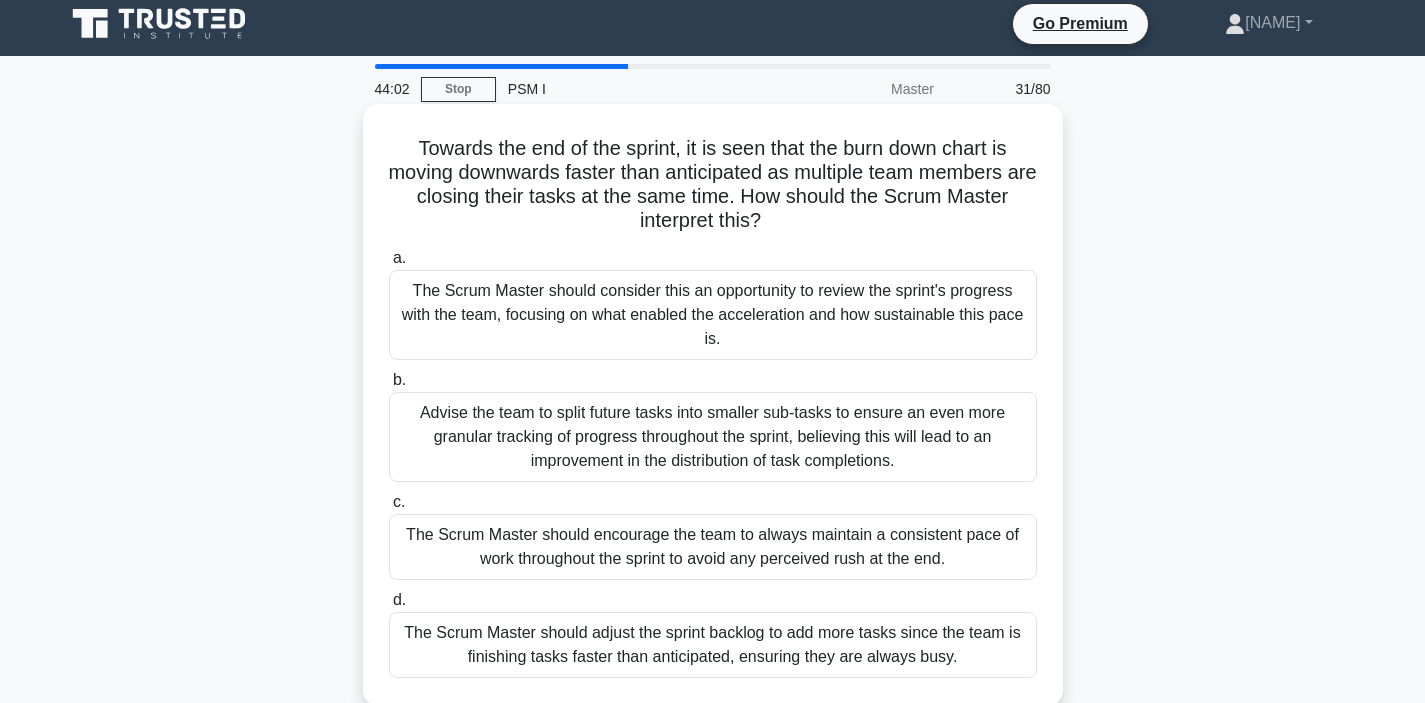 click on "The Scrum Master should adjust the sprint backlog to add more tasks since the team is finishing tasks faster than anticipated, ensuring they are always busy." at bounding box center (713, 645) 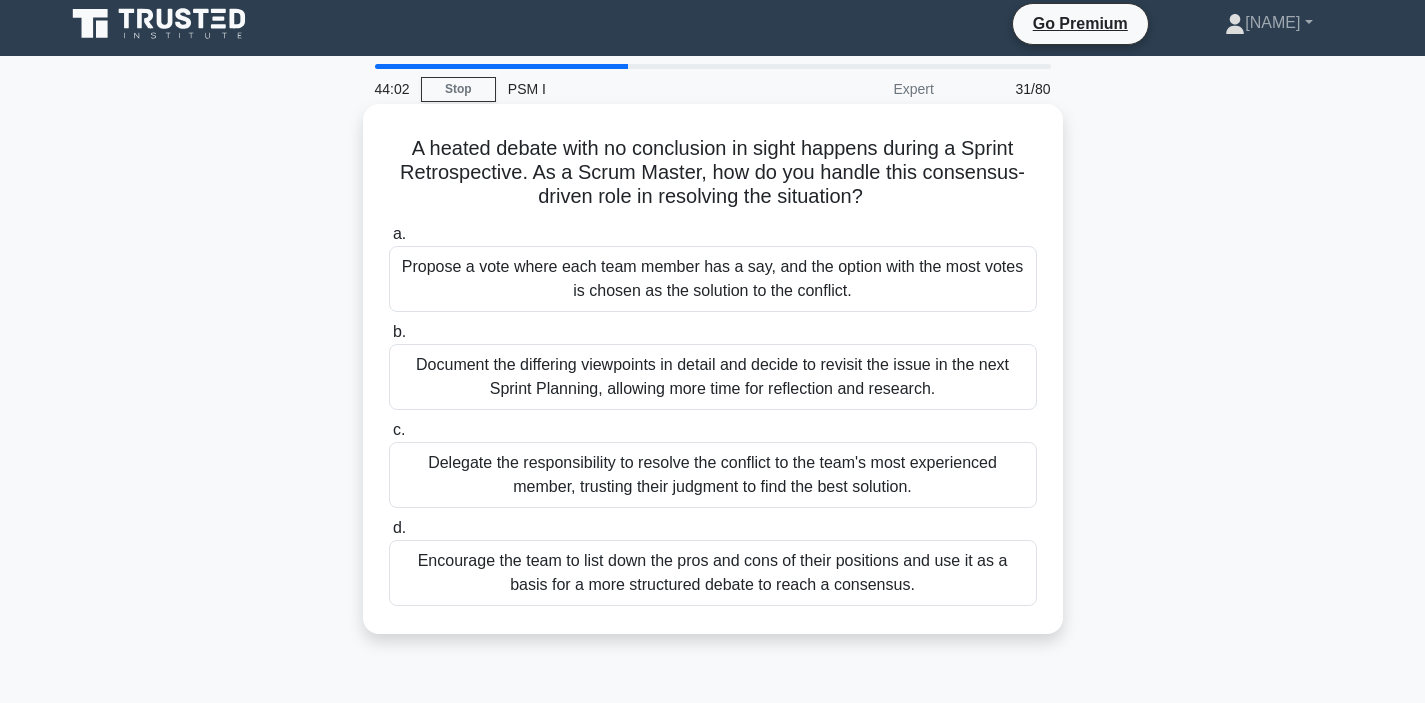 scroll, scrollTop: 0, scrollLeft: 0, axis: both 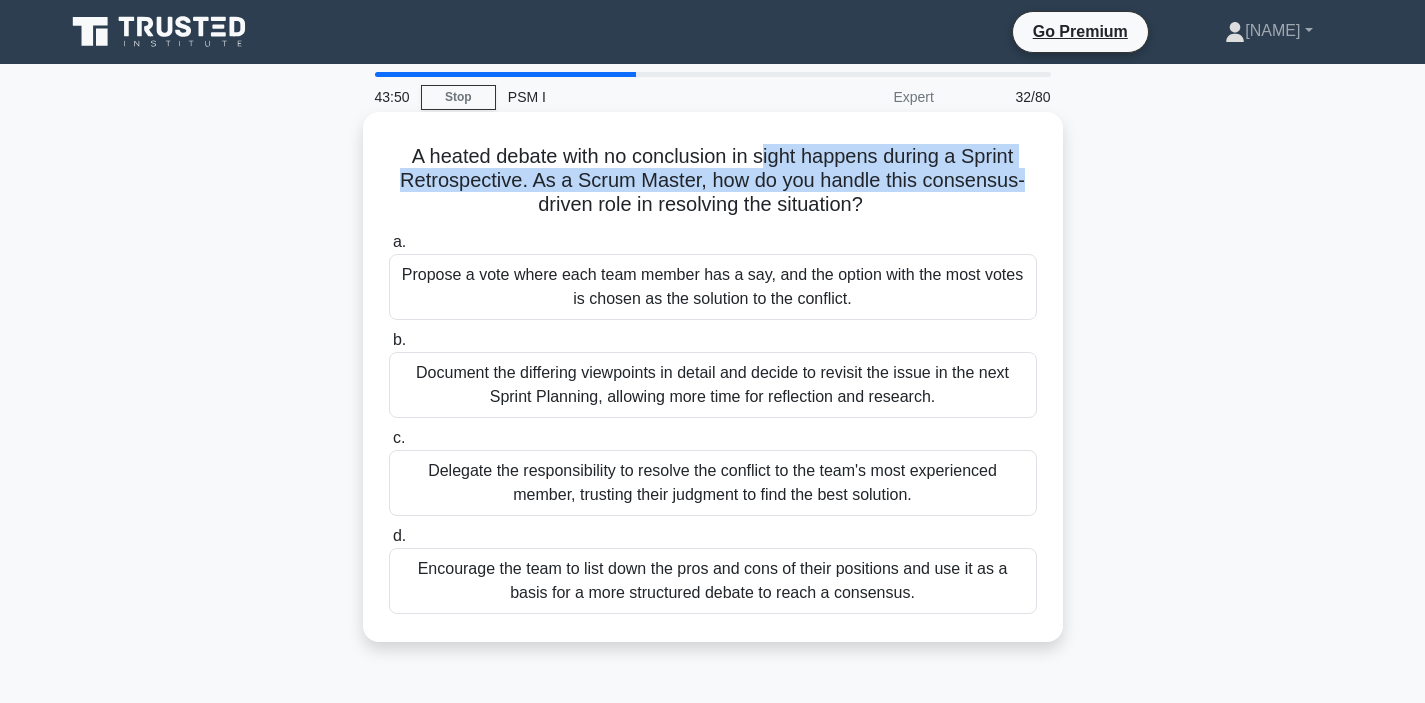 drag, startPoint x: 760, startPoint y: 158, endPoint x: 1021, endPoint y: 183, distance: 262.19458 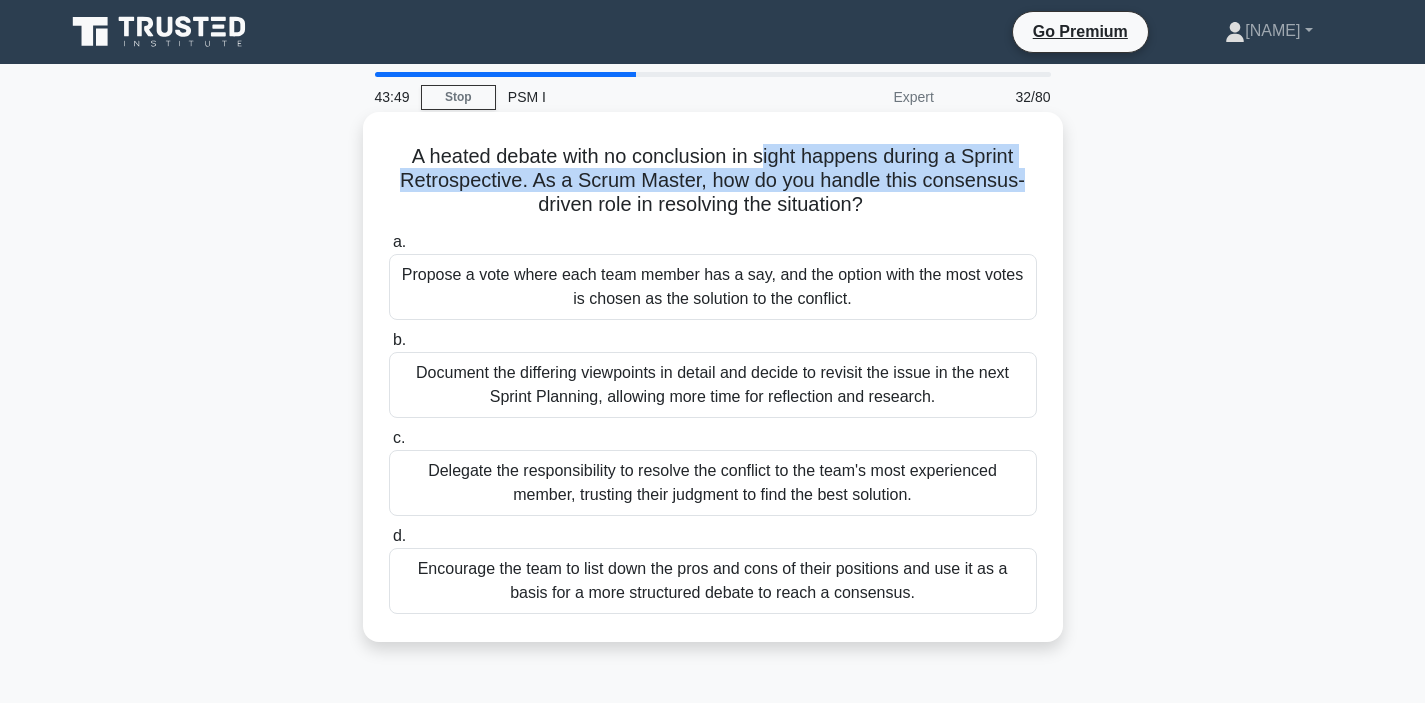 click on "A heated debate with no conclusion in sight happens during a Sprint Retrospective. As a Scrum Master, how do you handle this consensus-driven role in resolving the situation?" at bounding box center (713, 181) 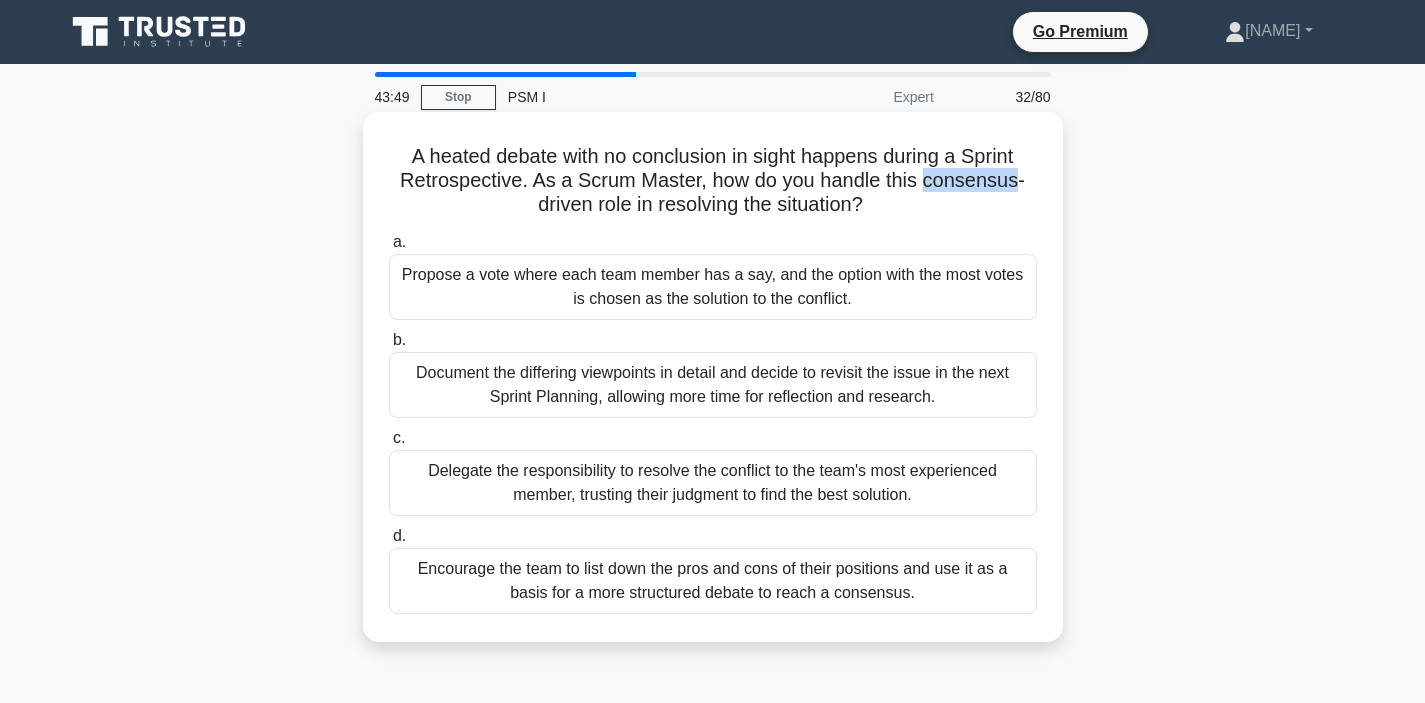 click on "A heated debate with no conclusion in sight happens during a Sprint Retrospective. As a Scrum Master, how do you handle this consensus-driven role in resolving the situation?" at bounding box center (713, 181) 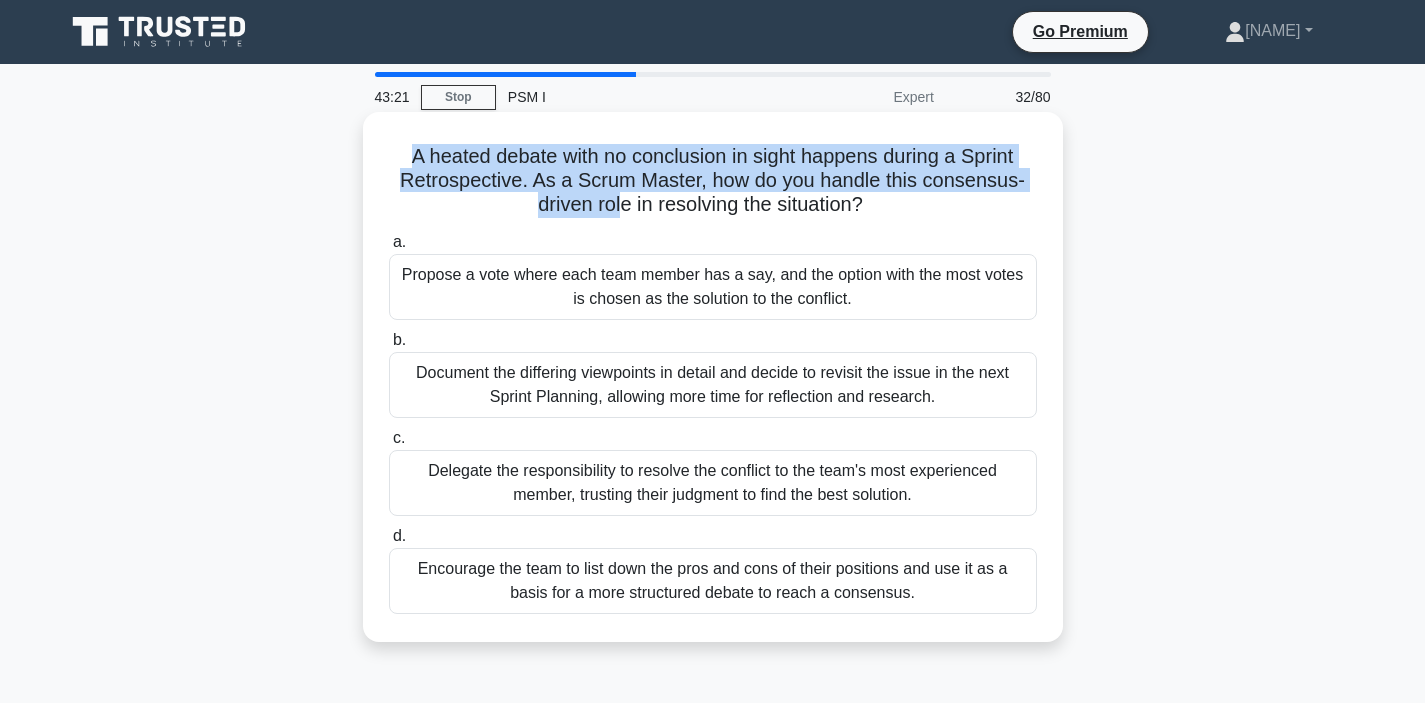 drag, startPoint x: 416, startPoint y: 156, endPoint x: 621, endPoint y: 207, distance: 211.24867 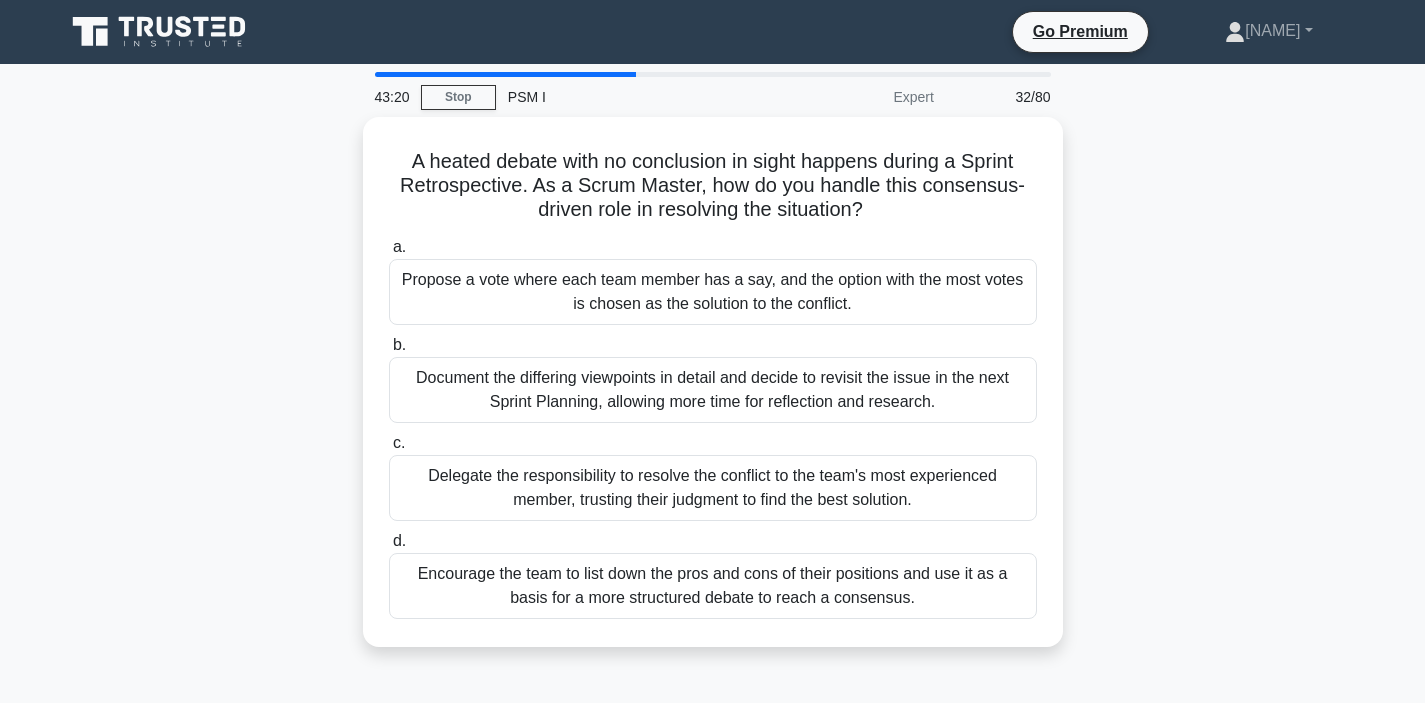 click on "A heated debate with no conclusion in sight happens during a Sprint Retrospective. As a Scrum Master, how do you handle this consensus-driven role in resolving the situation?" at bounding box center (713, 394) 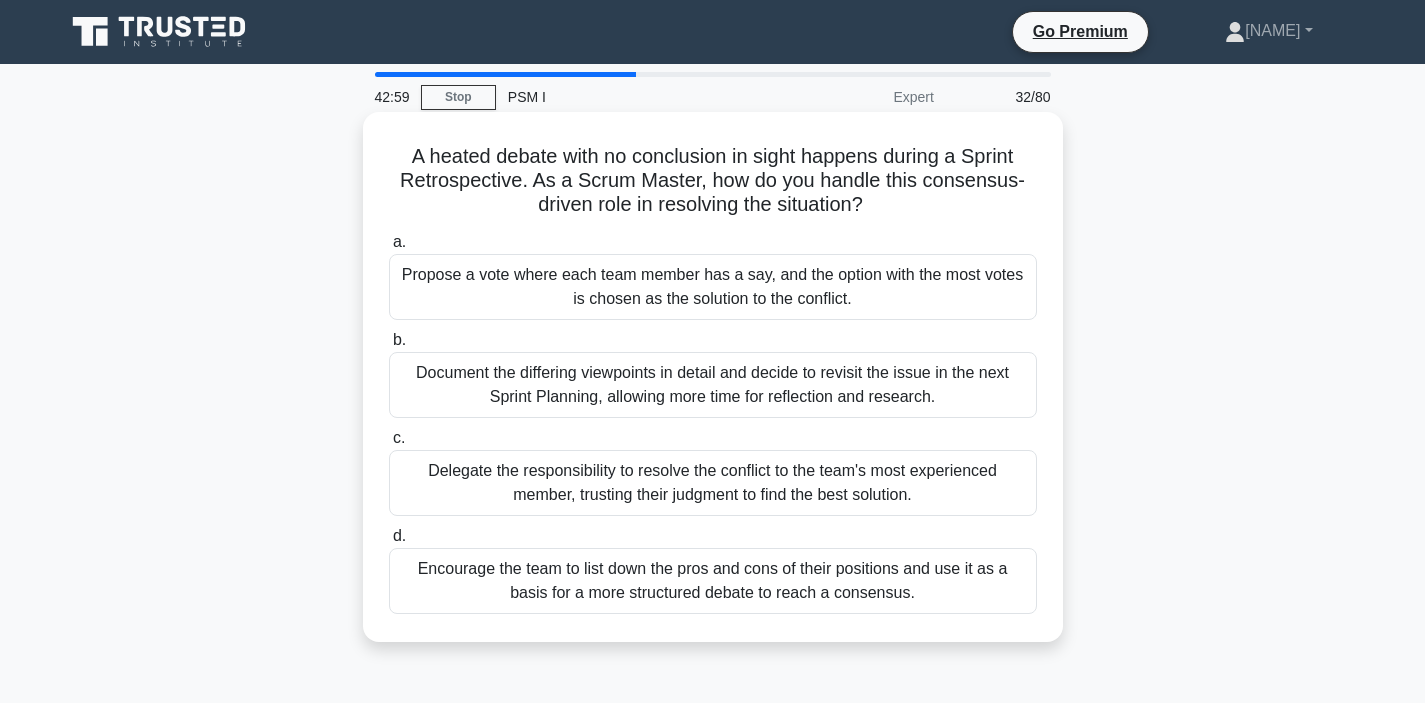 click on "Encourage the team to list down the pros and cons of their positions and use it as a basis for a more structured debate to reach a consensus." at bounding box center [713, 581] 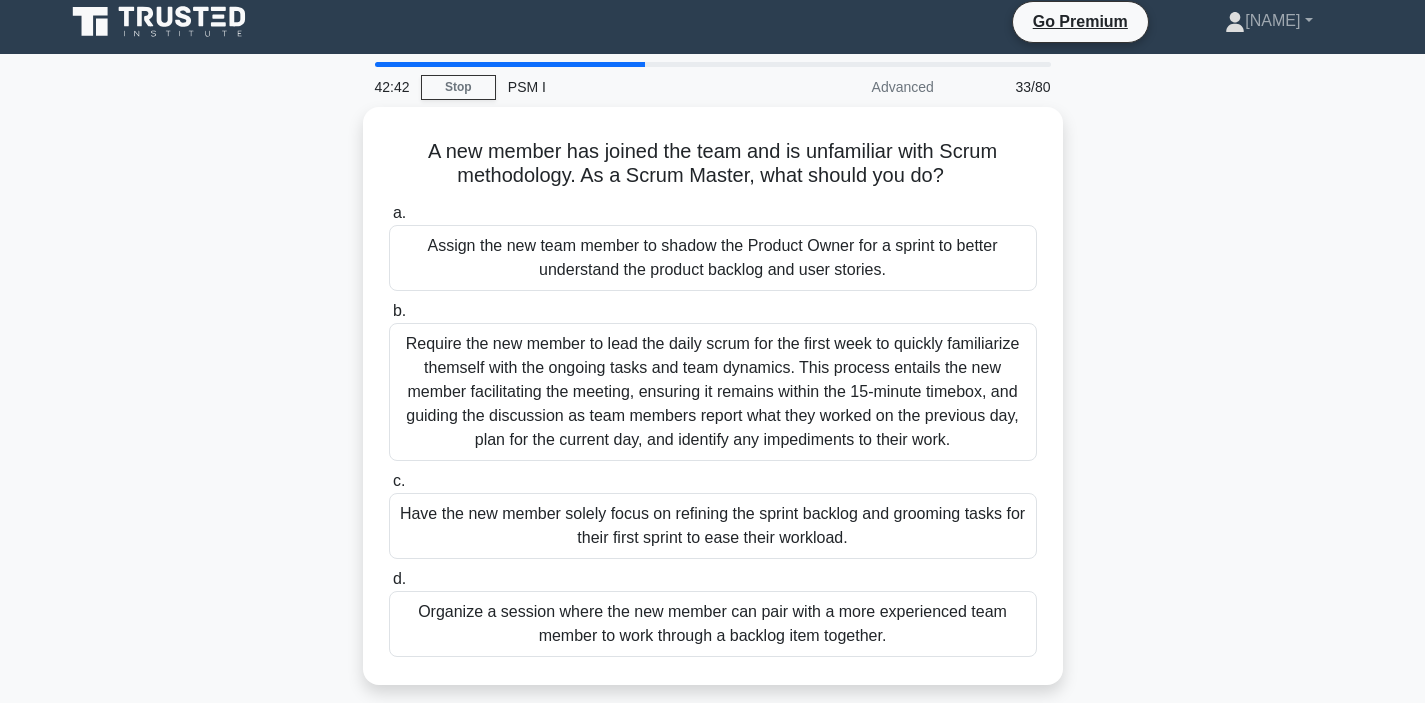 scroll, scrollTop: 25, scrollLeft: 0, axis: vertical 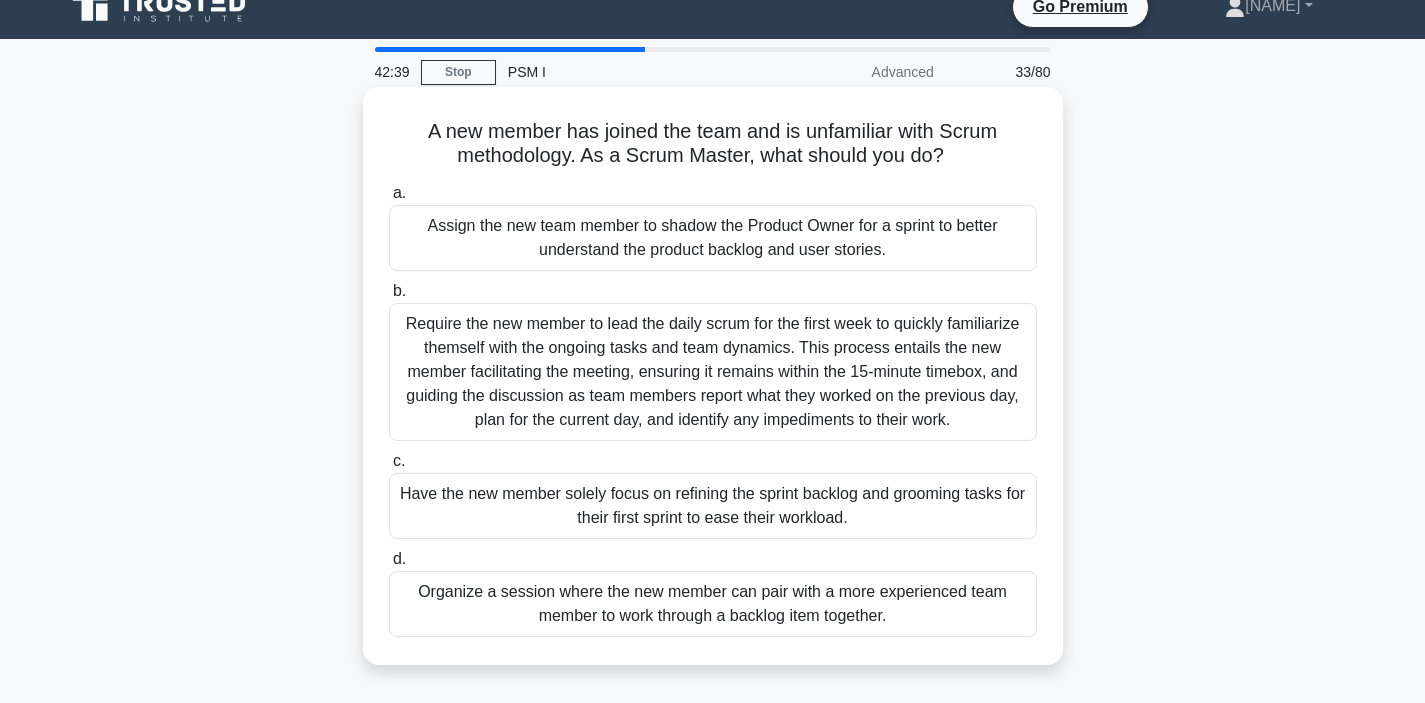 click on "Organize a session where the new member can pair with a more experienced team member to work through a backlog item together." at bounding box center (713, 604) 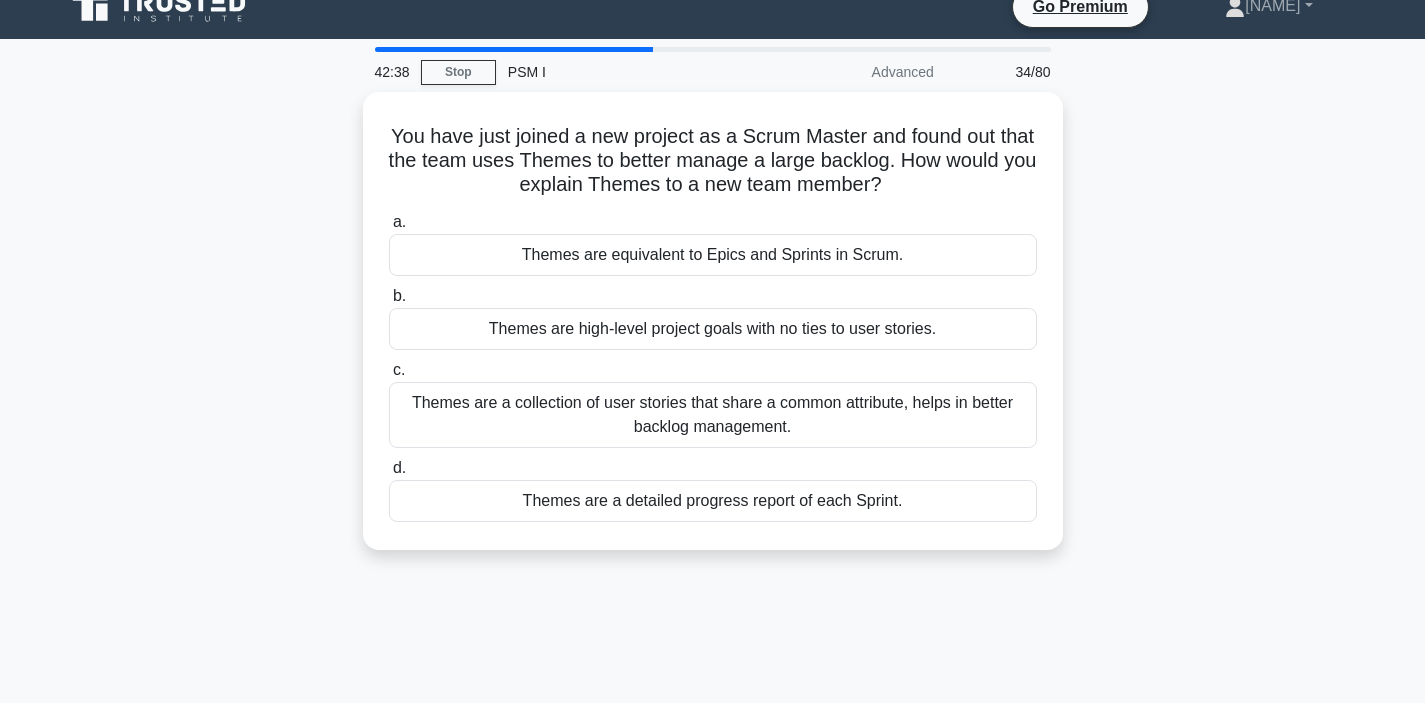 scroll, scrollTop: 0, scrollLeft: 0, axis: both 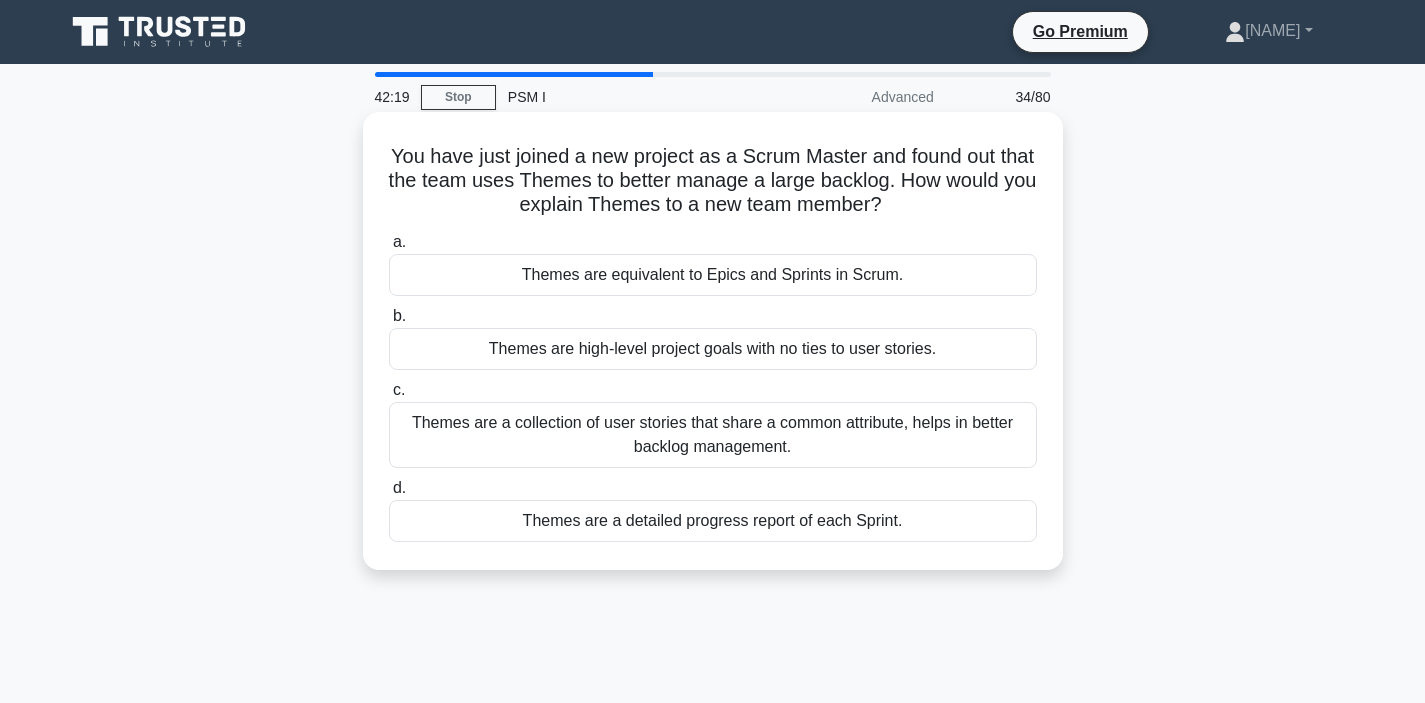 click on "Themes are a collection of user stories that share a common attribute, helps in better backlog management." at bounding box center [713, 435] 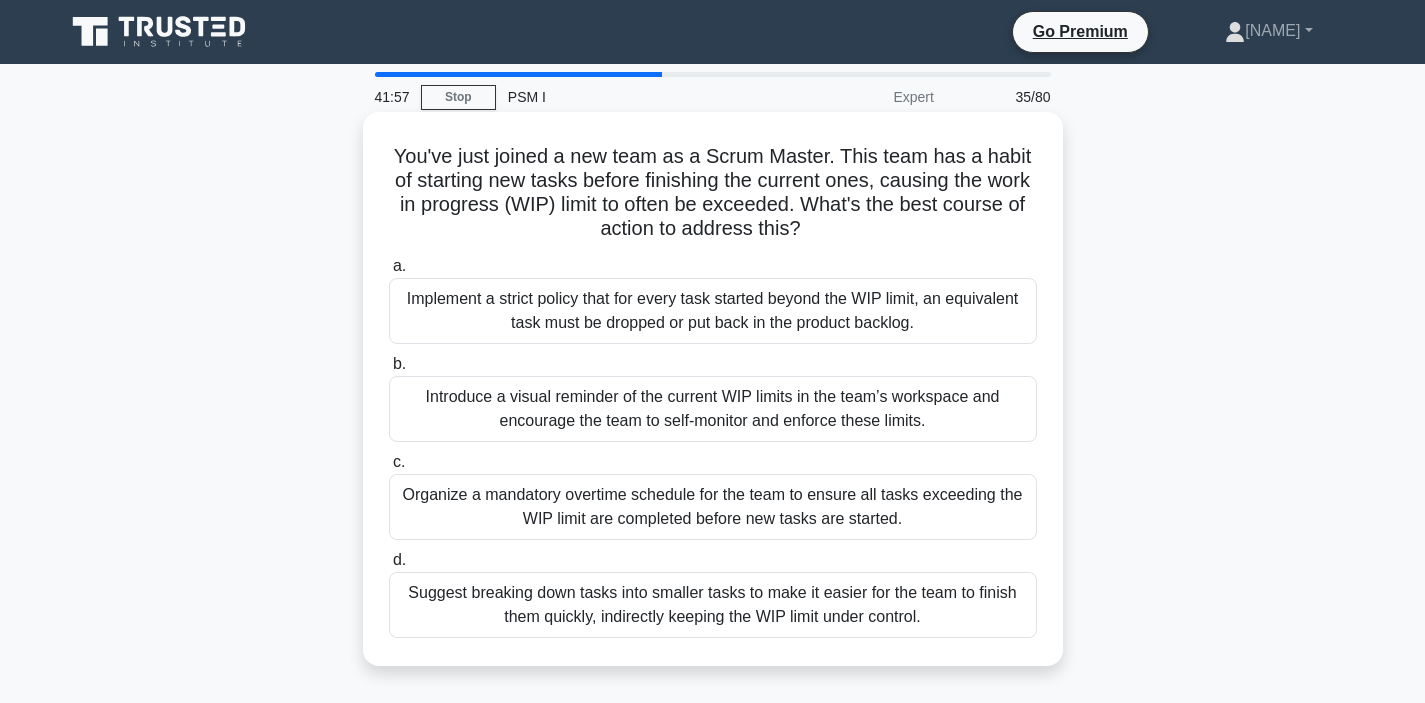 click on "Introduce a visual reminder of the current WIP limits in the team’s workspace and encourage the team to self-monitor and enforce these limits." at bounding box center [713, 409] 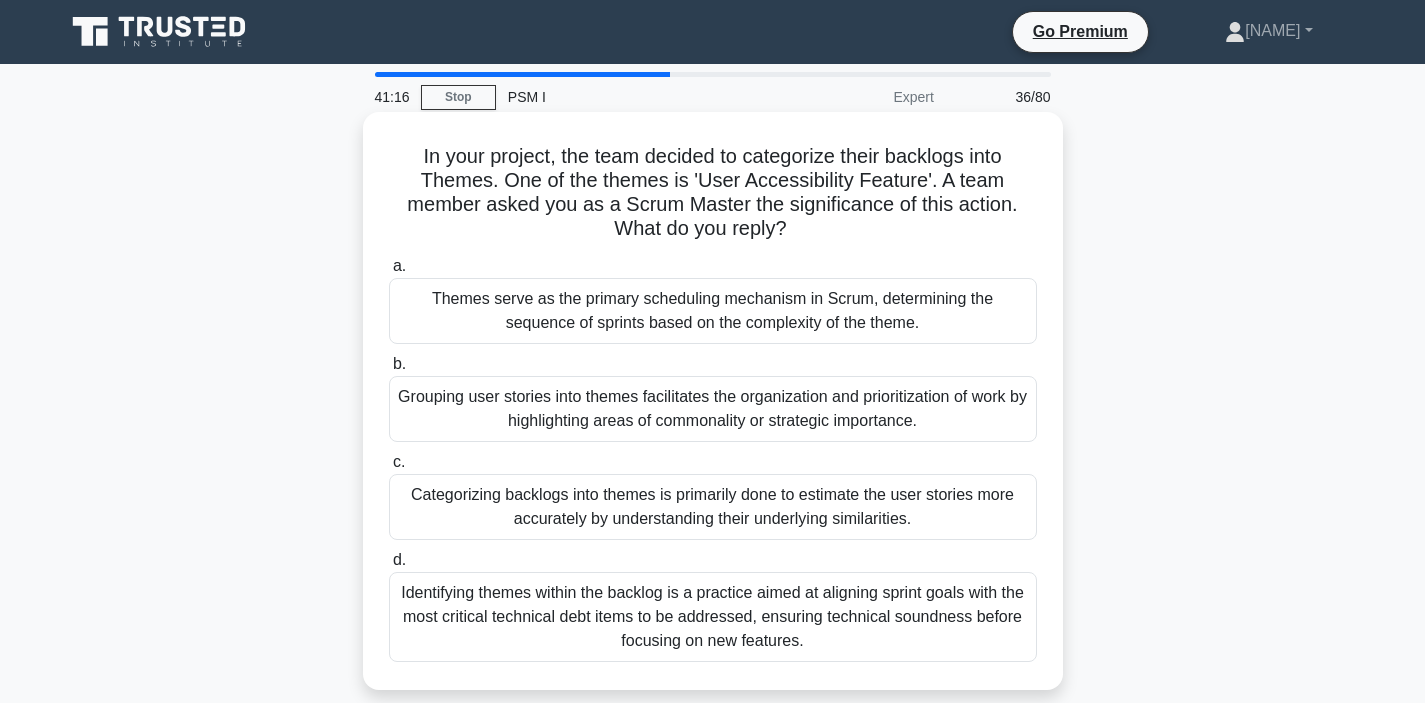 click on "Categorizing backlogs into themes is primarily done to estimate the user stories more accurately by understanding their underlying similarities." at bounding box center (713, 507) 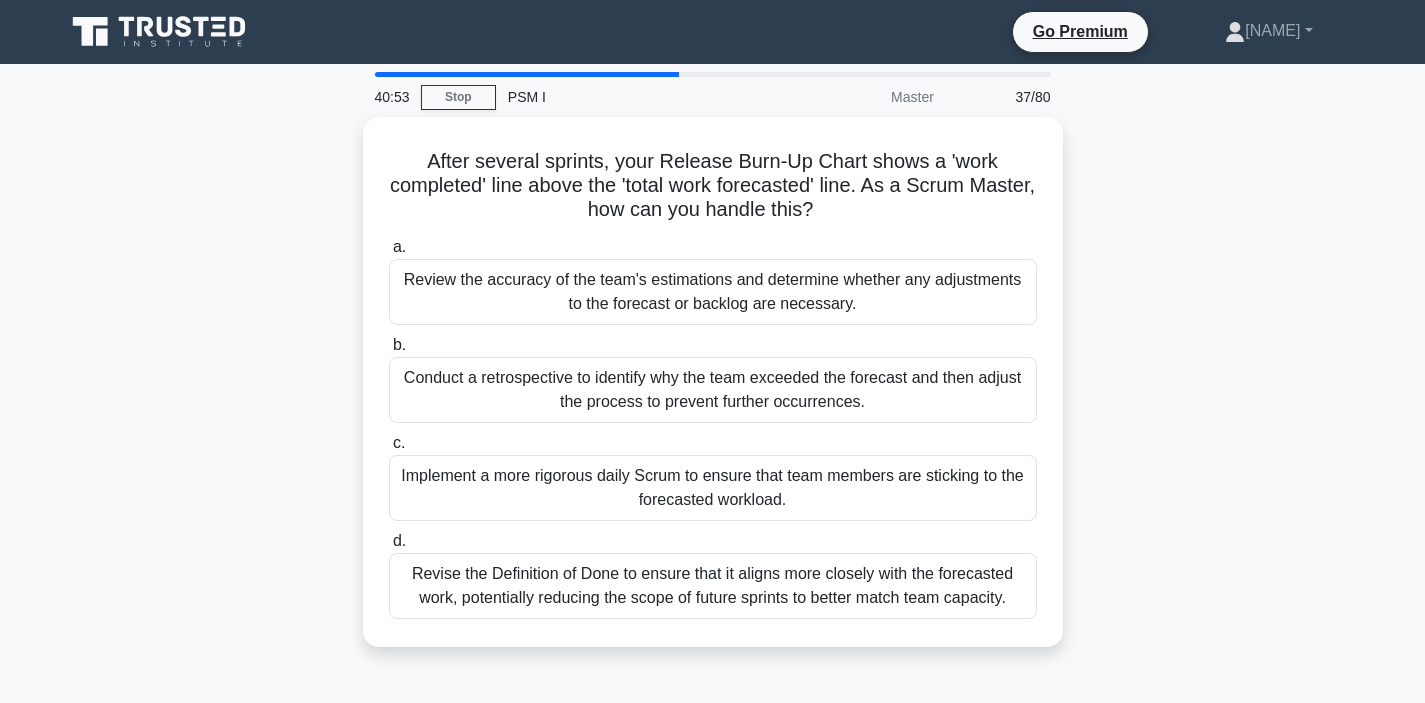 scroll, scrollTop: 4, scrollLeft: 0, axis: vertical 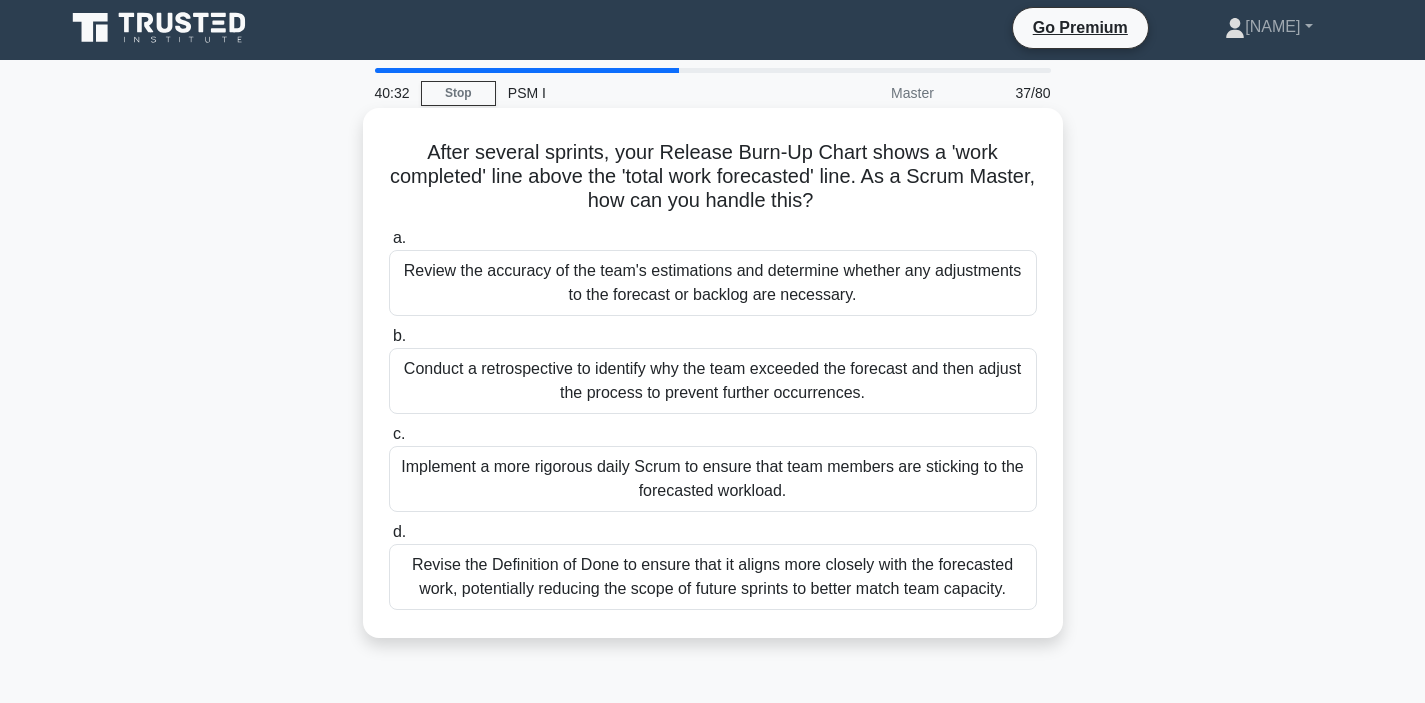 click on "Review the accuracy of the team's estimations and determine whether any adjustments to the forecast or backlog are necessary." at bounding box center (713, 283) 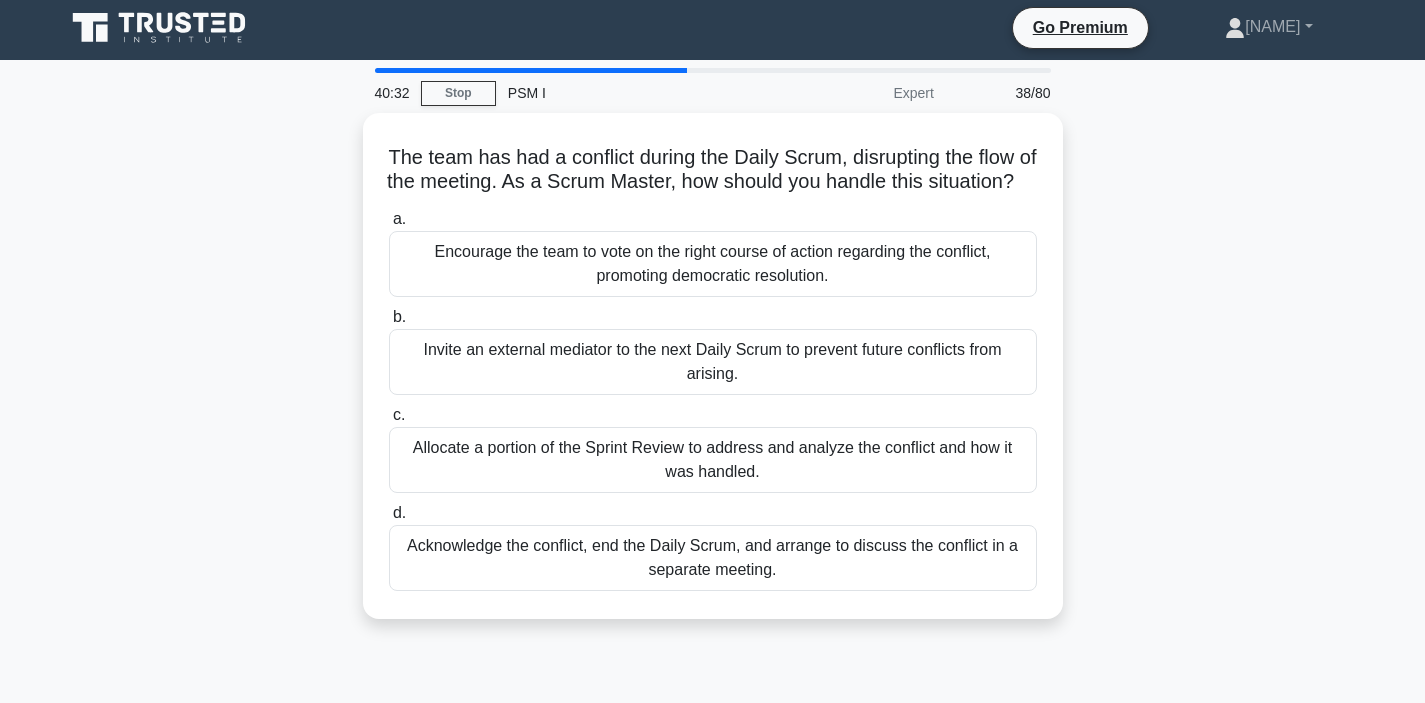scroll, scrollTop: 0, scrollLeft: 0, axis: both 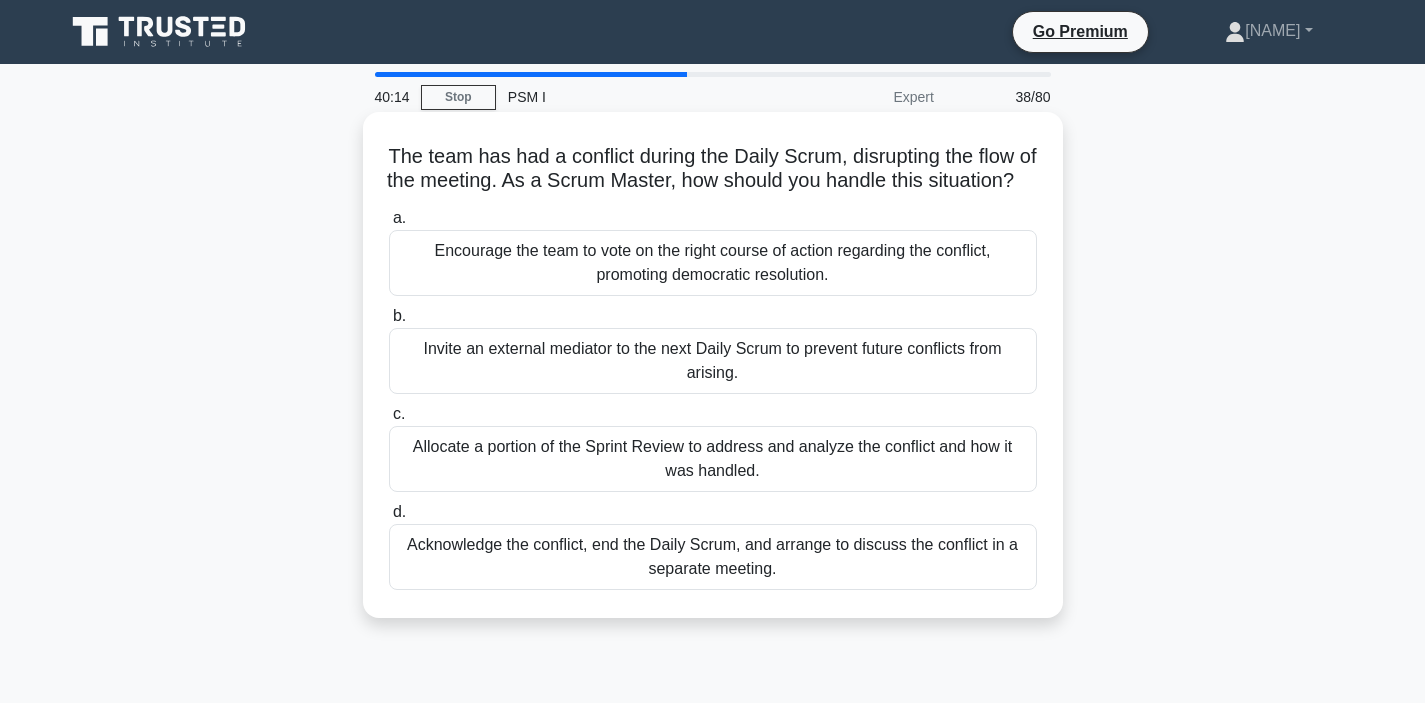 click on "Acknowledge the conflict, end the Daily Scrum, and arrange to discuss the conflict in a separate meeting." at bounding box center (713, 557) 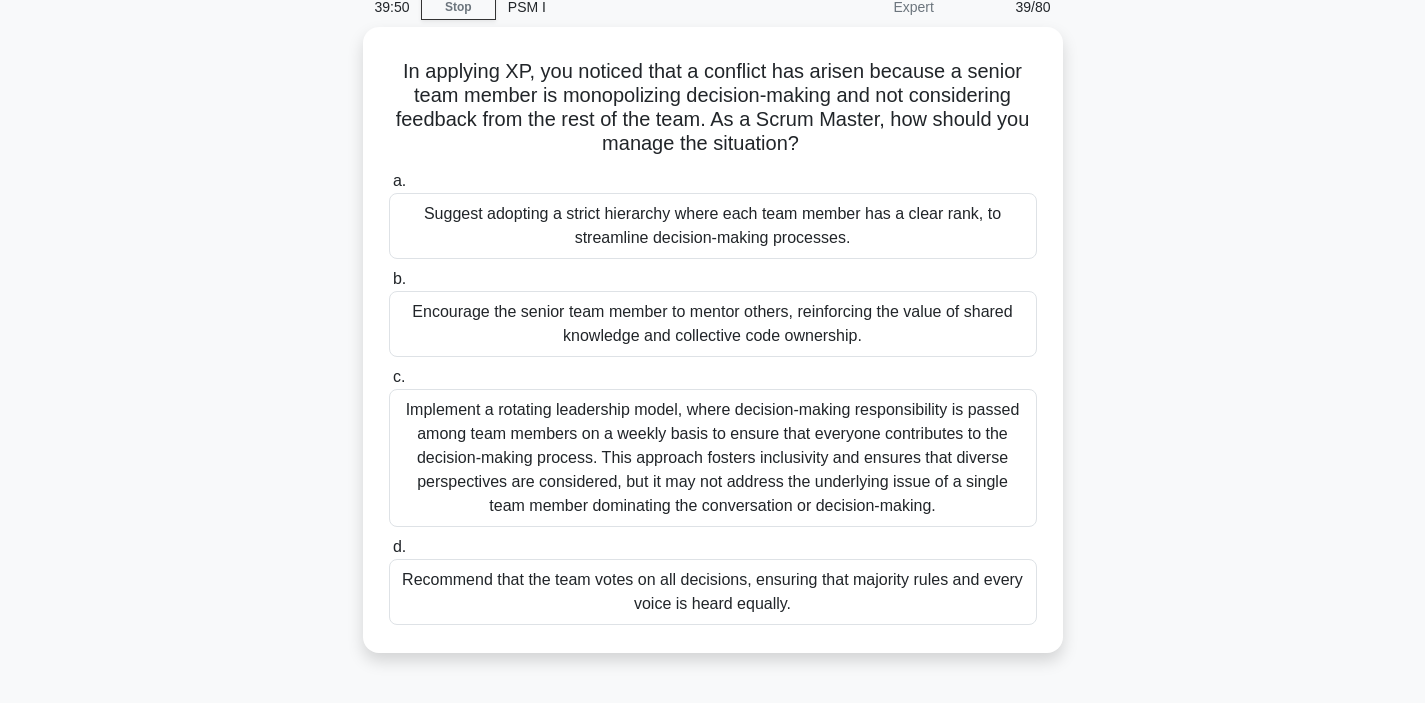 scroll, scrollTop: 91, scrollLeft: 0, axis: vertical 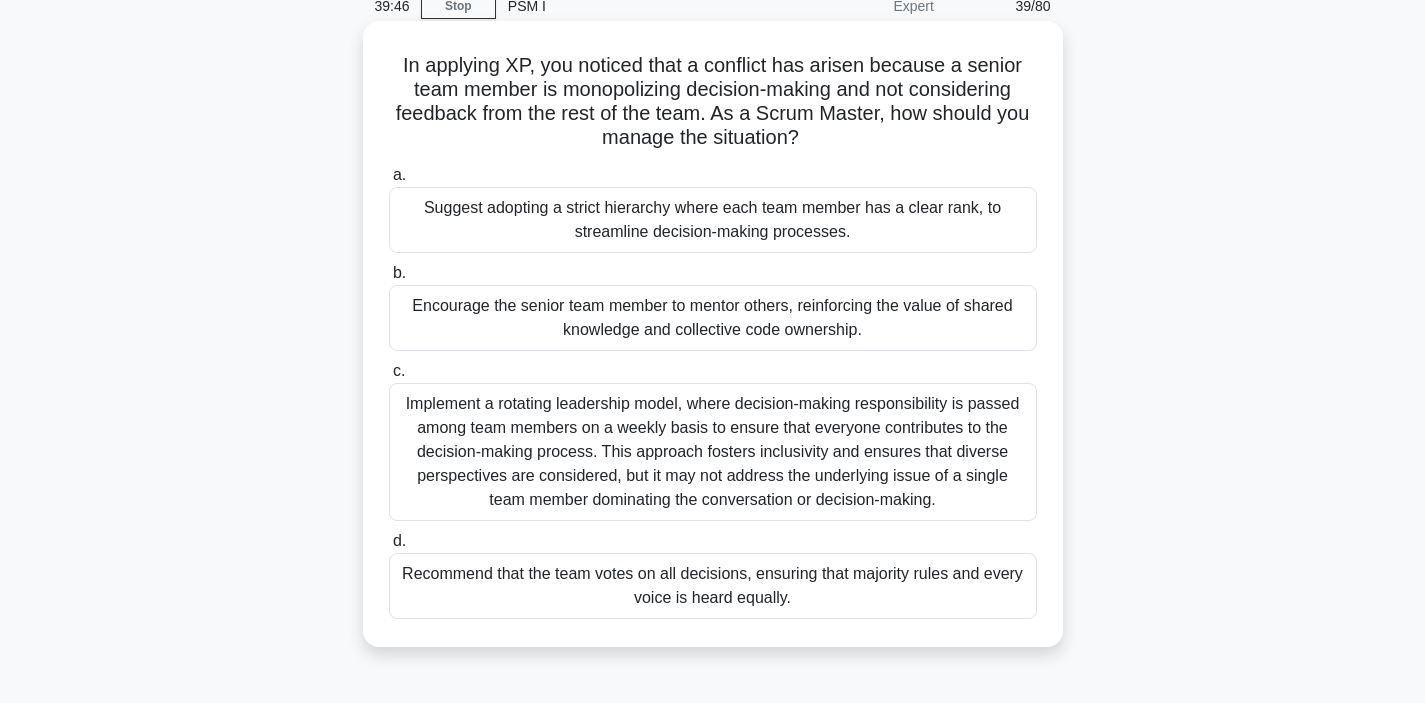 click on "Recommend that the team votes on all decisions, ensuring that majority rules and every voice is heard equally." at bounding box center [713, 586] 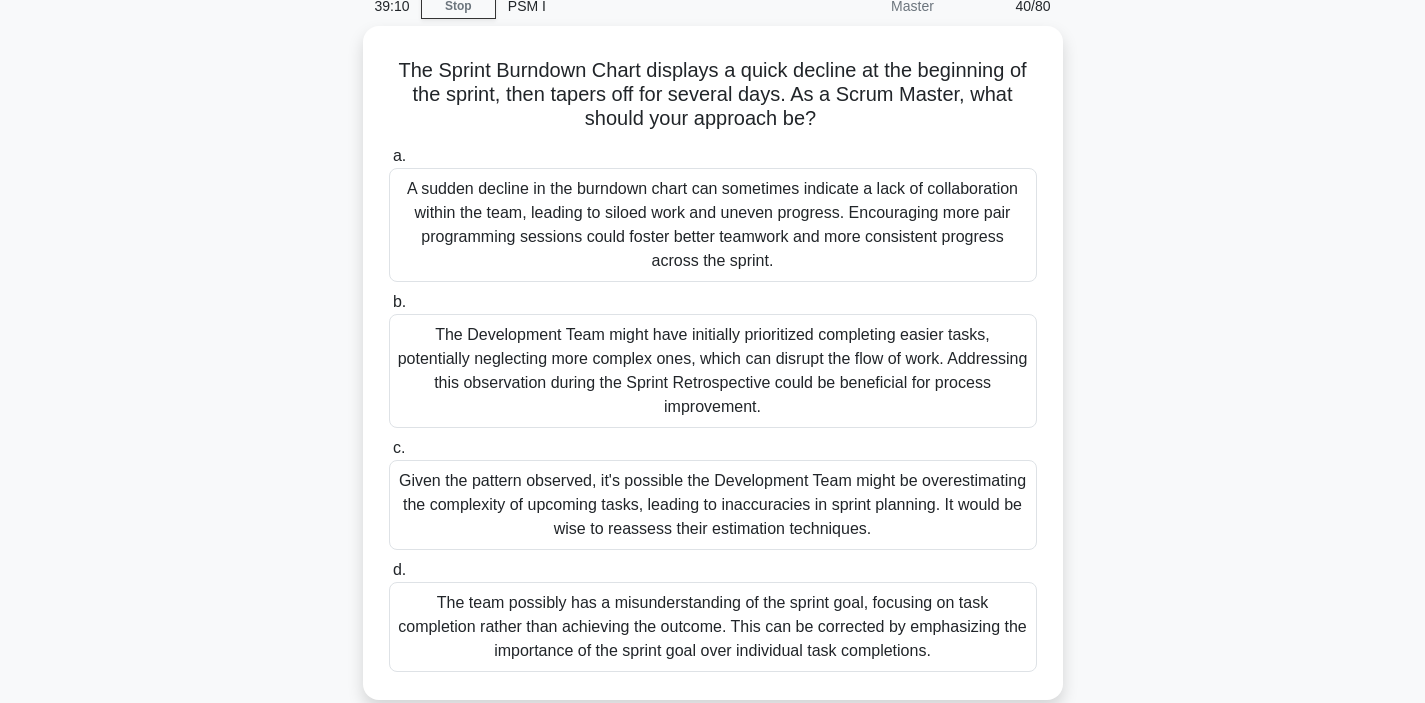 scroll, scrollTop: 95, scrollLeft: 0, axis: vertical 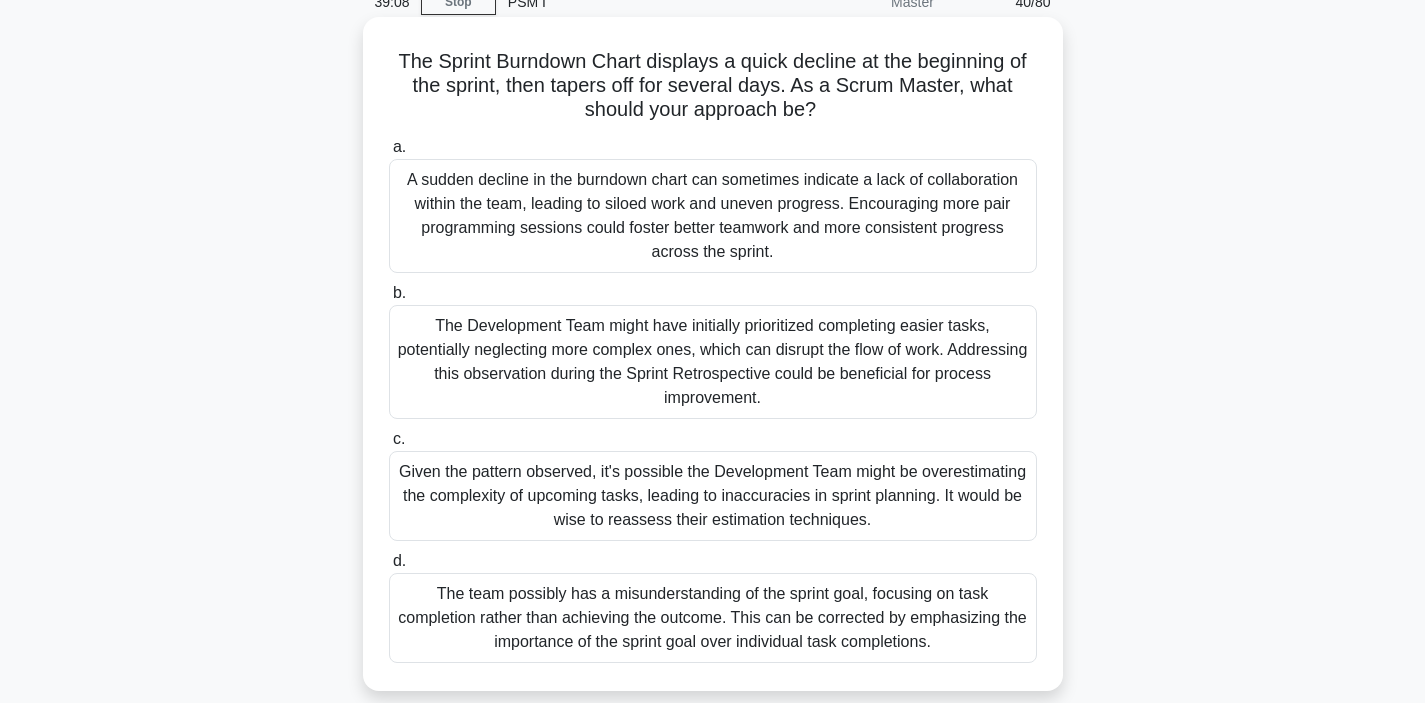 click on "Given the pattern observed, it's possible the Development Team might be overestimating the complexity of upcoming tasks, leading to inaccuracies in sprint planning. It would be wise to reassess their estimation techniques." at bounding box center (713, 496) 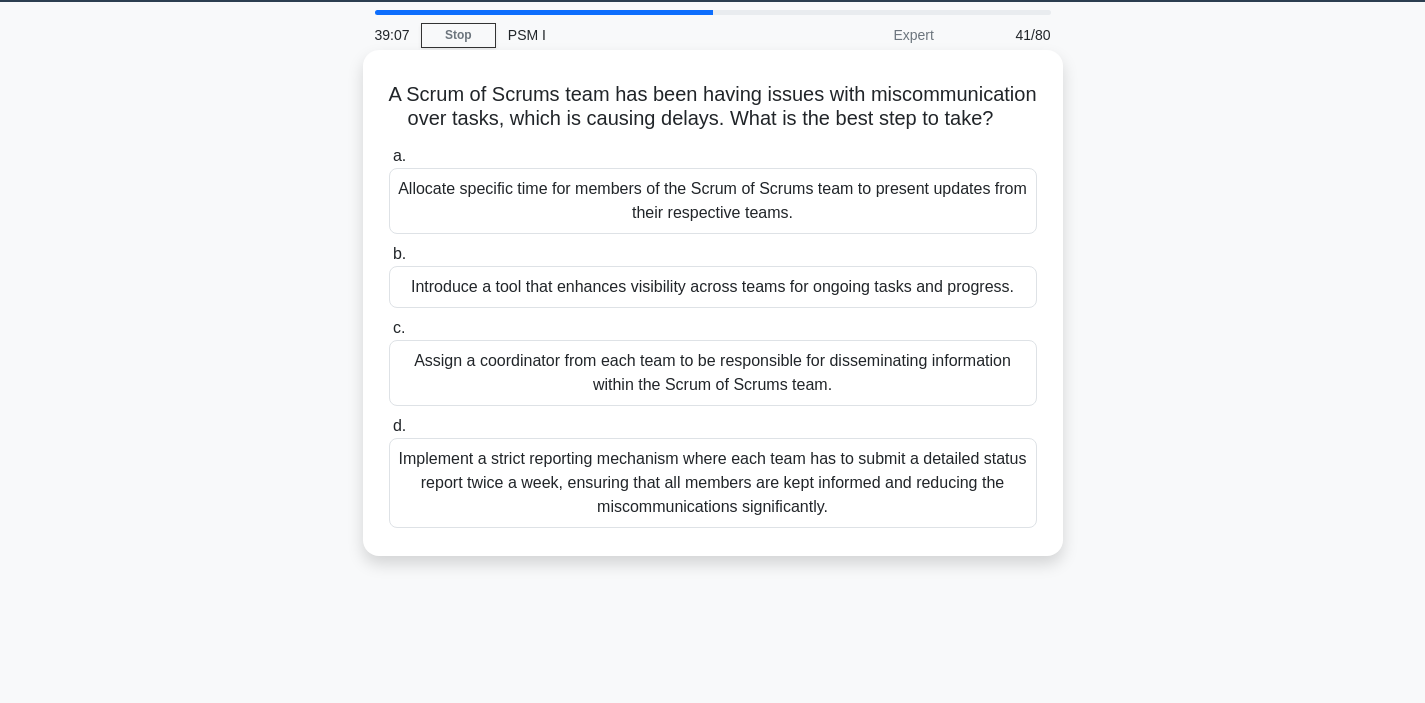 scroll, scrollTop: 0, scrollLeft: 0, axis: both 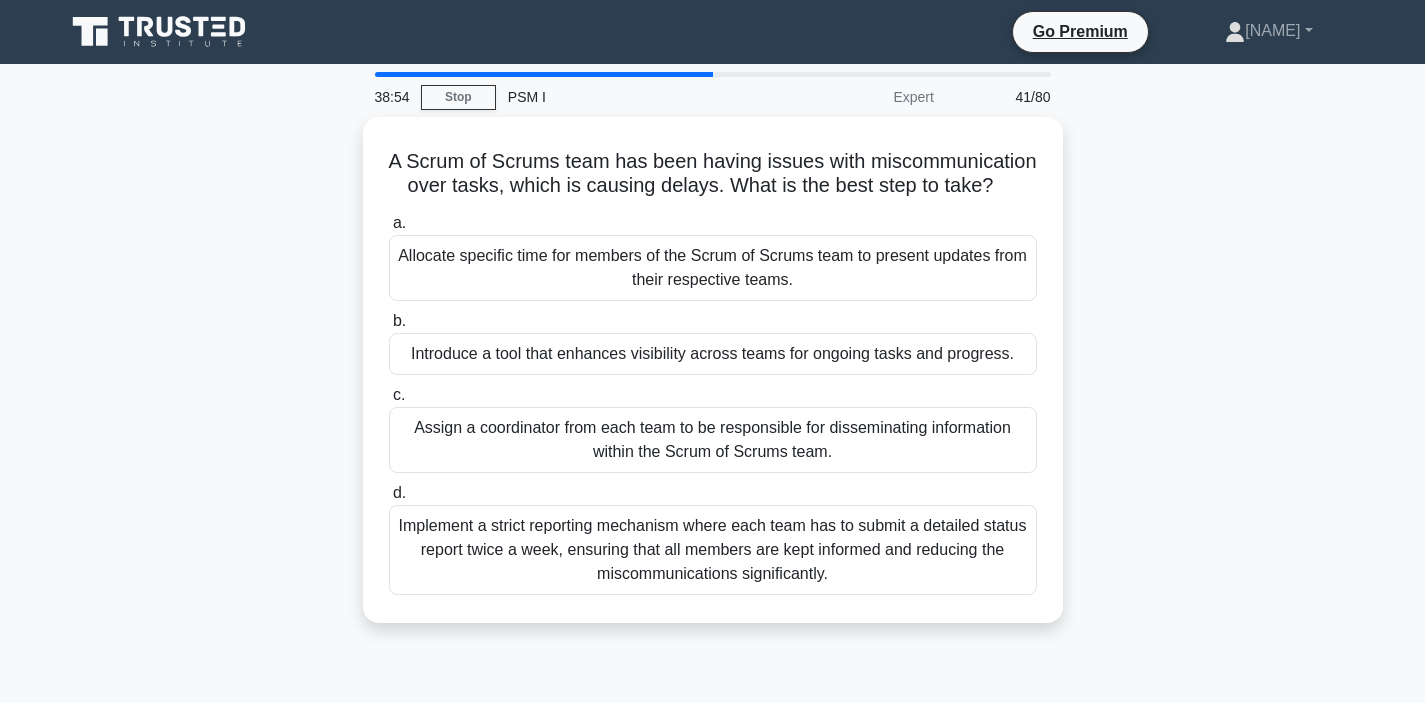 drag, startPoint x: 785, startPoint y: 165, endPoint x: 336, endPoint y: 201, distance: 450.4409 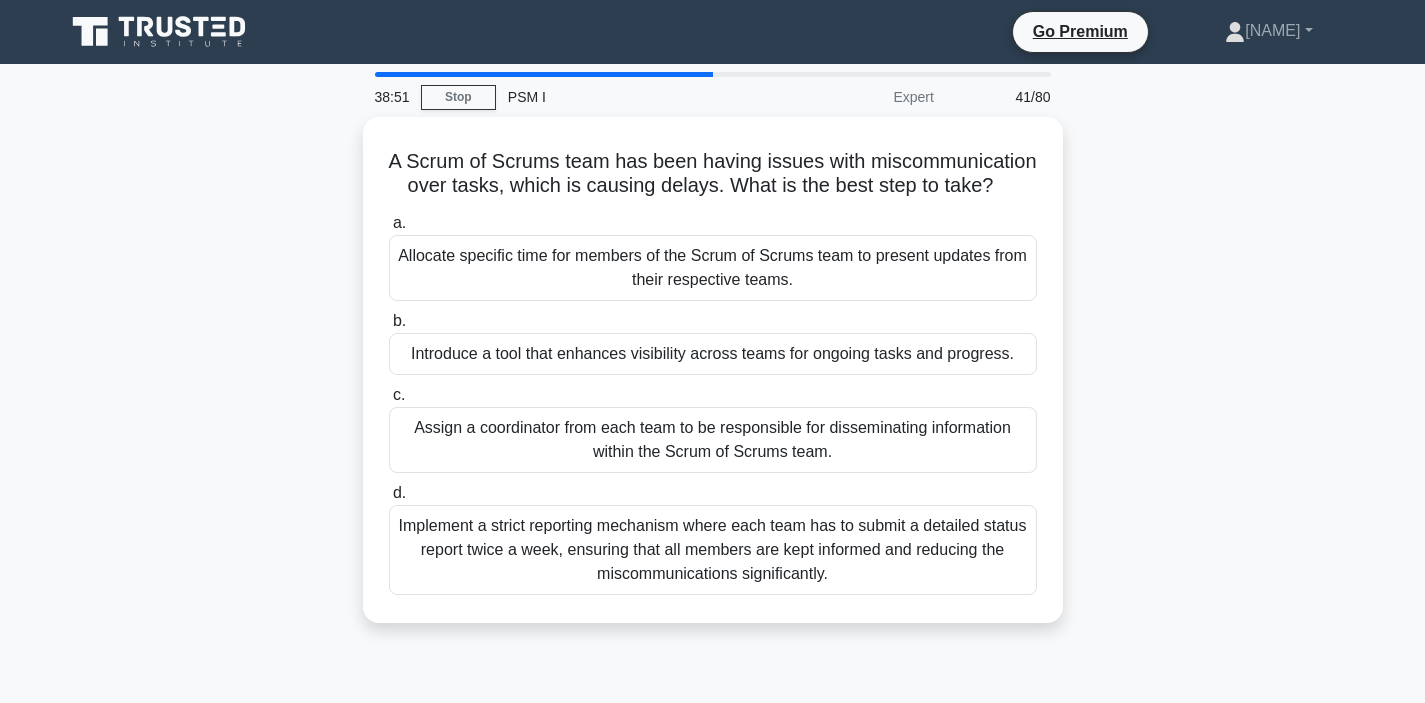 drag, startPoint x: 340, startPoint y: 261, endPoint x: 335, endPoint y: 297, distance: 36.345562 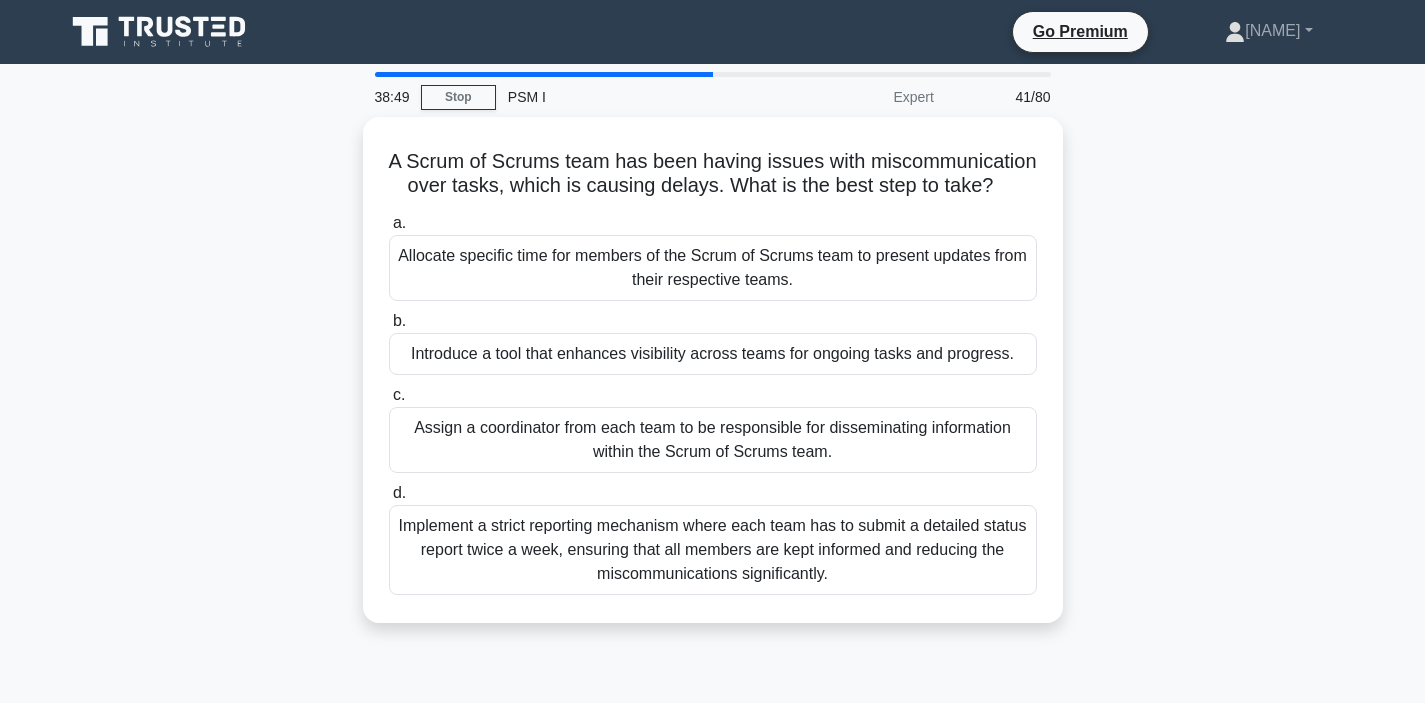 drag, startPoint x: 311, startPoint y: 356, endPoint x: 318, endPoint y: 374, distance: 19.313208 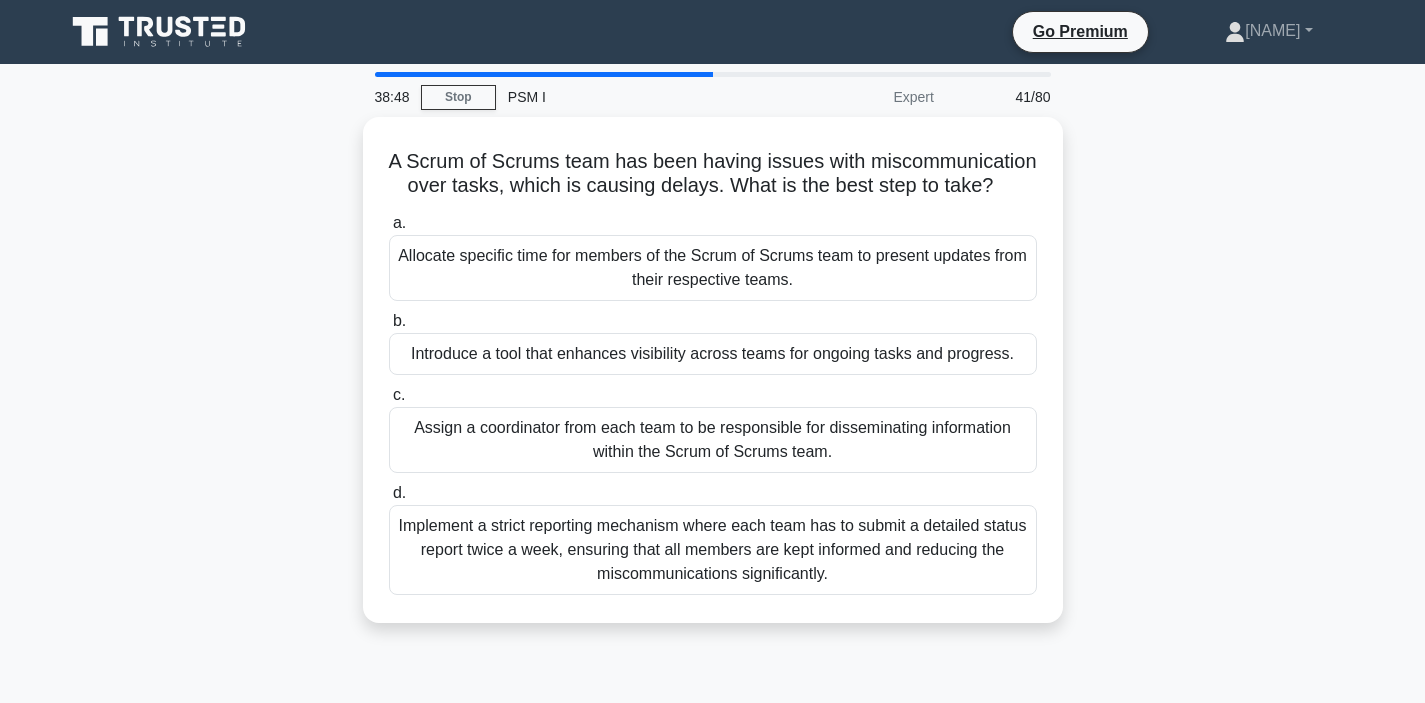 click on "A Scrum of Scrums team has been having issues with miscommunication over tasks, which is causing delays. What is the best step to take?
.spinner_0XTQ{transform-origin:center;animation:spinner_y6GP .75s linear infinite}@keyframes spinner_y6GP{100%{transform:rotate(360deg)}}
a.
Allocate specific time for members of the Scrum of Scrums team to present updates from their respective teams.
b. c. d." at bounding box center [713, 382] 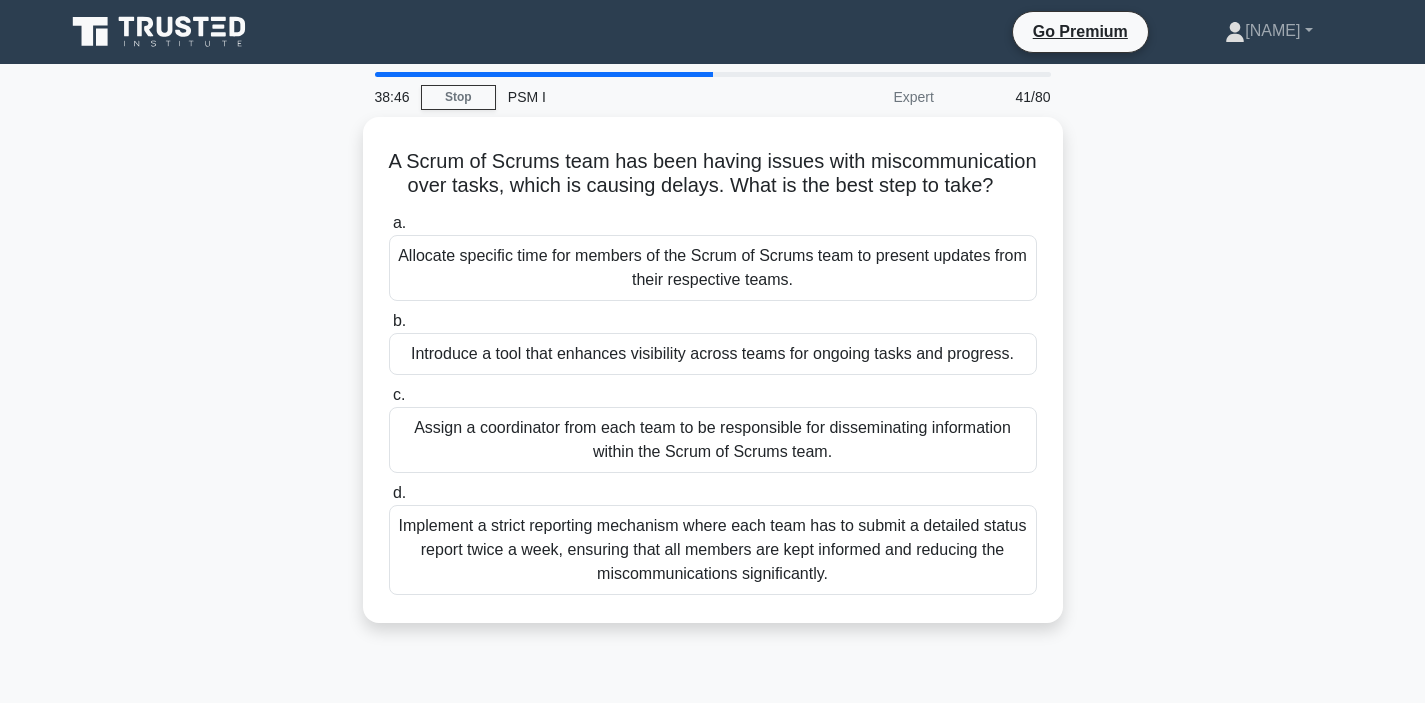 drag, startPoint x: 322, startPoint y: 438, endPoint x: 340, endPoint y: 471, distance: 37.589893 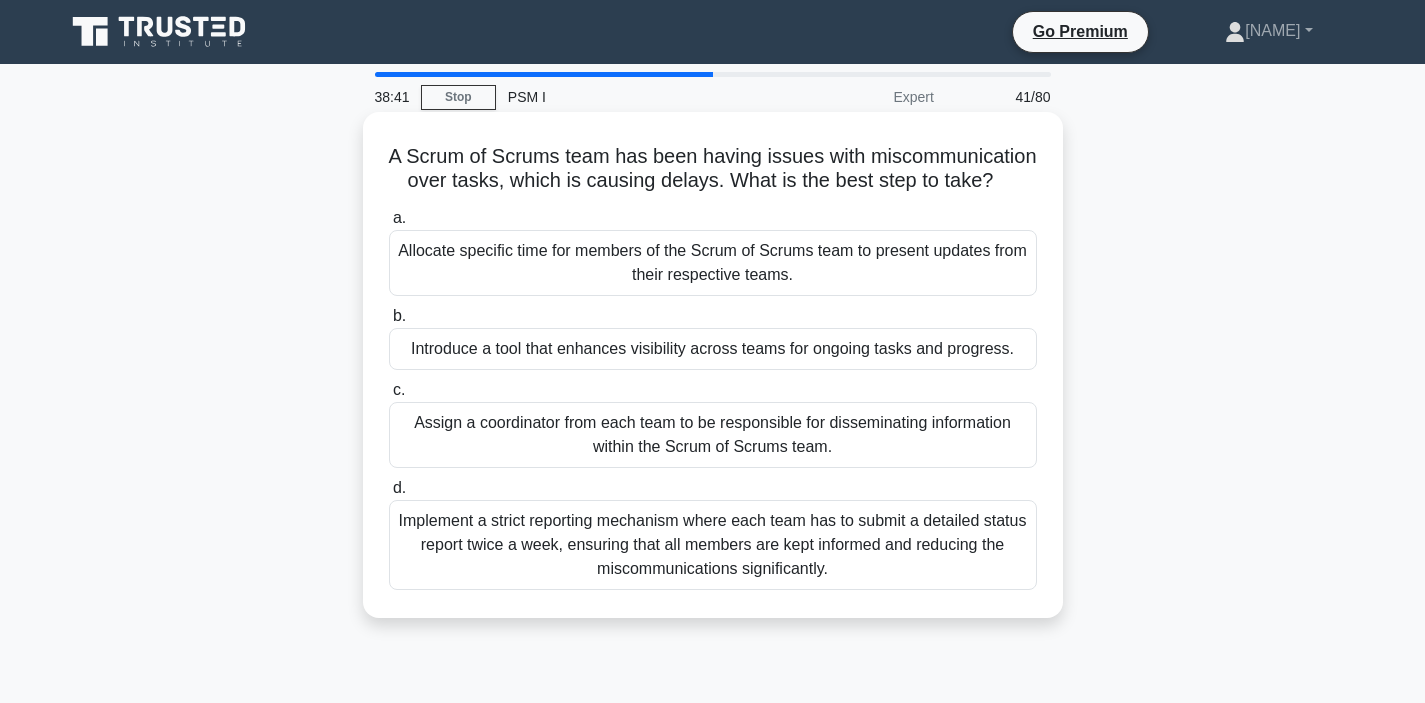 click on "Assign a coordinator from each team to be responsible for disseminating information within the Scrum of Scrums team." at bounding box center (713, 435) 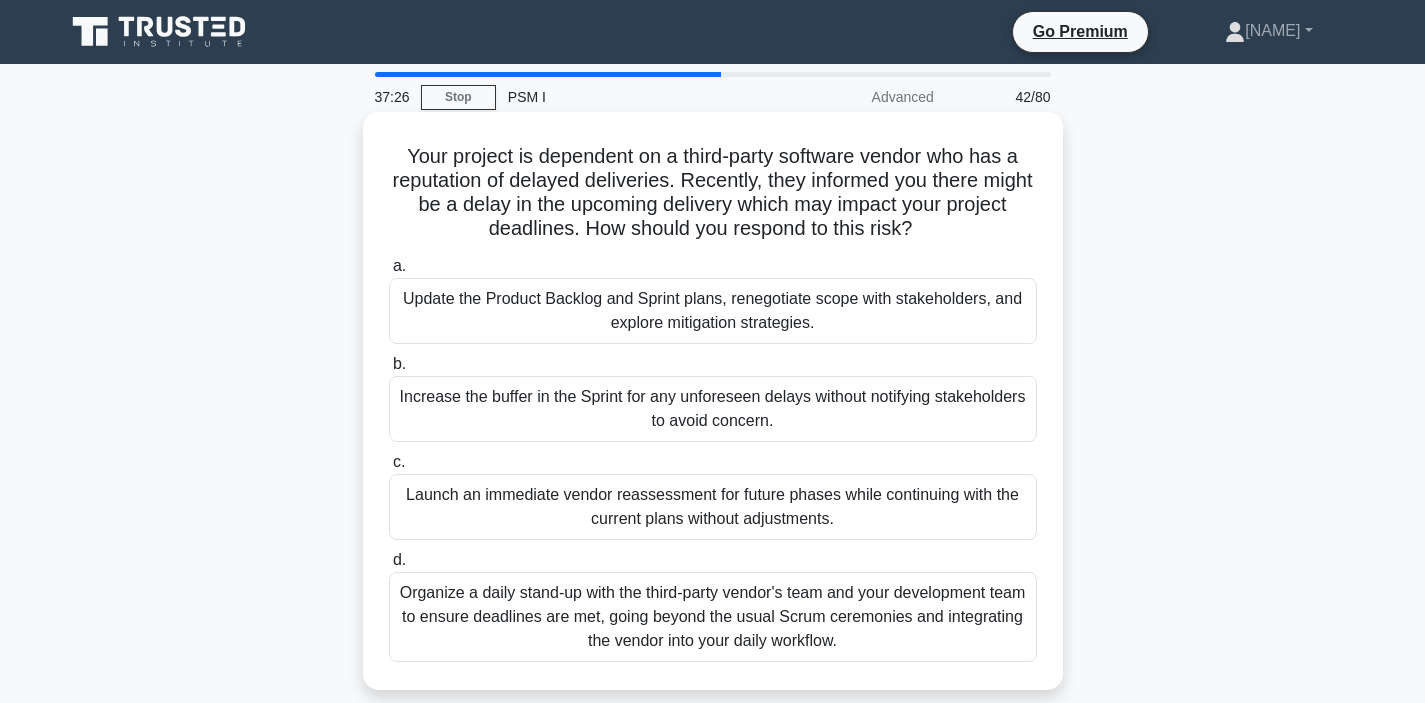 click on "Update the Product Backlog and Sprint plans, renegotiate scope with stakeholders, and explore mitigation strategies." at bounding box center (713, 311) 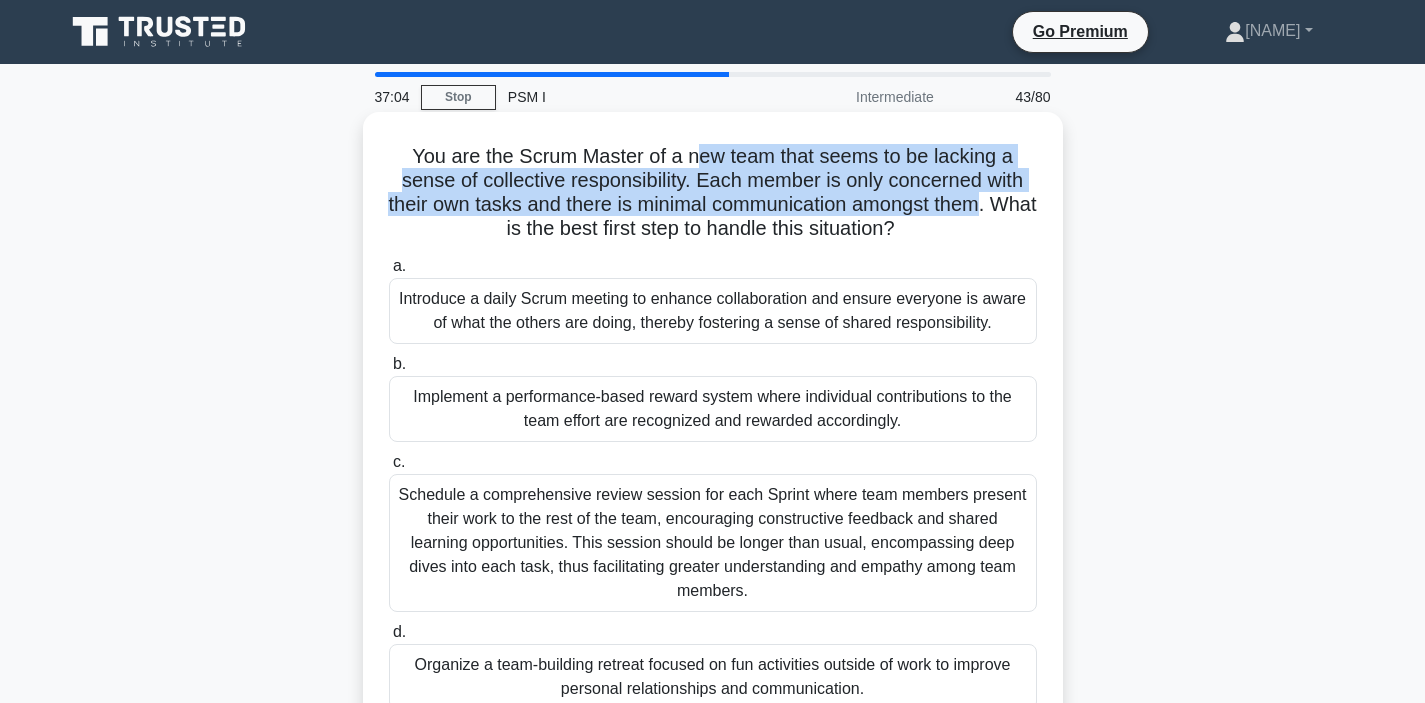 drag, startPoint x: 942, startPoint y: 161, endPoint x: 1003, endPoint y: 212, distance: 79.51101 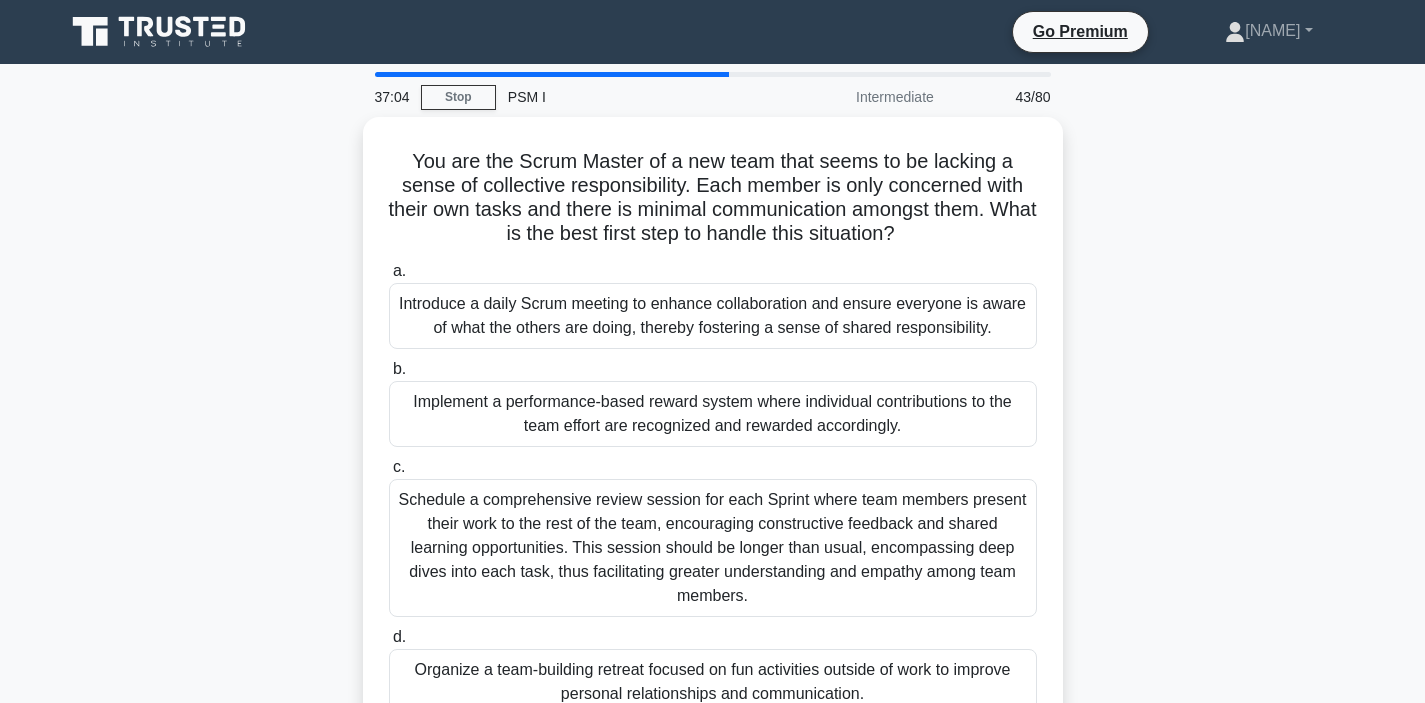 click on "You are the Scrum Master of a new team that seems to be lacking a sense of collective responsibility. Each member is only concerned with their own tasks and there is minimal communication amongst them. What is the best first step to handle this situation?" at bounding box center (713, 442) 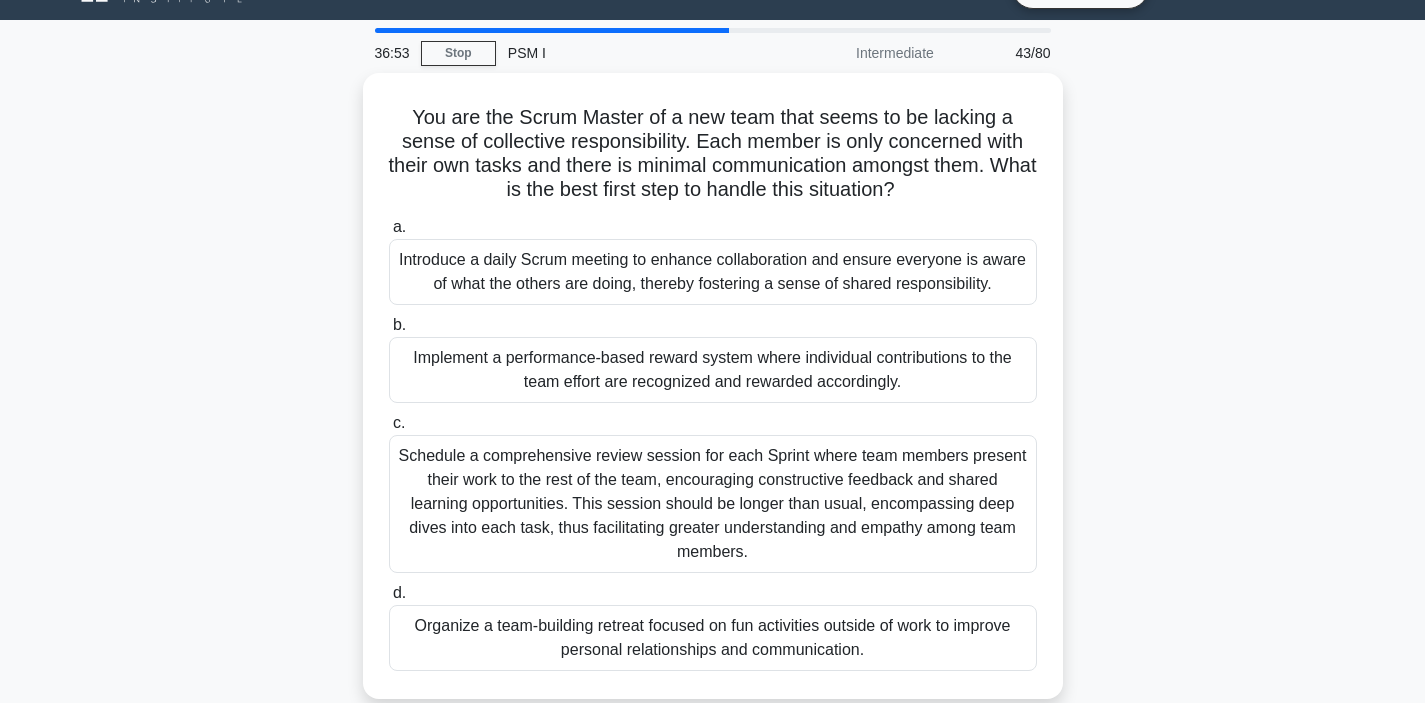 scroll, scrollTop: 47, scrollLeft: 0, axis: vertical 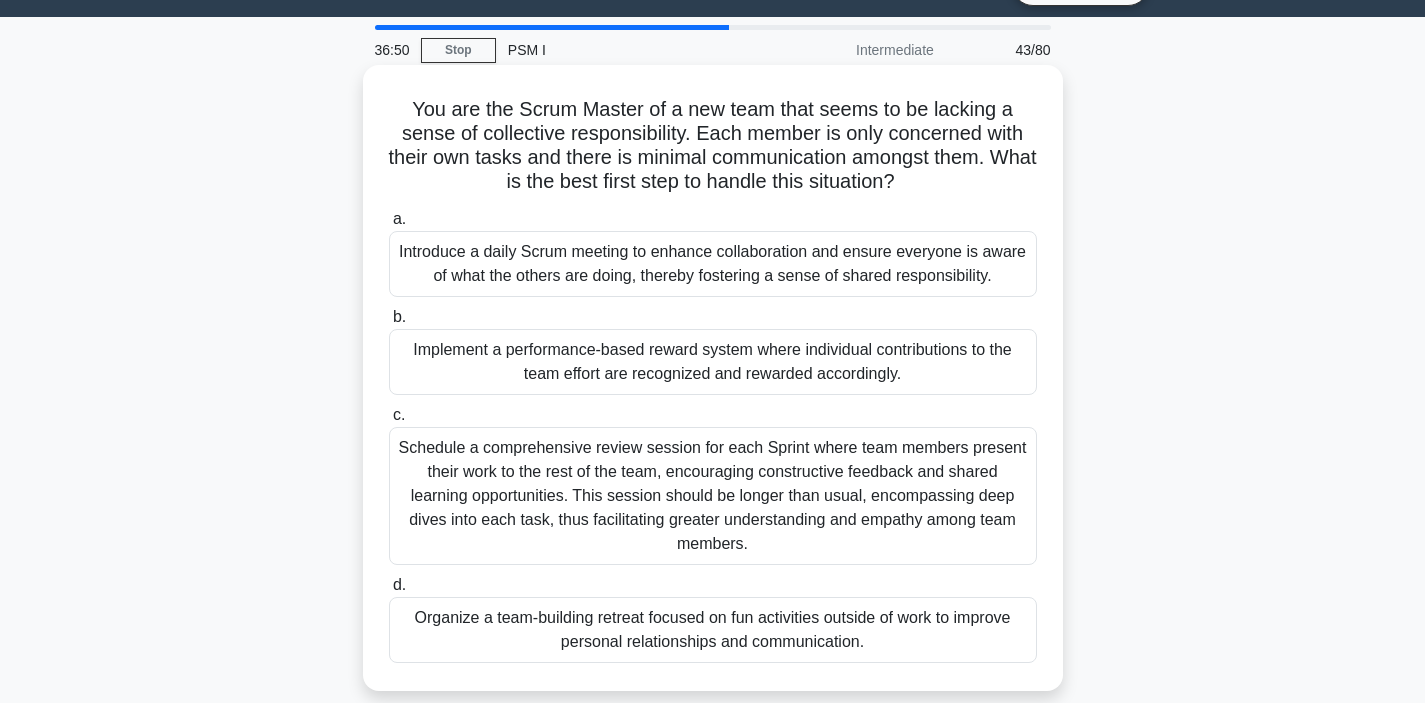 click on "Introduce a daily Scrum meeting to enhance collaboration and ensure everyone is aware of what the others are doing, thereby fostering a sense of shared responsibility." at bounding box center (713, 264) 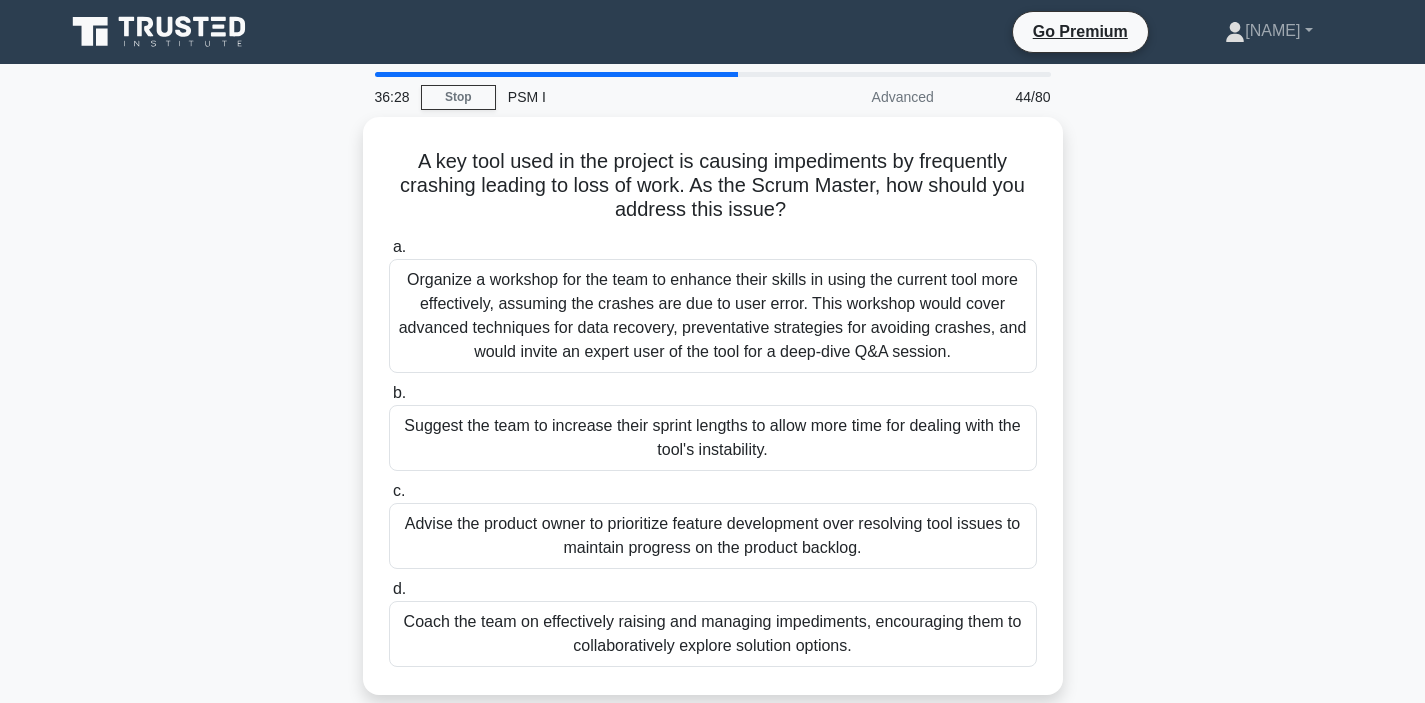 scroll, scrollTop: 4, scrollLeft: 0, axis: vertical 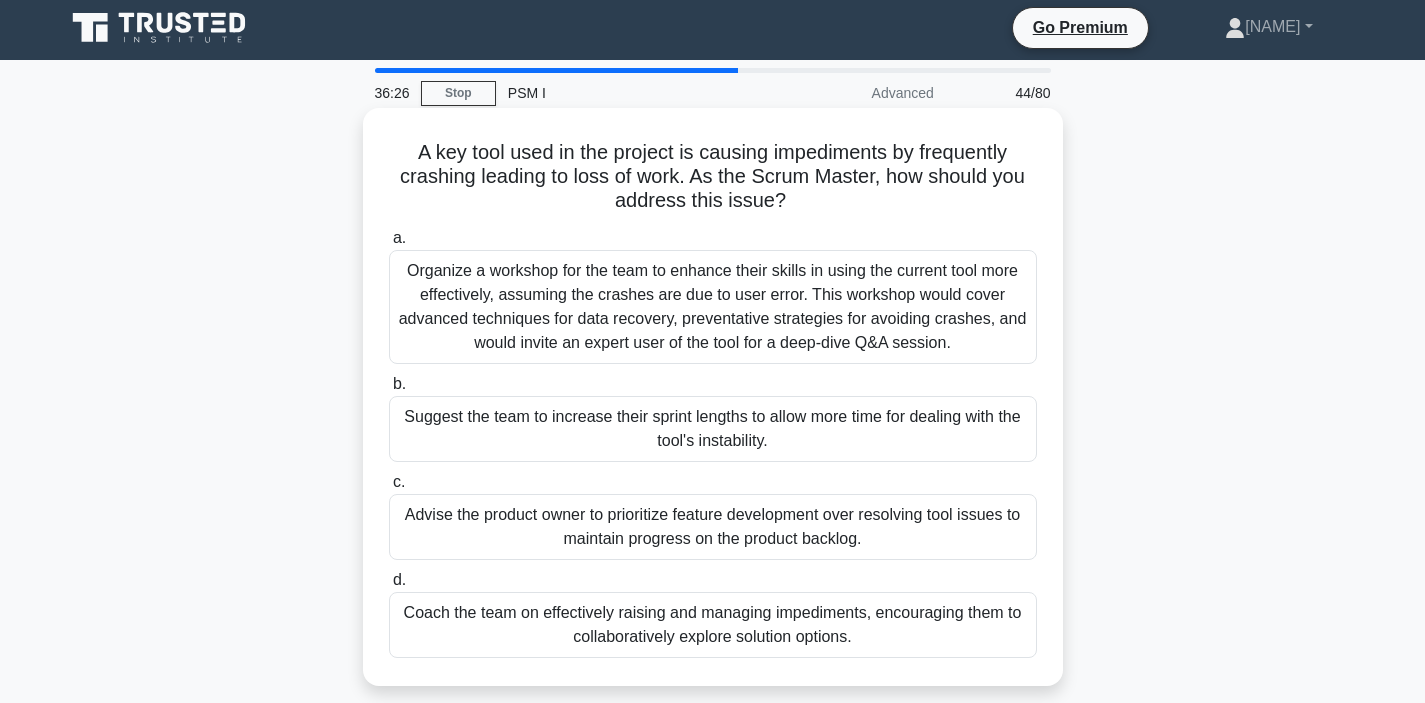 click on "Coach the team on effectively raising and managing impediments, encouraging them to collaboratively explore solution options." at bounding box center [713, 625] 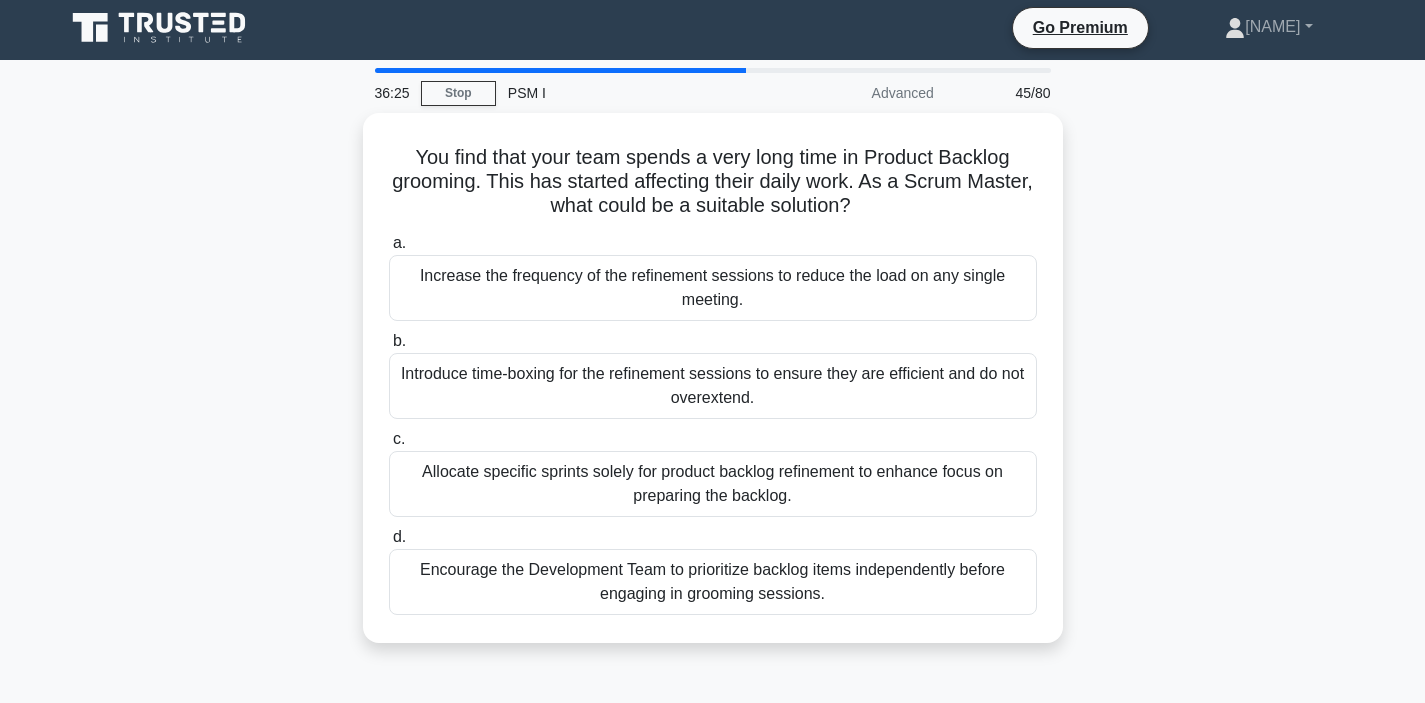 scroll, scrollTop: 0, scrollLeft: 0, axis: both 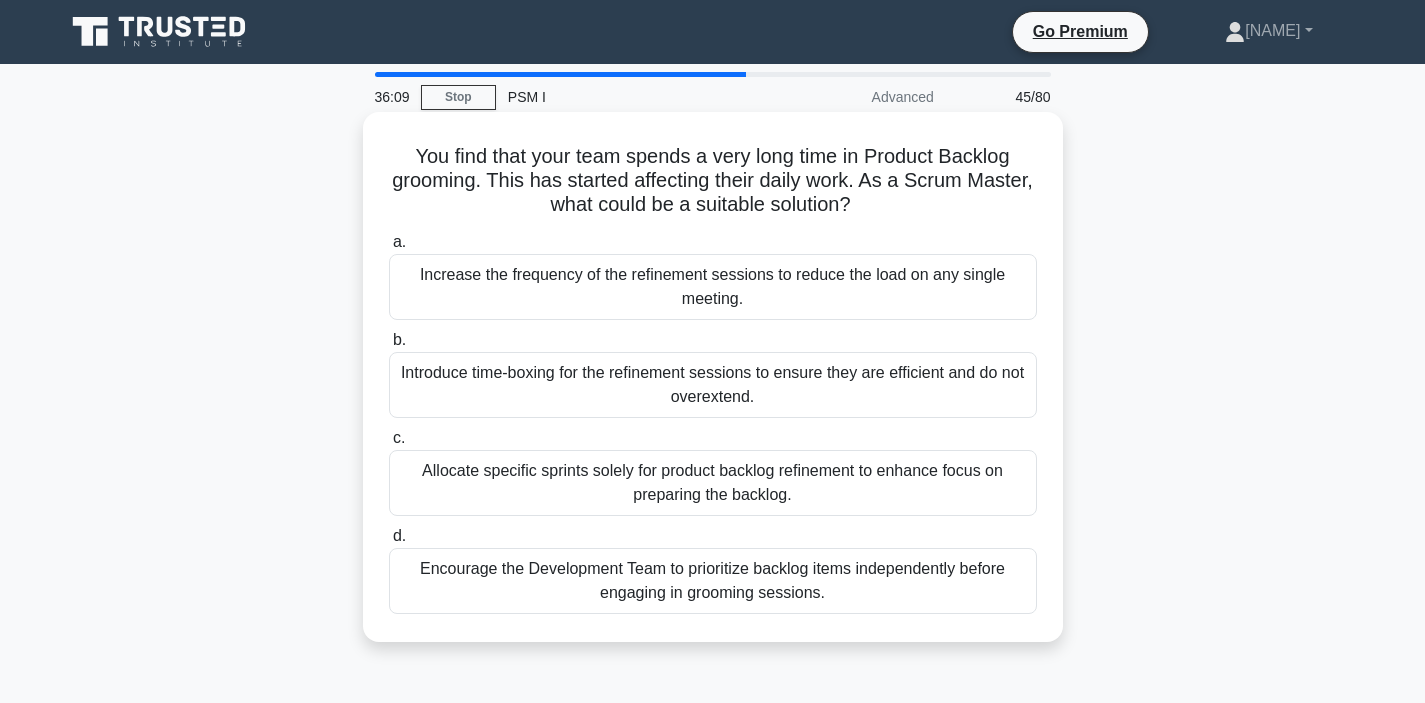 click on "Introduce time-boxing for the refinement sessions to ensure they are efficient and do not overextend." at bounding box center (713, 385) 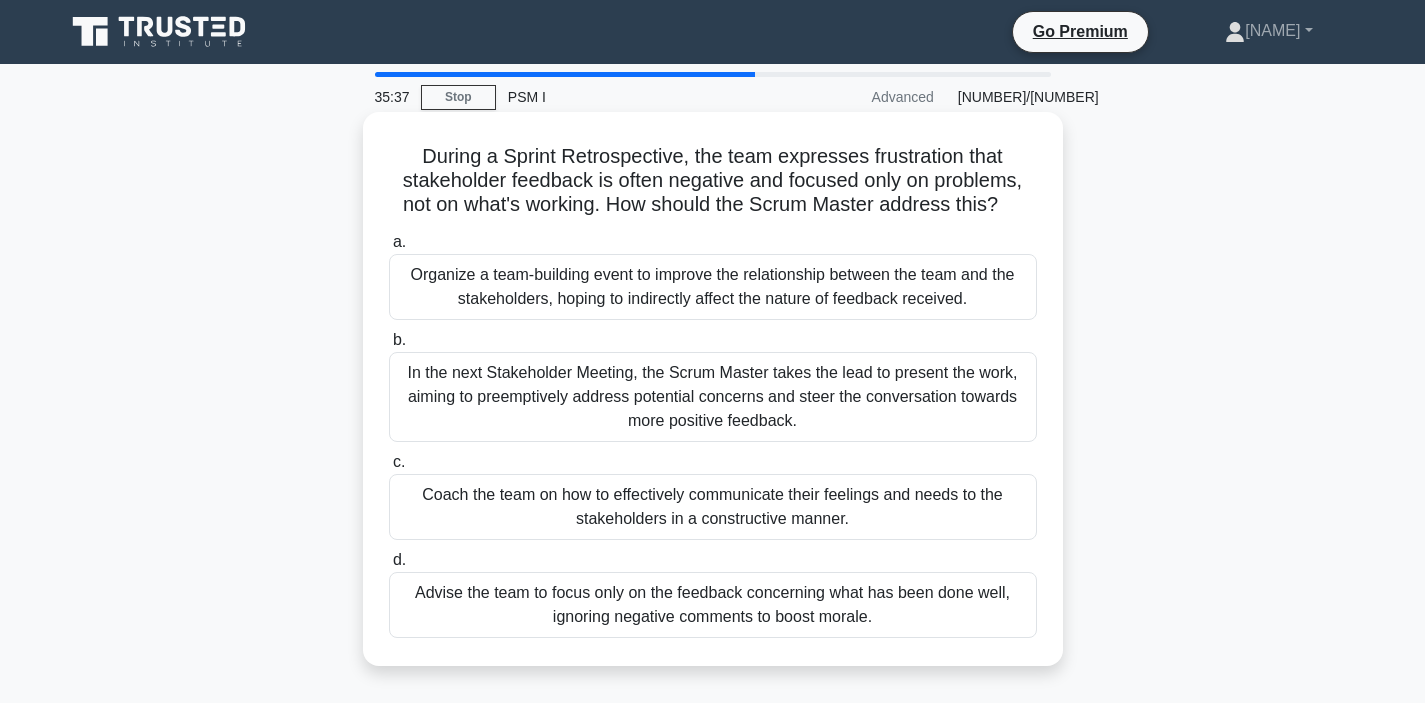 click on "Coach the team on how to effectively communicate their feelings and needs to the stakeholders in a constructive manner." at bounding box center (713, 507) 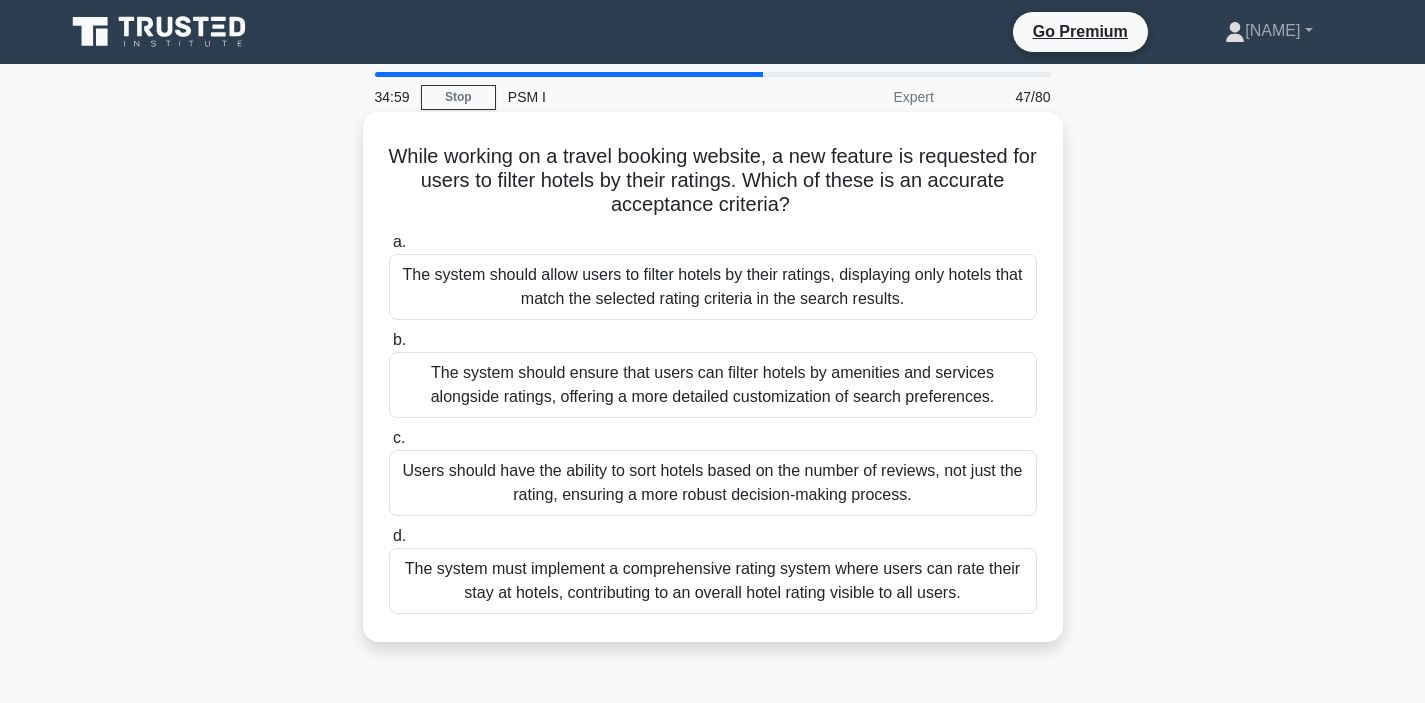 click on "The system should allow users to filter hotels by their ratings, displaying only hotels that match the selected rating criteria in the search results." at bounding box center [713, 287] 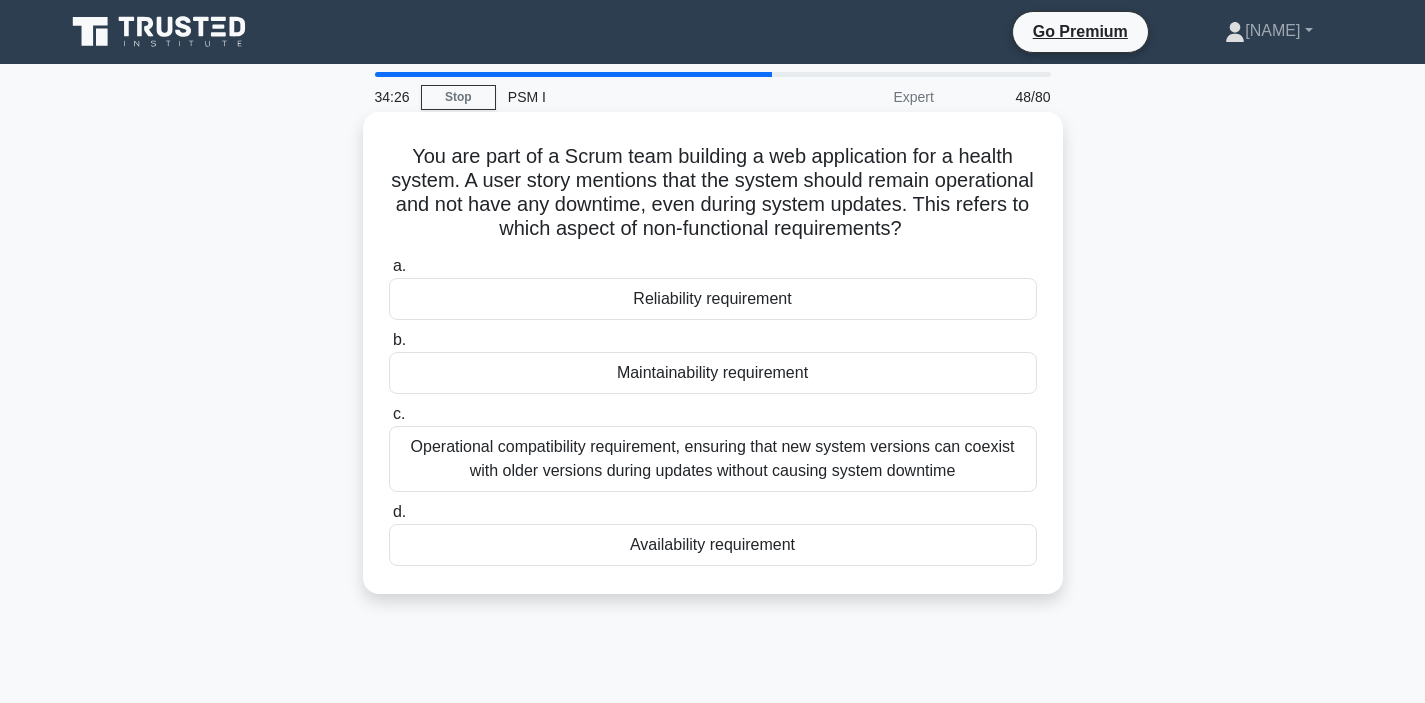 click on "Maintainability requirement" at bounding box center [713, 373] 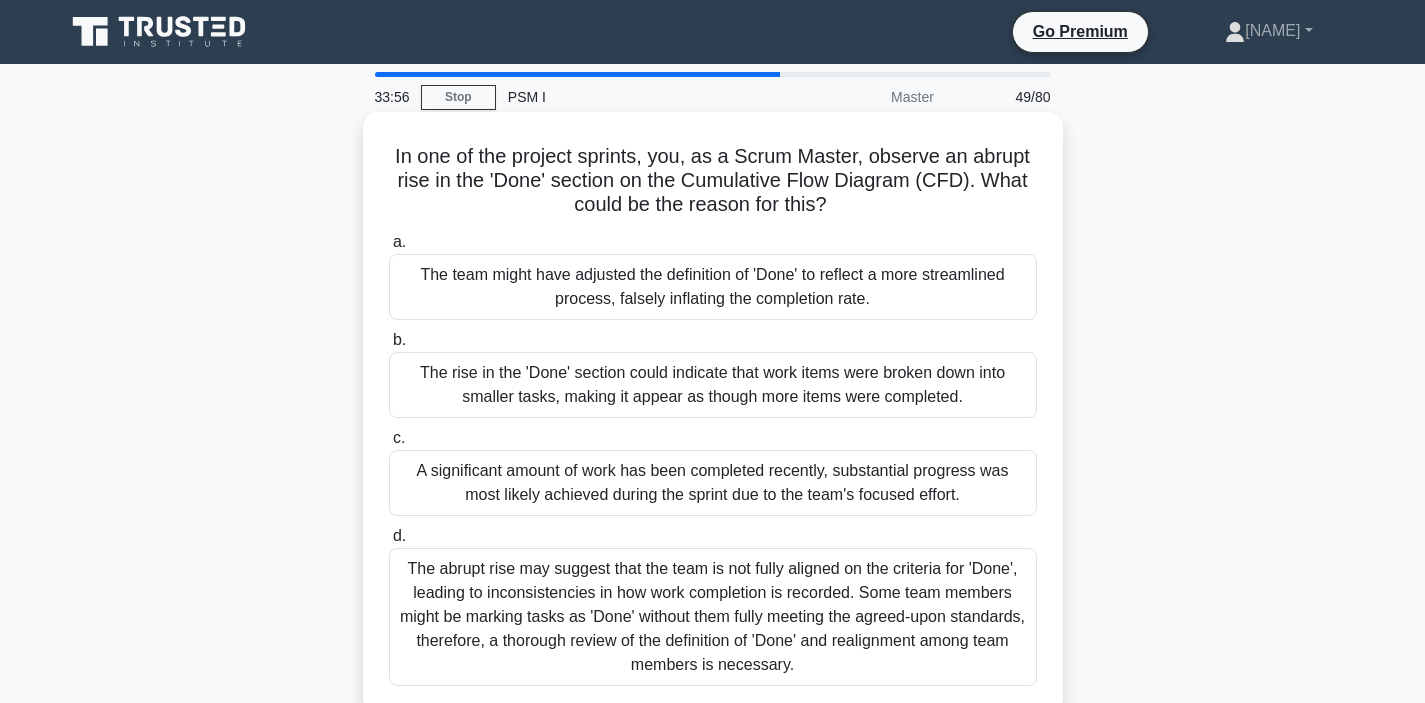 click on "The rise in the 'Done' section could indicate that work items were broken down into smaller tasks, making it appear as though more items were completed." at bounding box center [713, 385] 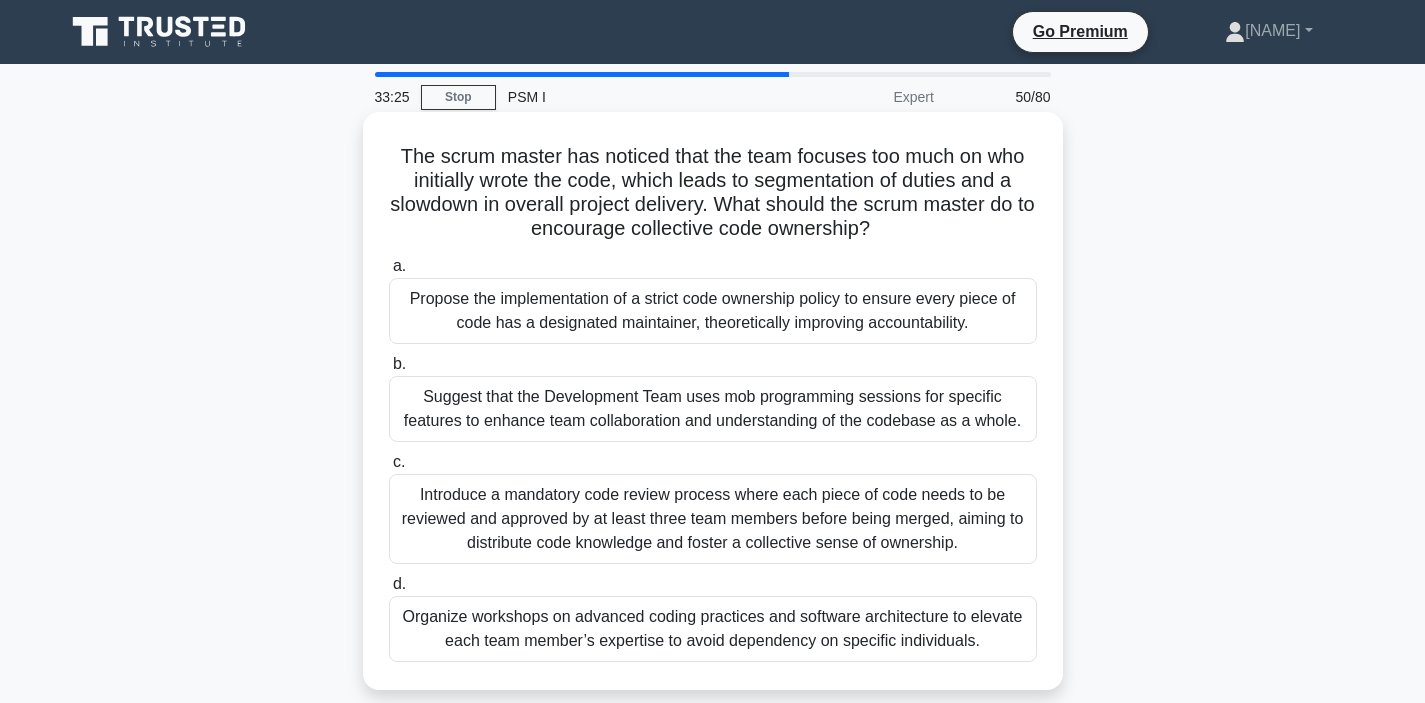 click on "Suggest that the Development Team uses mob programming sessions for specific features to enhance team collaboration and understanding of the codebase as a whole." at bounding box center (713, 409) 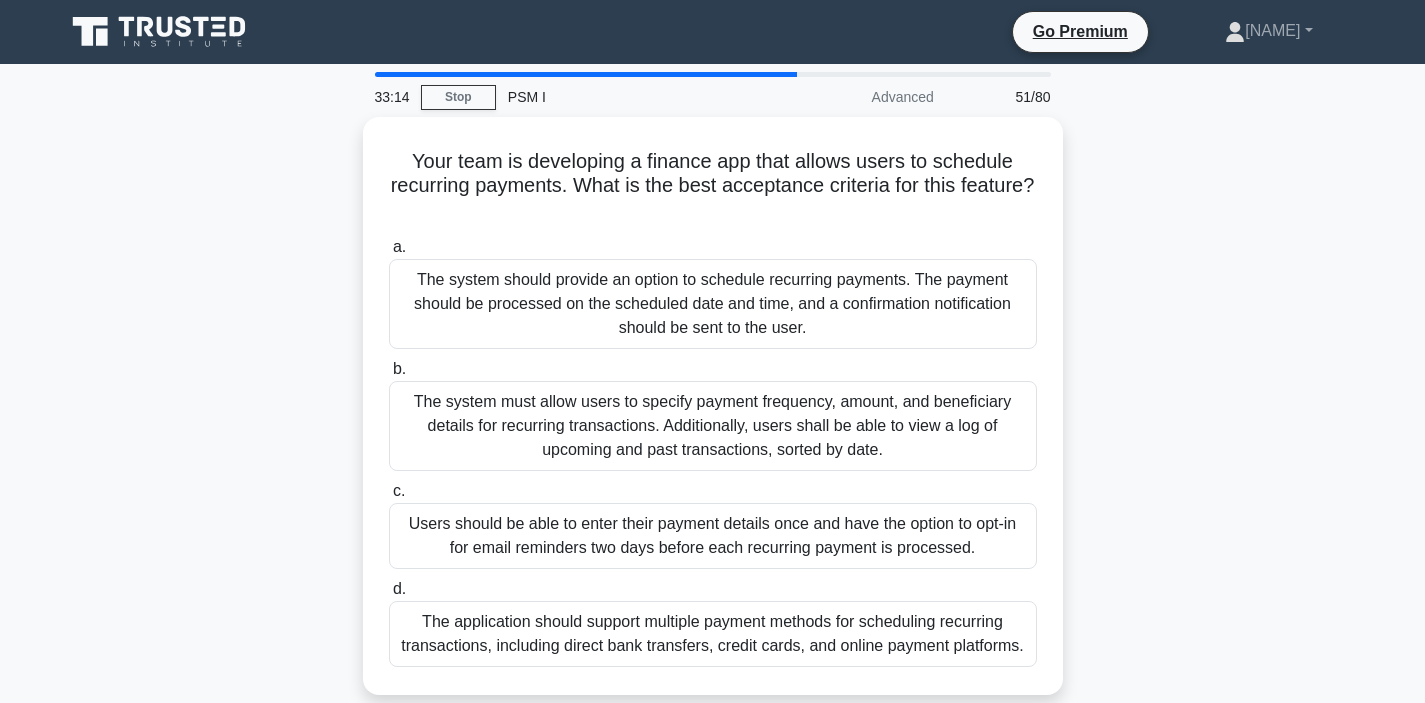drag, startPoint x: 570, startPoint y: 184, endPoint x: 1074, endPoint y: 212, distance: 504.7772 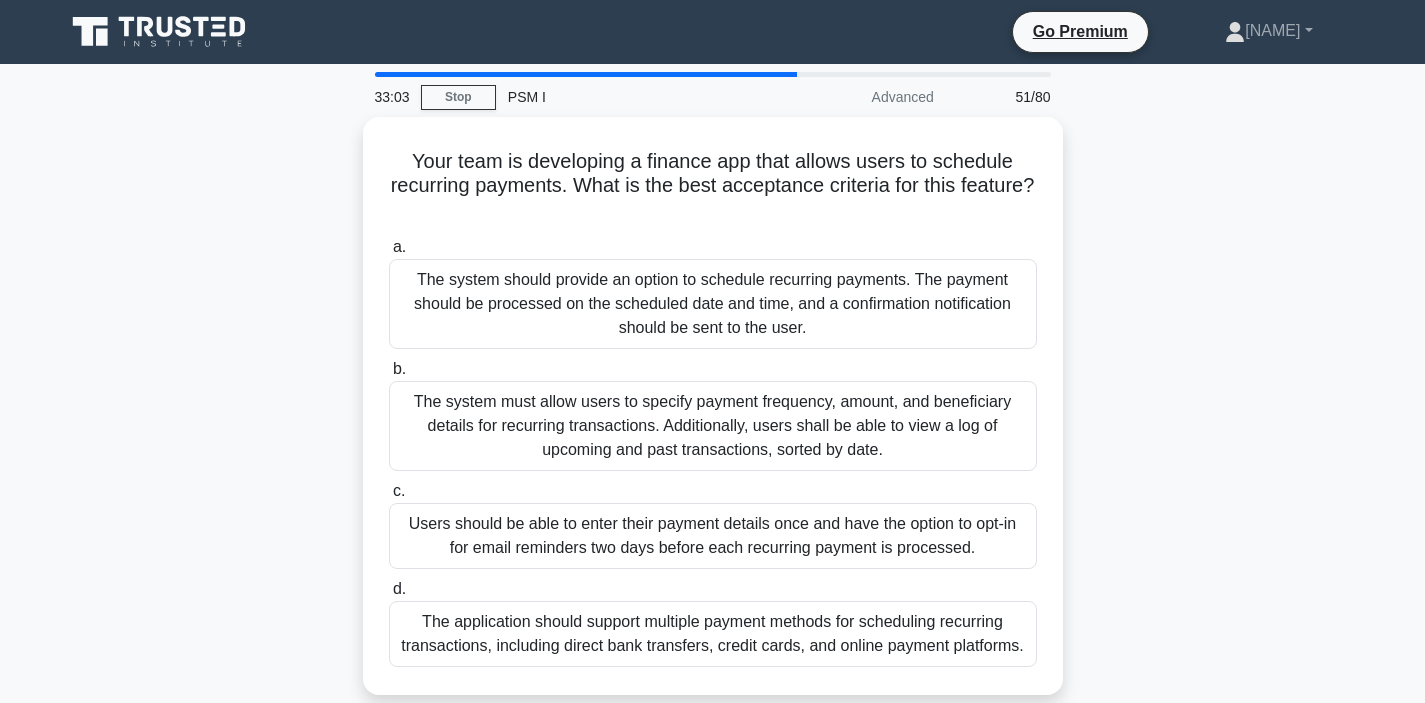 drag, startPoint x: 328, startPoint y: 259, endPoint x: 360, endPoint y: 335, distance: 82.46211 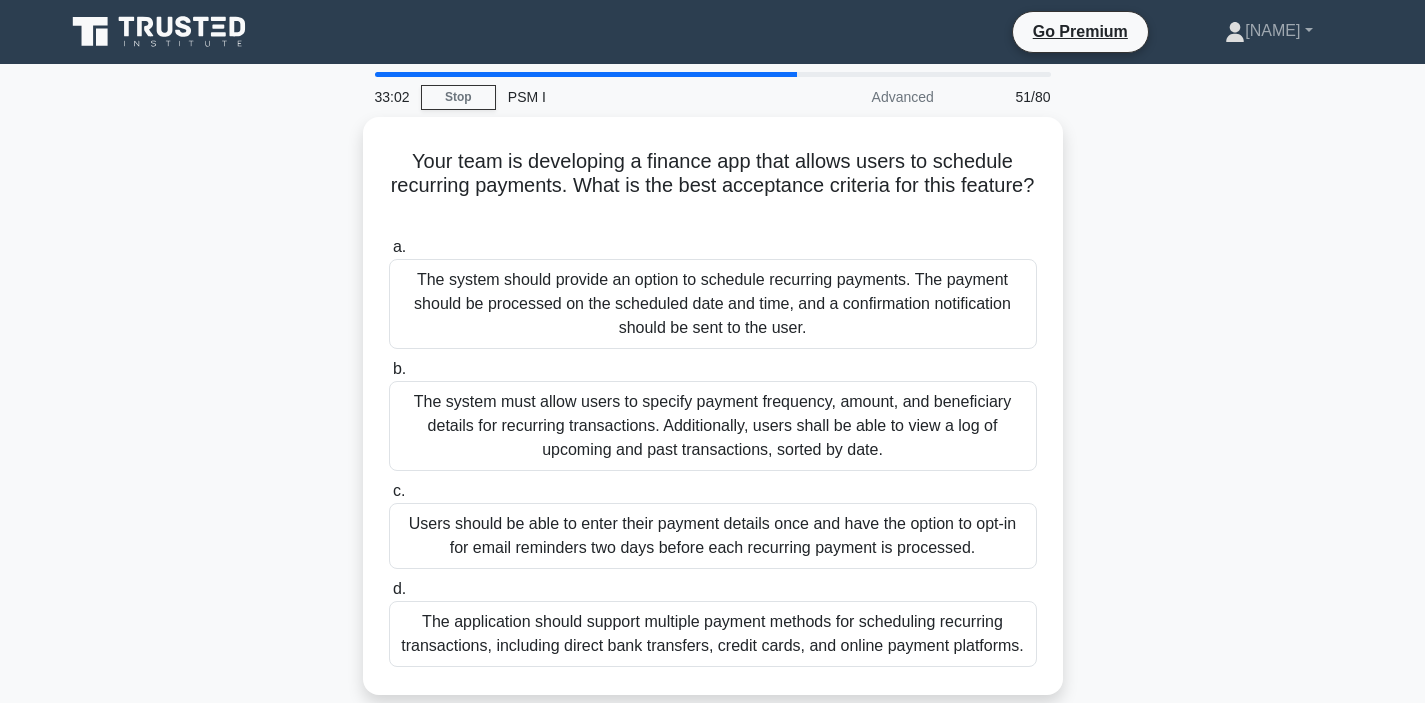 click on "Your team is developing a finance app that allows users to schedule recurring payments. What is the best acceptance criteria for this feature?" at bounding box center [713, 418] 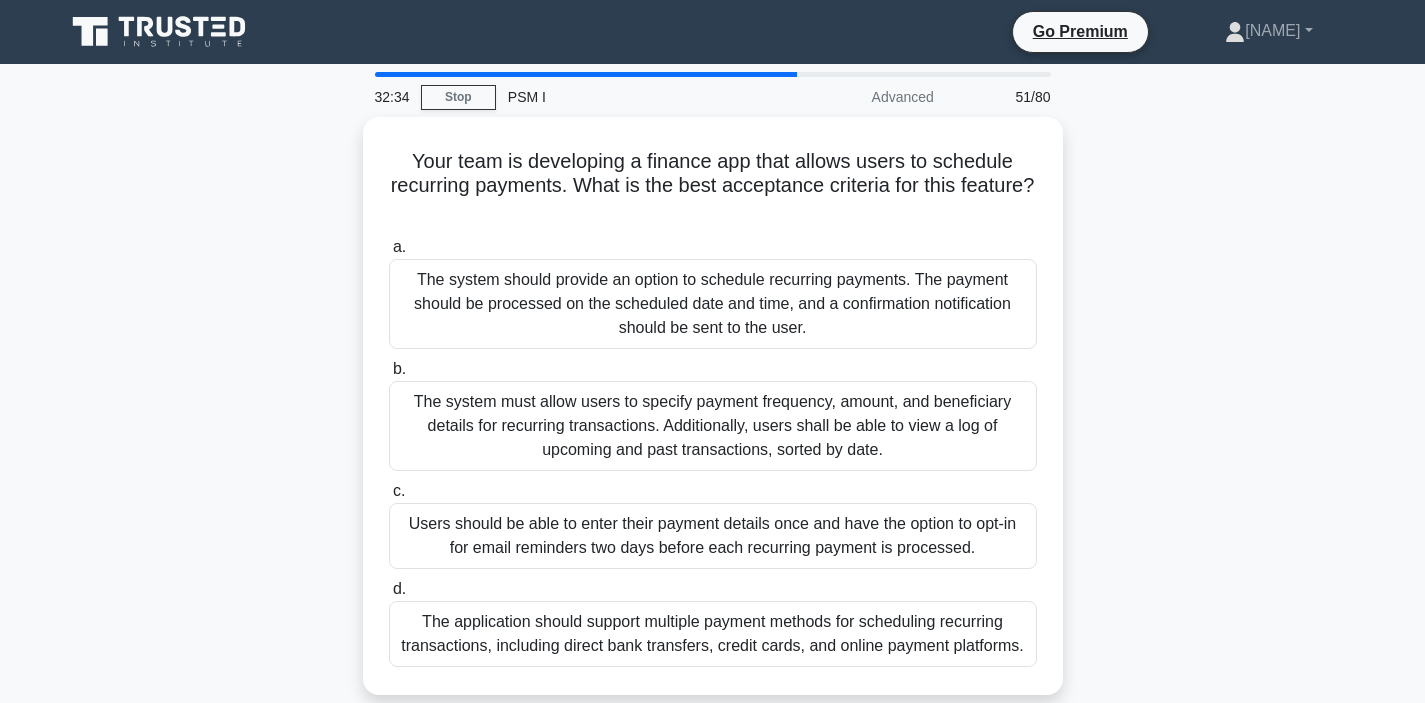 drag, startPoint x: 306, startPoint y: 410, endPoint x: 221, endPoint y: 466, distance: 101.788994 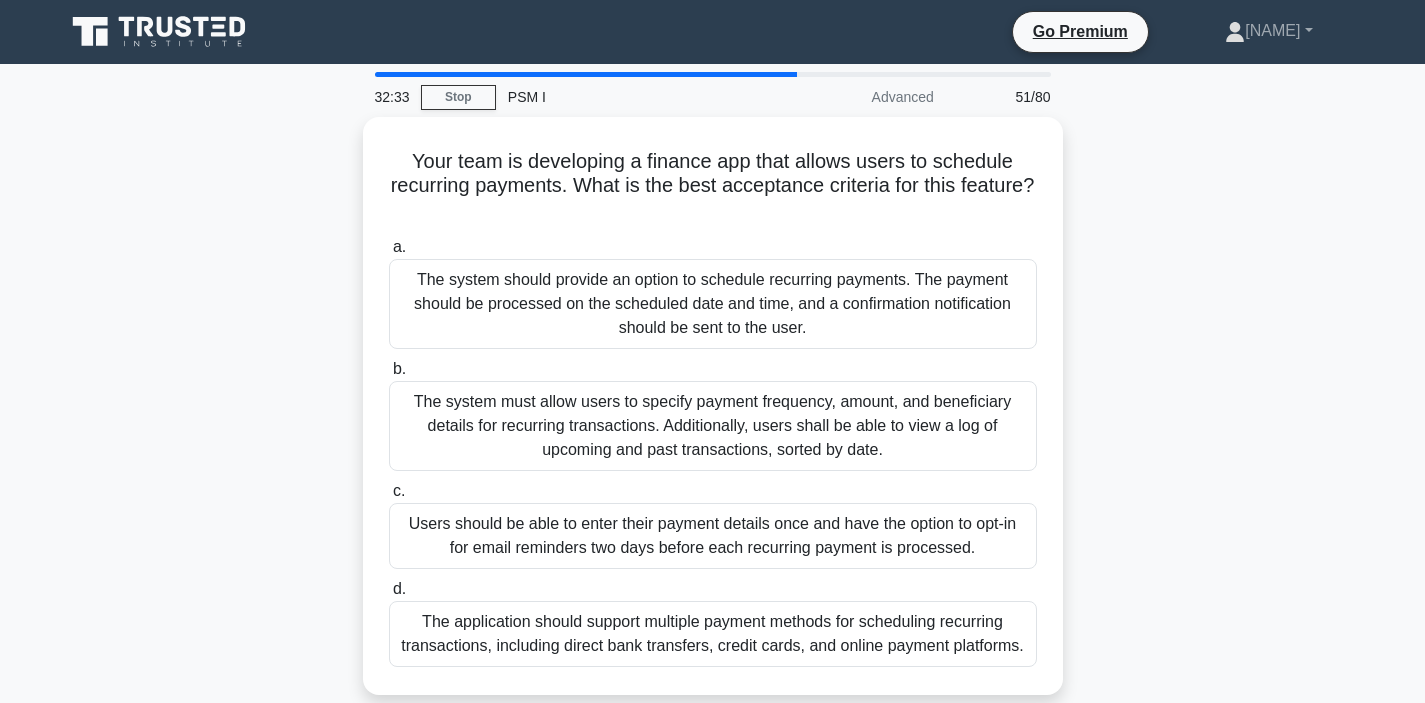 click on "Your team is developing a finance app that allows users to schedule recurring payments. What is the best acceptance criteria for this feature?" at bounding box center [713, 418] 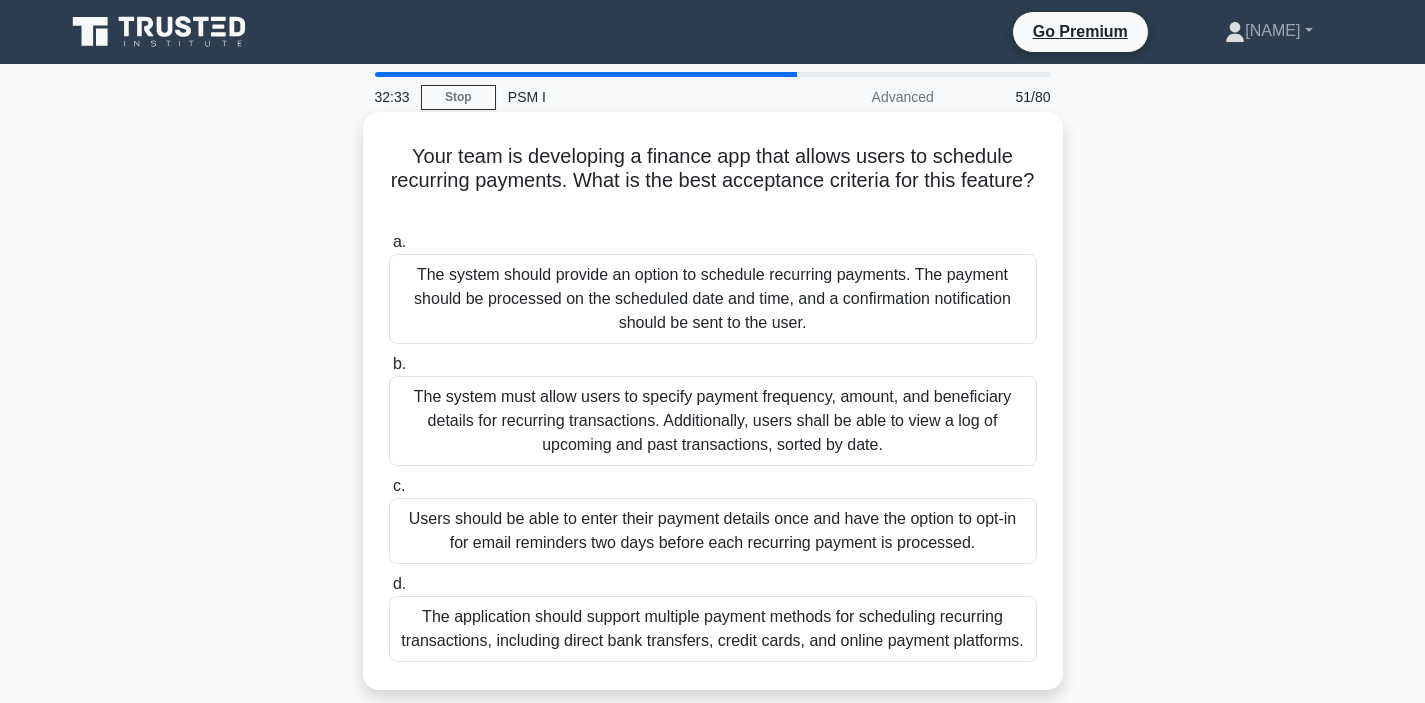 click on "The system should provide an option to schedule recurring payments. The payment should be processed on the scheduled date and time, and a confirmation notification should be sent to the user." at bounding box center (713, 299) 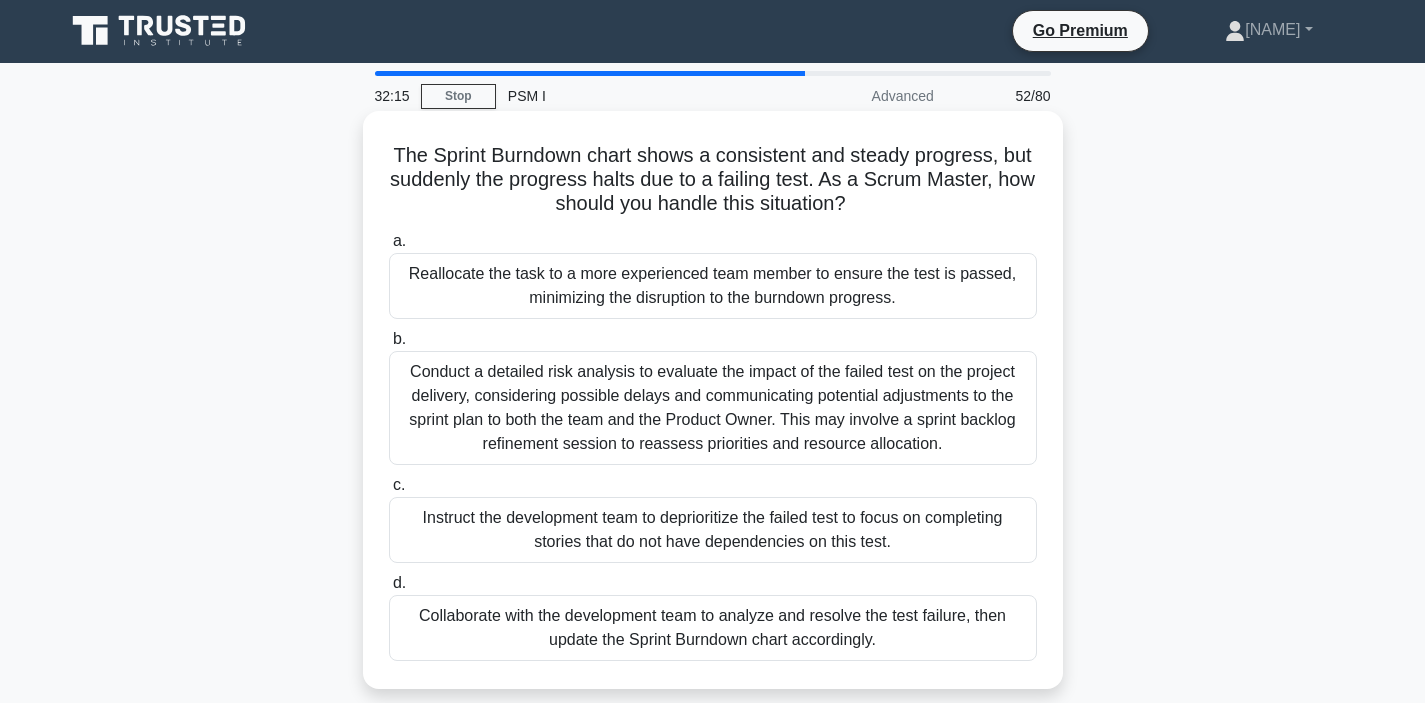 scroll, scrollTop: 4, scrollLeft: 0, axis: vertical 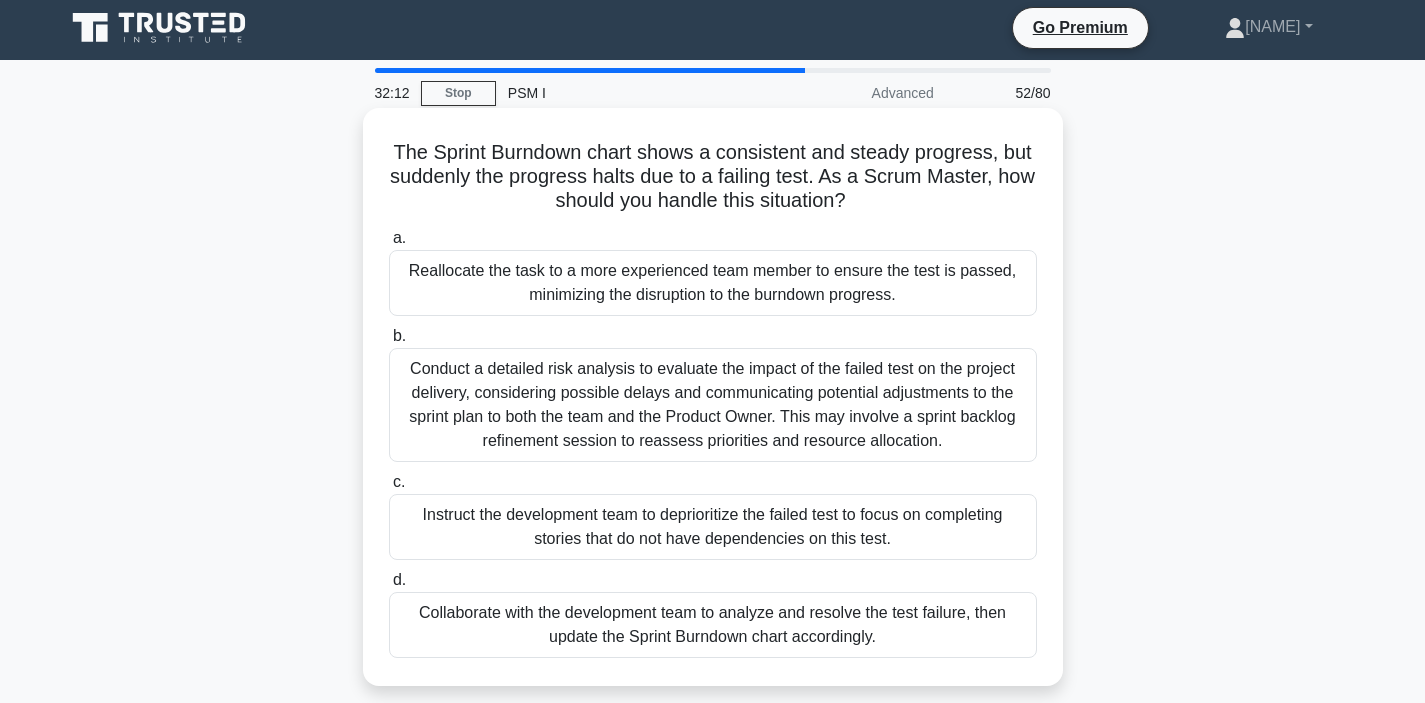 click on "Collaborate with the development team to analyze and resolve the test failure, then update the Sprint Burndown chart accordingly." at bounding box center (713, 625) 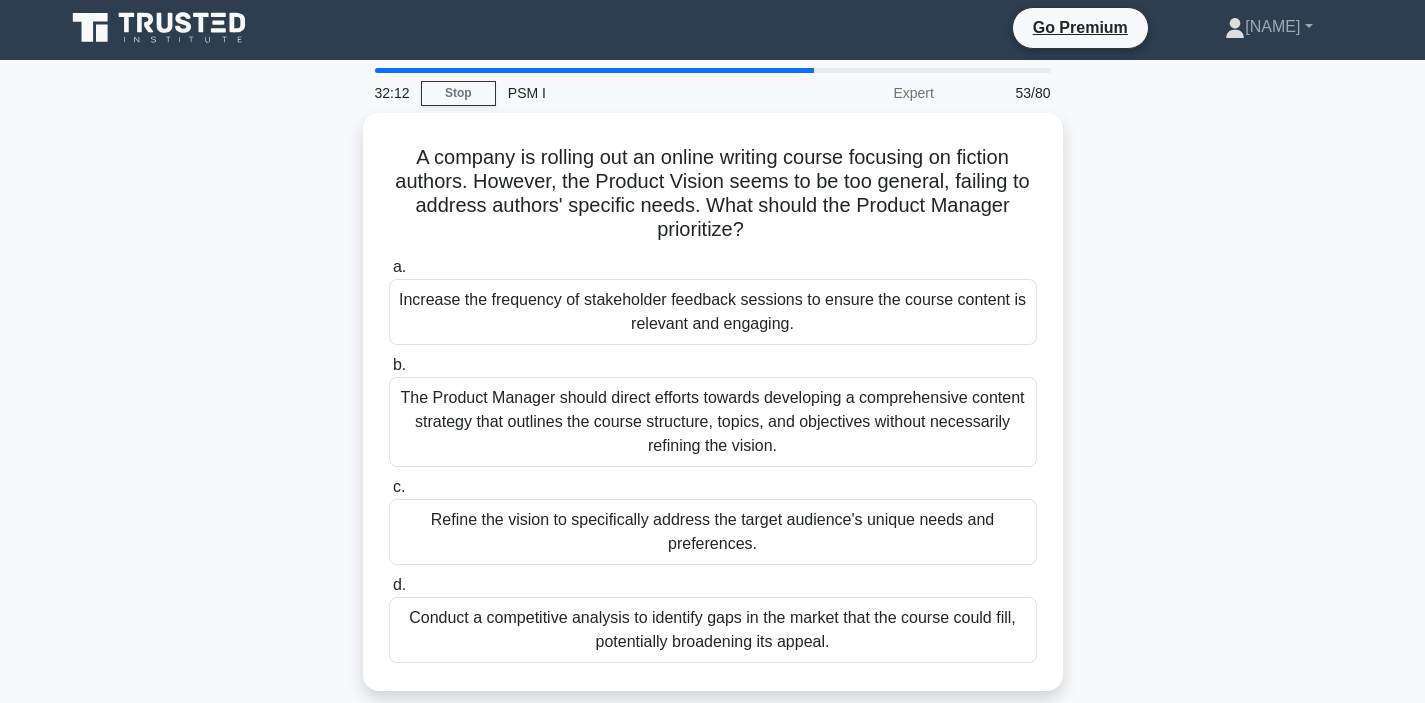 scroll, scrollTop: 0, scrollLeft: 0, axis: both 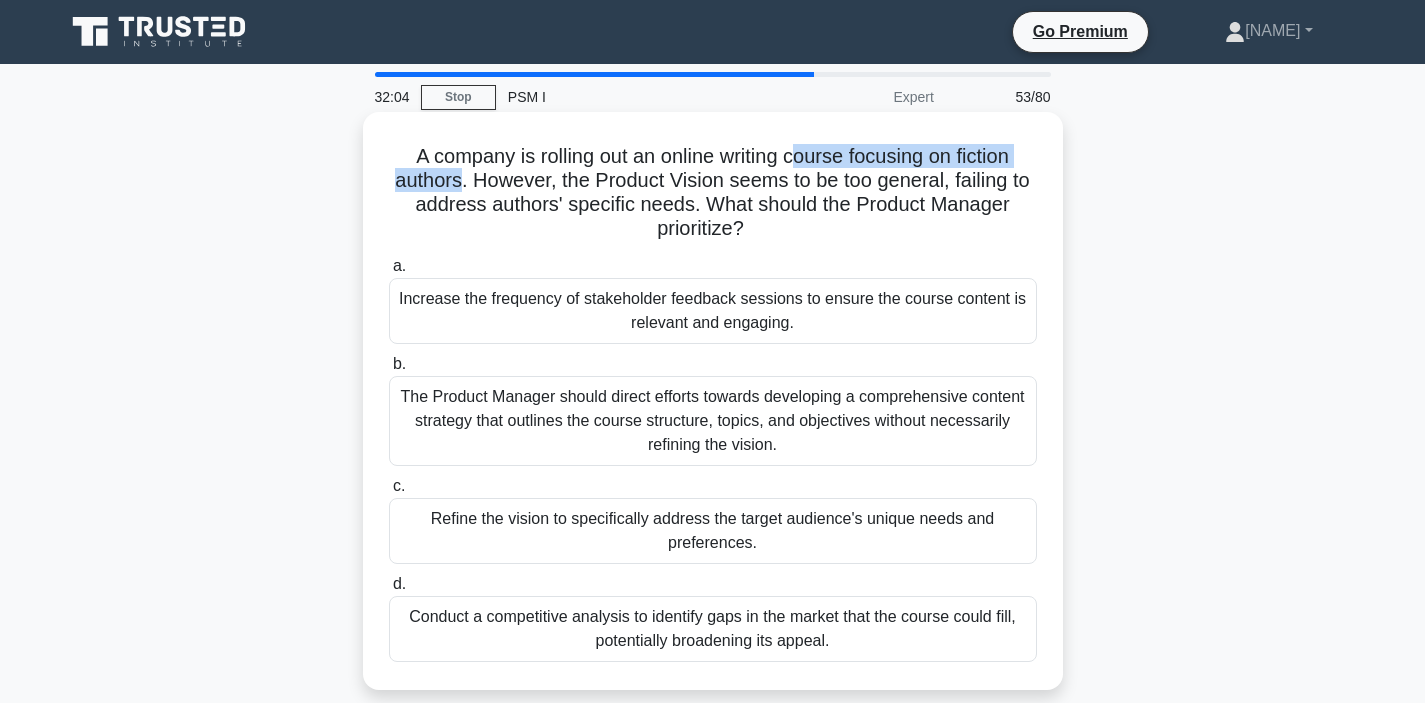drag, startPoint x: 868, startPoint y: 156, endPoint x: 460, endPoint y: 183, distance: 408.8924 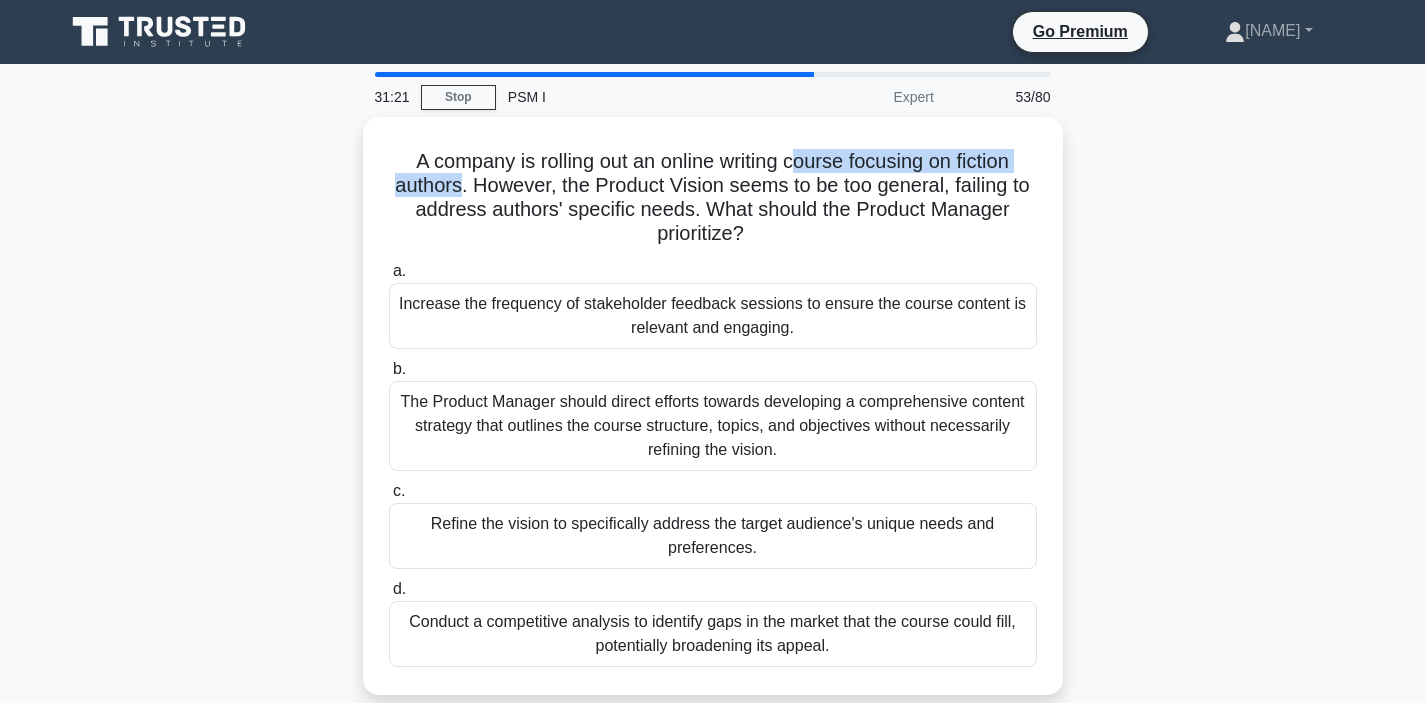 scroll, scrollTop: 4, scrollLeft: 0, axis: vertical 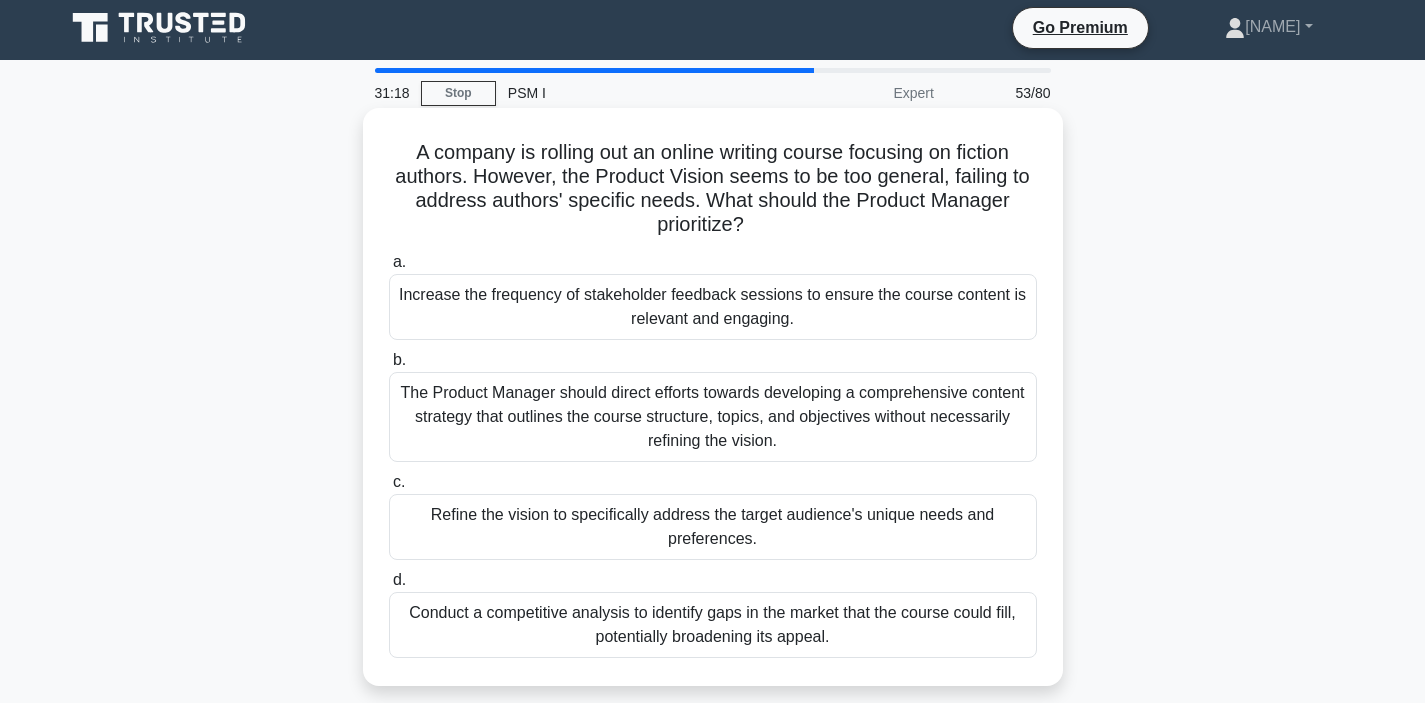 click on "Conduct a competitive analysis to identify gaps in the market that the course could fill, potentially broadening its appeal." at bounding box center (713, 625) 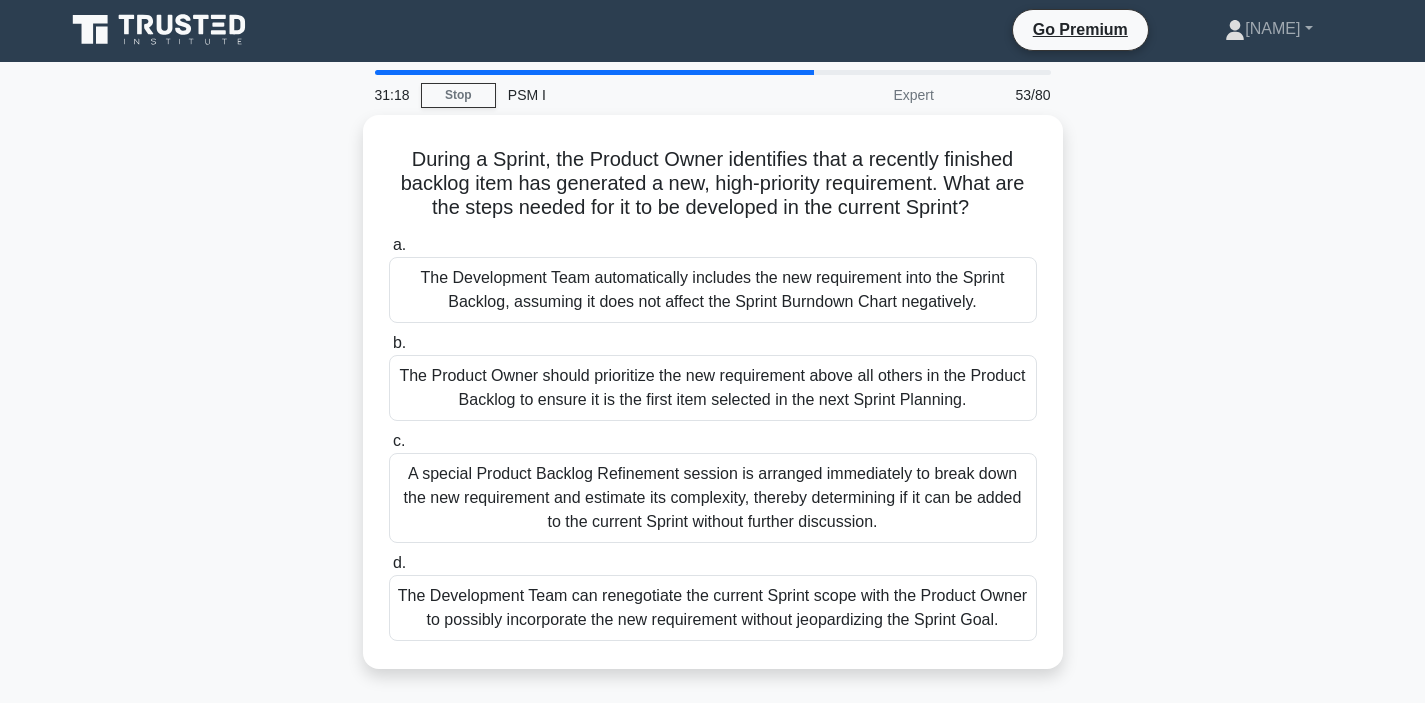 scroll, scrollTop: 0, scrollLeft: 0, axis: both 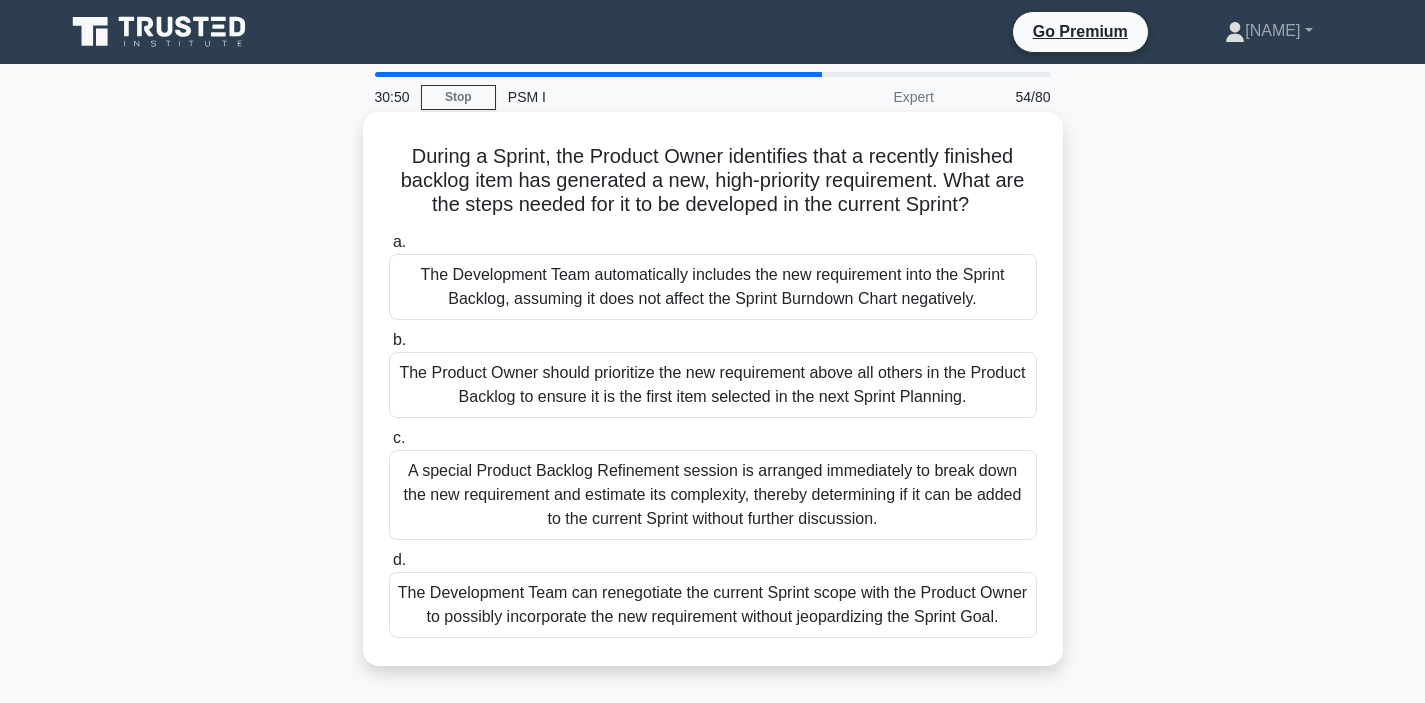 click on "The Development Team can renegotiate the current Sprint scope with the Product Owner to possibly incorporate the new requirement without jeopardizing the Sprint Goal." at bounding box center [713, 605] 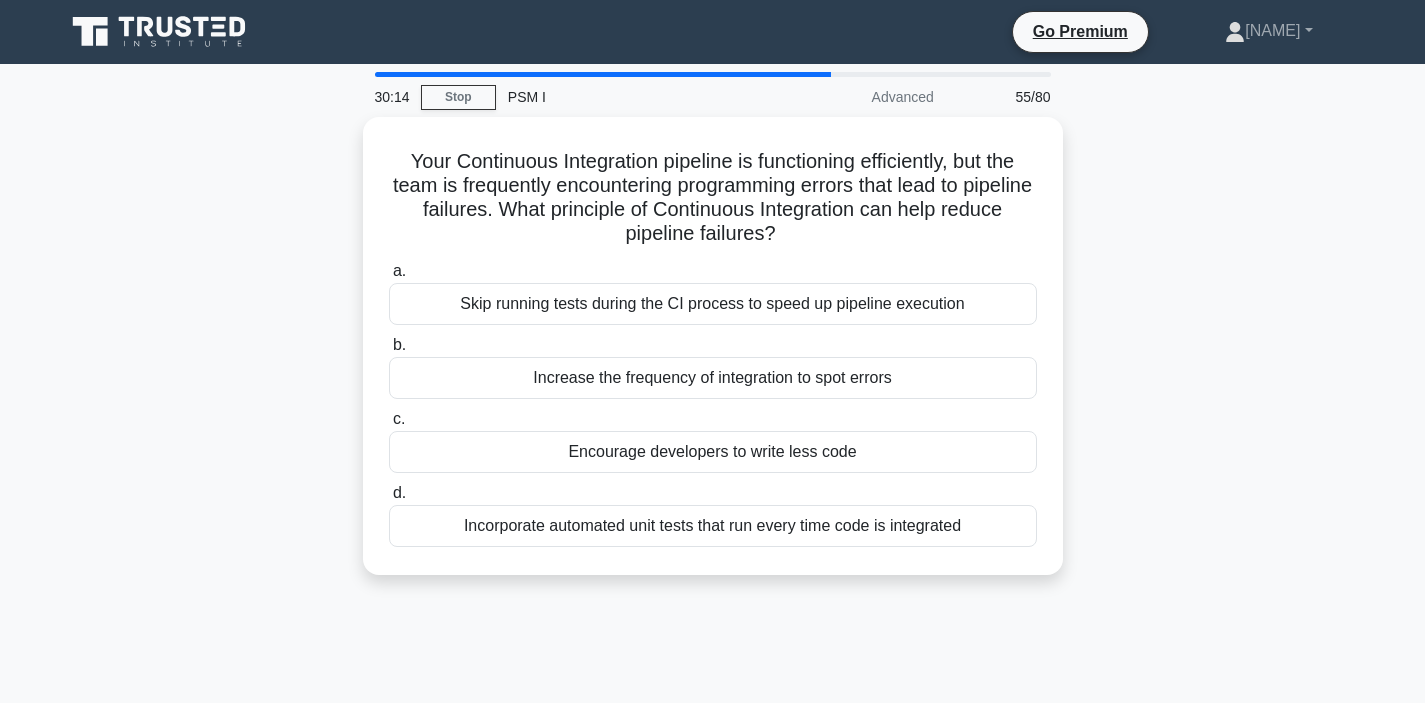 drag, startPoint x: 774, startPoint y: 155, endPoint x: 1087, endPoint y: 242, distance: 324.86612 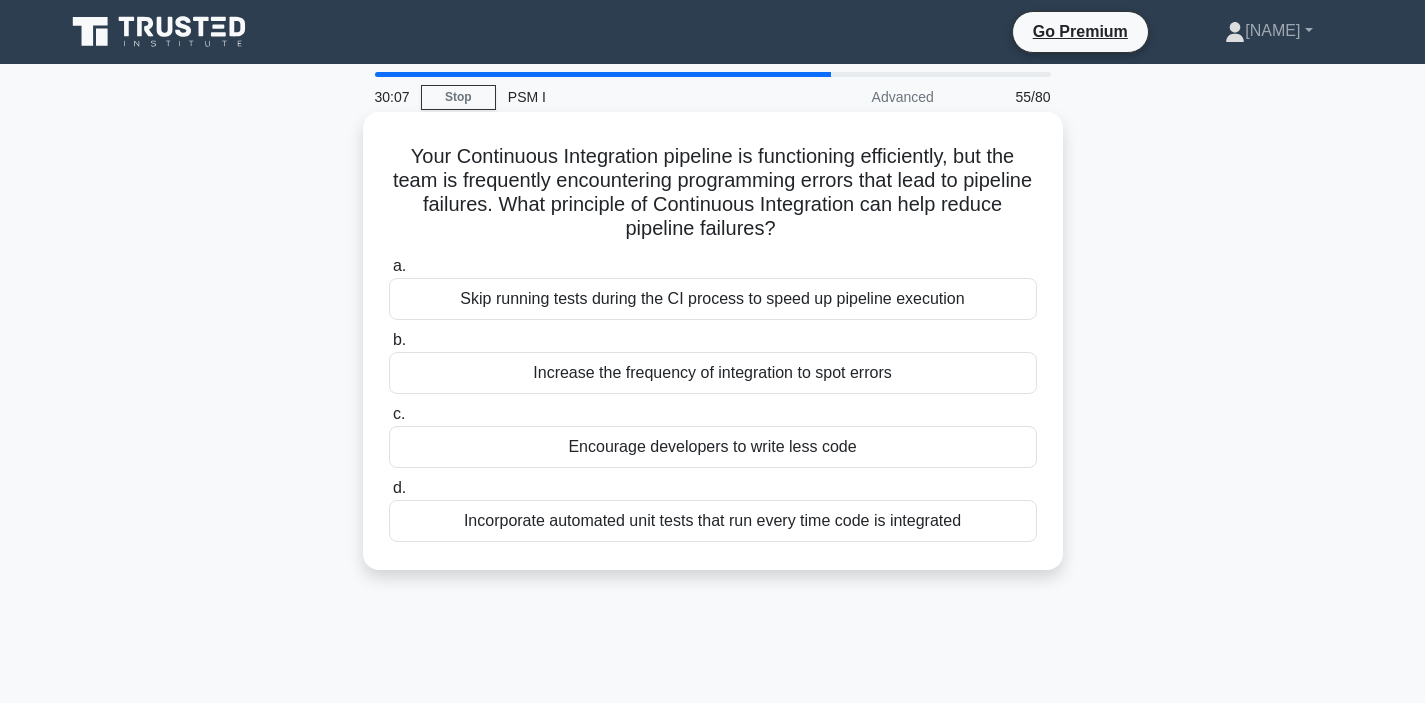 click on "Incorporate automated unit tests that run every time code is integrated" at bounding box center [713, 521] 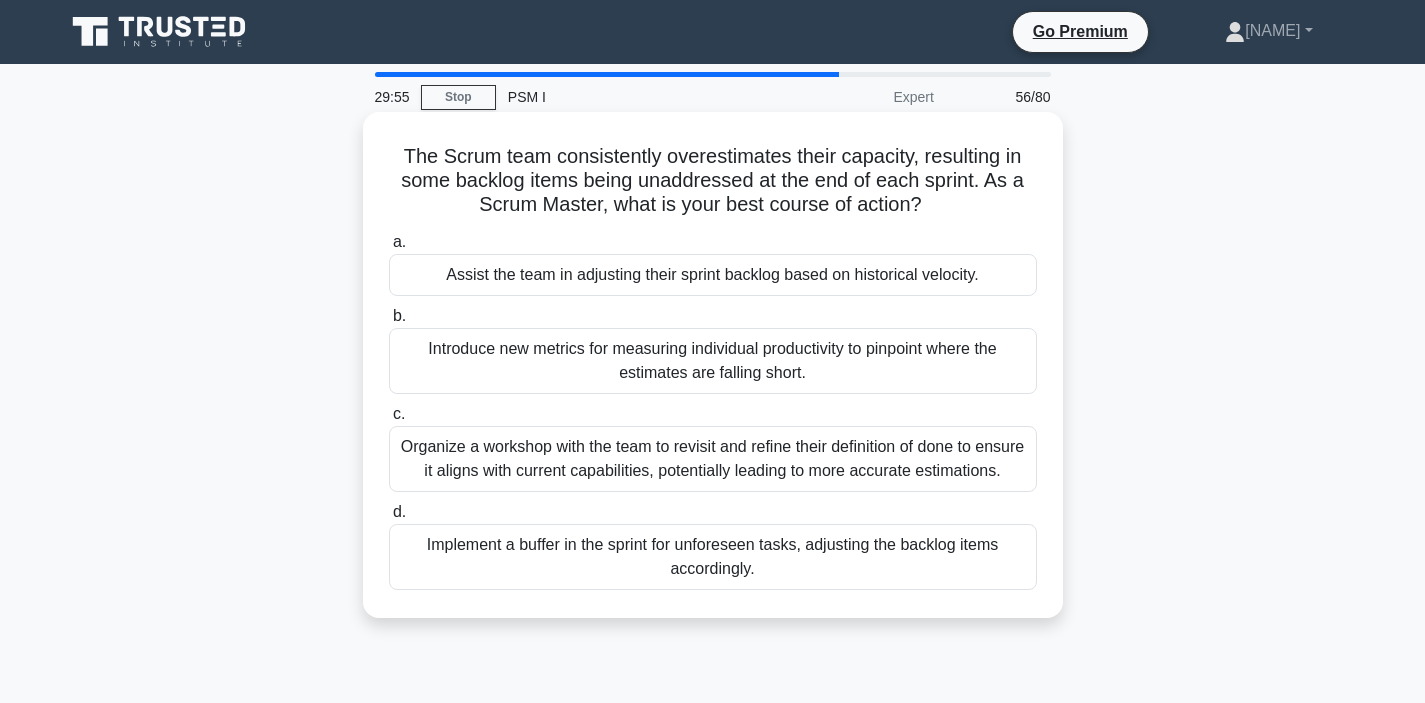 drag, startPoint x: 411, startPoint y: 157, endPoint x: 984, endPoint y: 194, distance: 574.19336 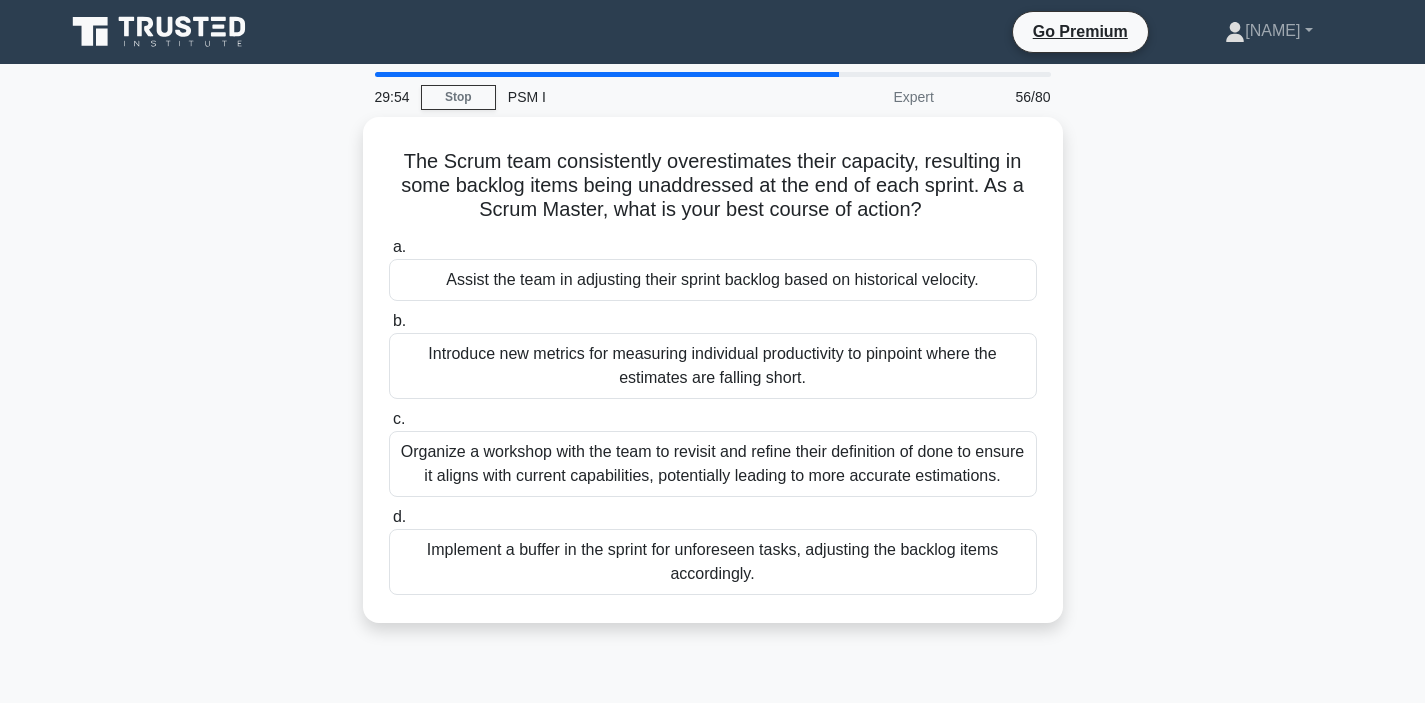 click on "The Scrum team consistently overestimates their capacity, resulting in some backlog items being unaddressed at the end of each sprint. As a Scrum Master, what is your best course of action?
.spinner_0XTQ{transform-origin:center;animation:spinner_y6GP .75s linear infinite}@keyframes spinner_y6GP{100%{transform:rotate(360deg)}}
a.
b.
c. d." at bounding box center [713, 382] 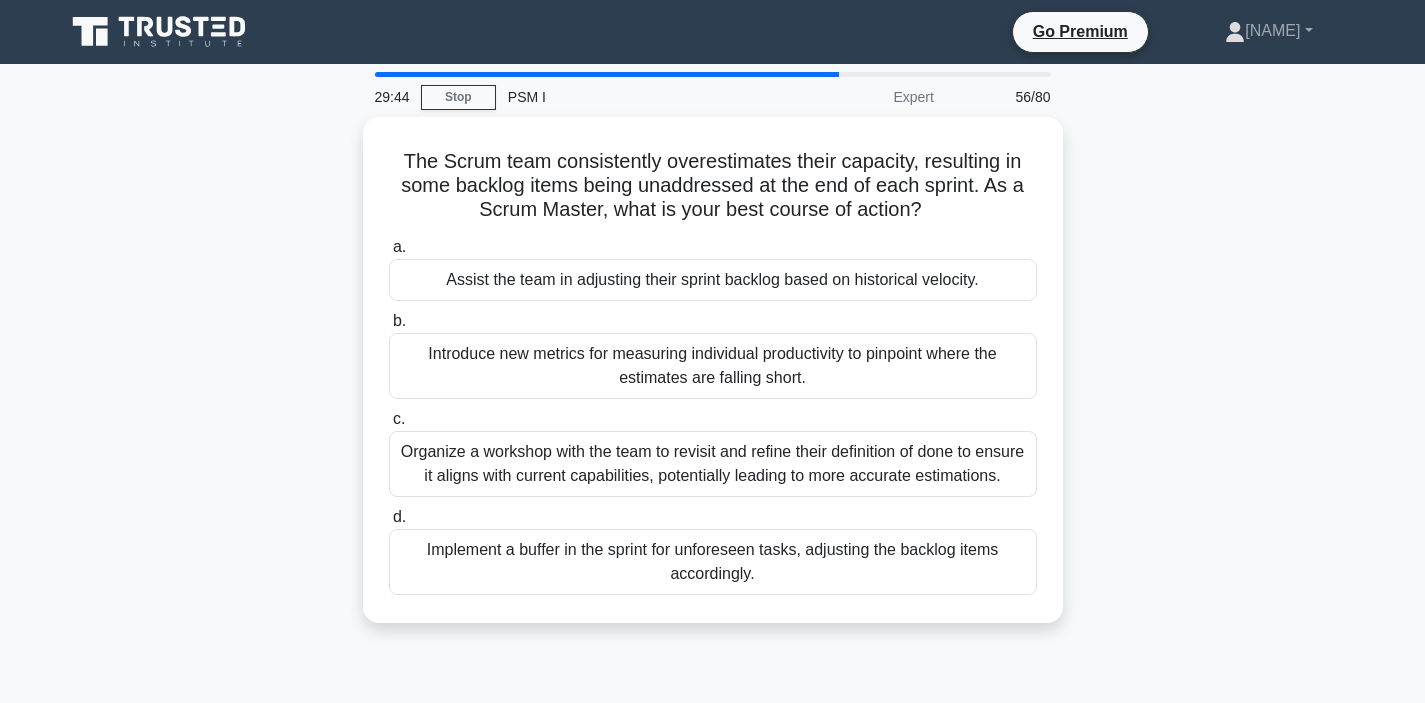 drag, startPoint x: 345, startPoint y: 567, endPoint x: 344, endPoint y: 613, distance: 46.010868 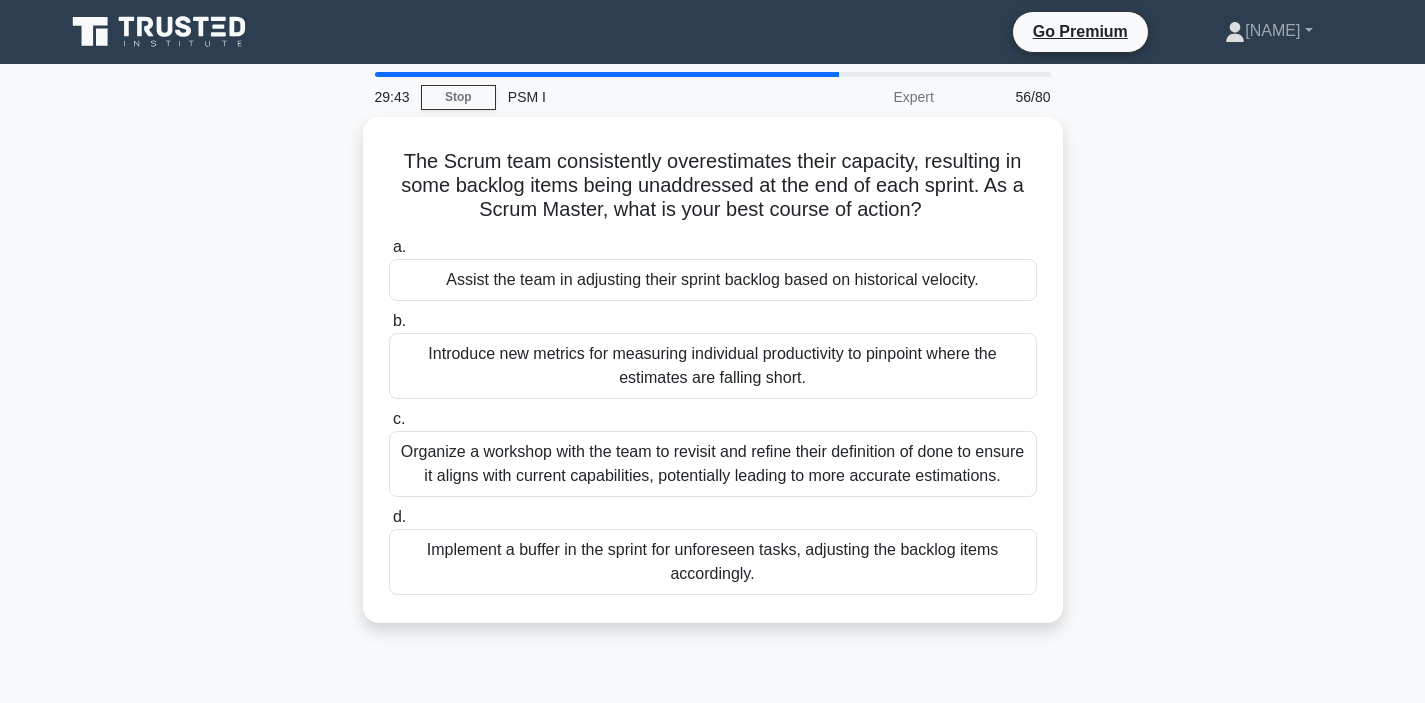 click on "The Scrum team consistently overestimates their capacity, resulting in some backlog items being unaddressed at the end of each sprint. As a Scrum Master, what is your best course of action?
.spinner_0XTQ{transform-origin:center;animation:spinner_y6GP .75s linear infinite}@keyframes spinner_y6GP{100%{transform:rotate(360deg)}}
a.
b.
c. d." at bounding box center (713, 382) 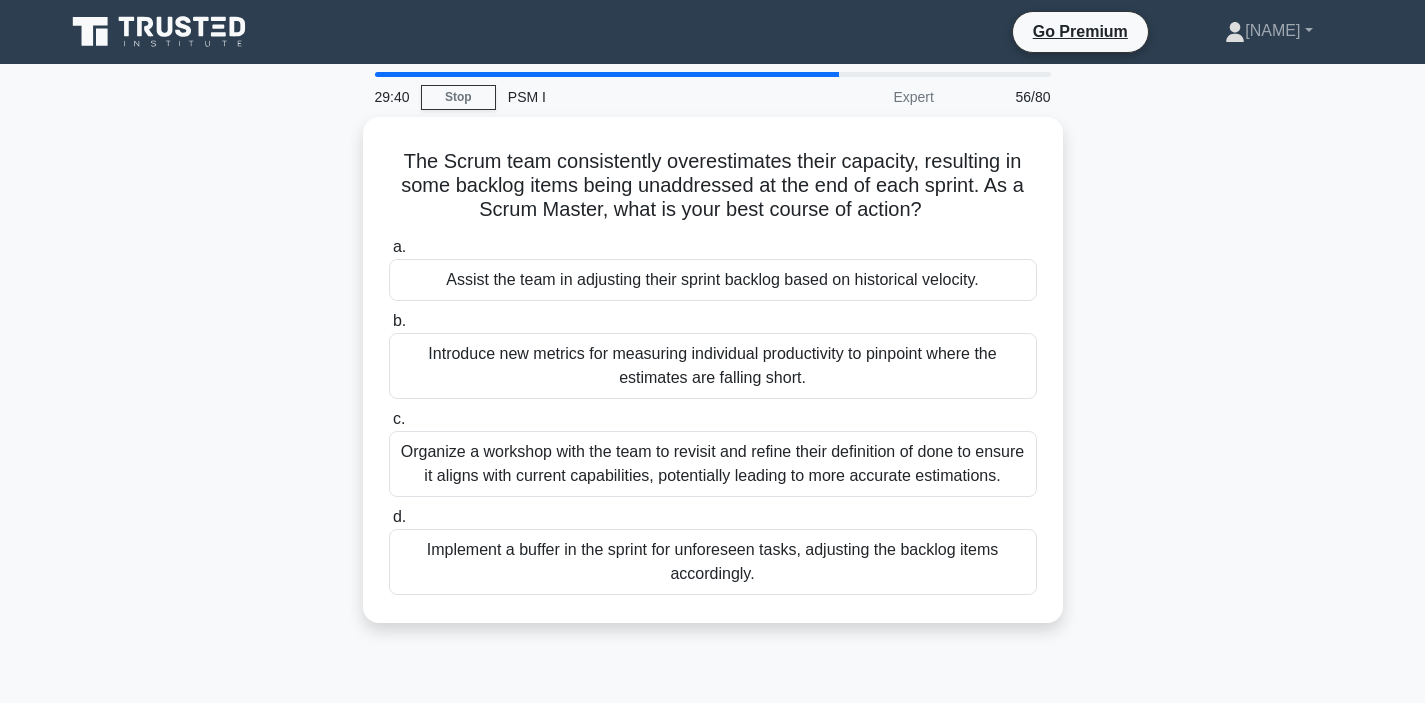 drag, startPoint x: 295, startPoint y: 458, endPoint x: 316, endPoint y: 518, distance: 63.56886 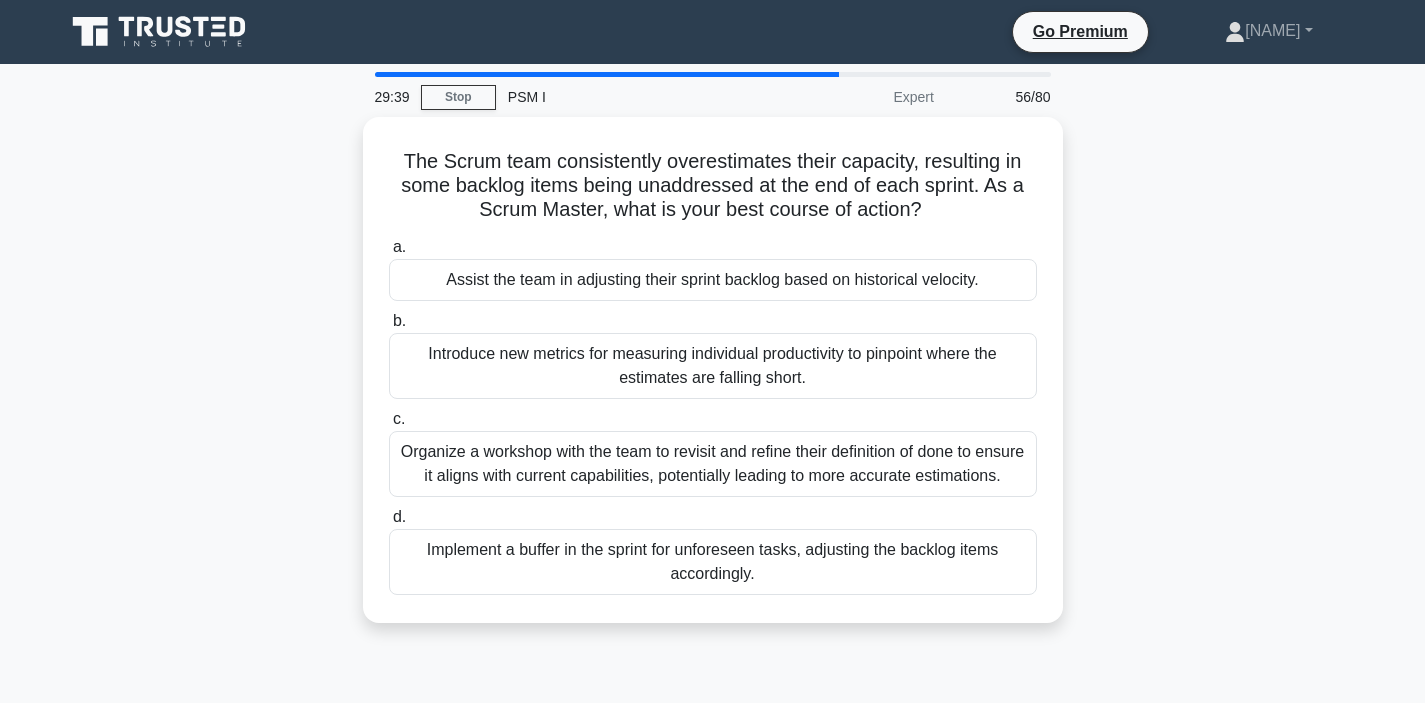 drag, startPoint x: 243, startPoint y: 330, endPoint x: 255, endPoint y: 394, distance: 65.11528 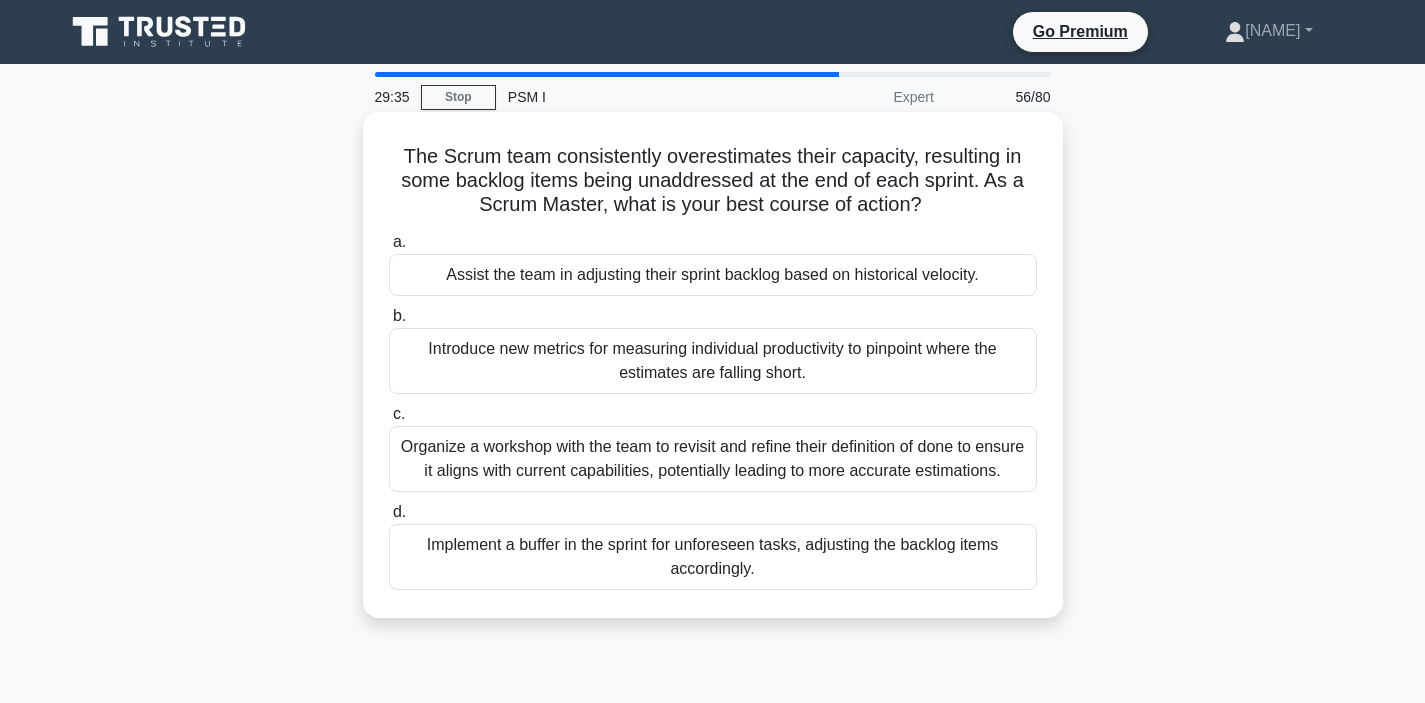 click on "Assist the team in adjusting their sprint backlog based on historical velocity." at bounding box center (713, 275) 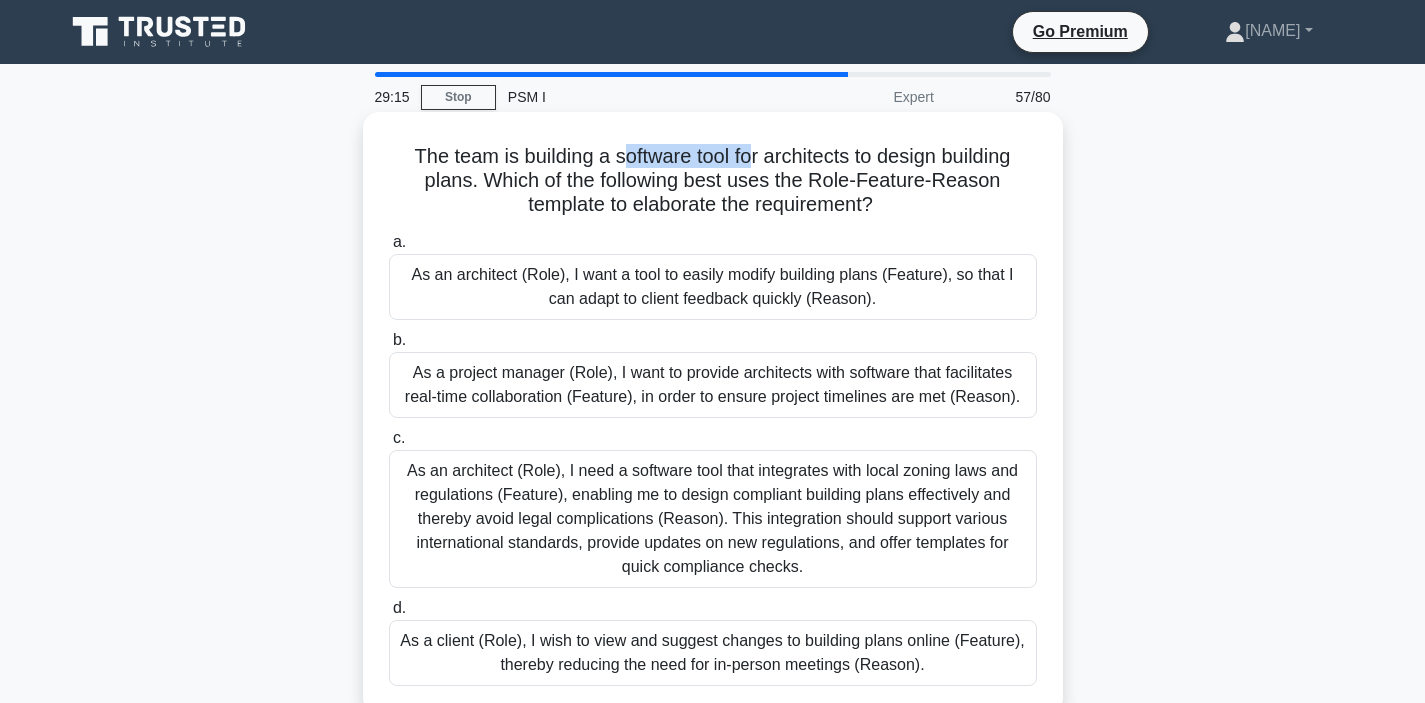 drag, startPoint x: 704, startPoint y: 155, endPoint x: 753, endPoint y: 157, distance: 49.0408 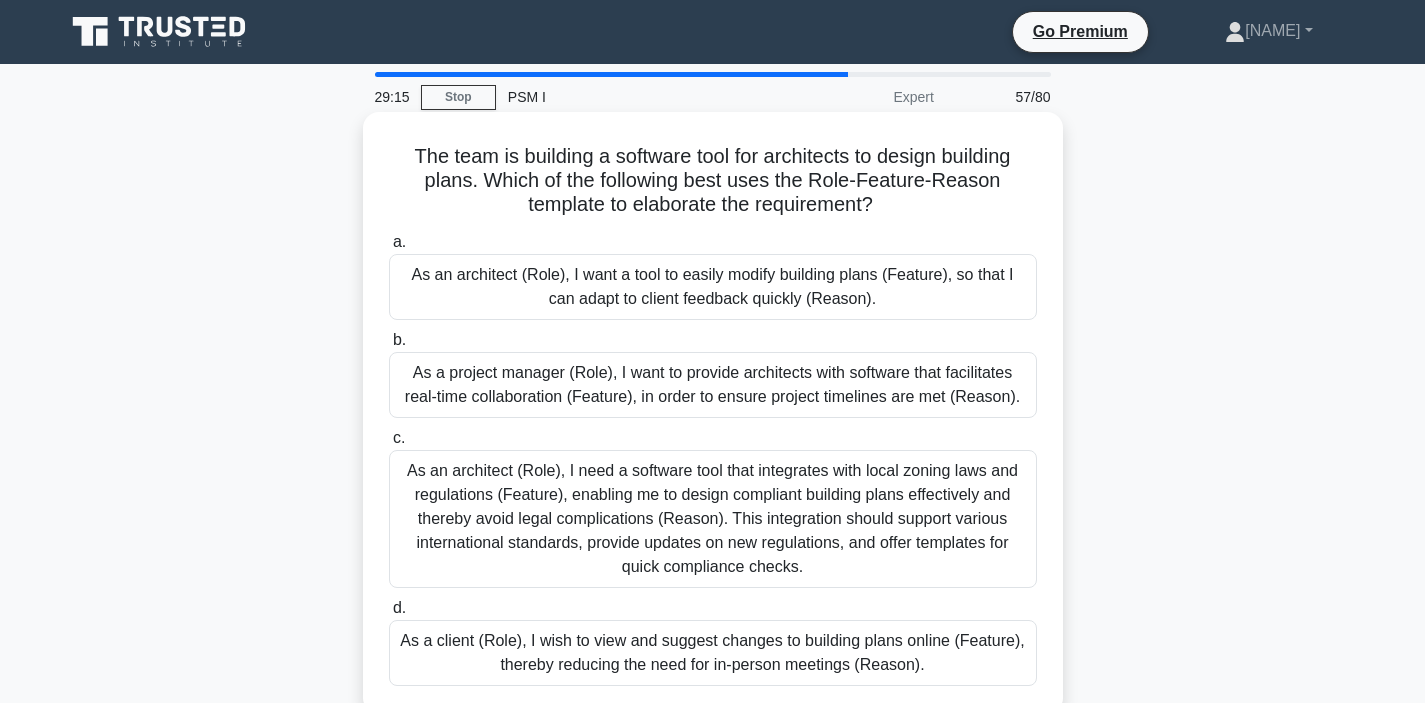 drag, startPoint x: 811, startPoint y: 156, endPoint x: 874, endPoint y: 156, distance: 63 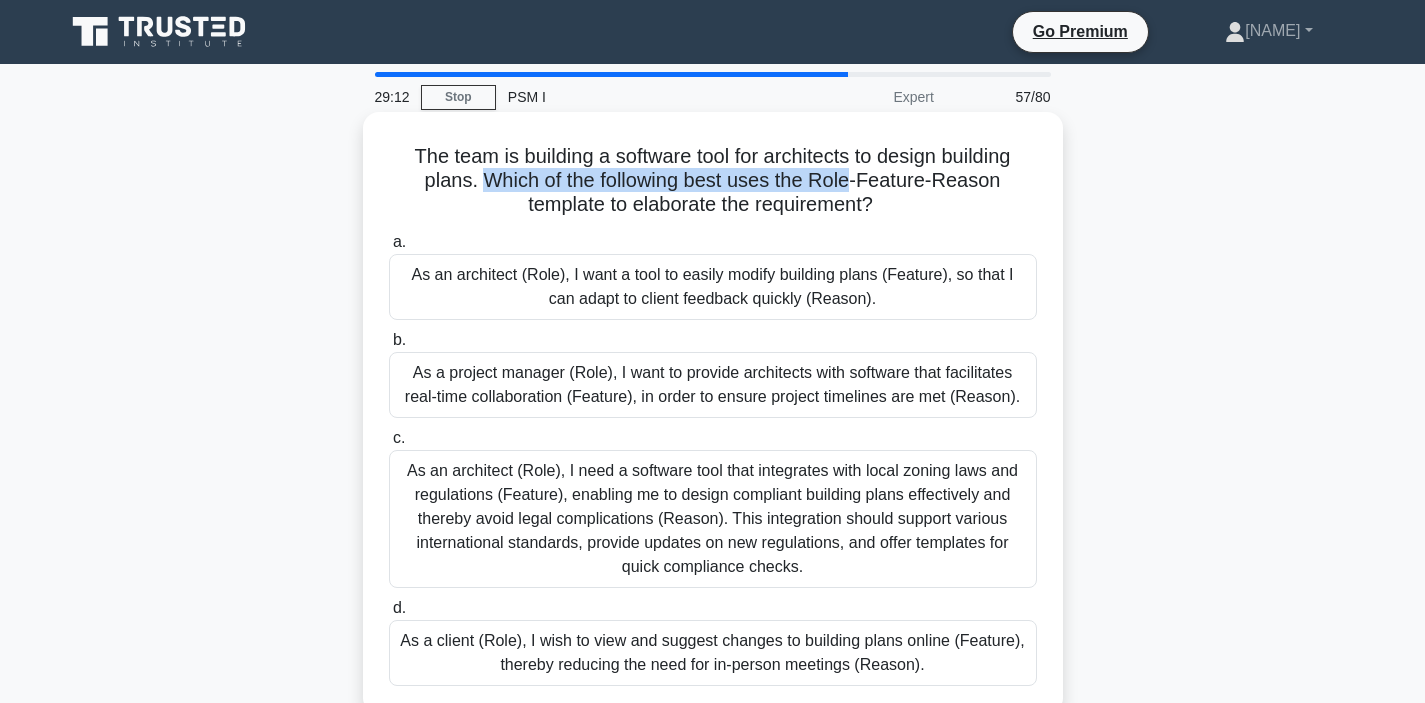drag, startPoint x: 515, startPoint y: 183, endPoint x: 848, endPoint y: 189, distance: 333.05405 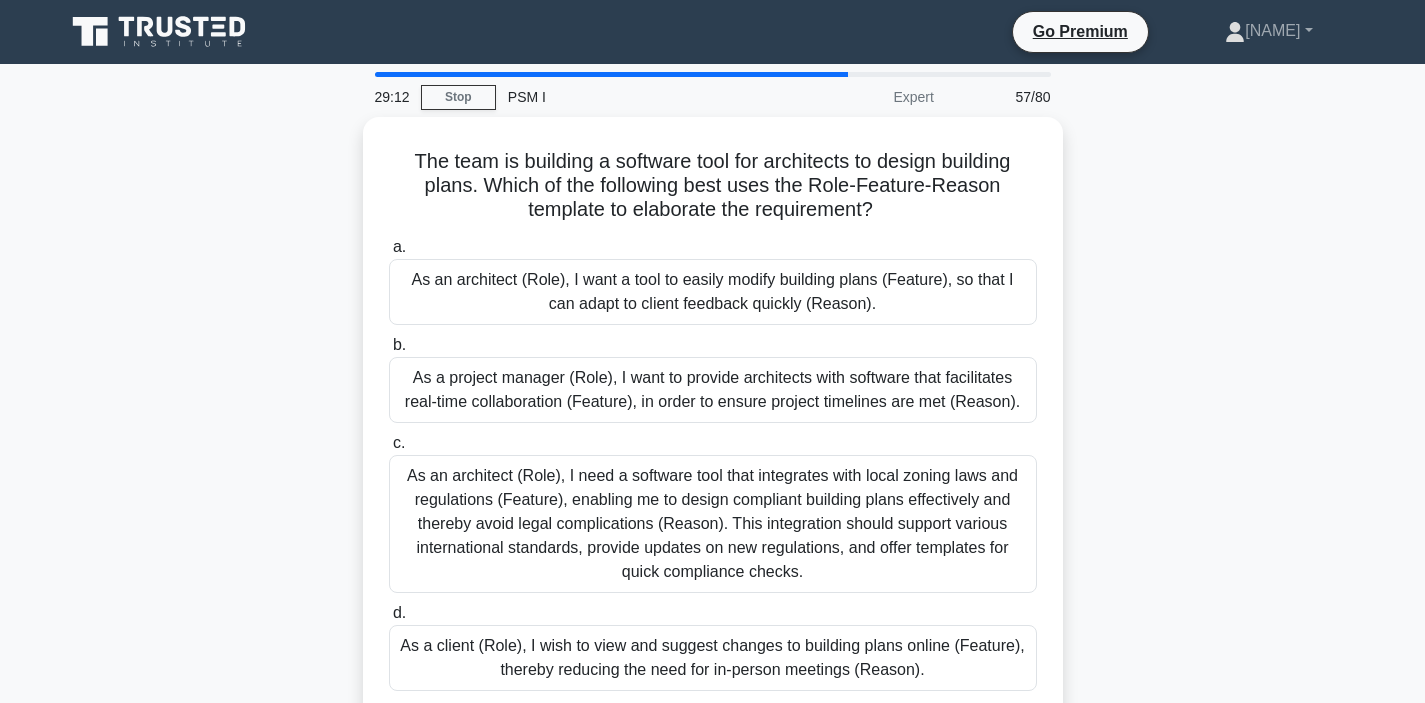 click on "The team is building a software tool for architects to design building plans. Which of the following best uses the Role-Feature-Reason template to elaborate the requirement?
.spinner_0XTQ{transform-origin:center;animation:spinner_y6GP .75s linear infinite}@keyframes spinner_y6GP{100%{transform:rotate(360deg)}}
a.
b.
c. d." at bounding box center (713, 430) 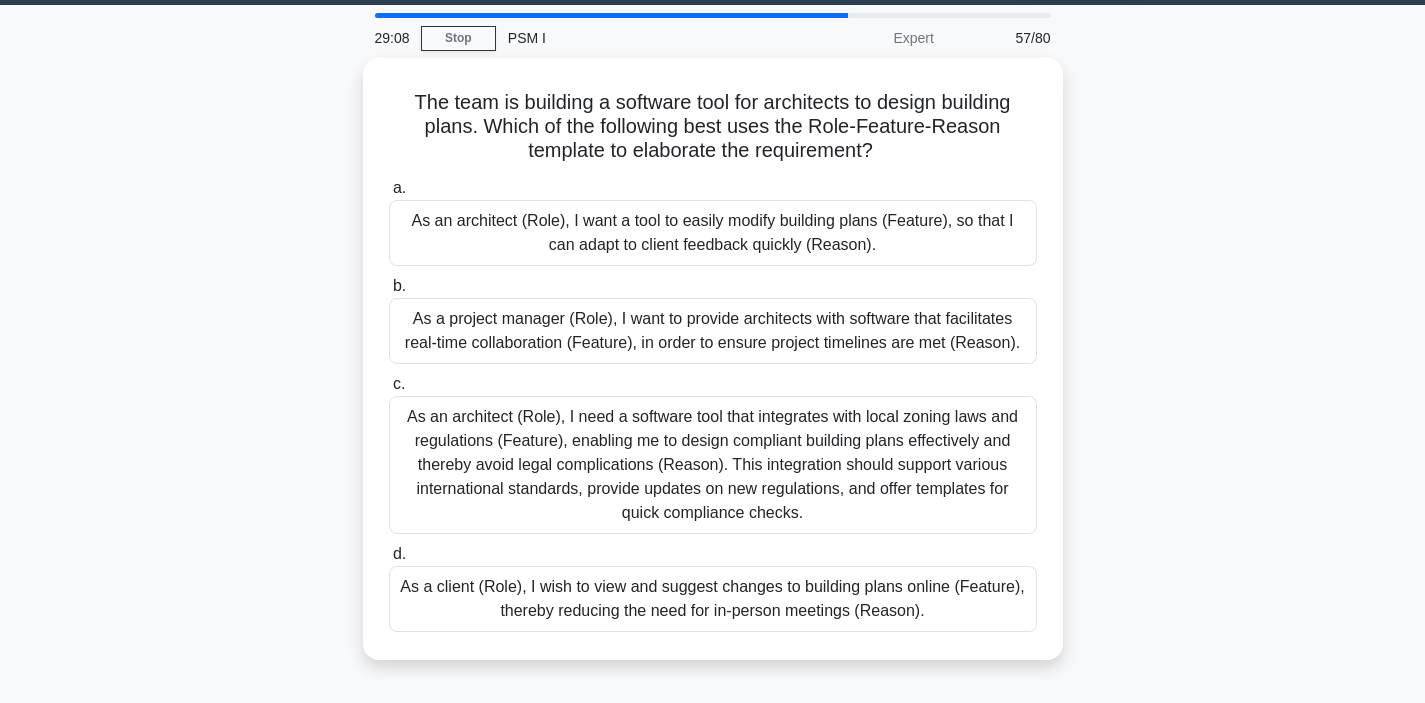 scroll, scrollTop: 60, scrollLeft: 0, axis: vertical 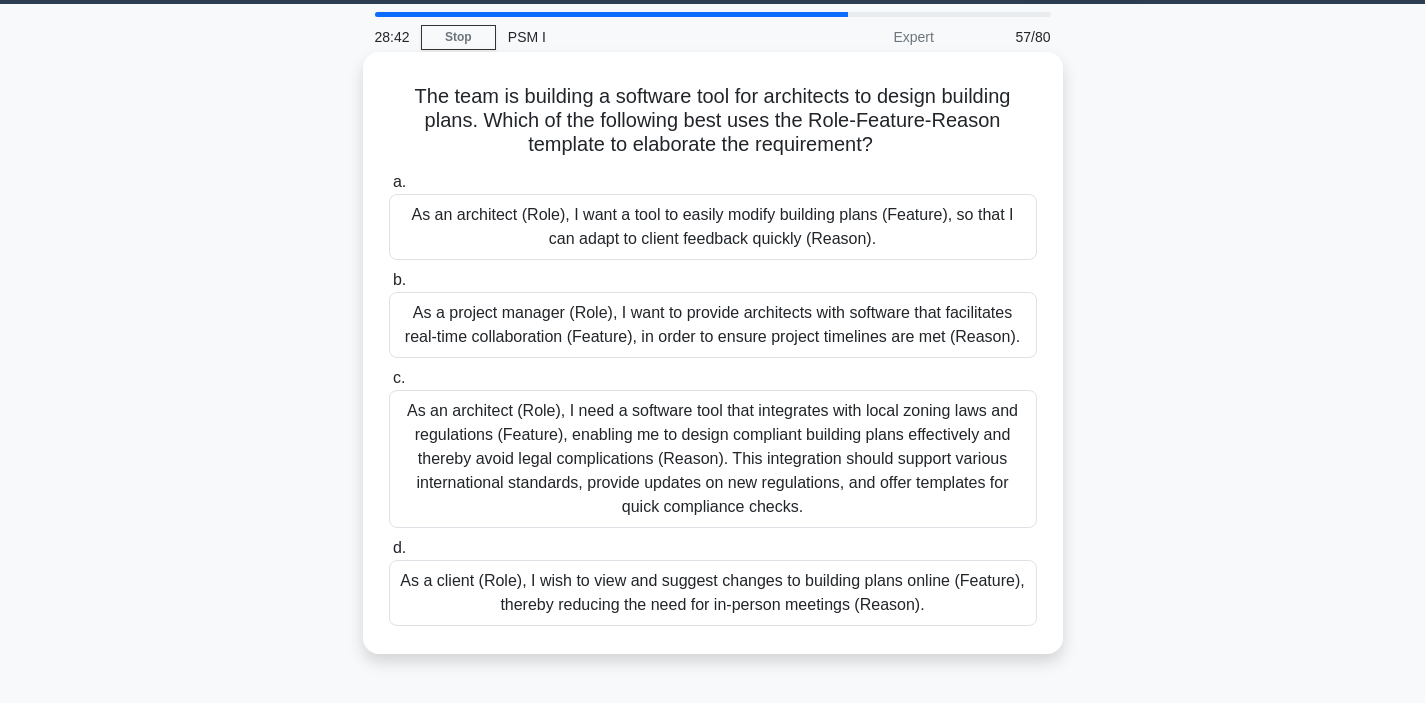 click on "As an architect (Role), I want a tool to easily modify building plans (Feature), so that I can adapt to client feedback quickly (Reason)." at bounding box center (713, 227) 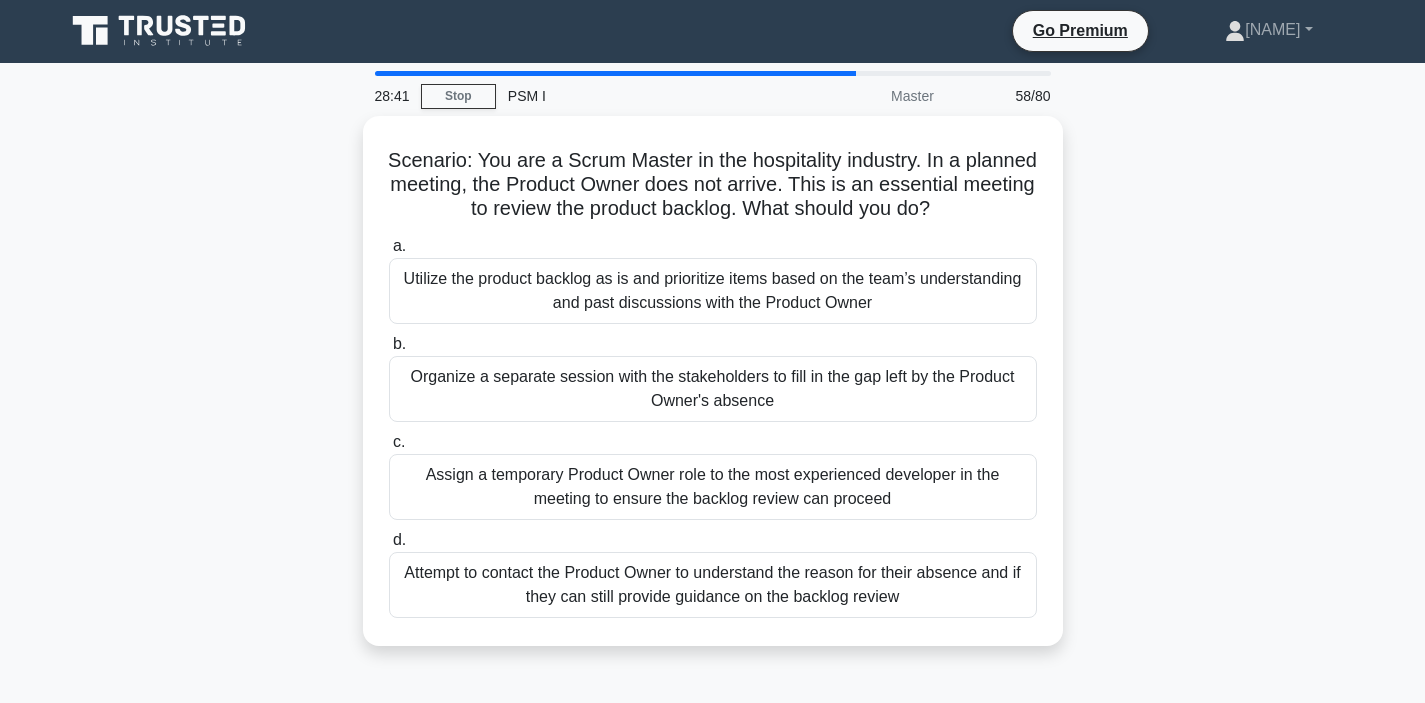 scroll, scrollTop: 0, scrollLeft: 0, axis: both 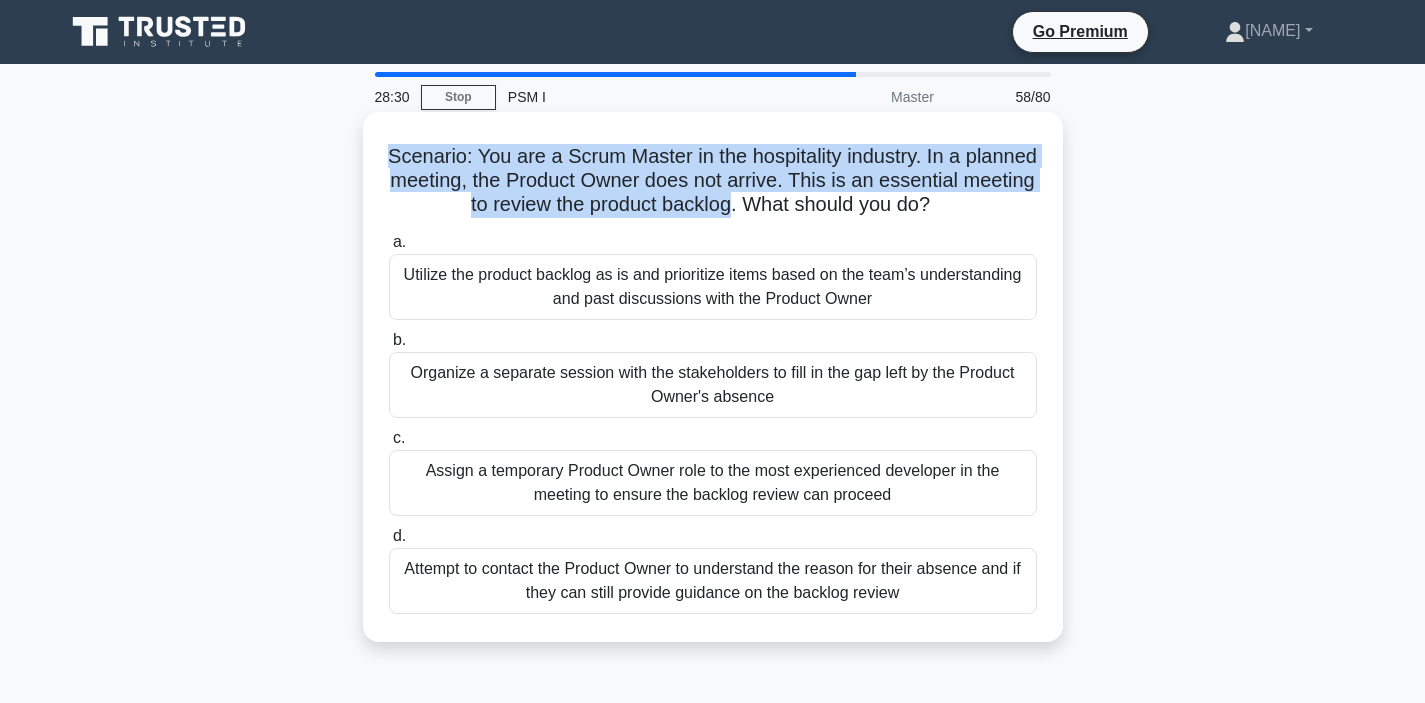drag, startPoint x: 390, startPoint y: 160, endPoint x: 730, endPoint y: 209, distance: 343.51273 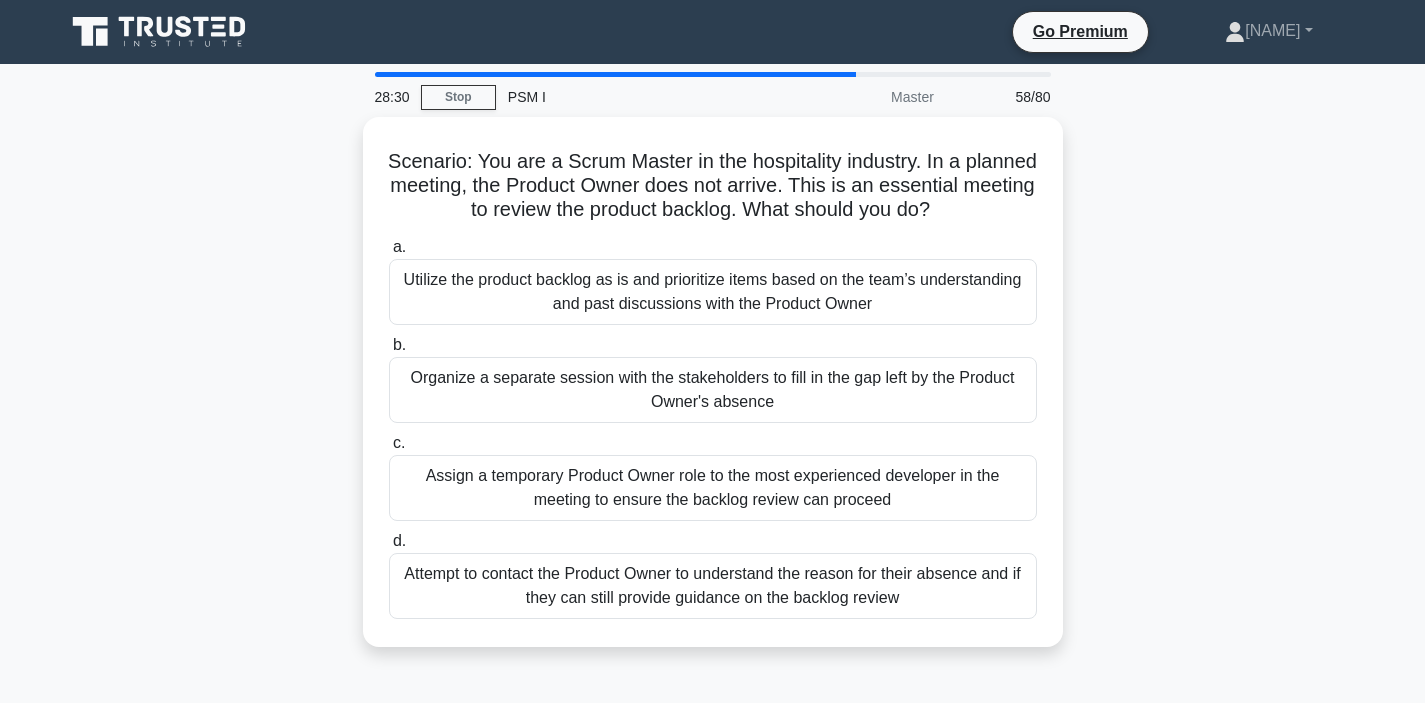 click on "Scenario: You are a Scrum Master in the hospitality industry. In a planned meeting, the Product Owner does not arrive. This is an essential meeting to review the product backlog. What should you do?" at bounding box center [713, 394] 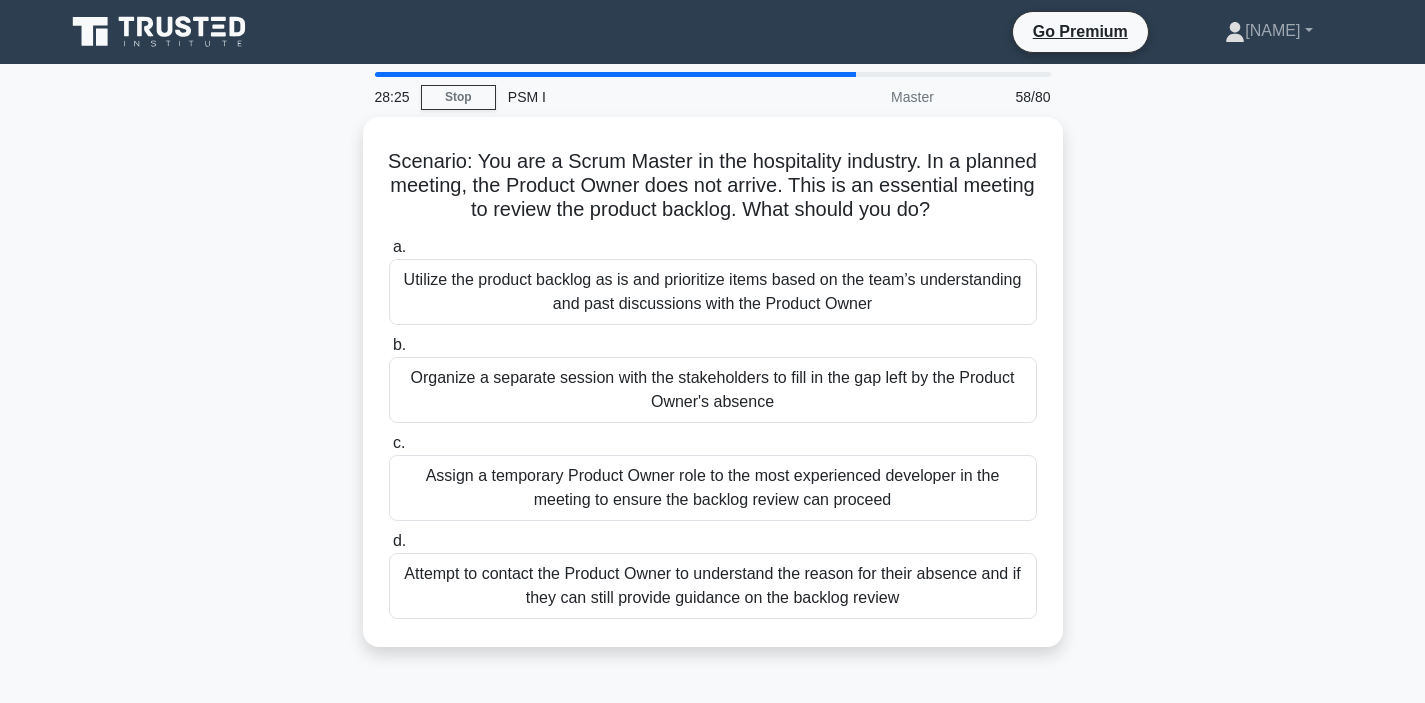 drag, startPoint x: 256, startPoint y: 285, endPoint x: 281, endPoint y: 324, distance: 46.32494 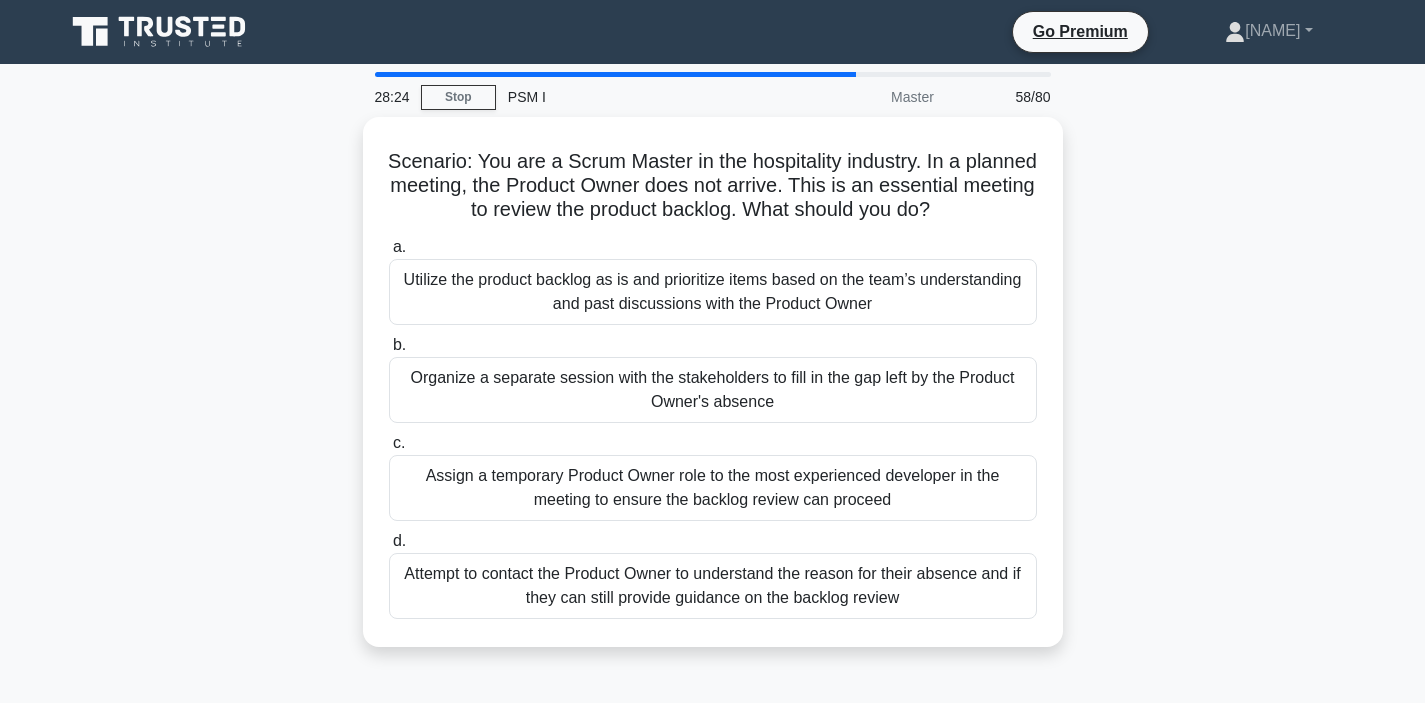 click on "Scenario: You are a Scrum Master in the hospitality industry. In a planned meeting, the Product Owner does not arrive. This is an essential meeting to review the product backlog. What should you do?" at bounding box center (713, 394) 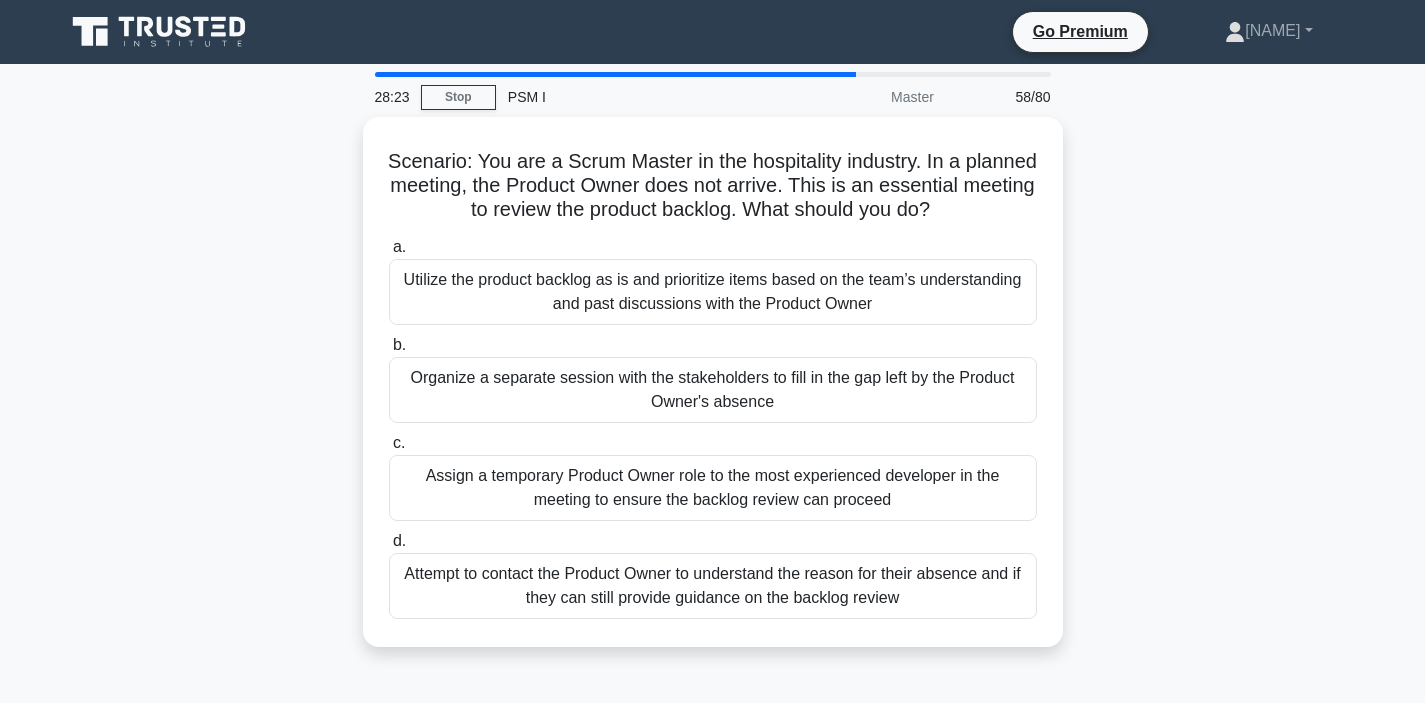 drag, startPoint x: 290, startPoint y: 377, endPoint x: 316, endPoint y: 420, distance: 50.24938 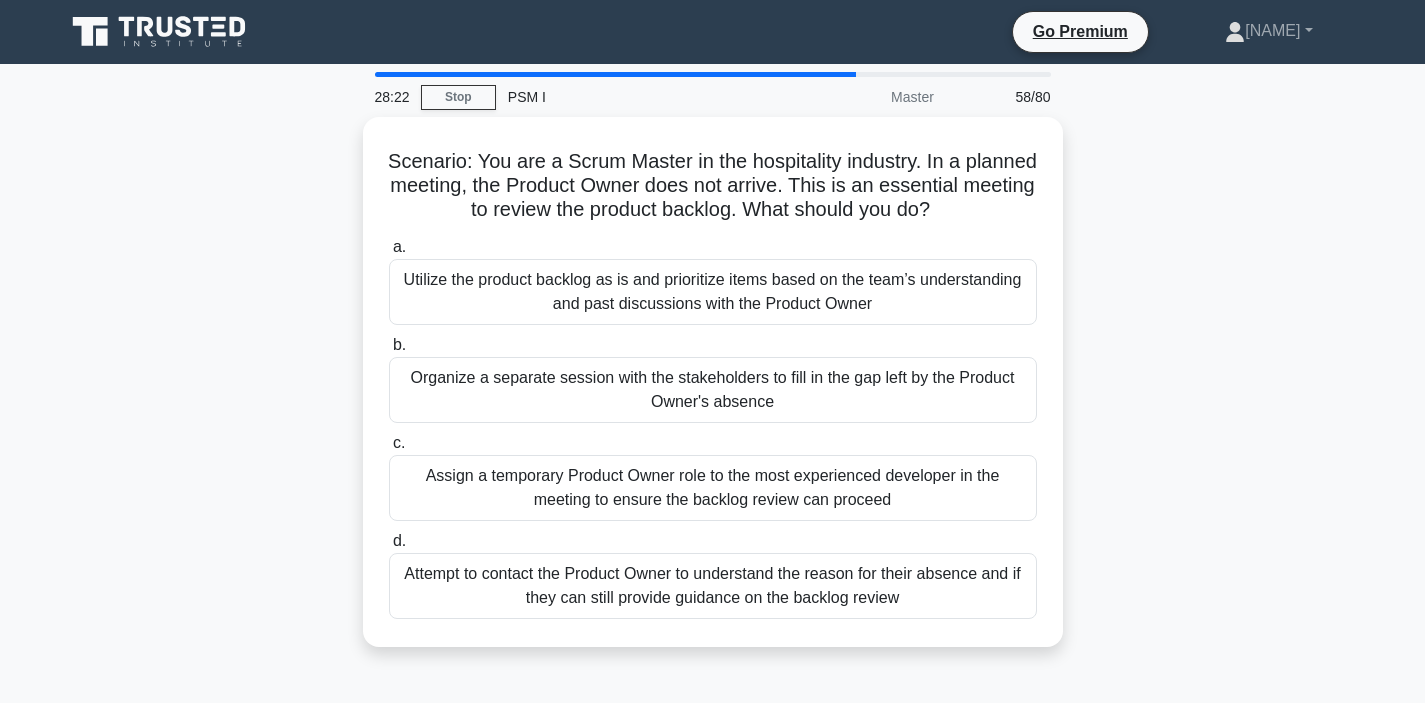 click on "Scenario: You are a Scrum Master in the hospitality industry. In a planned meeting, the Product Owner does not arrive. This is an essential meeting to review the product backlog. What should you do?" at bounding box center (713, 394) 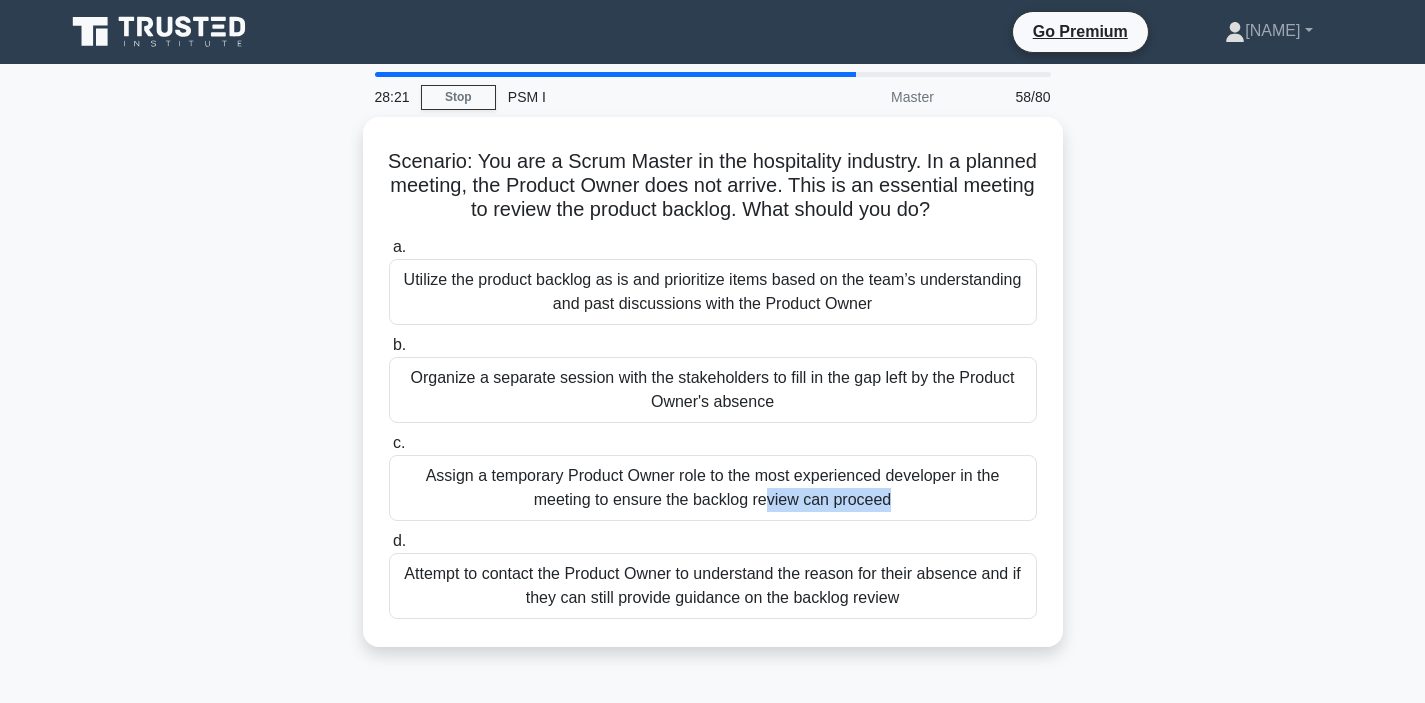 drag, startPoint x: 309, startPoint y: 472, endPoint x: 333, endPoint y: 532, distance: 64.62198 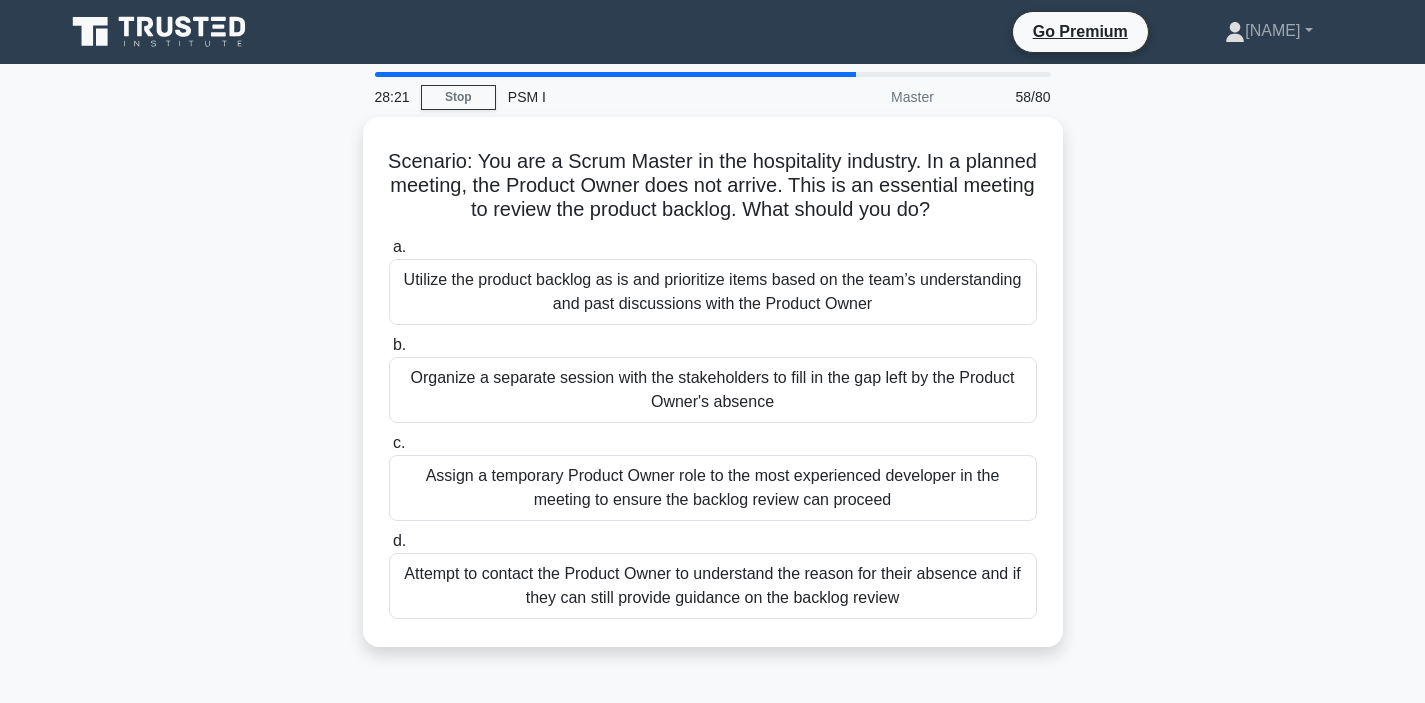 click on "Scenario: You are a Scrum Master in the hospitality industry. In a planned meeting, the Product Owner does not arrive. This is an essential meeting to review the product backlog. What should you do?" at bounding box center [713, 394] 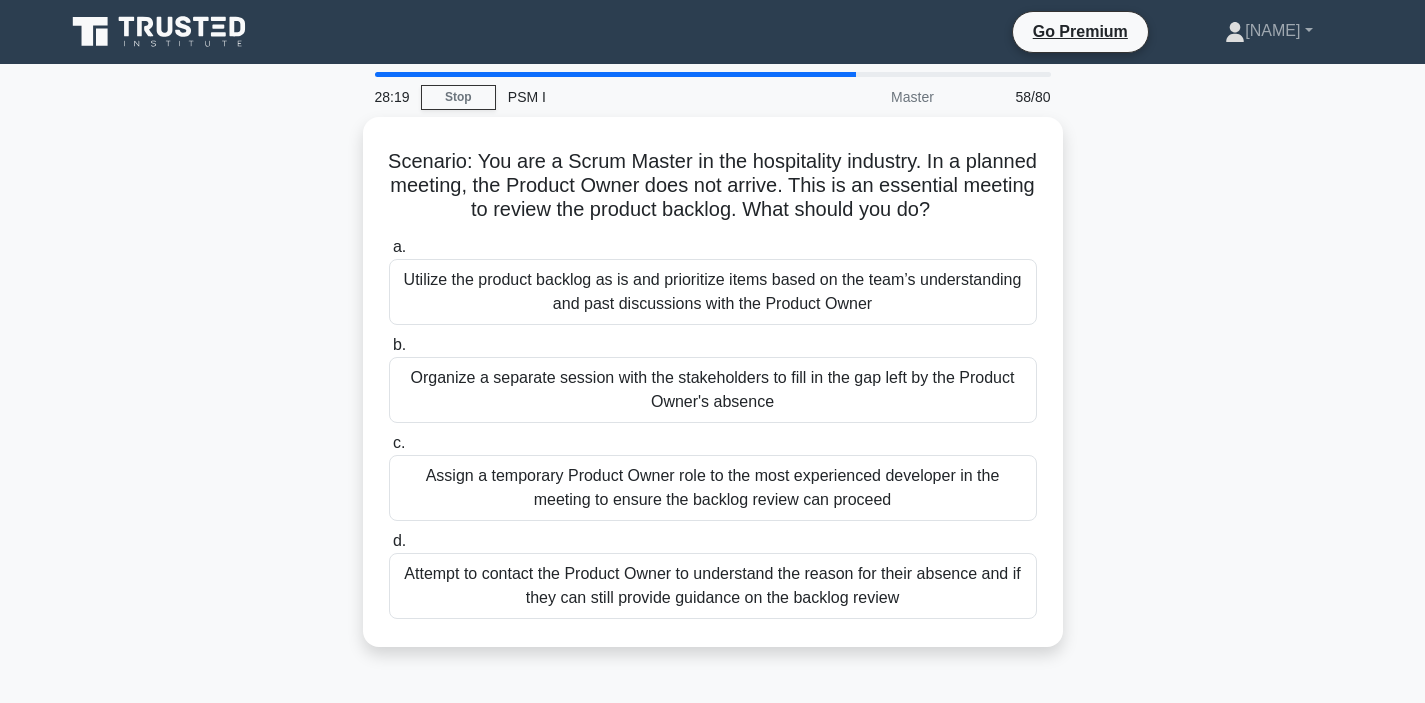 drag, startPoint x: 319, startPoint y: 581, endPoint x: 328, endPoint y: 616, distance: 36.138622 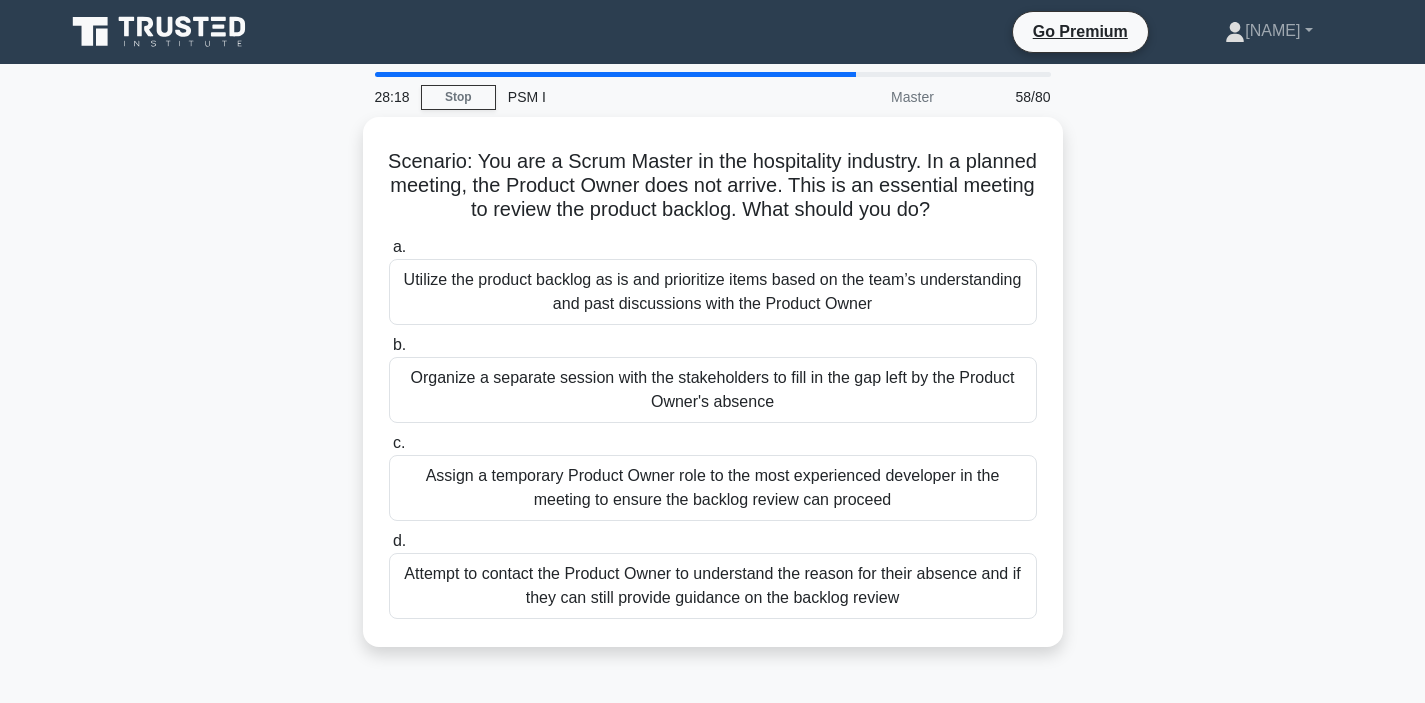 click on "Scenario: You are a Scrum Master in the hospitality industry. In a planned meeting, the Product Owner does not arrive. This is an essential meeting to review the product backlog. What should you do?" at bounding box center (713, 394) 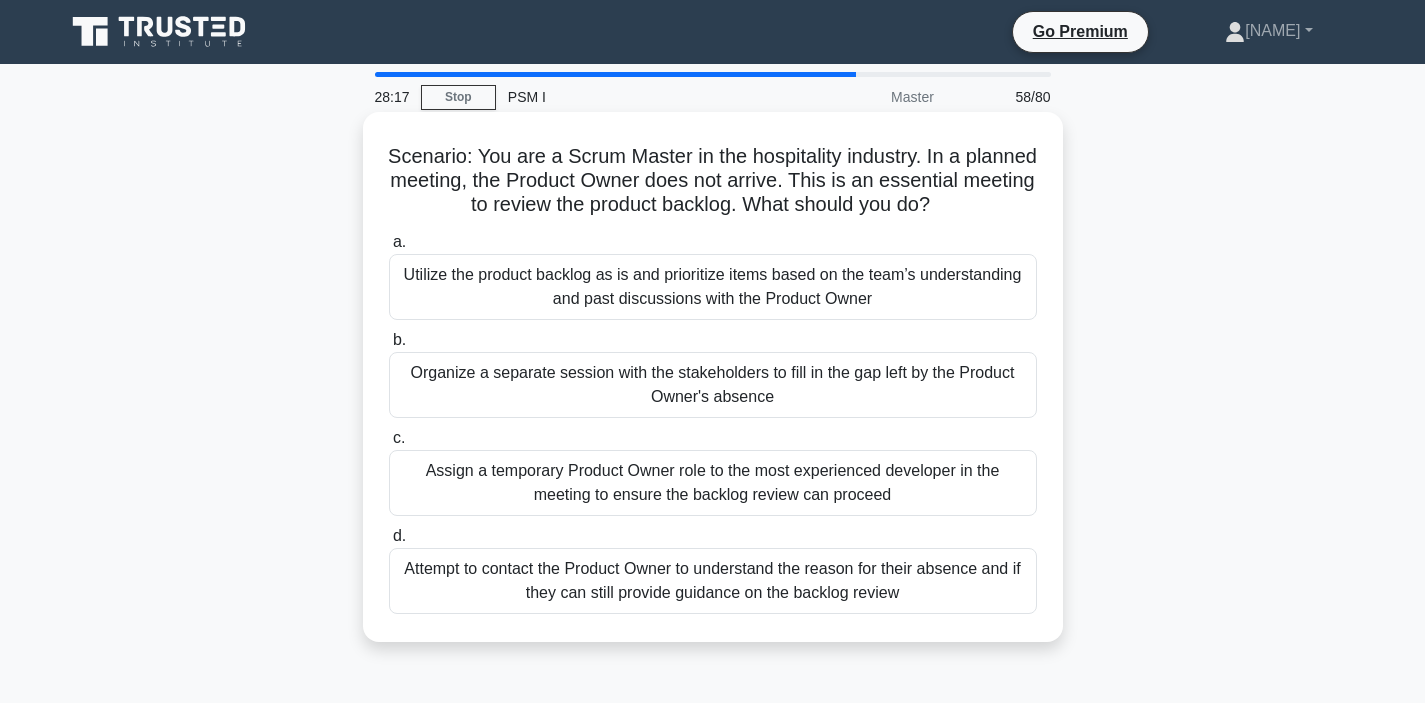 click on "Attempt to contact the Product Owner to understand the reason for their absence and if they can still provide guidance on the backlog review" at bounding box center [713, 581] 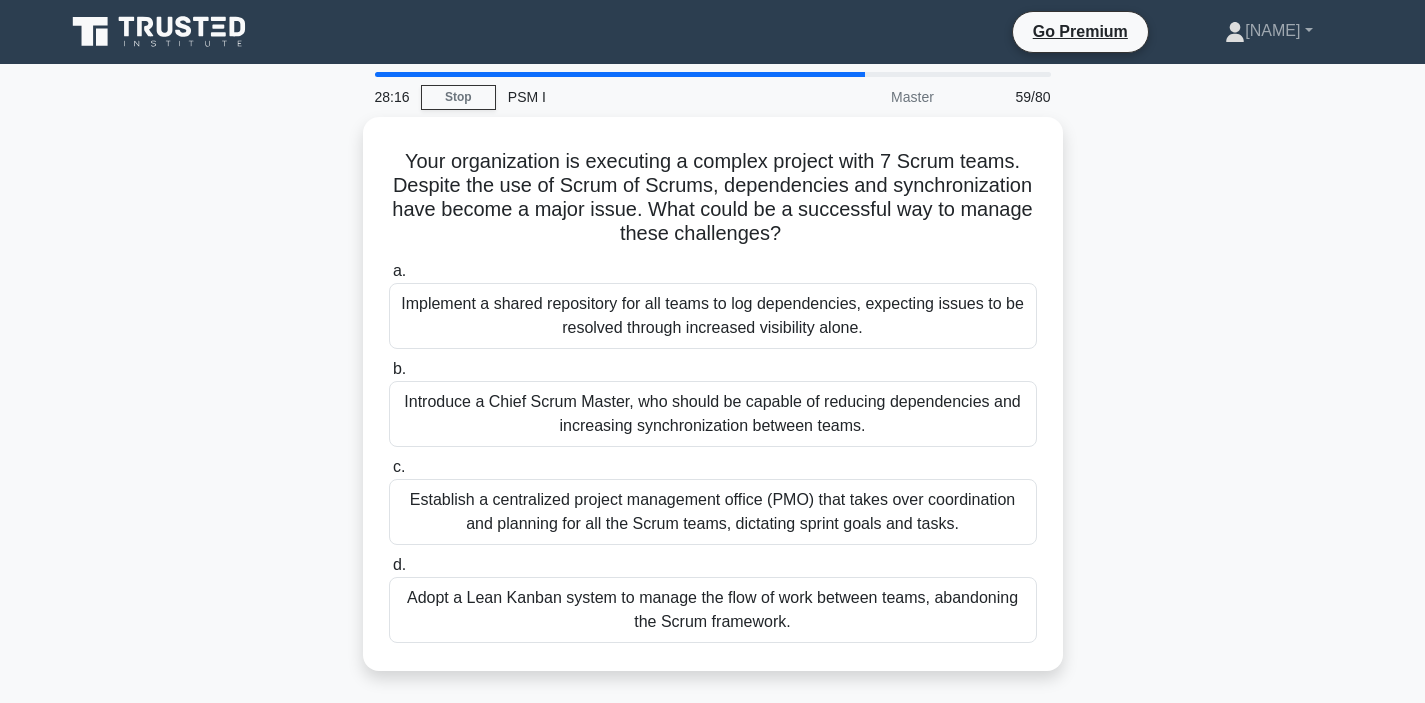 click on "Your organization is executing a complex project with 7 Scrum teams. Despite the use of Scrum of Scrums, dependencies and synchronization have become a major issue. What could be a successful way to manage these challenges?
.spinner_0XTQ{transform-origin:center;animation:spinner_y6GP .75s linear infinite}@keyframes spinner_y6GP{100%{transform:rotate(360deg)}}
a.
b. c. d." at bounding box center (713, 406) 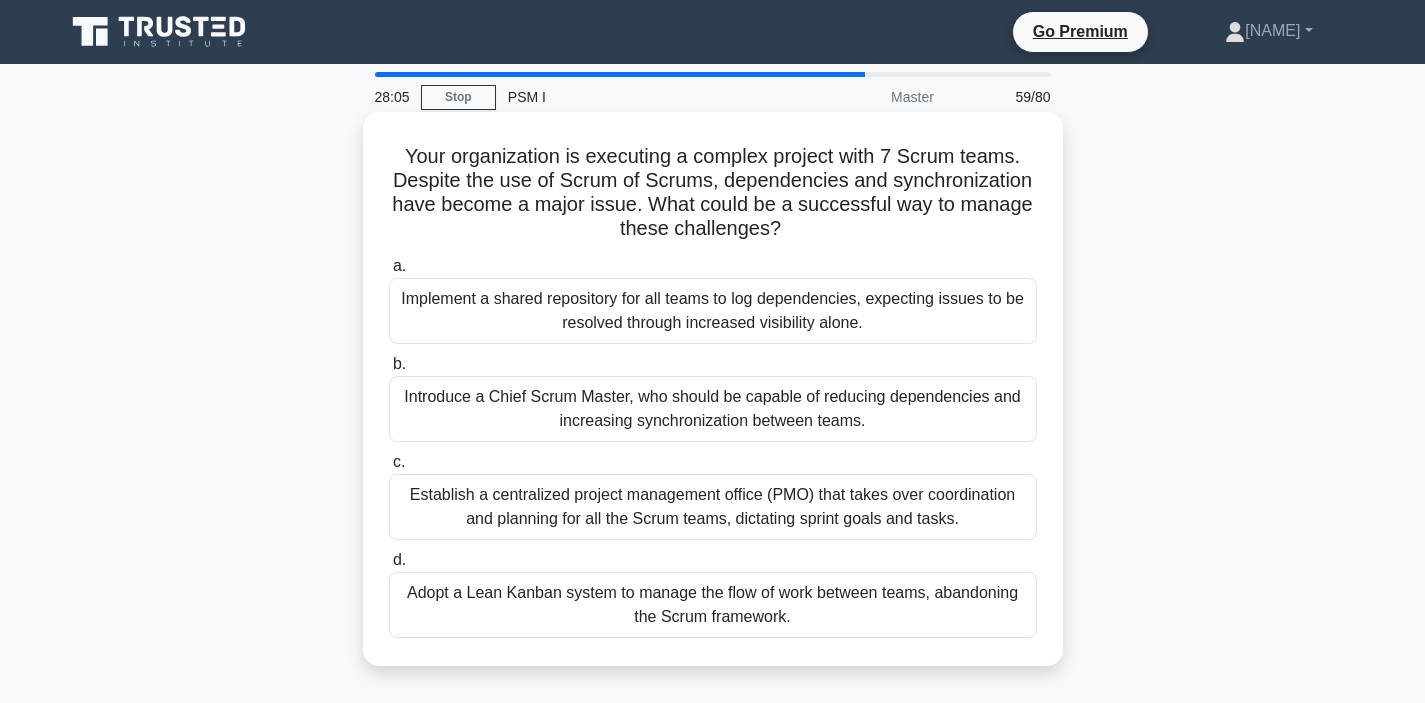 drag, startPoint x: 227, startPoint y: 188, endPoint x: 979, endPoint y: 245, distance: 754.15717 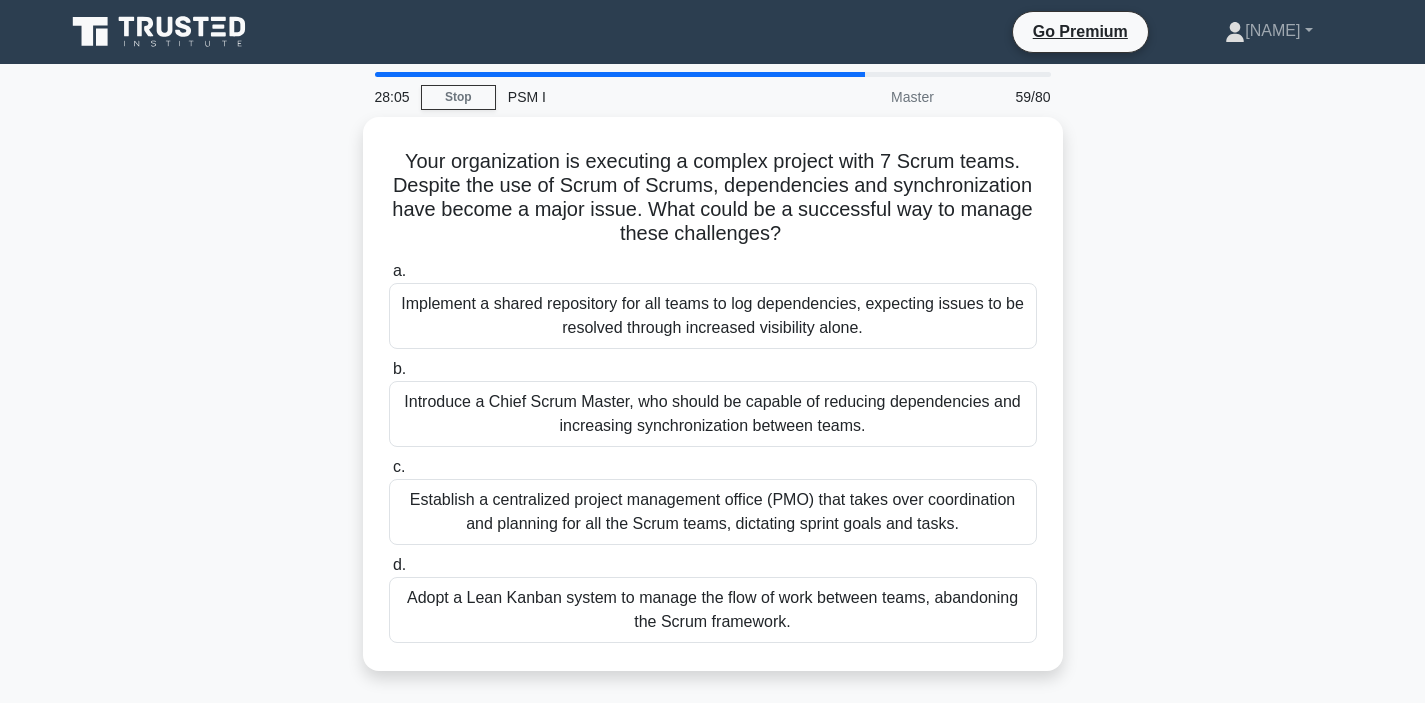 click on "Your organization is executing a complex project with 7 Scrum teams. Despite the use of Scrum of Scrums, dependencies and synchronization have become a major issue. What could be a successful way to manage these challenges?
.spinner_0XTQ{transform-origin:center;animation:spinner_y6GP .75s linear infinite}@keyframes spinner_y6GP{100%{transform:rotate(360deg)}}
a.
b. c. d." at bounding box center [713, 406] 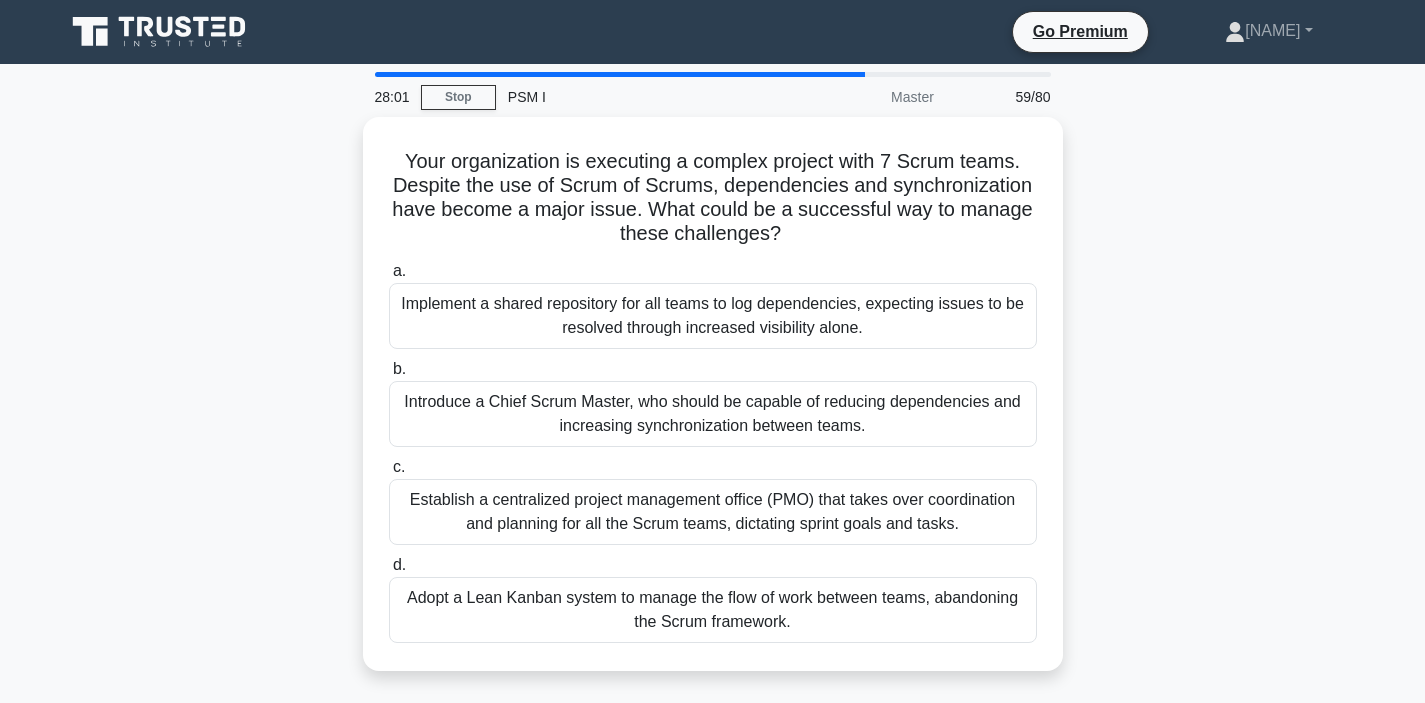 drag, startPoint x: 338, startPoint y: 315, endPoint x: 356, endPoint y: 341, distance: 31.622776 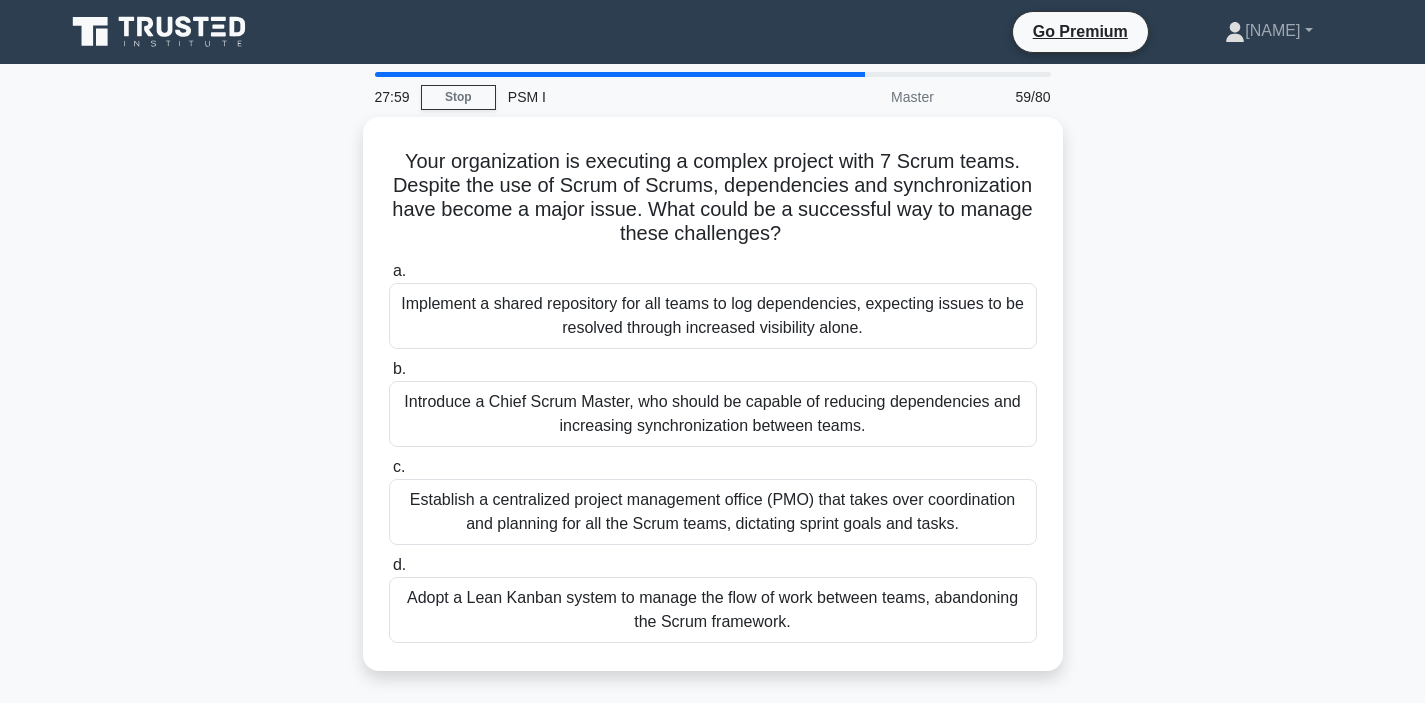 drag, startPoint x: 314, startPoint y: 384, endPoint x: 337, endPoint y: 444, distance: 64.25729 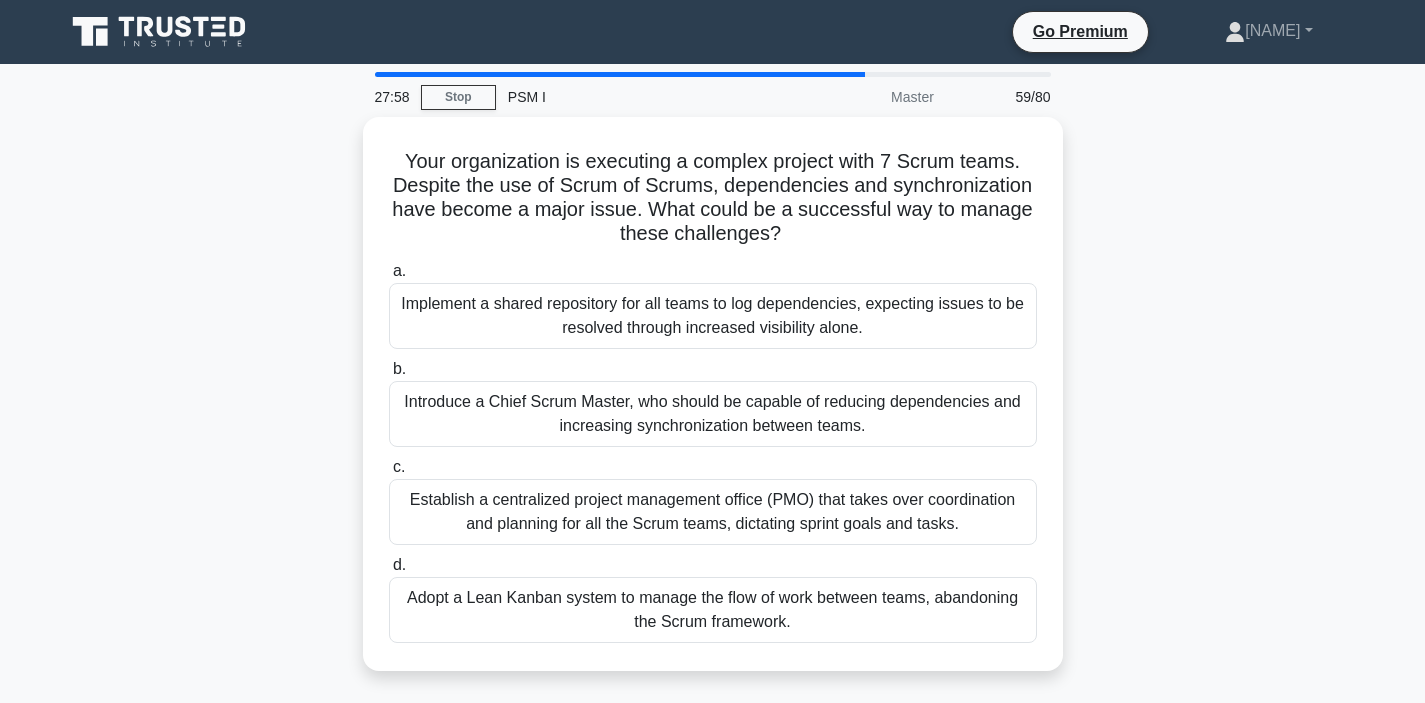 click on "Your organization is executing a complex project with 7 Scrum teams. Despite the use of Scrum of Scrums, dependencies and synchronization have become a major issue. What could be a successful way to manage these challenges?
.spinner_0XTQ{transform-origin:center;animation:spinner_y6GP .75s linear infinite}@keyframes spinner_y6GP{100%{transform:rotate(360deg)}}
a.
b. c. d." at bounding box center [713, 406] 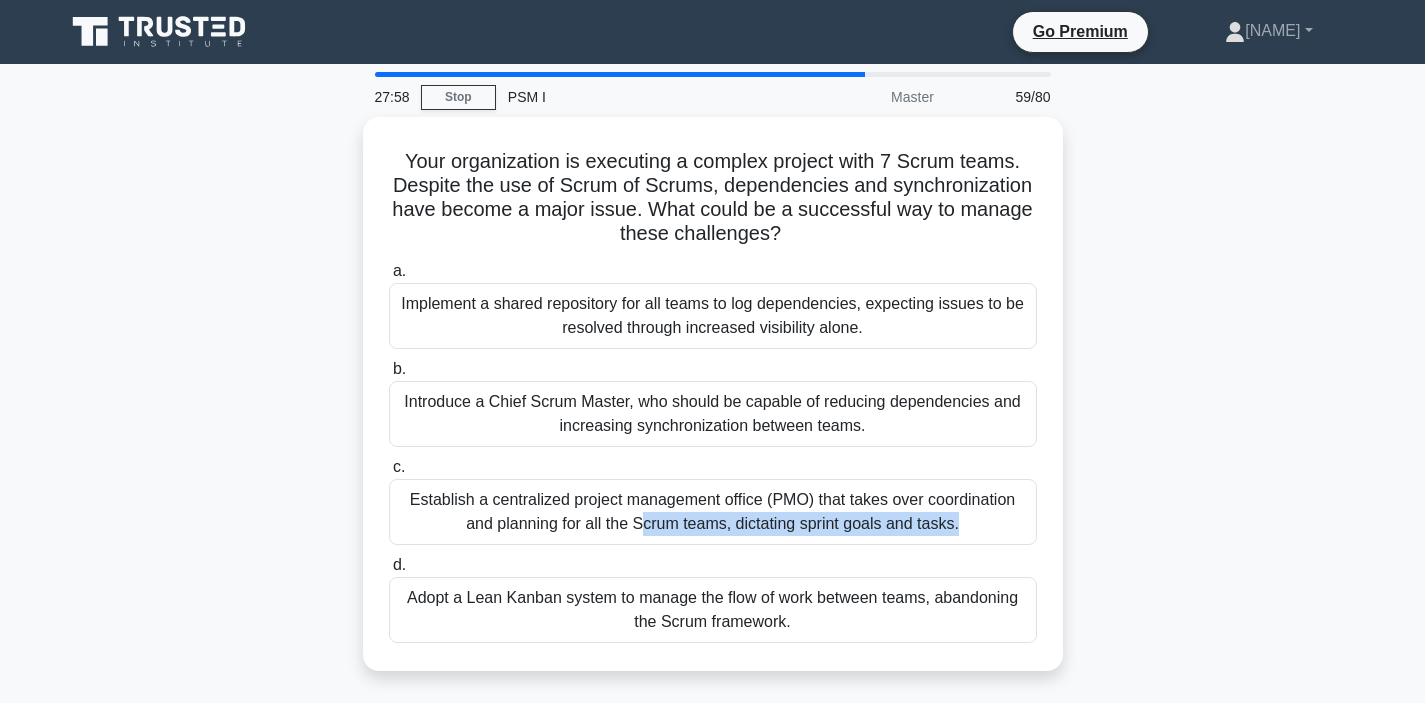drag, startPoint x: 281, startPoint y: 510, endPoint x: 291, endPoint y: 556, distance: 47.07441 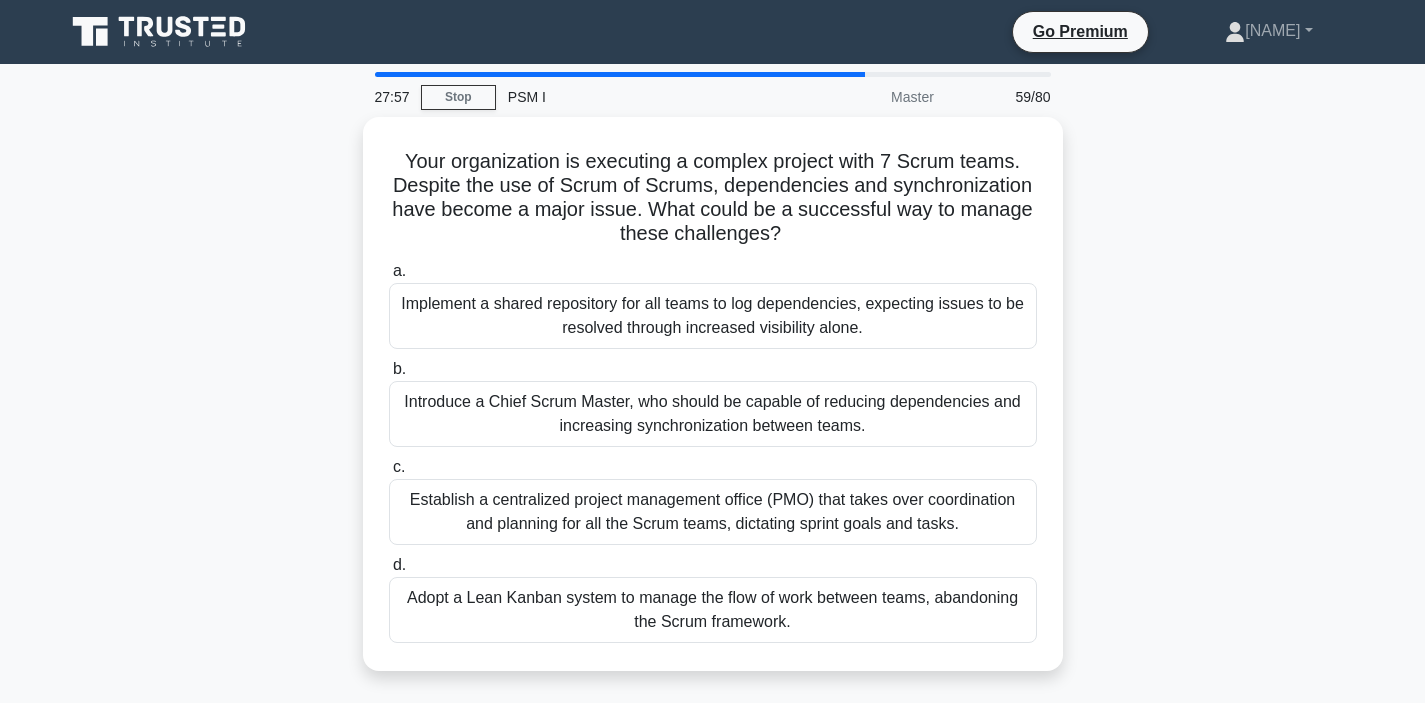 click on "Your organization is executing a complex project with 7 Scrum teams. Despite the use of Scrum of Scrums, dependencies and synchronization have become a major issue. What could be a successful way to manage these challenges?
.spinner_0XTQ{transform-origin:center;animation:spinner_y6GP .75s linear infinite}@keyframes spinner_y6GP{100%{transform:rotate(360deg)}}
a.
b. c. d." at bounding box center [713, 406] 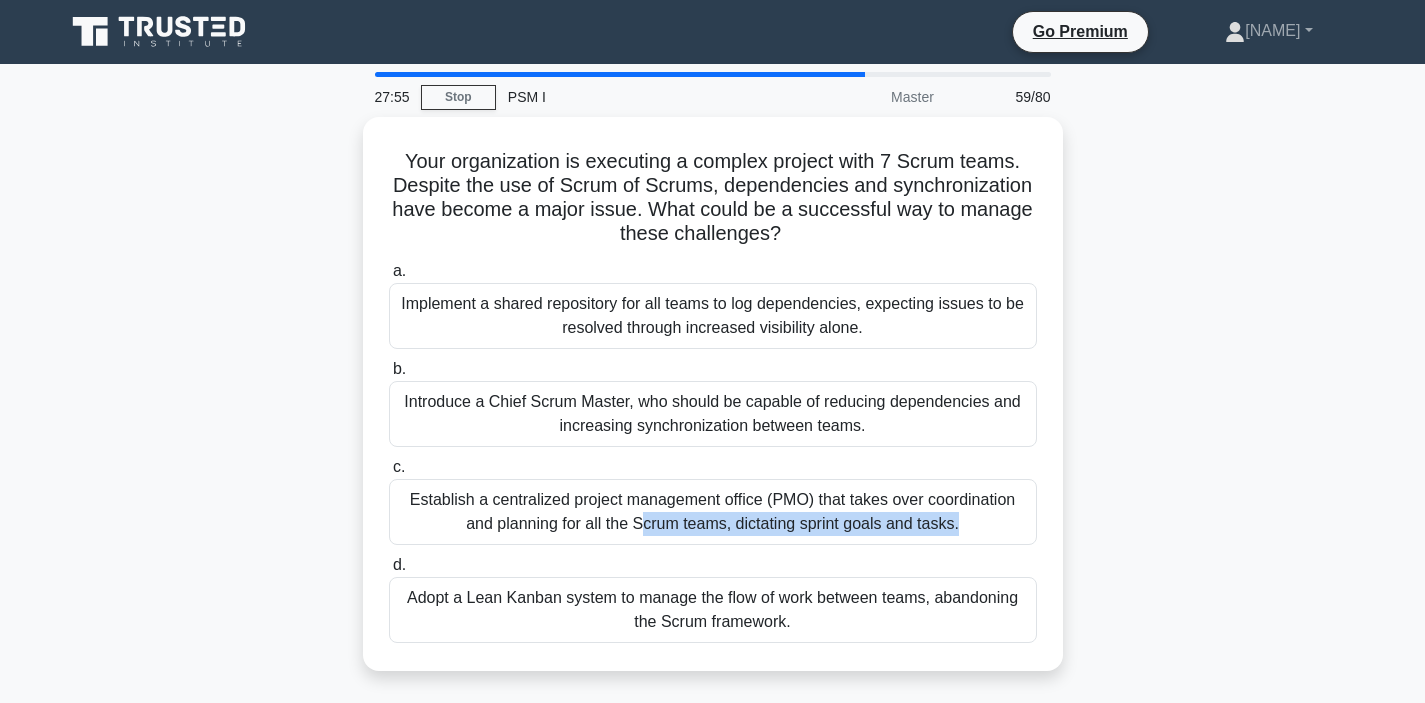 drag, startPoint x: 281, startPoint y: 517, endPoint x: 286, endPoint y: 550, distance: 33.37664 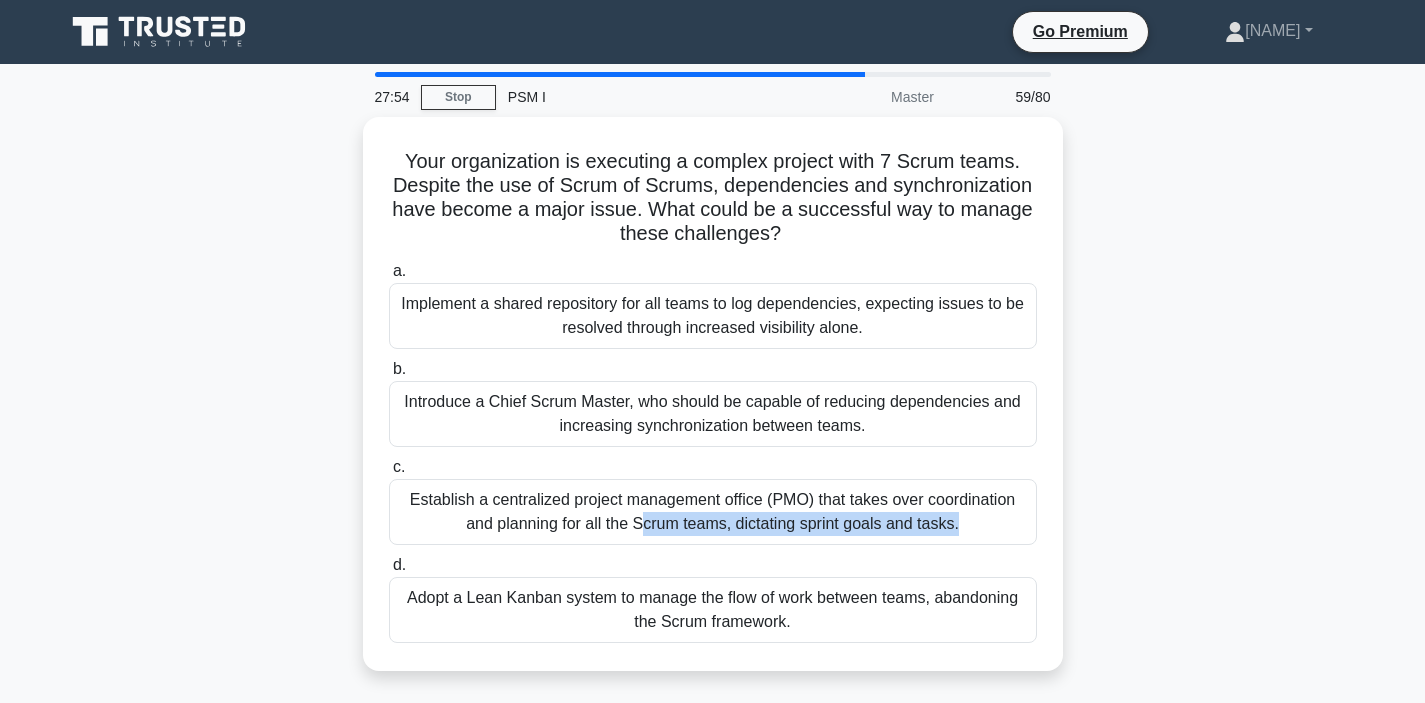 drag, startPoint x: 258, startPoint y: 597, endPoint x: 285, endPoint y: 643, distance: 53.338543 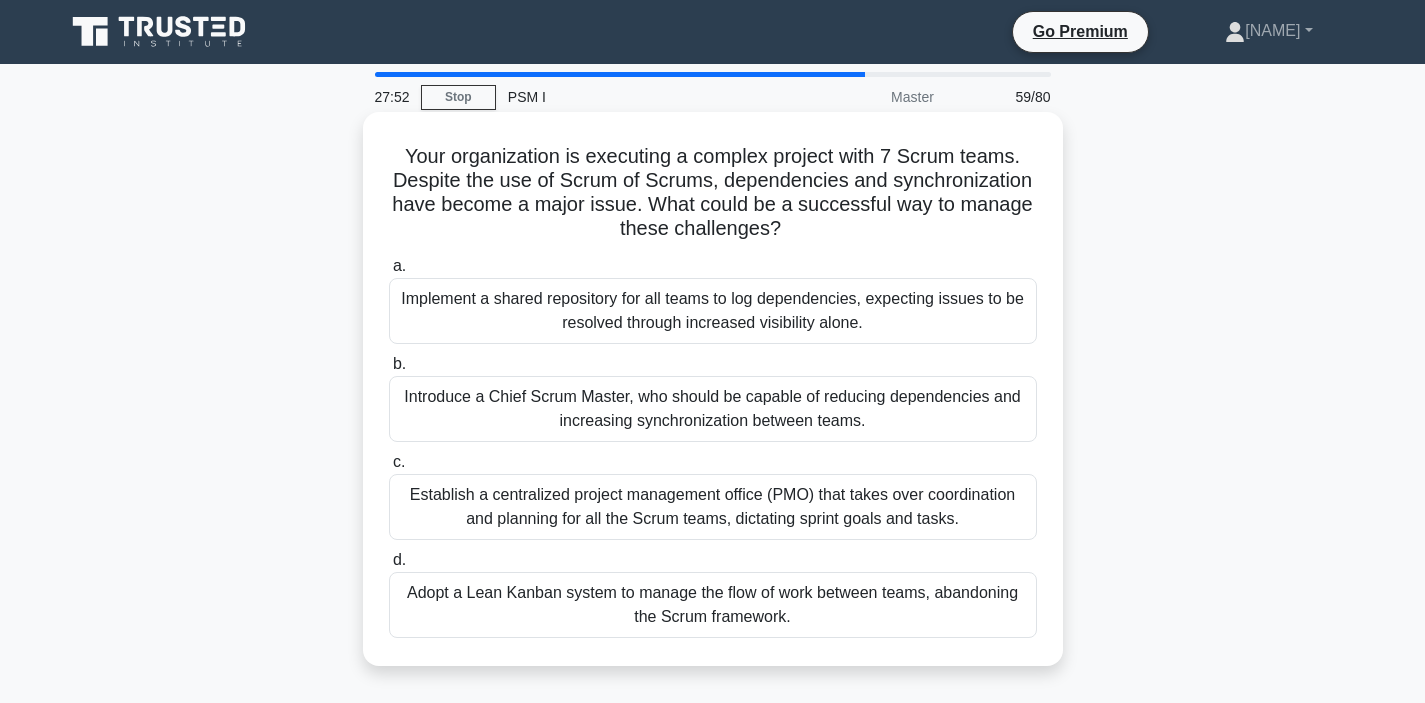 click on "Implement a shared repository for all teams to log dependencies, expecting issues to be resolved through increased visibility alone." at bounding box center (713, 311) 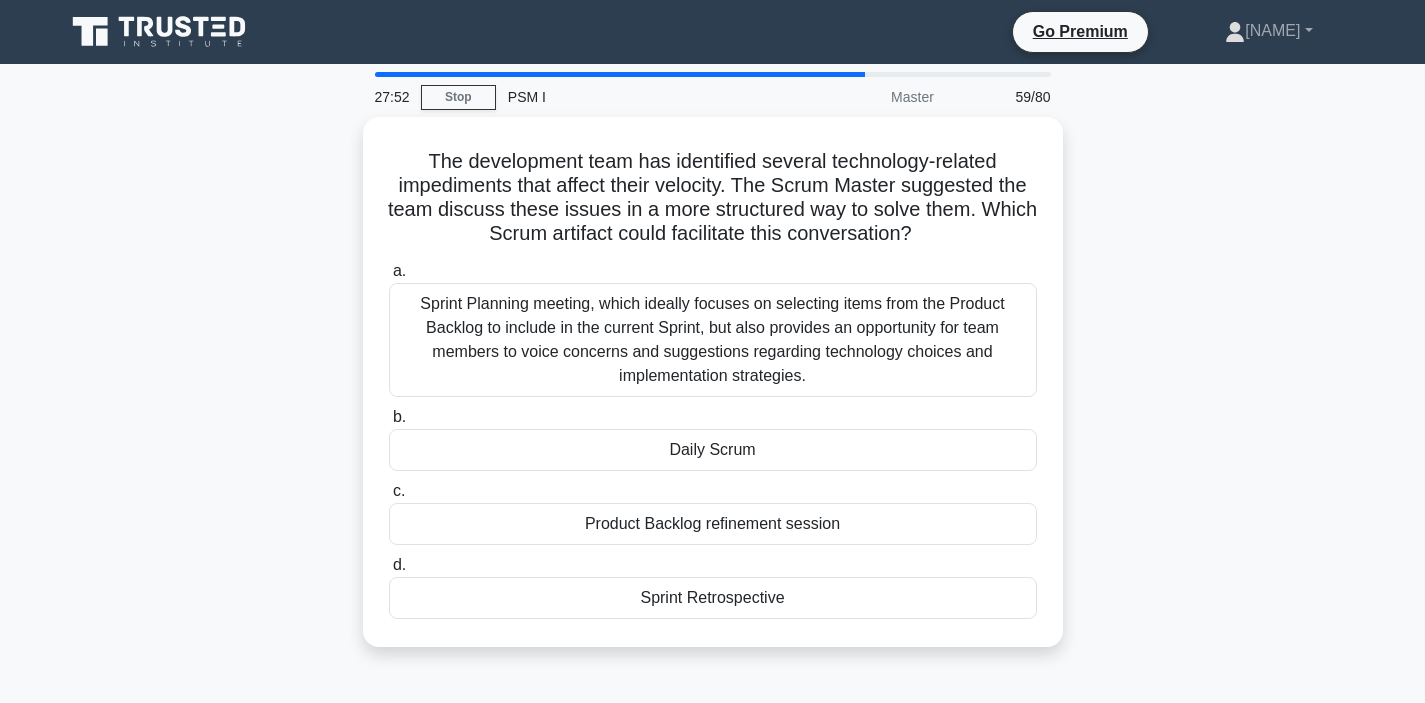 click on "The development team has identified several technology-related impediments that affect their velocity. The Scrum Master suggested the team discuss these issues in a more structured way to solve them. Which Scrum artifact could facilitate this conversation?
.spinner_0XTQ{transform-origin:center;animation:spinner_y6GP .75s linear infinite}@keyframes spinner_y6GP{100%{transform:rotate(360deg)}}
a.
b. c. d." at bounding box center (713, 394) 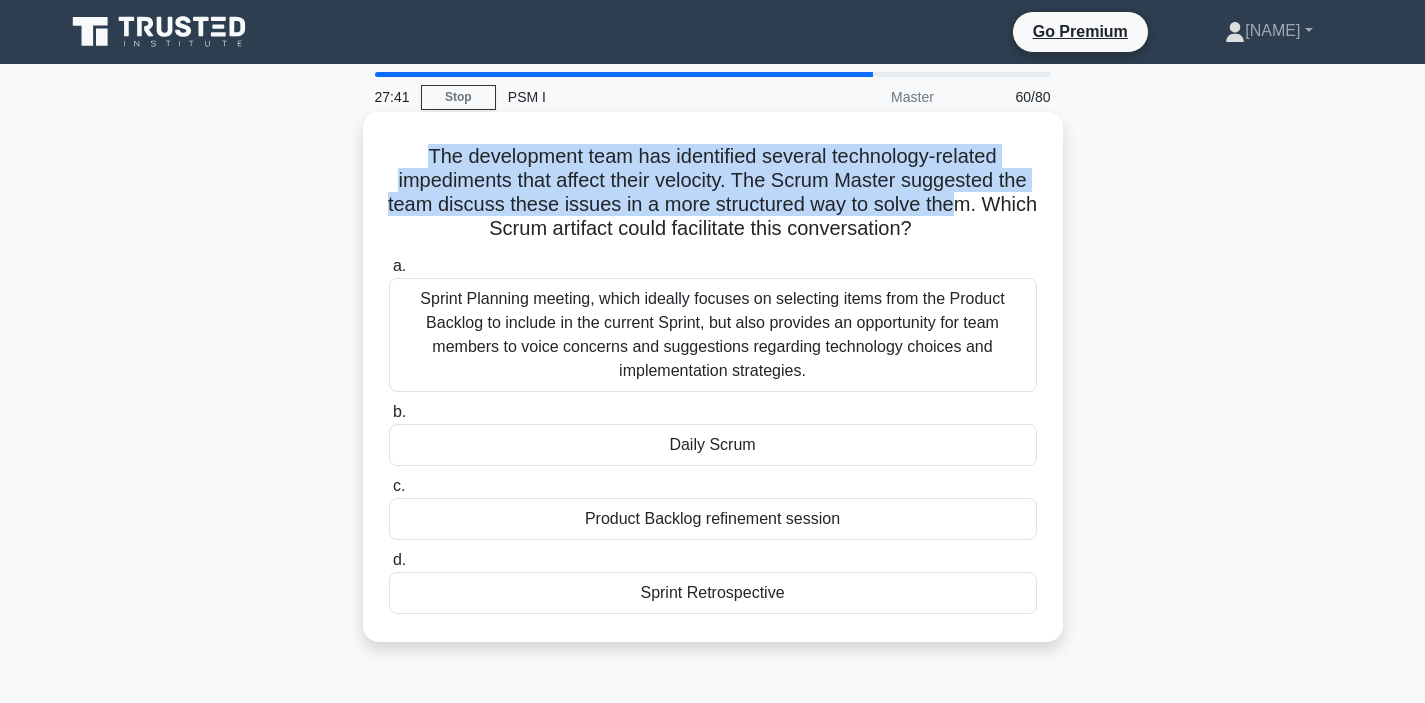 drag, startPoint x: 286, startPoint y: 119, endPoint x: 960, endPoint y: 207, distance: 679.7205 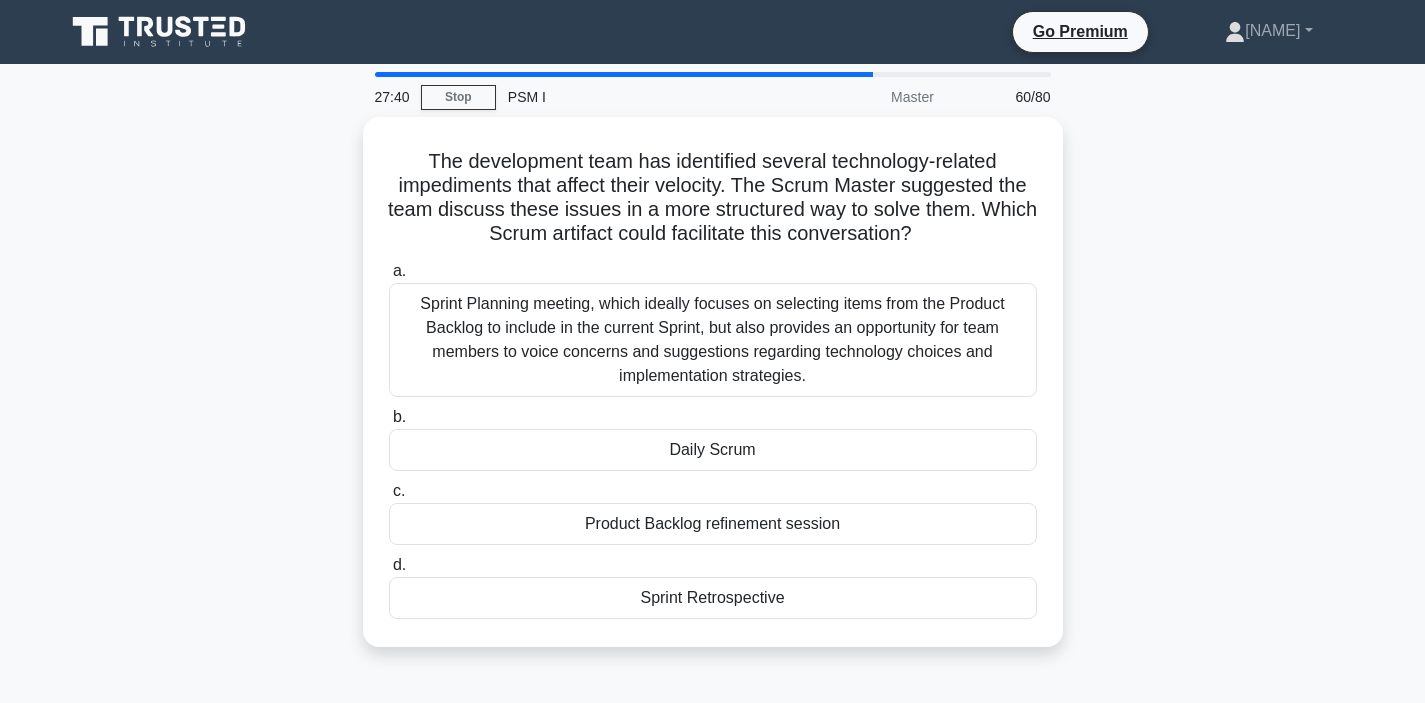 click on "The development team has identified several technology-related impediments that affect their velocity. The Scrum Master suggested the team discuss these issues in a more structured way to solve them. Which Scrum artifact could facilitate this conversation?
.spinner_0XTQ{transform-origin:center;animation:spinner_y6GP .75s linear infinite}@keyframes spinner_y6GP{100%{transform:rotate(360deg)}}
a.
b. c. d." at bounding box center (713, 394) 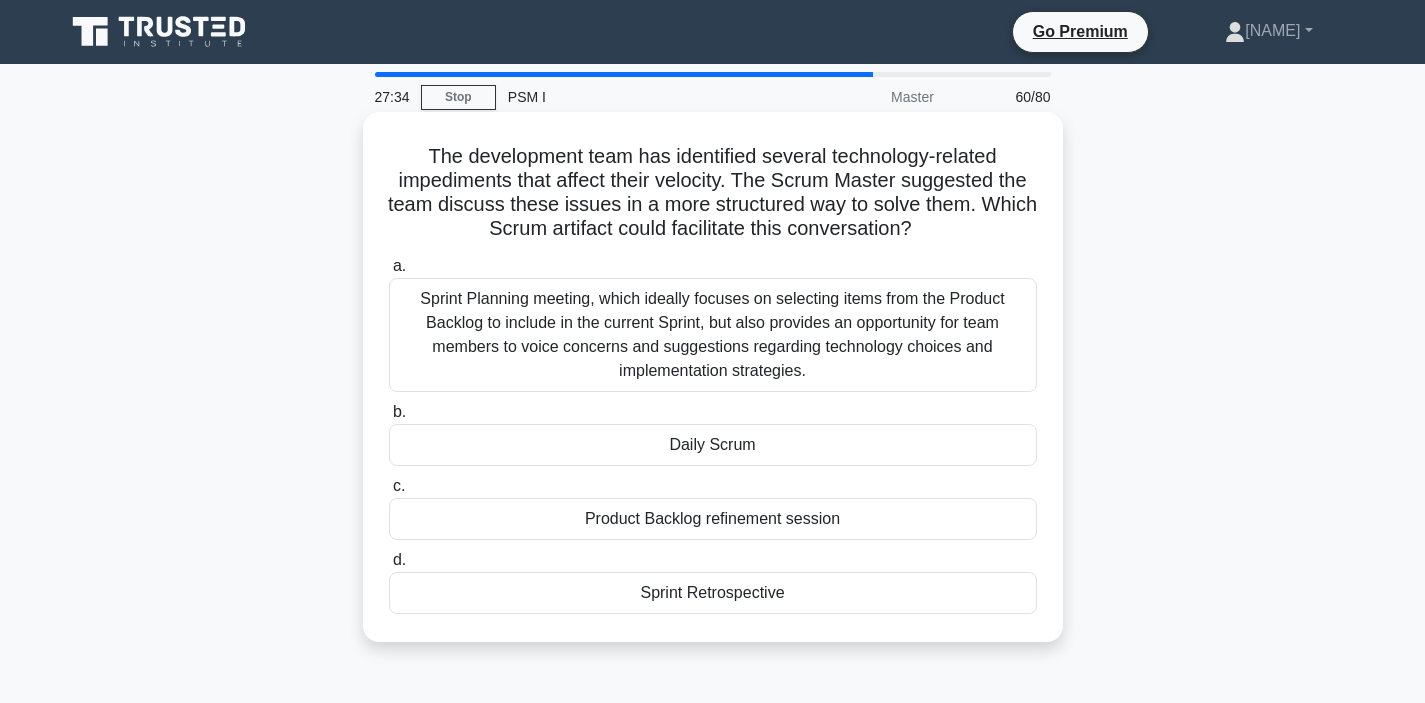 click on "Sprint Retrospective" at bounding box center (713, 593) 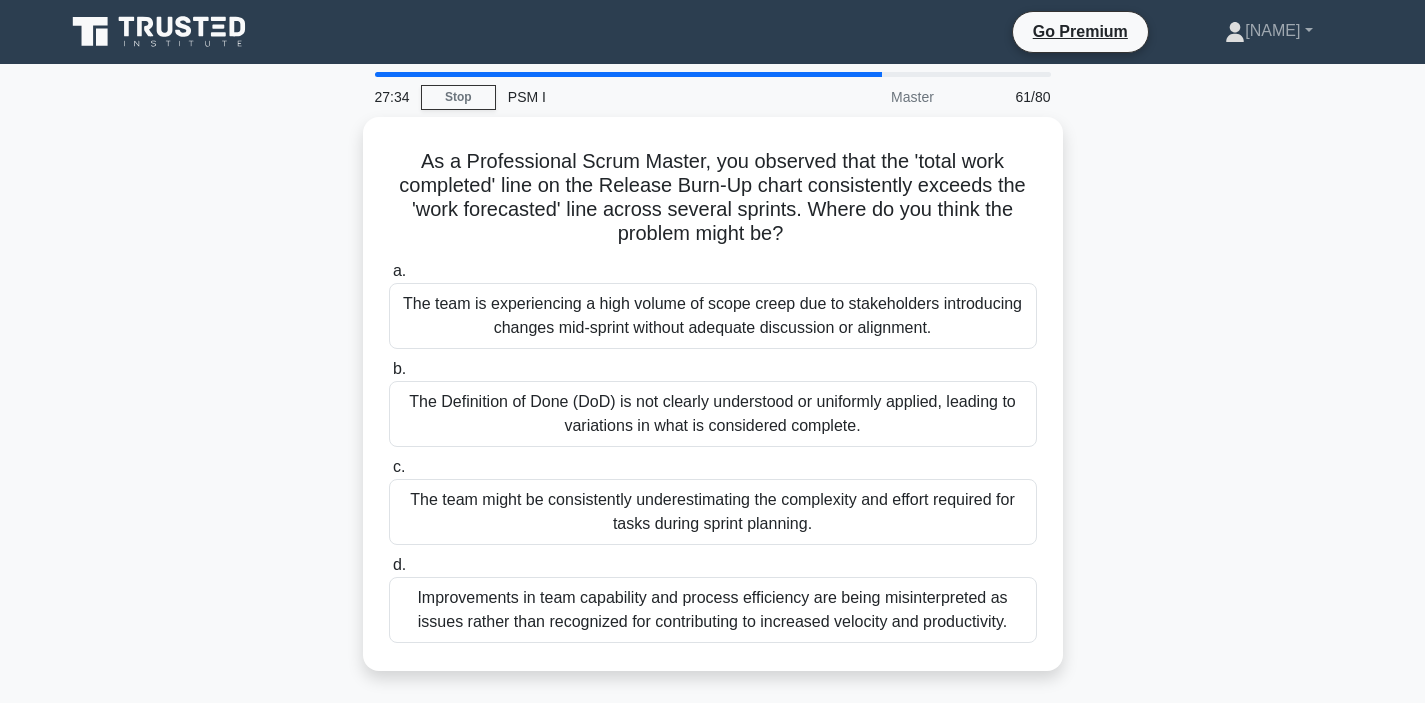 click on "As a Professional Scrum Master, you observed that the 'total work completed' line on the Release Burn-Up chart consistently exceeds the 'work forecasted' line across several sprints. Where do you think the problem might be?" at bounding box center (713, 406) 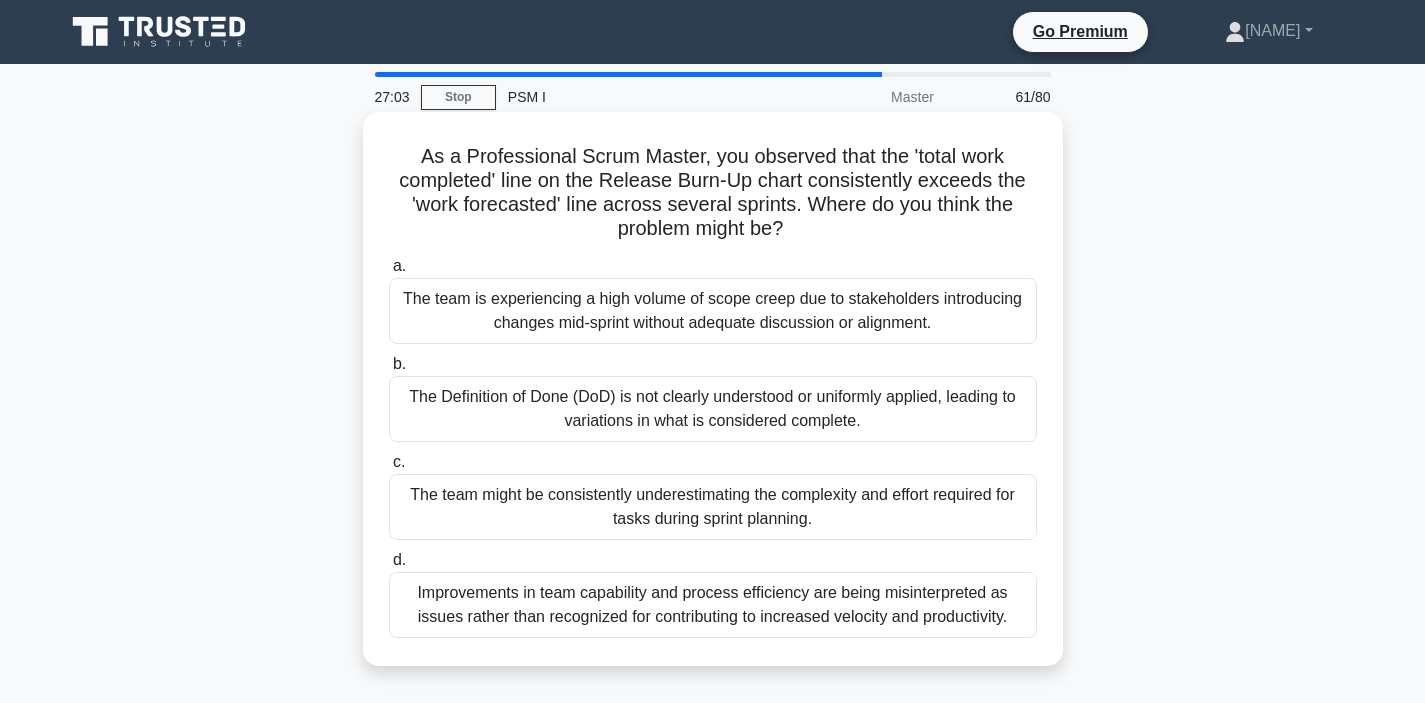 click on "Improvements in team capability and process efficiency are being misinterpreted as issues rather than recognized for contributing to increased velocity and productivity." at bounding box center [713, 605] 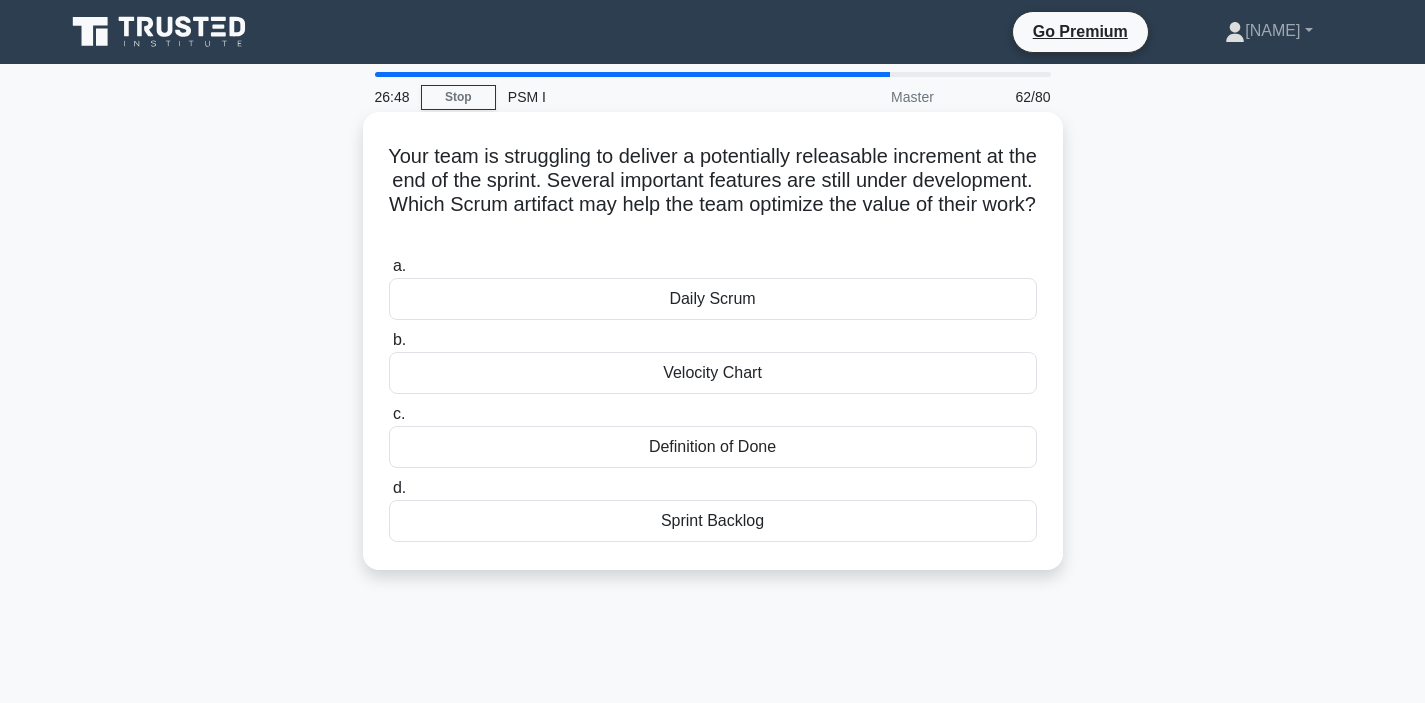 click on "Definition of Done" at bounding box center [713, 447] 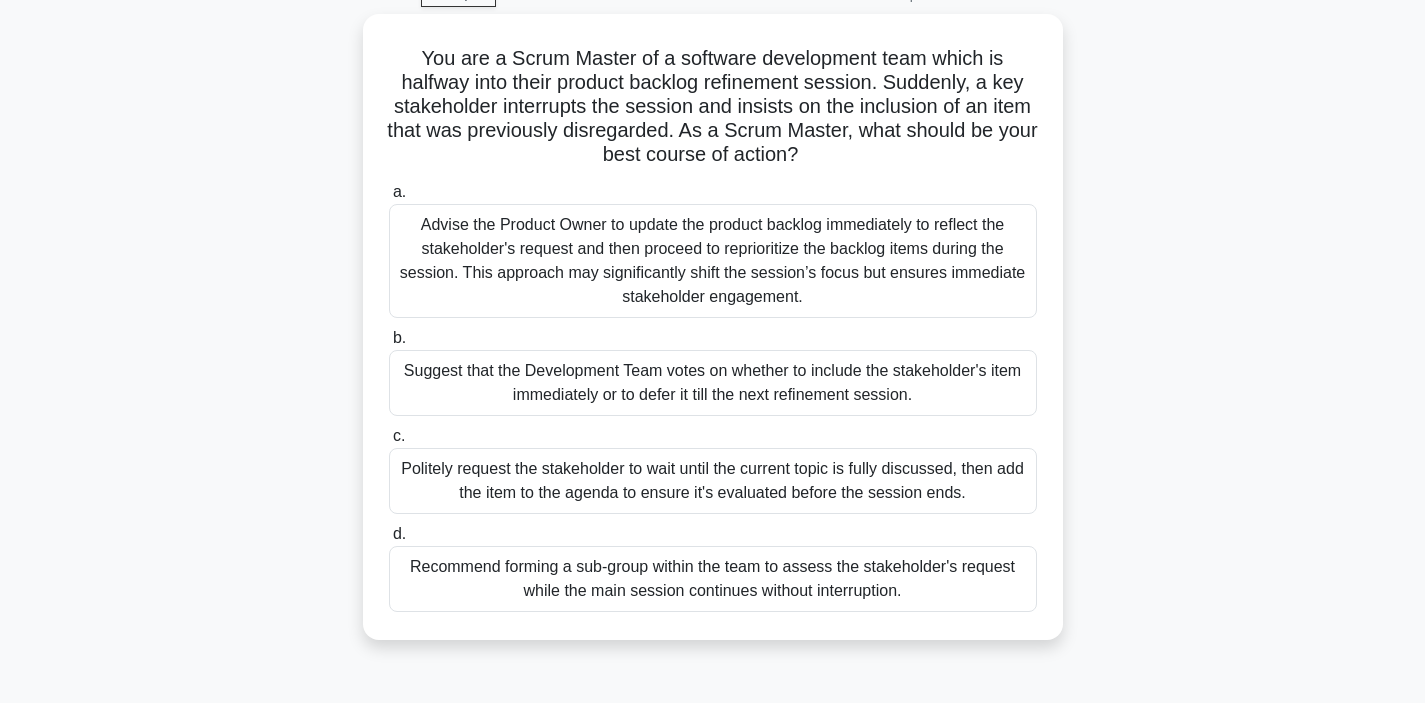 scroll, scrollTop: 141, scrollLeft: 0, axis: vertical 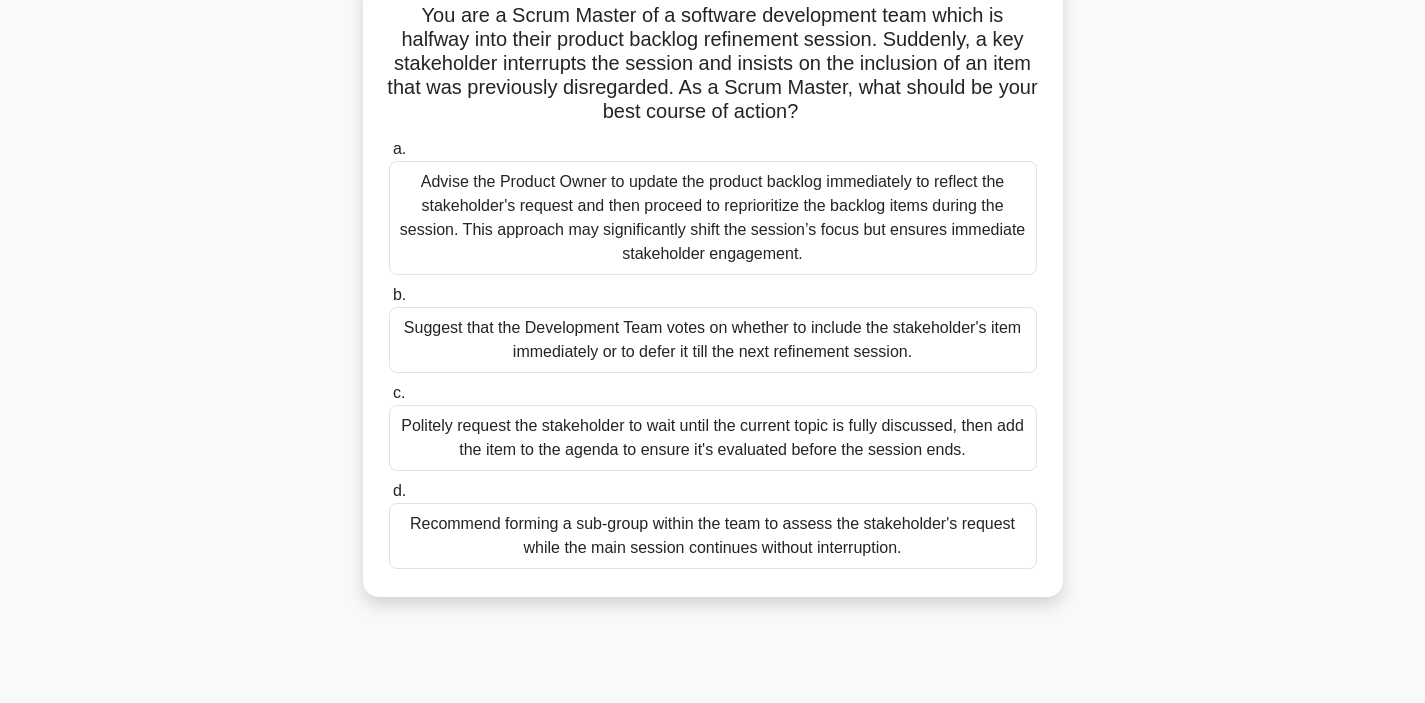 click on "Politely request the stakeholder to wait until the current topic is fully discussed, then add the item to the agenda to ensure it's evaluated before the session ends." at bounding box center (713, 438) 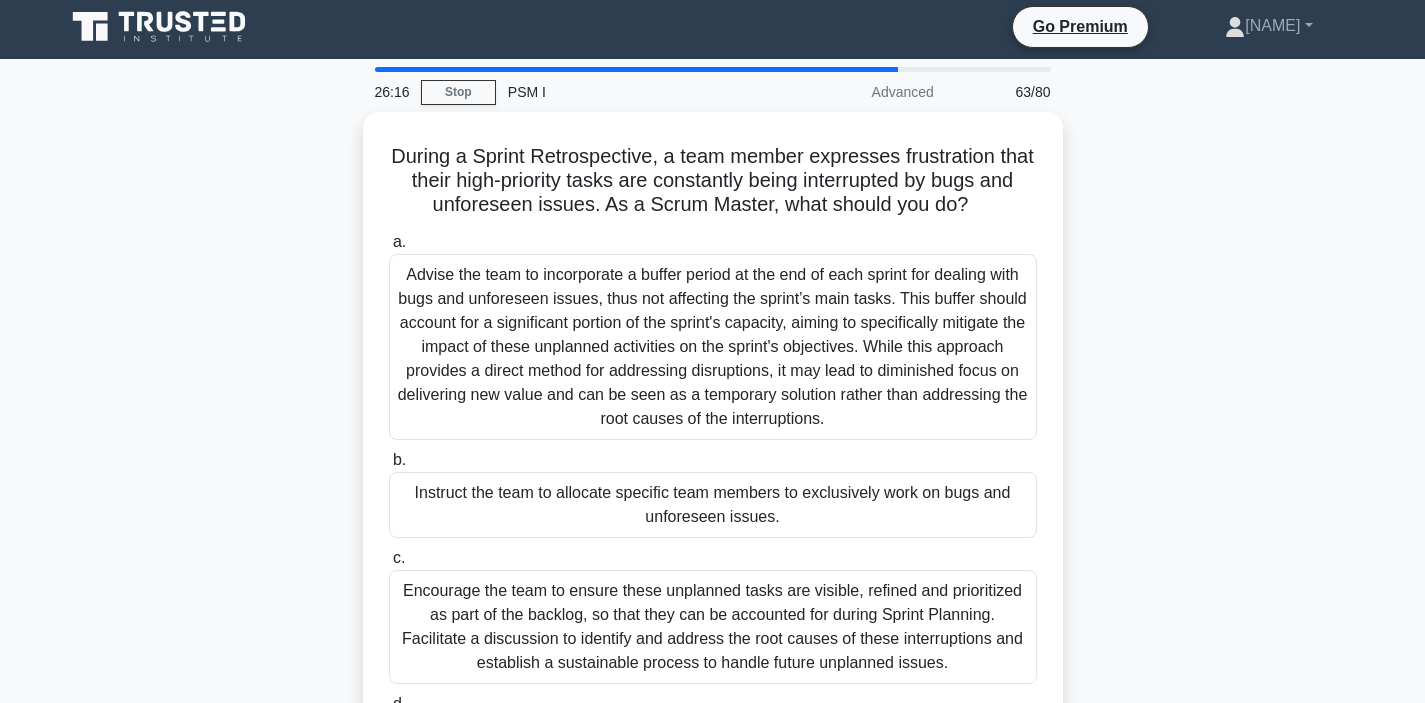 scroll, scrollTop: 0, scrollLeft: 0, axis: both 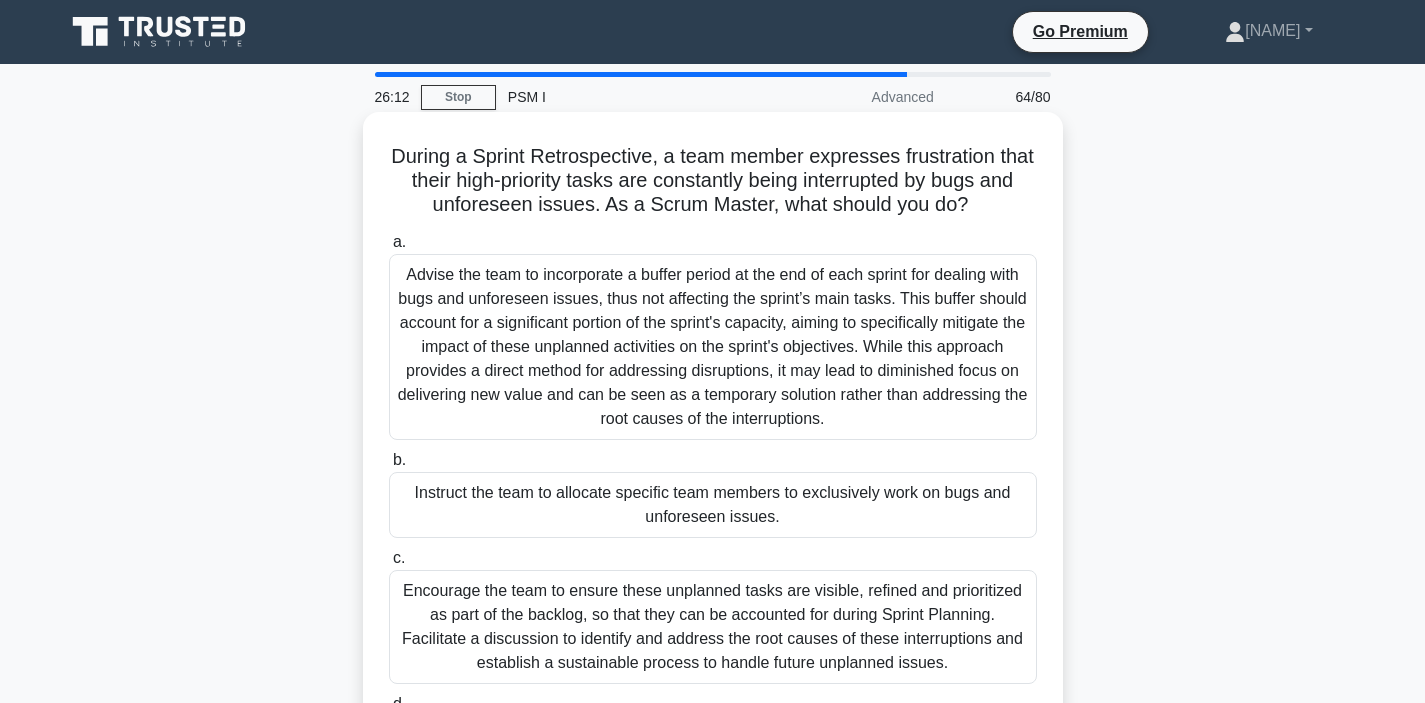click on "During a Sprint Retrospective, a team member expresses frustration that their high-priority tasks are constantly being interrupted by bugs and unforeseen issues. As a Scrum Master, what should you do?
.spinner_0XTQ{transform-origin:center;animation:spinner_y6GP .75s linear infinite}@keyframes spinner_y6GP{100%{transform:rotate(360deg)}}" at bounding box center [713, 181] 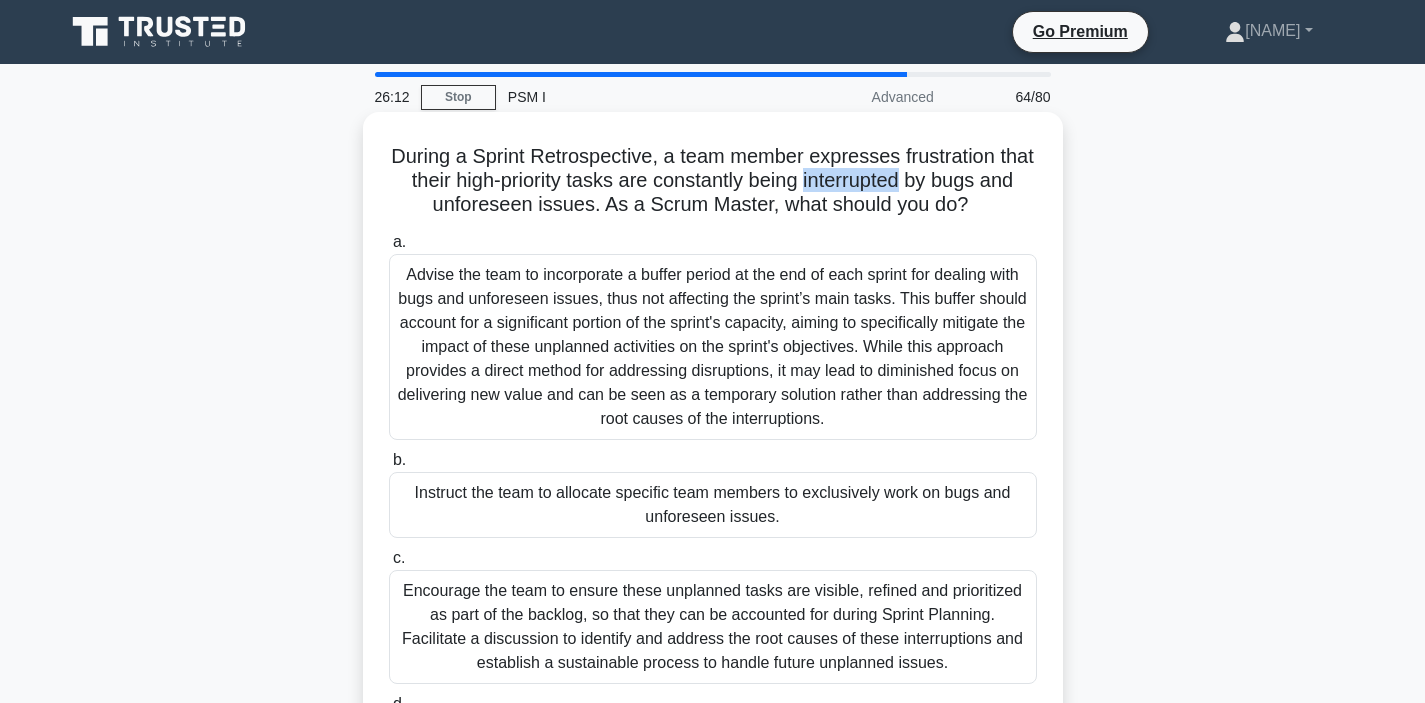 click on "During a Sprint Retrospective, a team member expresses frustration that their high-priority tasks are constantly being interrupted by bugs and unforeseen issues. As a Scrum Master, what should you do?
.spinner_0XTQ{transform-origin:center;animation:spinner_y6GP .75s linear infinite}@keyframes spinner_y6GP{100%{transform:rotate(360deg)}}" at bounding box center (713, 181) 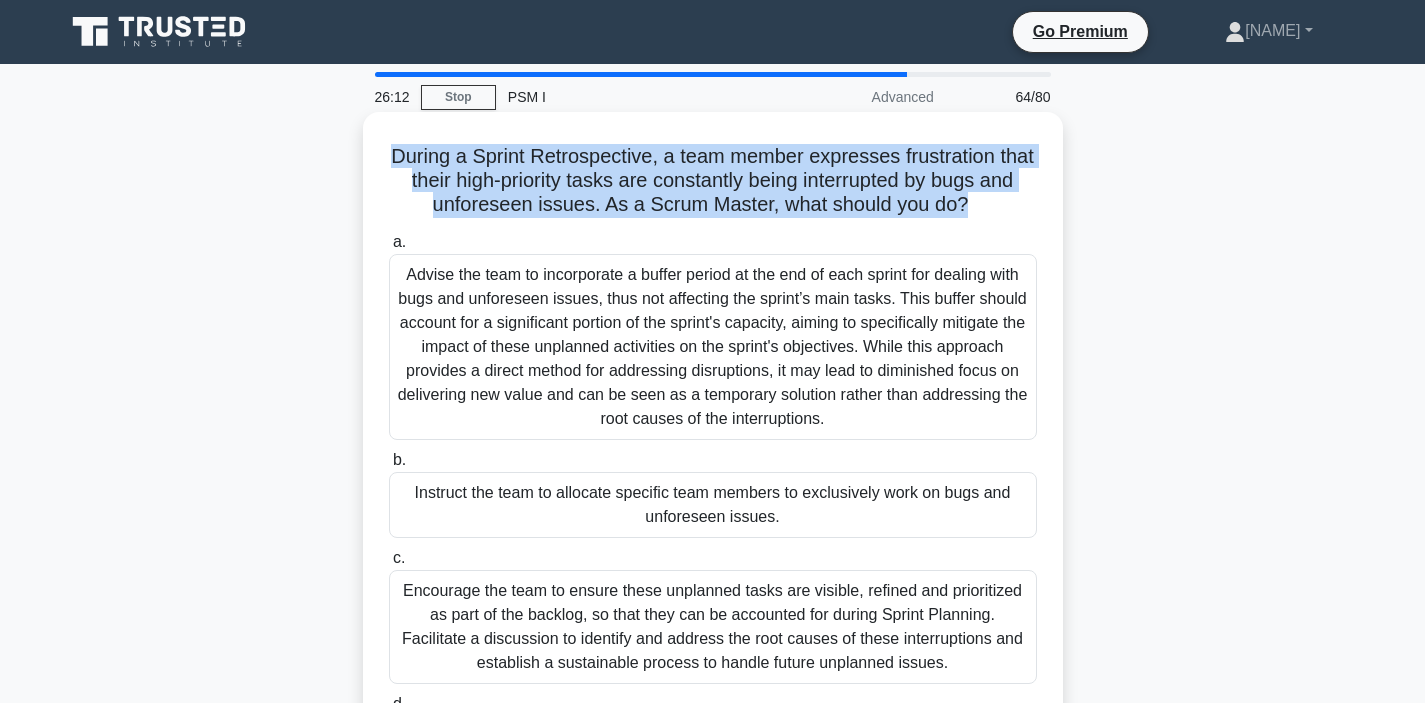click on "During a Sprint Retrospective, a team member expresses frustration that their high-priority tasks are constantly being interrupted by bugs and unforeseen issues. As a Scrum Master, what should you do?
.spinner_0XTQ{transform-origin:center;animation:spinner_y6GP .75s linear infinite}@keyframes spinner_y6GP{100%{transform:rotate(360deg)}}" at bounding box center [713, 181] 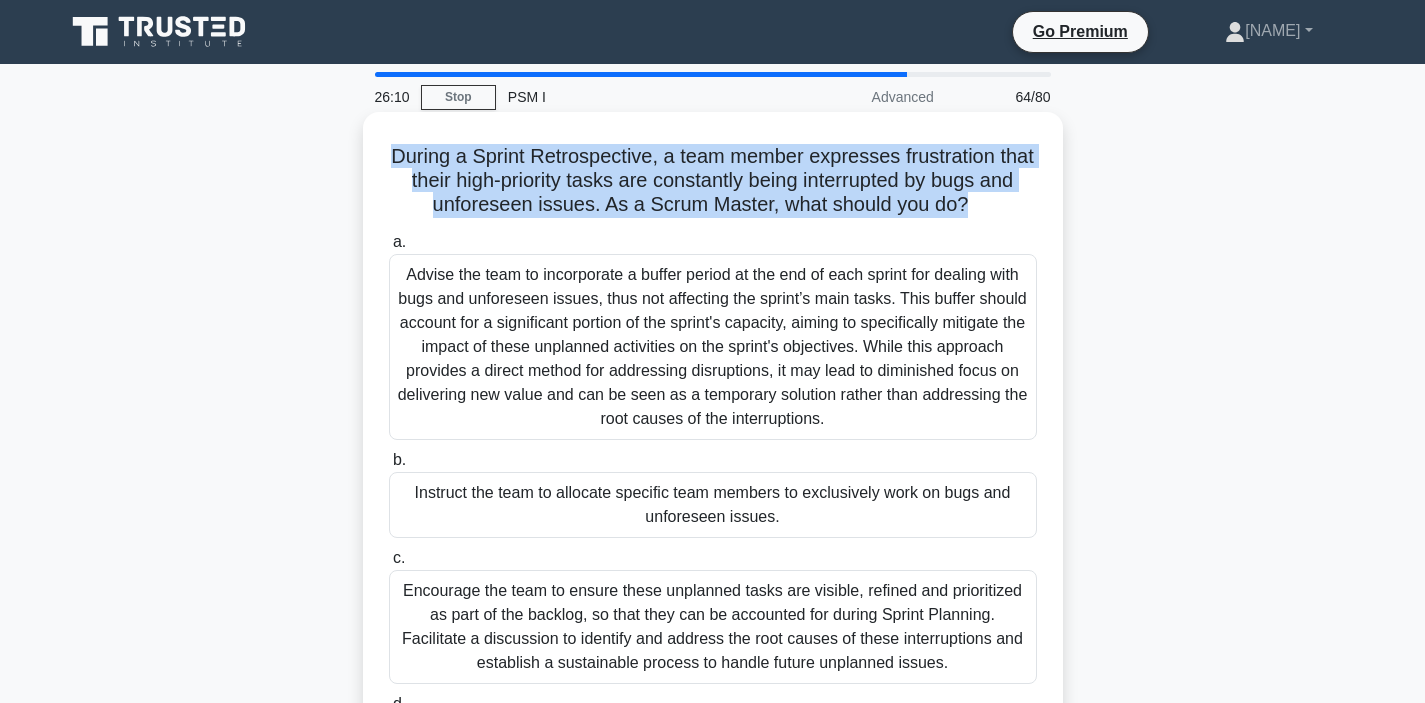 click on "During a Sprint Retrospective, a team member expresses frustration that their high-priority tasks are constantly being interrupted by bugs and unforeseen issues. As a Scrum Master, what should you do?
.spinner_0XTQ{transform-origin:center;animation:spinner_y6GP .75s linear infinite}@keyframes spinner_y6GP{100%{transform:rotate(360deg)}}" at bounding box center (713, 181) 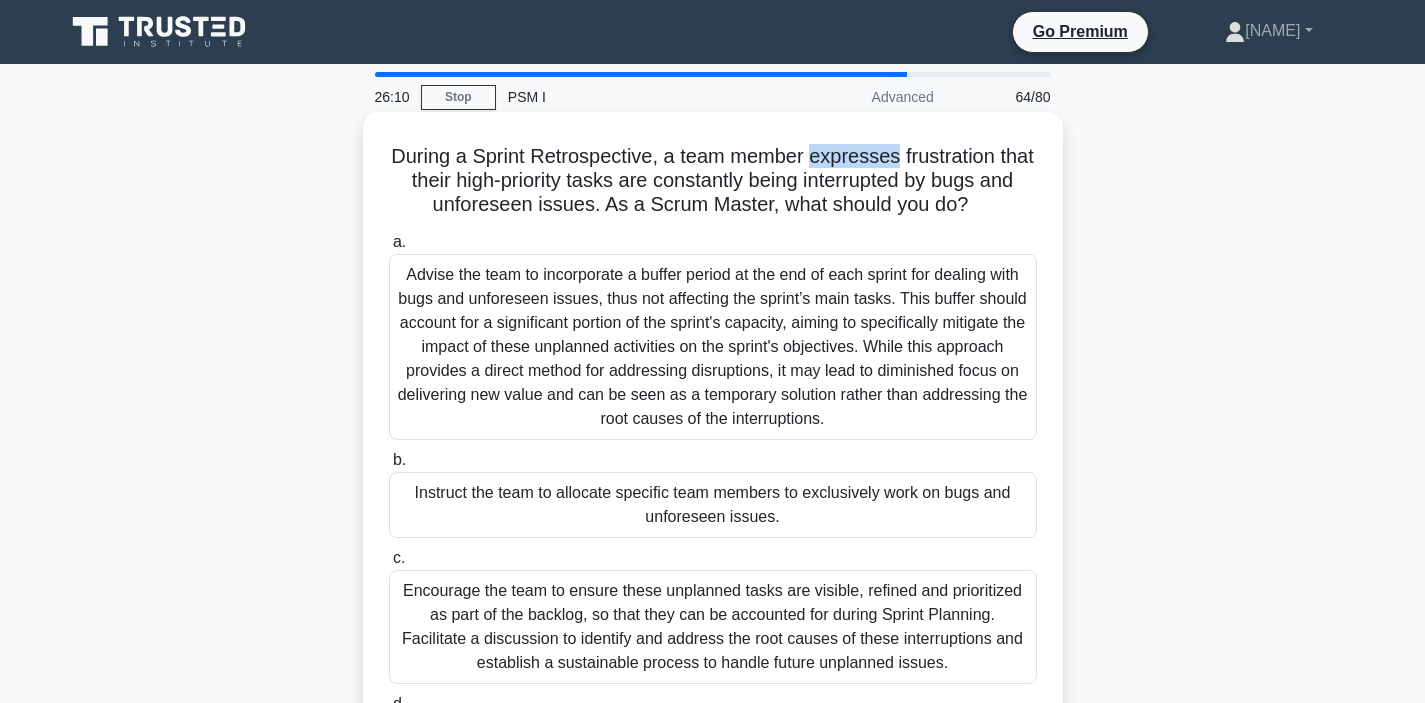 click on "During a Sprint Retrospective, a team member expresses frustration that their high-priority tasks are constantly being interrupted by bugs and unforeseen issues. As a Scrum Master, what should you do?
.spinner_0XTQ{transform-origin:center;animation:spinner_y6GP .75s linear infinite}@keyframes spinner_y6GP{100%{transform:rotate(360deg)}}" at bounding box center (713, 181) 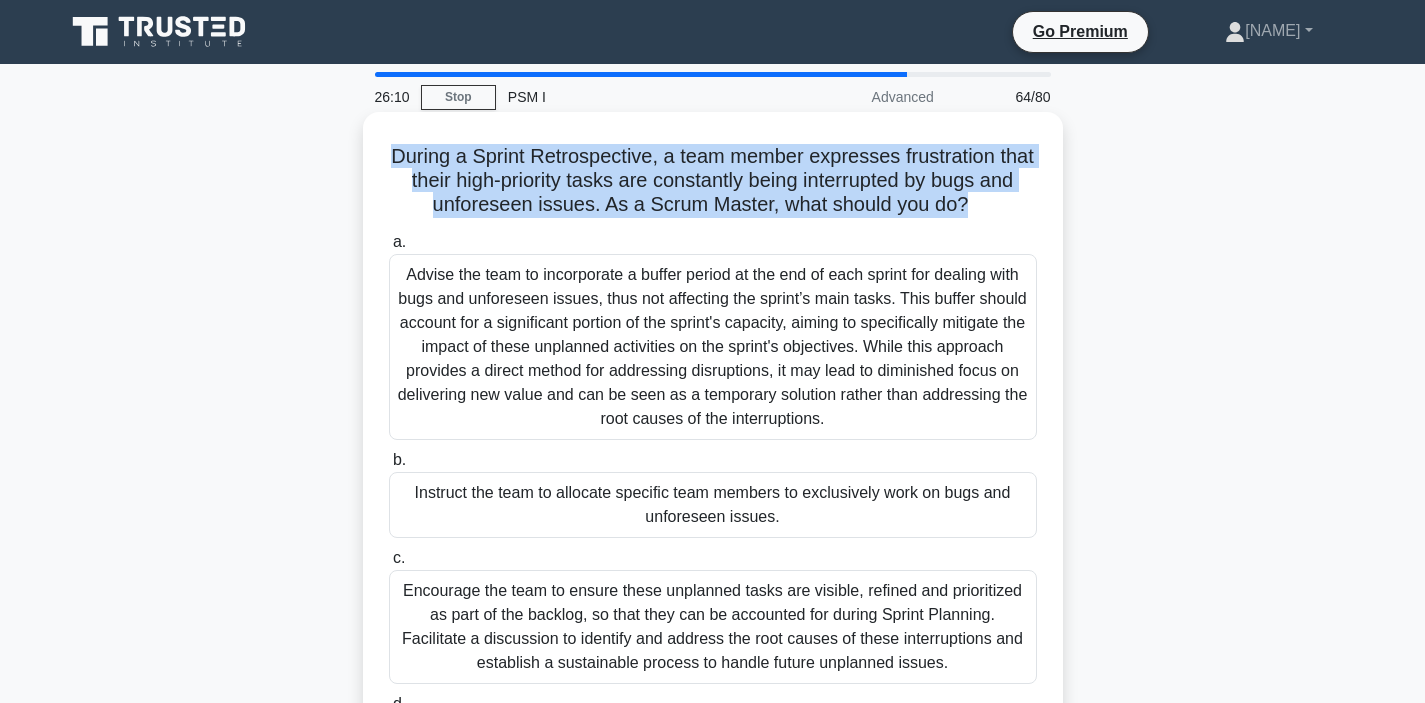 click on "During a Sprint Retrospective, a team member expresses frustration that their high-priority tasks are constantly being interrupted by bugs and unforeseen issues. As a Scrum Master, what should you do?
.spinner_0XTQ{transform-origin:center;animation:spinner_y6GP .75s linear infinite}@keyframes spinner_y6GP{100%{transform:rotate(360deg)}}" at bounding box center (713, 181) 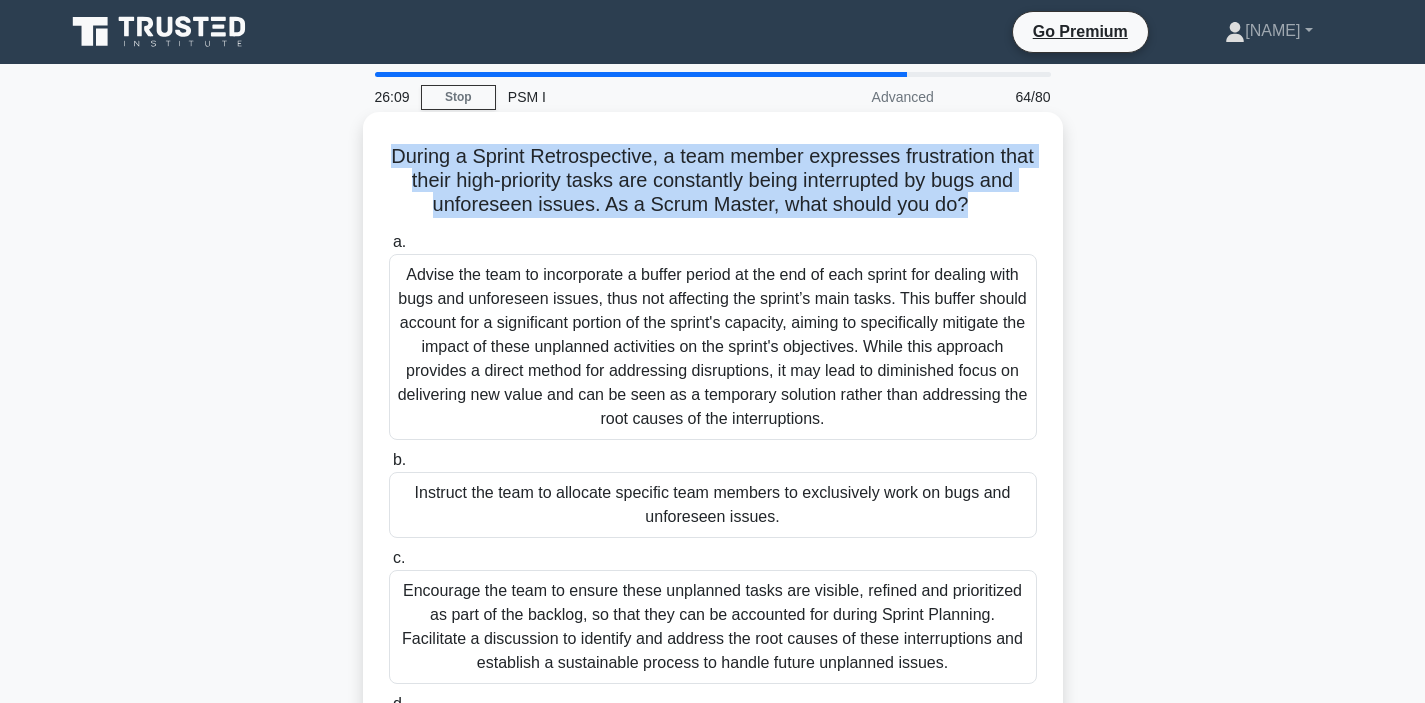 click on "During a Sprint Retrospective, a team member expresses frustration that their high-priority tasks are constantly being interrupted by bugs and unforeseen issues. As a Scrum Master, what should you do?
.spinner_0XTQ{transform-origin:center;animation:spinner_y6GP .75s linear infinite}@keyframes spinner_y6GP{100%{transform:rotate(360deg)}}" at bounding box center (713, 181) 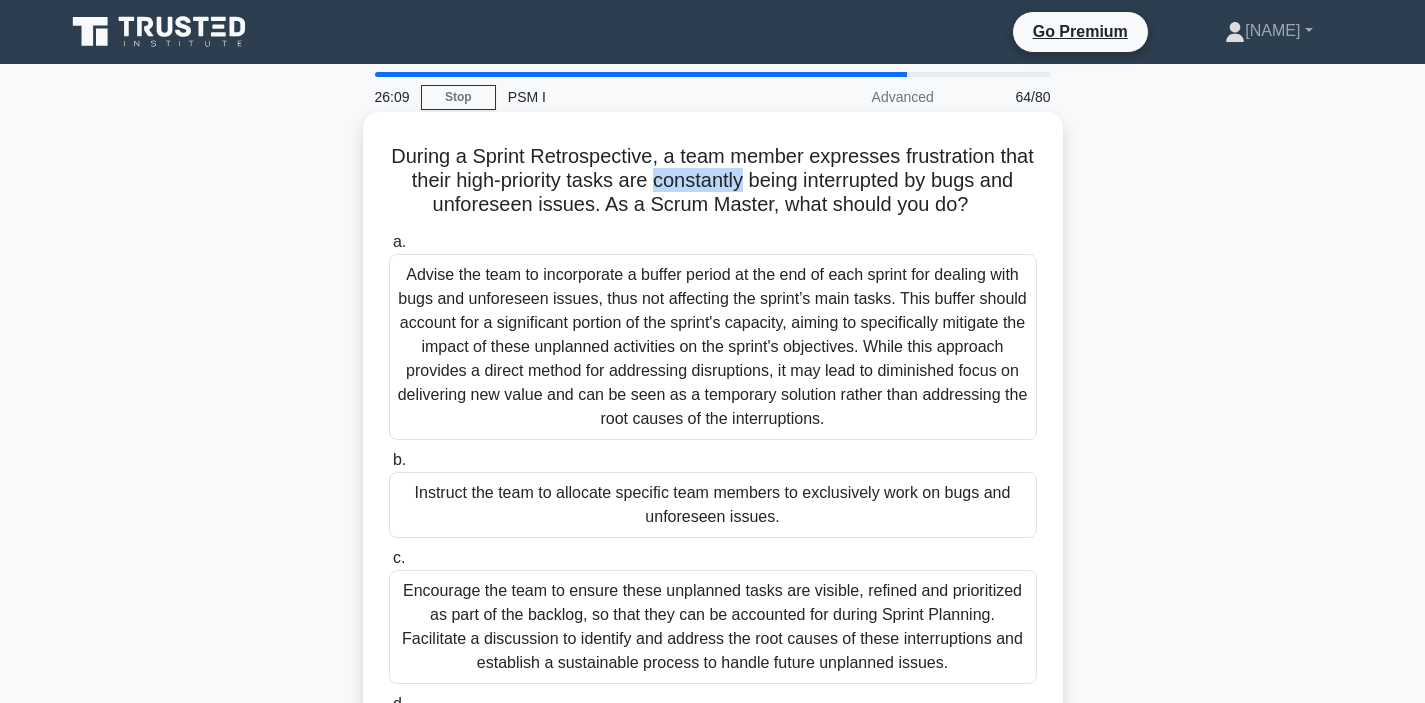 click on "During a Sprint Retrospective, a team member expresses frustration that their high-priority tasks are constantly being interrupted by bugs and unforeseen issues. As a Scrum Master, what should you do?
.spinner_0XTQ{transform-origin:center;animation:spinner_y6GP .75s linear infinite}@keyframes spinner_y6GP{100%{transform:rotate(360deg)}}" at bounding box center (713, 181) 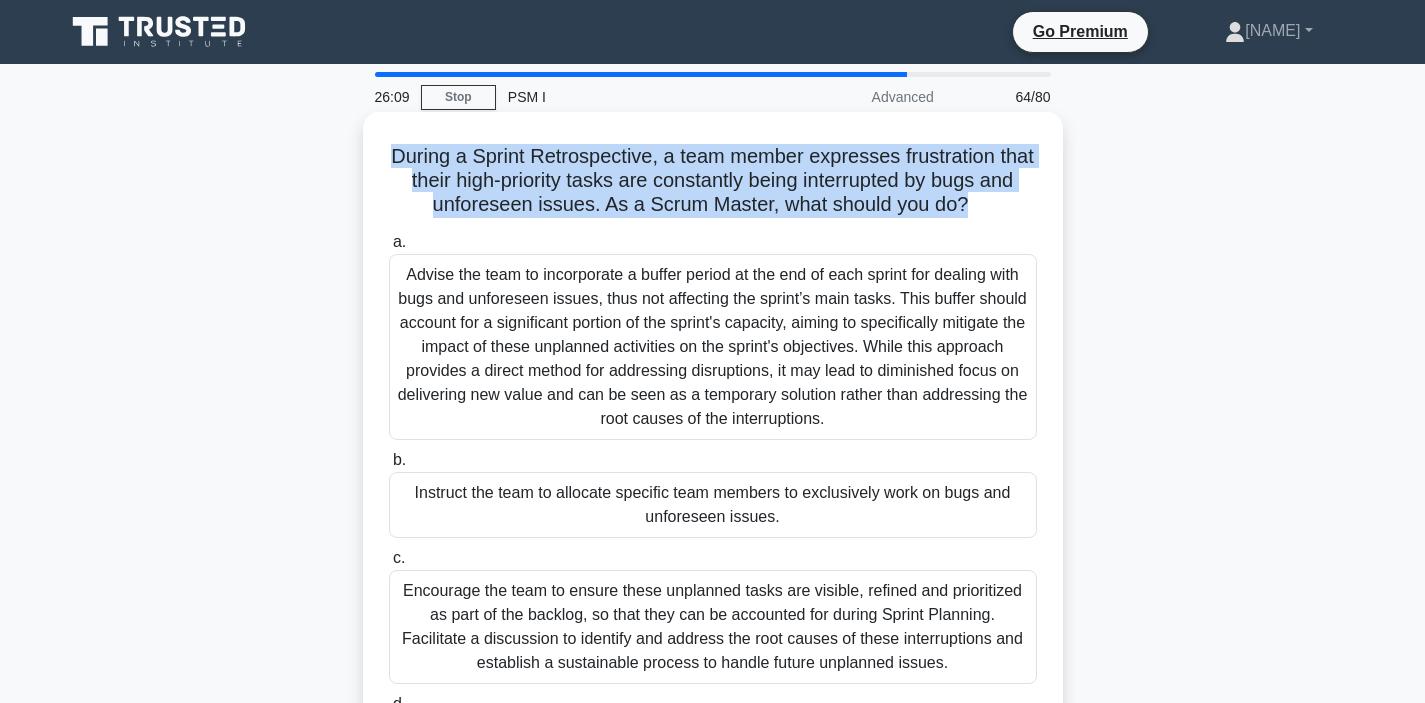 click on "During a Sprint Retrospective, a team member expresses frustration that their high-priority tasks are constantly being interrupted by bugs and unforeseen issues. As a Scrum Master, what should you do?
.spinner_0XTQ{transform-origin:center;animation:spinner_y6GP .75s linear infinite}@keyframes spinner_y6GP{100%{transform:rotate(360deg)}}" at bounding box center (713, 181) 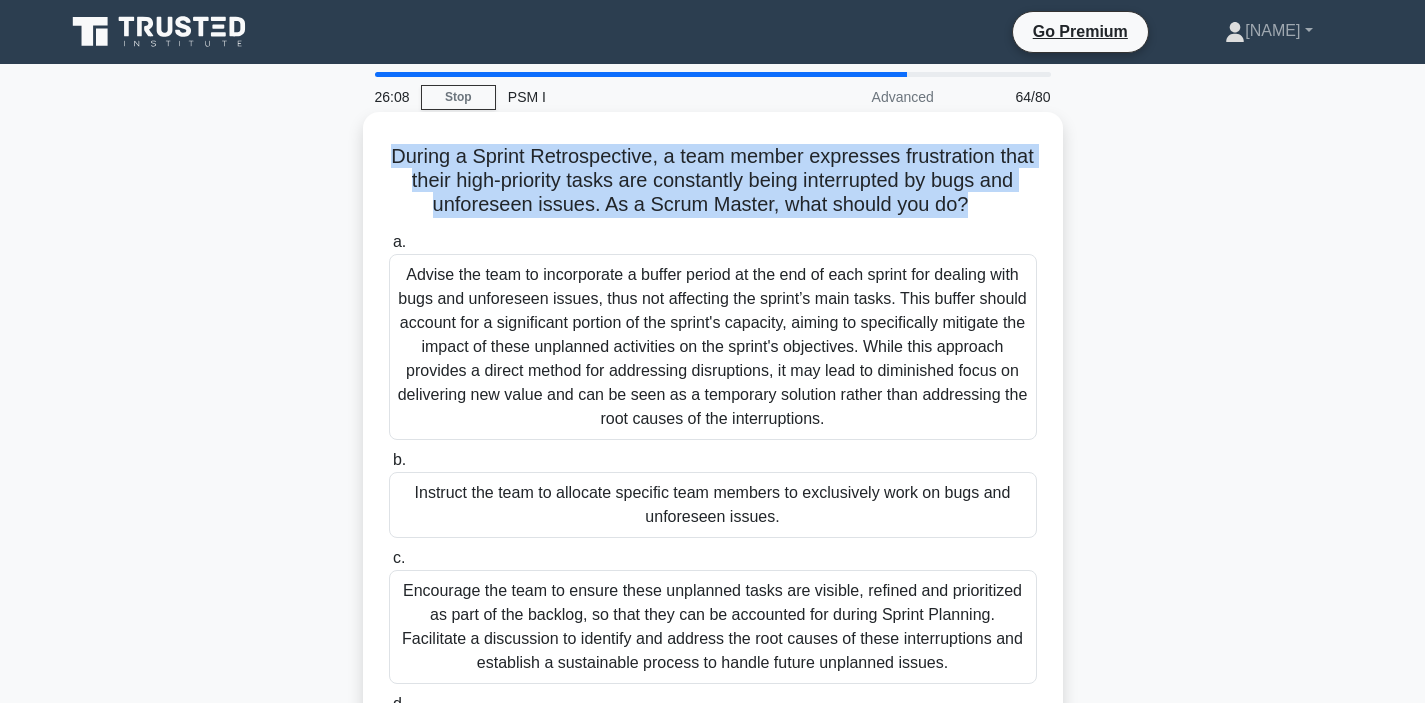 click on "During a Sprint Retrospective, a team member expresses frustration that their high-priority tasks are constantly being interrupted by bugs and unforeseen issues. As a Scrum Master, what should you do?
.spinner_0XTQ{transform-origin:center;animation:spinner_y6GP .75s linear infinite}@keyframes spinner_y6GP{100%{transform:rotate(360deg)}}" at bounding box center (713, 181) 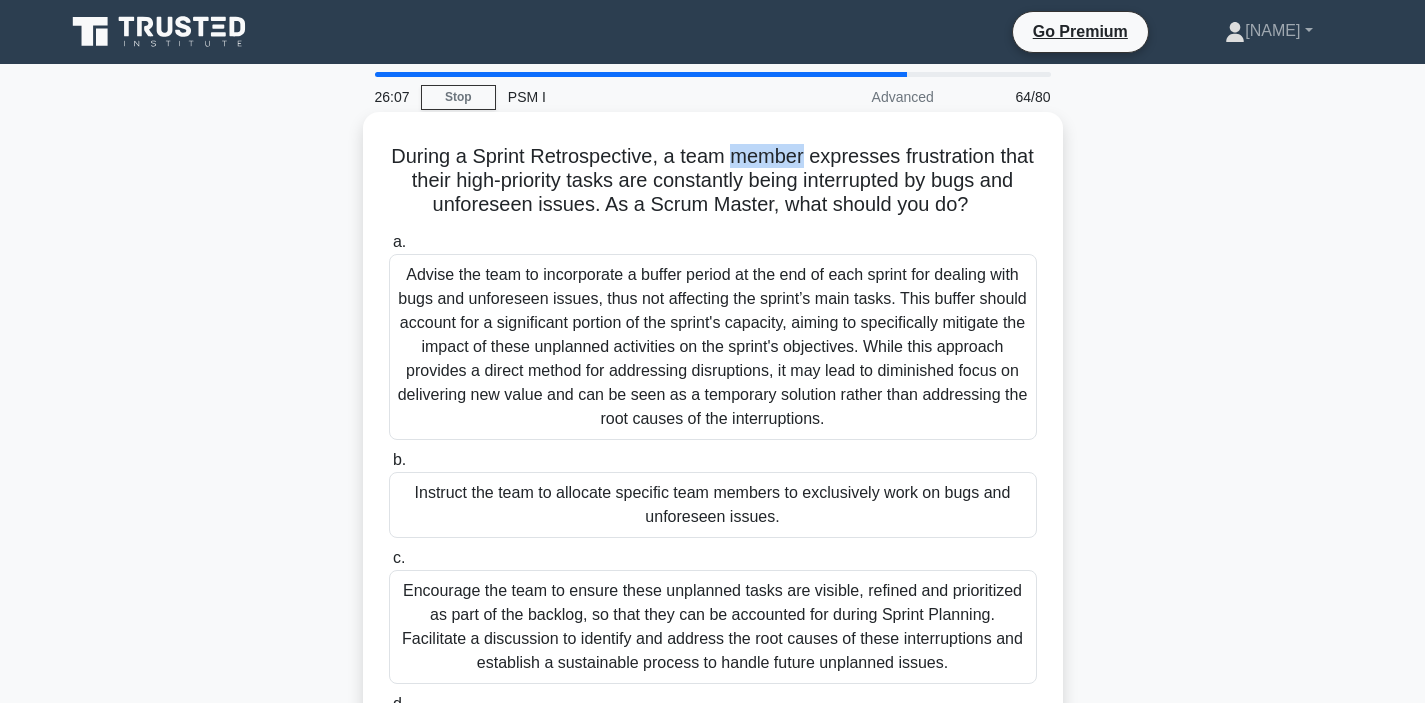 click on "During a Sprint Retrospective, a team member expresses frustration that their high-priority tasks are constantly being interrupted by bugs and unforeseen issues. As a Scrum Master, what should you do?
.spinner_0XTQ{transform-origin:center;animation:spinner_y6GP .75s linear infinite}@keyframes spinner_y6GP{100%{transform:rotate(360deg)}}" at bounding box center [713, 181] 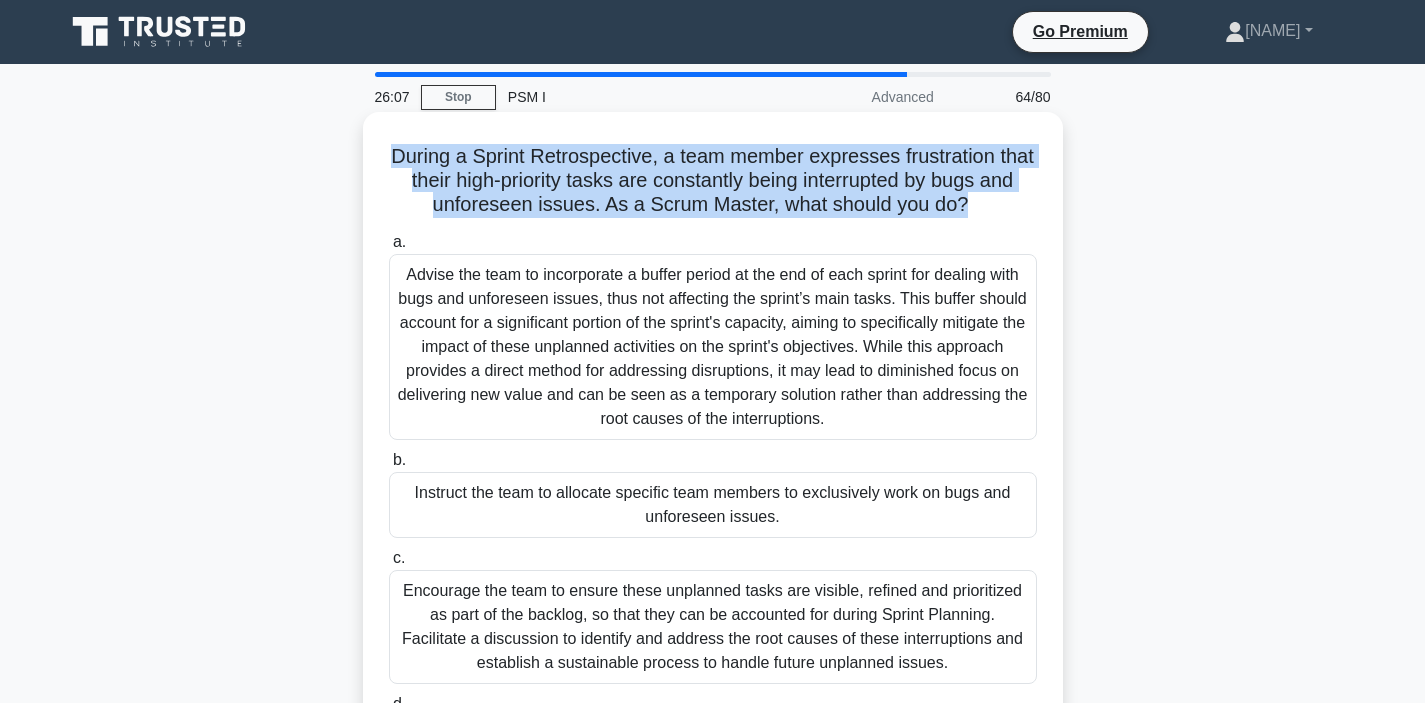 click on "During a Sprint Retrospective, a team member expresses frustration that their high-priority tasks are constantly being interrupted by bugs and unforeseen issues. As a Scrum Master, what should you do?
.spinner_0XTQ{transform-origin:center;animation:spinner_y6GP .75s linear infinite}@keyframes spinner_y6GP{100%{transform:rotate(360deg)}}" at bounding box center [713, 181] 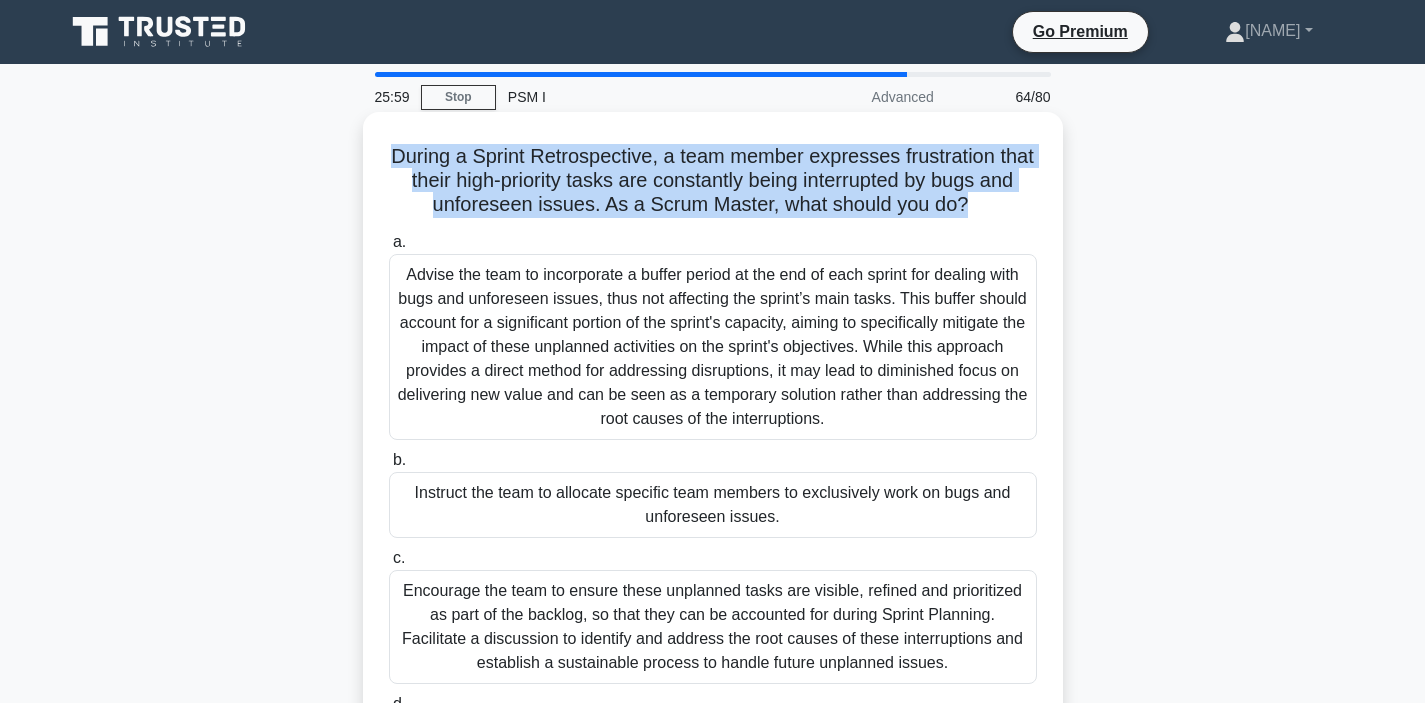 click on "During a Sprint Retrospective, a team member expresses frustration that their high-priority tasks are constantly being interrupted by bugs and unforeseen issues. As a Scrum Master, what should you do?
.spinner_0XTQ{transform-origin:center;animation:spinner_y6GP .75s linear infinite}@keyframes spinner_y6GP{100%{transform:rotate(360deg)}}" at bounding box center [713, 181] 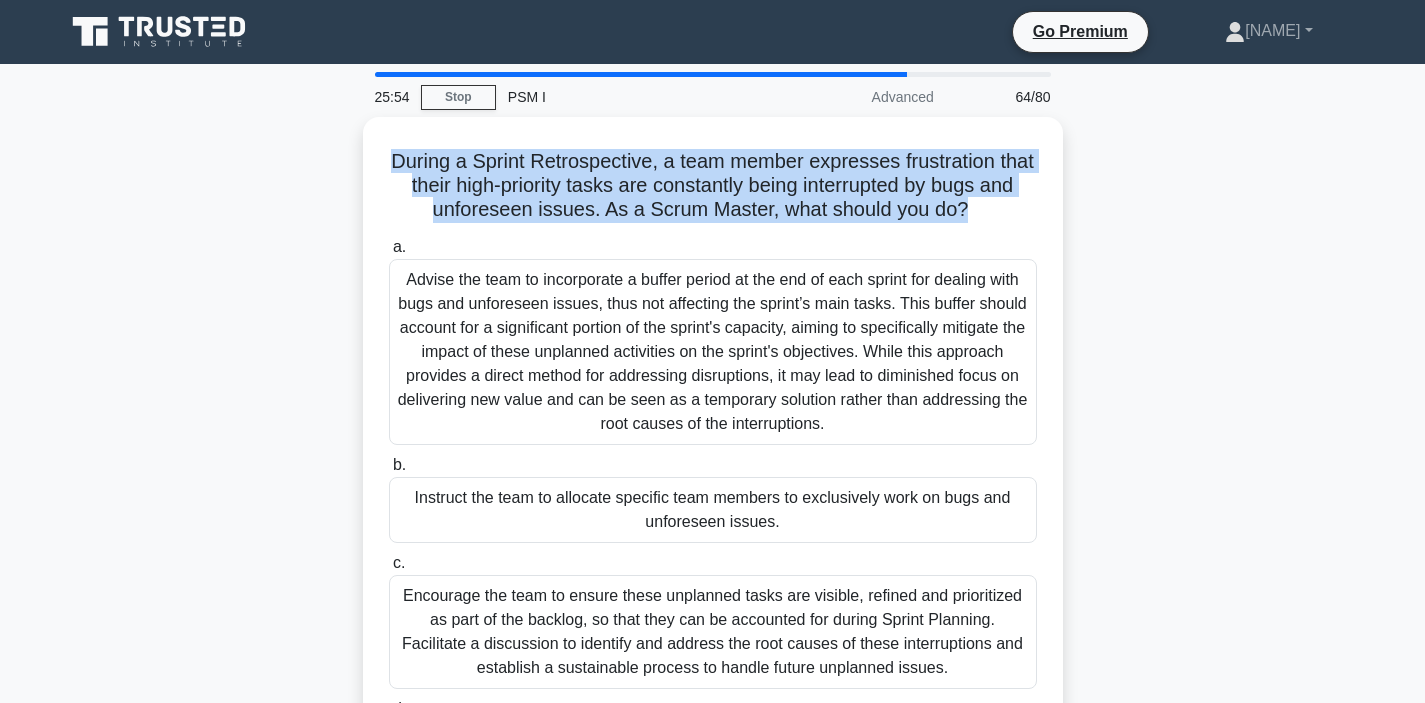 drag, startPoint x: 705, startPoint y: 155, endPoint x: 1080, endPoint y: 208, distance: 378.7268 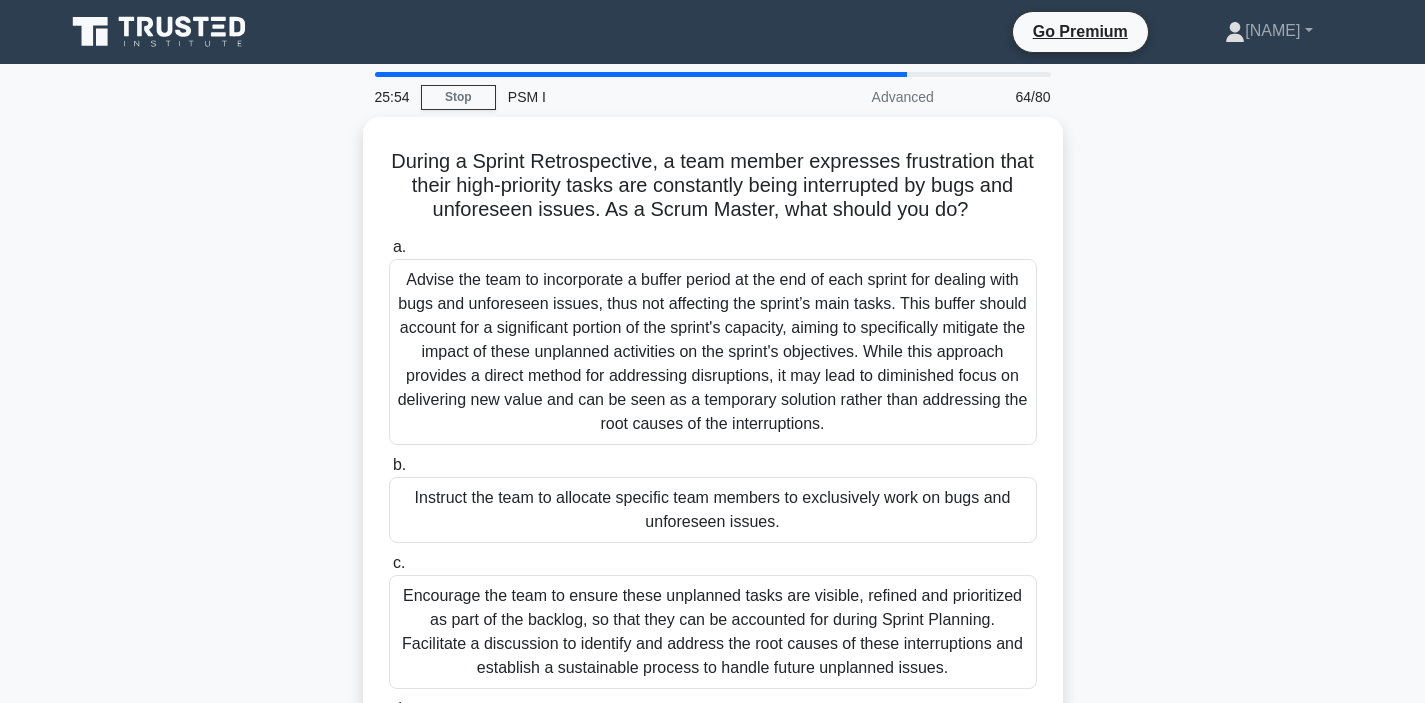 click on "During a Sprint Retrospective, a team member expresses frustration that their high-priority tasks are constantly being interrupted by bugs and unforeseen issues. As a Scrum Master, what should you do?
.spinner_0XTQ{transform-origin:center;animation:spinner_y6GP .75s linear infinite}@keyframes spinner_y6GP{100%{transform:rotate(360deg)}}
a.
b." at bounding box center [713, 478] 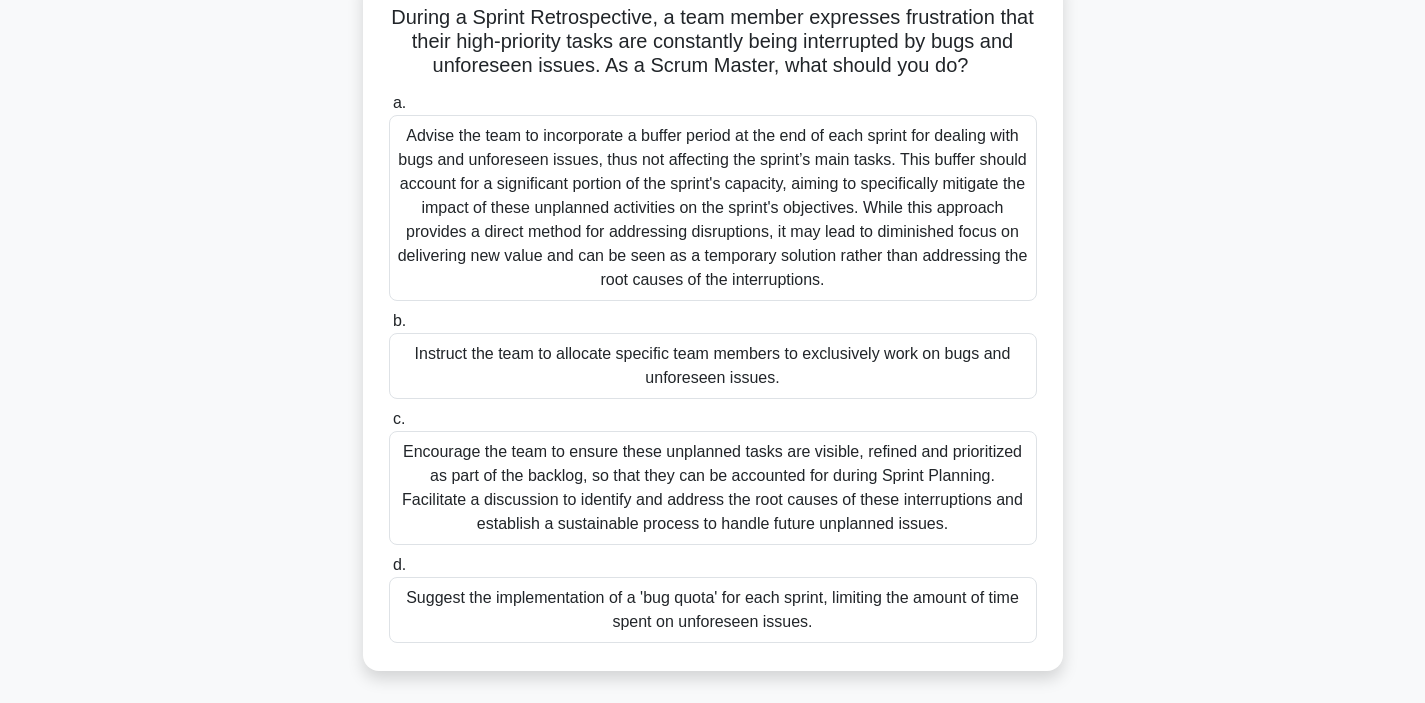 scroll, scrollTop: 148, scrollLeft: 0, axis: vertical 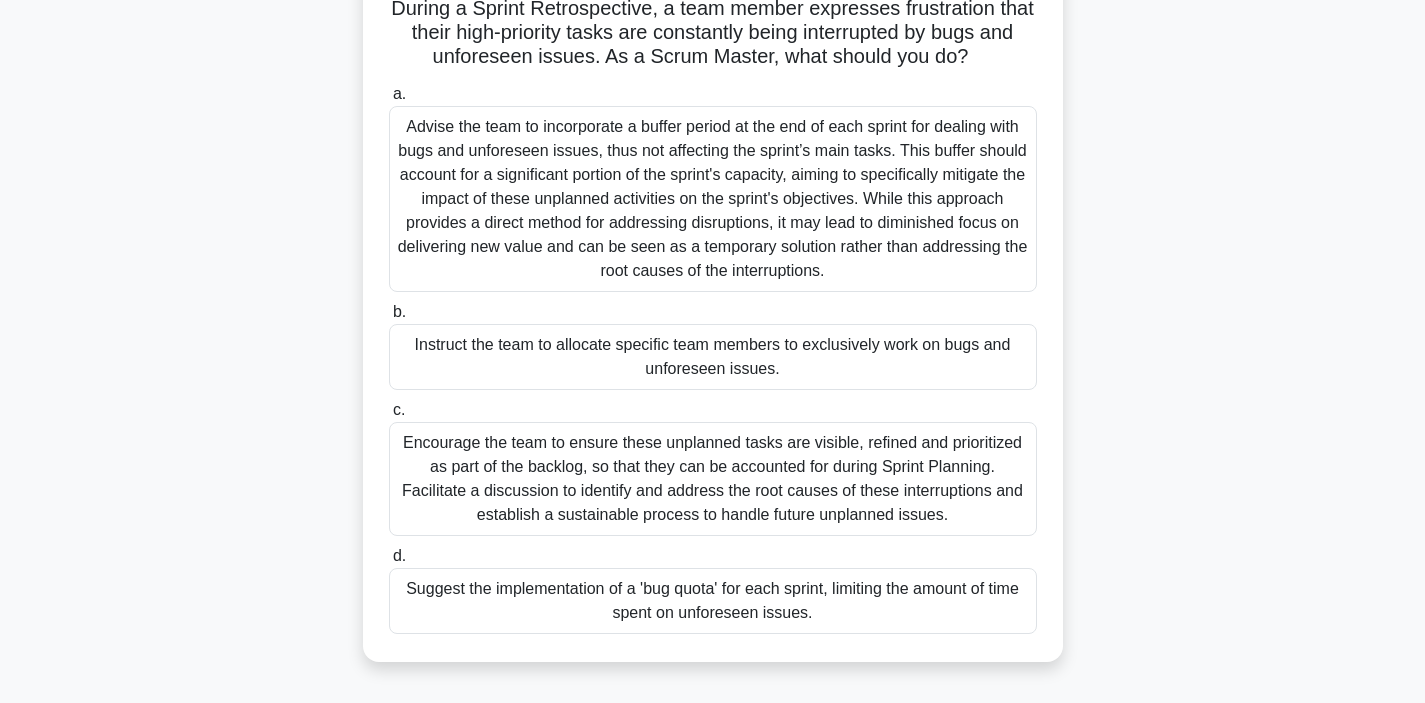 click on "Encourage the team to ensure these unplanned tasks are visible, refined and prioritized as part of the backlog, so that they can be accounted for during Sprint Planning. Facilitate a discussion to identify and address the root causes of these interruptions and establish a sustainable process to handle future unplanned issues." at bounding box center (713, 479) 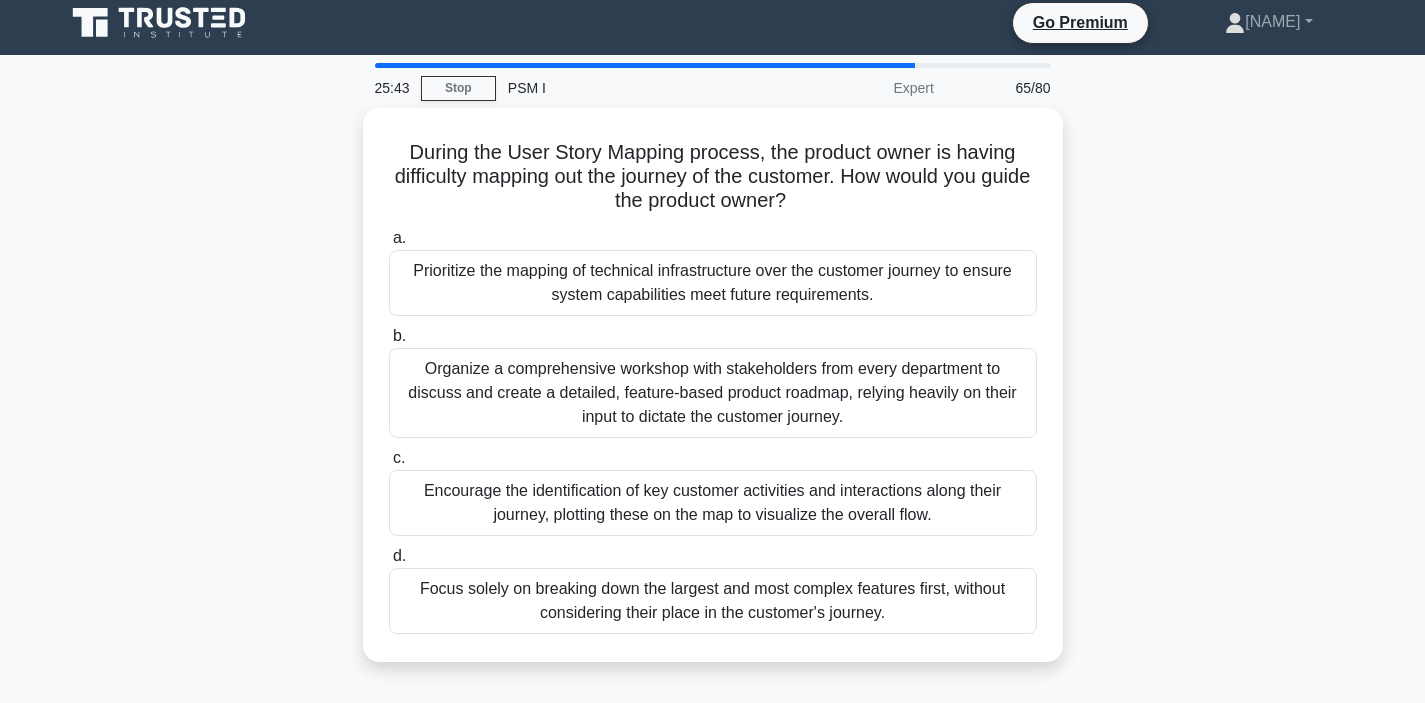 scroll, scrollTop: 0, scrollLeft: 0, axis: both 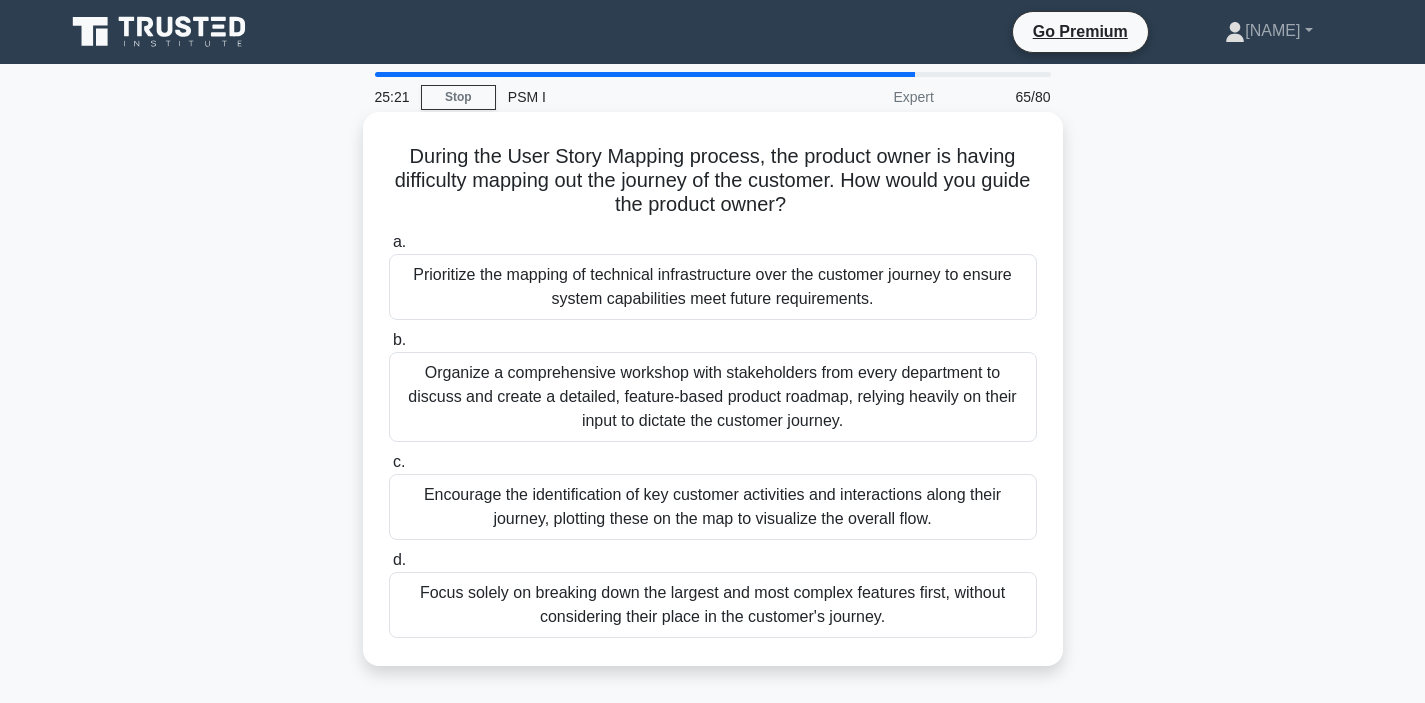 click on "Encourage the identification of key customer activities and interactions along their journey, plotting these on the map to visualize the overall flow." at bounding box center [713, 507] 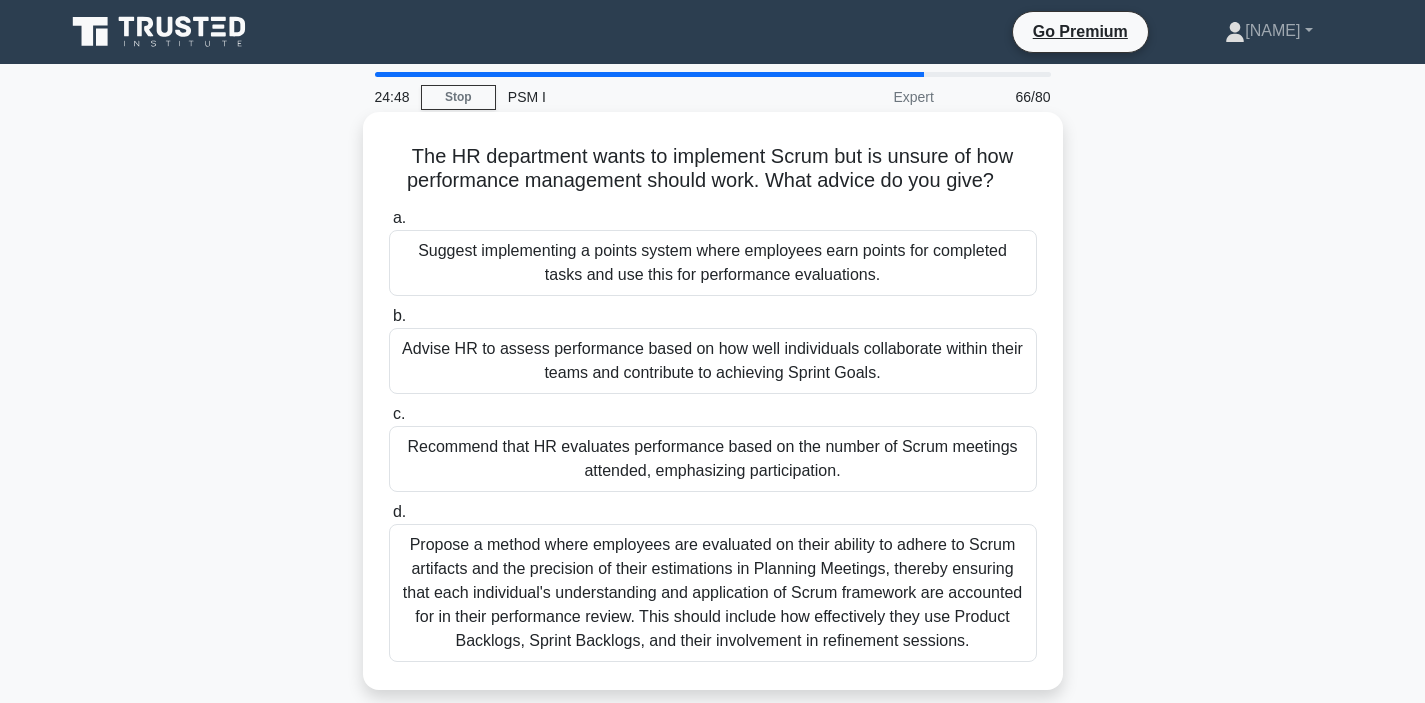 click on "Advise HR to assess performance based on how well individuals collaborate within their teams and contribute to achieving Sprint Goals." at bounding box center [713, 361] 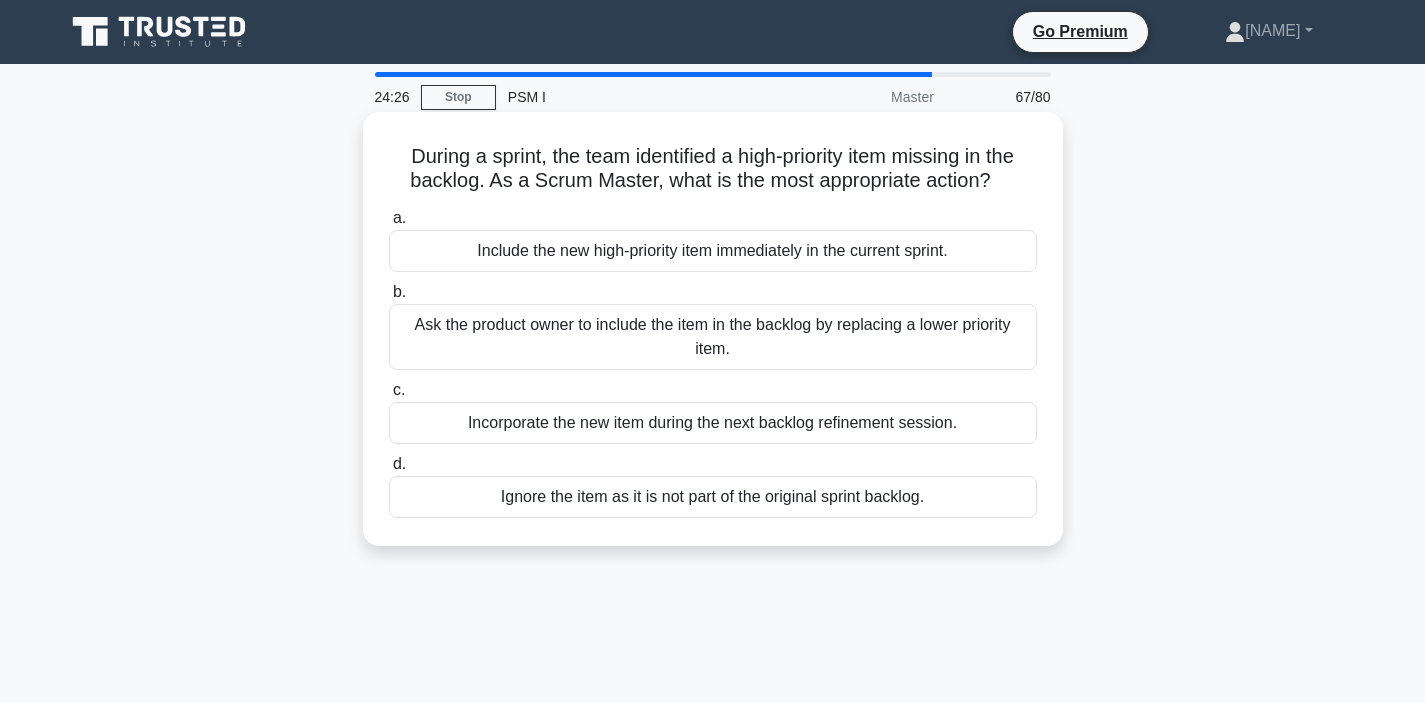 click on "Incorporate the new item during the next backlog refinement session." at bounding box center [713, 423] 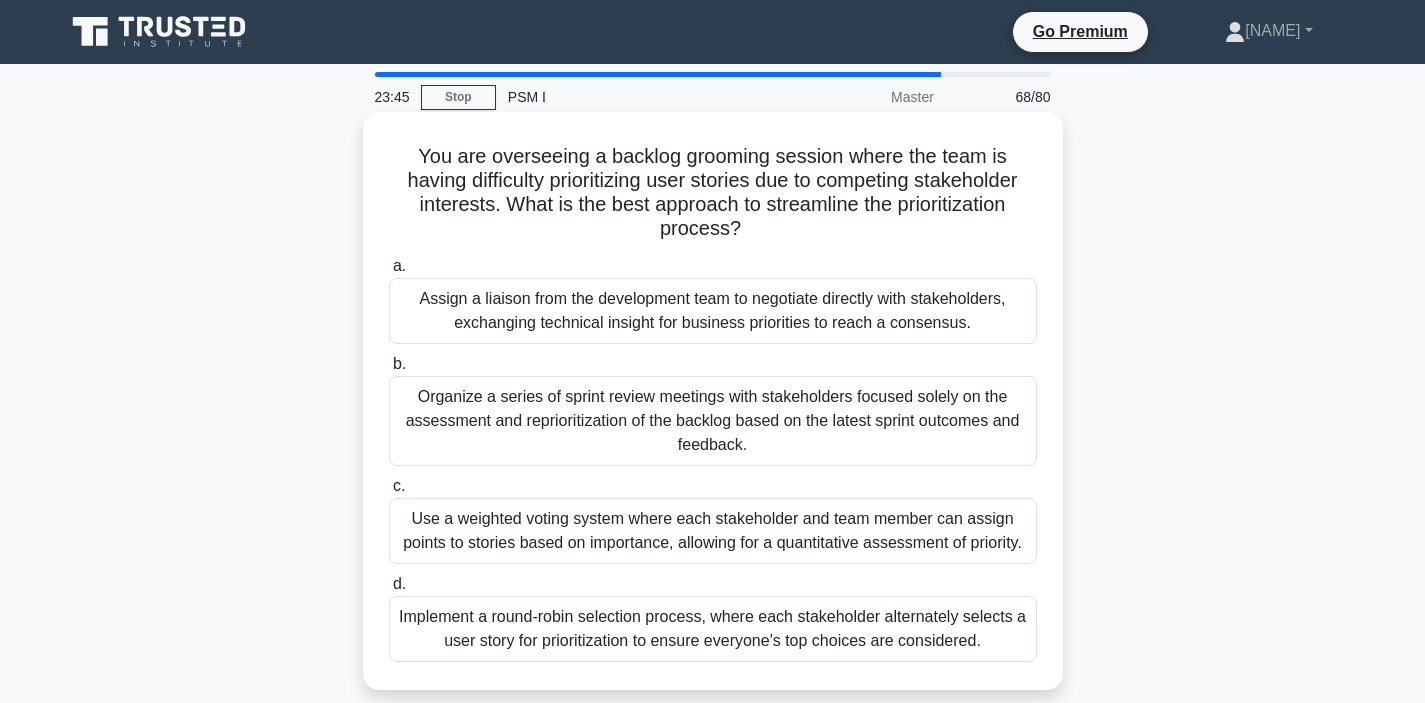 drag, startPoint x: 292, startPoint y: 273, endPoint x: 363, endPoint y: 314, distance: 81.9878 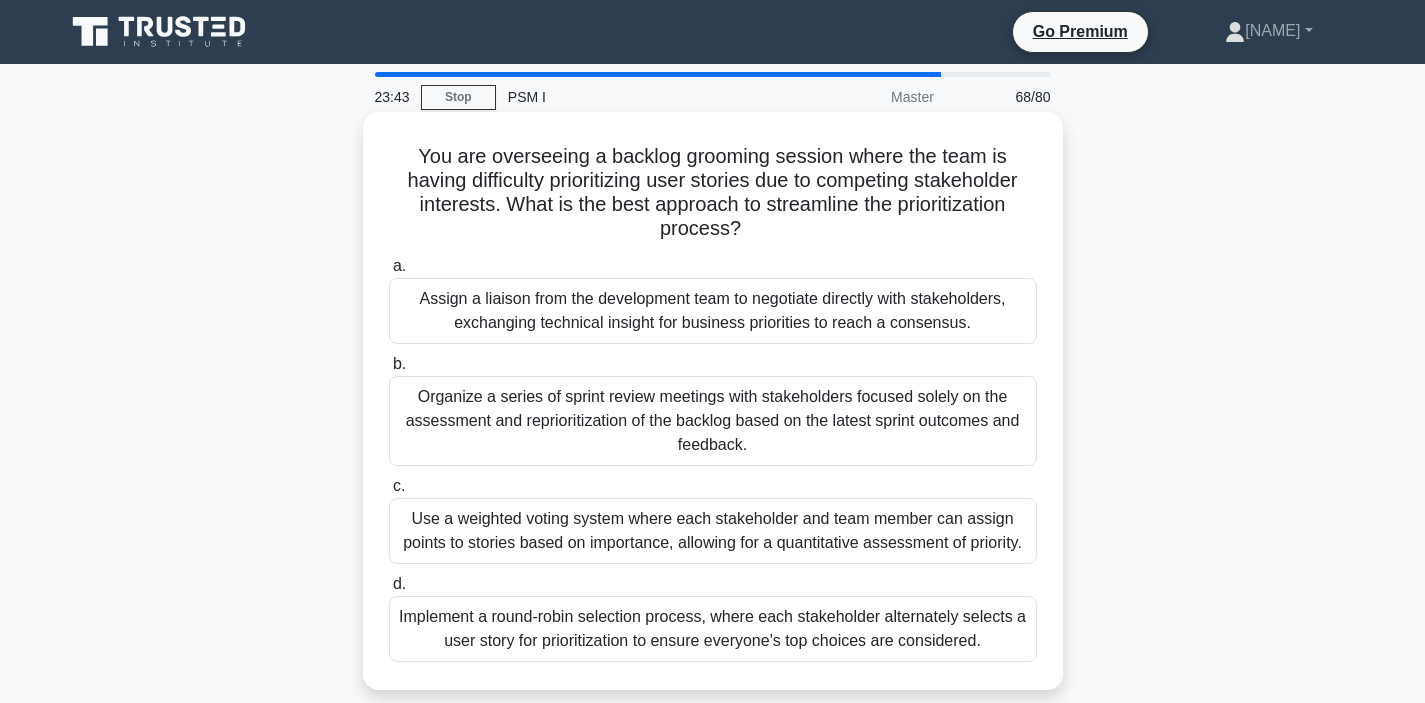 click on "Assign a liaison from the development team to negotiate directly with stakeholders, exchanging technical insight for business priorities to reach a consensus." at bounding box center [713, 311] 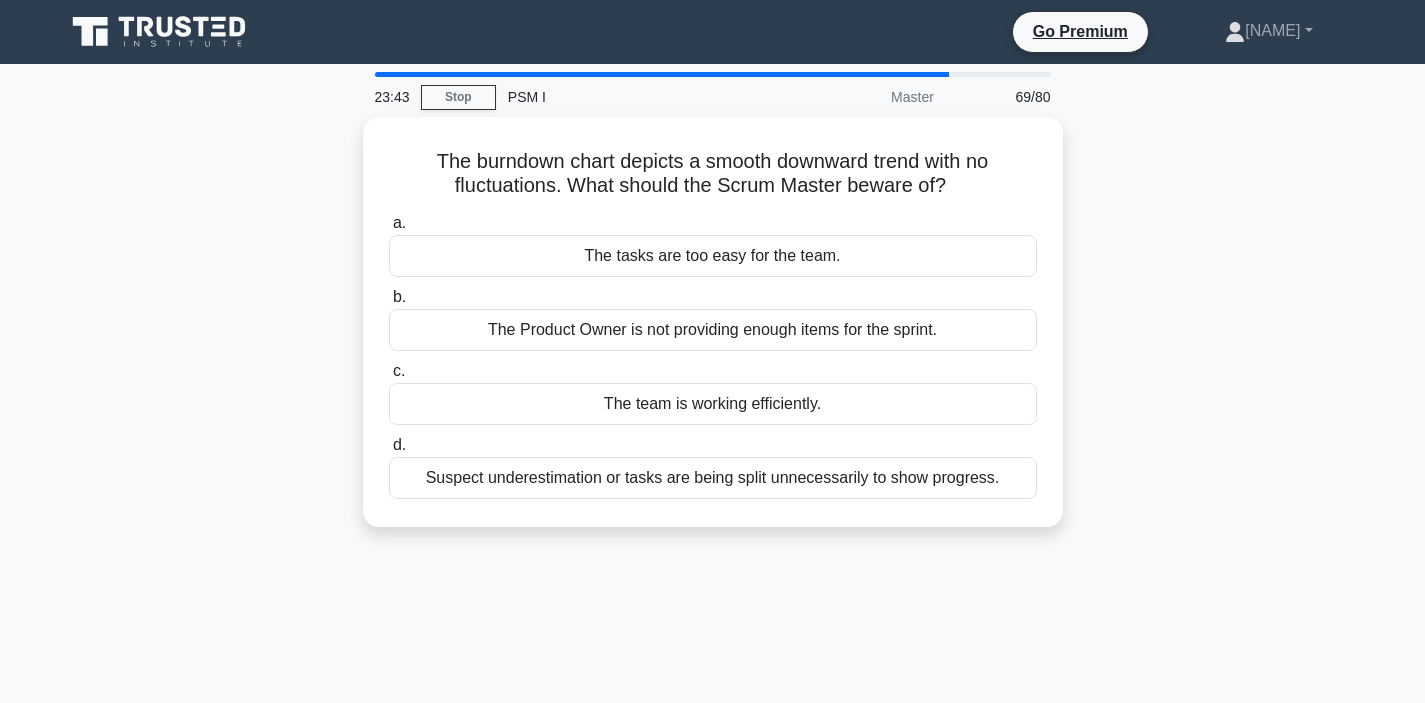 click on "The burndown chart depicts a smooth downward trend with no fluctuations. What should the Scrum Master beware of?
.spinner_0XTQ{transform-origin:center;animation:spinner_y6GP .75s linear infinite}@keyframes spinner_y6GP{100%{transform:rotate(360deg)}}
a.
The tasks are too easy for the team.
b." at bounding box center (713, 334) 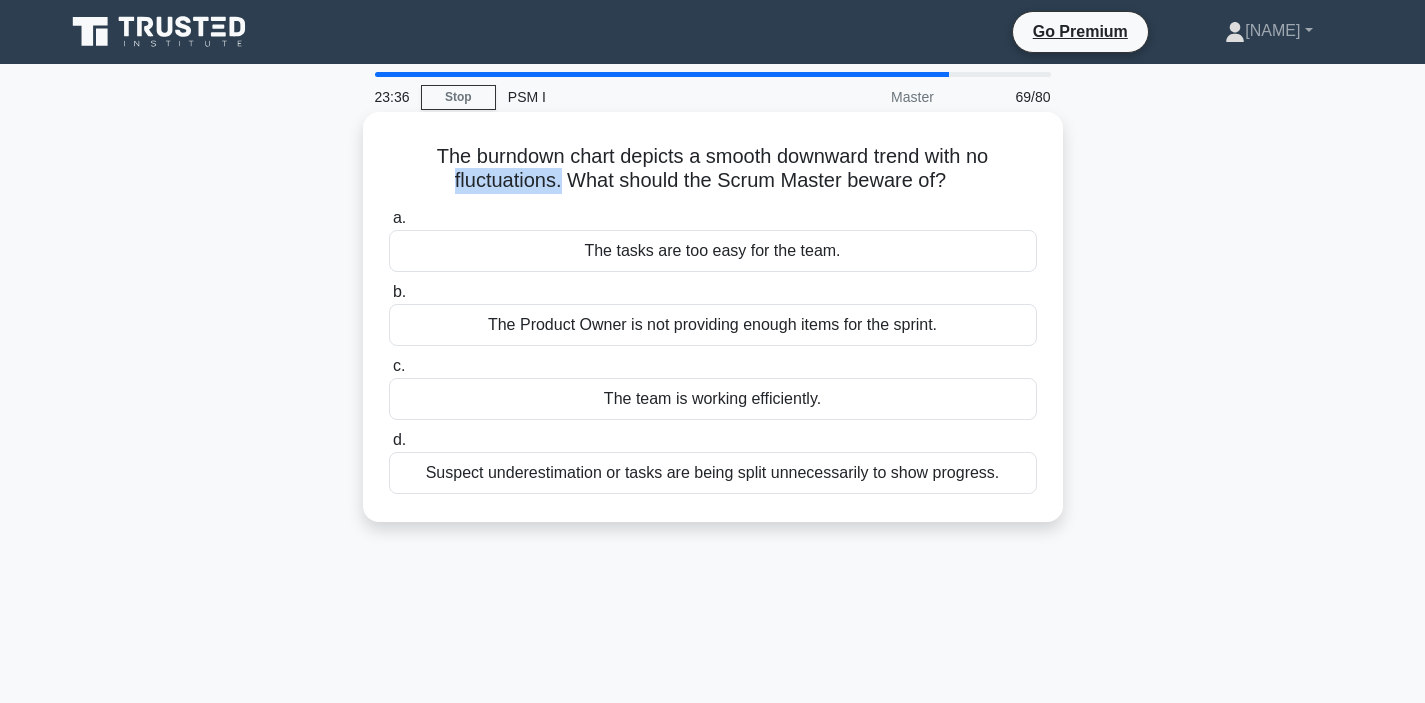 drag, startPoint x: 478, startPoint y: 181, endPoint x: 560, endPoint y: 185, distance: 82.0975 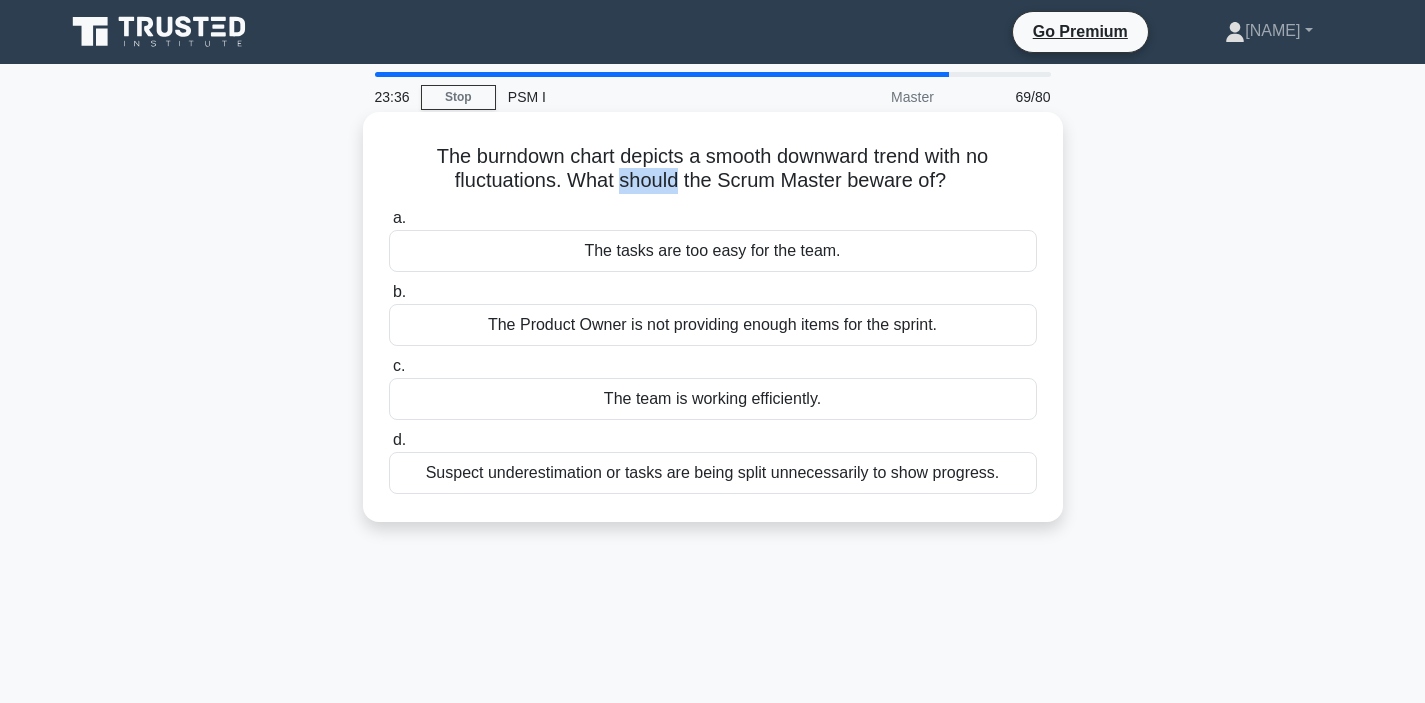 click on "The burndown chart depicts a smooth downward trend with no fluctuations. What should the Scrum Master beware of?
.spinner_0XTQ{transform-origin:center;animation:spinner_y6GP .75s linear infinite}@keyframes spinner_y6GP{100%{transform:rotate(360deg)}}" at bounding box center (713, 169) 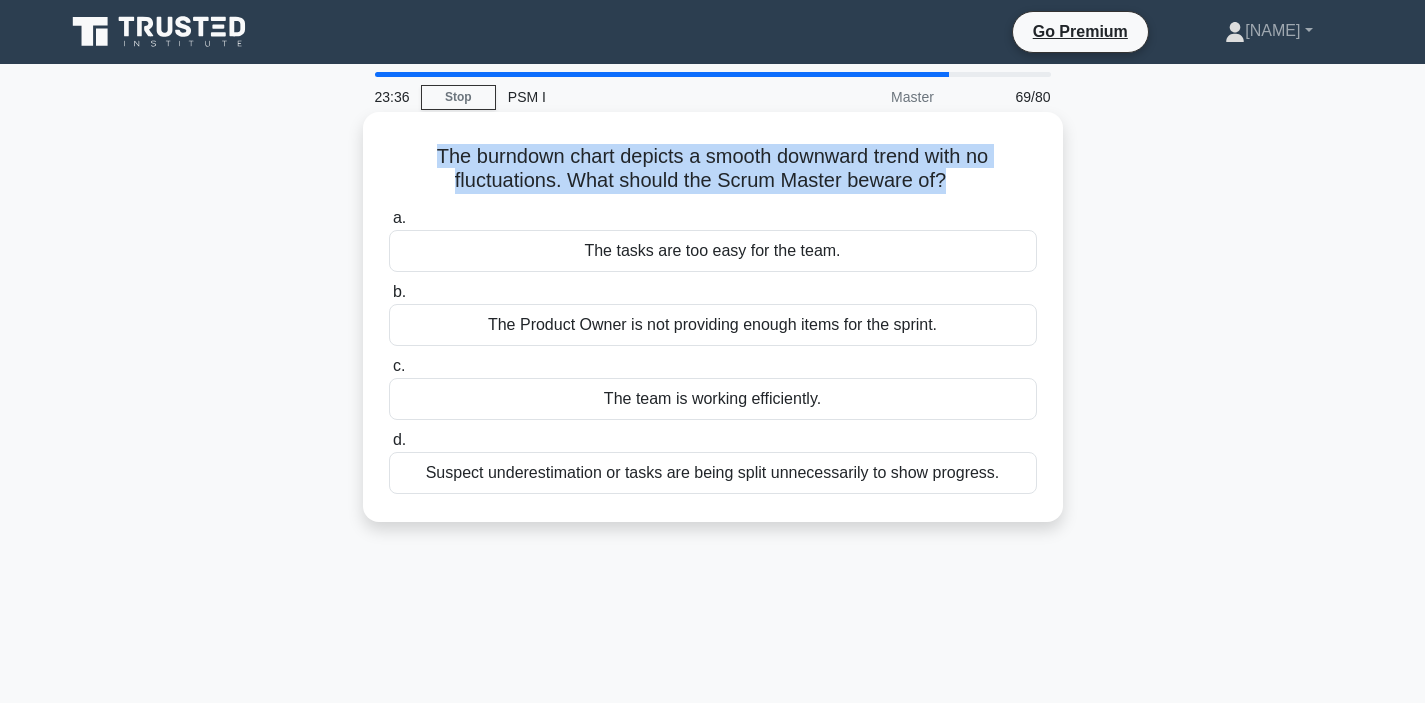 click on "The burndown chart depicts a smooth downward trend with no fluctuations. What should the Scrum Master beware of?
.spinner_0XTQ{transform-origin:center;animation:spinner_y6GP .75s linear infinite}@keyframes spinner_y6GP{100%{transform:rotate(360deg)}}" at bounding box center (713, 169) 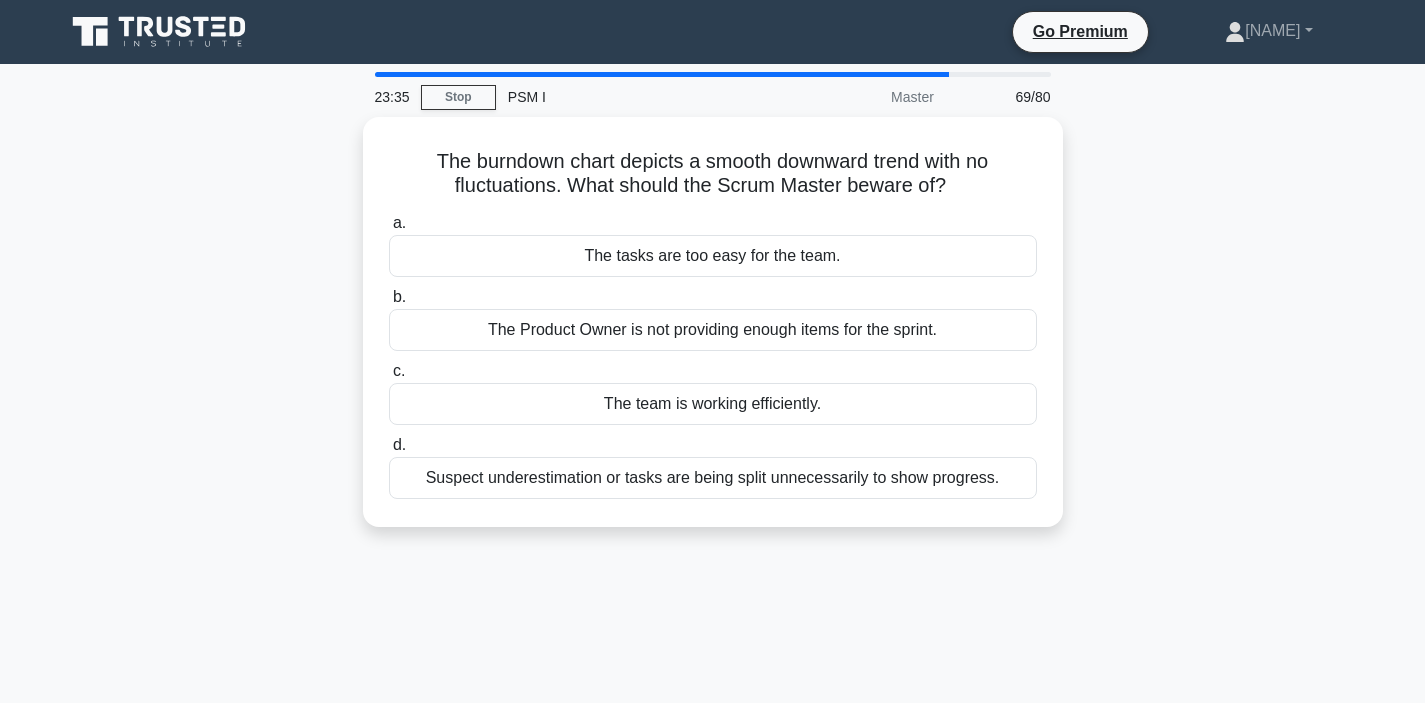 click on "The burndown chart depicts a smooth downward trend with no fluctuations. What should the Scrum Master beware of?
.spinner_0XTQ{transform-origin:center;animation:spinner_y6GP .75s linear infinite}@keyframes spinner_y6GP{100%{transform:rotate(360deg)}}
a.
The tasks are too easy for the team.
b." at bounding box center (713, 334) 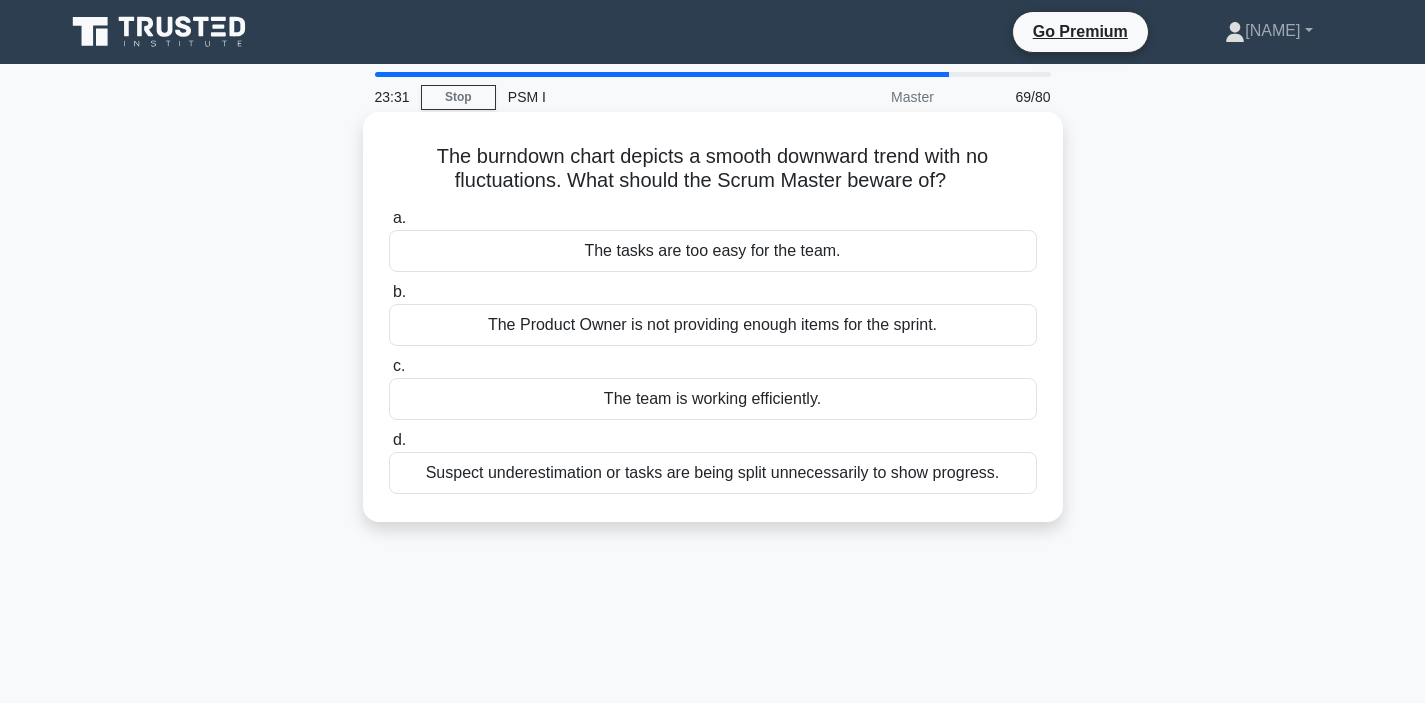 click on "The team is working efficiently." at bounding box center [713, 399] 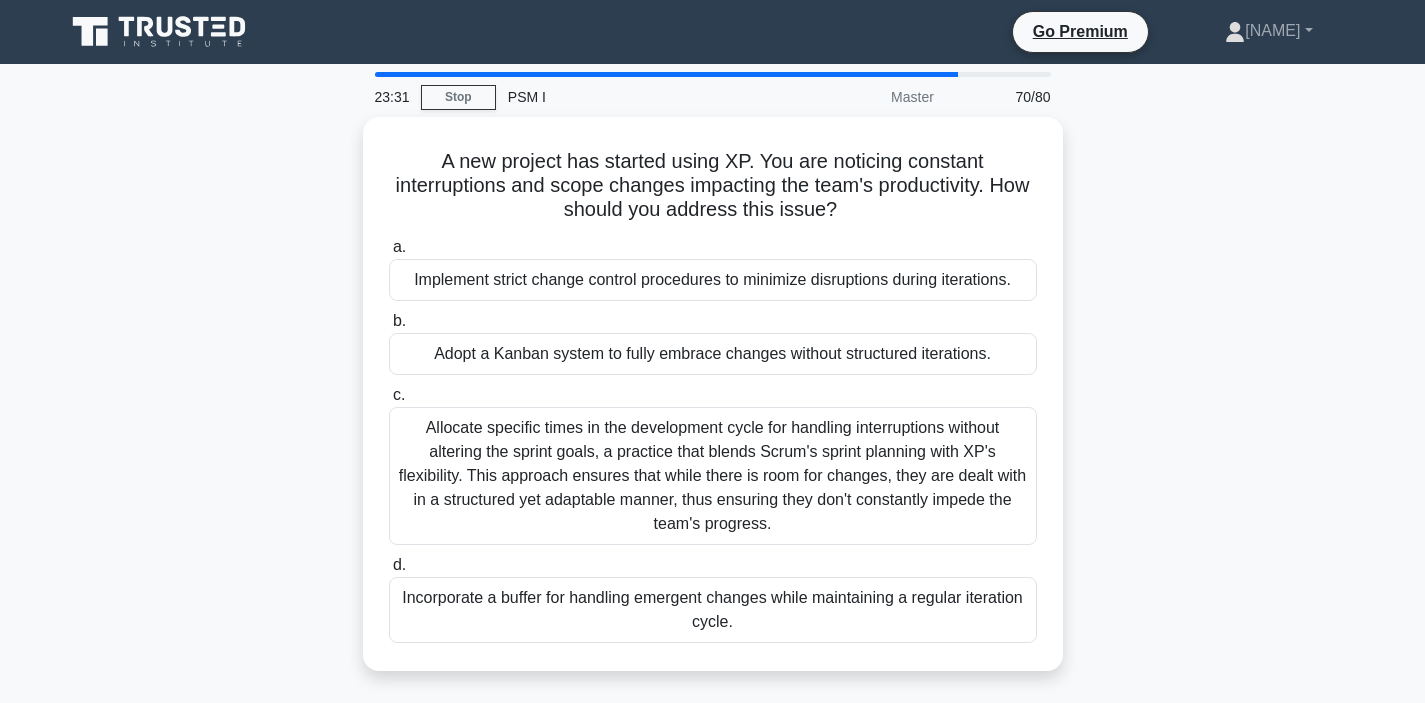 click on "A new project has started using XP. You are noticing constant interruptions and scope changes impacting the team's productivity. How should you address this issue?
.spinner_0XTQ{transform-origin:center;animation:spinner_y6GP .75s linear infinite}@keyframes spinner_y6GP{100%{transform:rotate(360deg)}}
a.
Implement strict change control procedures to minimize disruptions during iterations.
b. c. d." at bounding box center (713, 406) 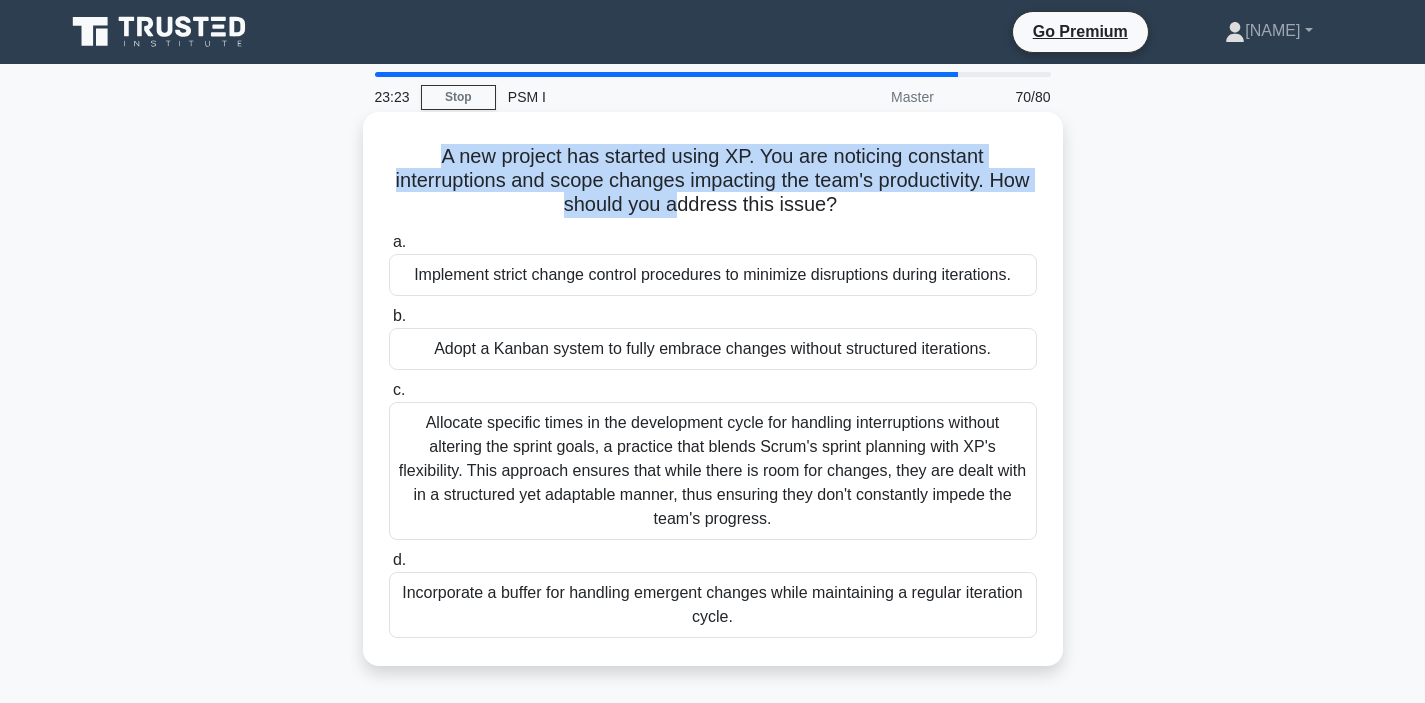 drag, startPoint x: 263, startPoint y: 171, endPoint x: 675, endPoint y: 200, distance: 413.01938 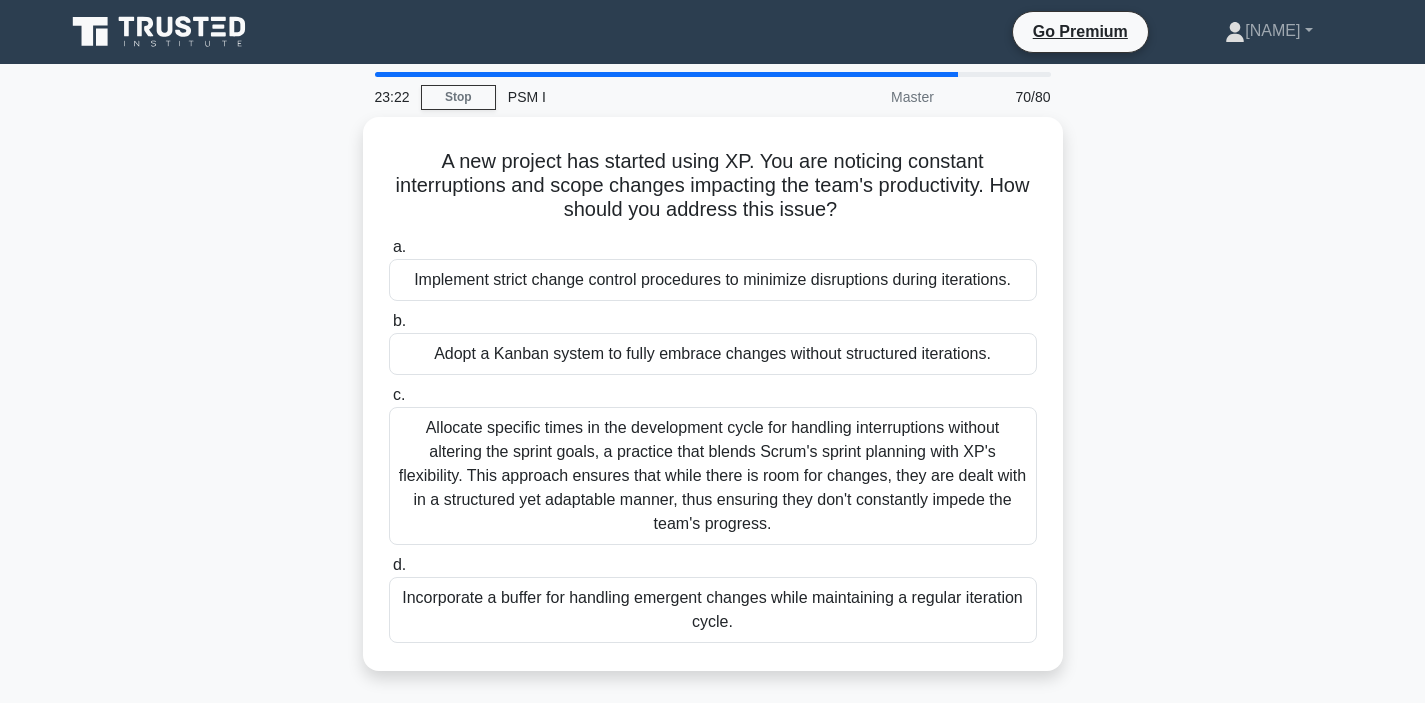 click on "A new project has started using XP. You are noticing constant interruptions and scope changes impacting the team's productivity. How should you address this issue?
.spinner_0XTQ{transform-origin:center;animation:spinner_y6GP .75s linear infinite}@keyframes spinner_y6GP{100%{transform:rotate(360deg)}}
a.
Implement strict change control procedures to minimize disruptions during iterations.
b. c. d." at bounding box center (713, 406) 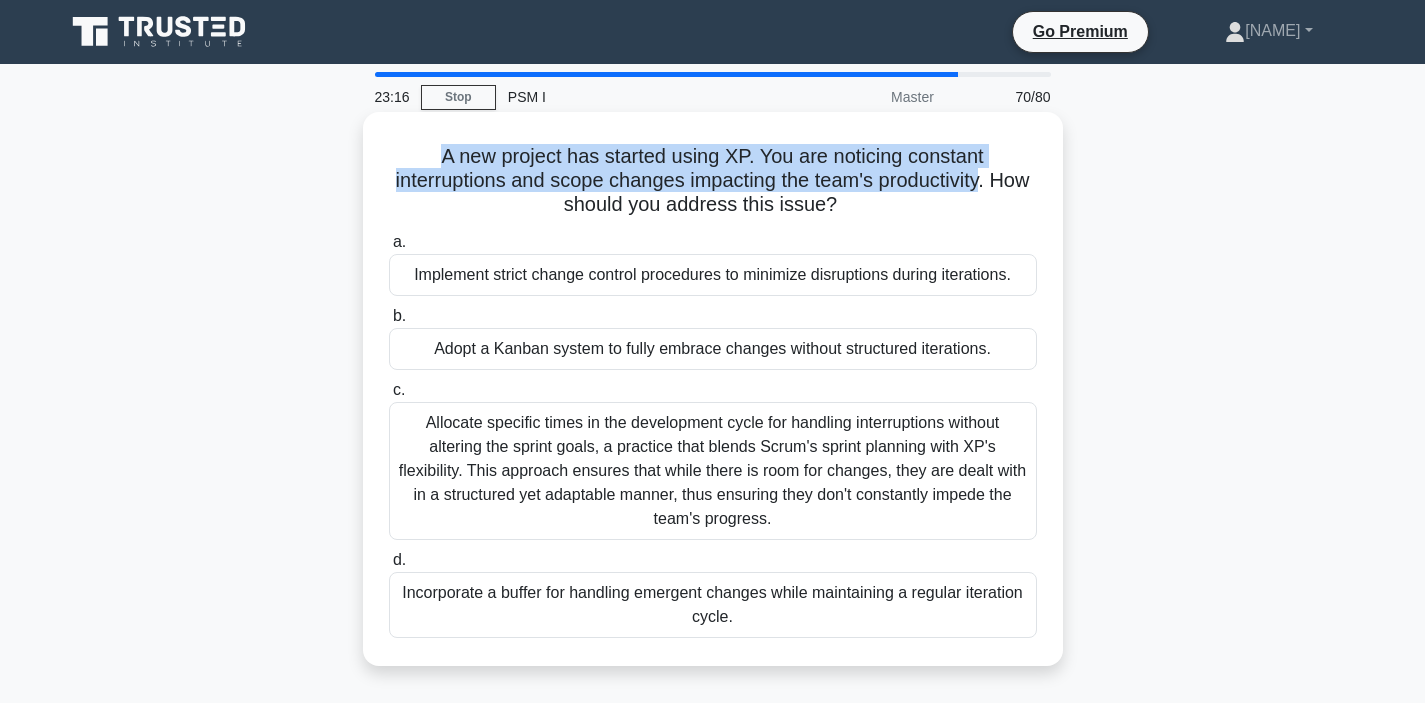 drag, startPoint x: 665, startPoint y: 162, endPoint x: 975, endPoint y: 192, distance: 311.44824 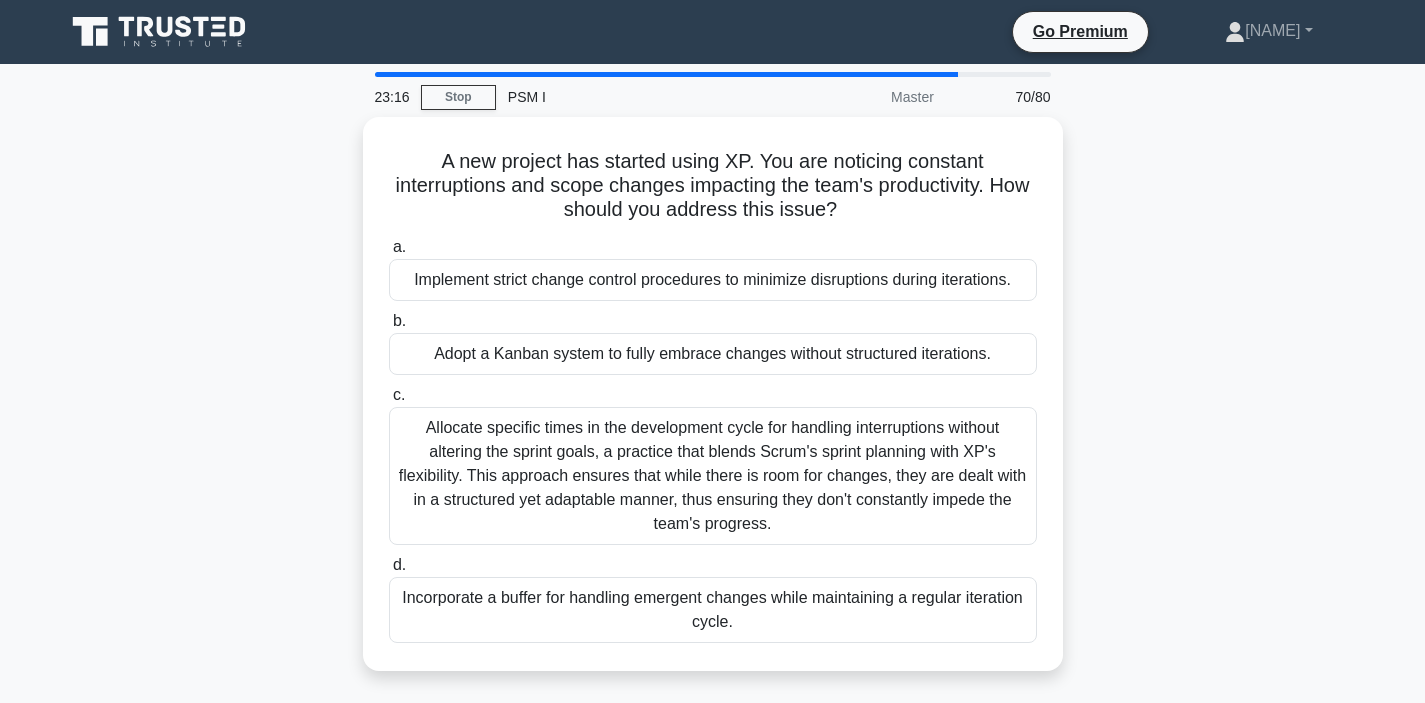 click on "A new project has started using XP. You are noticing constant interruptions and scope changes impacting the team's productivity. How should you address this issue?
.spinner_0XTQ{transform-origin:center;animation:spinner_y6GP .75s linear infinite}@keyframes spinner_y6GP{100%{transform:rotate(360deg)}}
a.
Implement strict change control procedures to minimize disruptions during iterations.
b. c. d." at bounding box center [713, 406] 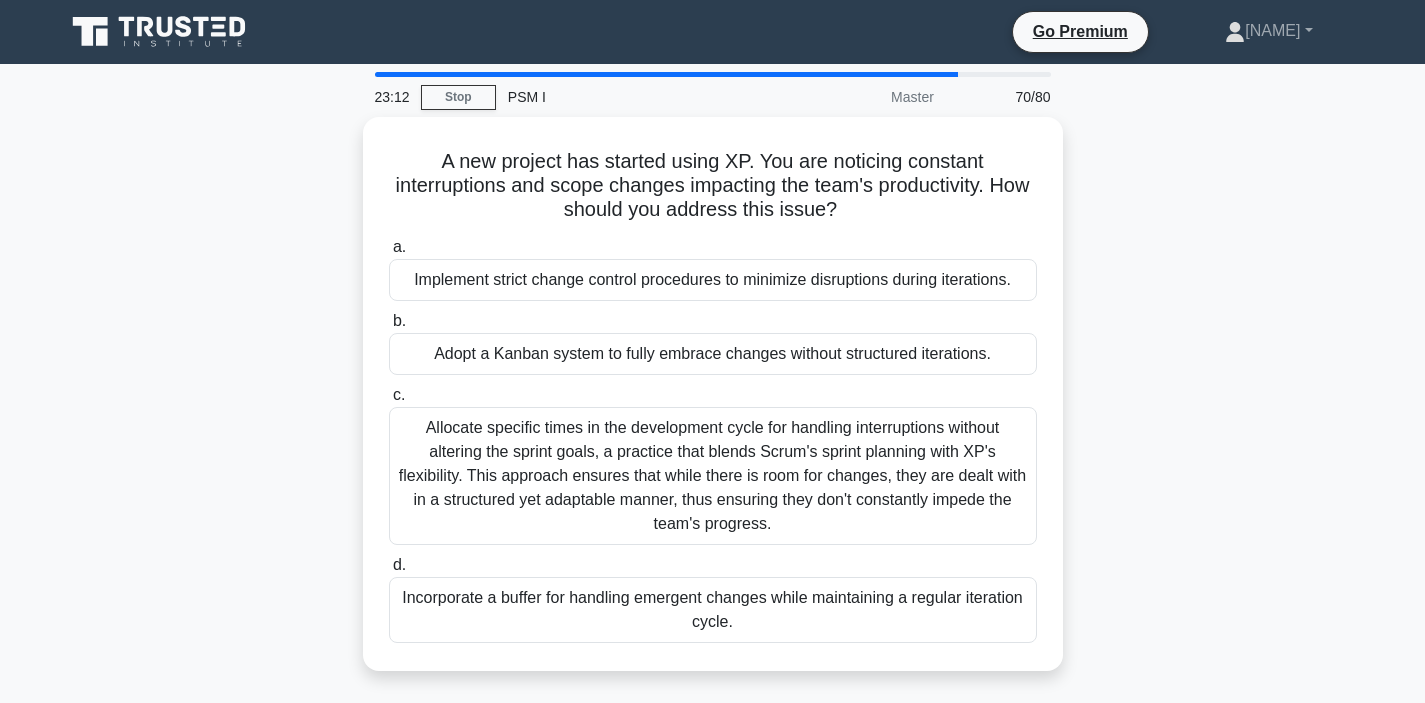 drag, startPoint x: 328, startPoint y: 355, endPoint x: 346, endPoint y: 376, distance: 27.658634 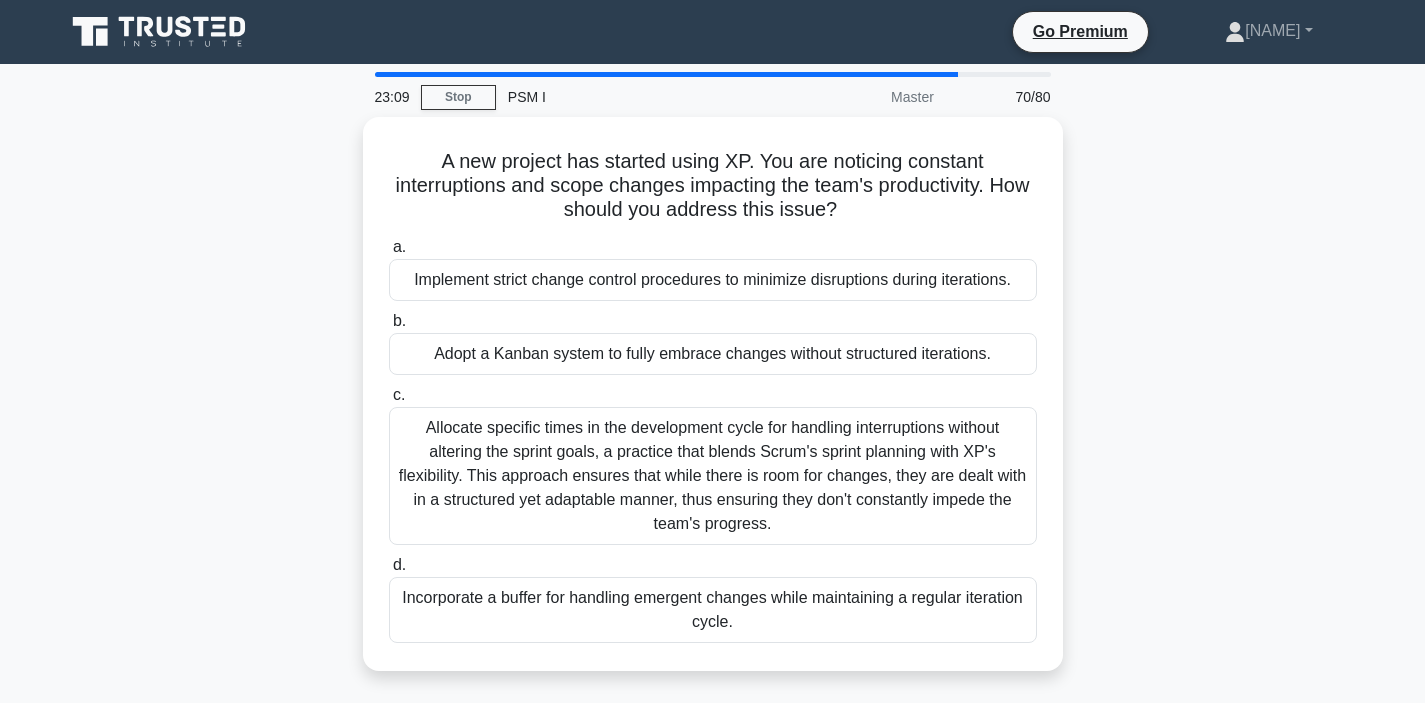 drag, startPoint x: 316, startPoint y: 577, endPoint x: 338, endPoint y: 639, distance: 65.78754 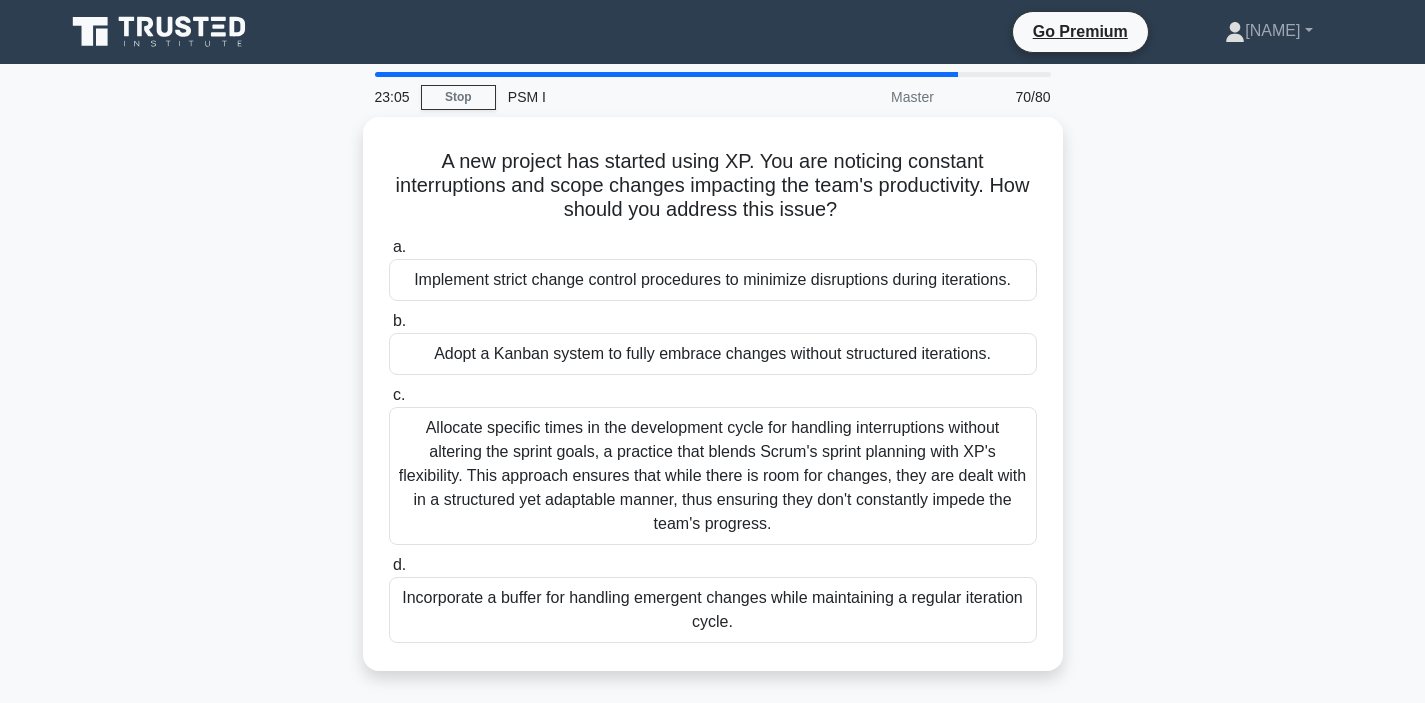 click on "A new project has started using XP. You are noticing constant interruptions and scope changes impacting the team's productivity. How should you address this issue?
.spinner_0XTQ{transform-origin:center;animation:spinner_y6GP .75s linear infinite}@keyframes spinner_y6GP{100%{transform:rotate(360deg)}}
a.
Implement strict change control procedures to minimize disruptions during iterations.
b. c. d." at bounding box center (713, 406) 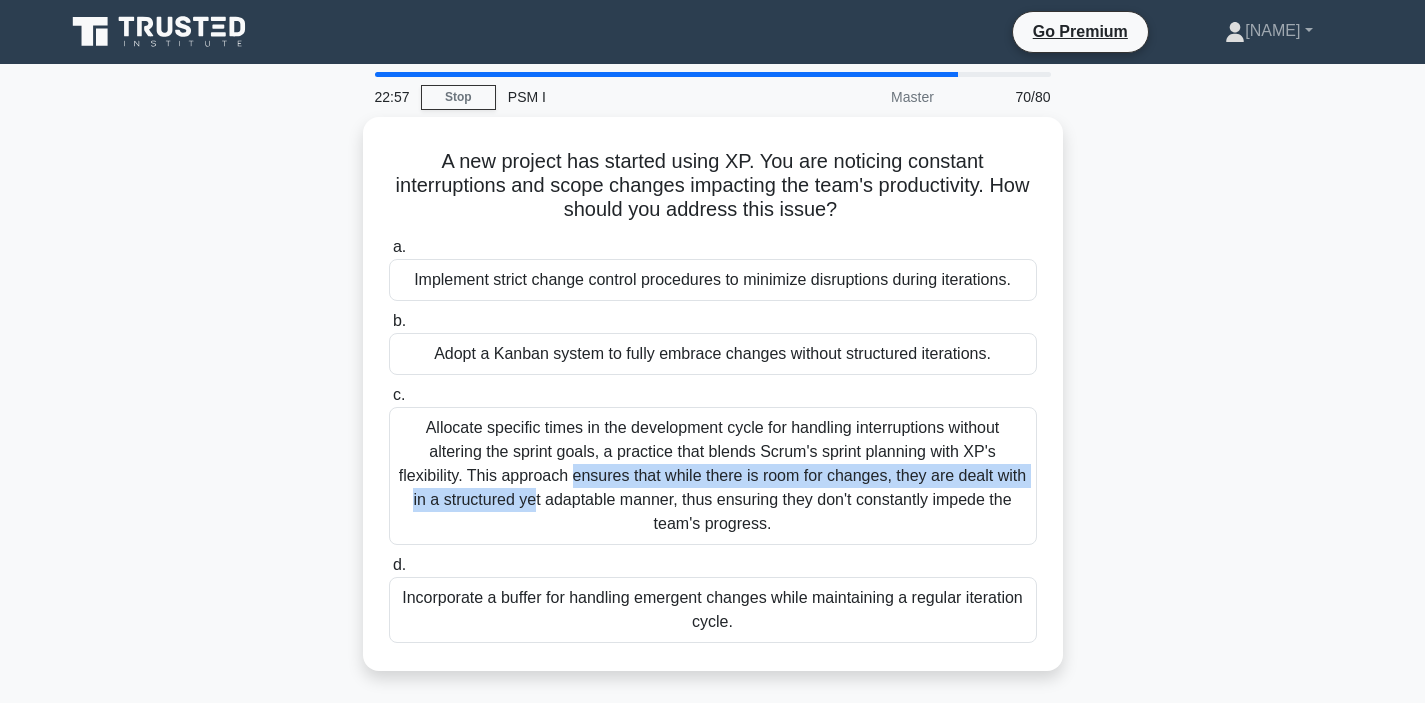 drag, startPoint x: 307, startPoint y: 445, endPoint x: 351, endPoint y: 480, distance: 56.22277 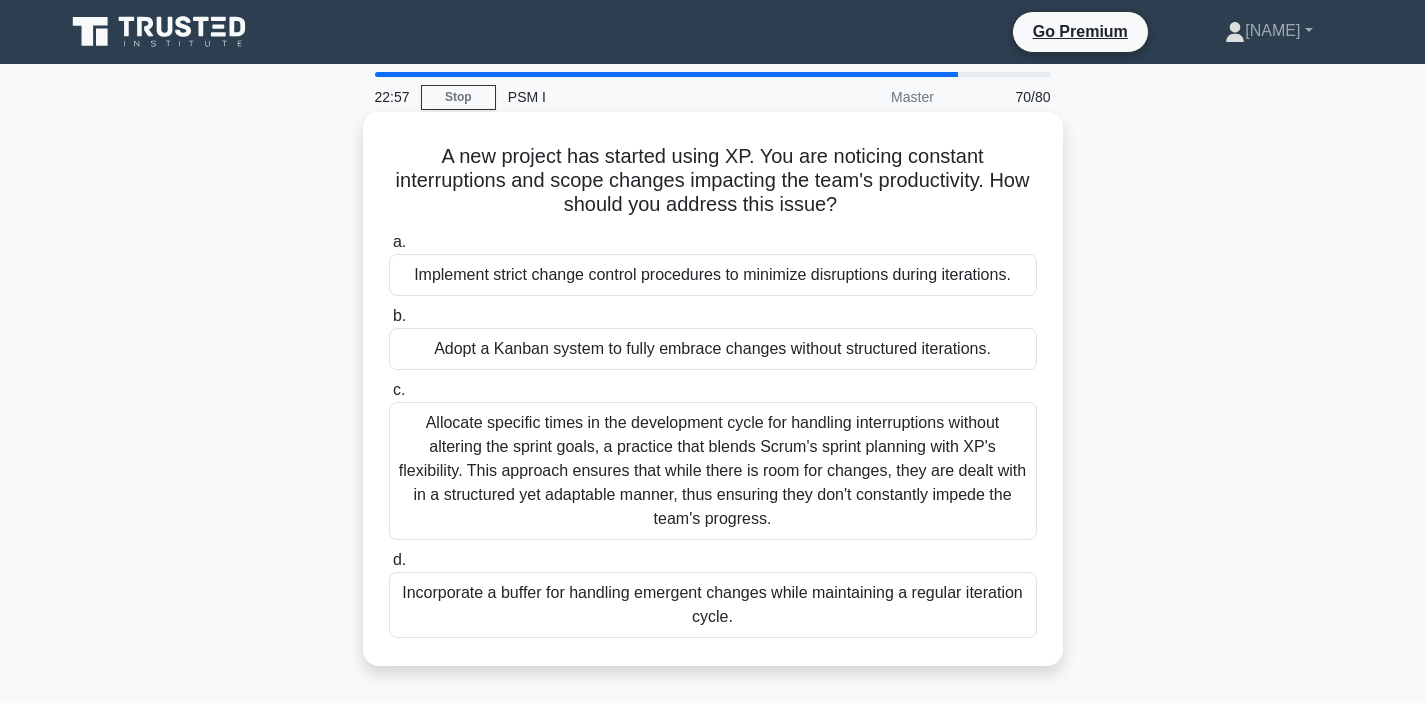 click on "Adopt a Kanban system to fully embrace changes without structured iterations." at bounding box center [713, 349] 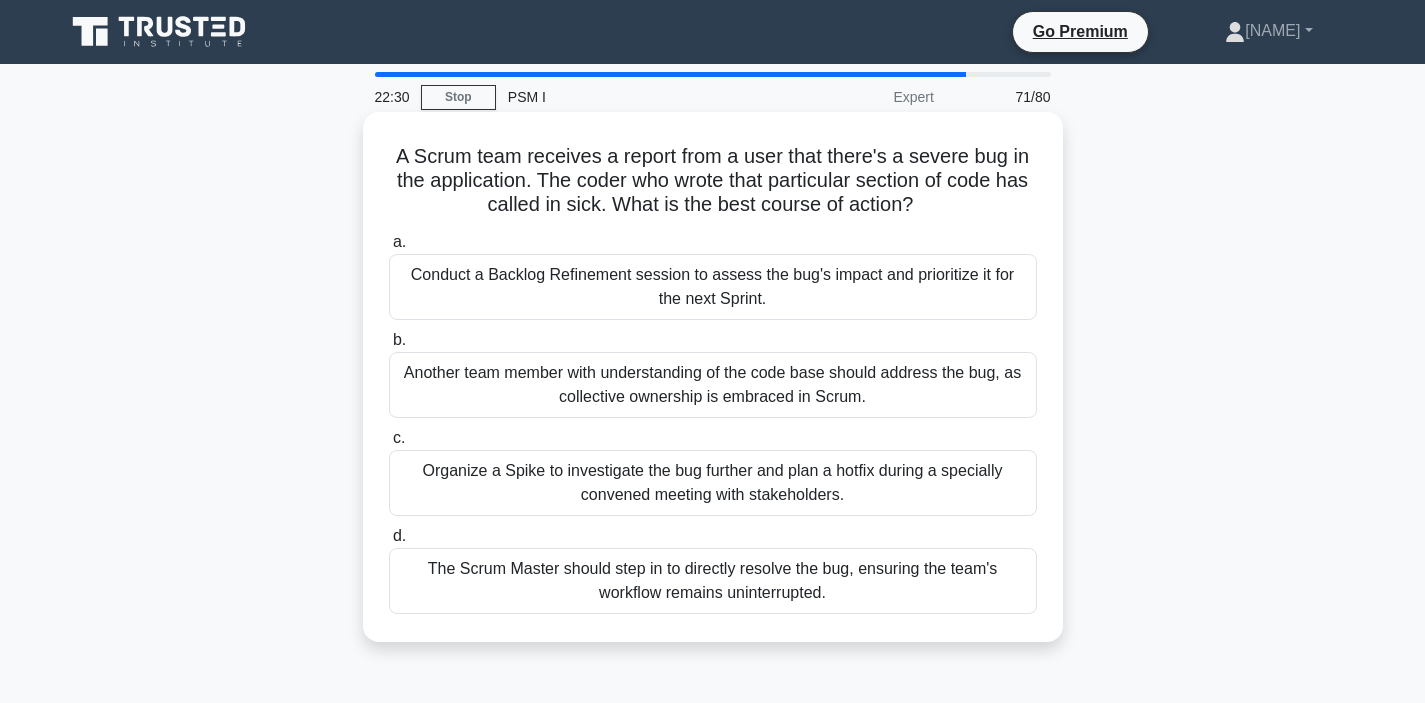 click on "Another team member with understanding of the code base should address the bug, as collective ownership is embraced in Scrum." at bounding box center [713, 385] 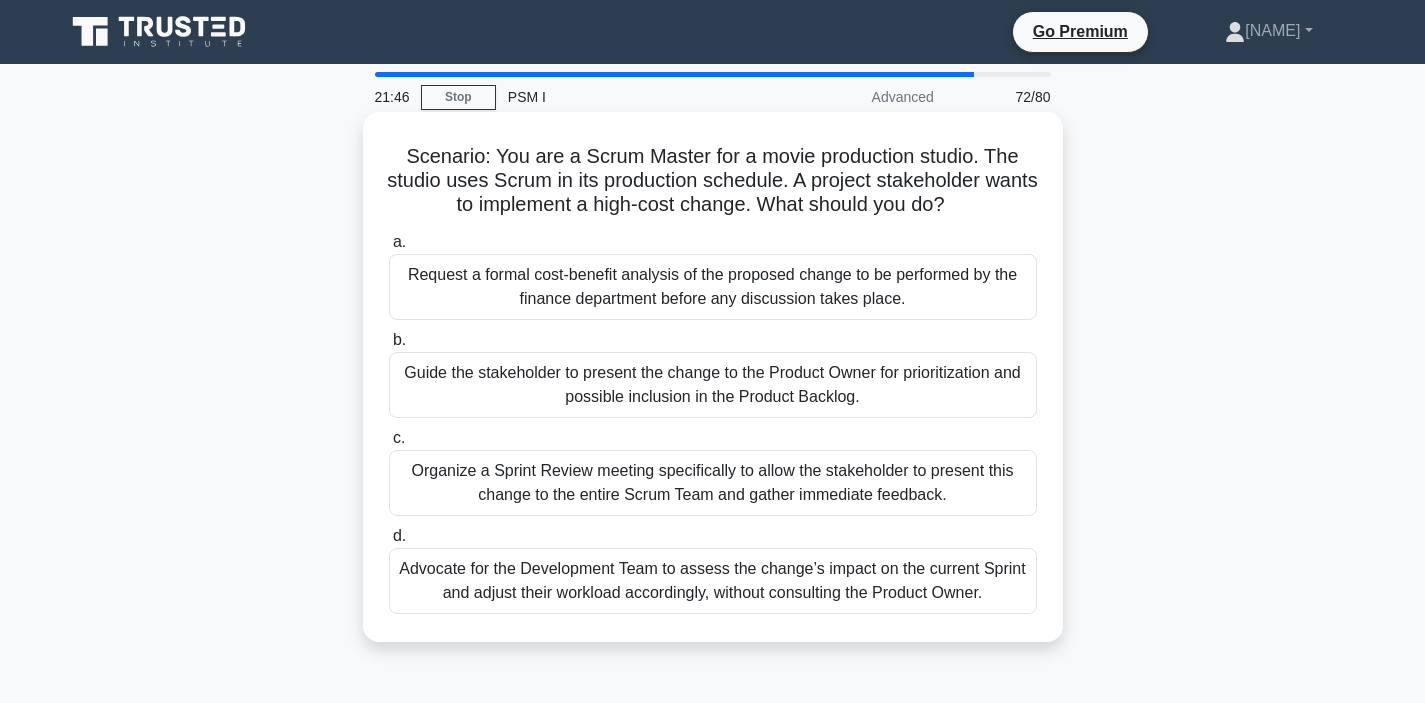 click on "Guide the stakeholder to present the change to the Product Owner for prioritization and possible inclusion in the Product Backlog." at bounding box center [713, 385] 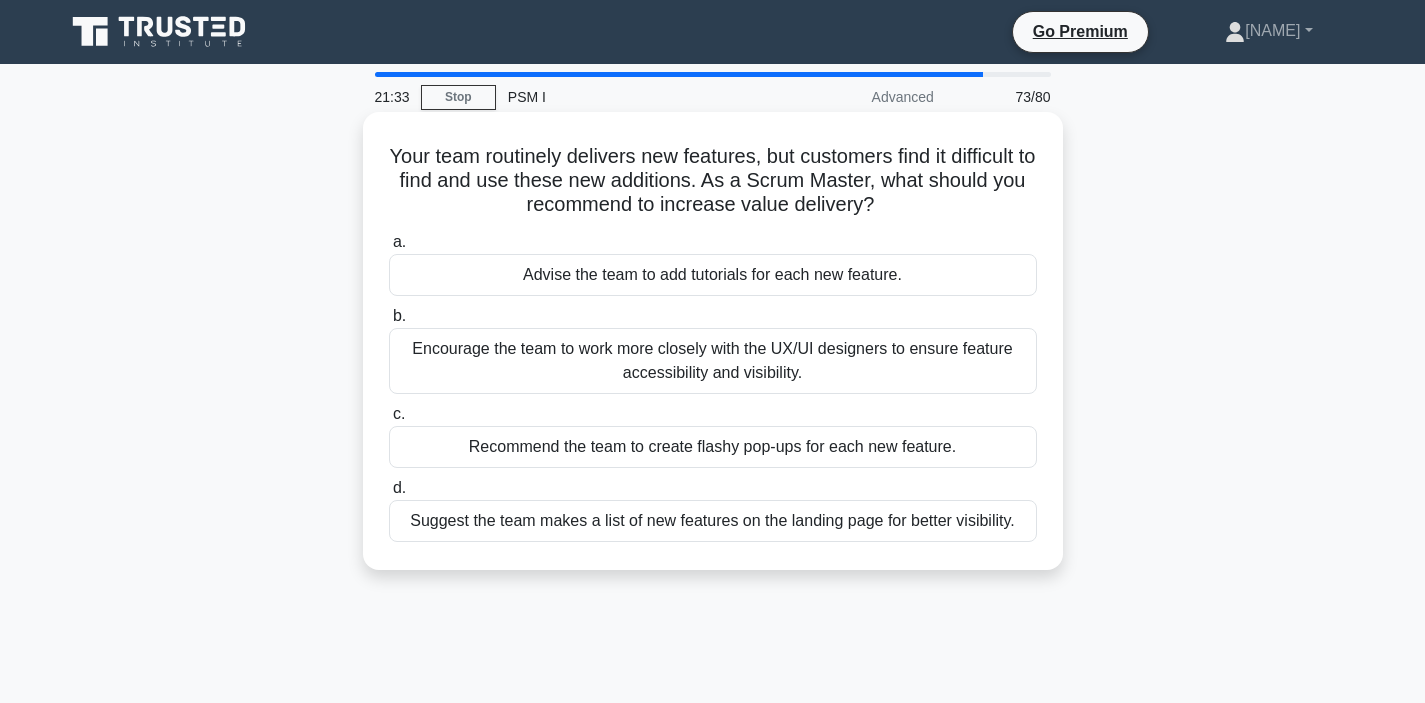 drag, startPoint x: 296, startPoint y: 166, endPoint x: 927, endPoint y: 208, distance: 632.39624 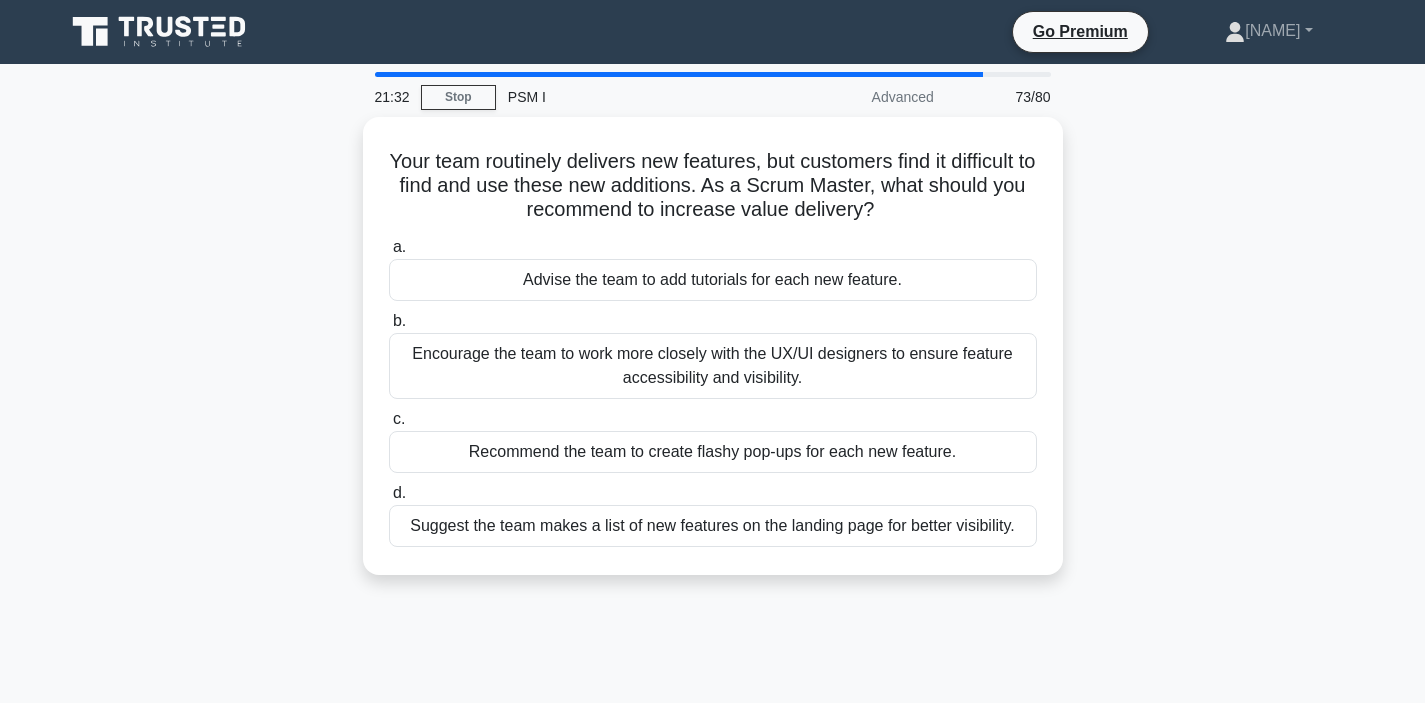 click on "Your team routinely delivers new features, but customers find it difficult to find and use these new additions. As a Scrum Master, what should you recommend to increase value delivery?
.spinner_0XTQ{transform-origin:center;animation:spinner_y6GP .75s linear infinite}@keyframes spinner_y6GP{100%{transform:rotate(360deg)}}
a.
Advise the team to add tutorials for each new feature.
b. c. d." at bounding box center [713, 358] 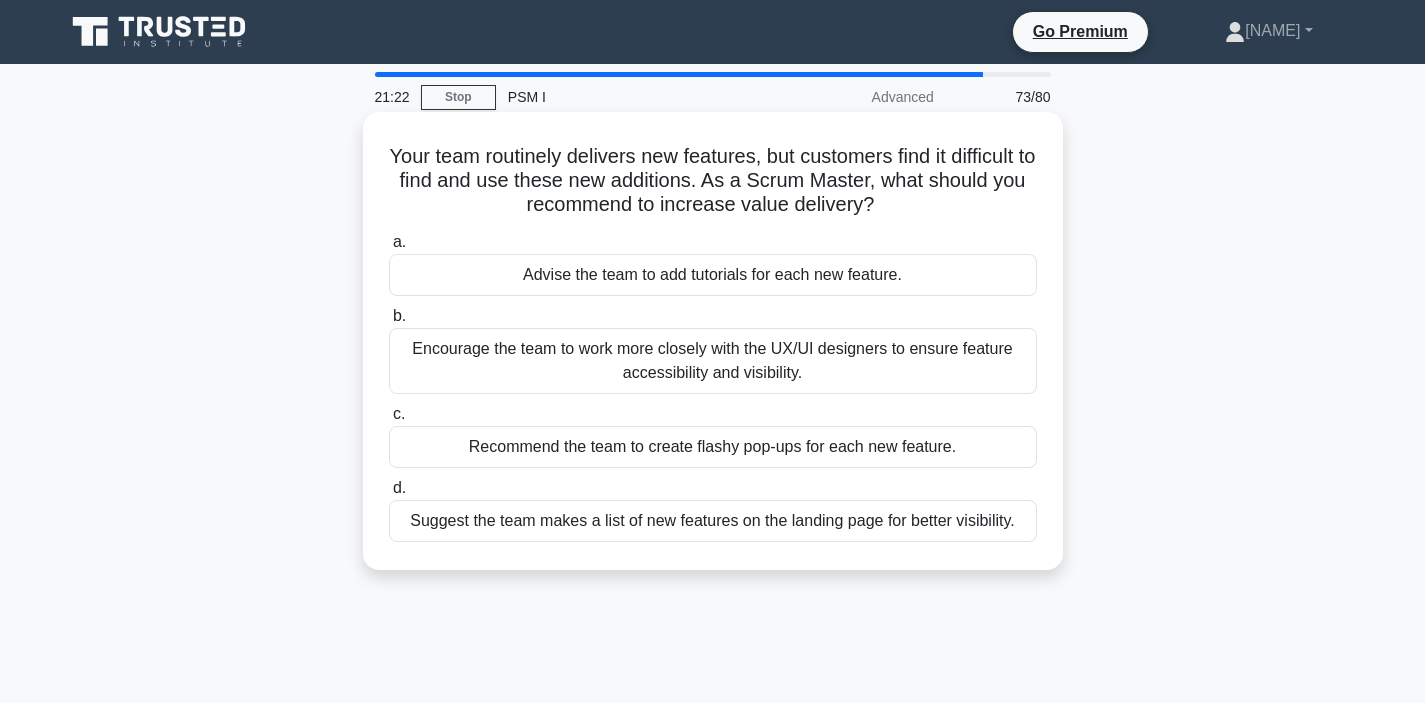 click on "Encourage the team to work more closely with the UX/UI designers to ensure feature accessibility and visibility." at bounding box center (713, 361) 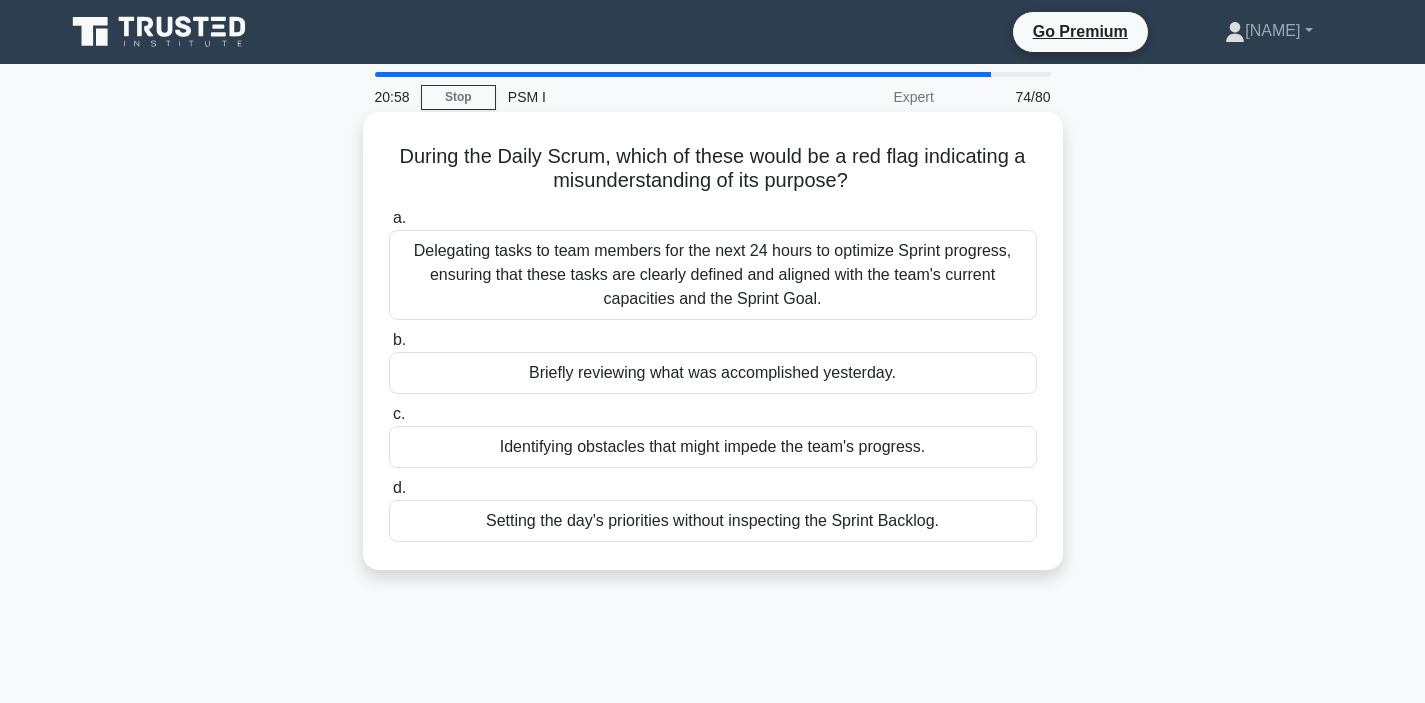 click on "Setting the day's priorities without inspecting the Sprint Backlog." at bounding box center [713, 521] 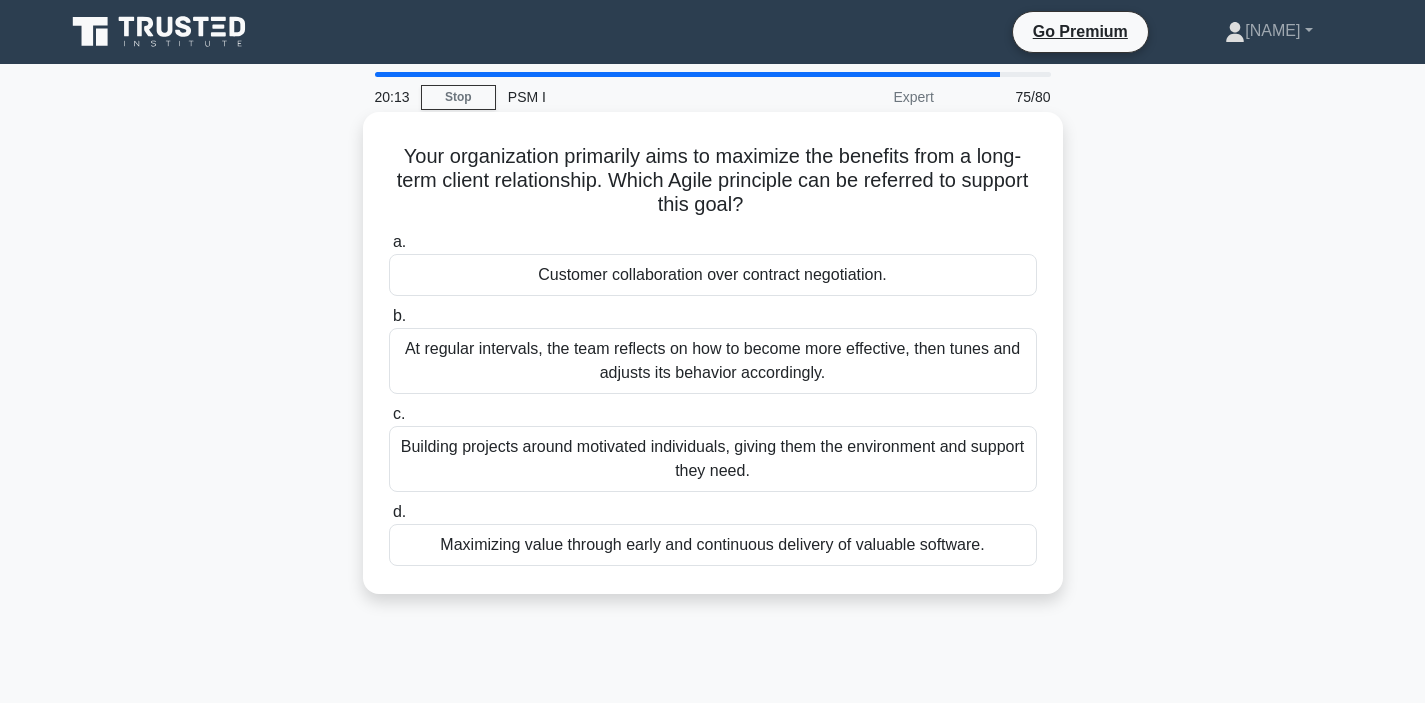 click on "Maximizing value through early and continuous delivery of valuable software." at bounding box center [713, 545] 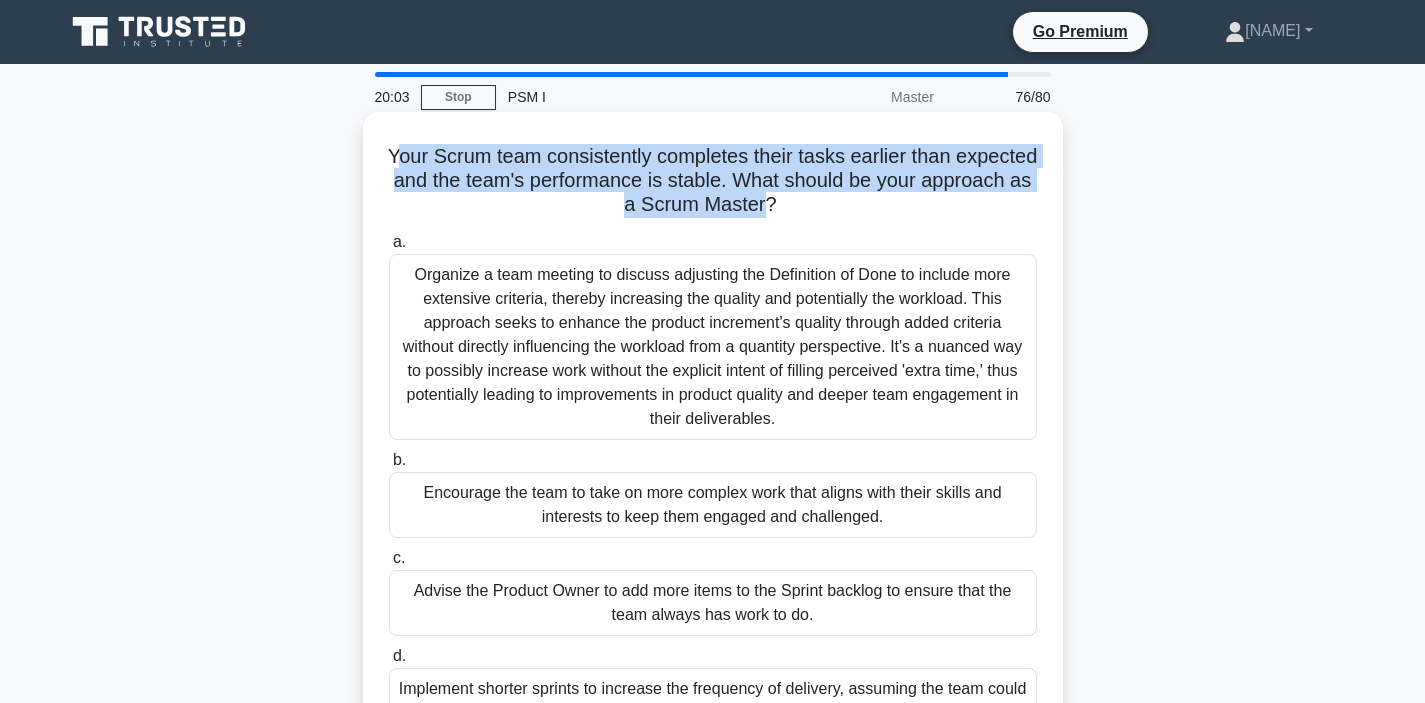 drag, startPoint x: 395, startPoint y: 155, endPoint x: 766, endPoint y: 211, distance: 375.2026 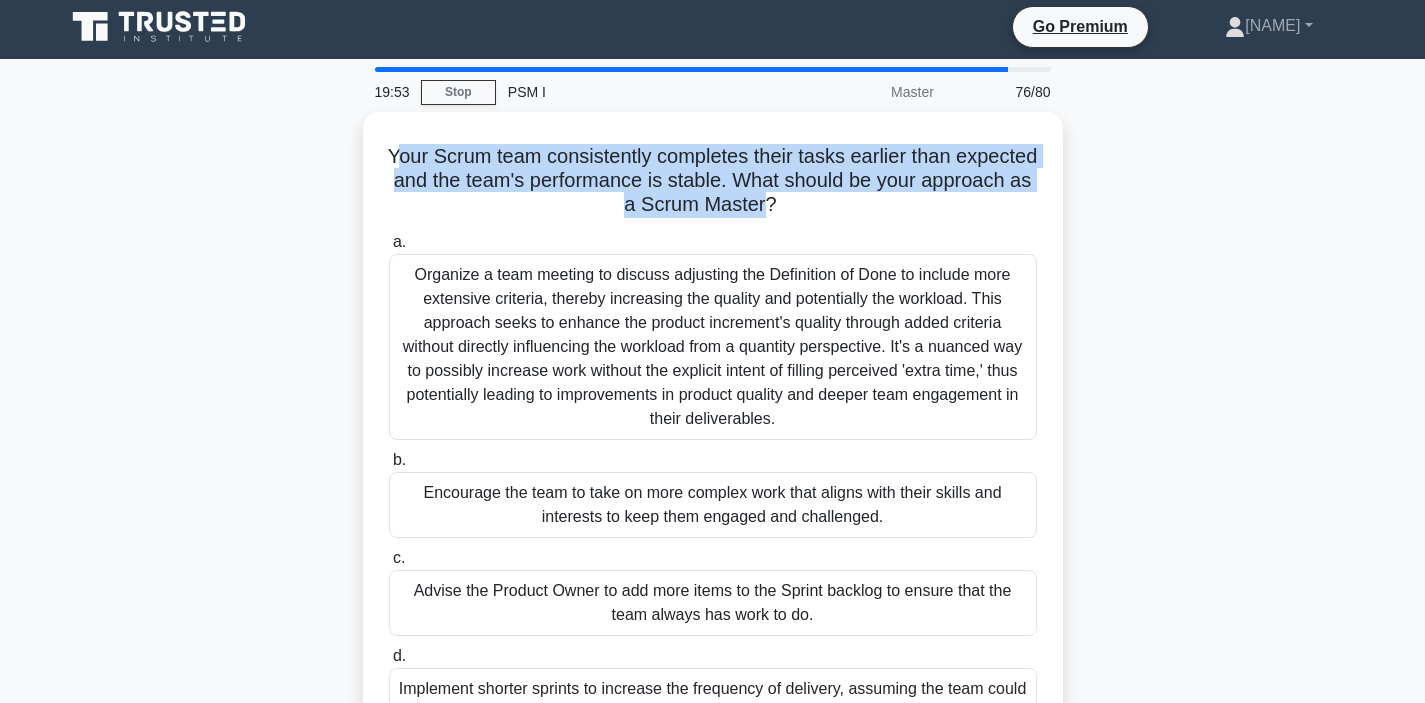 scroll, scrollTop: 0, scrollLeft: 0, axis: both 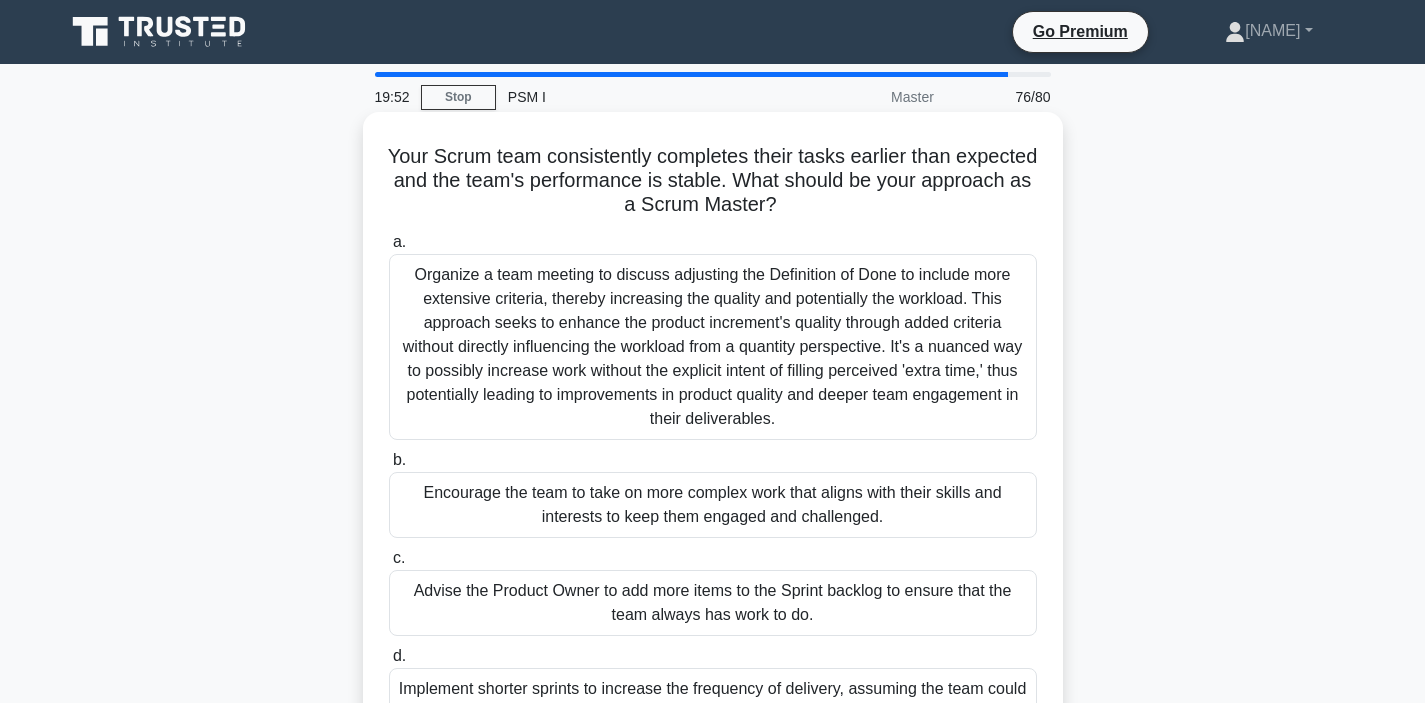 click on "Encourage the team to take on more complex work that aligns with their skills and interests to keep them engaged and challenged." at bounding box center (713, 505) 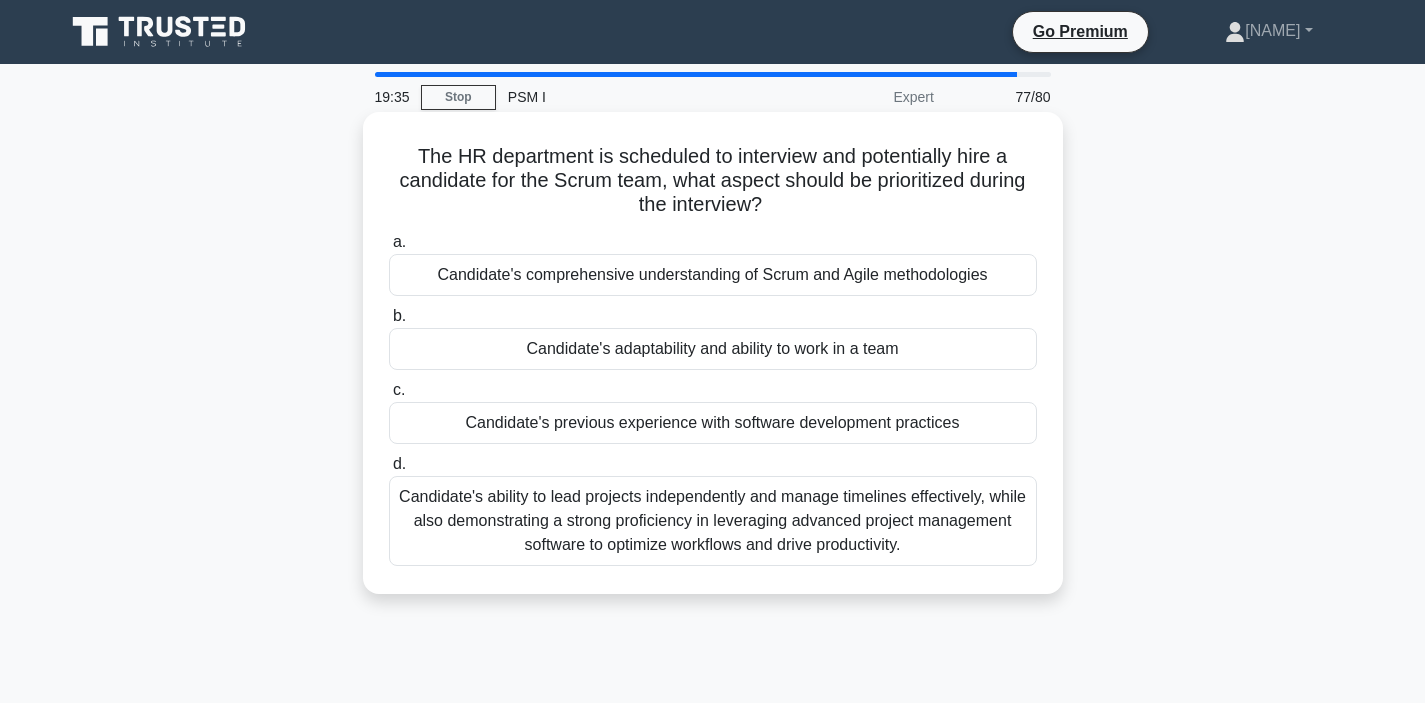 click on "Candidate's adaptability and ability to work in a team" at bounding box center (713, 349) 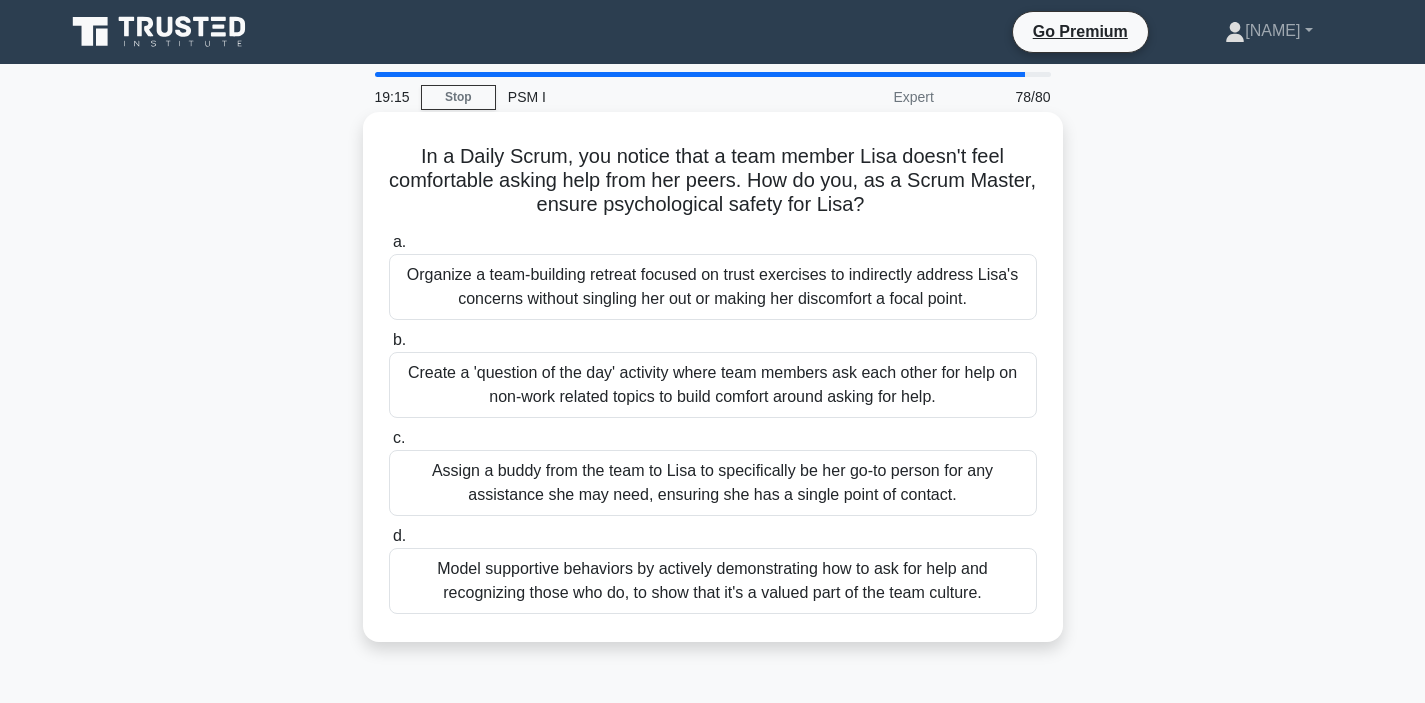 click on "Assign a buddy from the team to Lisa to specifically be her go-to person for any assistance she may need, ensuring she has a single point of contact." at bounding box center [713, 483] 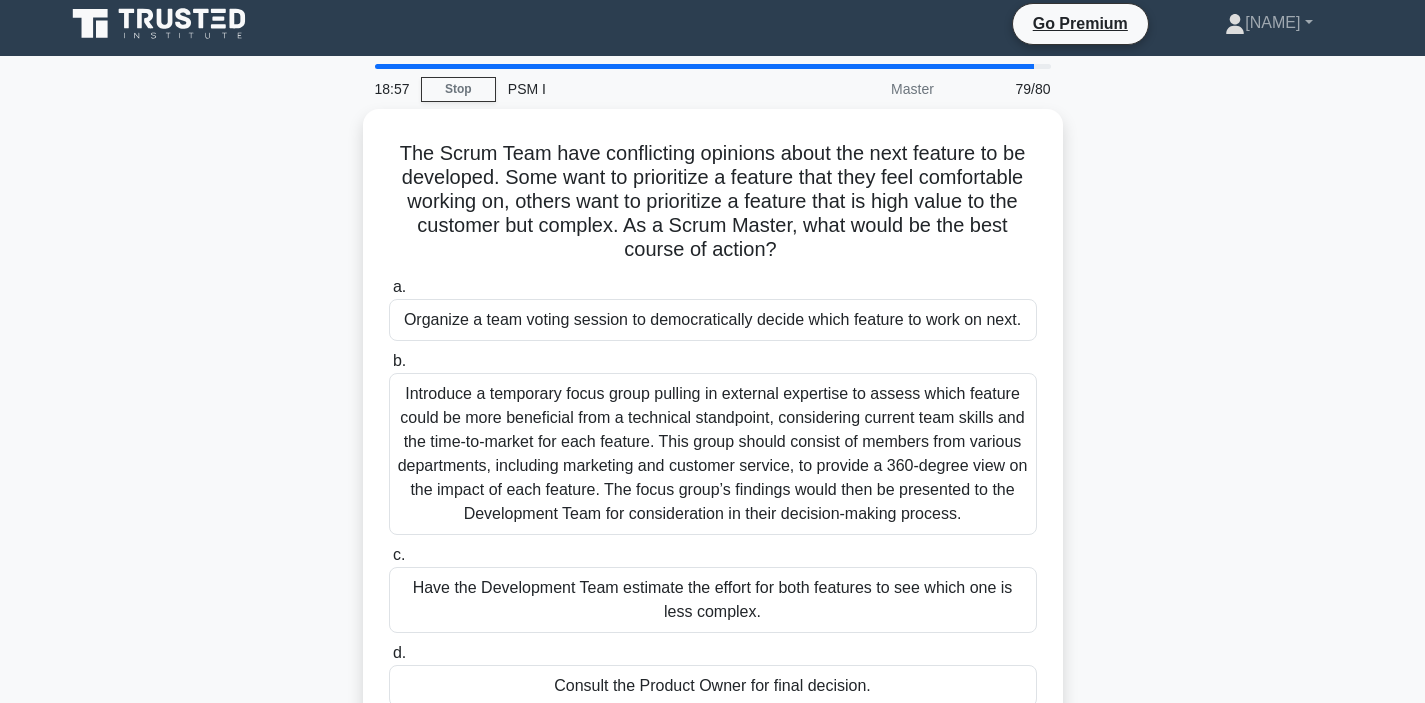 scroll, scrollTop: 38, scrollLeft: 0, axis: vertical 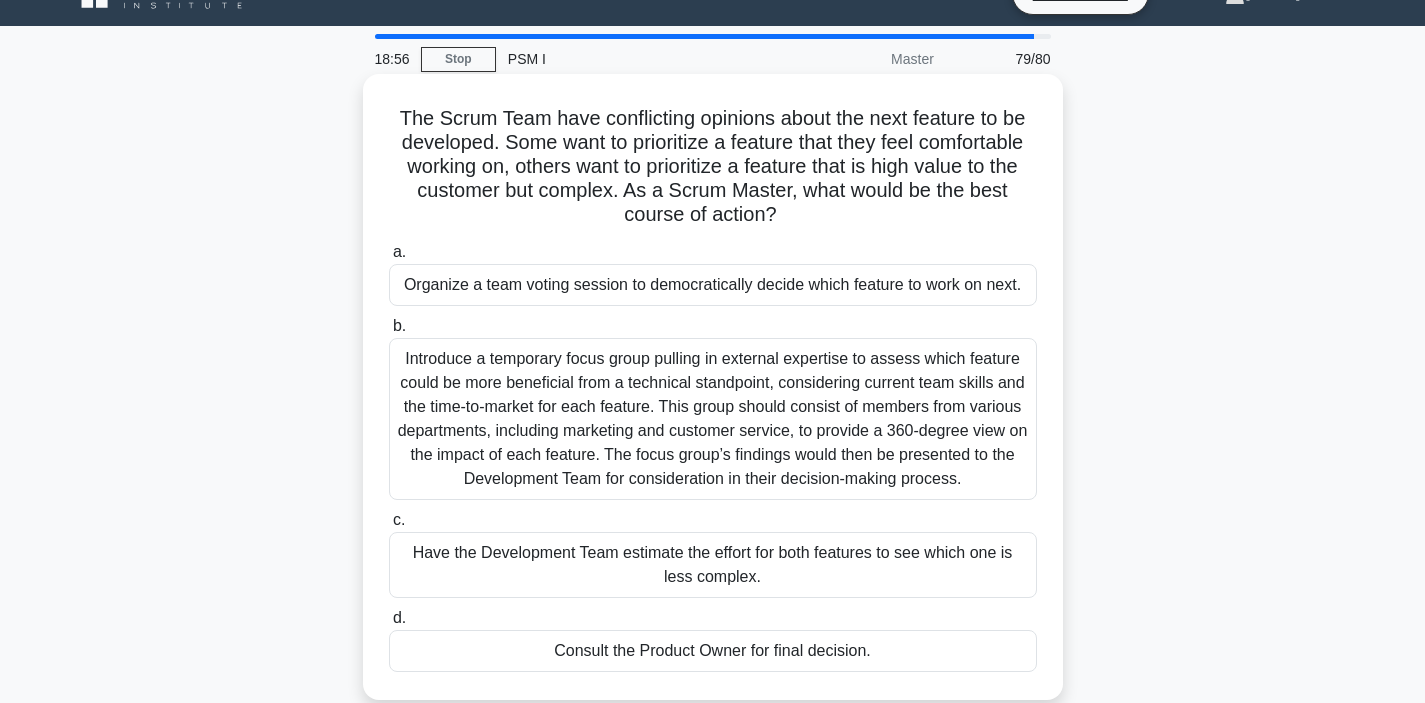 click on "Consult the Product Owner for final decision." at bounding box center [713, 651] 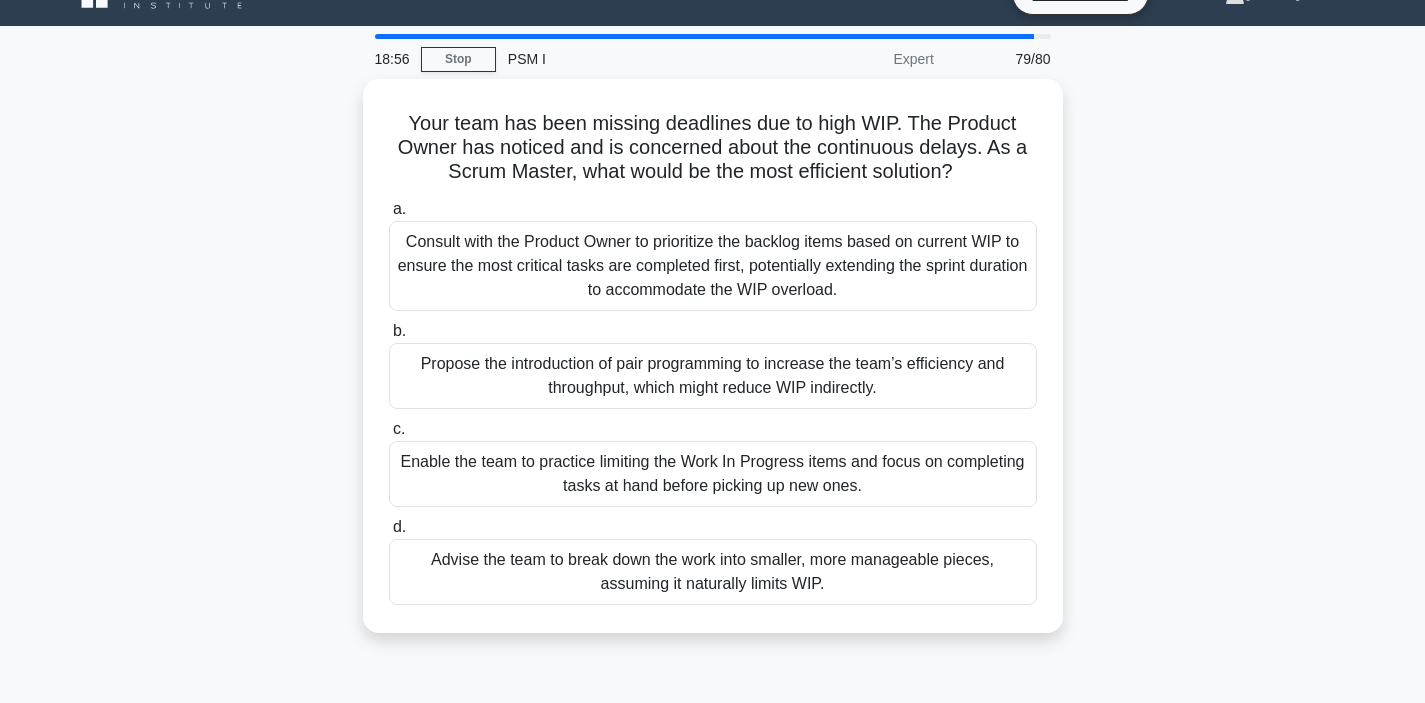 scroll, scrollTop: 0, scrollLeft: 0, axis: both 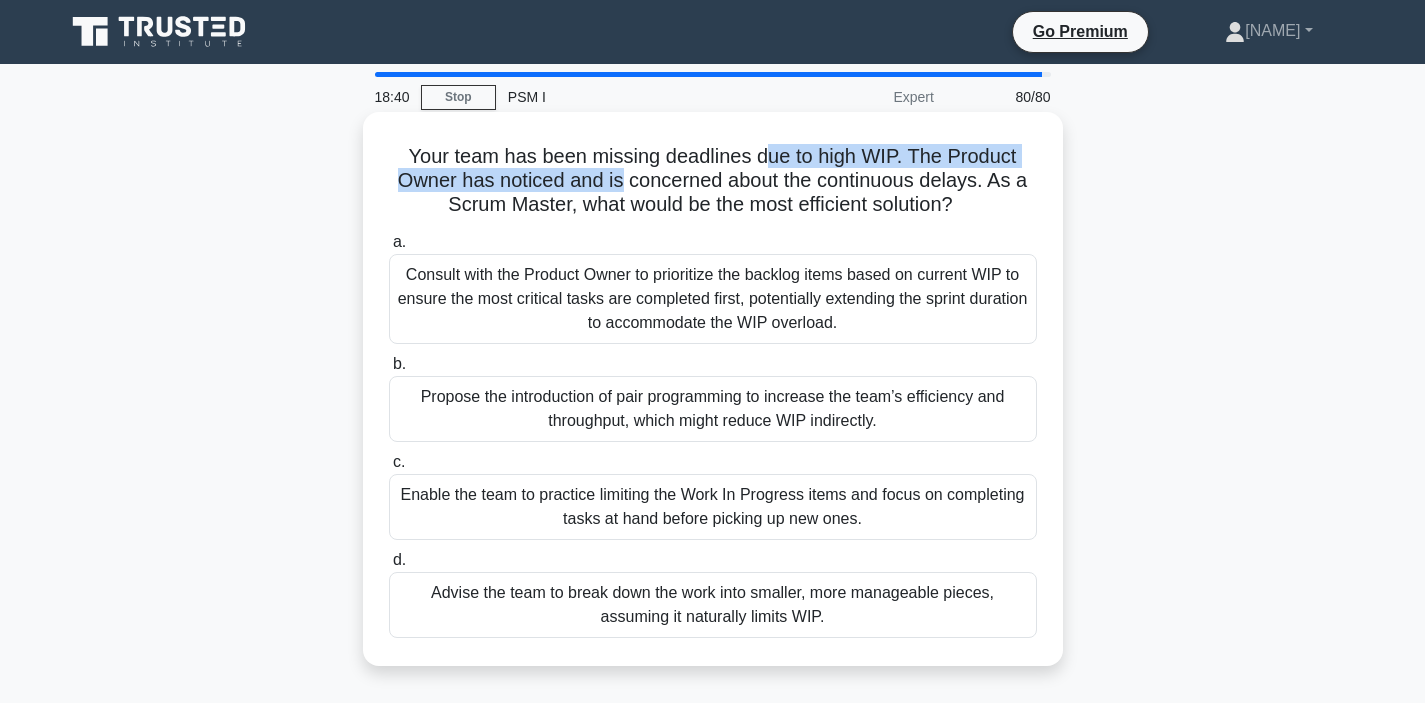drag, startPoint x: 764, startPoint y: 155, endPoint x: 619, endPoint y: 187, distance: 148.48906 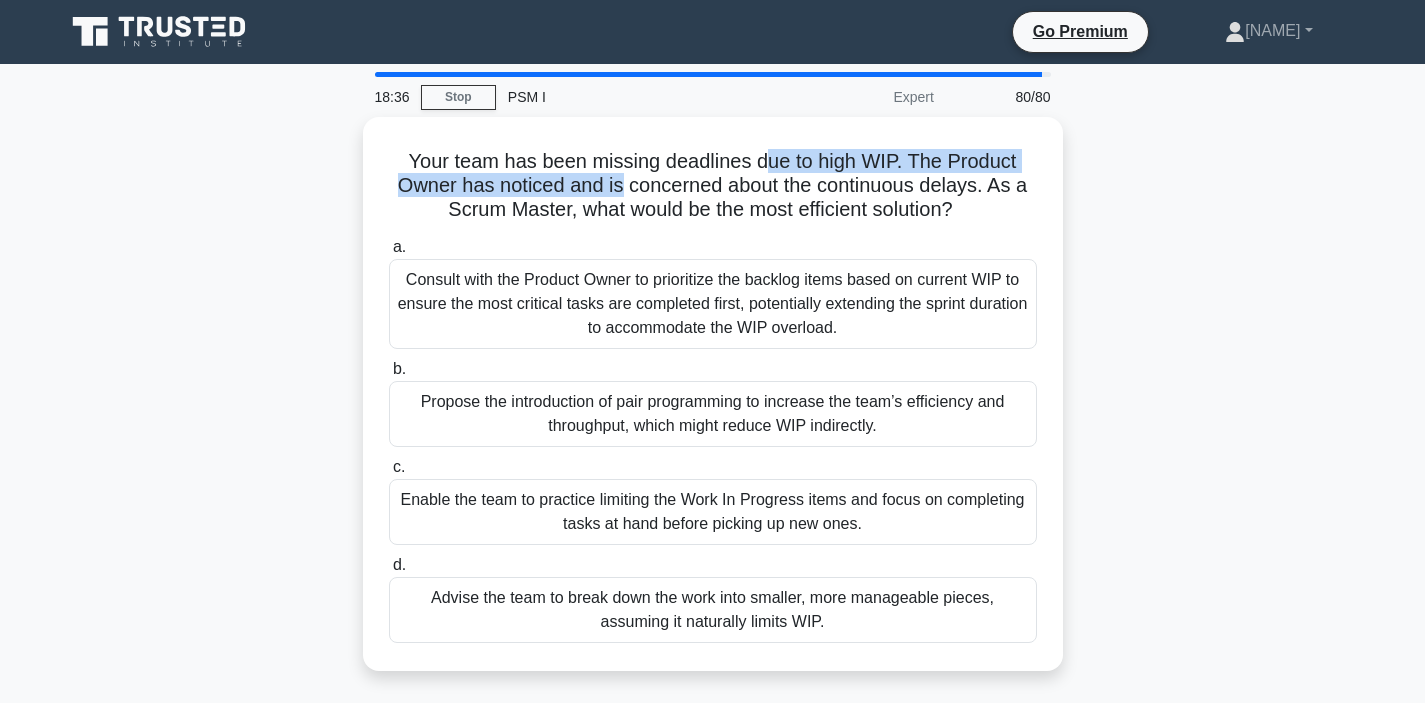 drag, startPoint x: 320, startPoint y: 290, endPoint x: 330, endPoint y: 325, distance: 36.40055 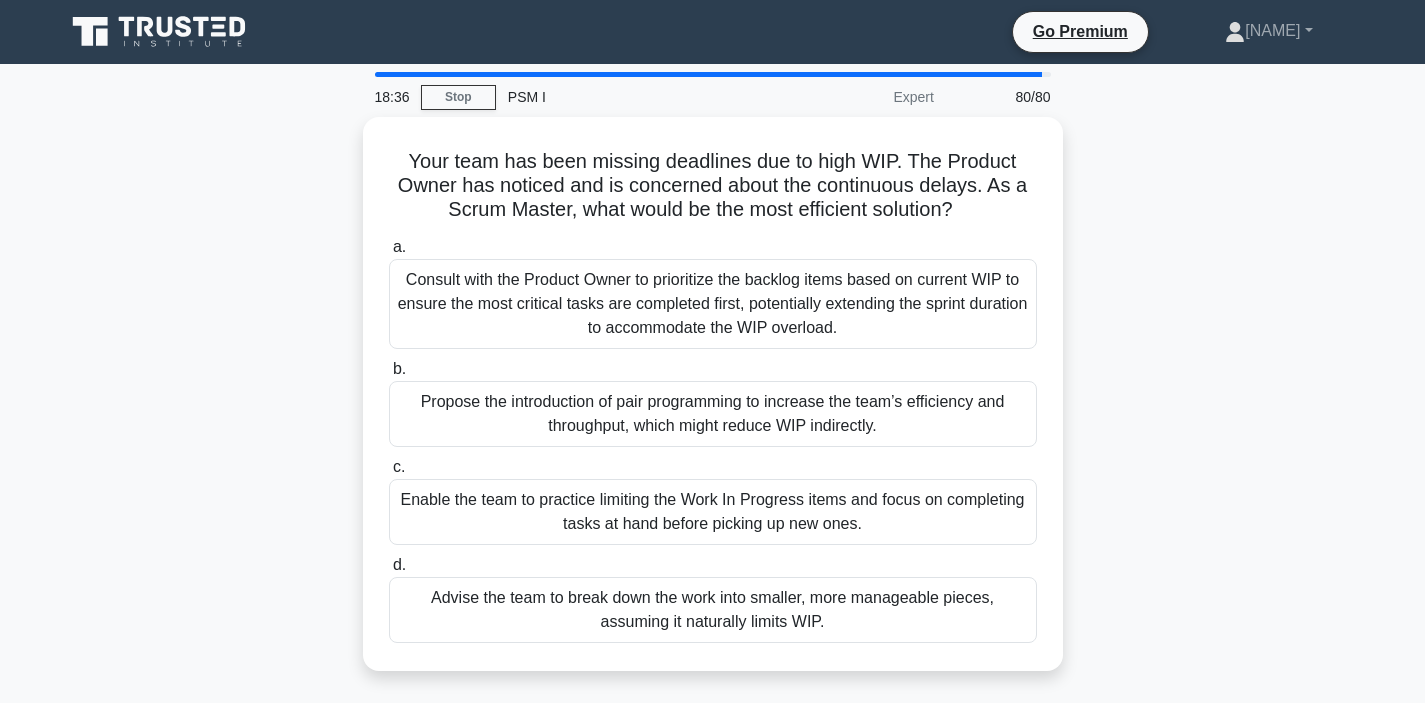 click on "Your team has been missing deadlines due to high WIP. The Product Owner has noticed and is concerned about the continuous delays. As a Scrum Master, what would be the most efficient solution?
.spinner_0XTQ{transform-origin:center;animation:spinner_y6GP .75s linear infinite}@keyframes spinner_y6GP{100%{transform:rotate(360deg)}}
a.
b.
c. d." at bounding box center (713, 406) 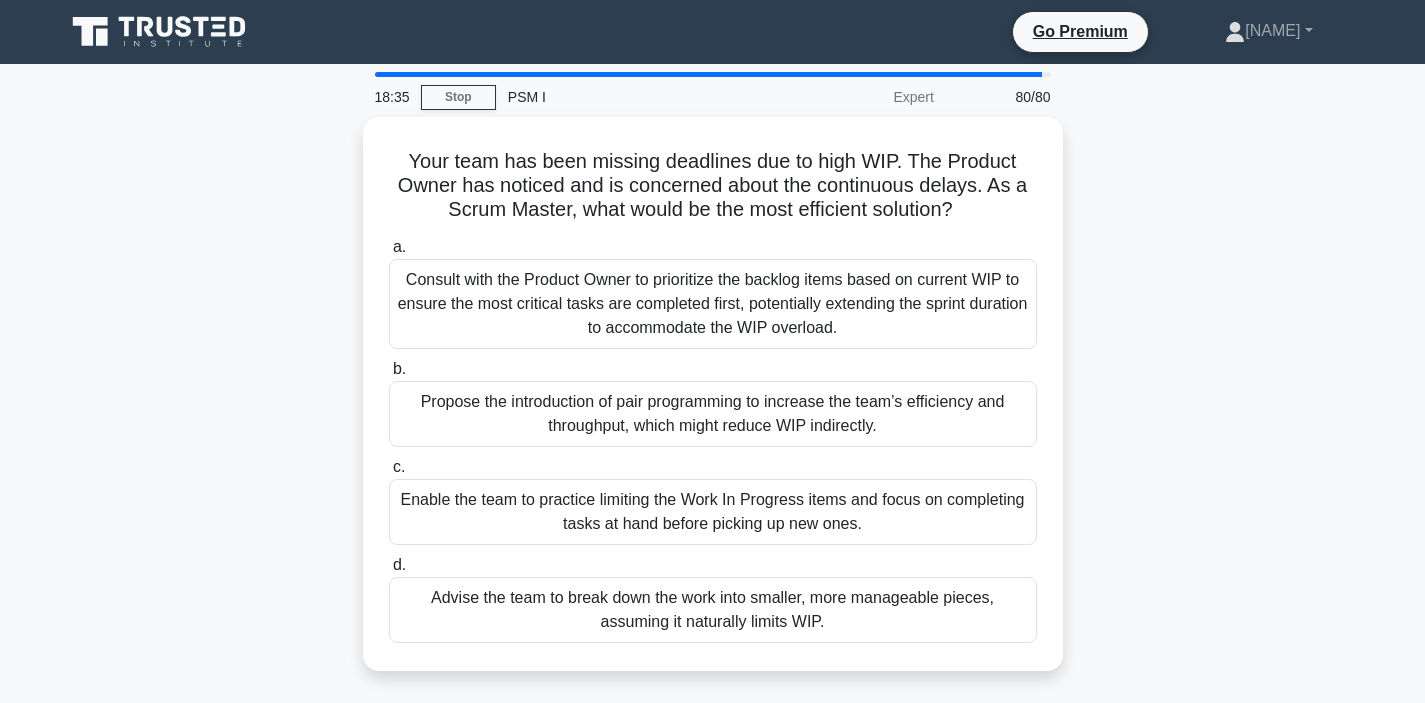 drag, startPoint x: 304, startPoint y: 402, endPoint x: 314, endPoint y: 439, distance: 38.327538 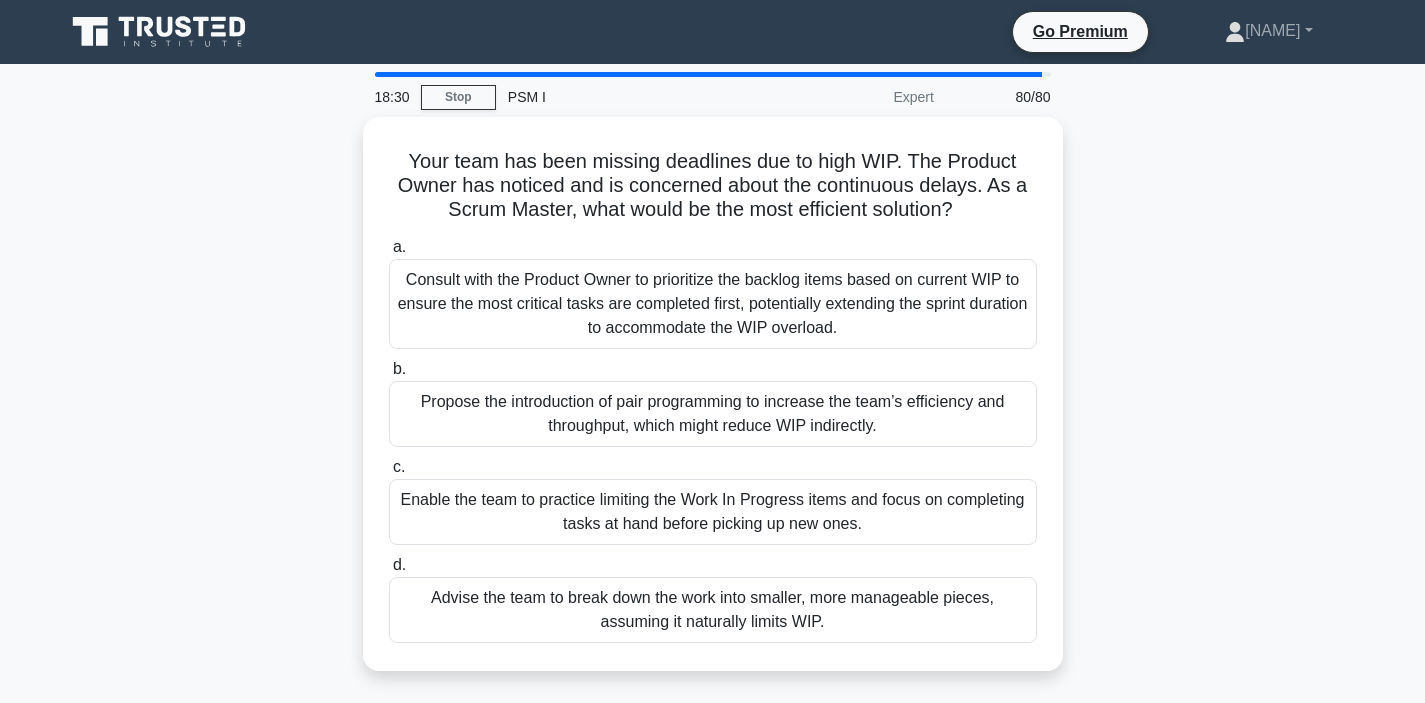 drag, startPoint x: 313, startPoint y: 509, endPoint x: 347, endPoint y: 539, distance: 45.343136 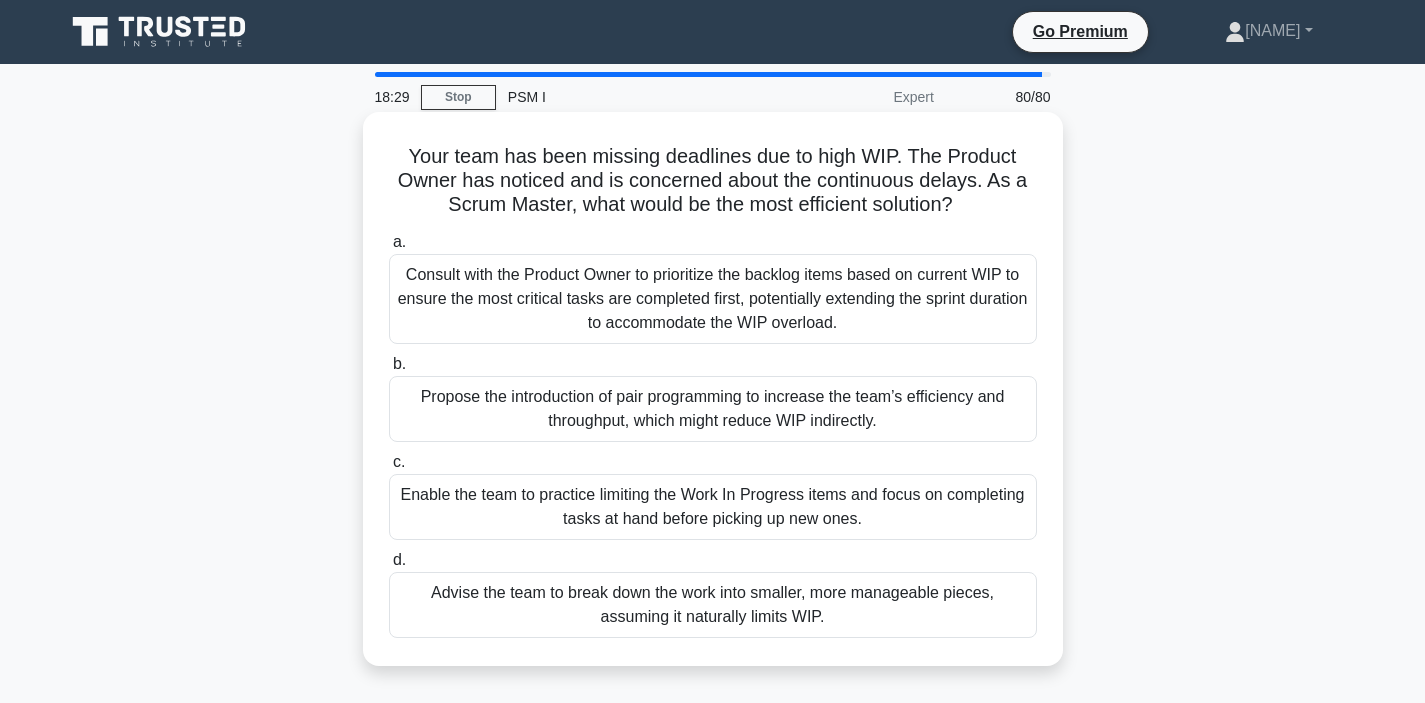 click on "Enable the team to practice limiting the Work In Progress items and focus on completing tasks at hand before picking up new ones." at bounding box center [713, 507] 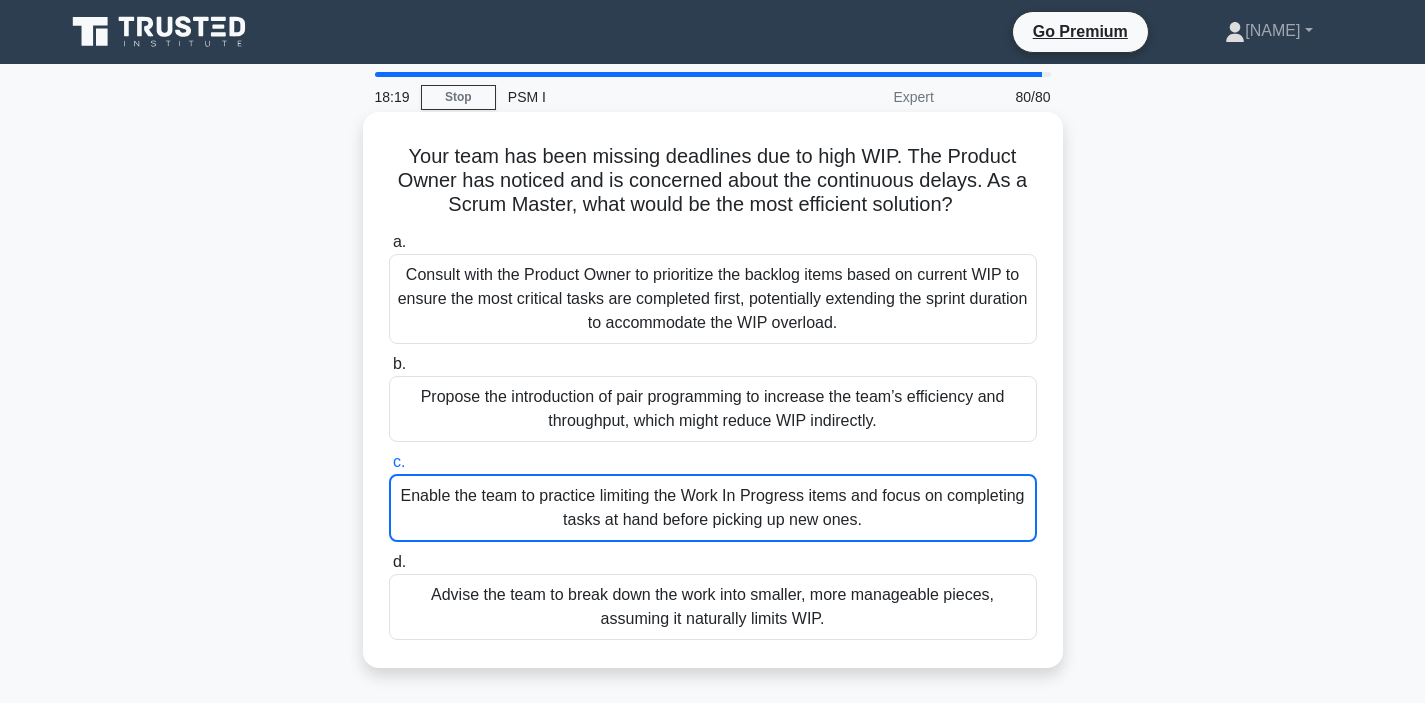 click on "Enable the team to practice limiting the Work In Progress items and focus on completing tasks at hand before picking up new ones." at bounding box center [713, 508] 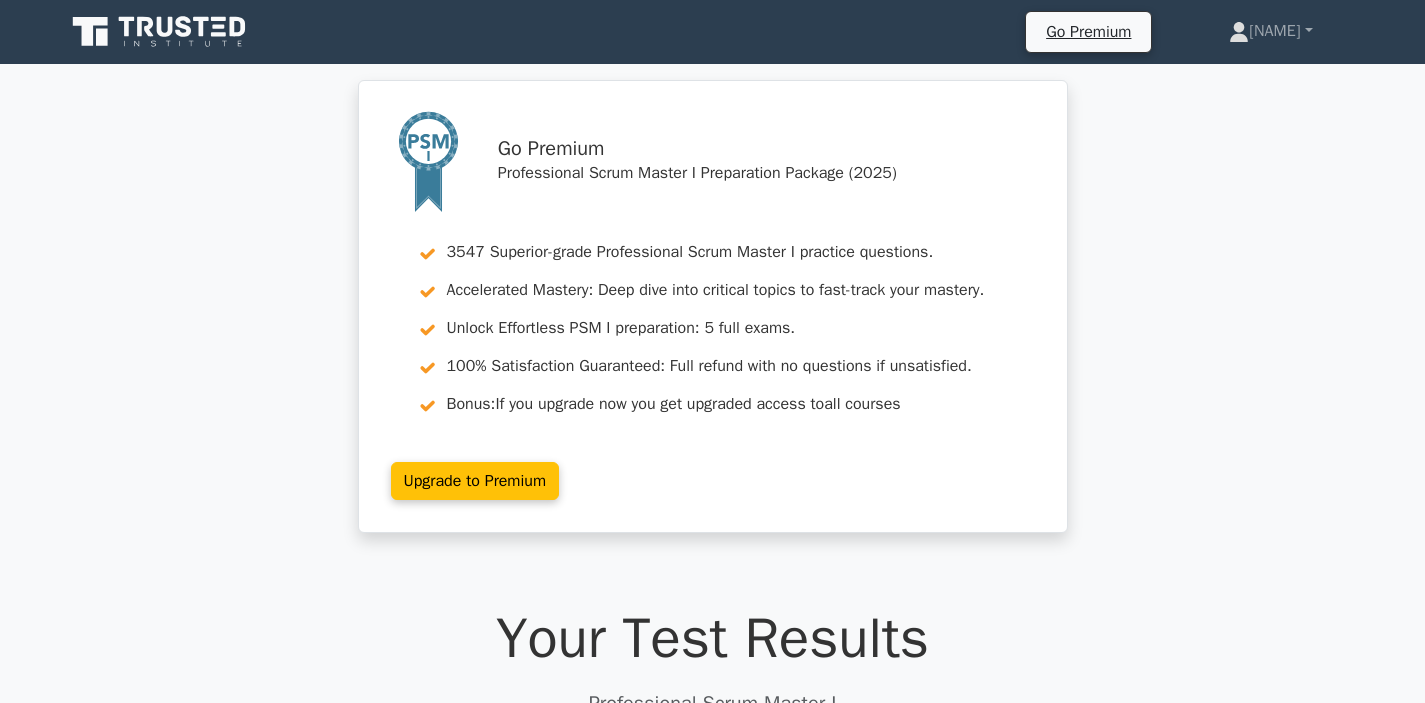 scroll, scrollTop: 2190, scrollLeft: 0, axis: vertical 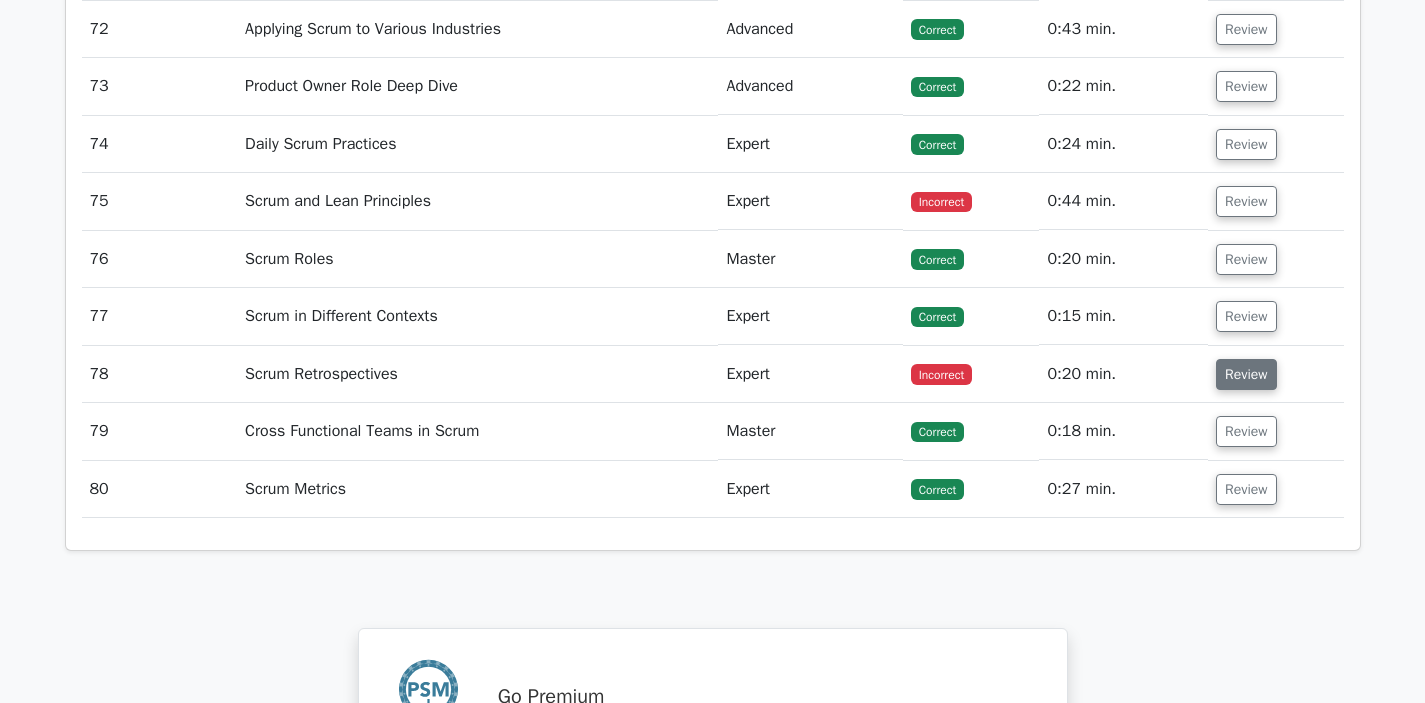 click on "Review" at bounding box center (1246, 374) 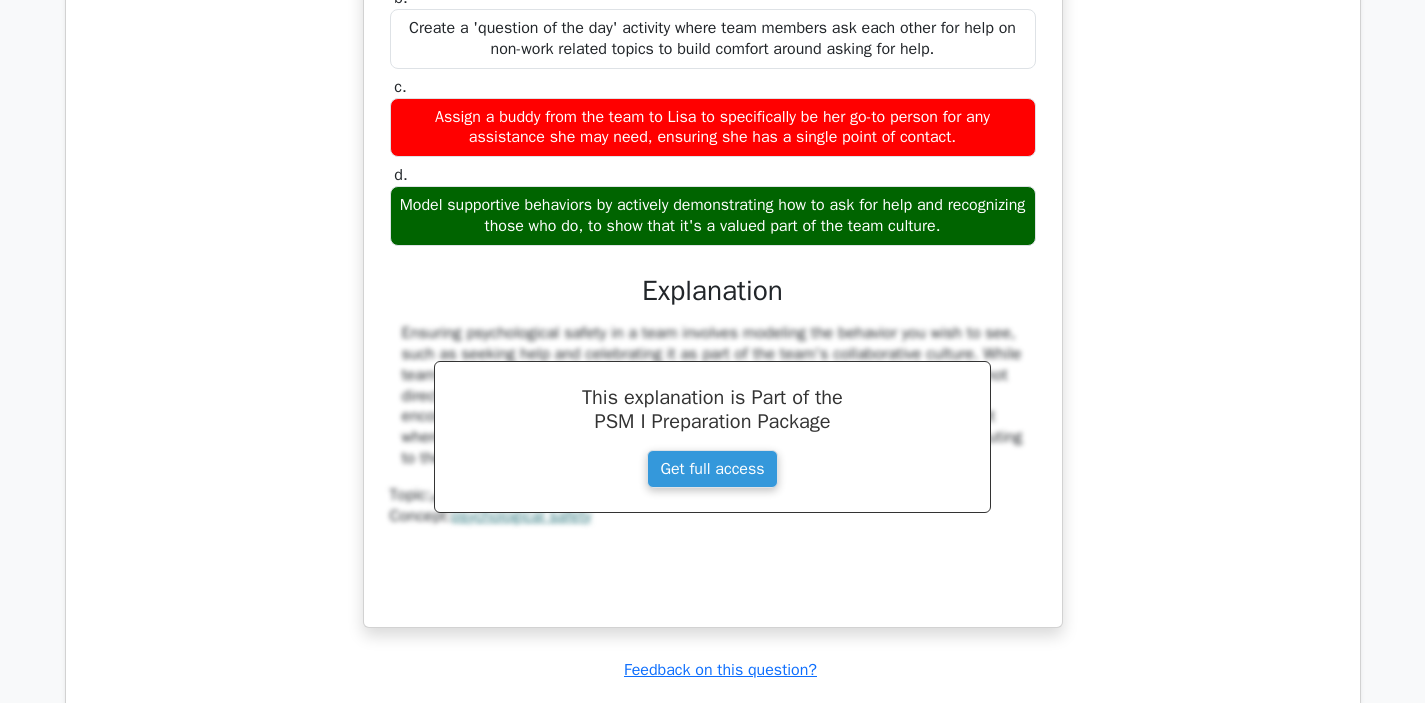 scroll, scrollTop: 8647, scrollLeft: 0, axis: vertical 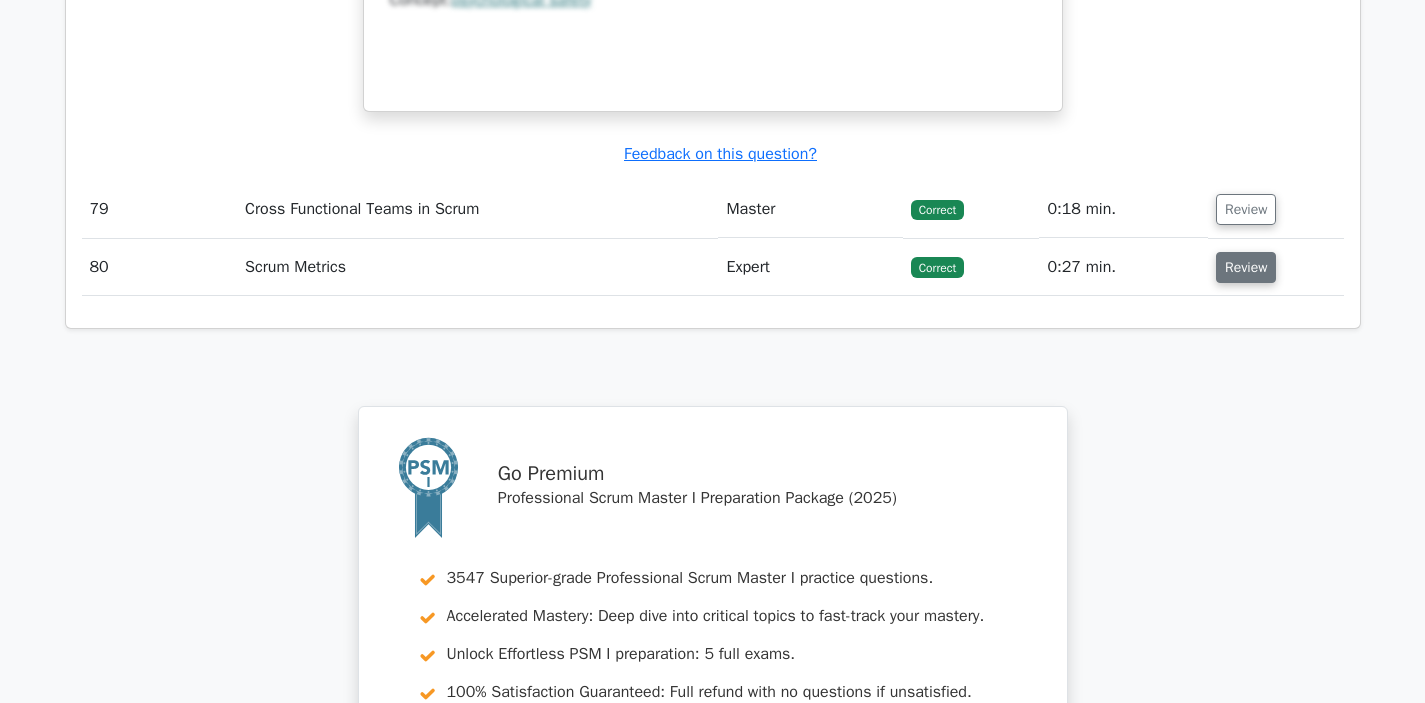 click on "Review" at bounding box center [1246, 267] 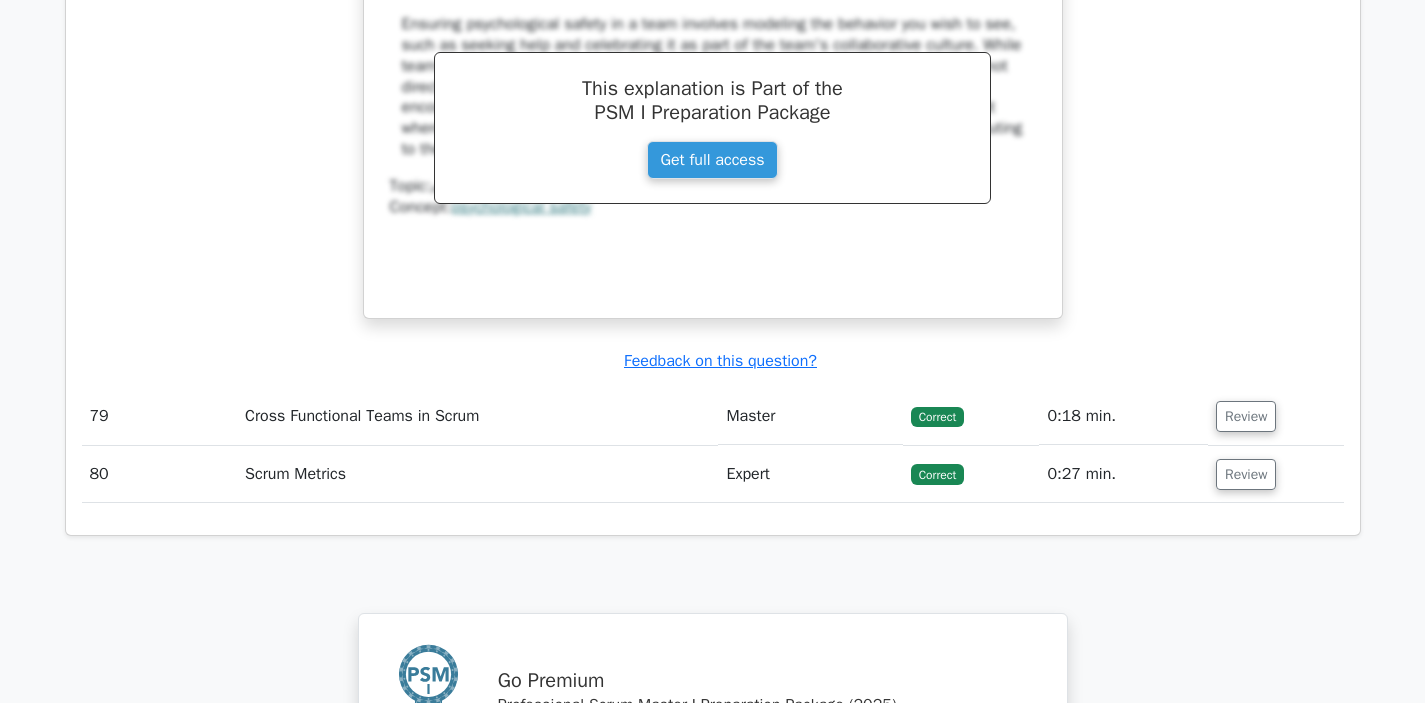 scroll, scrollTop: 8444, scrollLeft: 0, axis: vertical 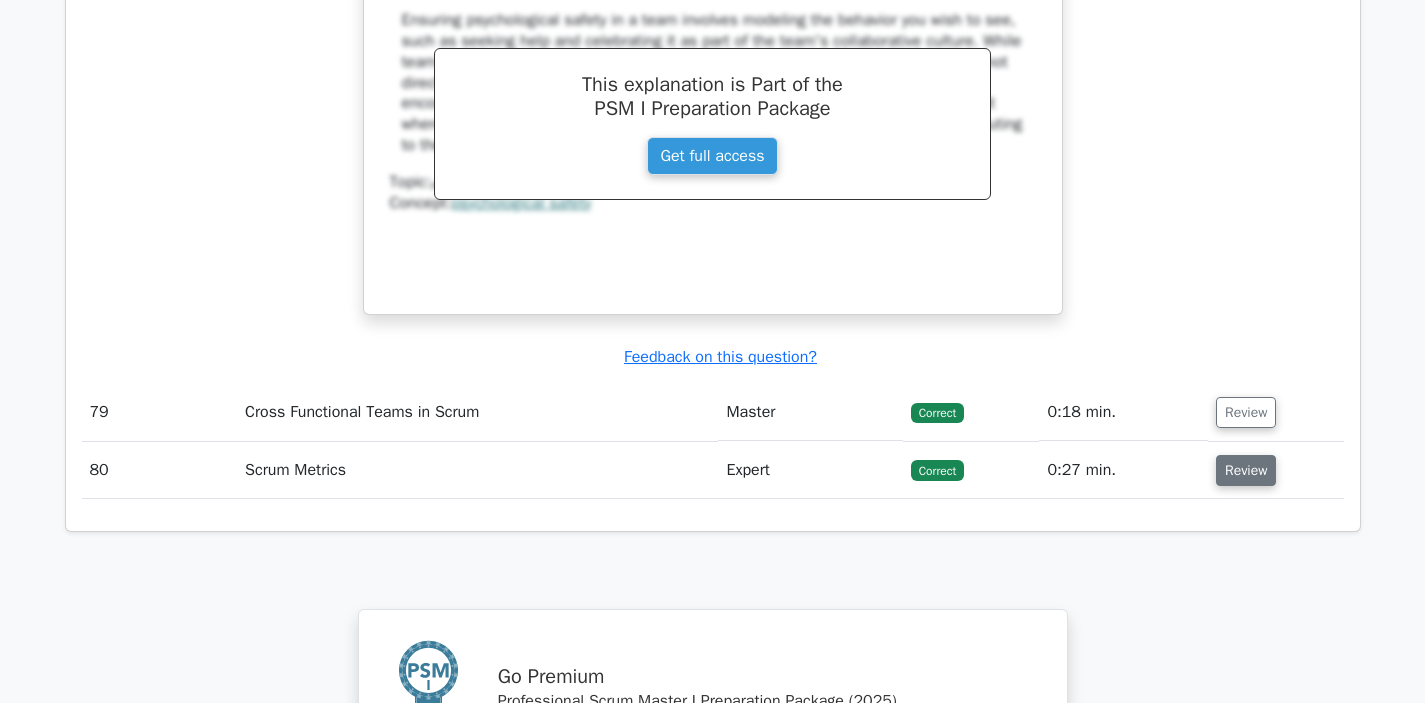 click on "Review" at bounding box center (1246, 470) 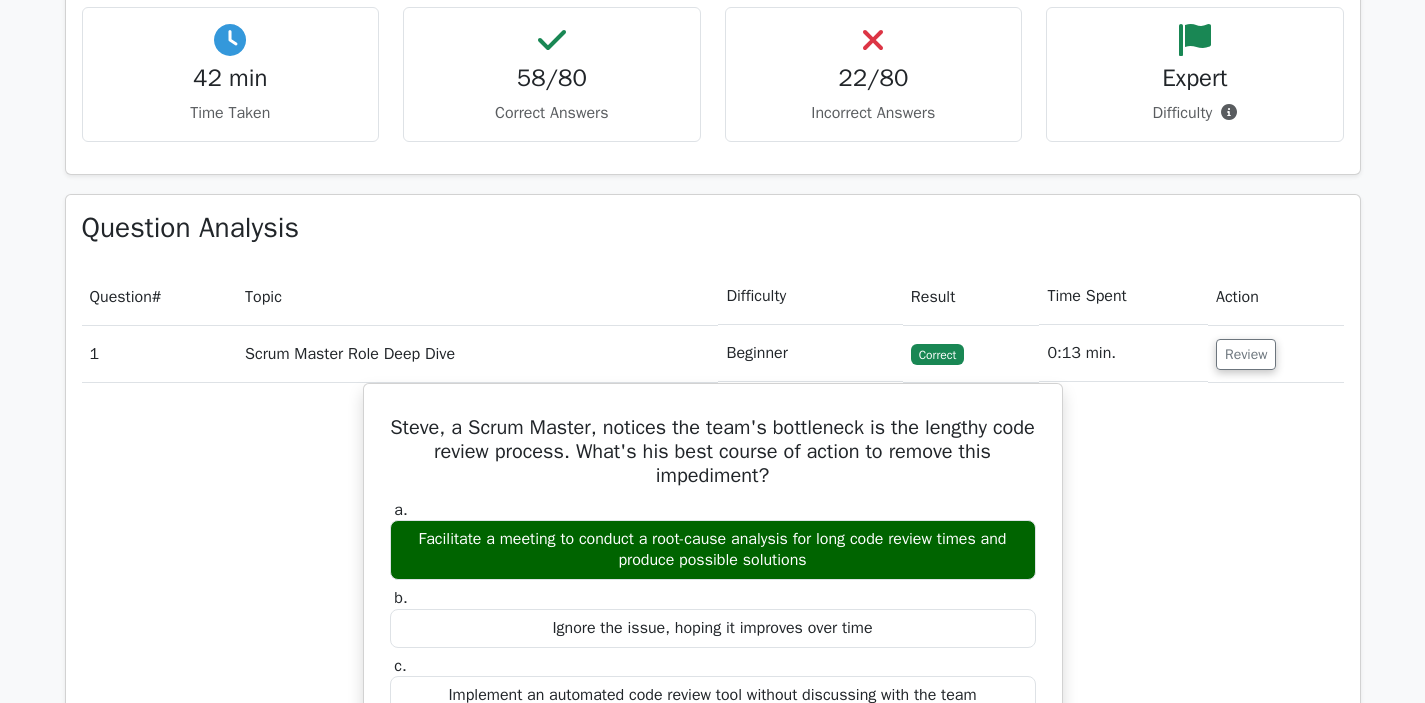 scroll, scrollTop: 2244, scrollLeft: 0, axis: vertical 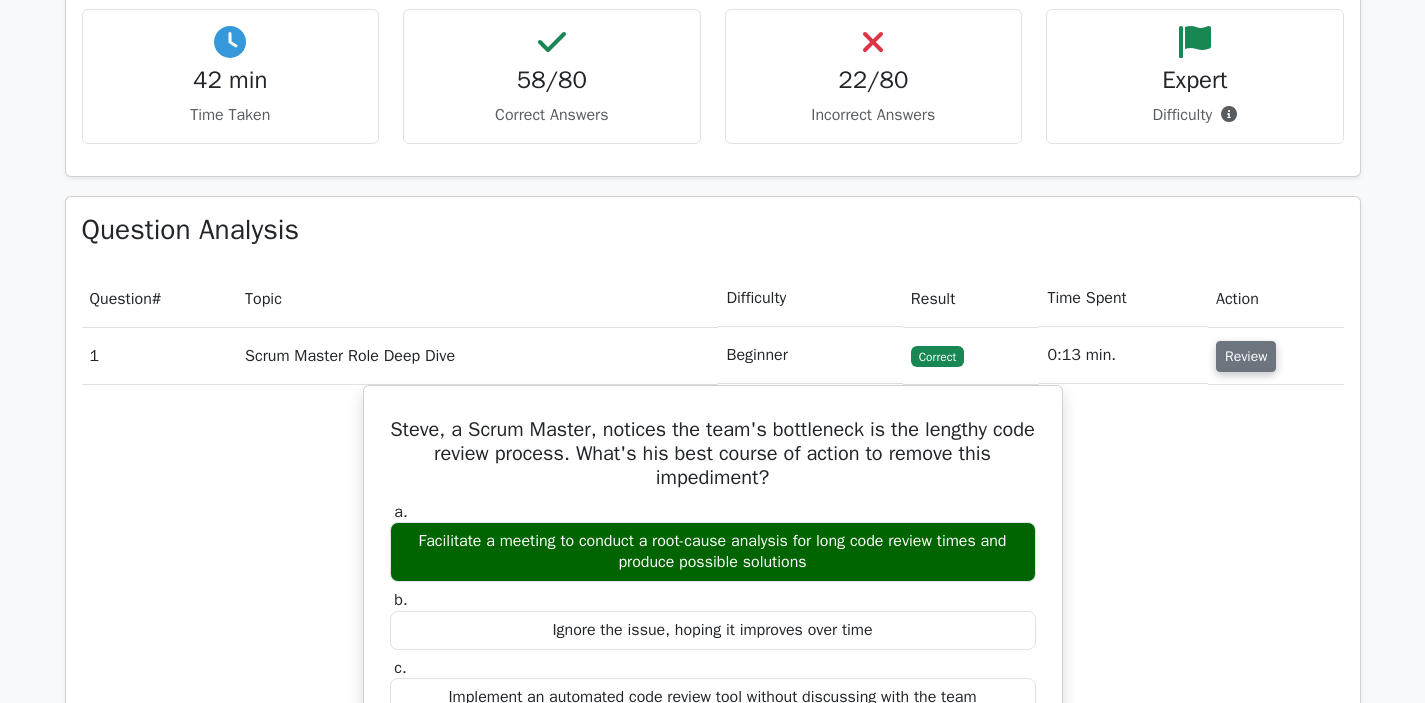 click on "Review" at bounding box center [1246, 356] 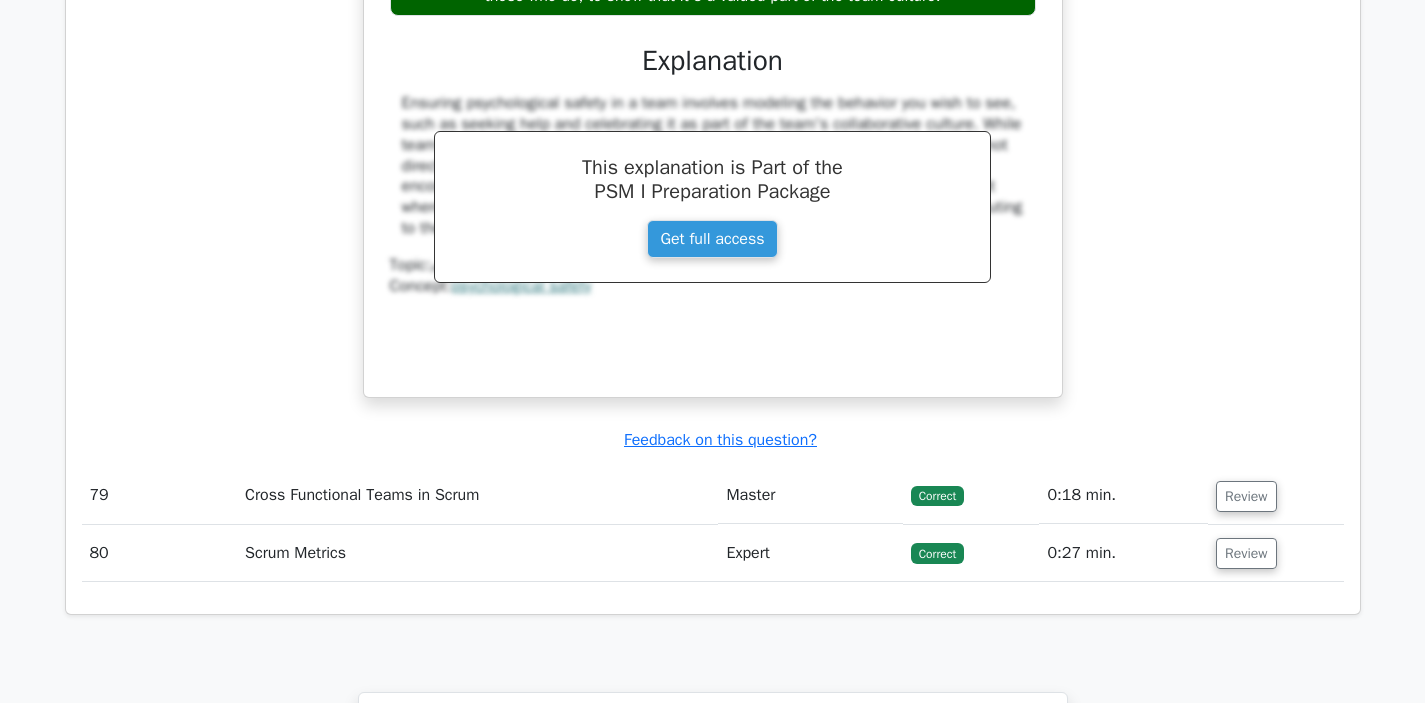 scroll, scrollTop: 7504, scrollLeft: 0, axis: vertical 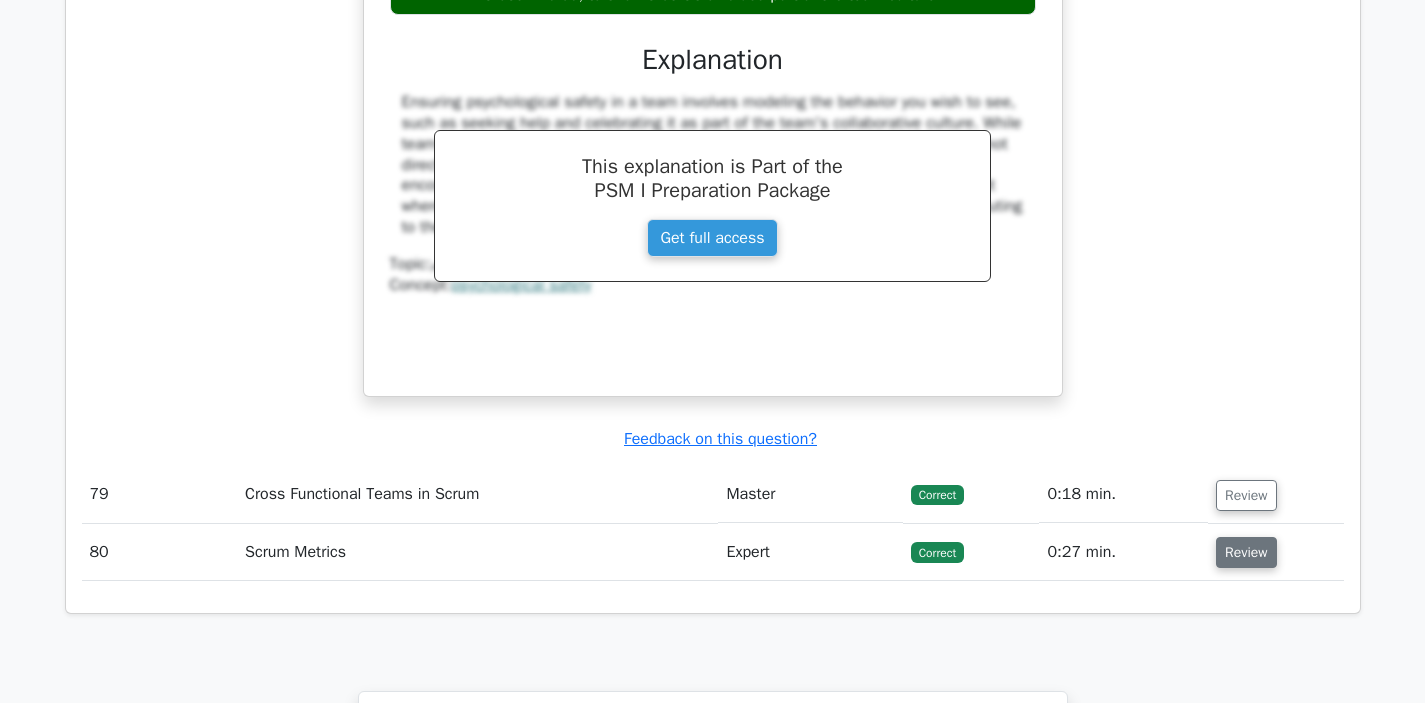 click on "Review" at bounding box center (1246, 552) 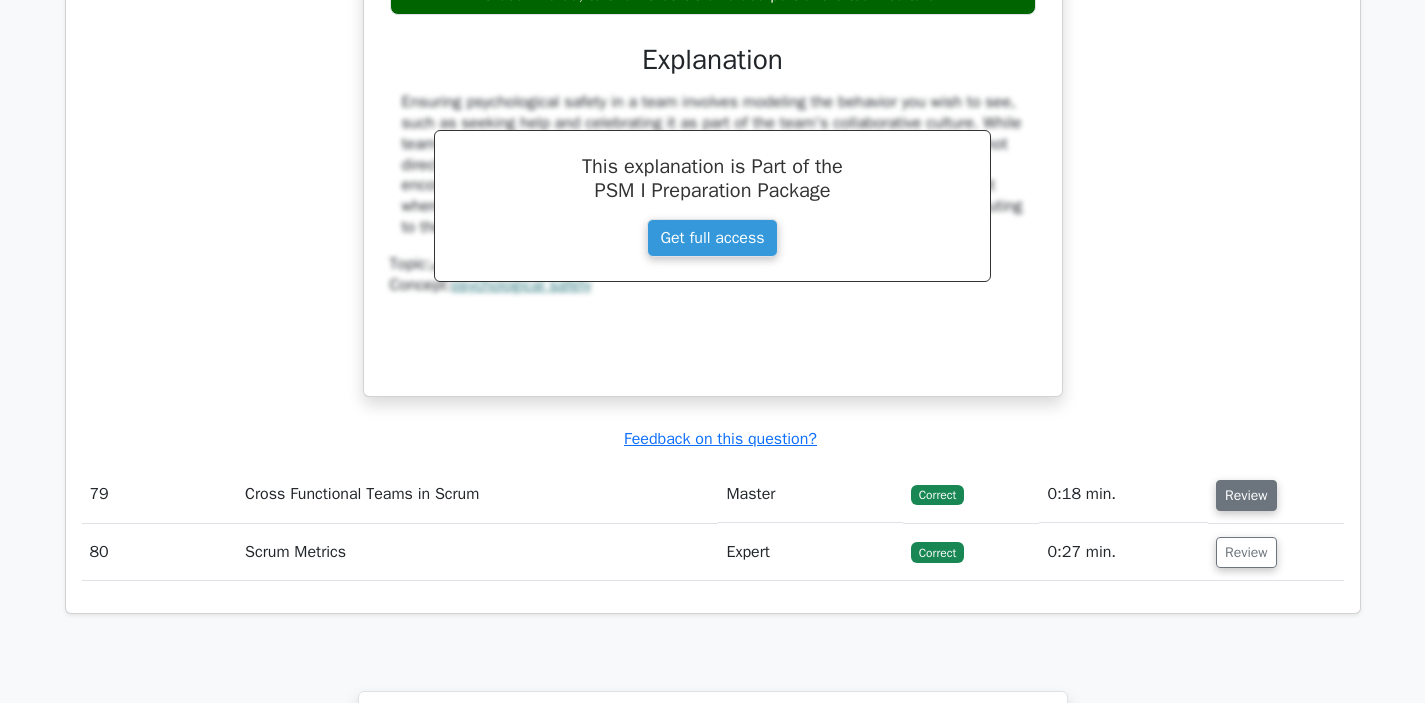 click on "Review" at bounding box center (1246, 495) 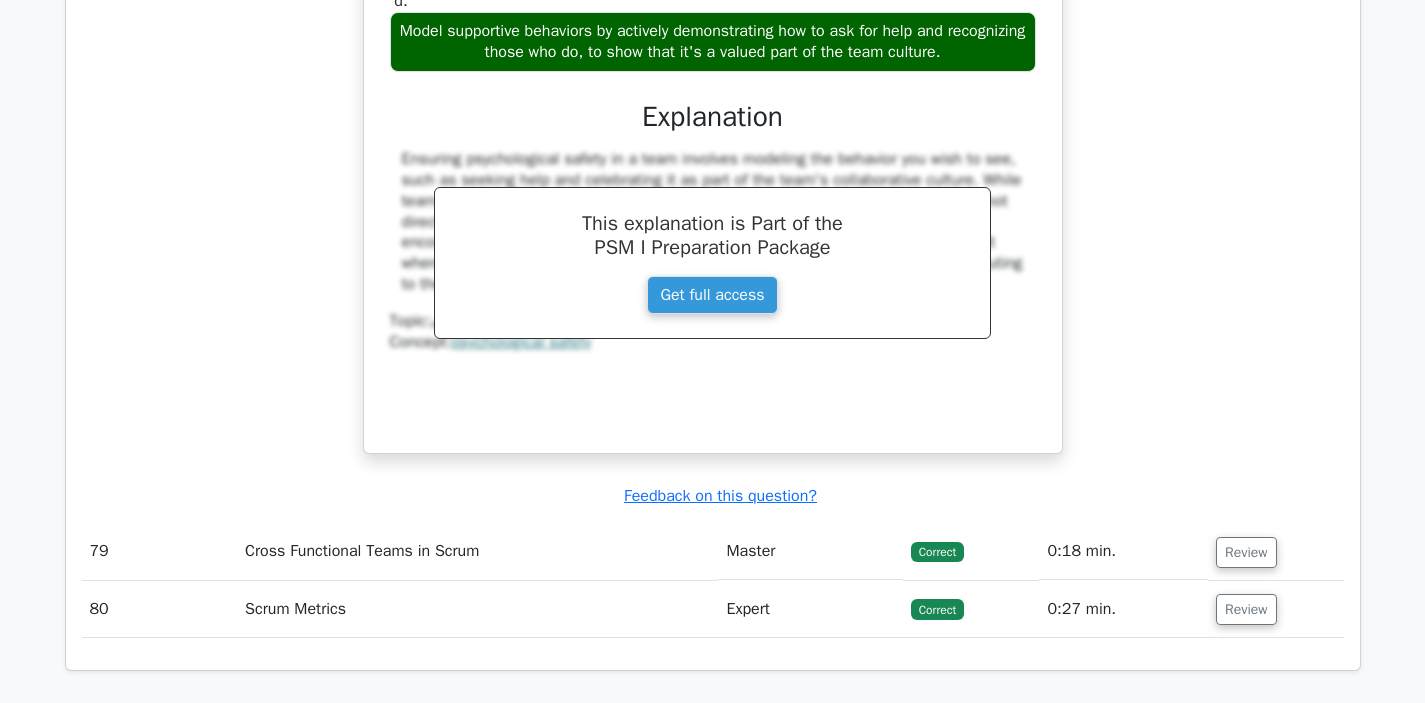 scroll, scrollTop: 6815, scrollLeft: 0, axis: vertical 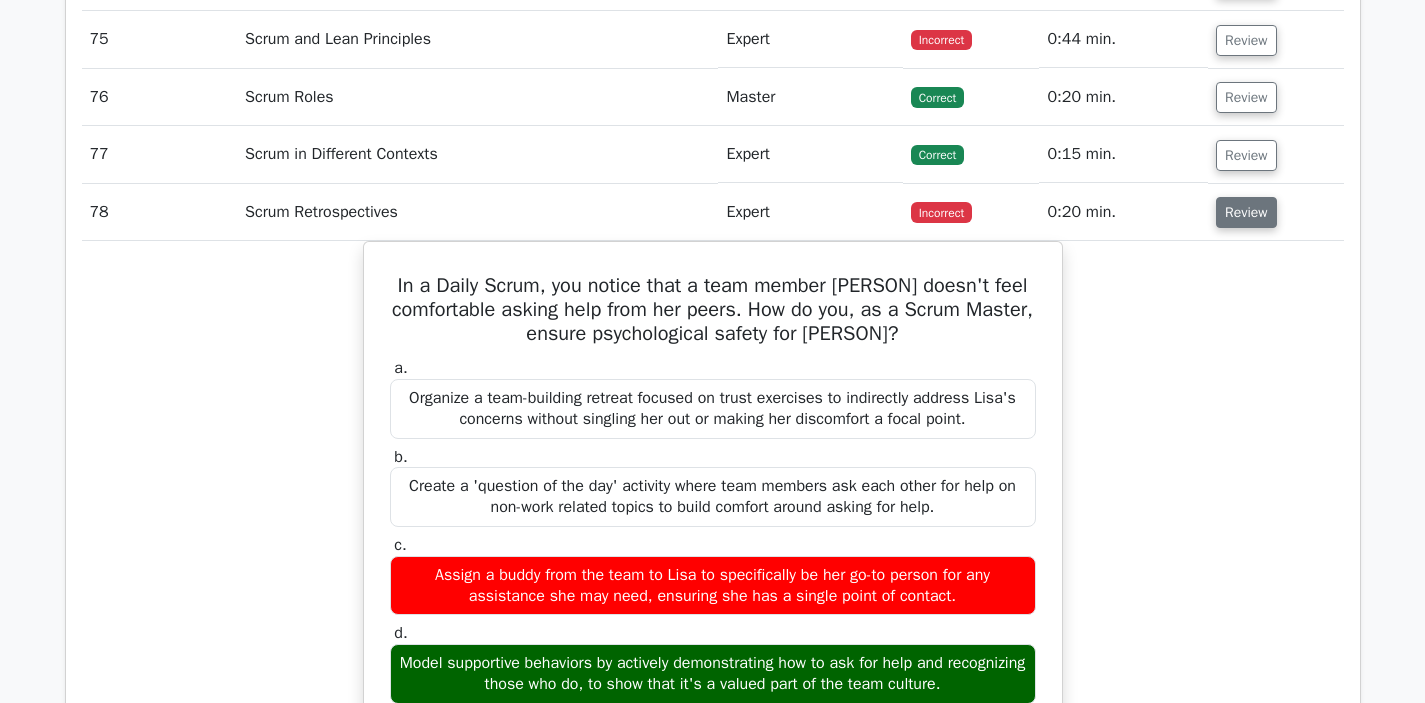 click on "Review" at bounding box center [1246, 212] 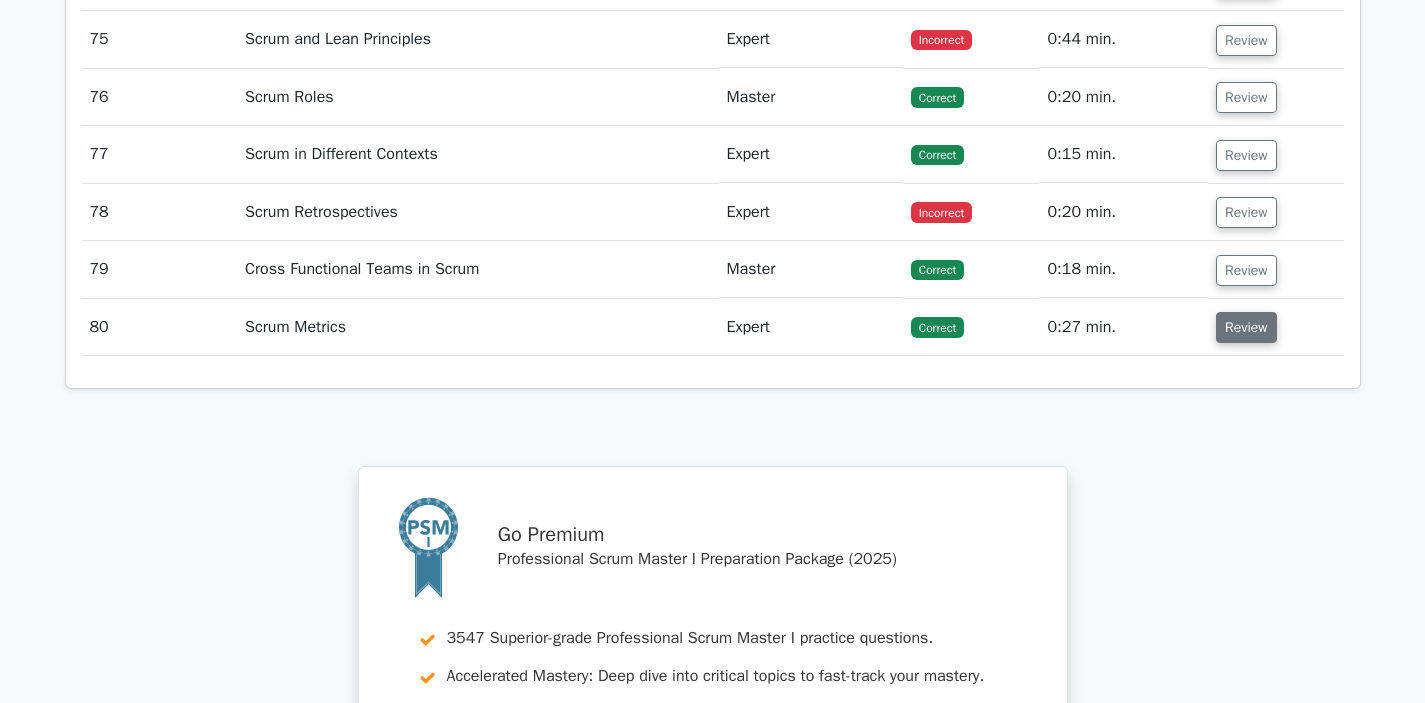 click on "Review" at bounding box center [1246, 327] 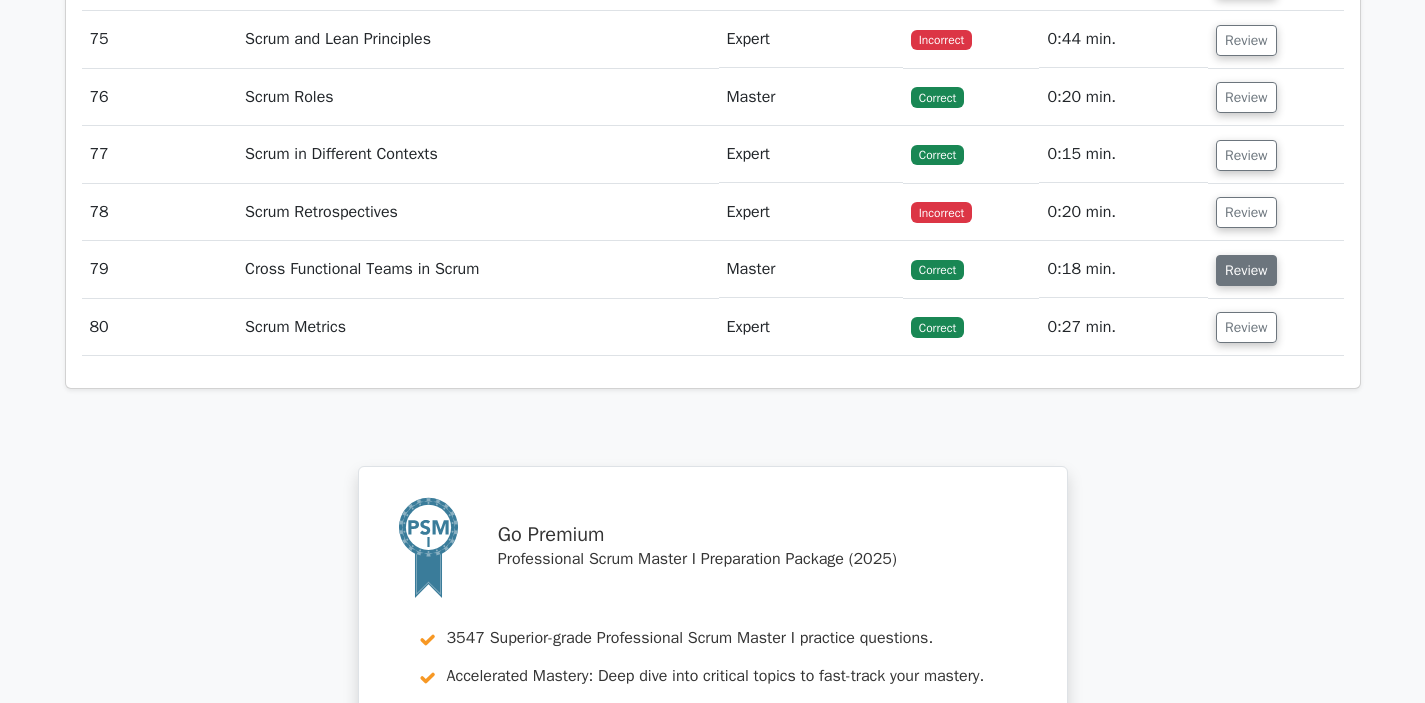 click on "Review" at bounding box center (1246, 270) 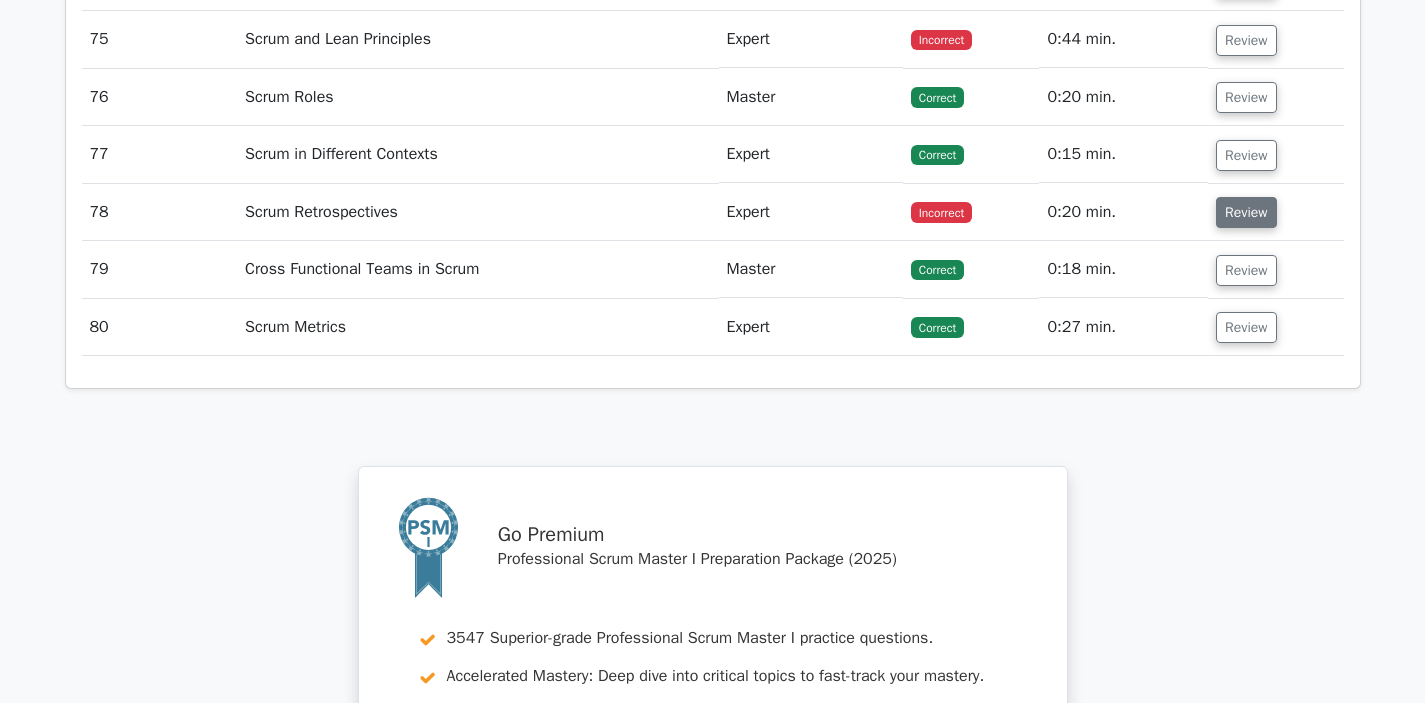 click on "Review" at bounding box center (1246, 212) 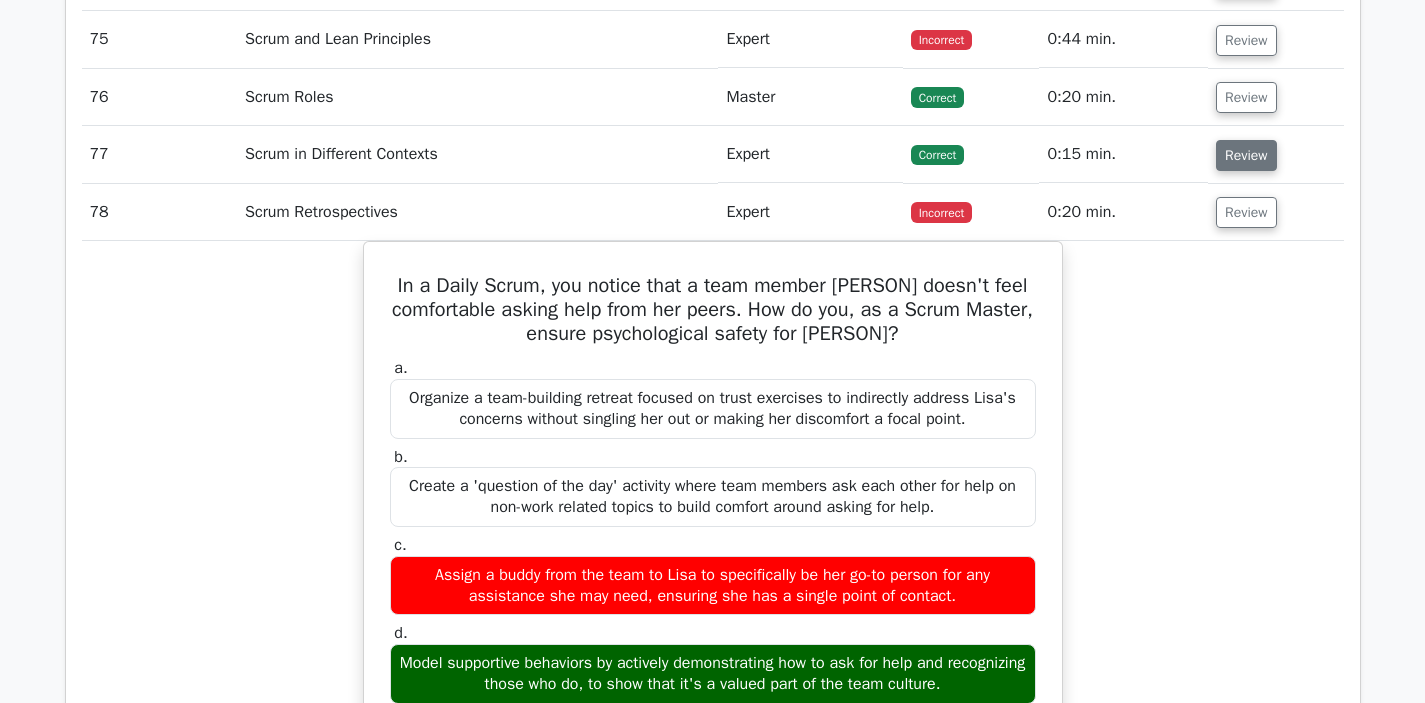 click on "Review" at bounding box center [1246, 155] 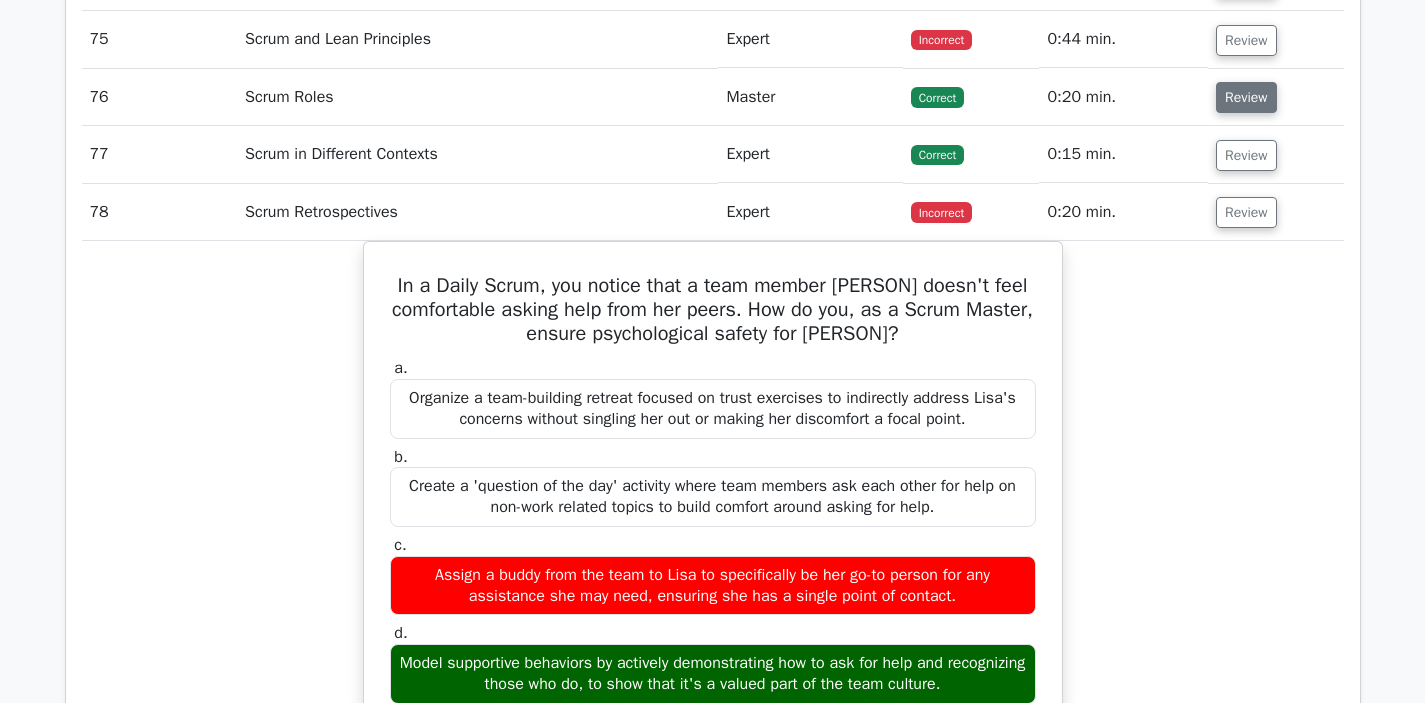 click on "Review" at bounding box center [1246, 97] 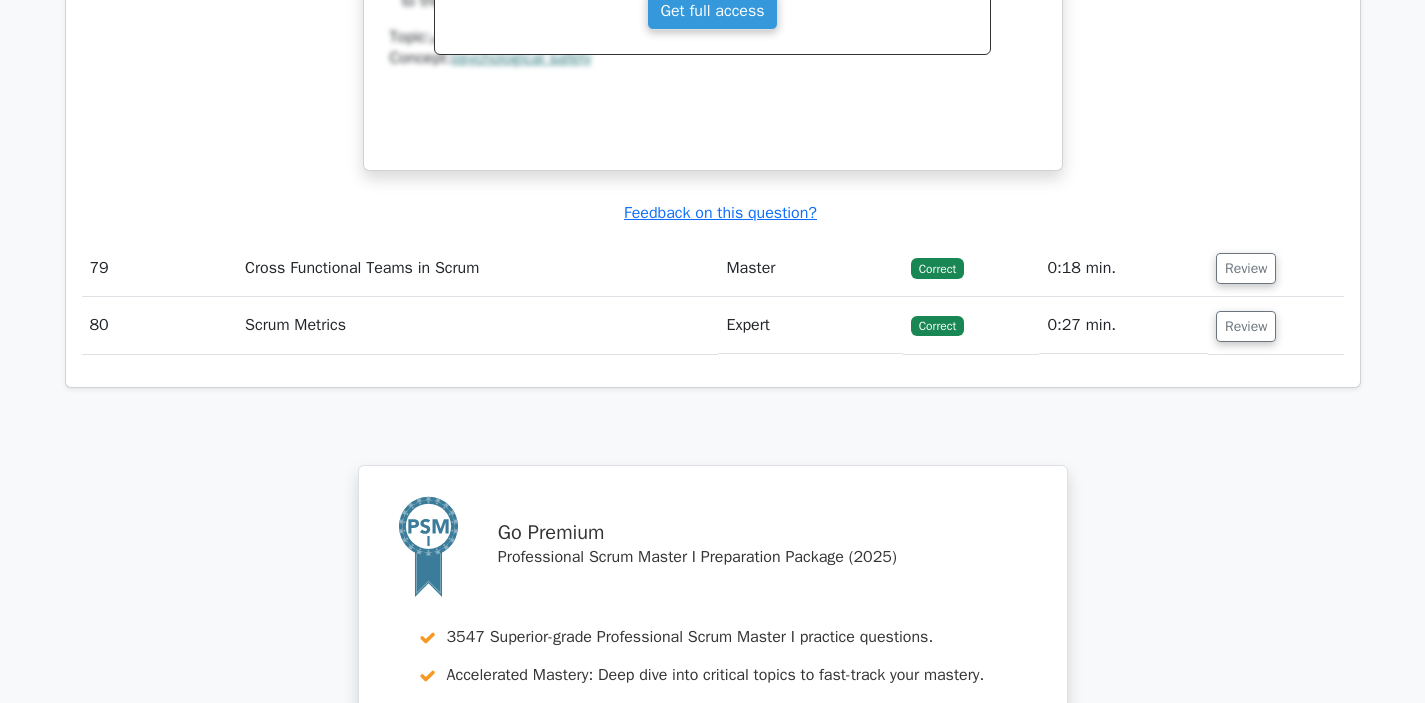 scroll, scrollTop: 8538, scrollLeft: 0, axis: vertical 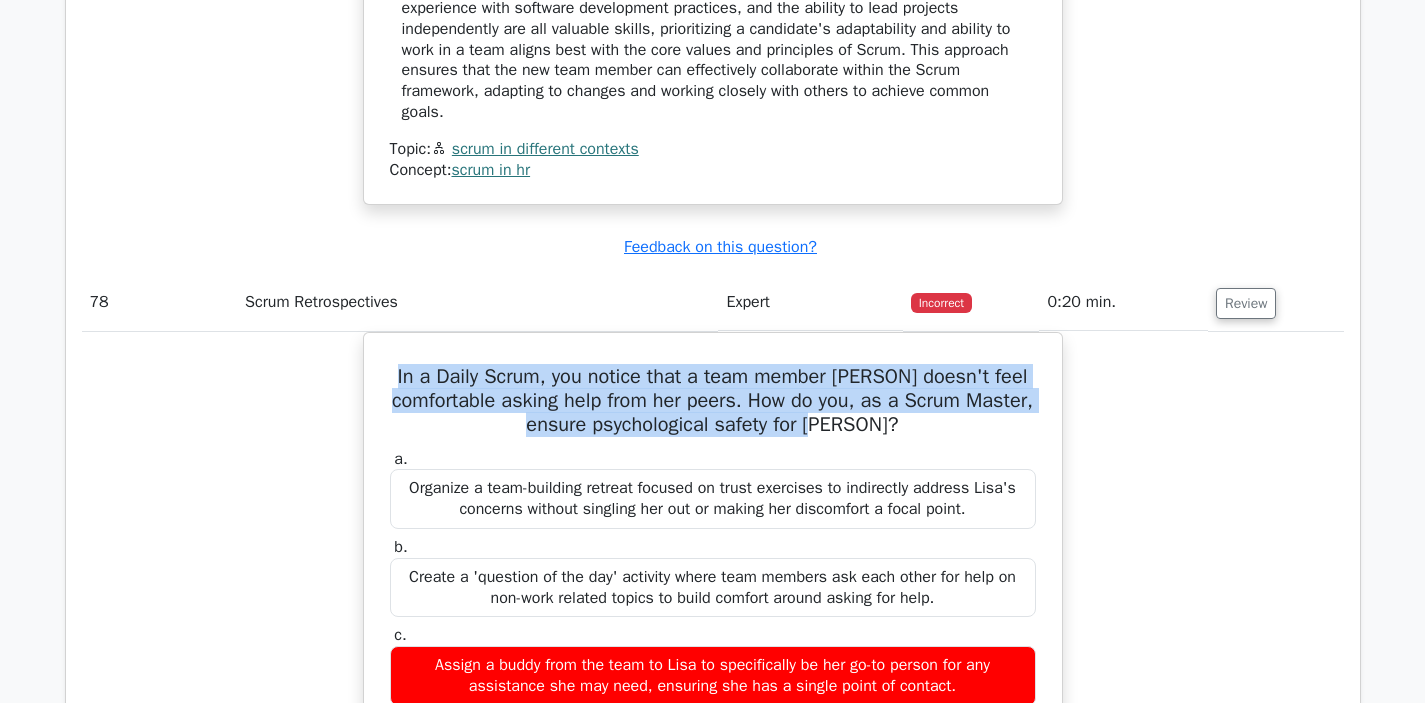 drag, startPoint x: 1257, startPoint y: 323, endPoint x: 1258, endPoint y: 429, distance: 106.004715 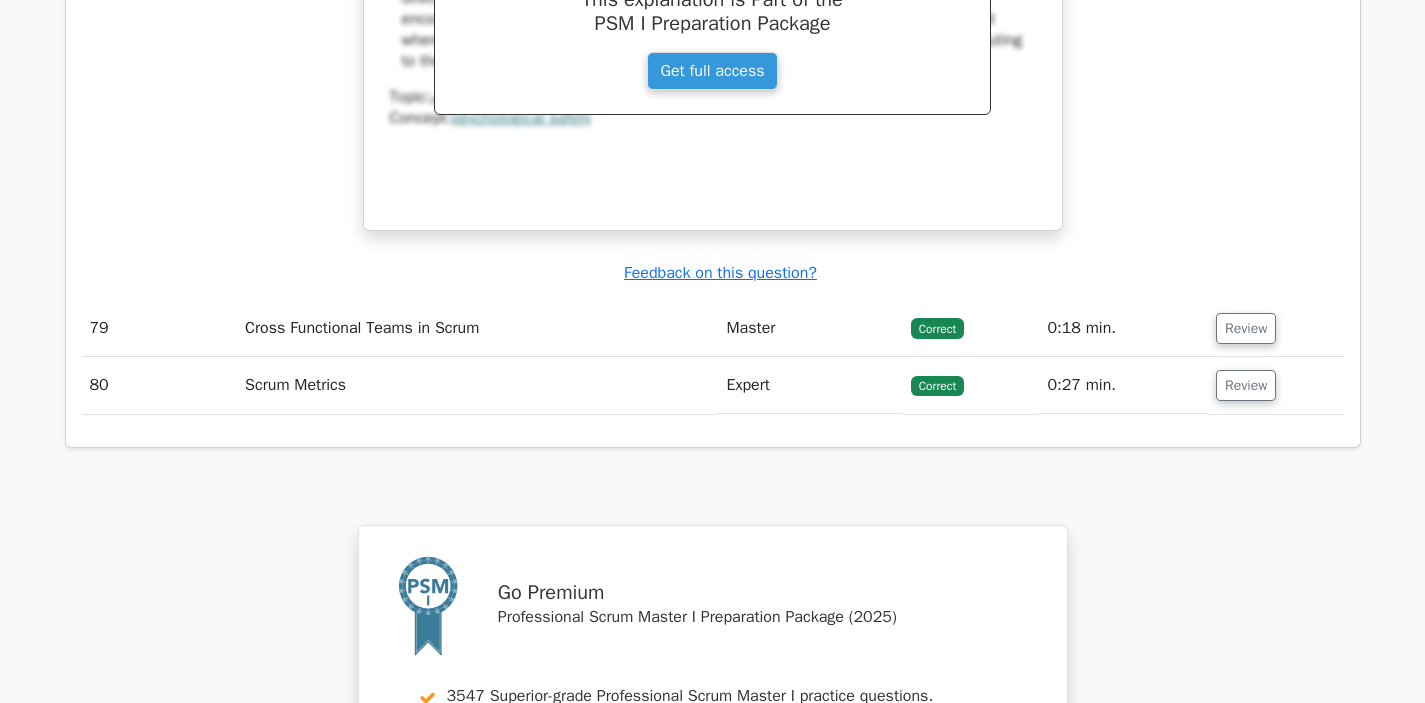 scroll, scrollTop: 9660, scrollLeft: 0, axis: vertical 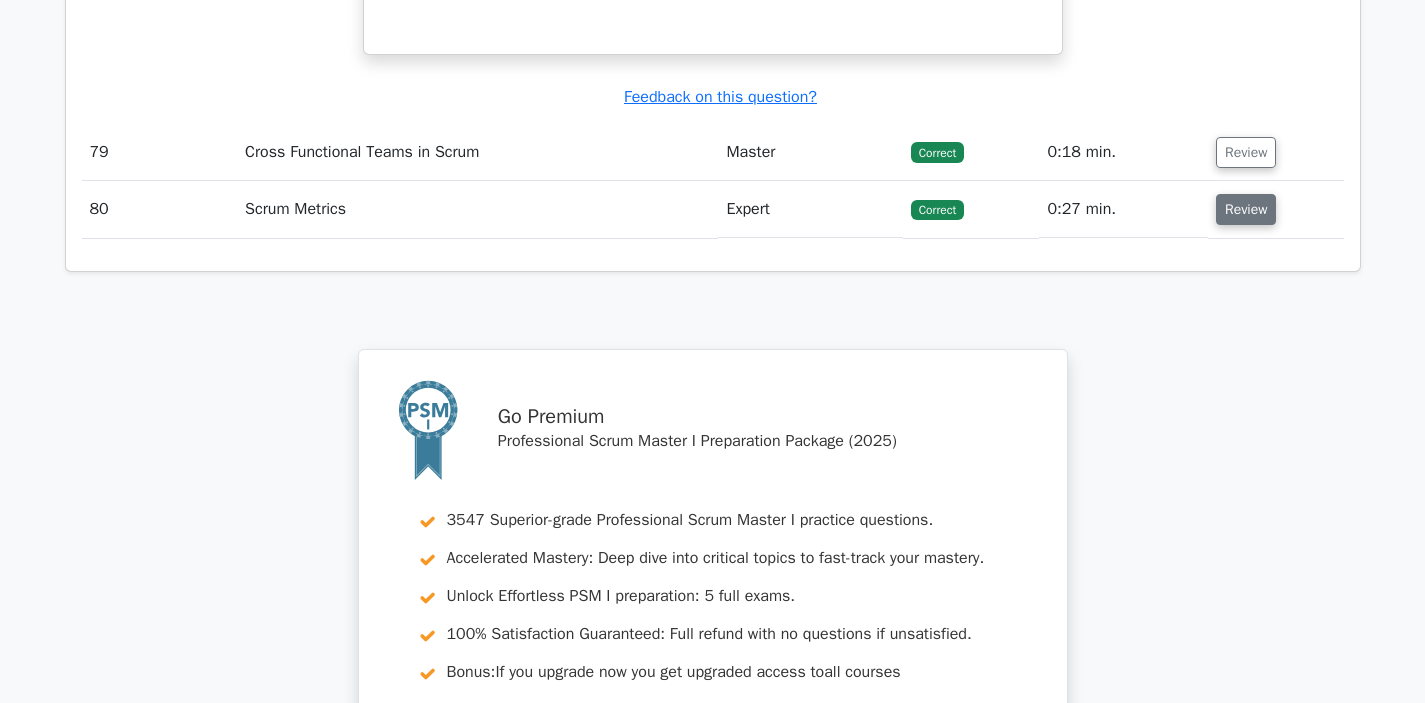 click on "Review" at bounding box center (1246, 209) 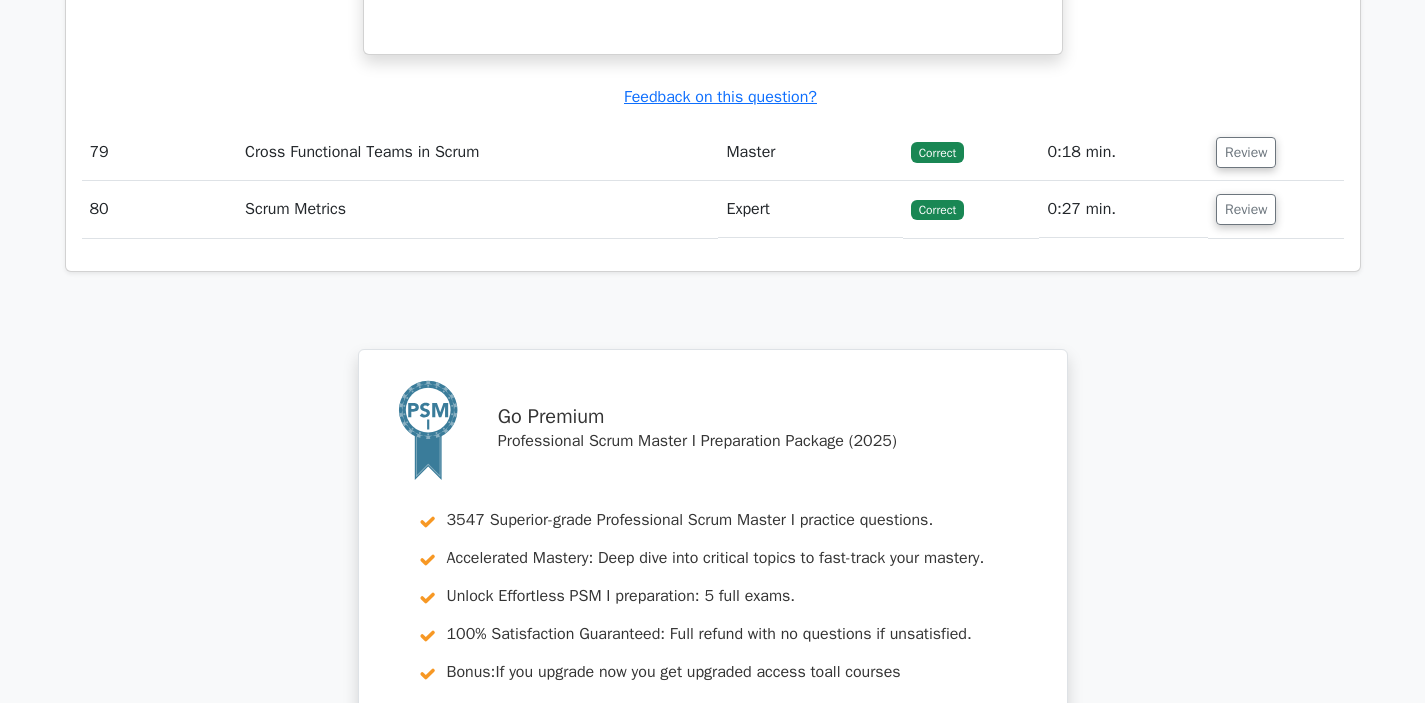 click on "Scrum Metrics" at bounding box center (477, 209) 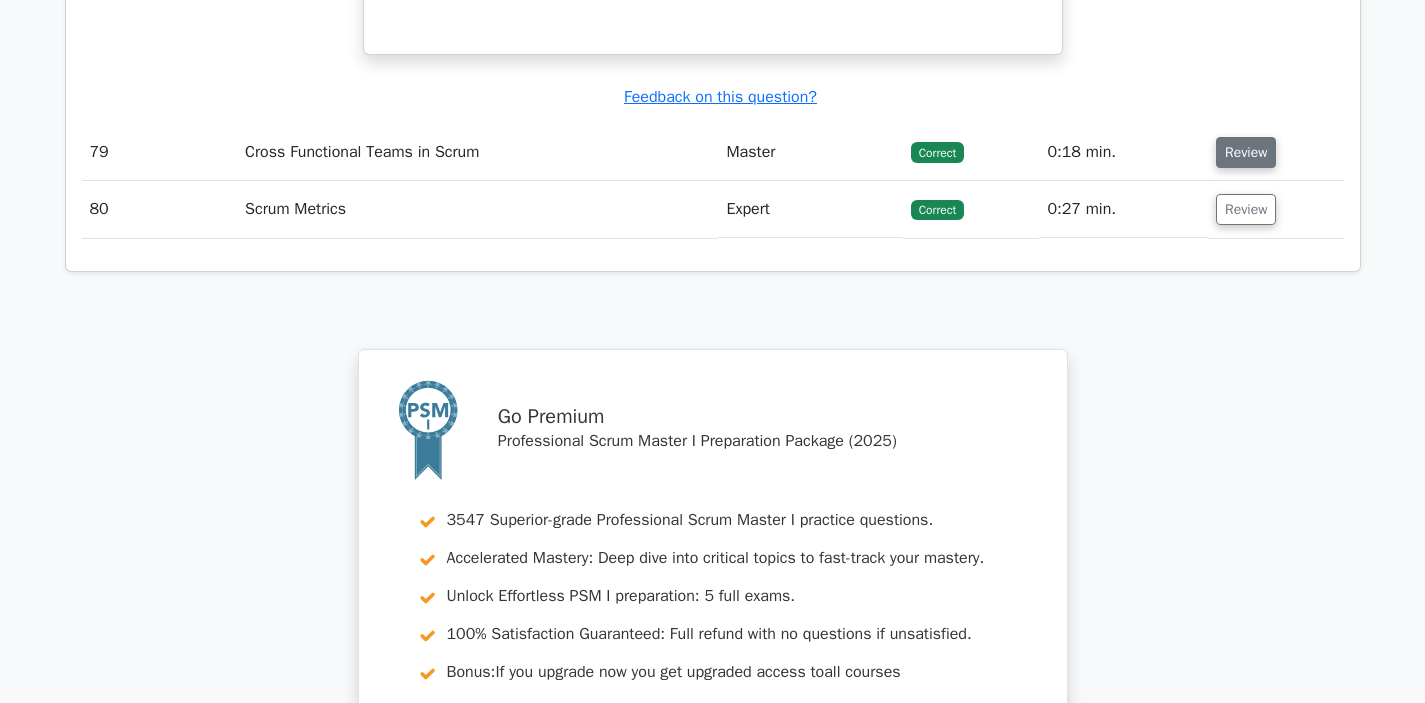 click on "Review" at bounding box center (1246, 152) 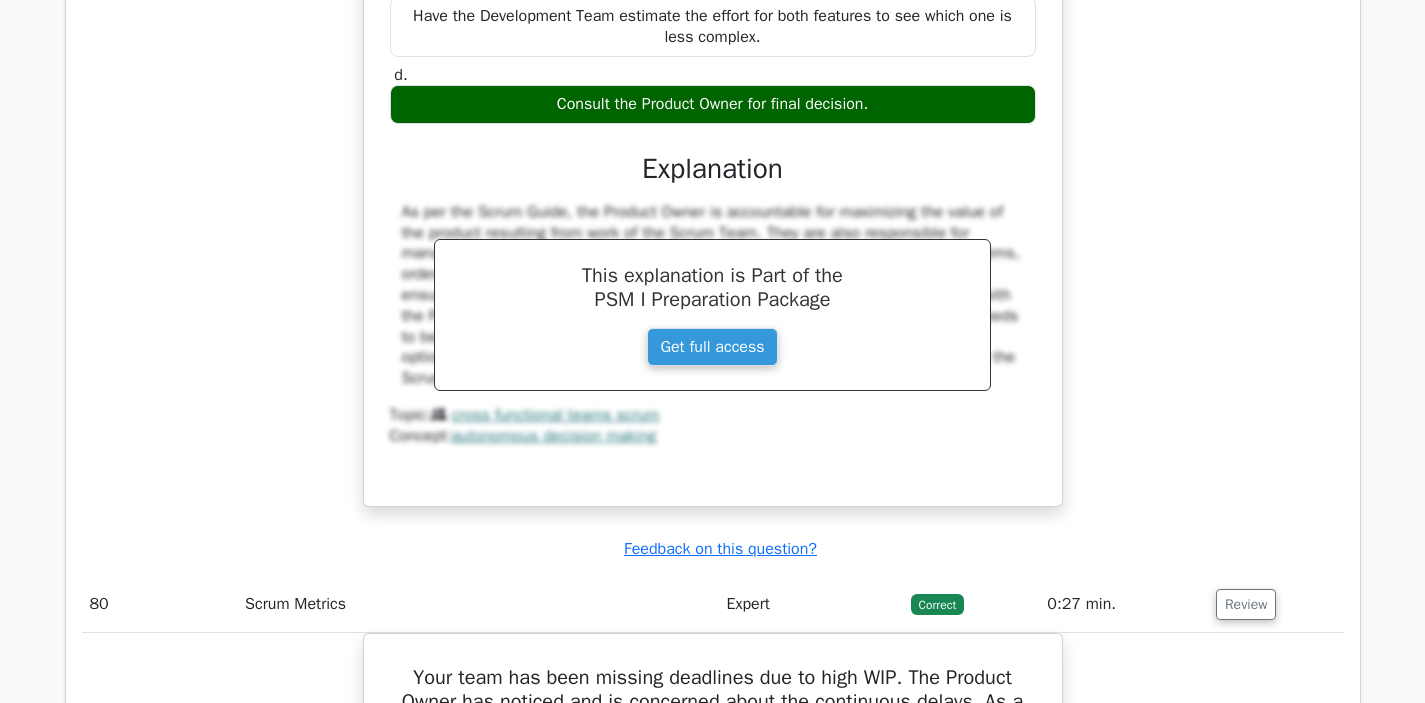 scroll, scrollTop: 10303, scrollLeft: 0, axis: vertical 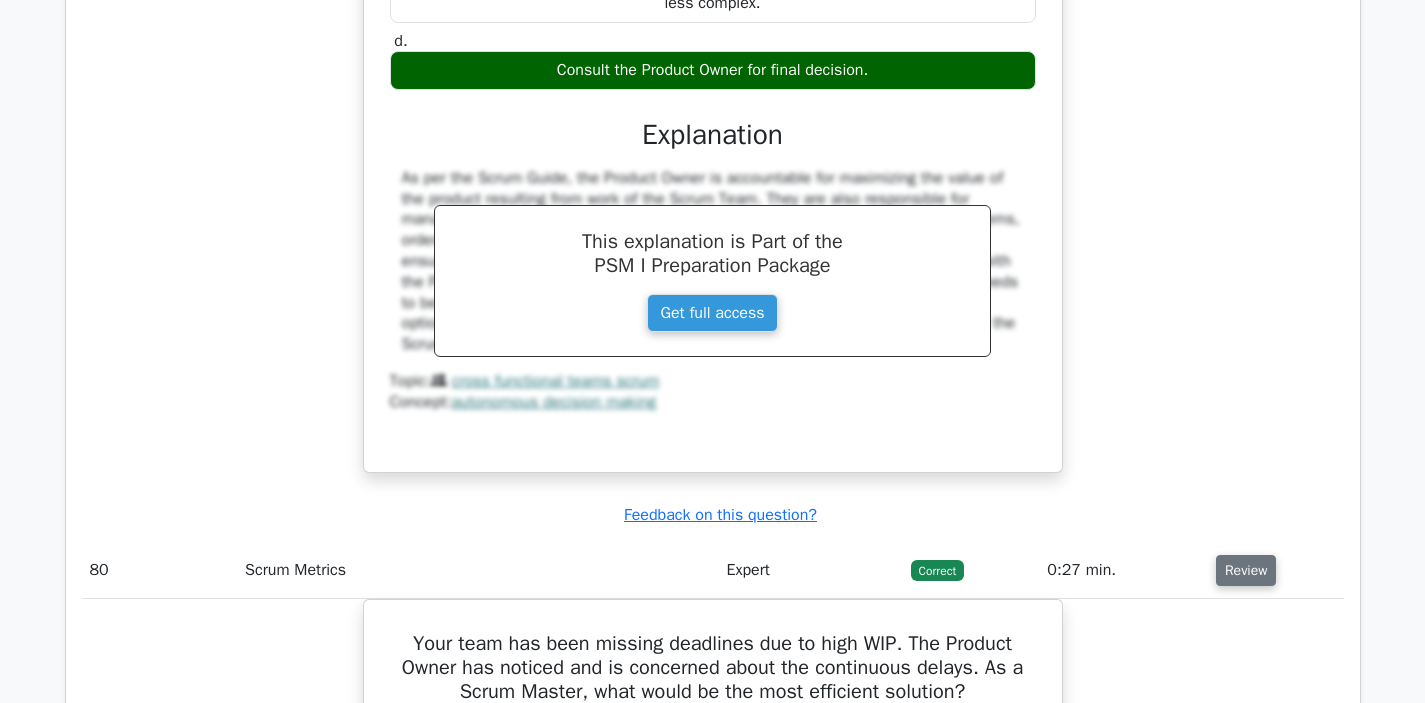 click on "Review" at bounding box center [1246, 570] 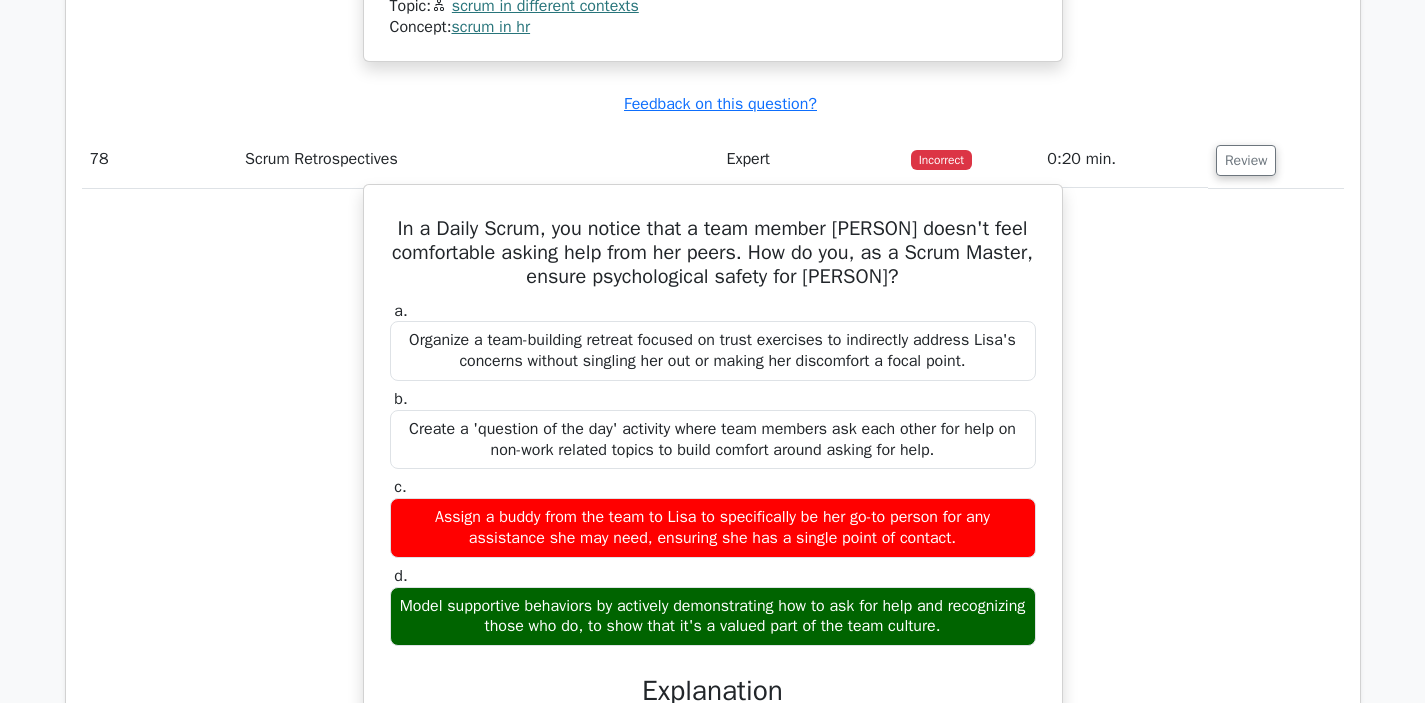 scroll, scrollTop: 8693, scrollLeft: 0, axis: vertical 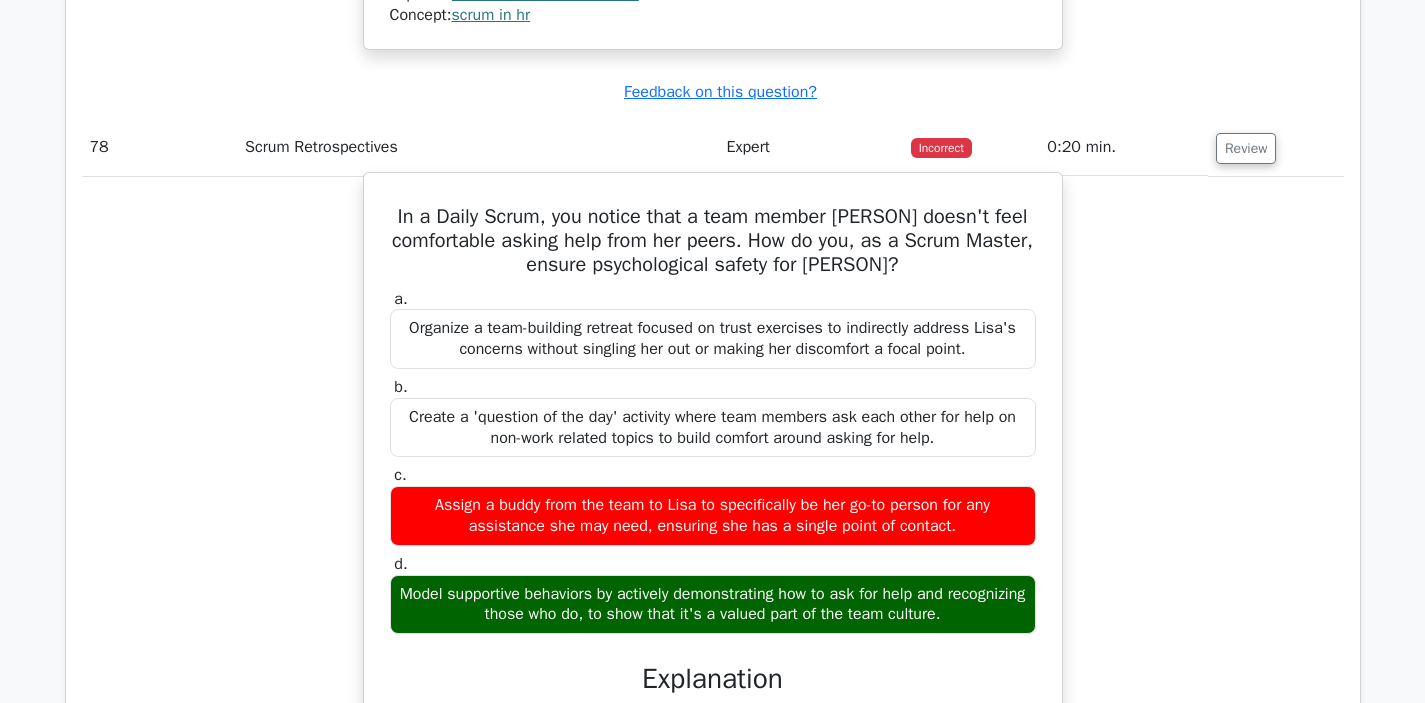 click on "Assign a buddy from the team to Lisa to specifically be her go-to person for any assistance she may need, ensuring she has a single point of contact." at bounding box center (713, 516) 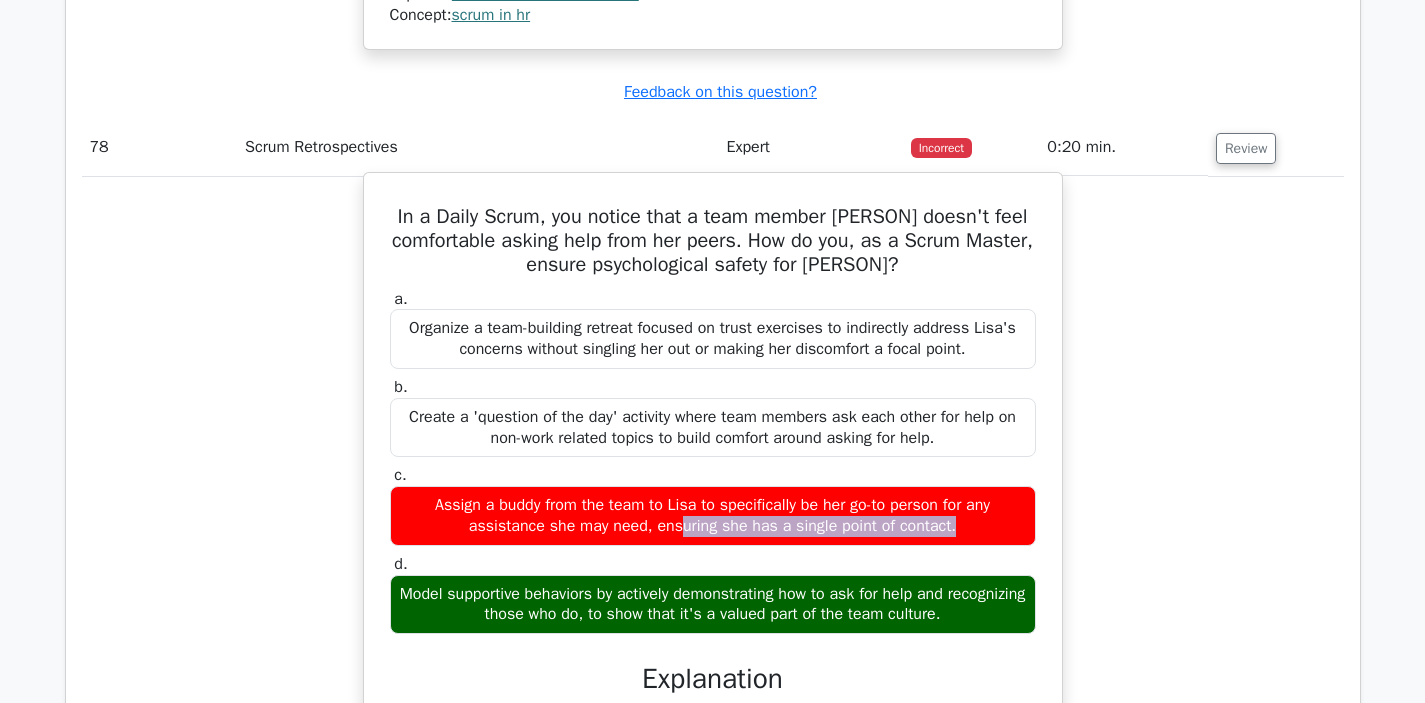 click on "Assign a buddy from the team to Lisa to specifically be her go-to person for any assistance she may need, ensuring she has a single point of contact." at bounding box center [713, 516] 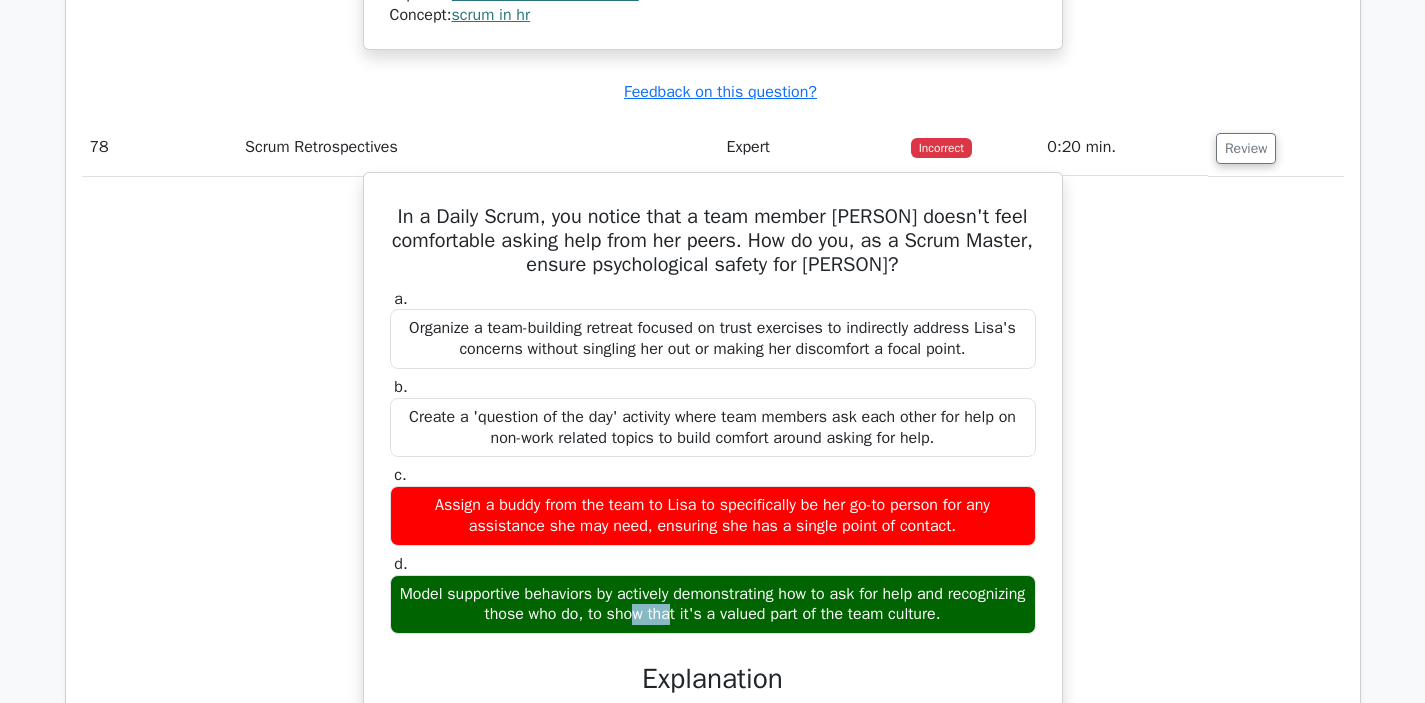 click on "Model supportive behaviors by actively demonstrating how to ask for help and recognizing those who do, to show that it's a valued part of the team culture." at bounding box center [713, 605] 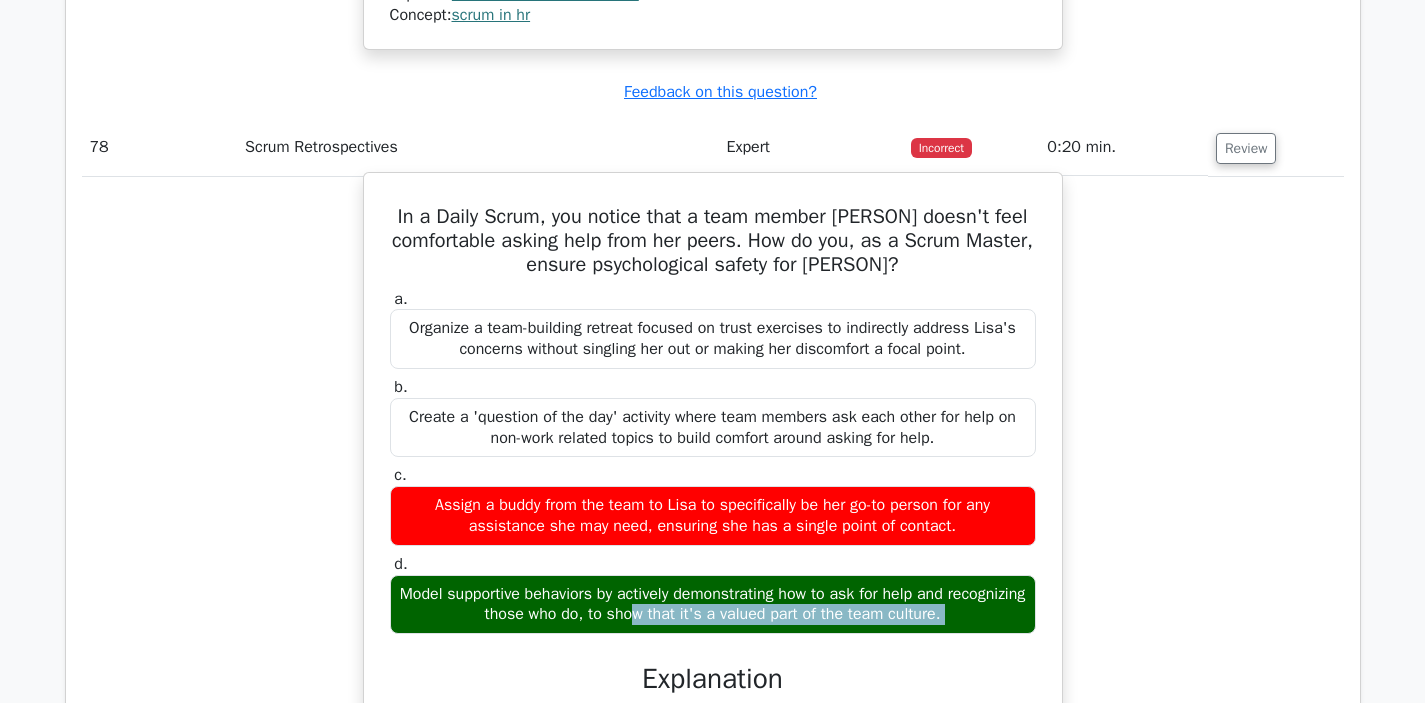 click on "Model supportive behaviors by actively demonstrating how to ask for help and recognizing those who do, to show that it's a valued part of the team culture." at bounding box center [713, 605] 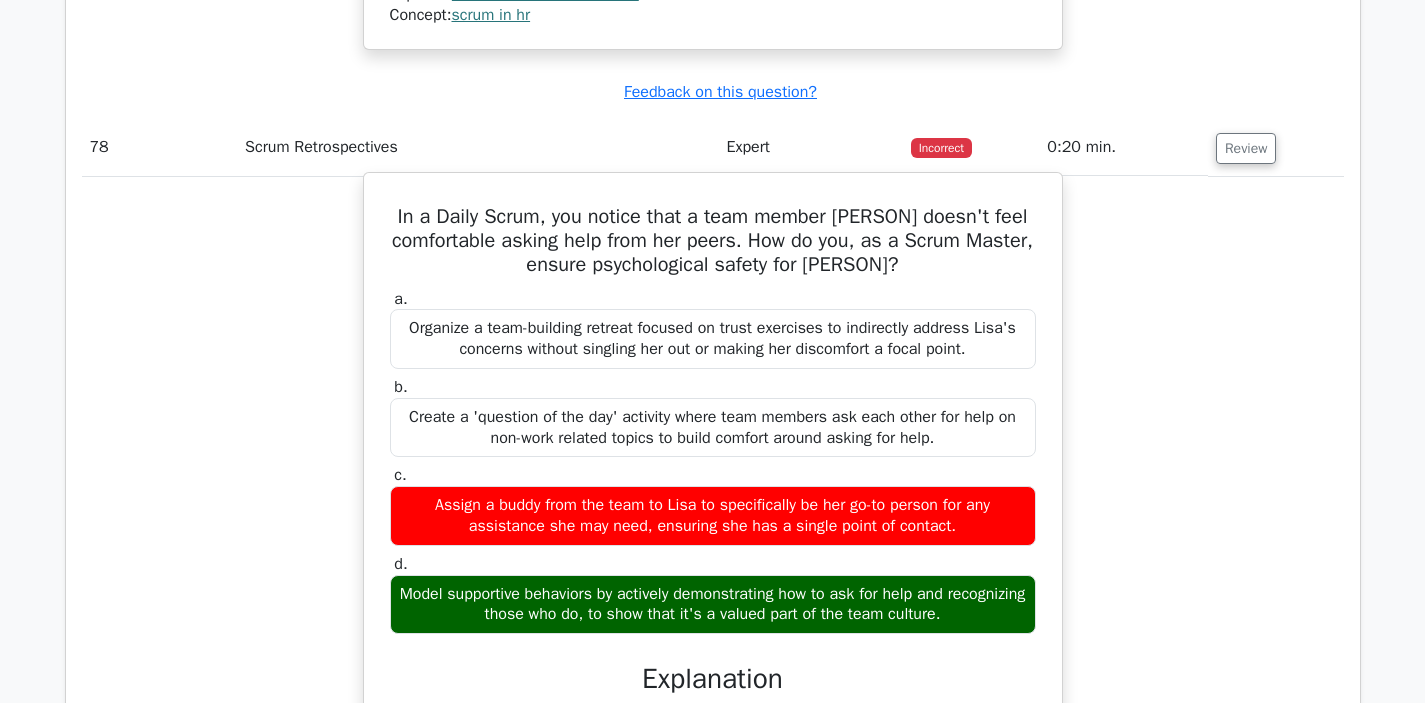 click on "Model supportive behaviors by actively demonstrating how to ask for help and recognizing those who do, to show that it's a valued part of the team culture." at bounding box center (713, 605) 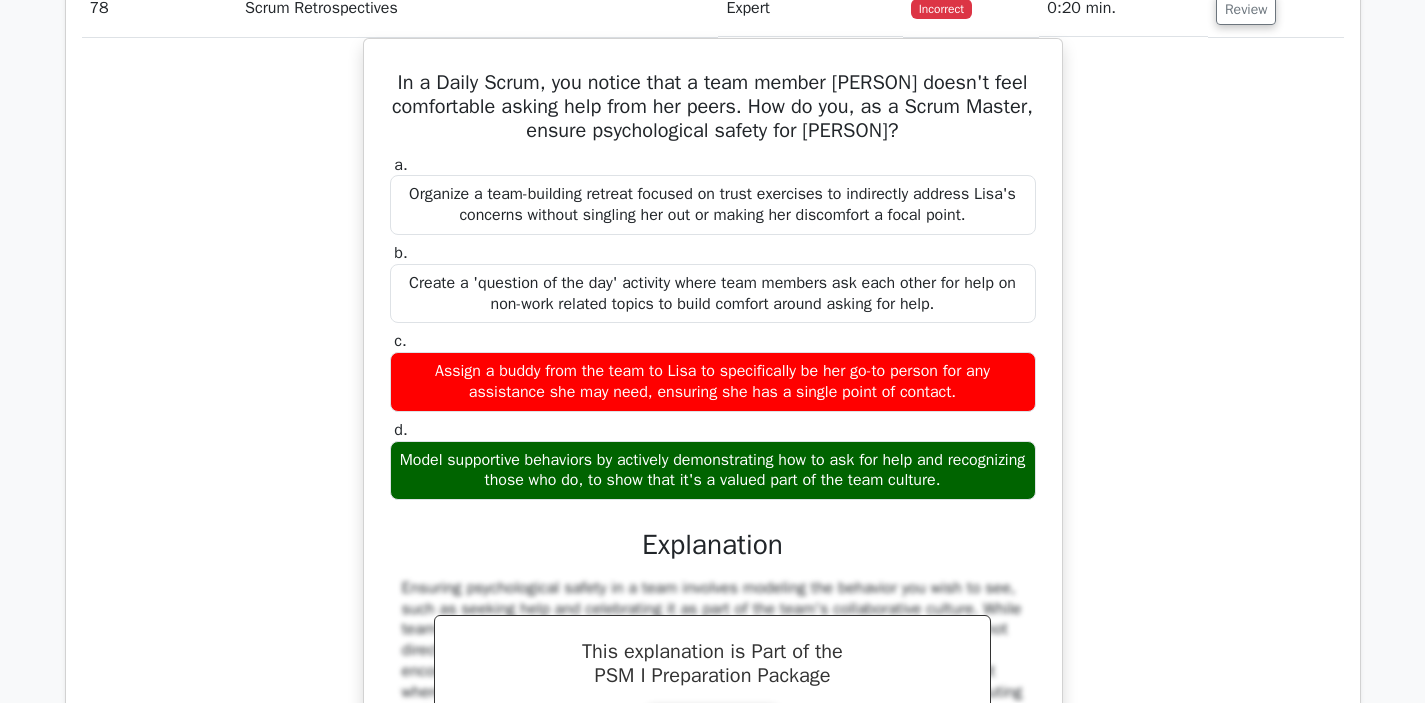 scroll, scrollTop: 8831, scrollLeft: 0, axis: vertical 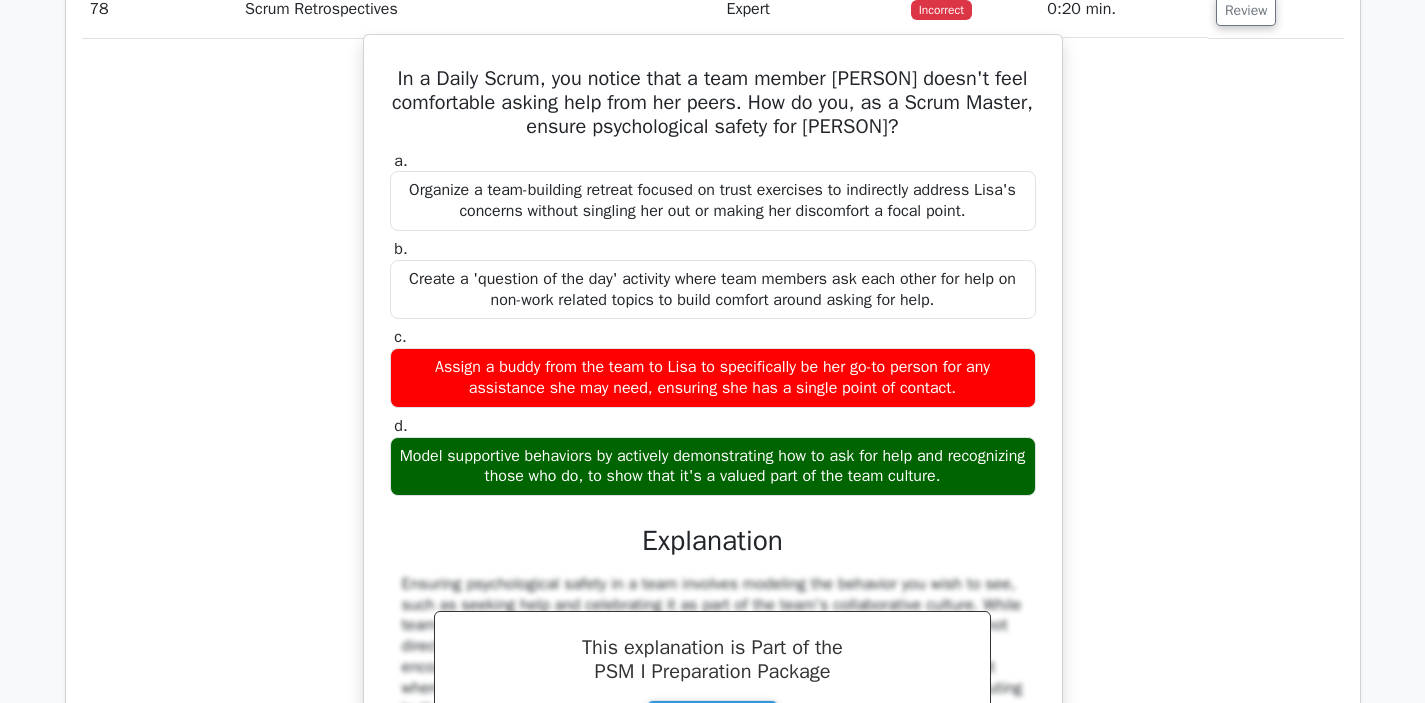 click on "In a Daily Scrum, you notice that a team member Lisa doesn't feel comfortable asking help from her peers. How do you, as a Scrum Master, ensure psychological safety for Lisa?" at bounding box center (713, 103) 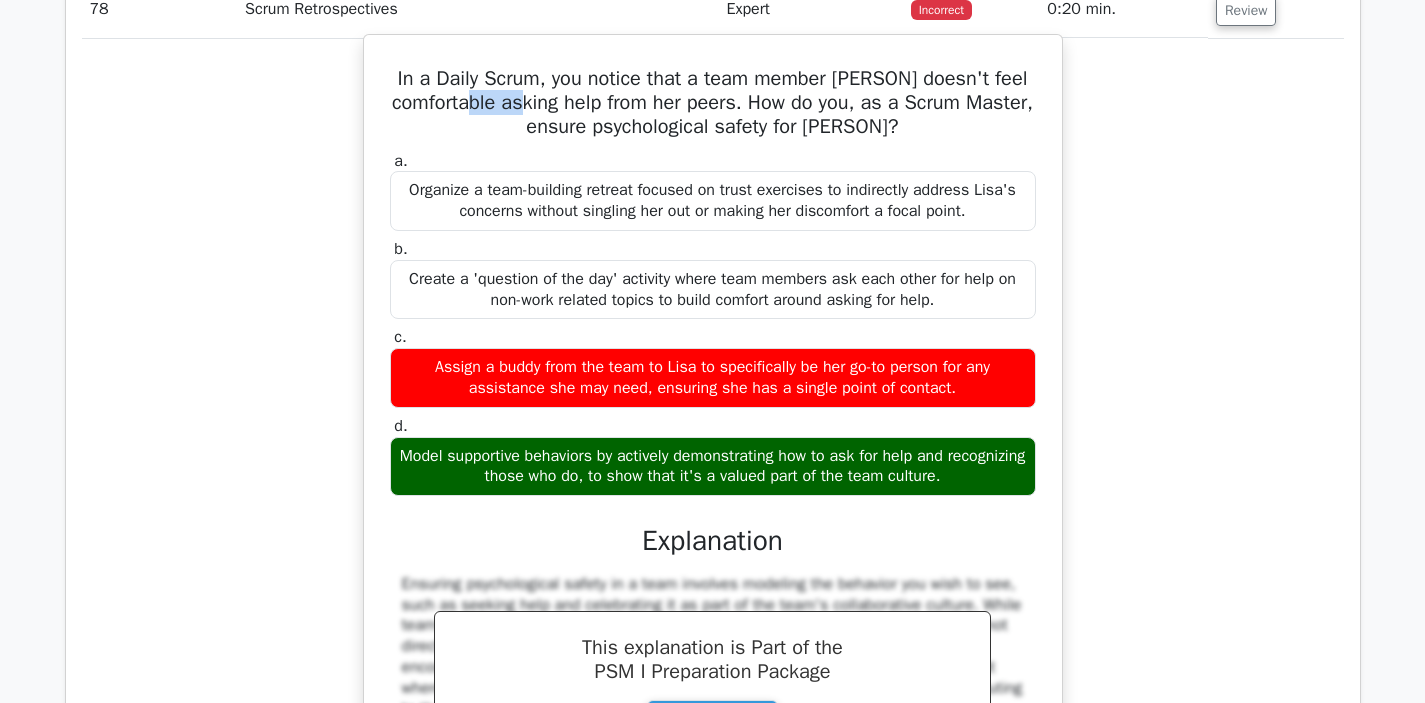 click on "In a Daily Scrum, you notice that a team member Lisa doesn't feel comfortable asking help from her peers. How do you, as a Scrum Master, ensure psychological safety for Lisa?" at bounding box center [713, 103] 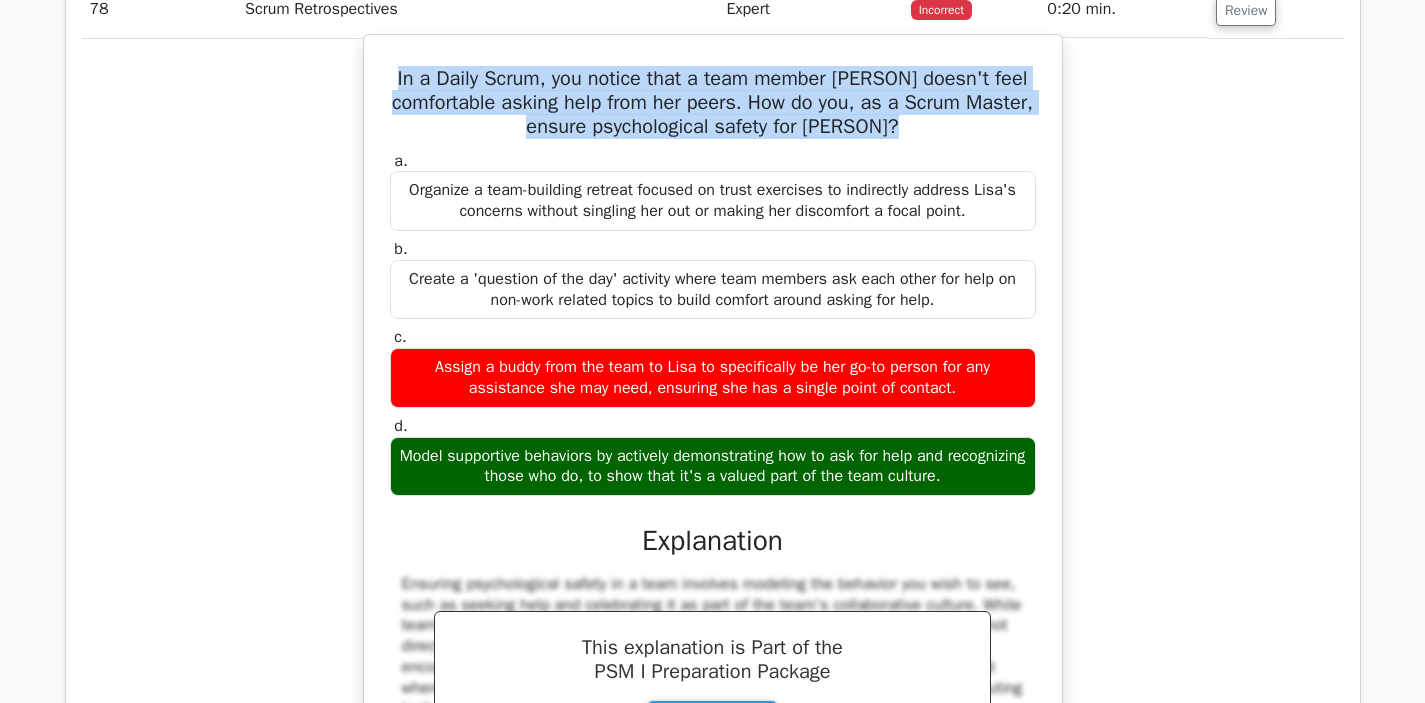 click on "In a Daily Scrum, you notice that a team member Lisa doesn't feel comfortable asking help from her peers. How do you, as a Scrum Master, ensure psychological safety for Lisa?" at bounding box center (713, 103) 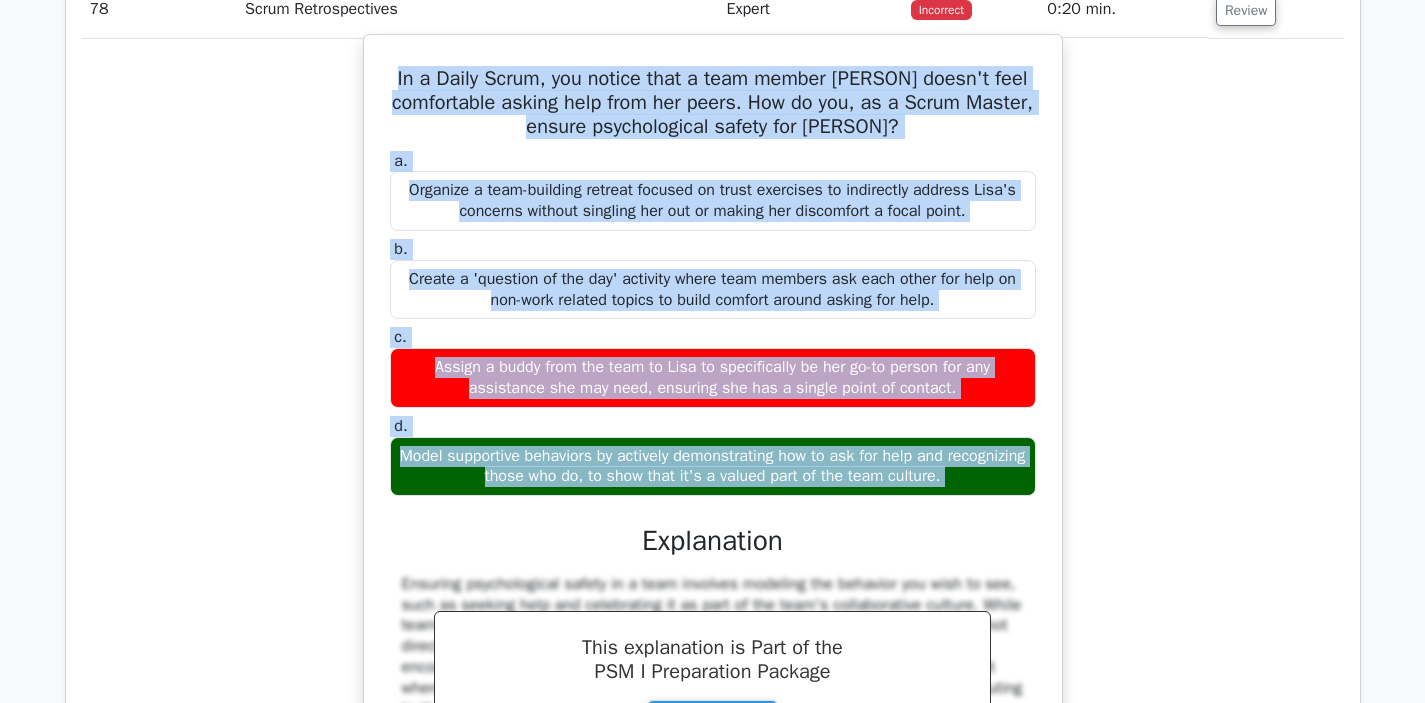 click on "Model supportive behaviors by actively demonstrating how to ask for help and recognizing those who do, to show that it's a valued part of the team culture." at bounding box center [713, 467] 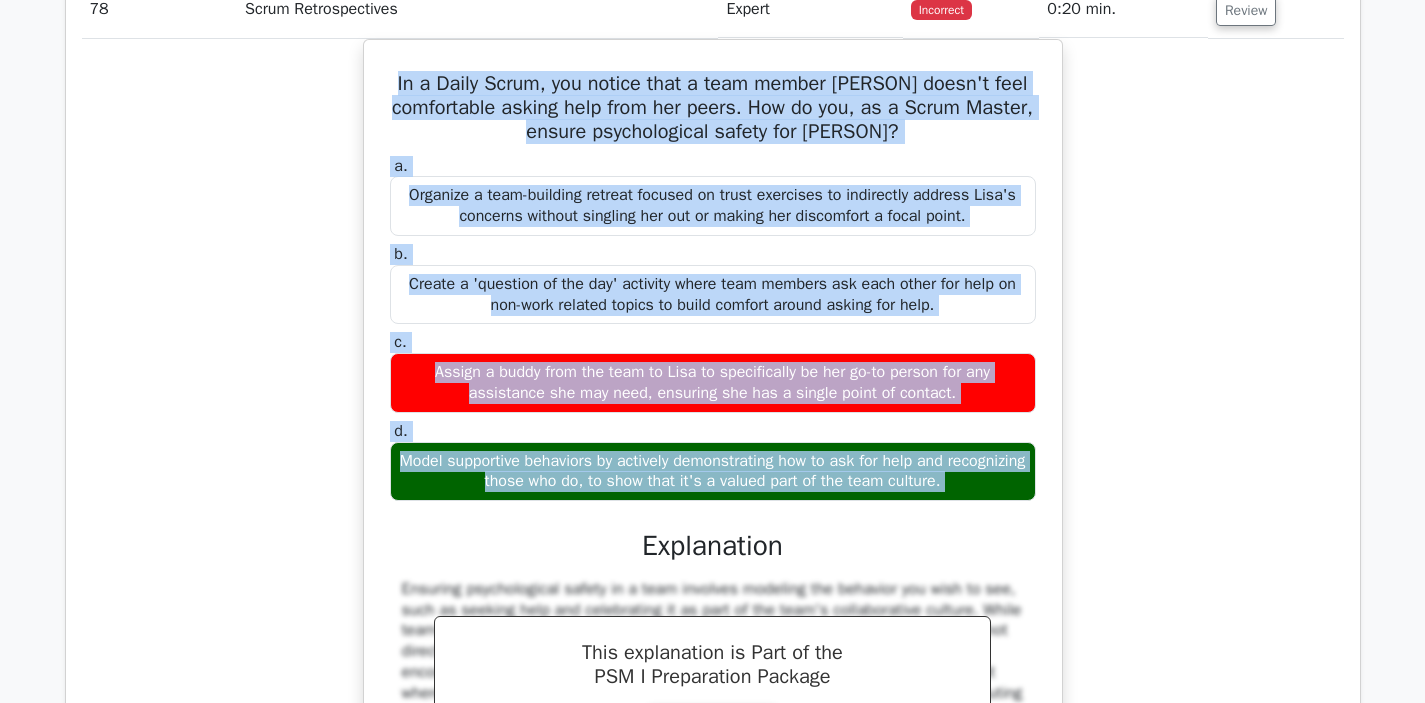 copy on "In a Daily Scrum, you notice that a team member Lisa doesn't feel comfortable asking help from her peers. How do you, as a Scrum Master, ensure psychological safety for Lisa?
a.
Organize a team-building retreat focused on trust exercises to indirectly address Lisa's concerns without singling her out or making her discomfort a focal point.
b.
Create a 'question of the day' activity where team members ask each other for help on non-work related topics to build comfort around asking for help.
c.
Assign a buddy from the team to Lisa to specifically be her go-to person for any assistance she may need, ensuring she has a single point of contact.
d.
Model supportive behaviors by actively demonstrating how to ask for help and recognizing t..." 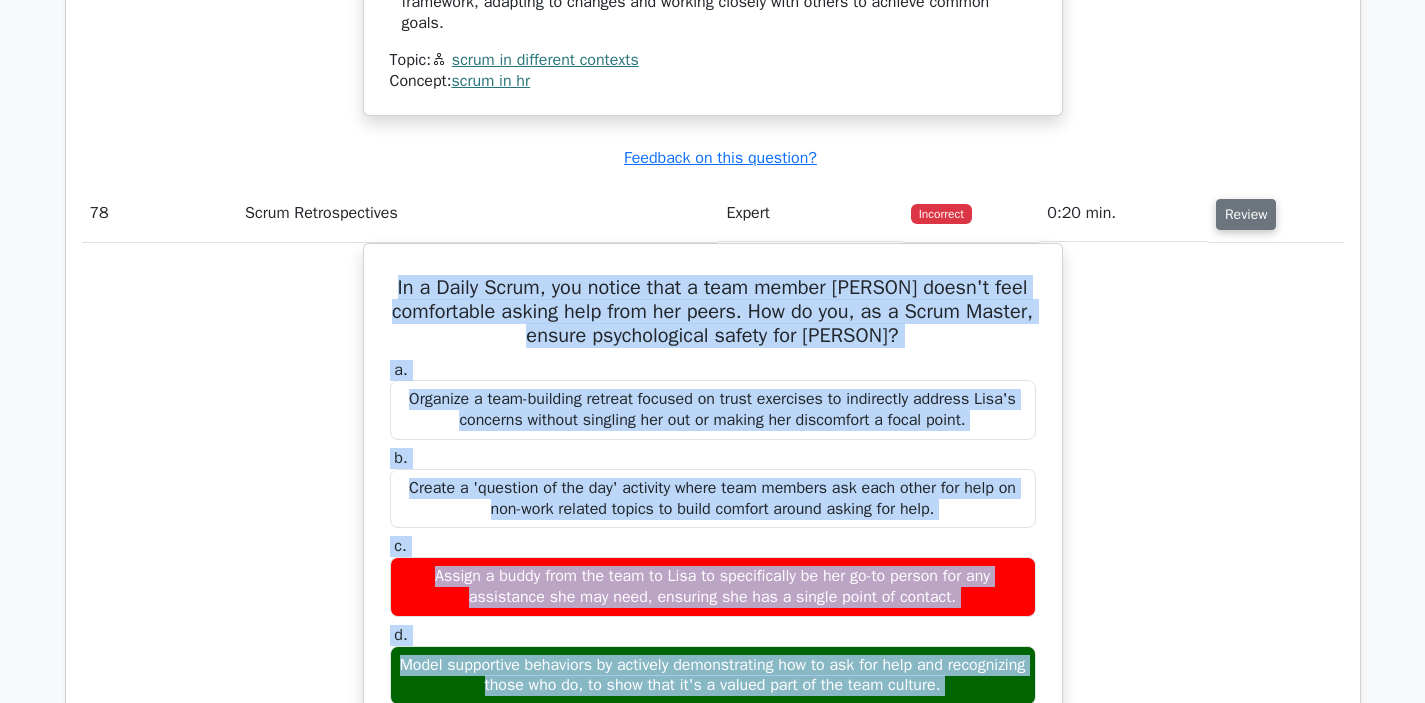 click on "Review" at bounding box center (1246, 214) 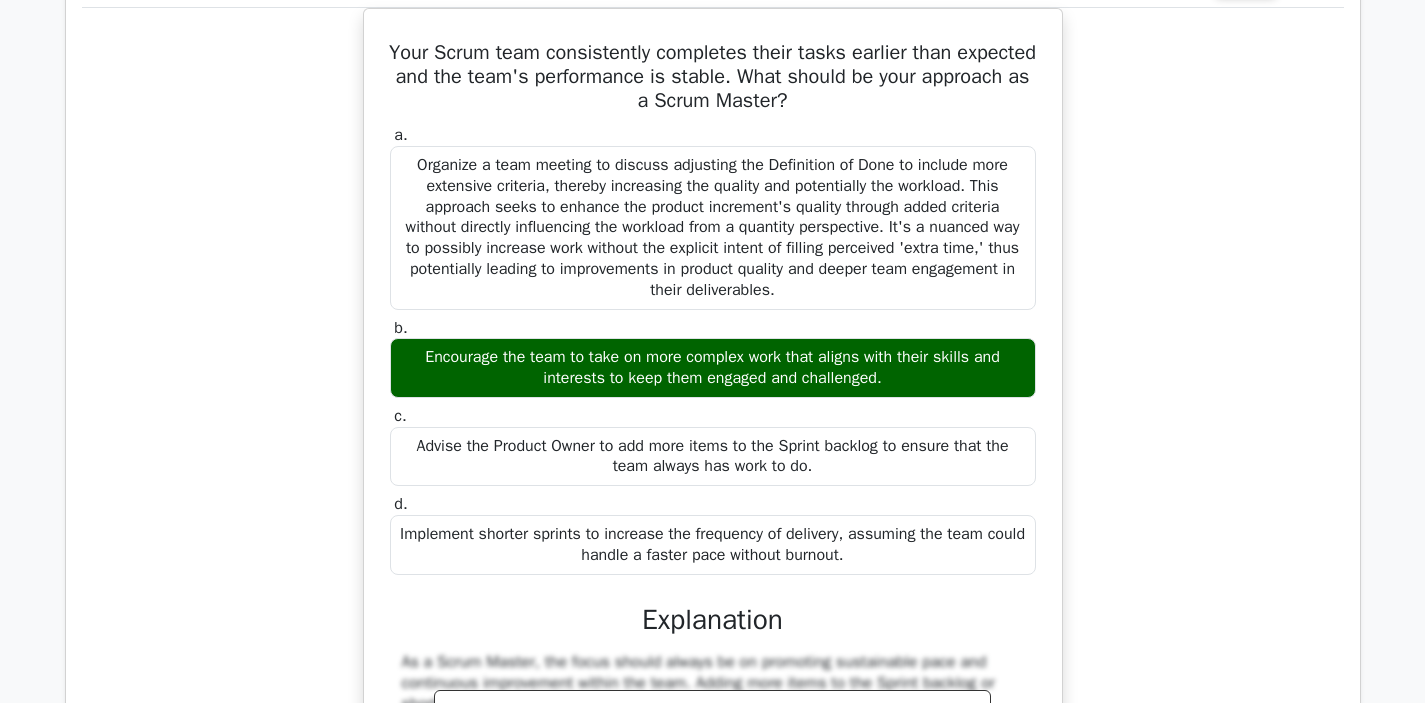 scroll, scrollTop: 6913, scrollLeft: 0, axis: vertical 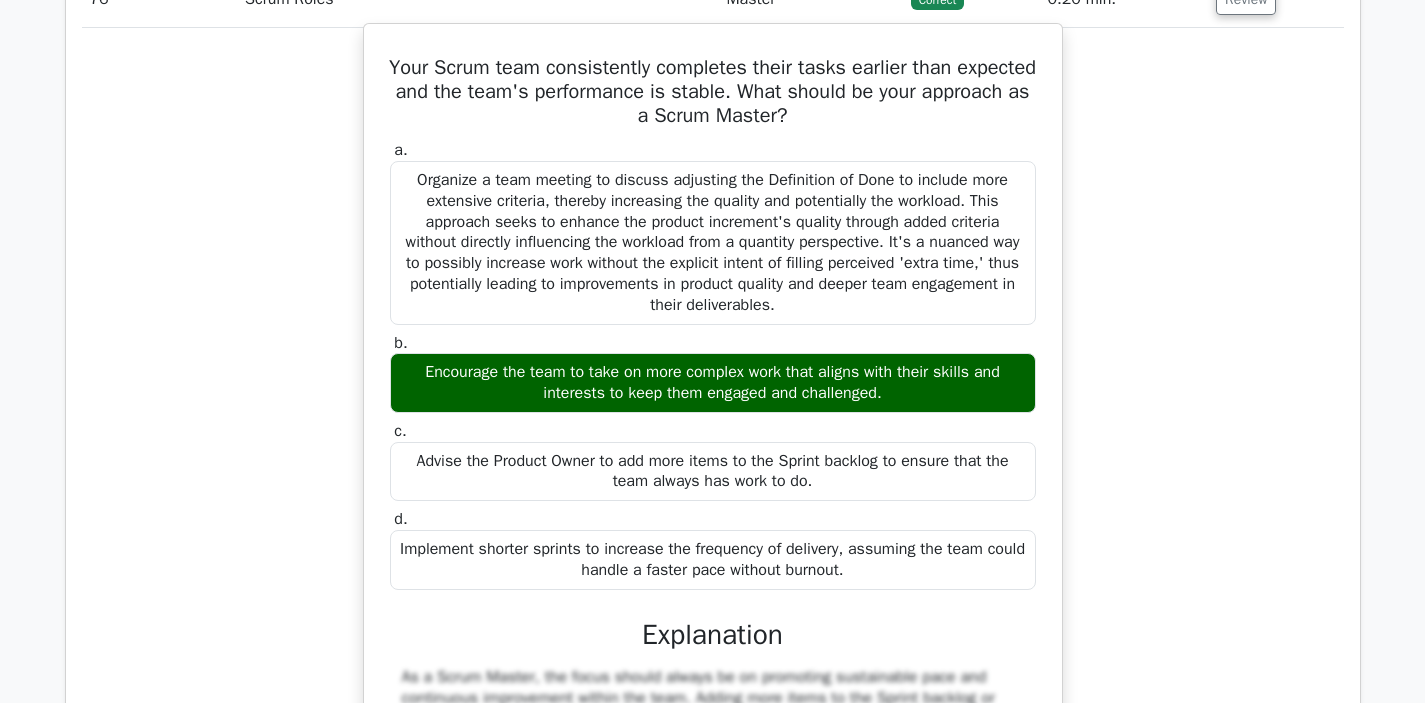 drag, startPoint x: 399, startPoint y: 370, endPoint x: 923, endPoint y: 389, distance: 524.34436 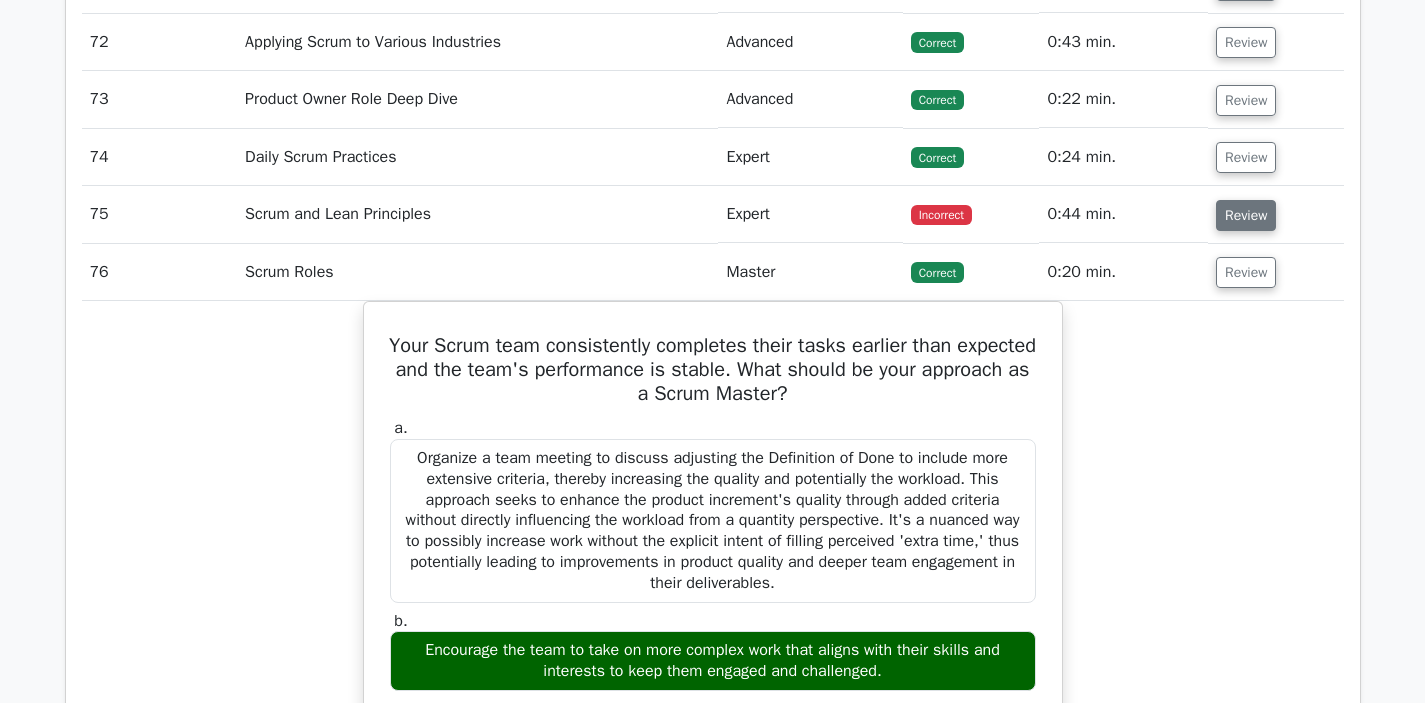 scroll, scrollTop: 6618, scrollLeft: 0, axis: vertical 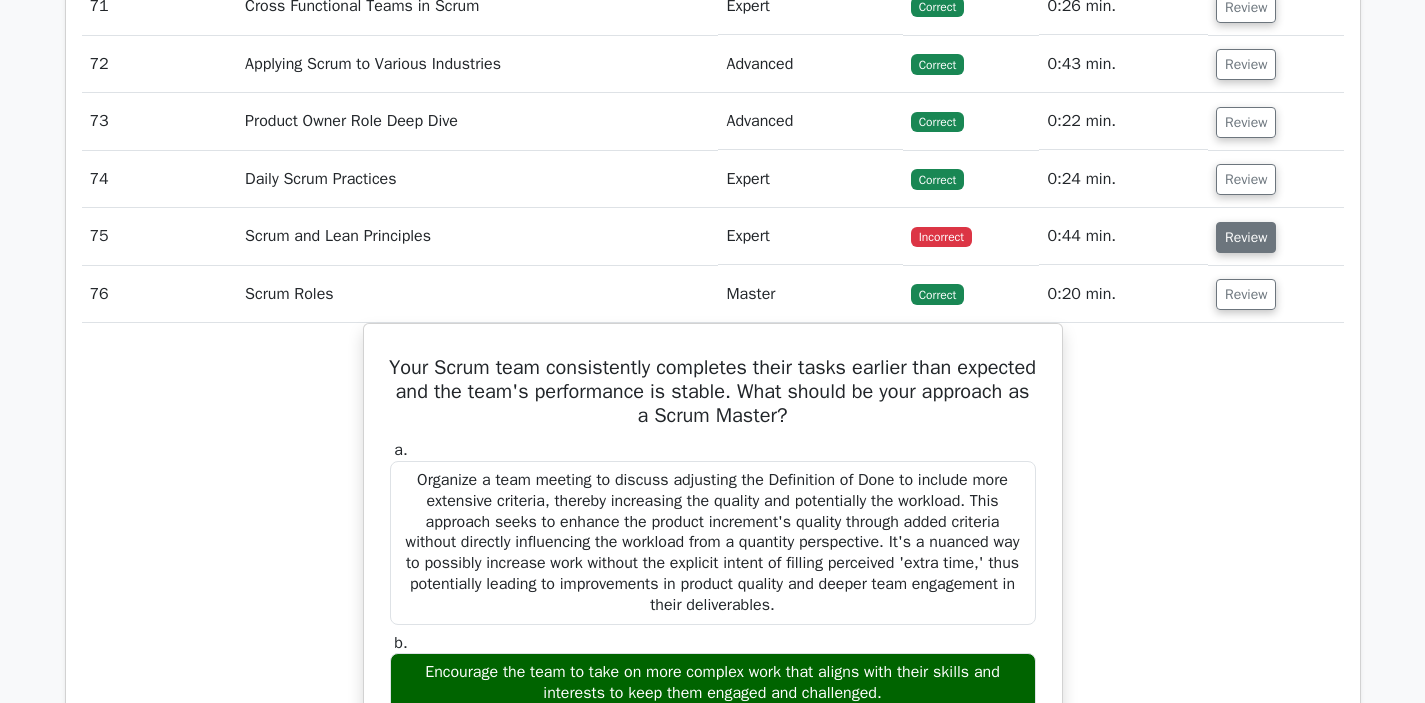 click on "Review" at bounding box center [1246, 237] 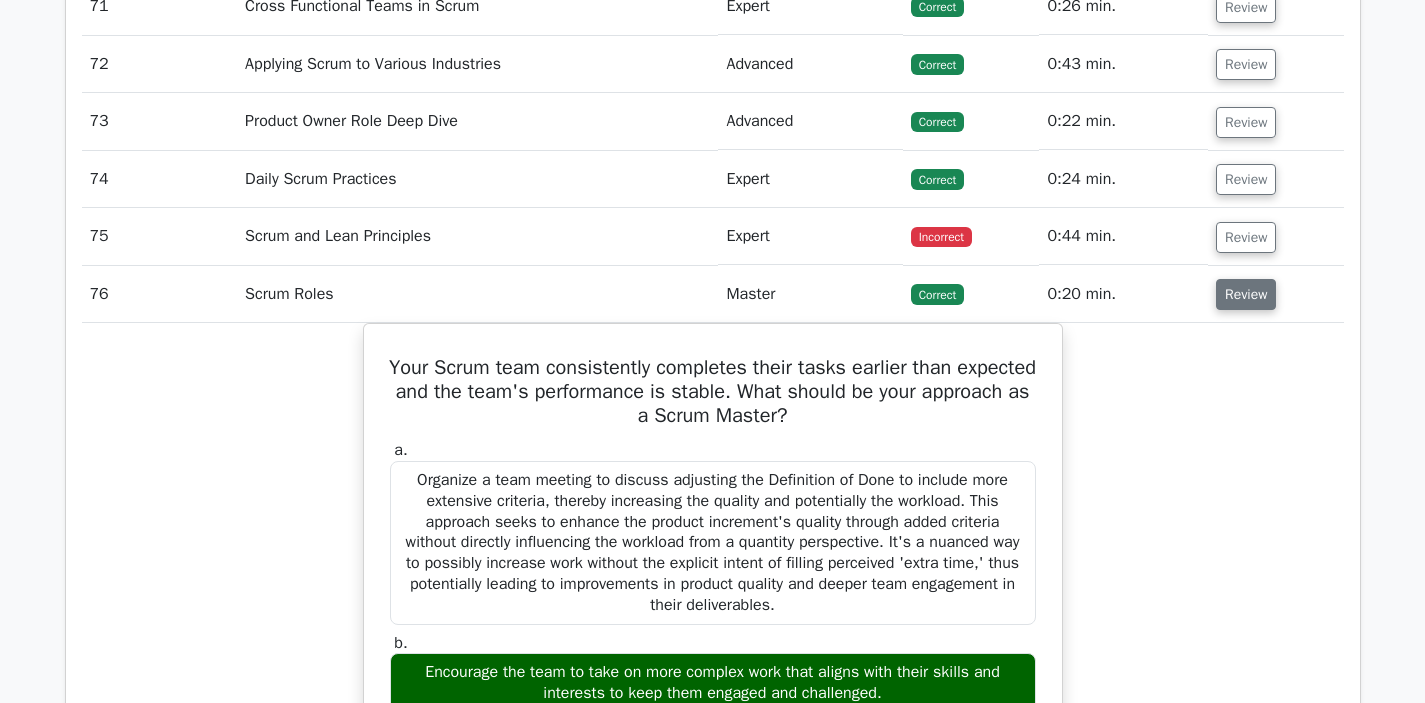 click on "Review" at bounding box center [1246, 294] 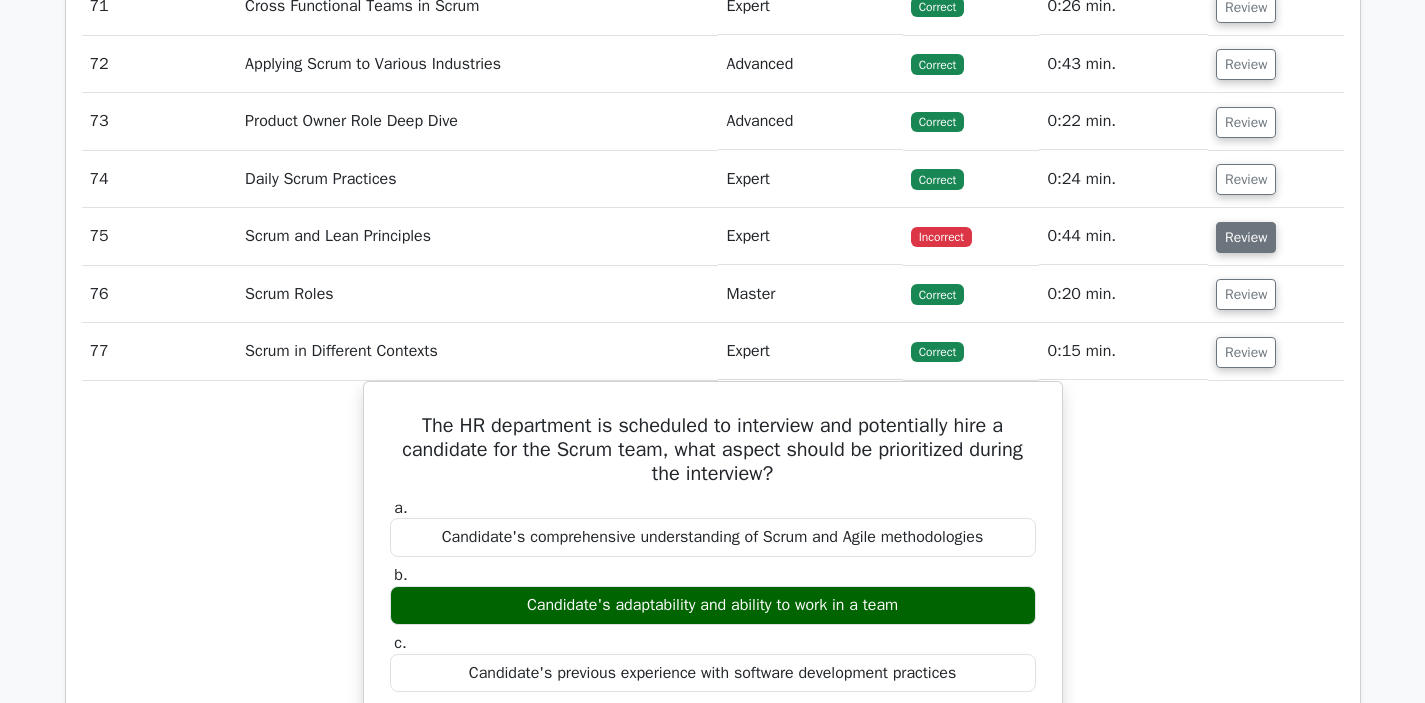 click on "Review" at bounding box center (1246, 237) 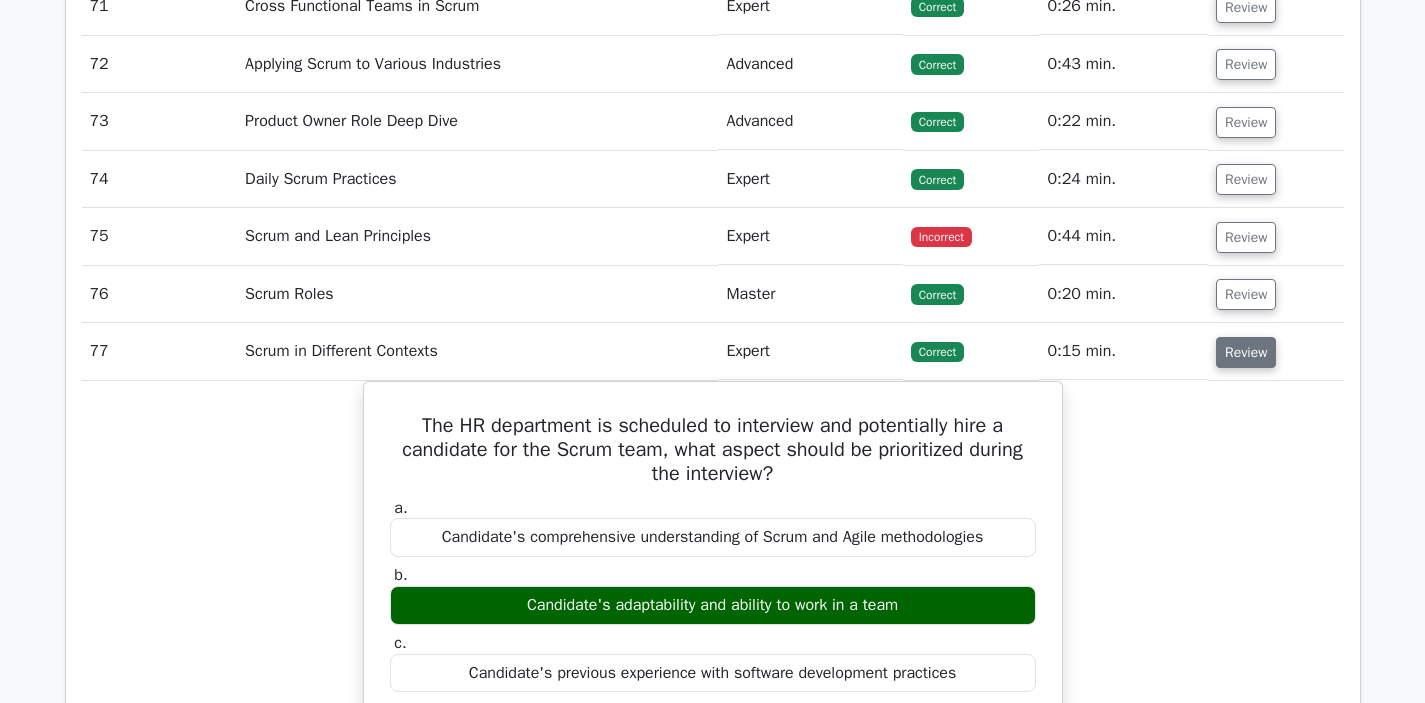 click on "Review" at bounding box center (1246, 352) 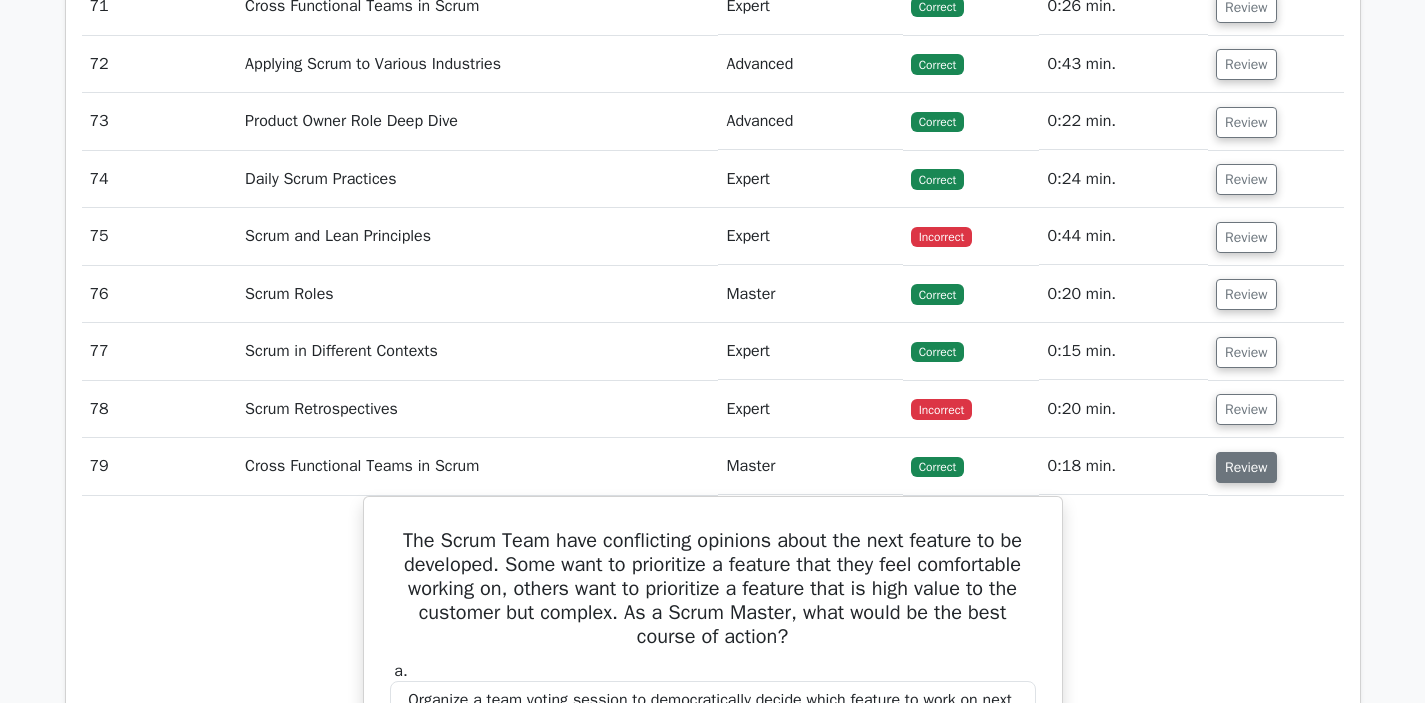 click on "Review" at bounding box center [1246, 467] 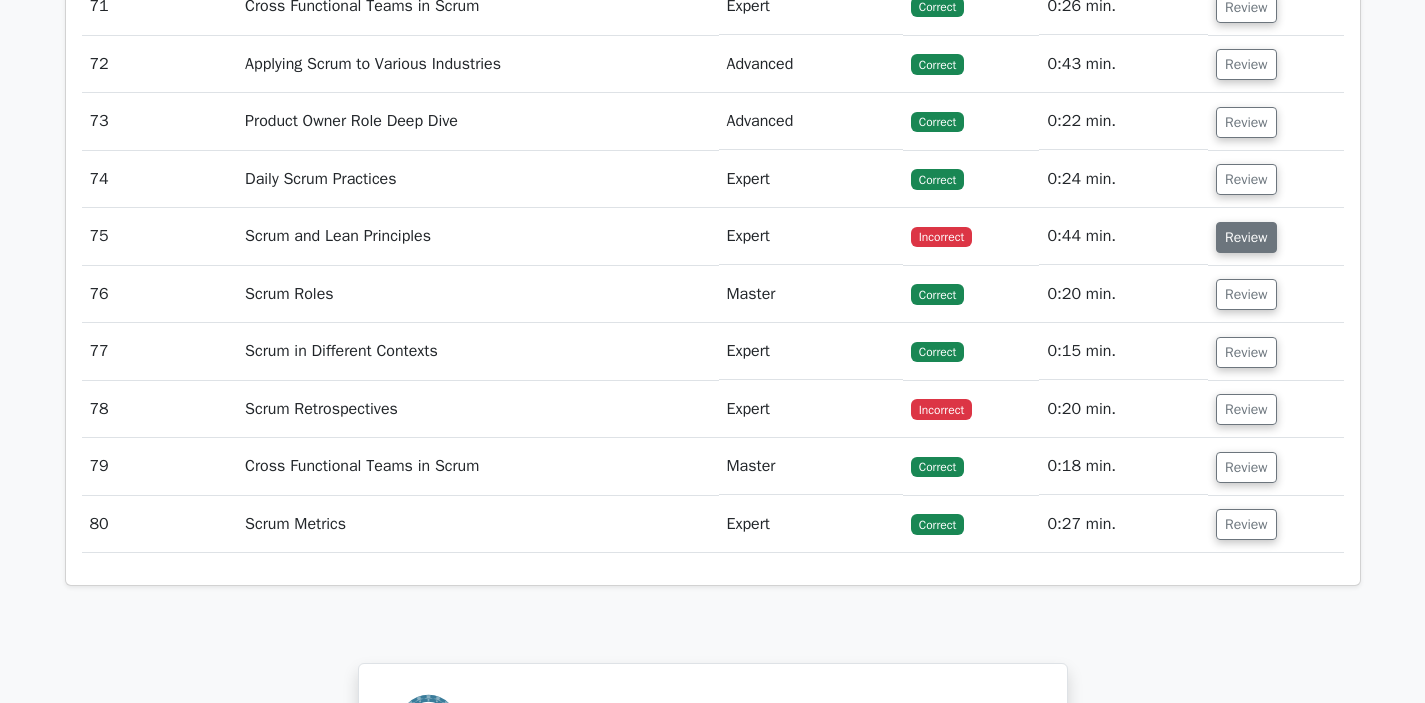 click on "Review" at bounding box center (1246, 237) 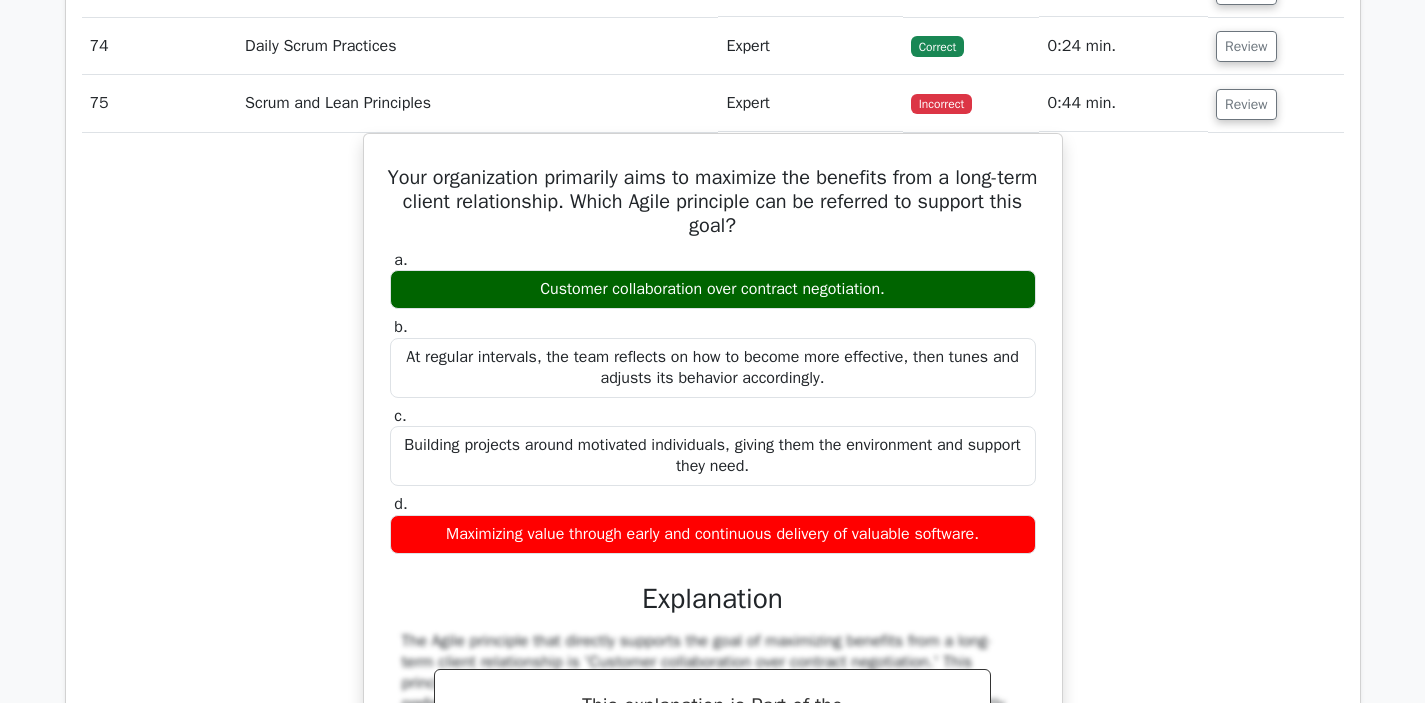 scroll, scrollTop: 6753, scrollLeft: 0, axis: vertical 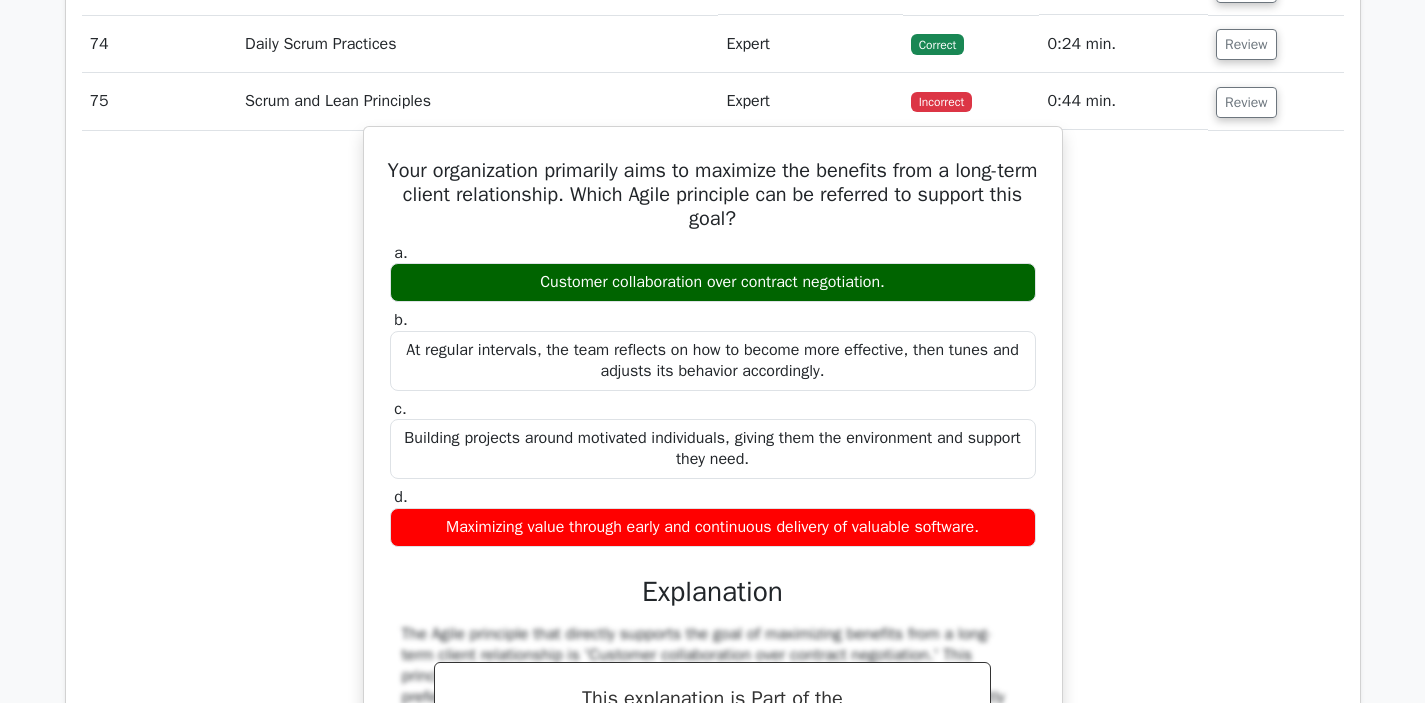 click on "Your organization primarily aims to maximize the benefits from a long-term client relationship. Which Agile principle can be referred to support this goal?" at bounding box center [713, 195] 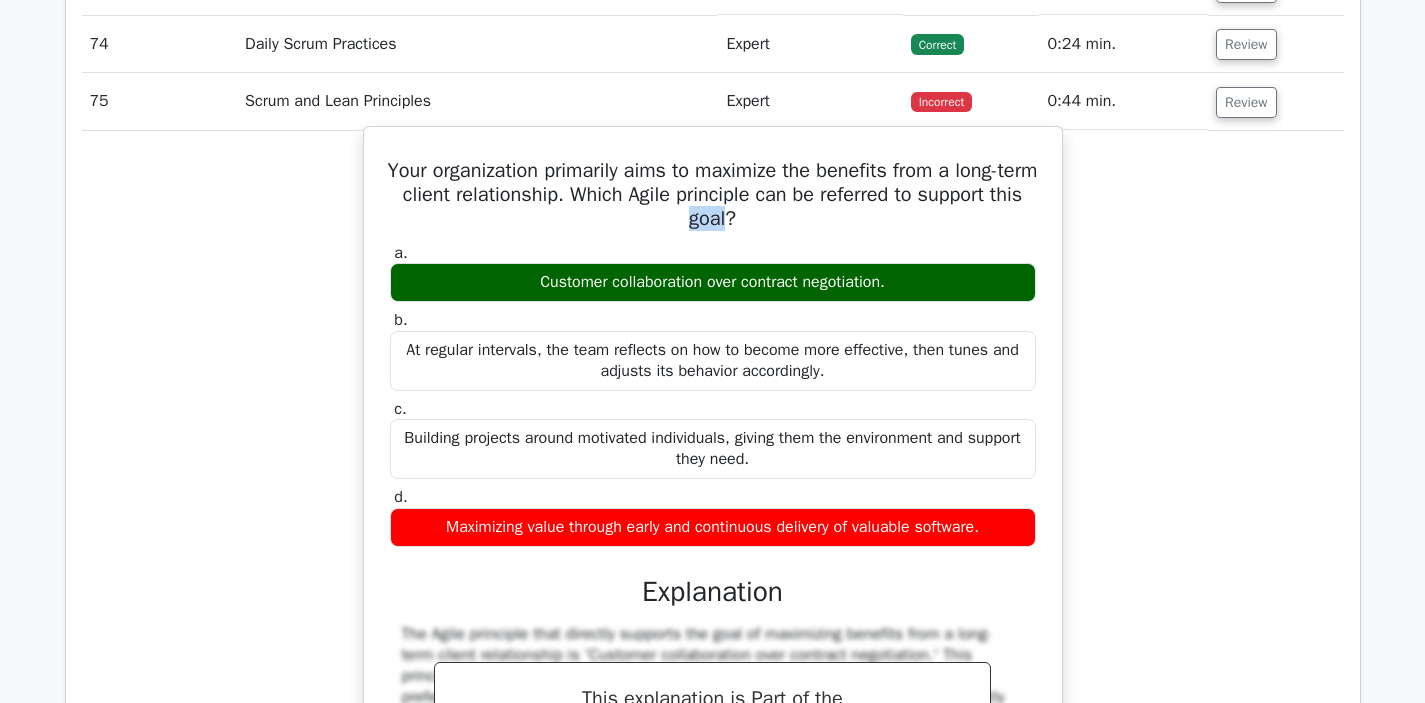 click on "Your organization primarily aims to maximize the benefits from a long-term client relationship. Which Agile principle can be referred to support this goal?" at bounding box center (713, 195) 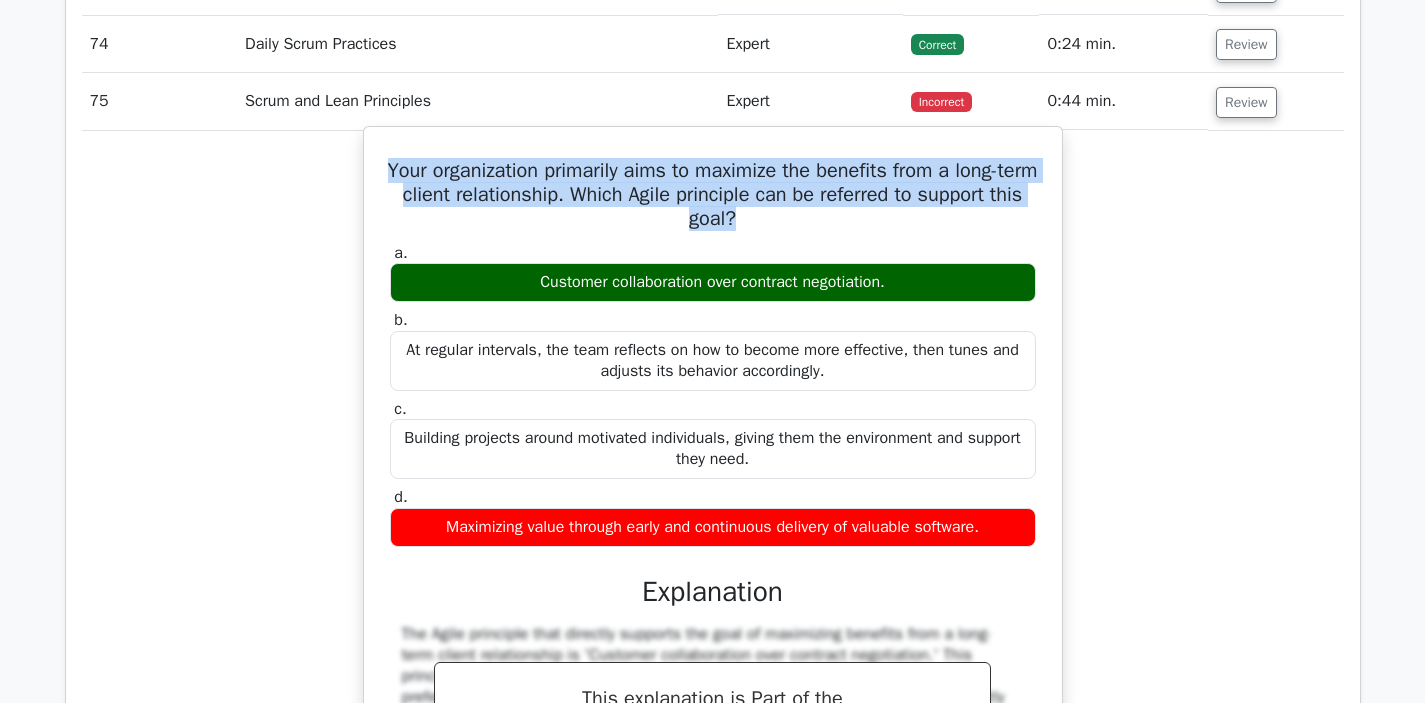 click on "Your organization primarily aims to maximize the benefits from a long-term client relationship. Which Agile principle can be referred to support this goal?" at bounding box center (713, 195) 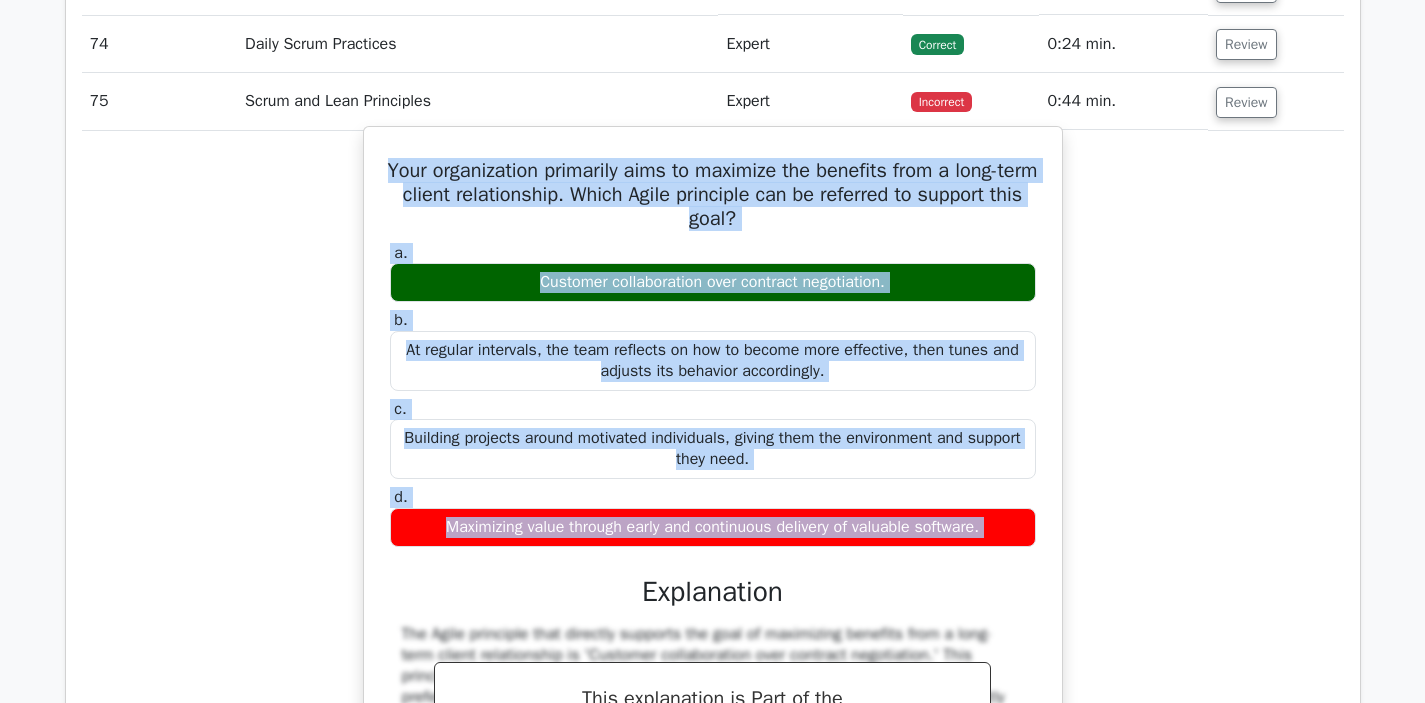 click on "Maximizing value through early and continuous delivery of valuable software." at bounding box center [713, 527] 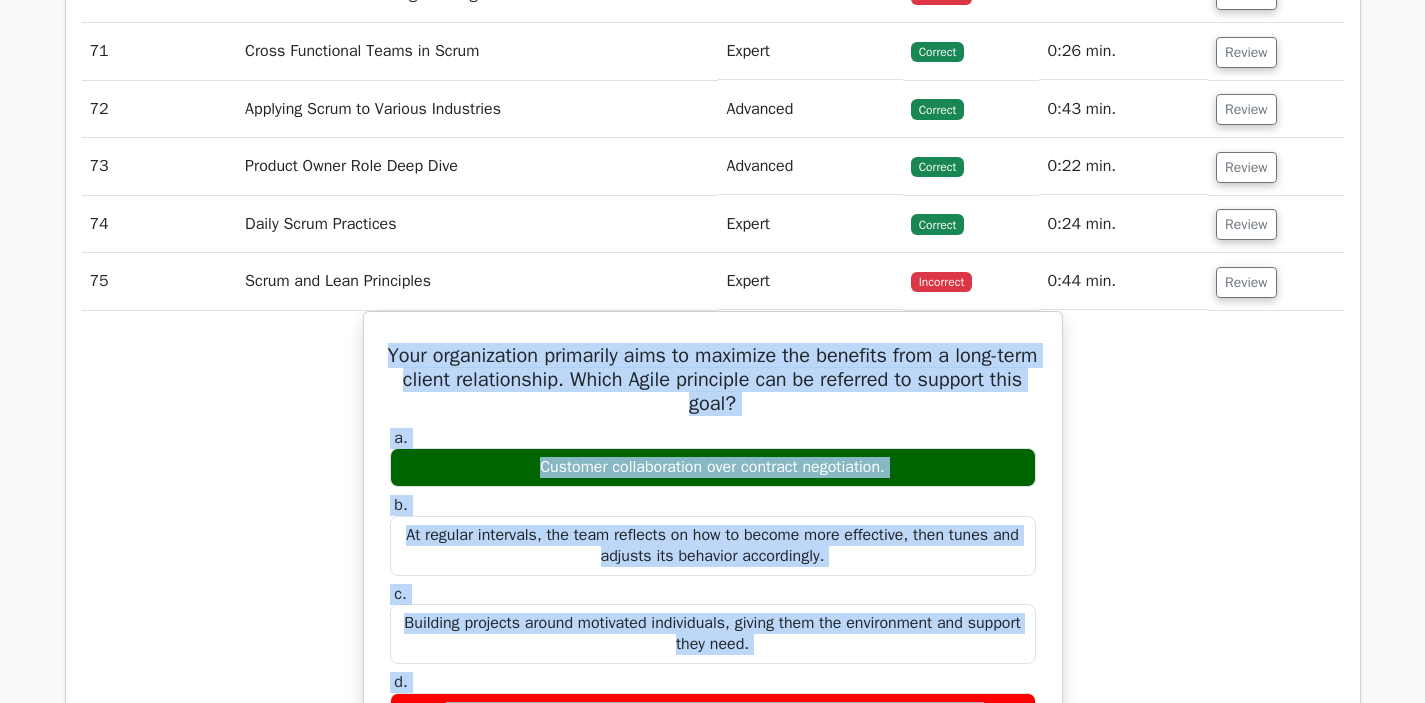 scroll, scrollTop: 6366, scrollLeft: 0, axis: vertical 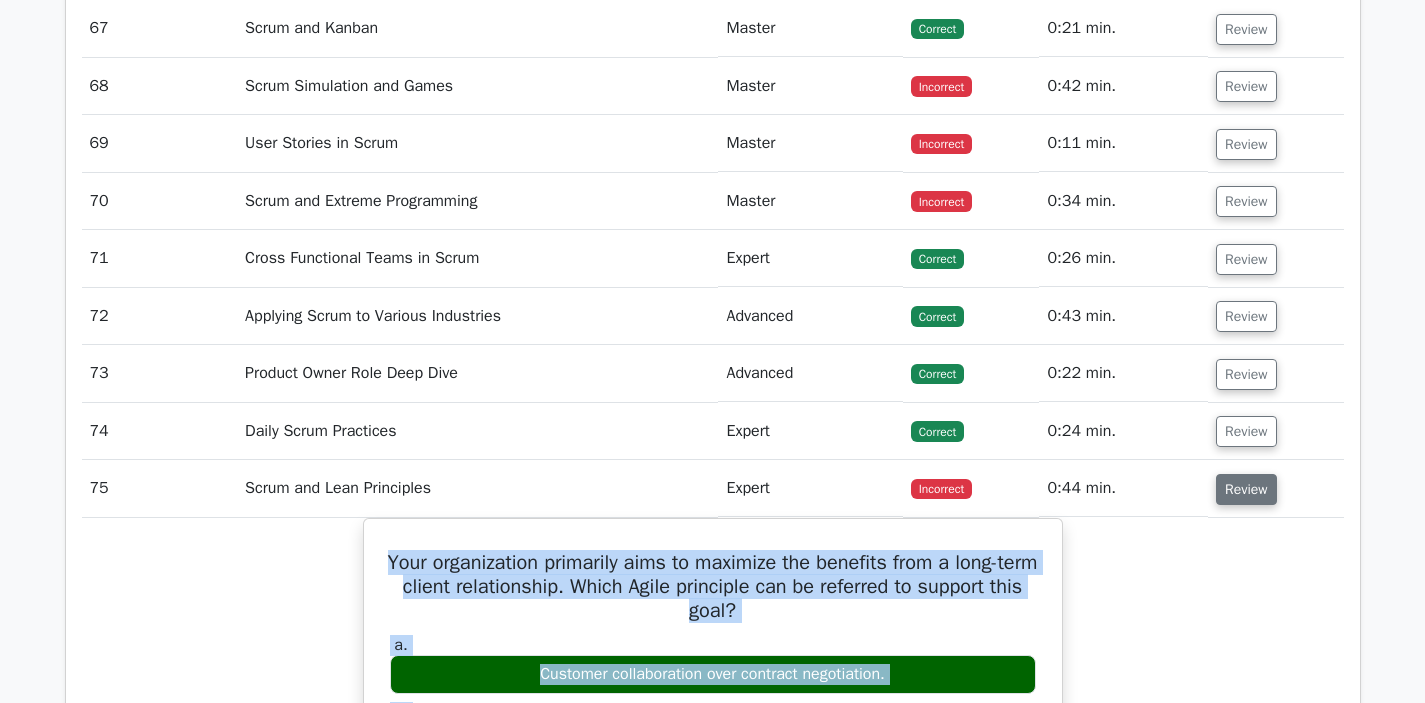 click on "Review" at bounding box center (1246, 489) 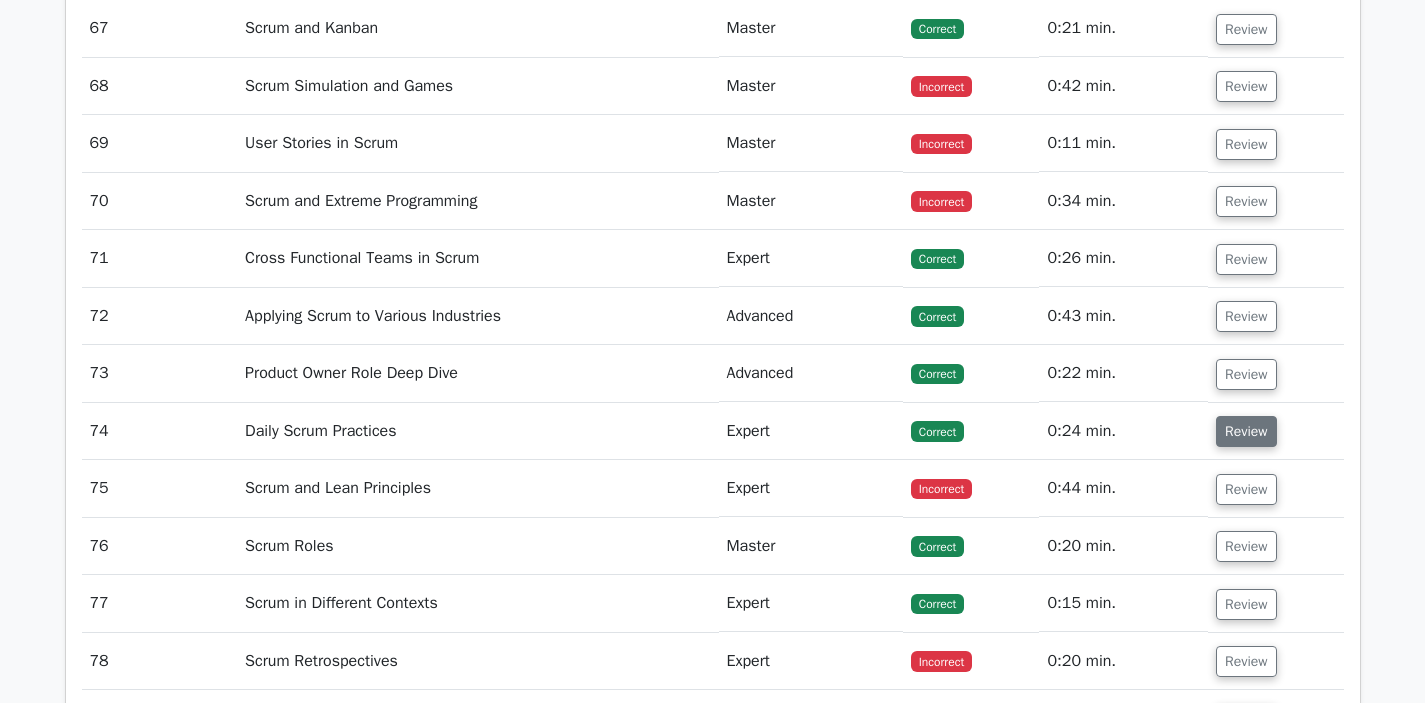 click on "Review" at bounding box center [1246, 431] 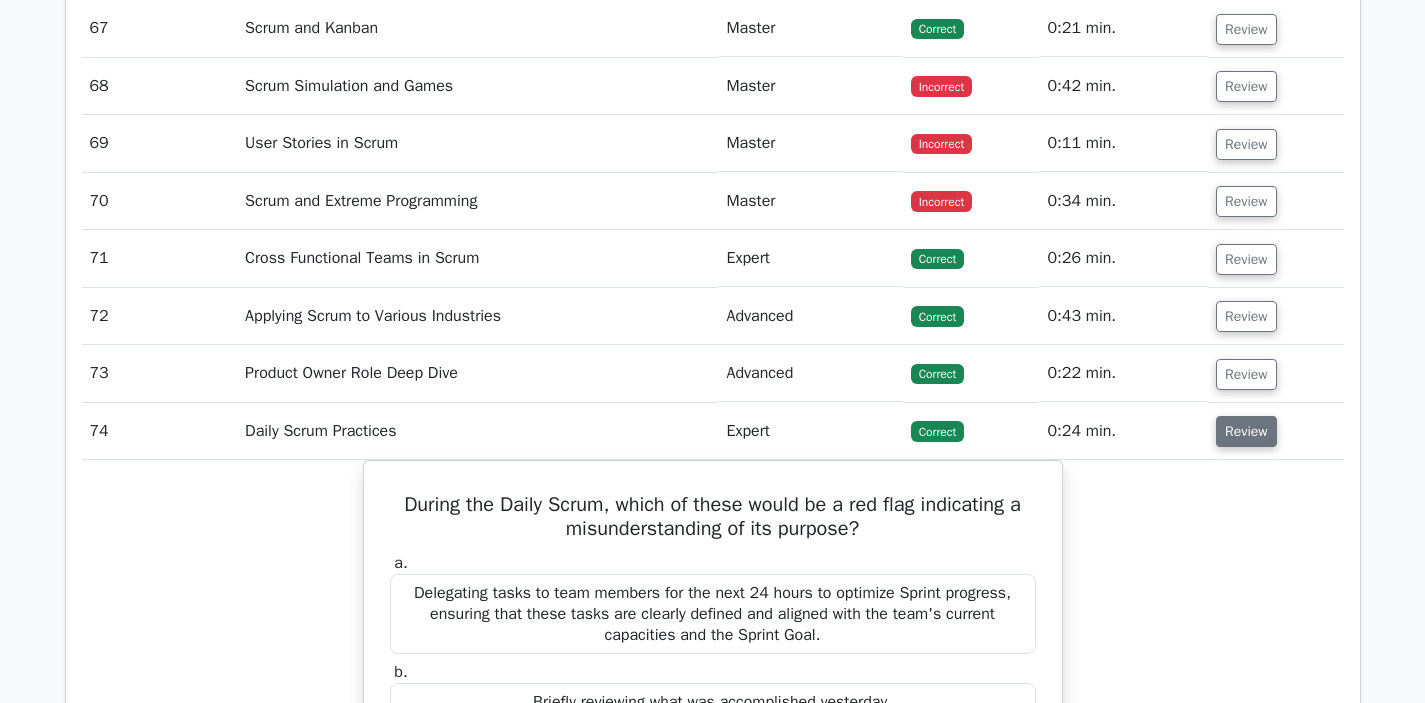 click on "Review" at bounding box center (1246, 431) 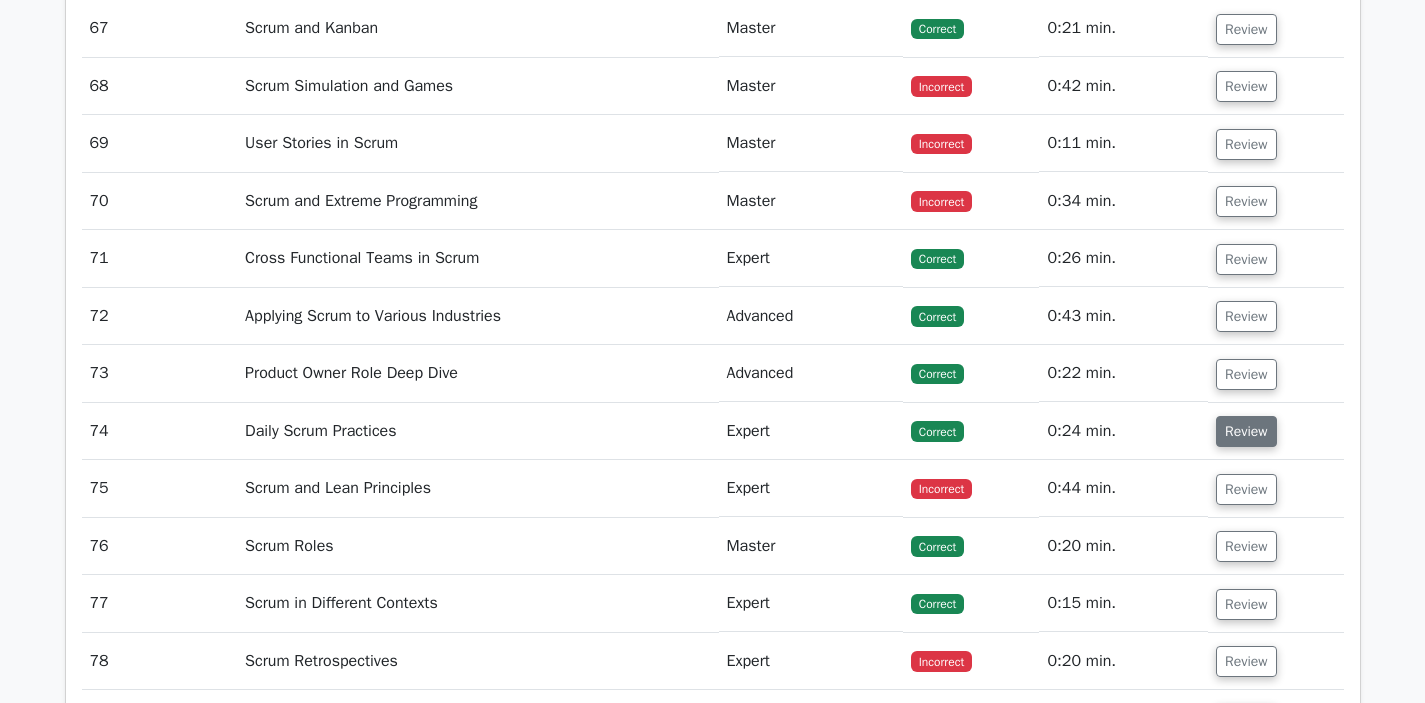 click on "Review" at bounding box center [1246, 431] 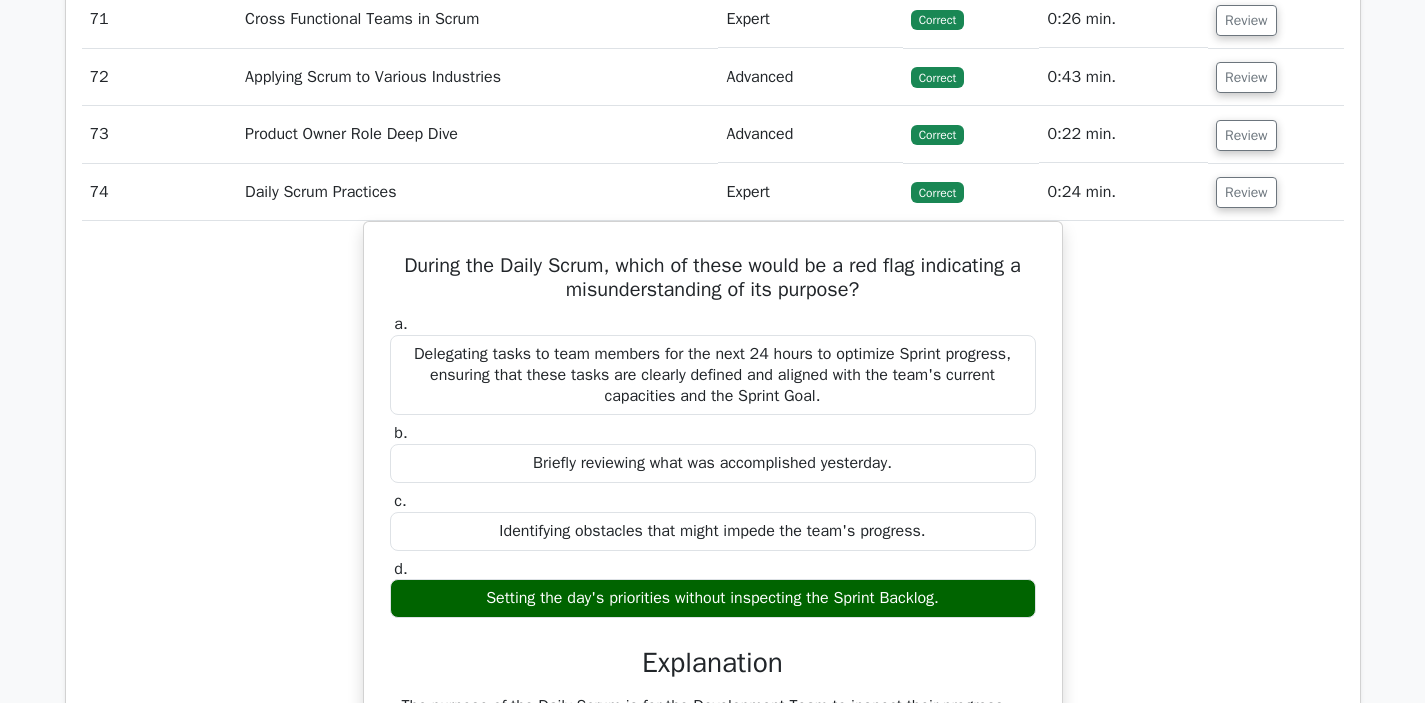 scroll, scrollTop: 6670, scrollLeft: 0, axis: vertical 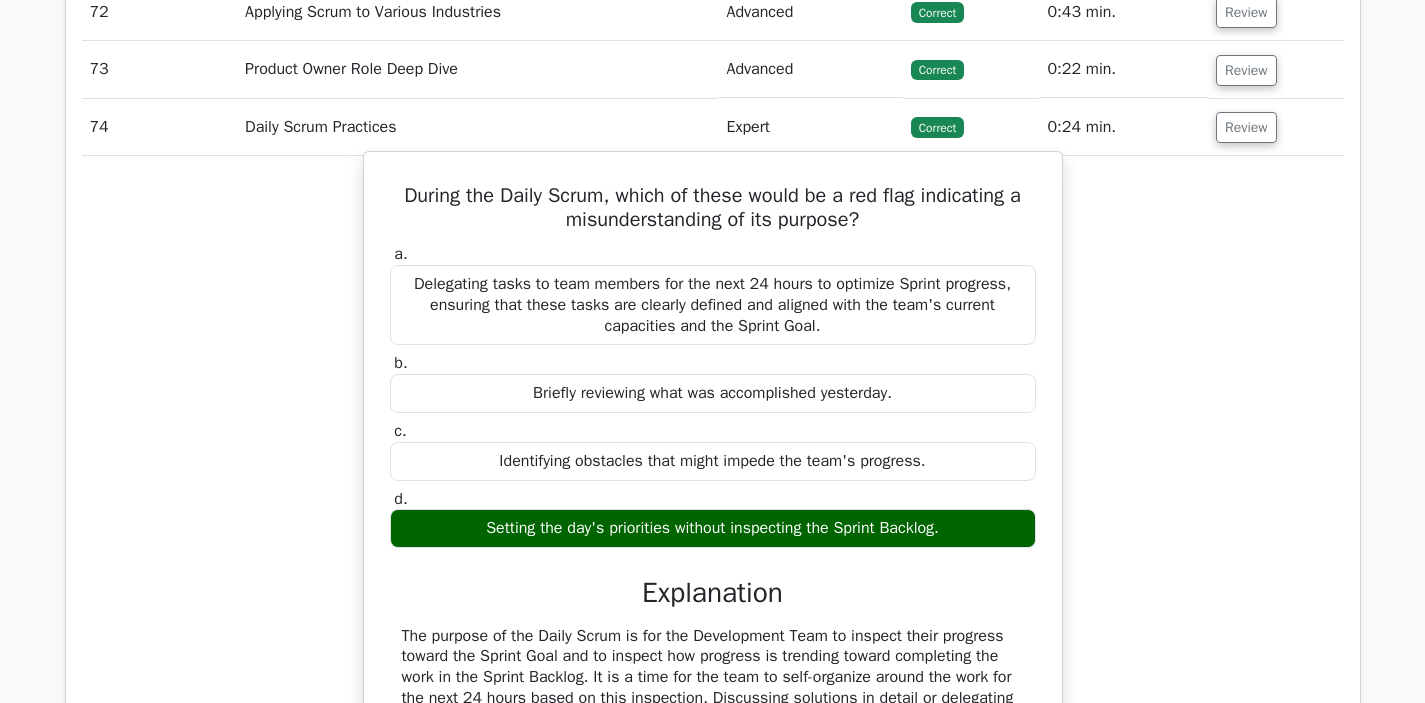 drag, startPoint x: 476, startPoint y: 533, endPoint x: 935, endPoint y: 531, distance: 459.00436 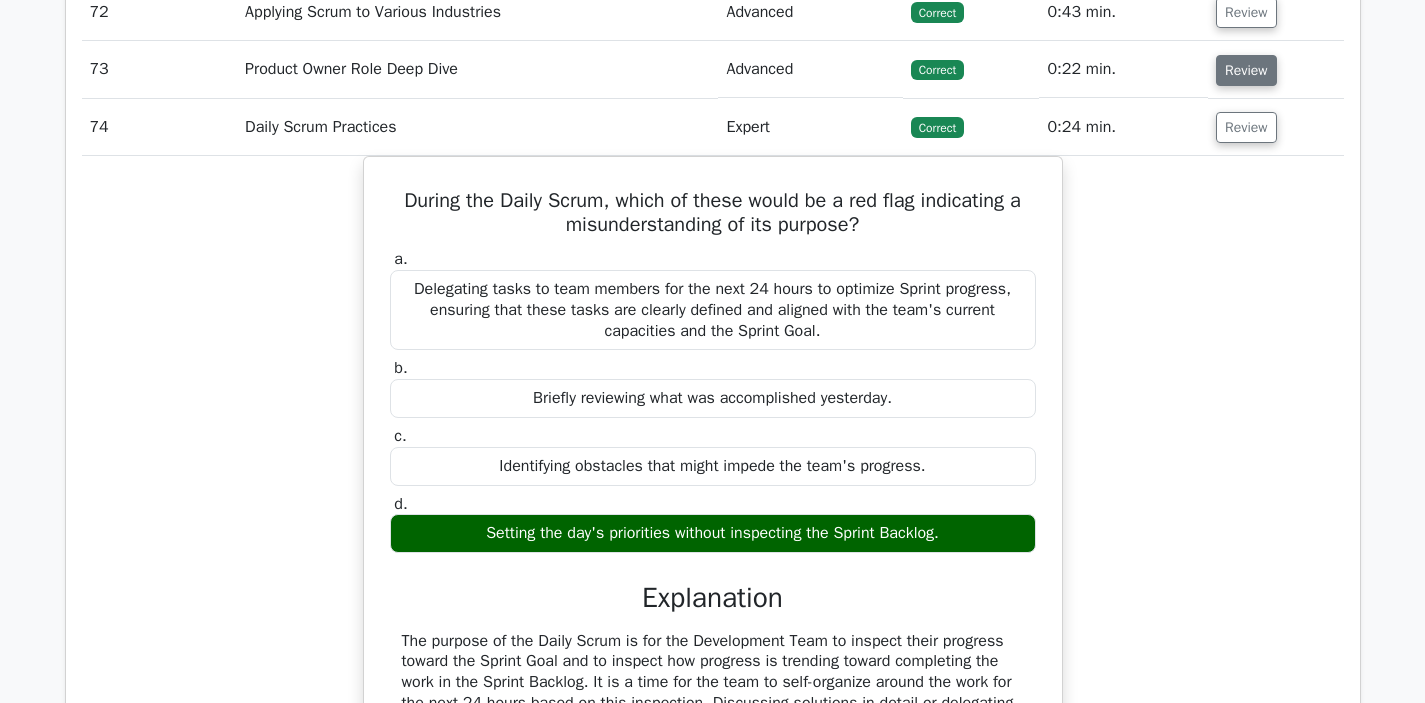 click on "Review" at bounding box center (1246, 70) 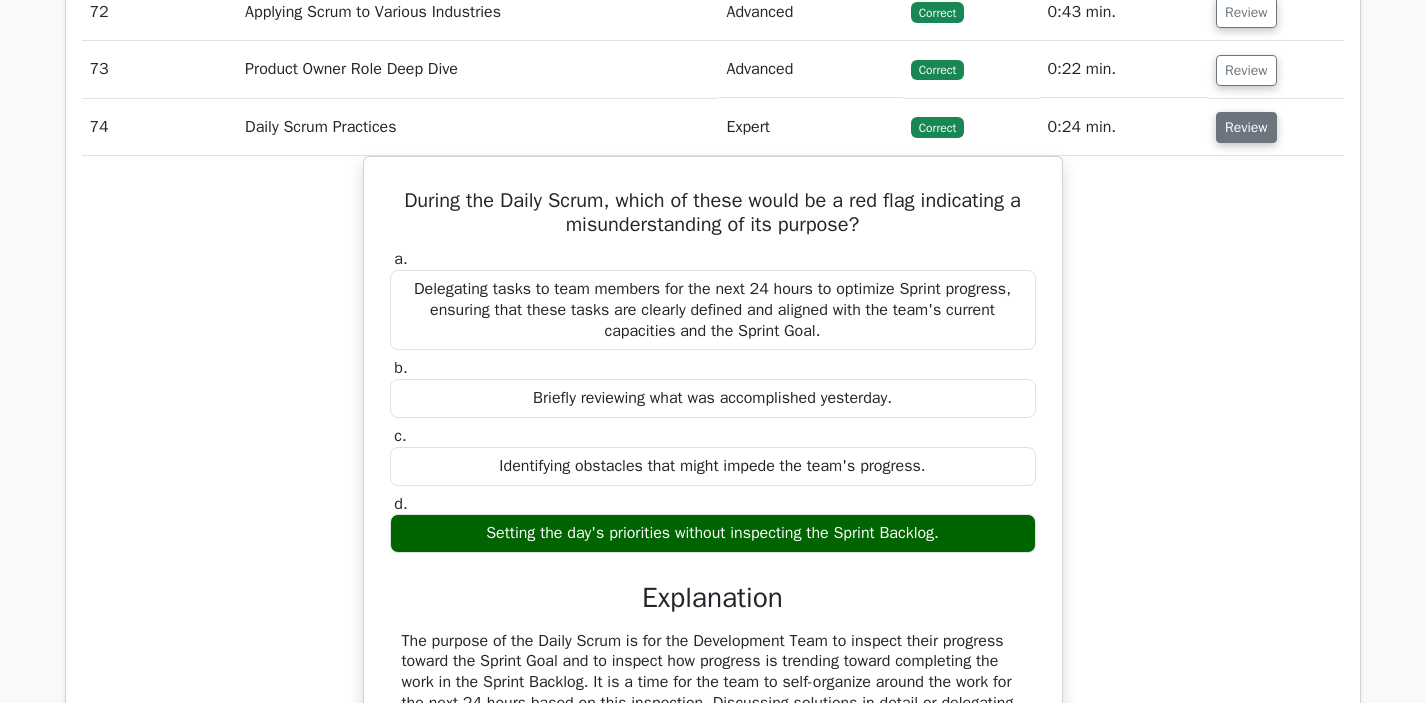 click on "Review" at bounding box center [1246, 127] 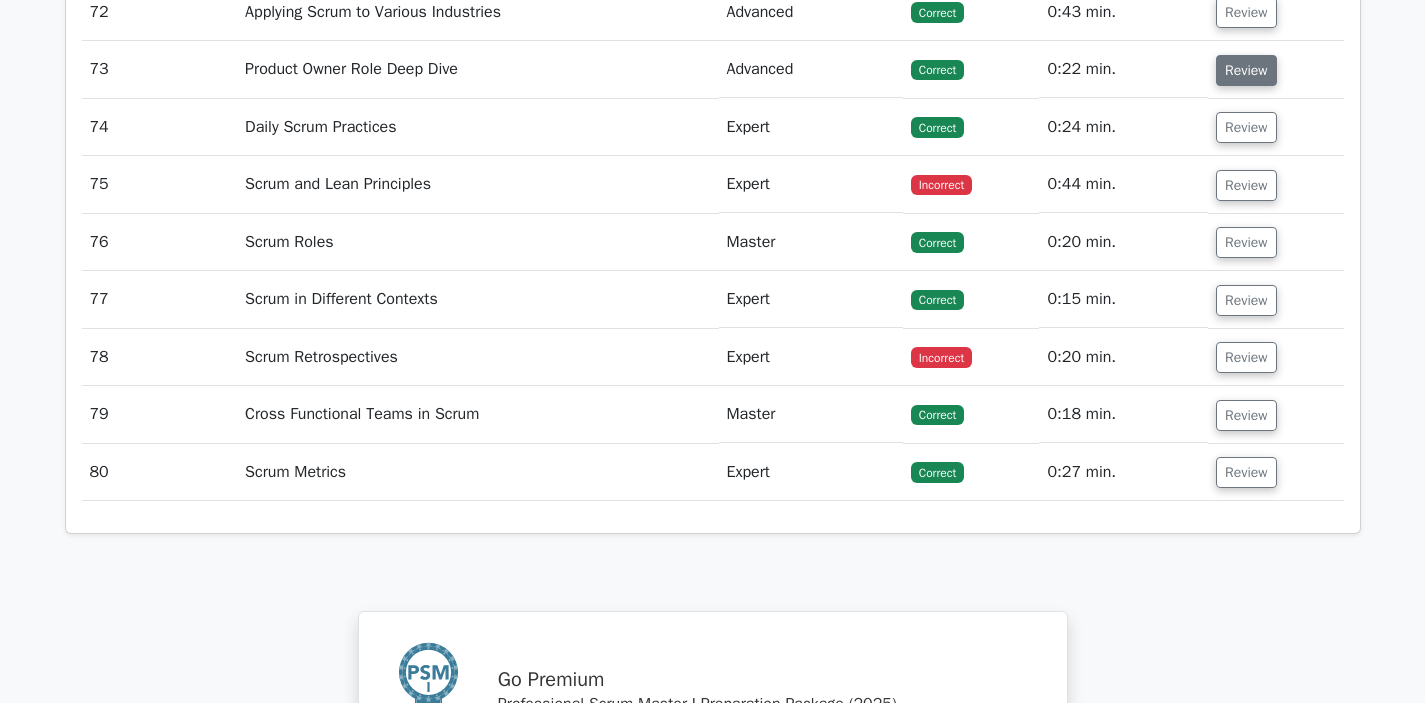 click on "Review" at bounding box center [1246, 70] 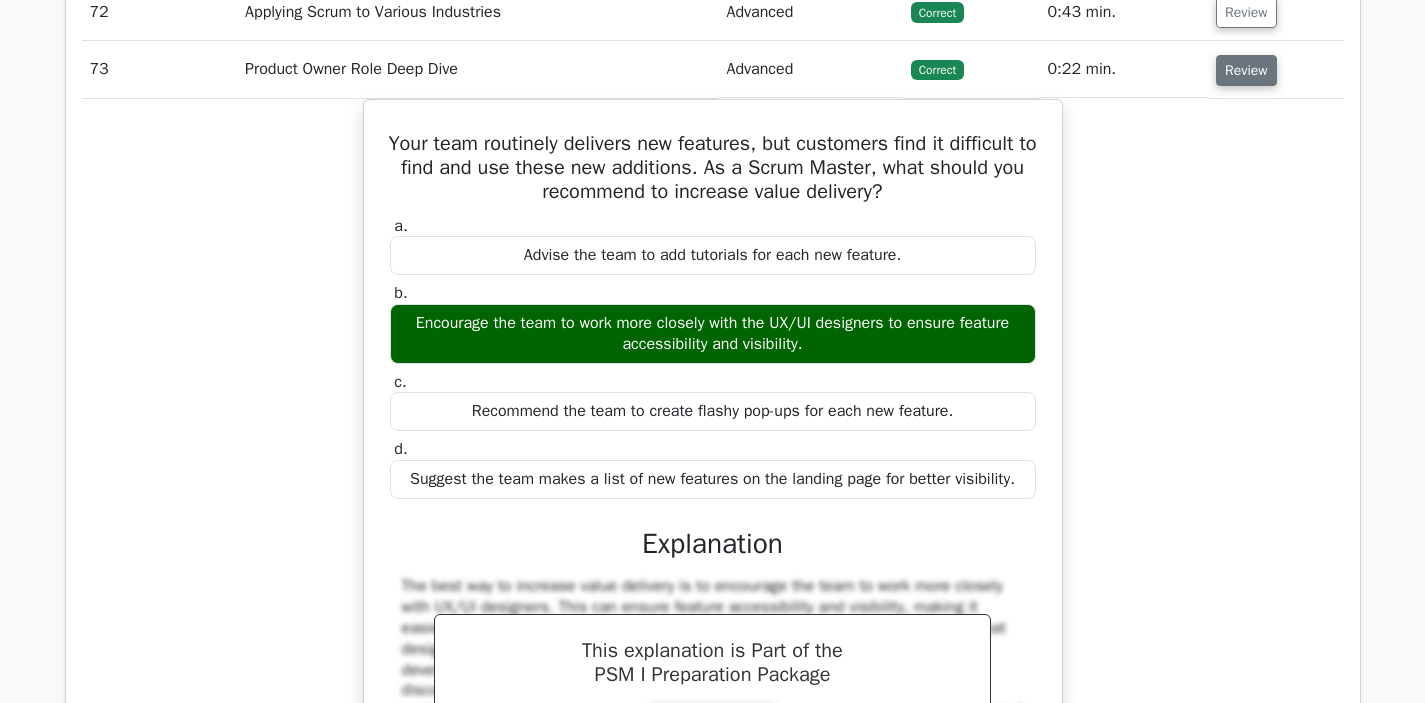 click on "Review" at bounding box center (1246, 70) 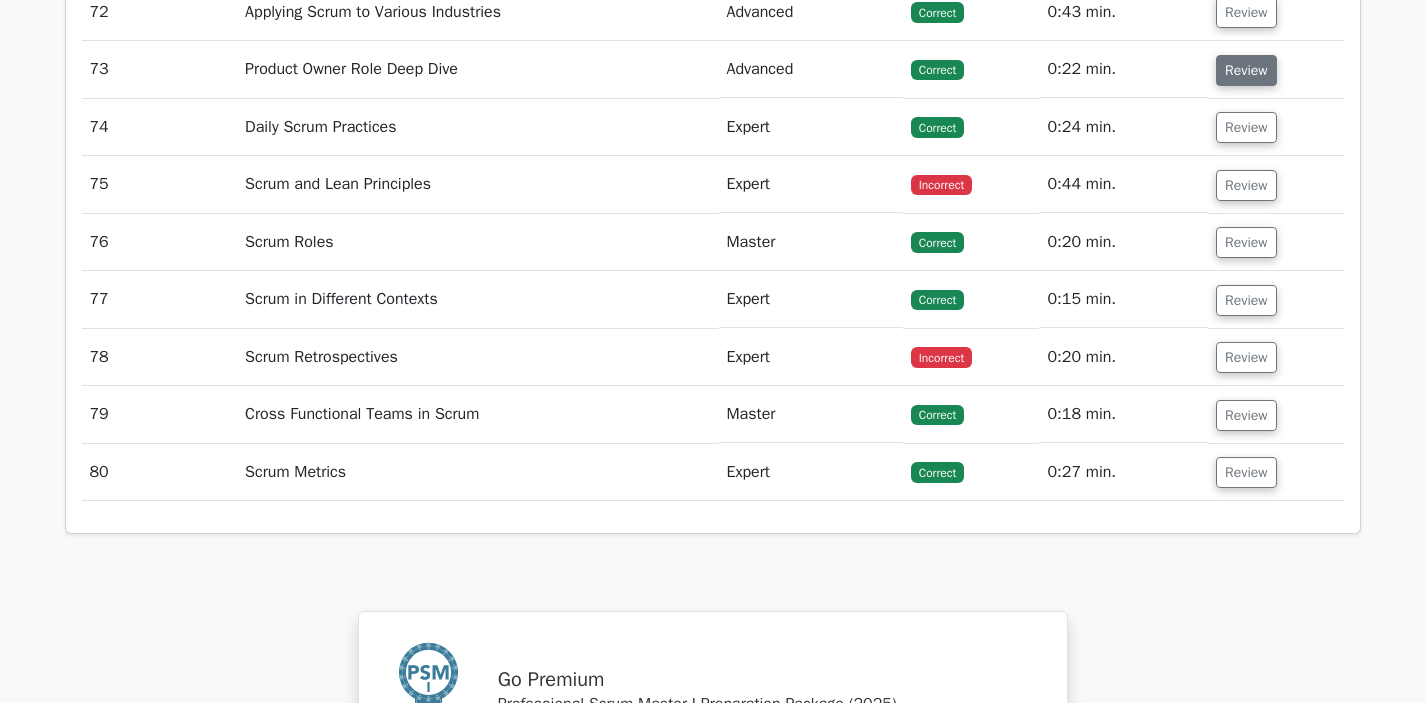 click on "Review" at bounding box center [1246, 70] 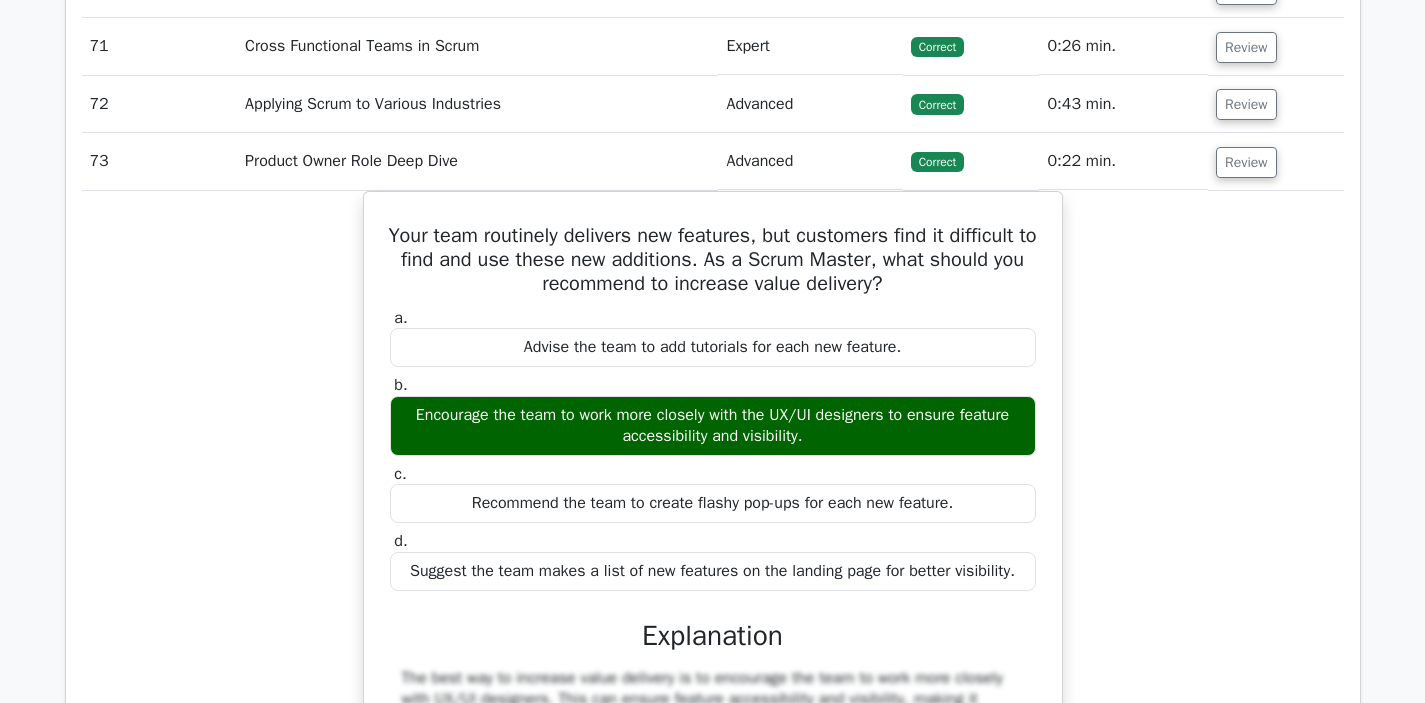 scroll, scrollTop: 6560, scrollLeft: 0, axis: vertical 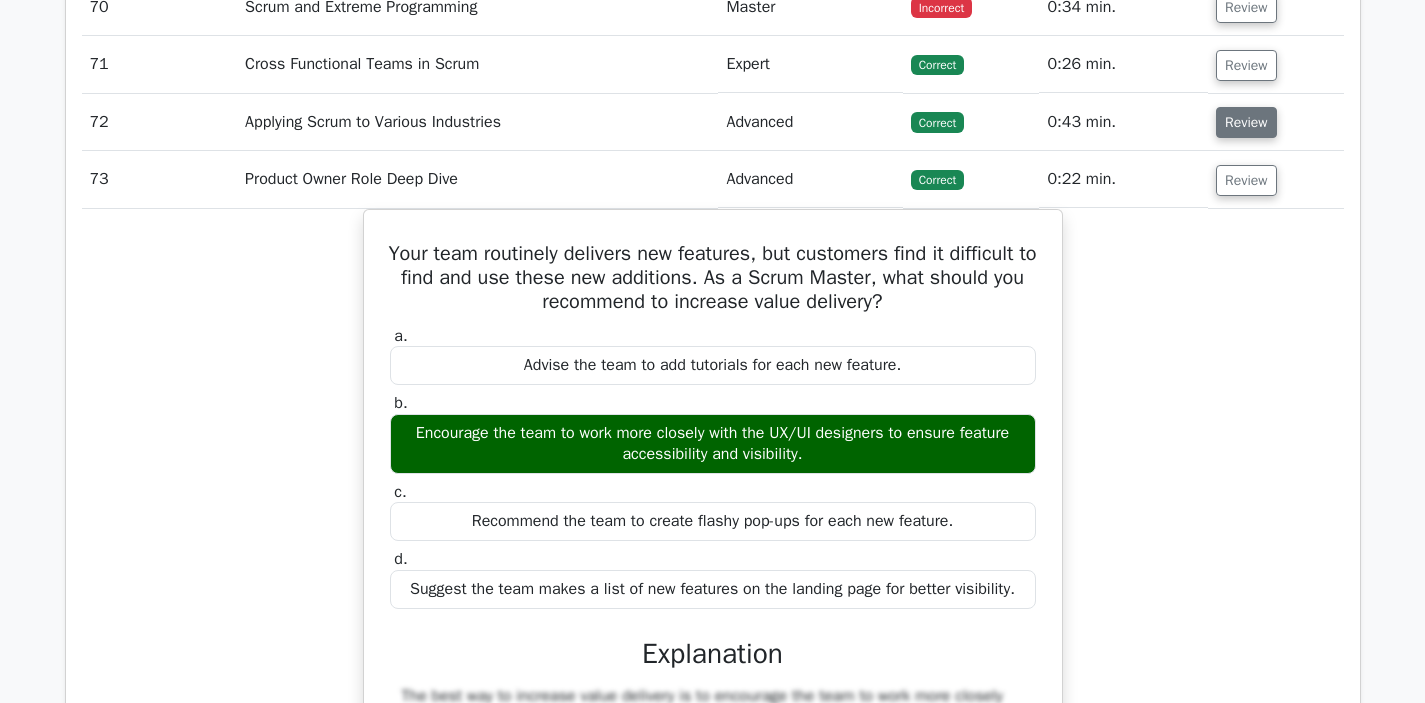 click on "Review" at bounding box center (1246, 122) 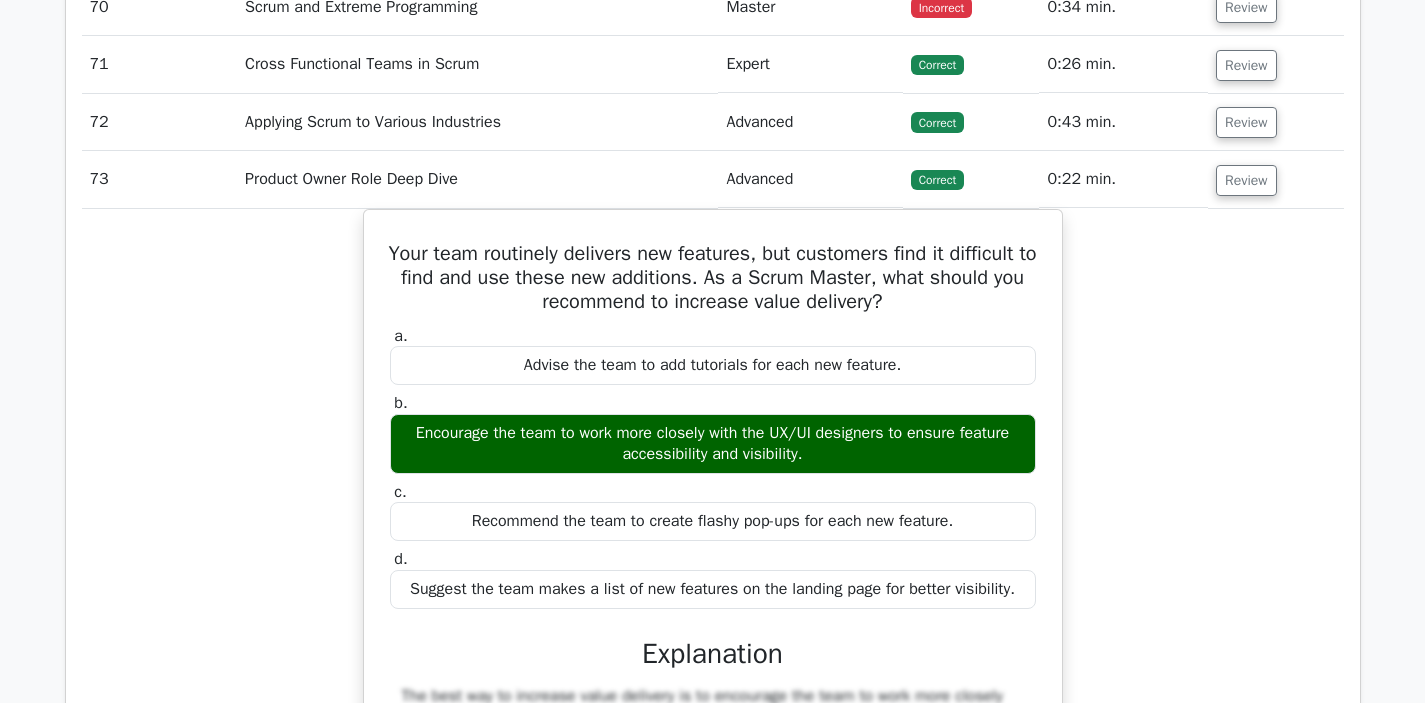 scroll, scrollTop: 6364, scrollLeft: 0, axis: vertical 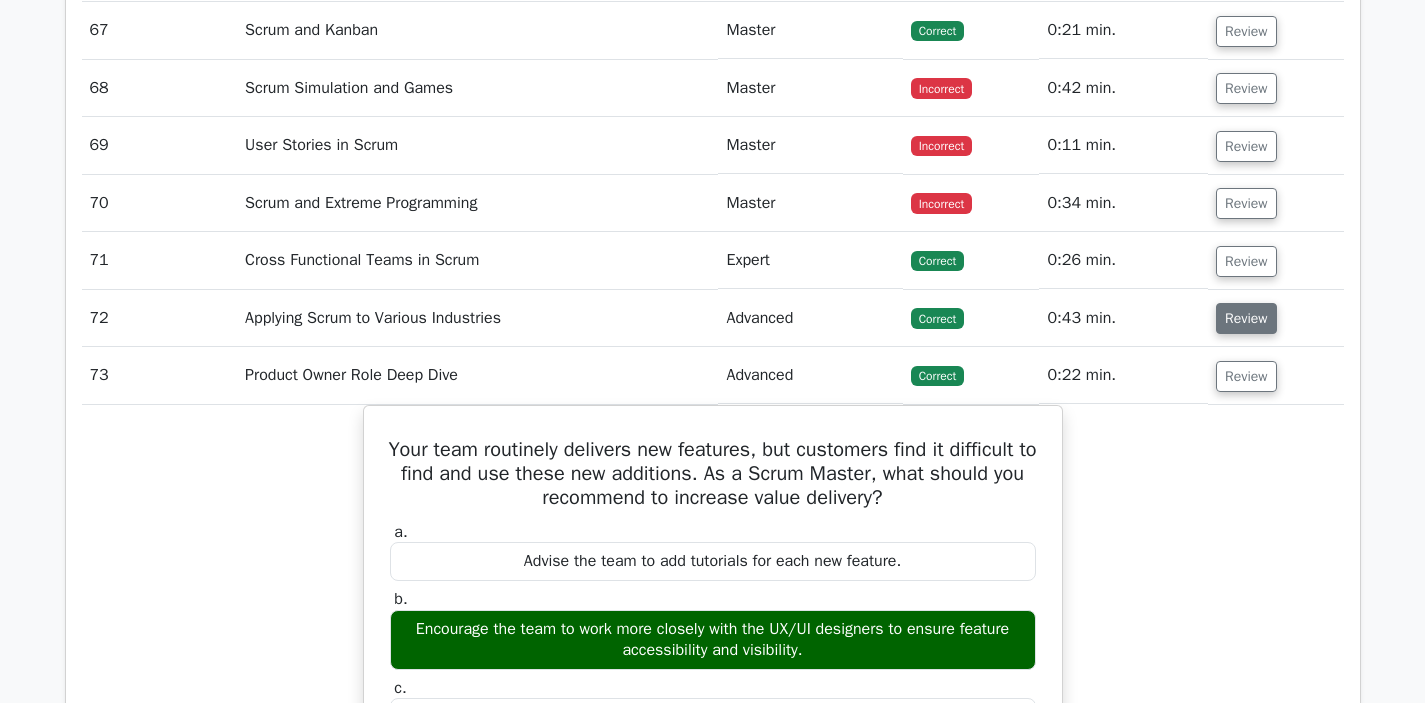 click on "Review" at bounding box center (1246, 318) 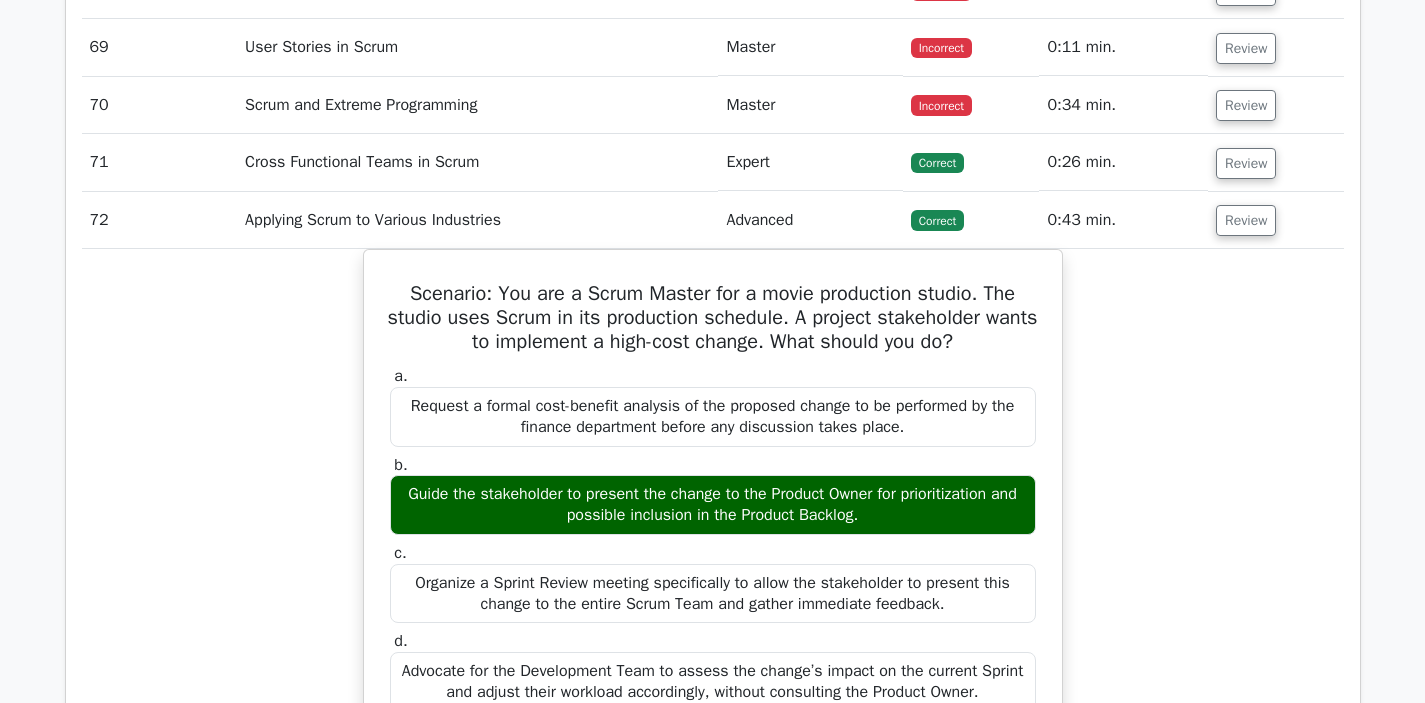 scroll, scrollTop: 6058, scrollLeft: 0, axis: vertical 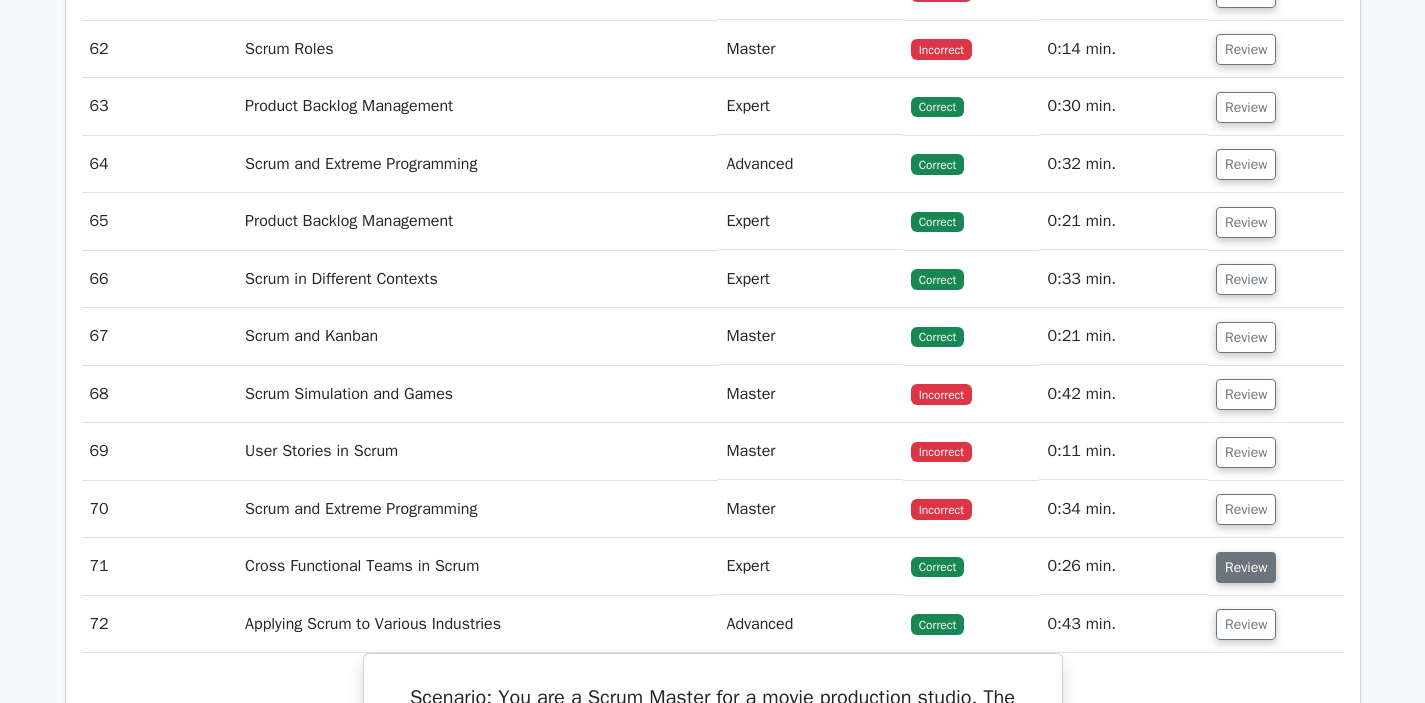 click on "Review" at bounding box center (1246, 567) 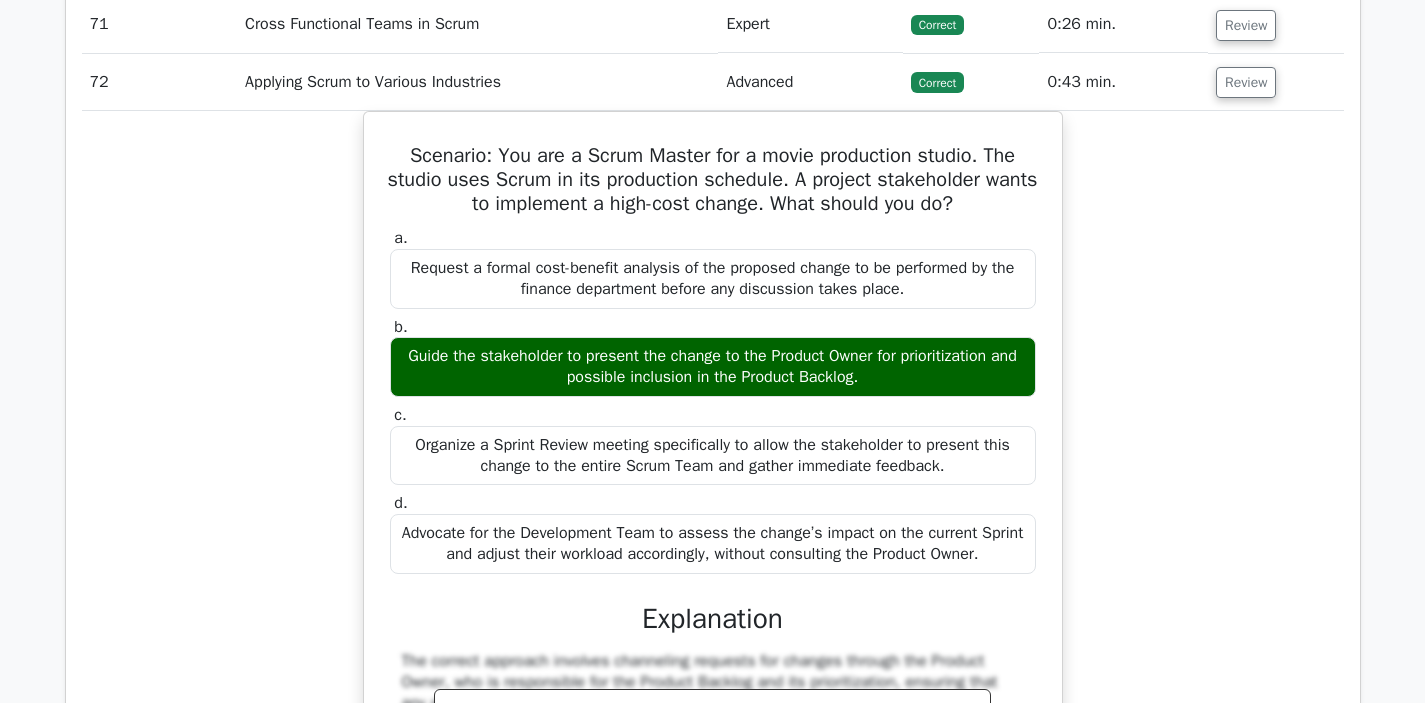 scroll, scrollTop: 6593, scrollLeft: 0, axis: vertical 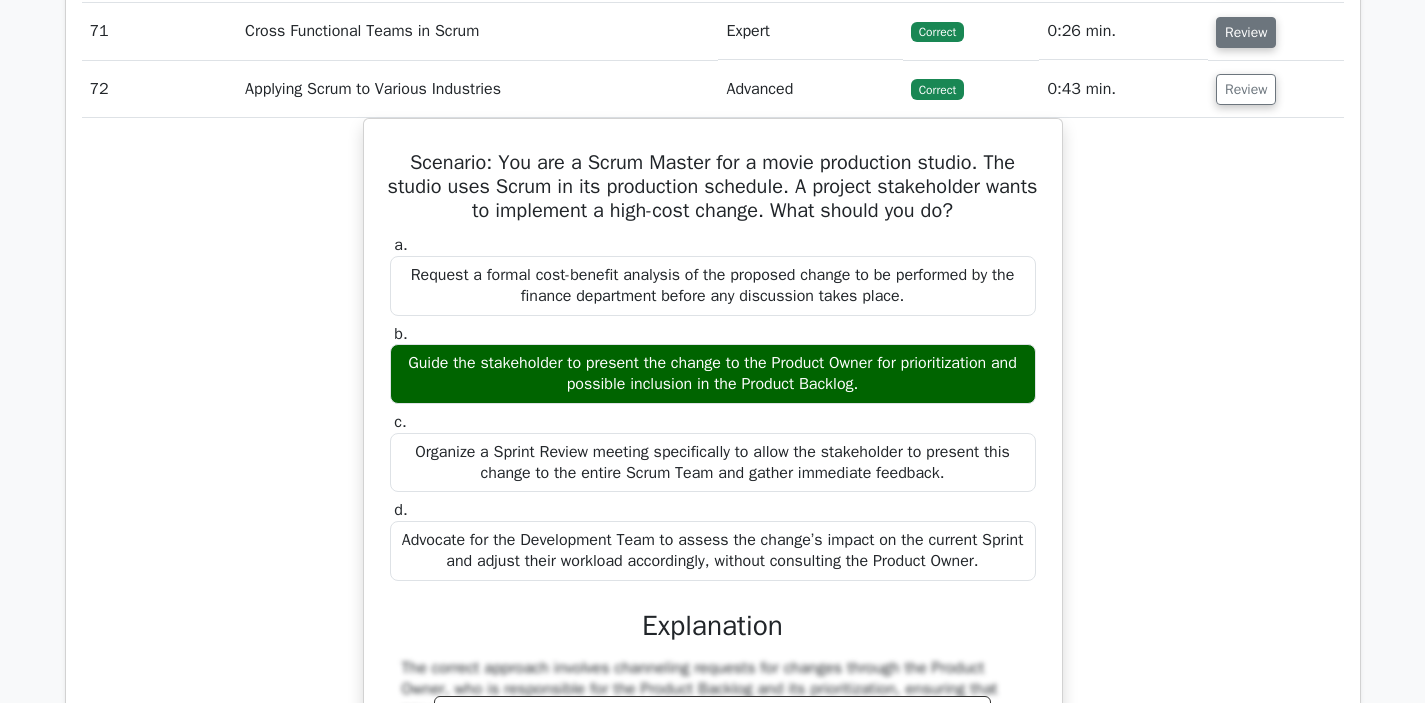click on "Review" at bounding box center [1246, 32] 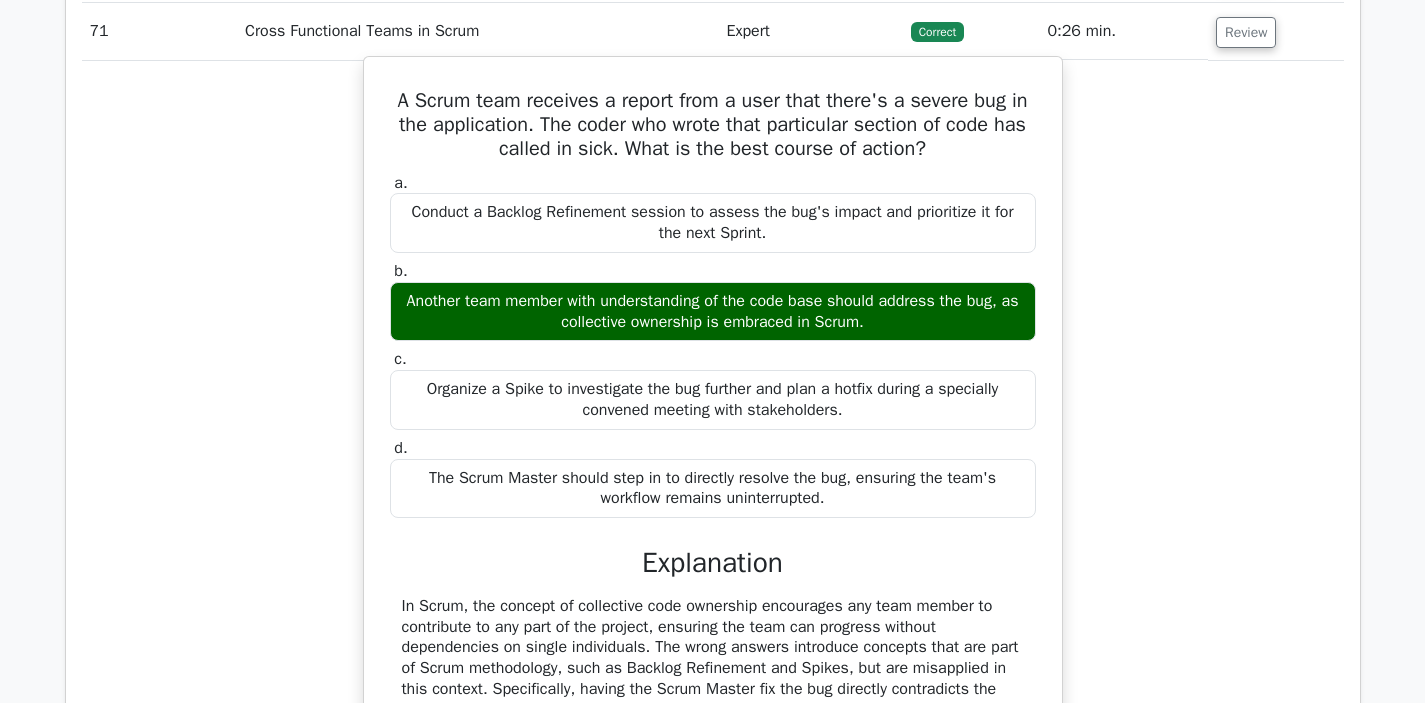 click on "Another team member with understanding of the code base should address the bug, as collective ownership is embraced in Scrum." at bounding box center (713, 312) 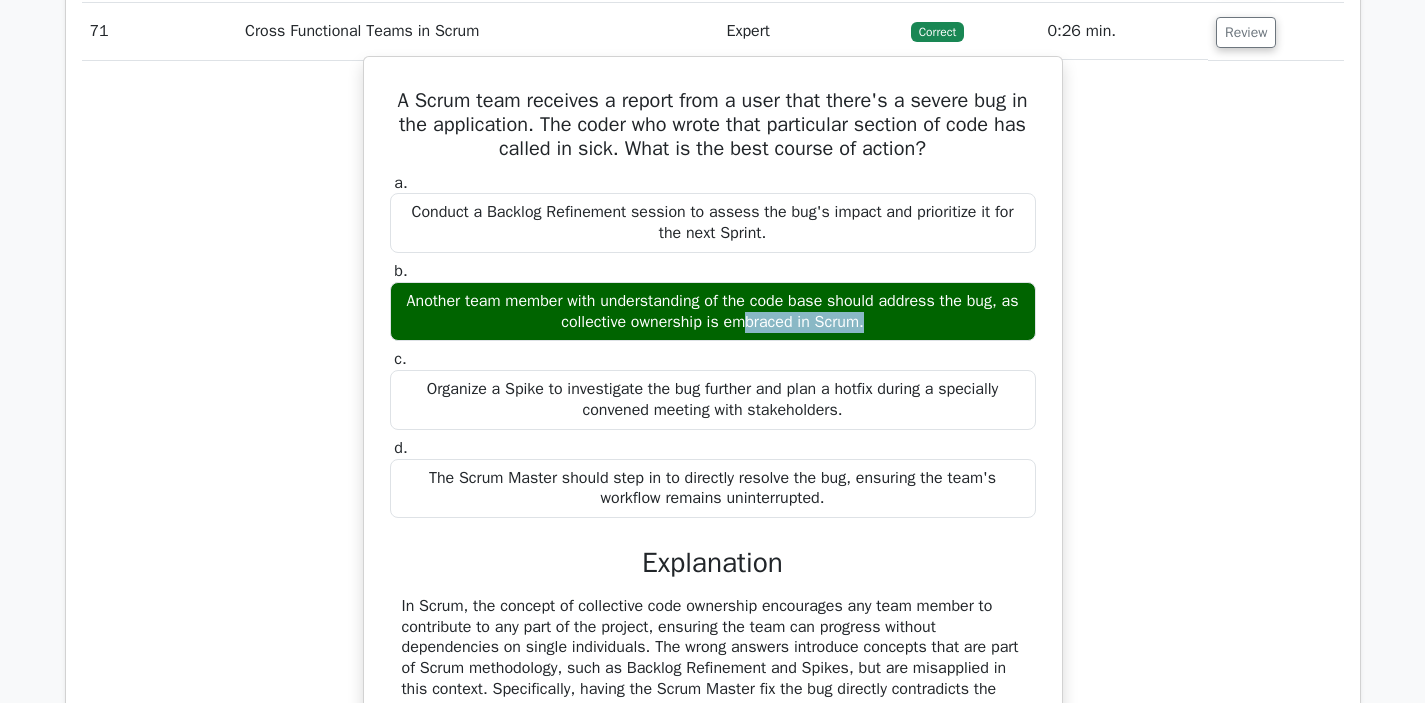 click on "Another team member with understanding of the code base should address the bug, as collective ownership is embraced in Scrum." at bounding box center [713, 312] 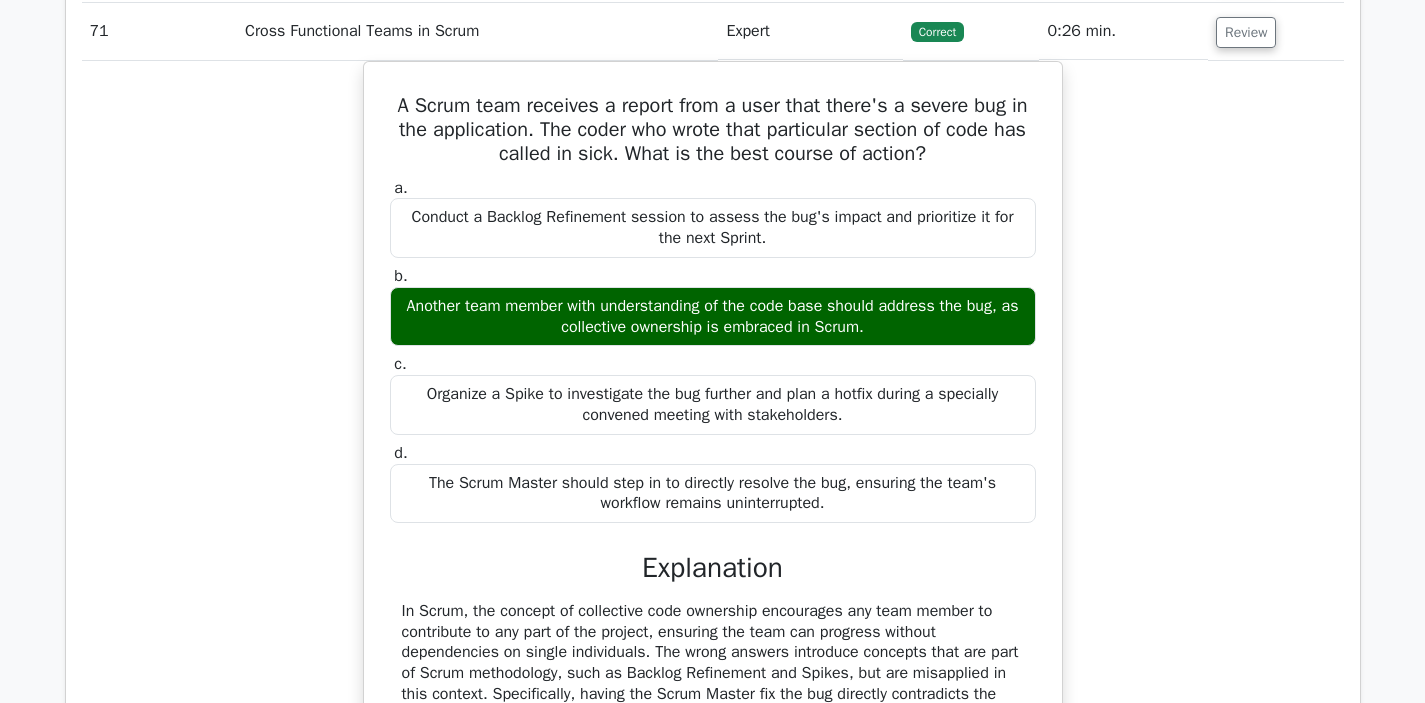 click on "A Scrum team receives a report from a user that there's a severe bug in the application. The coder who wrote that particular section of code has called in sick. What is the best course of action?
a.
Conduct a Backlog Refinement session to assess the bug's impact and prioritize it for the next Sprint.
b.
c." at bounding box center [713, 457] 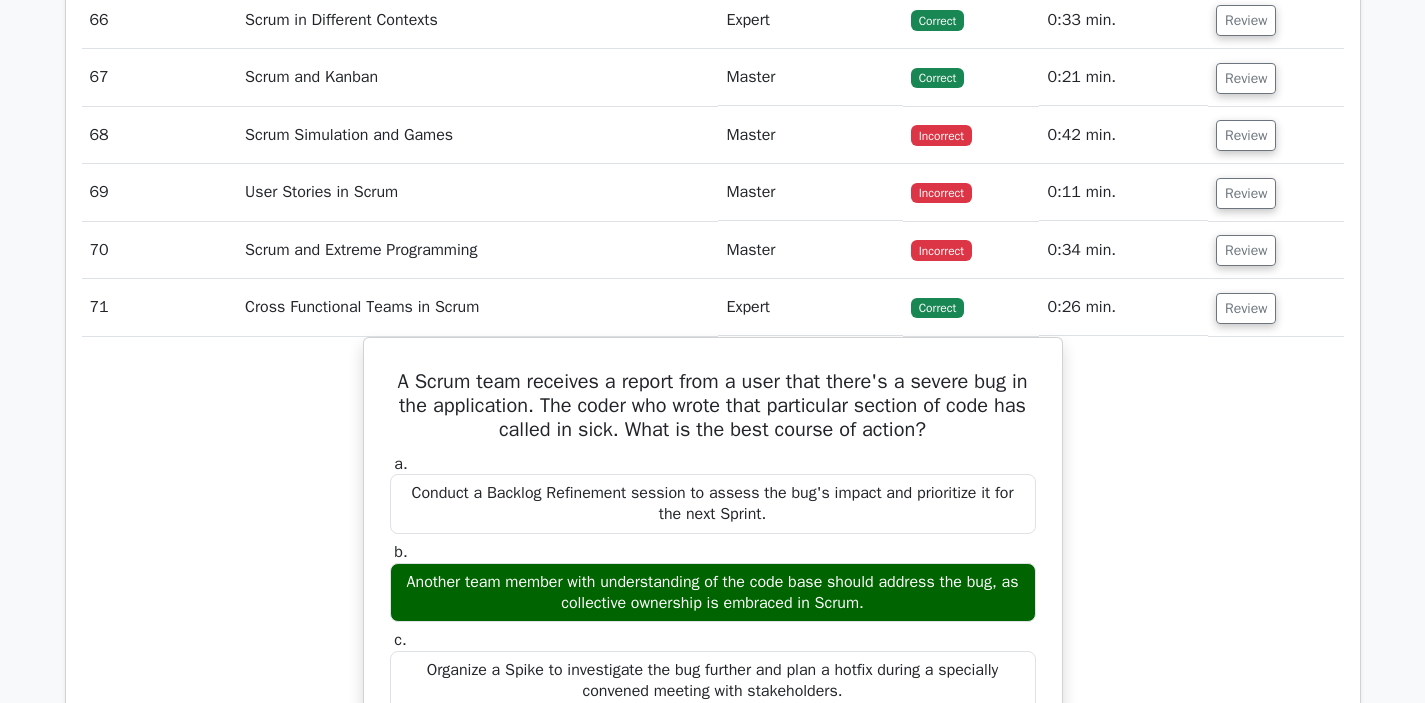 scroll, scrollTop: 6305, scrollLeft: 0, axis: vertical 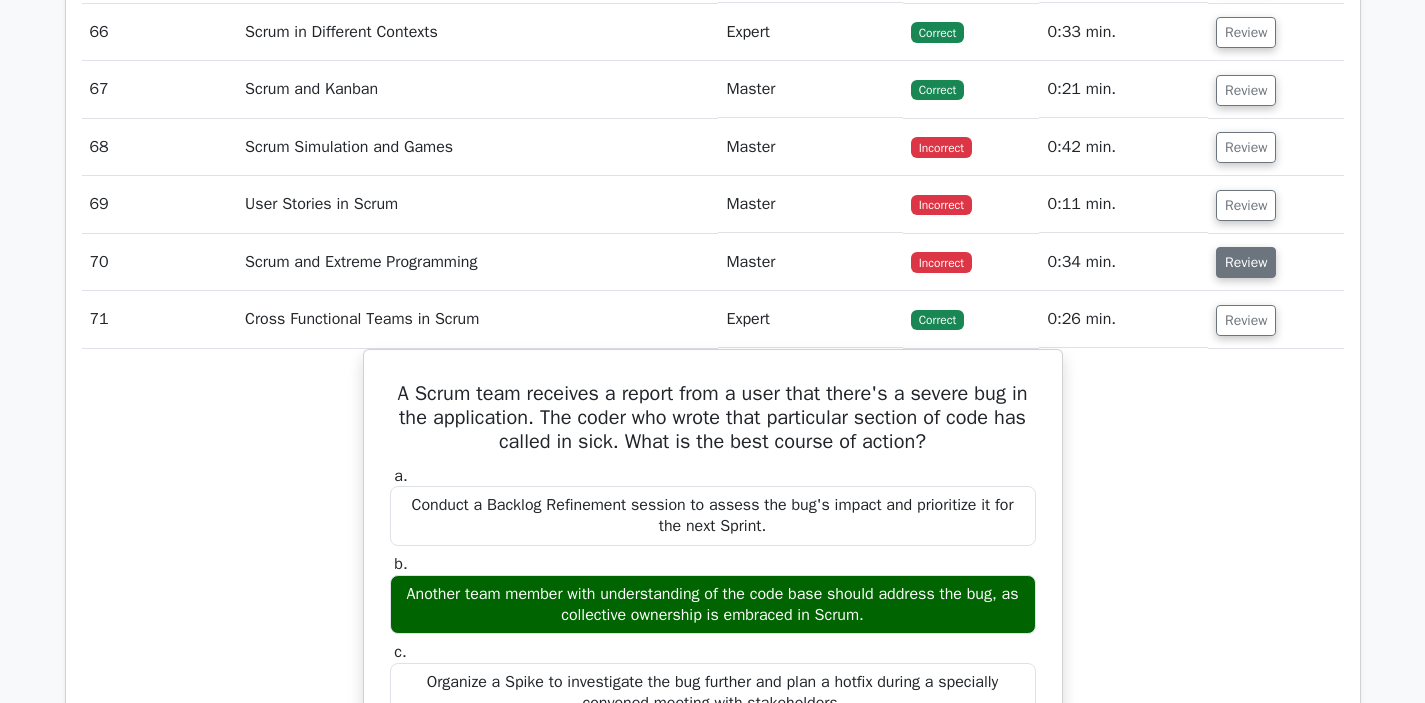 click on "Review" at bounding box center [1246, 262] 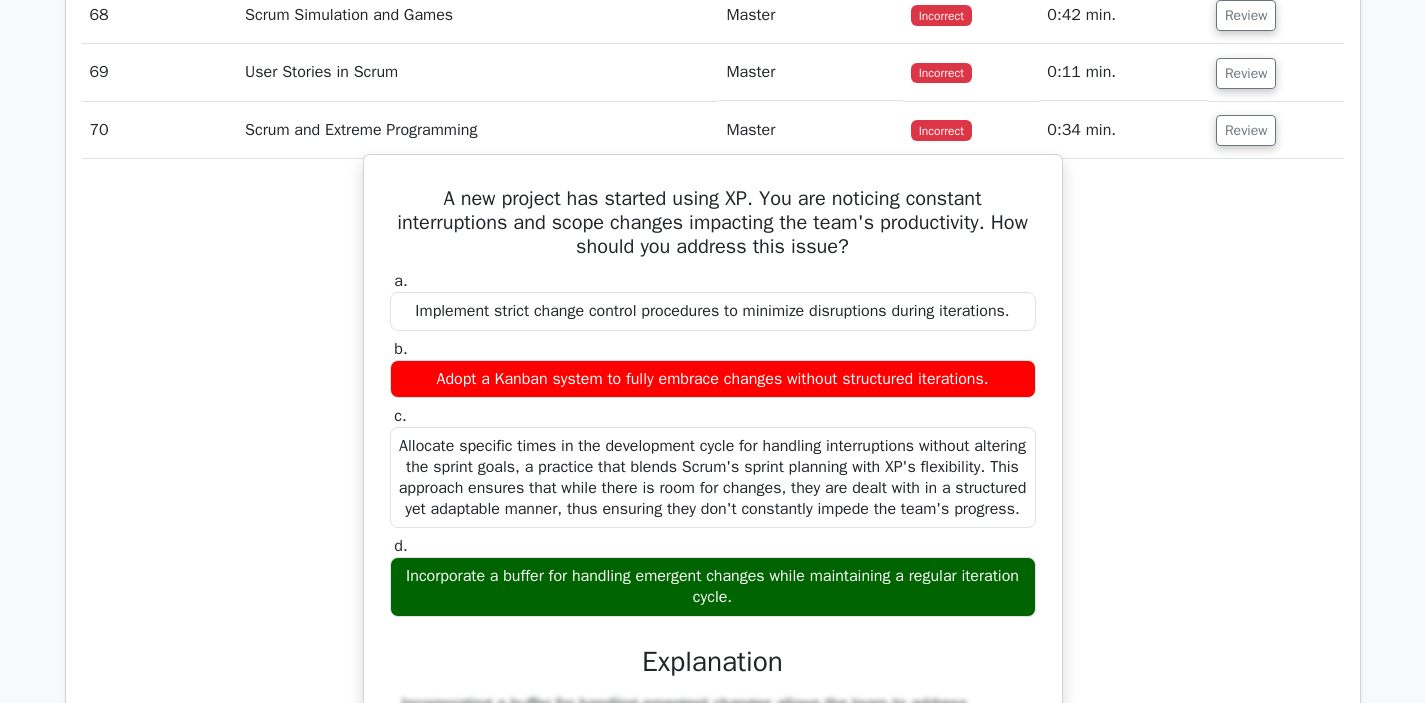 scroll, scrollTop: 6442, scrollLeft: 0, axis: vertical 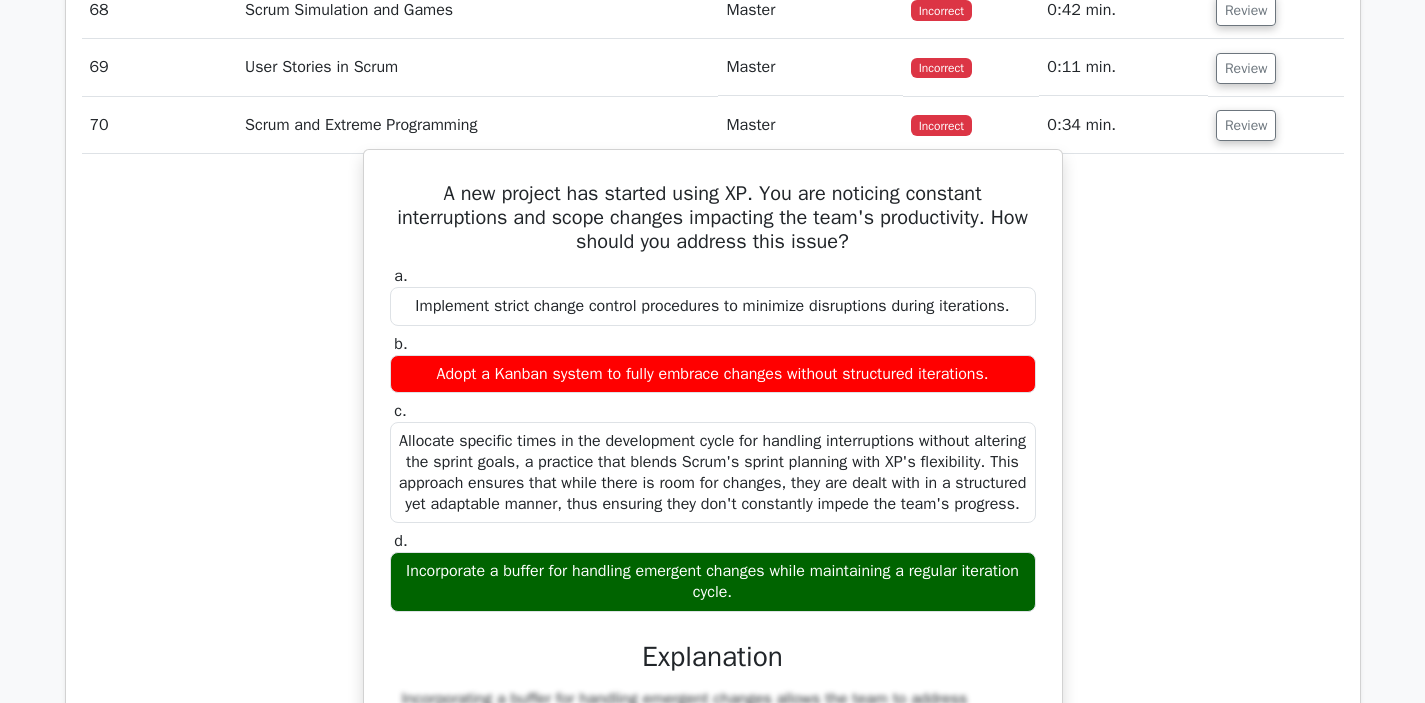 click on "A new project has started using XP. You are noticing constant interruptions and scope changes impacting the team's productivity. How should you address this issue?" at bounding box center [713, 218] 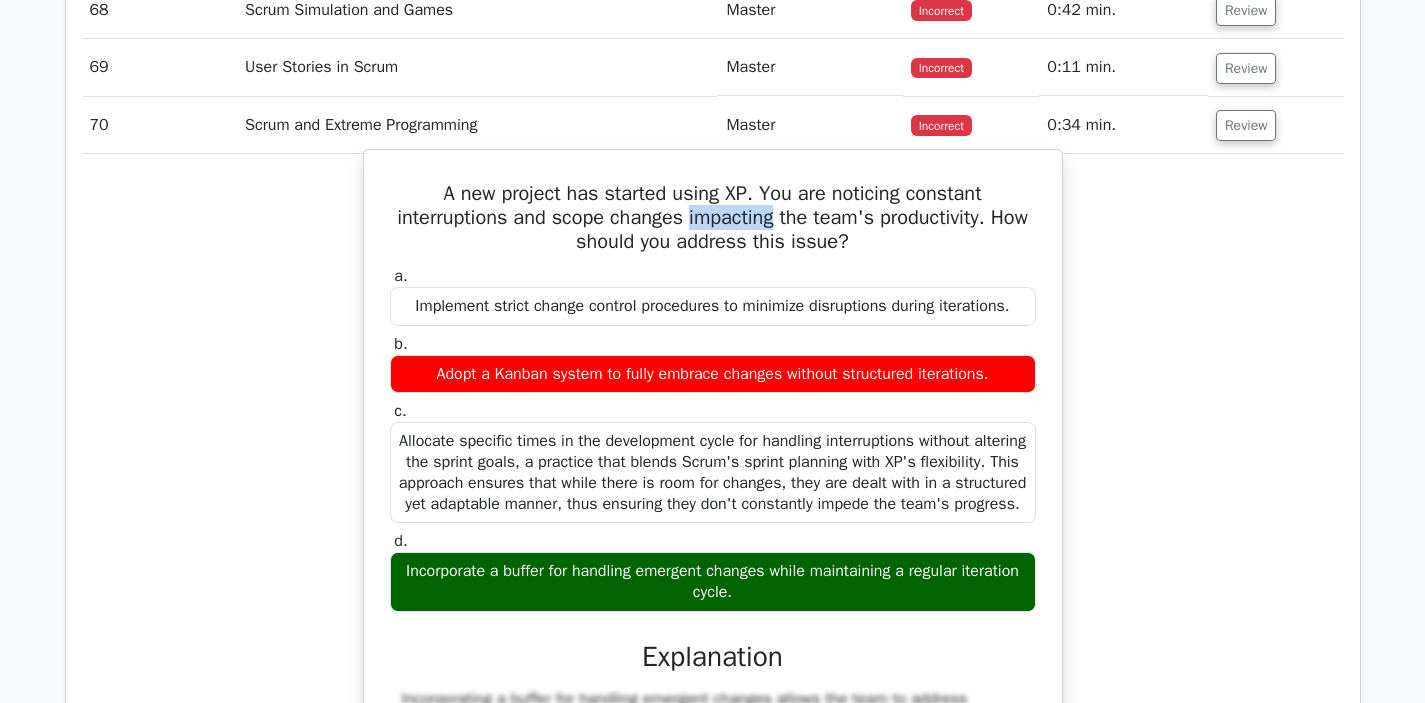 click on "A new project has started using XP. You are noticing constant interruptions and scope changes impacting the team's productivity. How should you address this issue?" at bounding box center (713, 218) 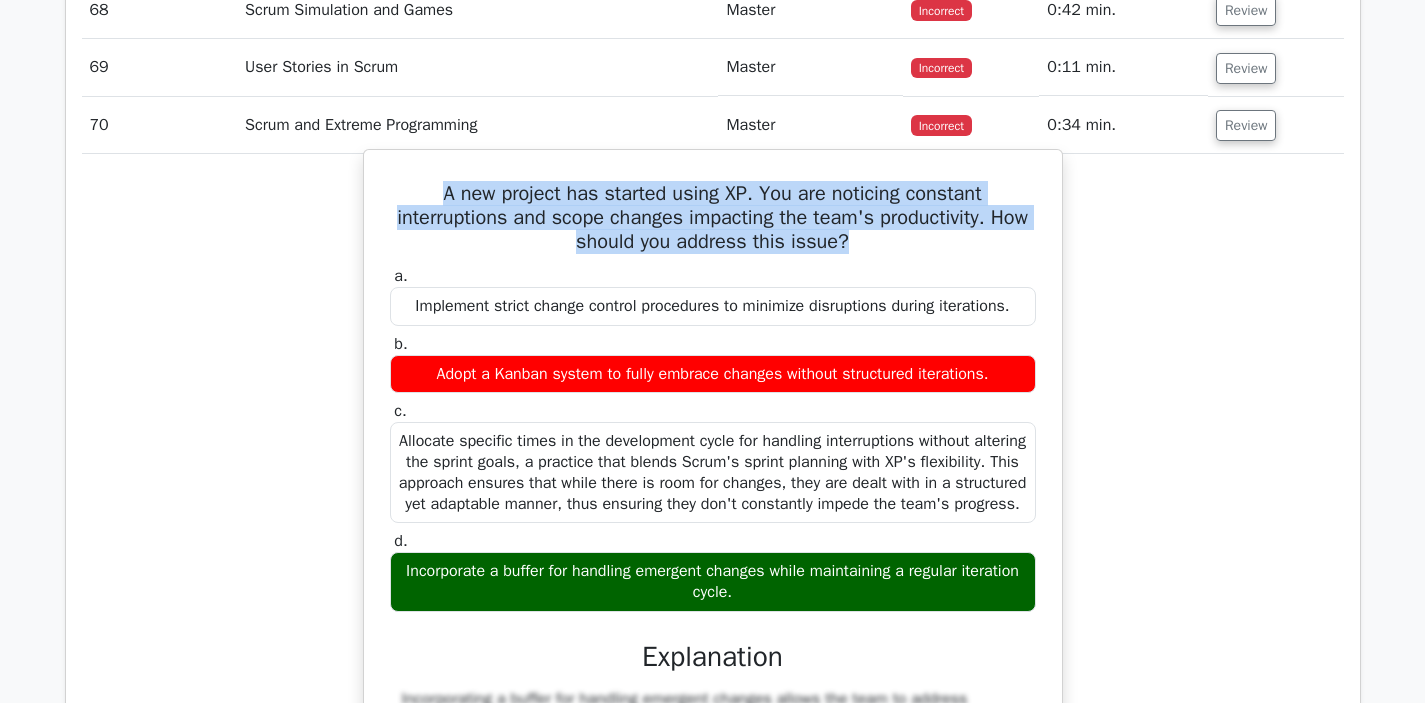 click on "A new project has started using XP. You are noticing constant interruptions and scope changes impacting the team's productivity. How should you address this issue?" at bounding box center (713, 218) 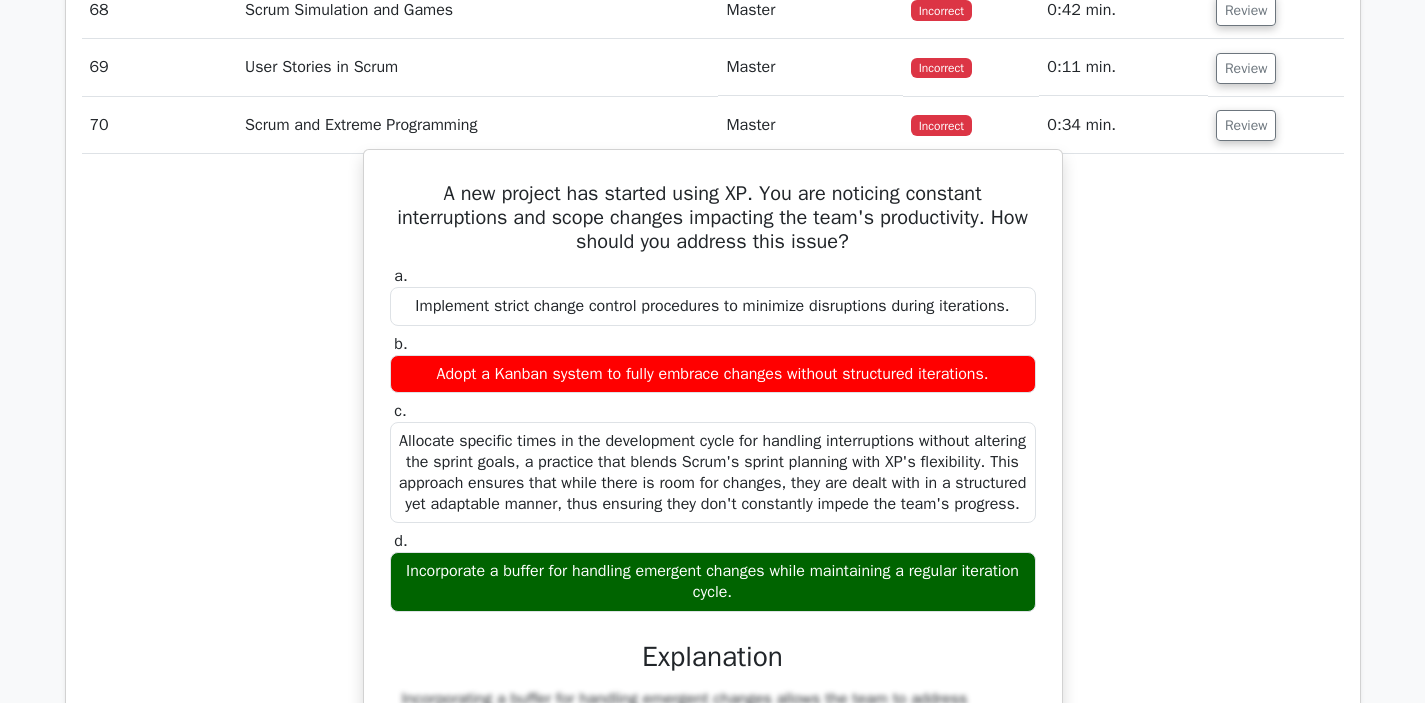 click on "Incorporate a buffer for handling emergent changes while maintaining a regular iteration cycle." at bounding box center (713, 582) 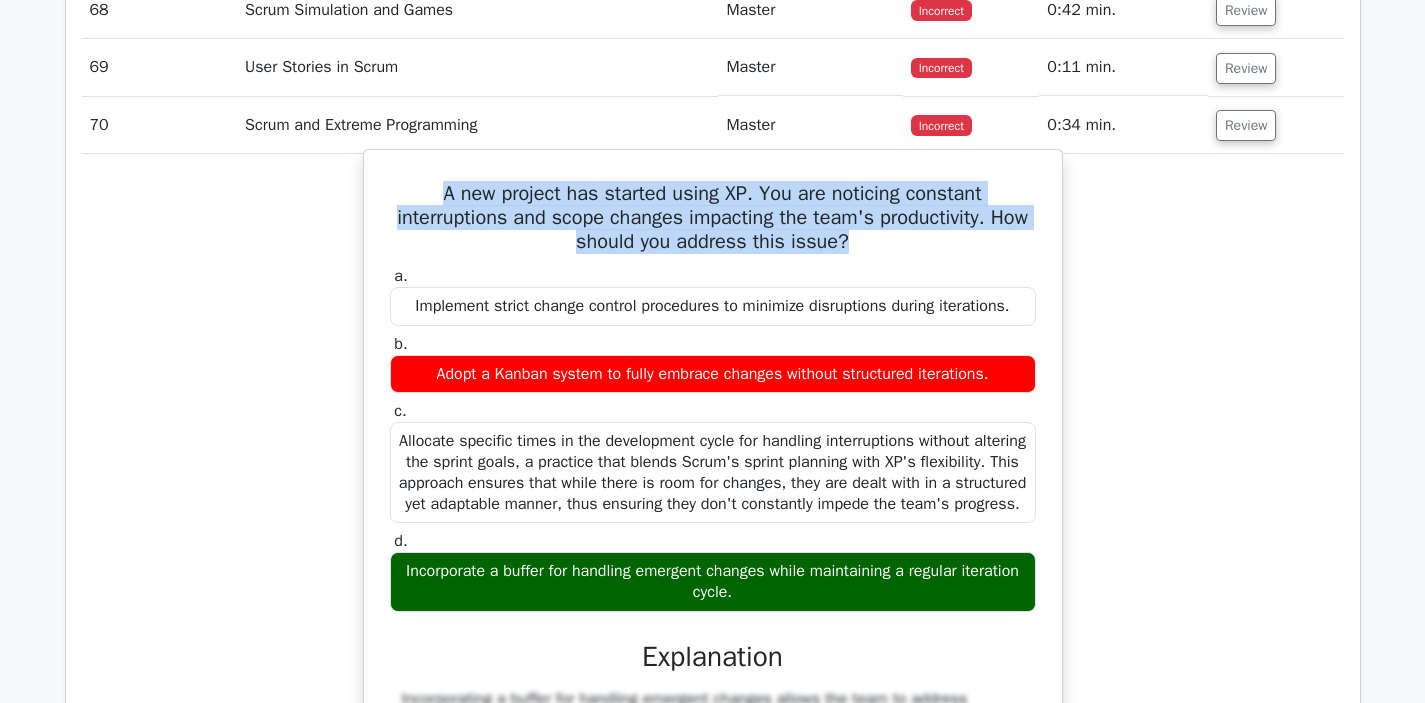 click on "A new project has started using XP. You are noticing constant interruptions and scope changes impacting the team's productivity. How should you address this issue?" at bounding box center [713, 218] 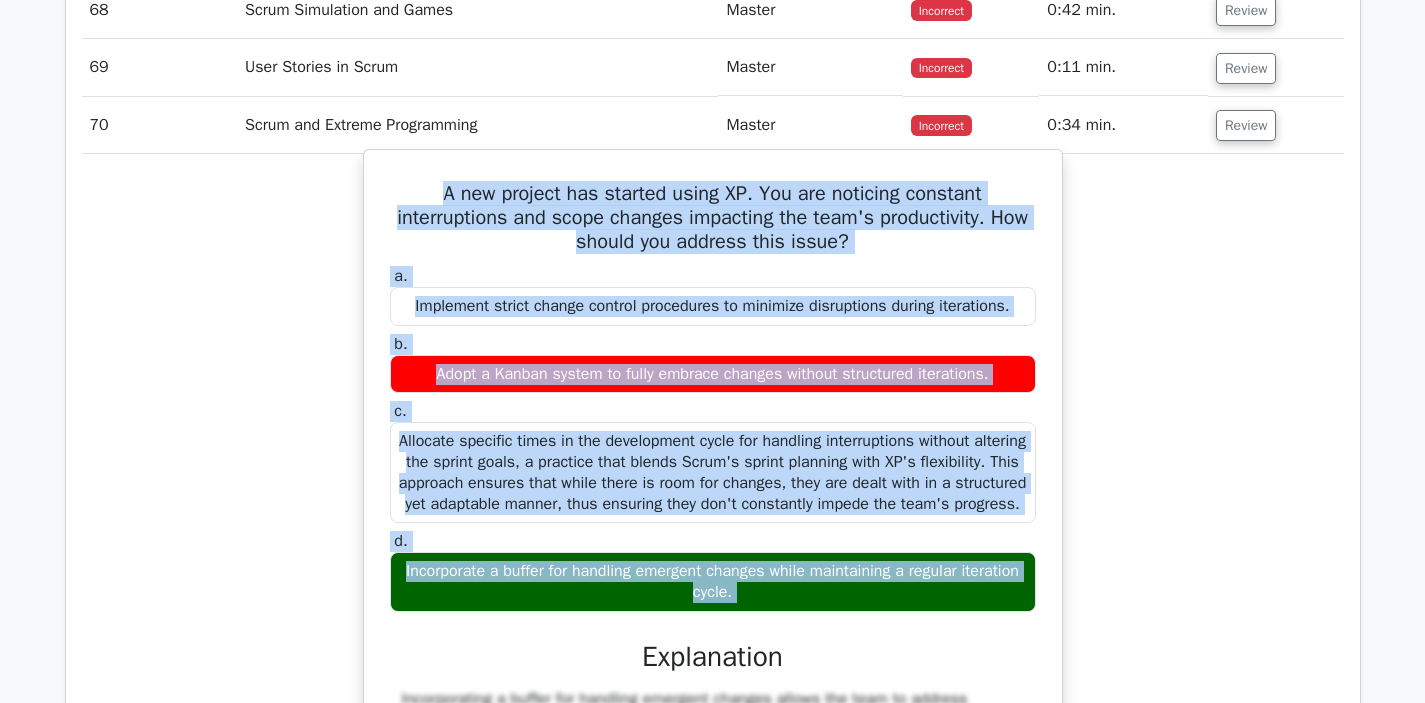 click on "Incorporate a buffer for handling emergent changes while maintaining a regular iteration cycle." at bounding box center [713, 582] 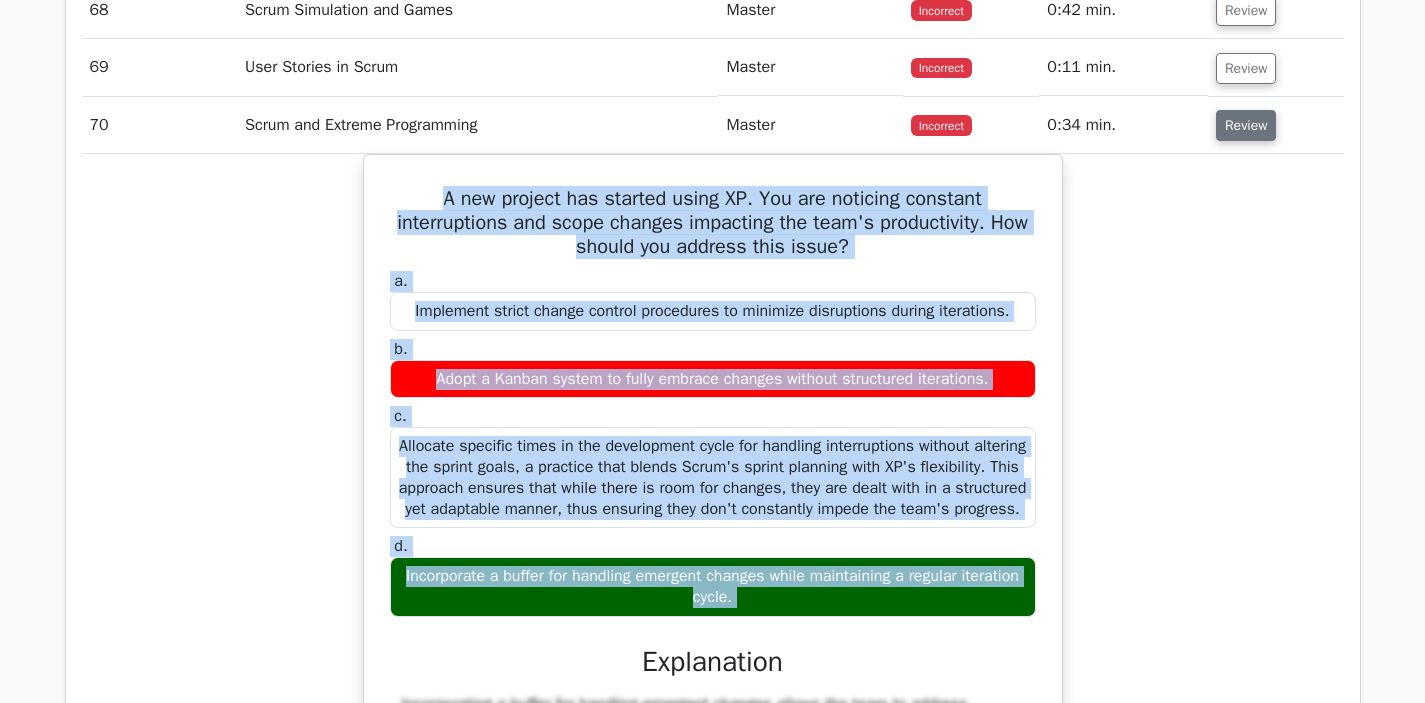 click on "Review" at bounding box center [1246, 125] 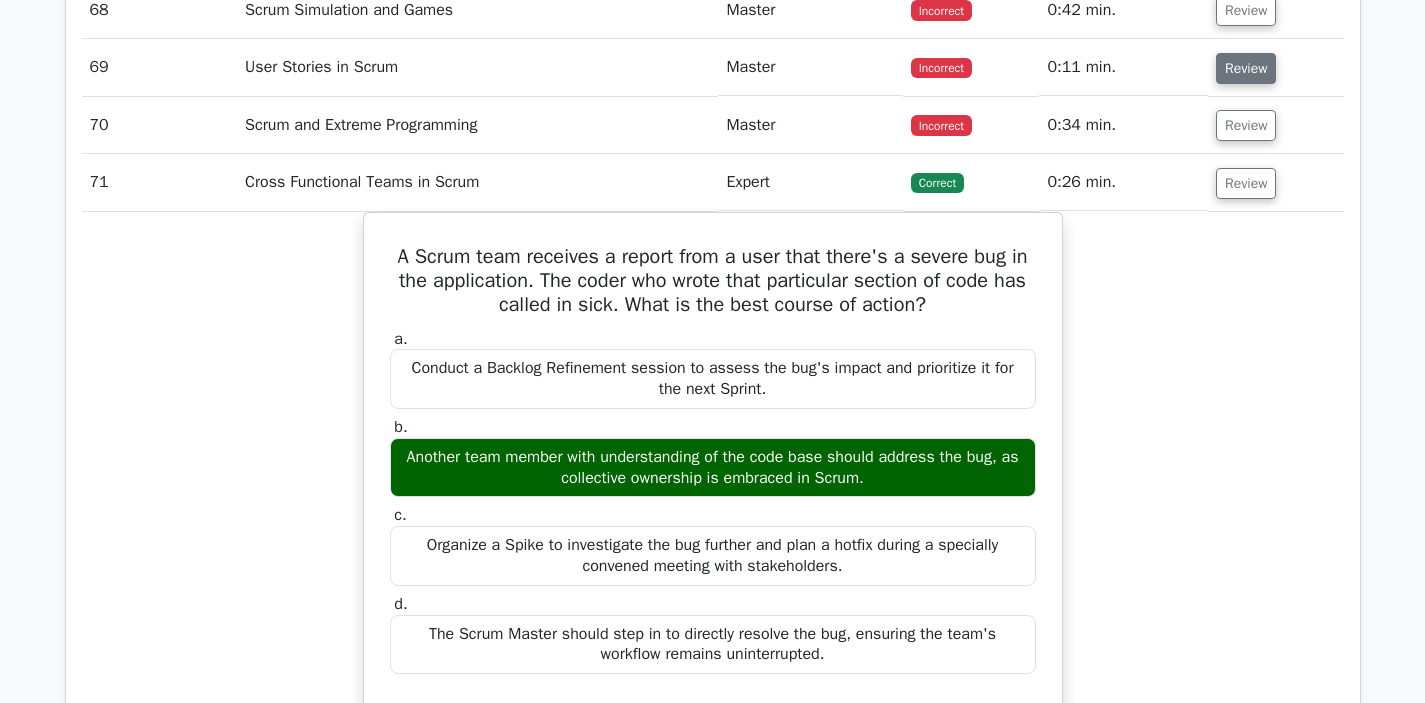 click on "Review" at bounding box center [1246, 68] 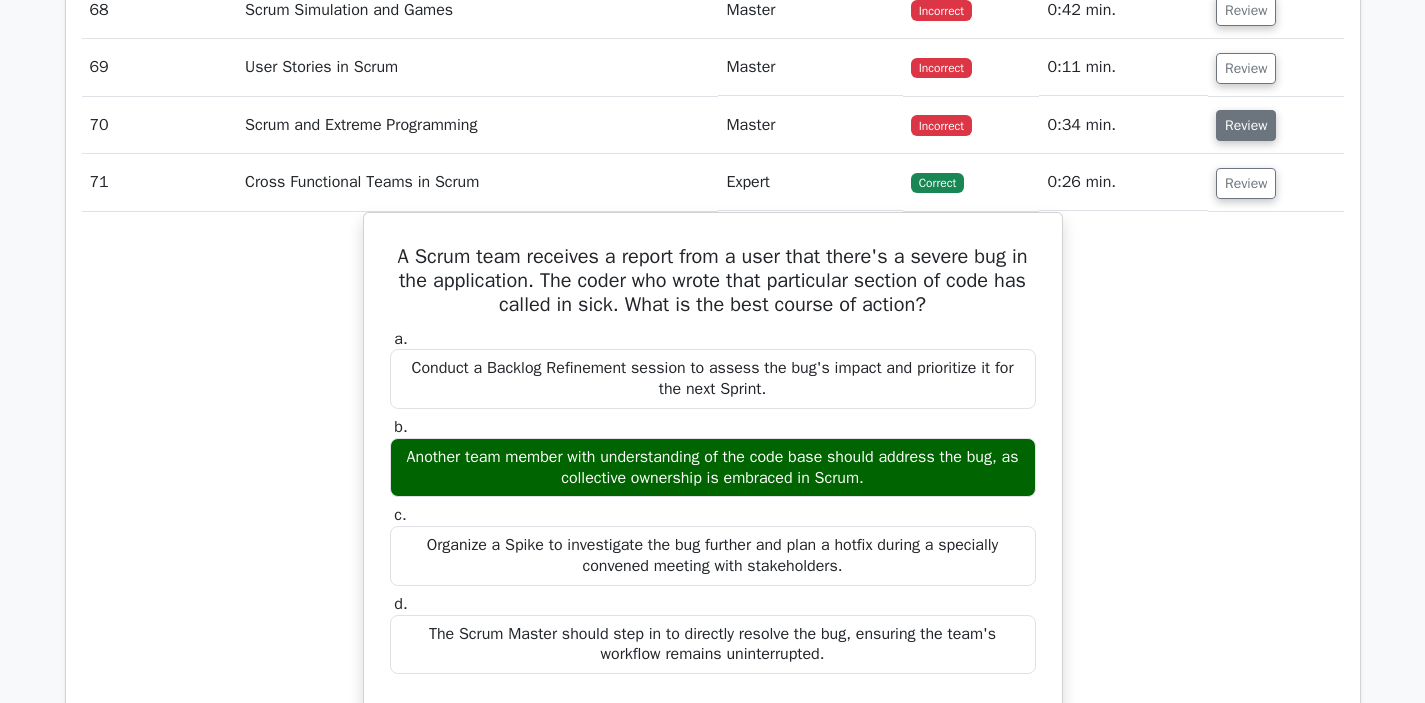 click on "Review" at bounding box center [1246, 125] 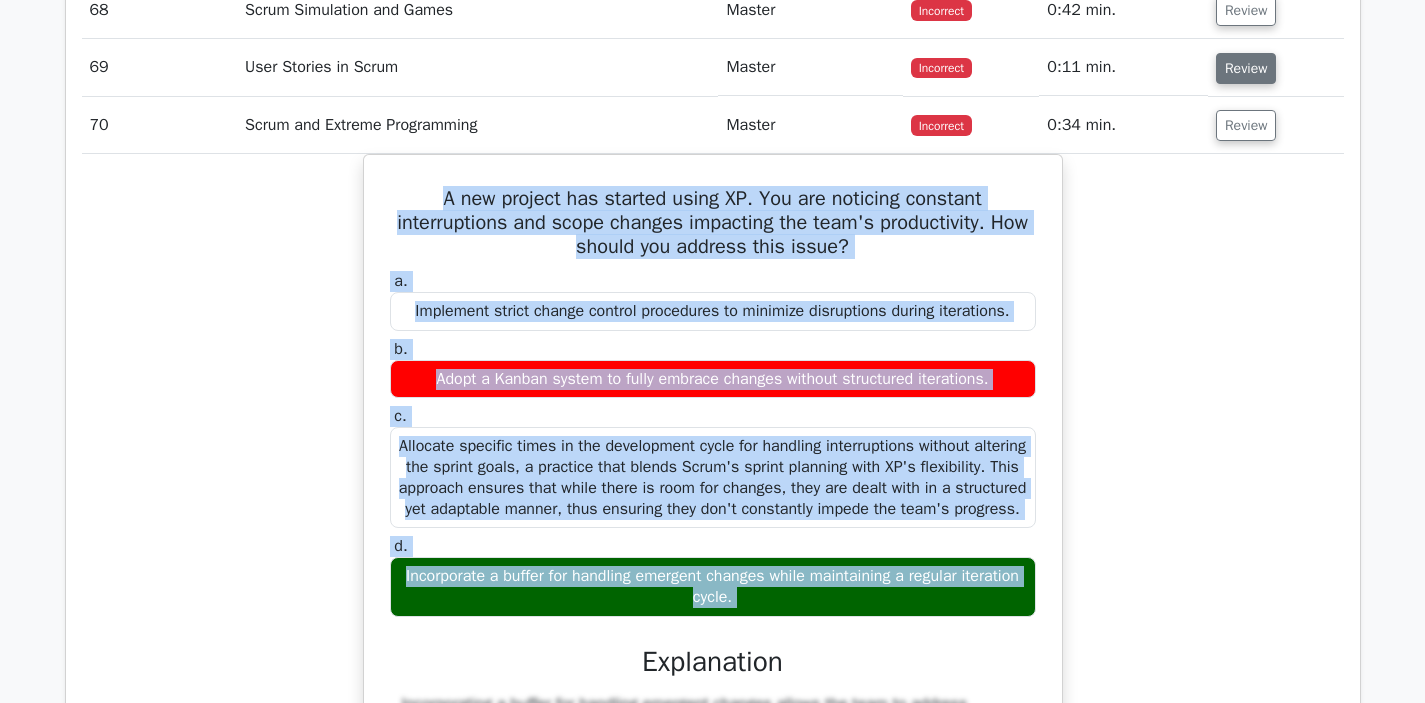click on "Review" at bounding box center (1246, 68) 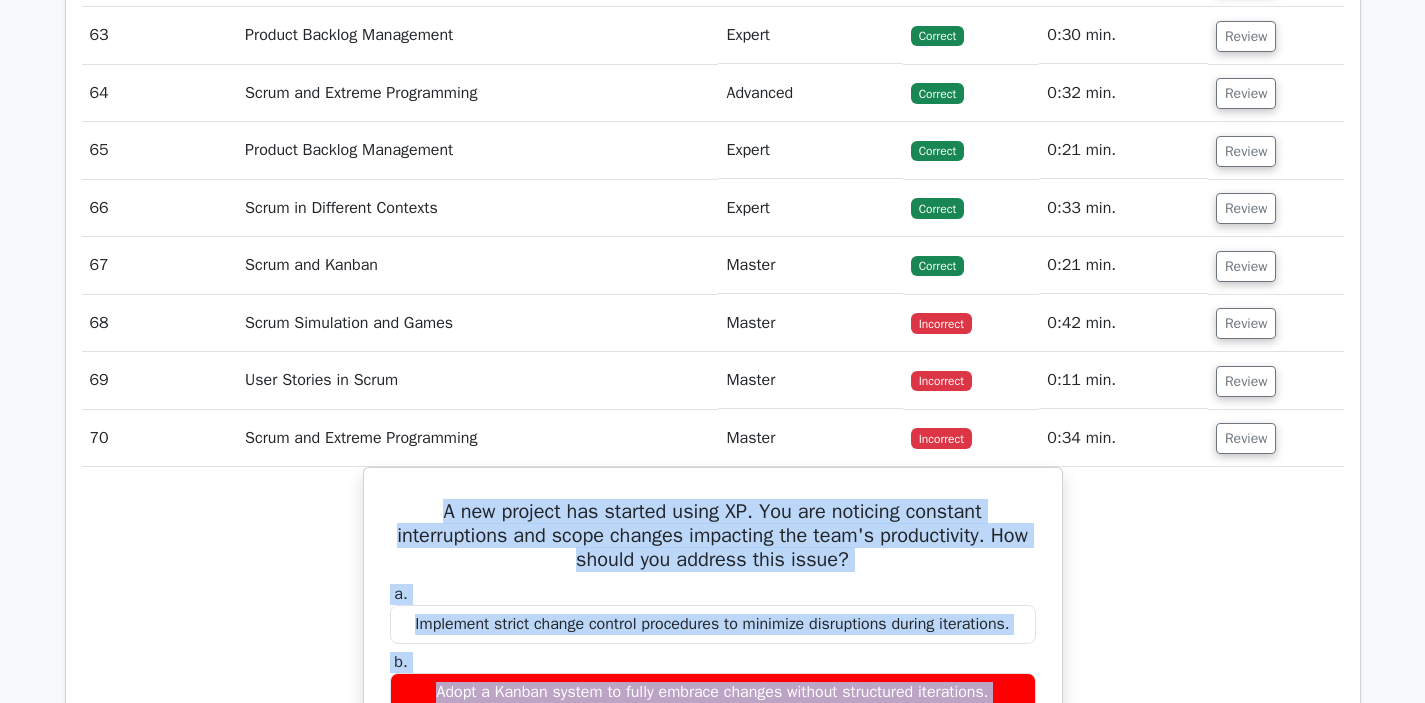 scroll, scrollTop: 6122, scrollLeft: 0, axis: vertical 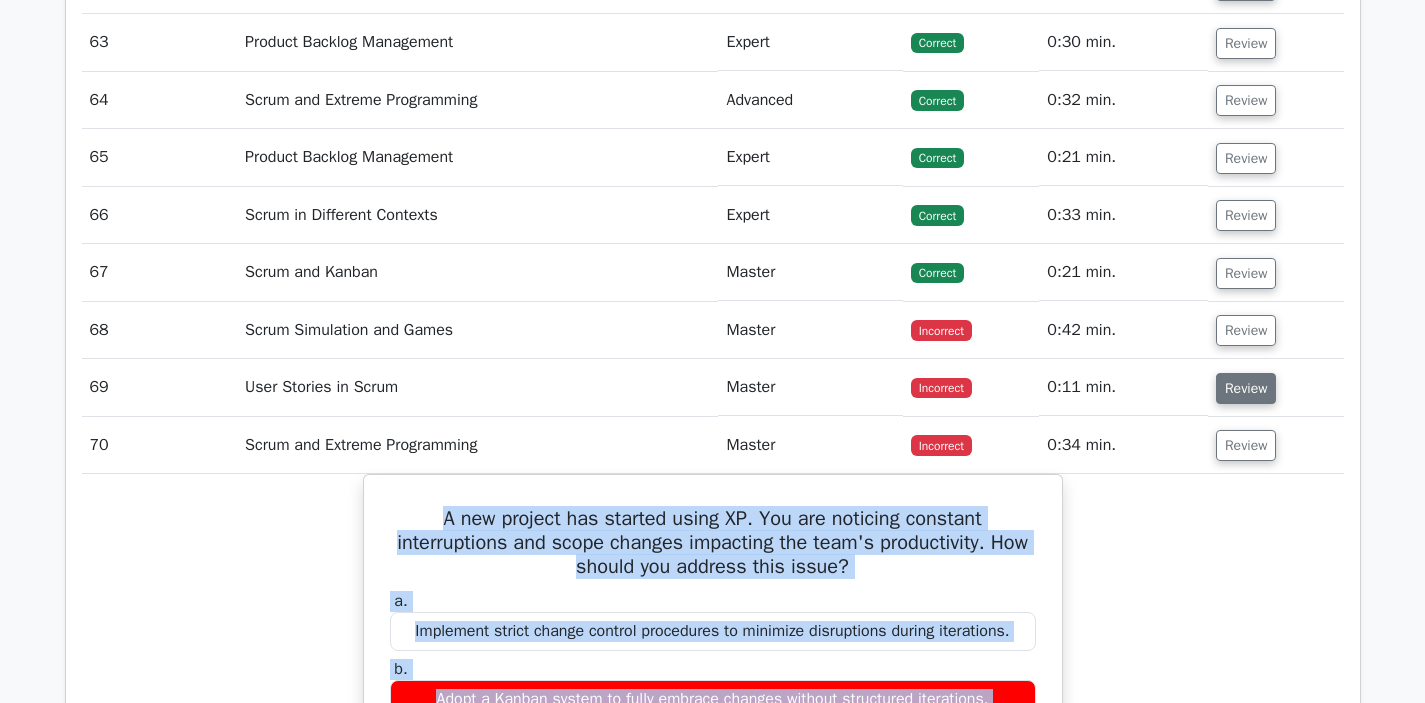 click on "Review" at bounding box center [1246, 388] 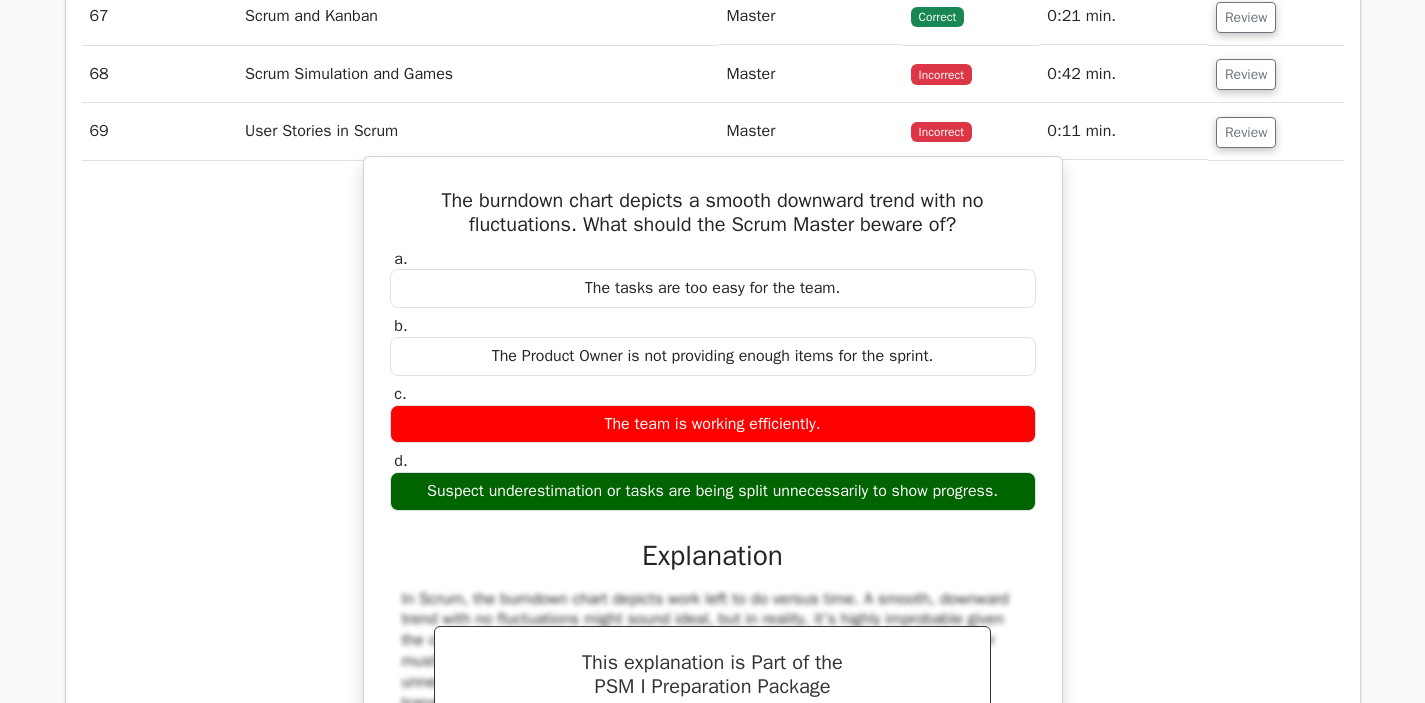 scroll, scrollTop: 6374, scrollLeft: 0, axis: vertical 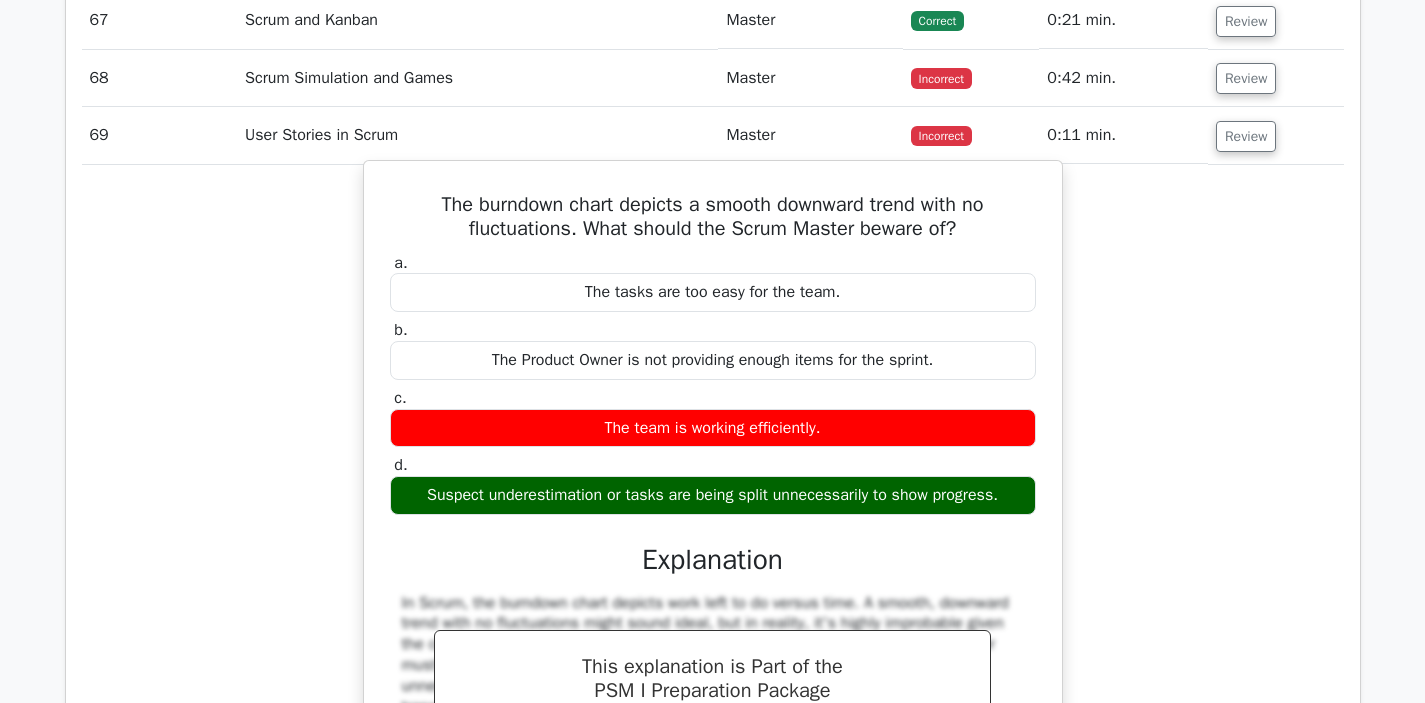 click on "The burndown chart depicts a smooth downward trend with no fluctuations. What should the Scrum Master beware of?" at bounding box center [713, 217] 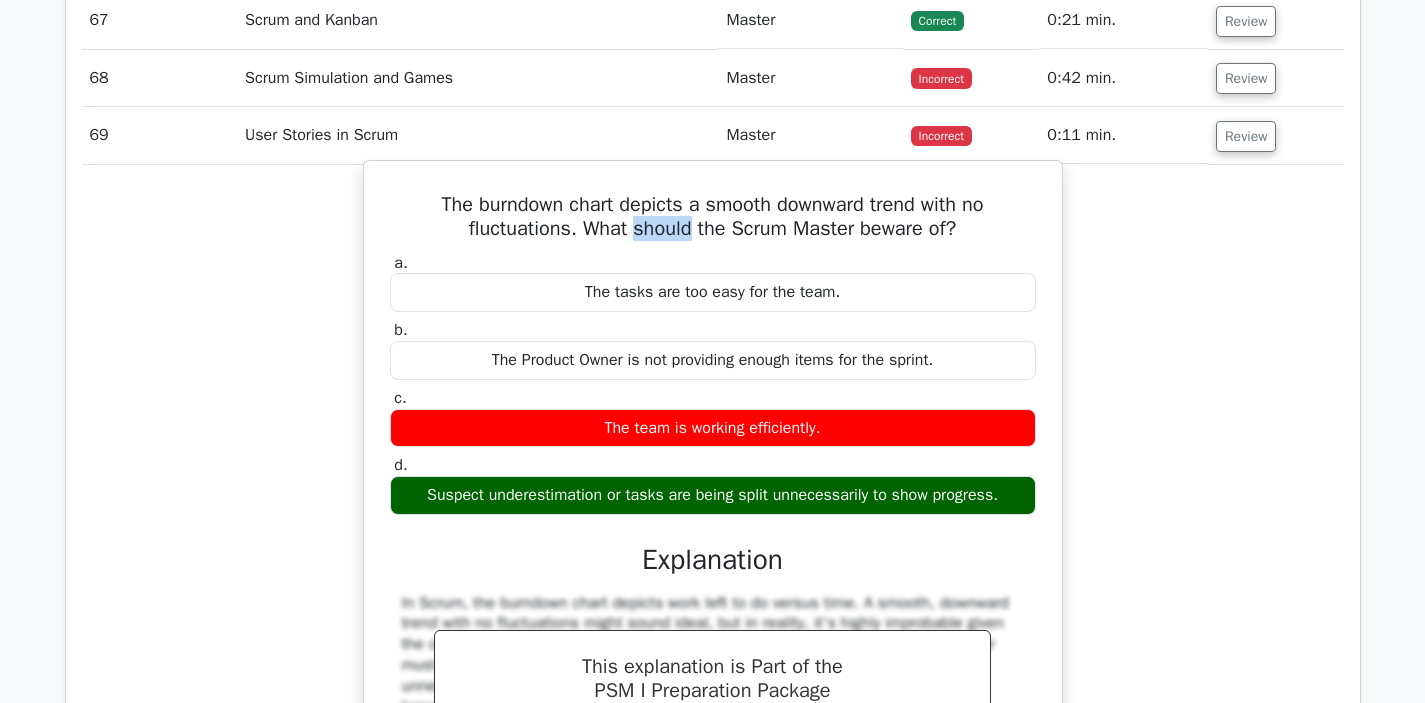 click on "The burndown chart depicts a smooth downward trend with no fluctuations. What should the Scrum Master beware of?" at bounding box center (713, 217) 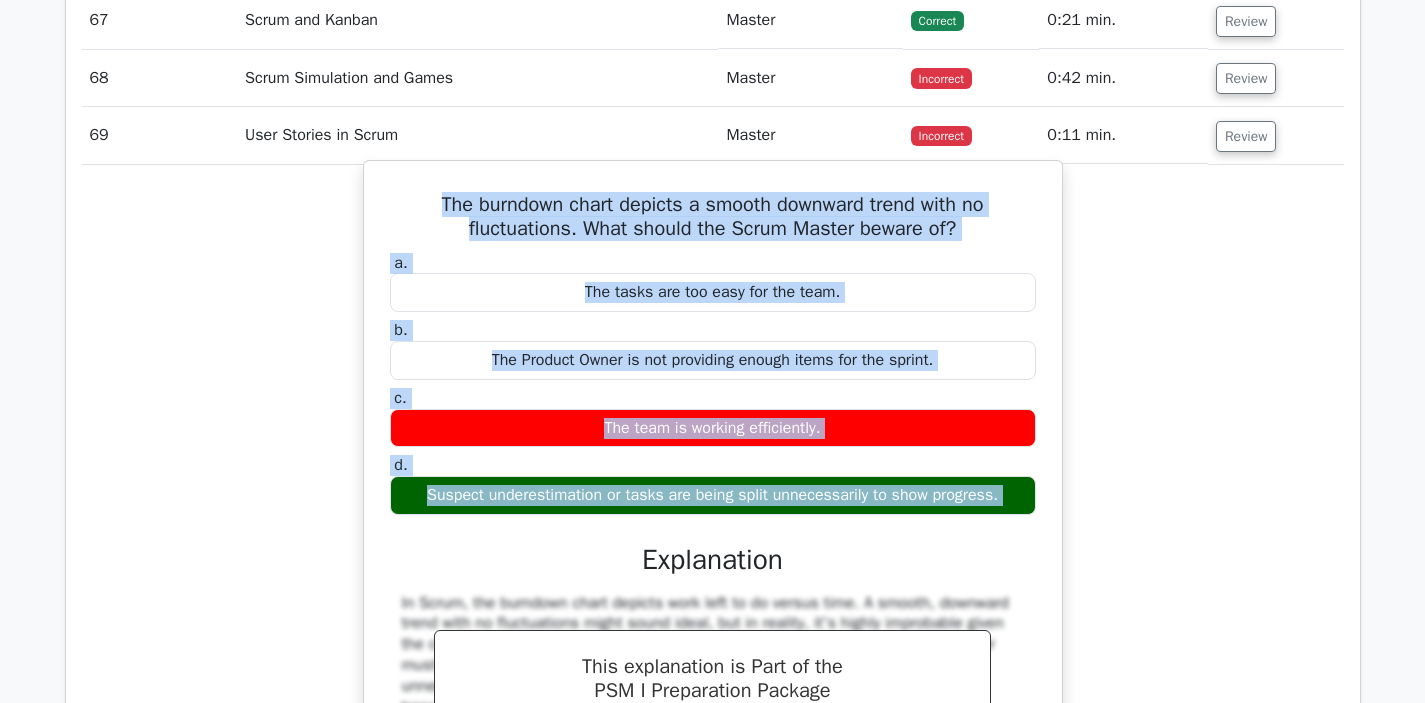 click on "Suspect underestimation or tasks are being split unnecessarily to show progress." at bounding box center (713, 495) 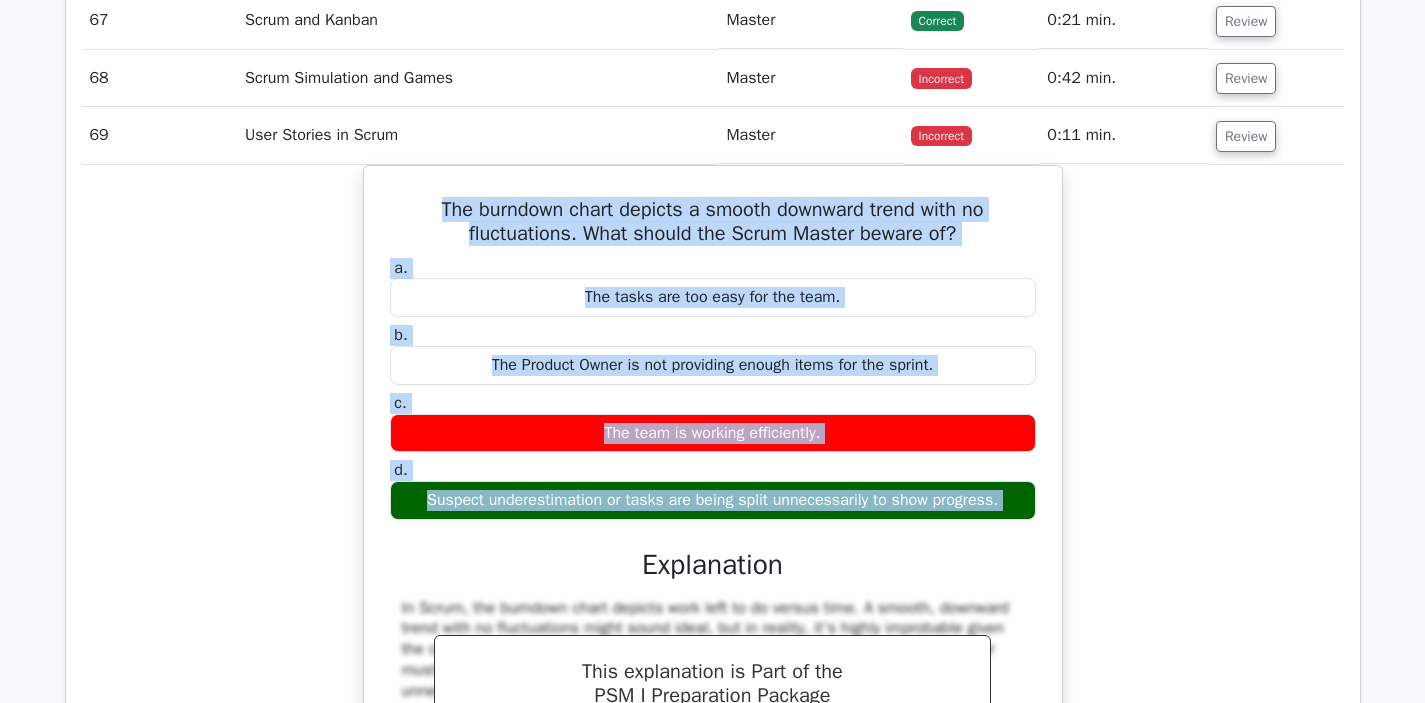 copy on "The burndown chart depicts a smooth downward trend with no fluctuations. What should the Scrum Master beware of?
a.
The tasks are too easy for the team.
b.
The Product Owner is not providing enough items for the sprint.
c.
The team is working efficiently.
d.
Suspect underestimation or tasks are being split unnecessarily to show progress." 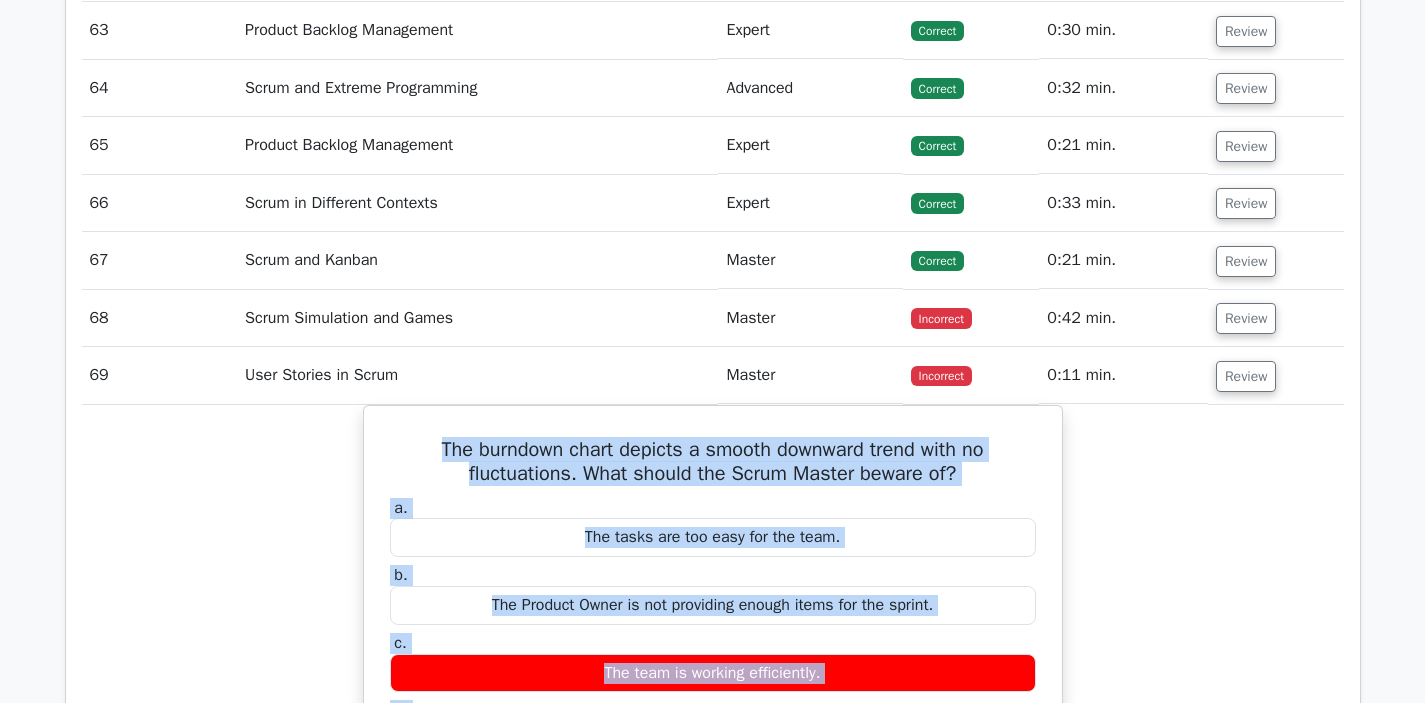 scroll, scrollTop: 6138, scrollLeft: 0, axis: vertical 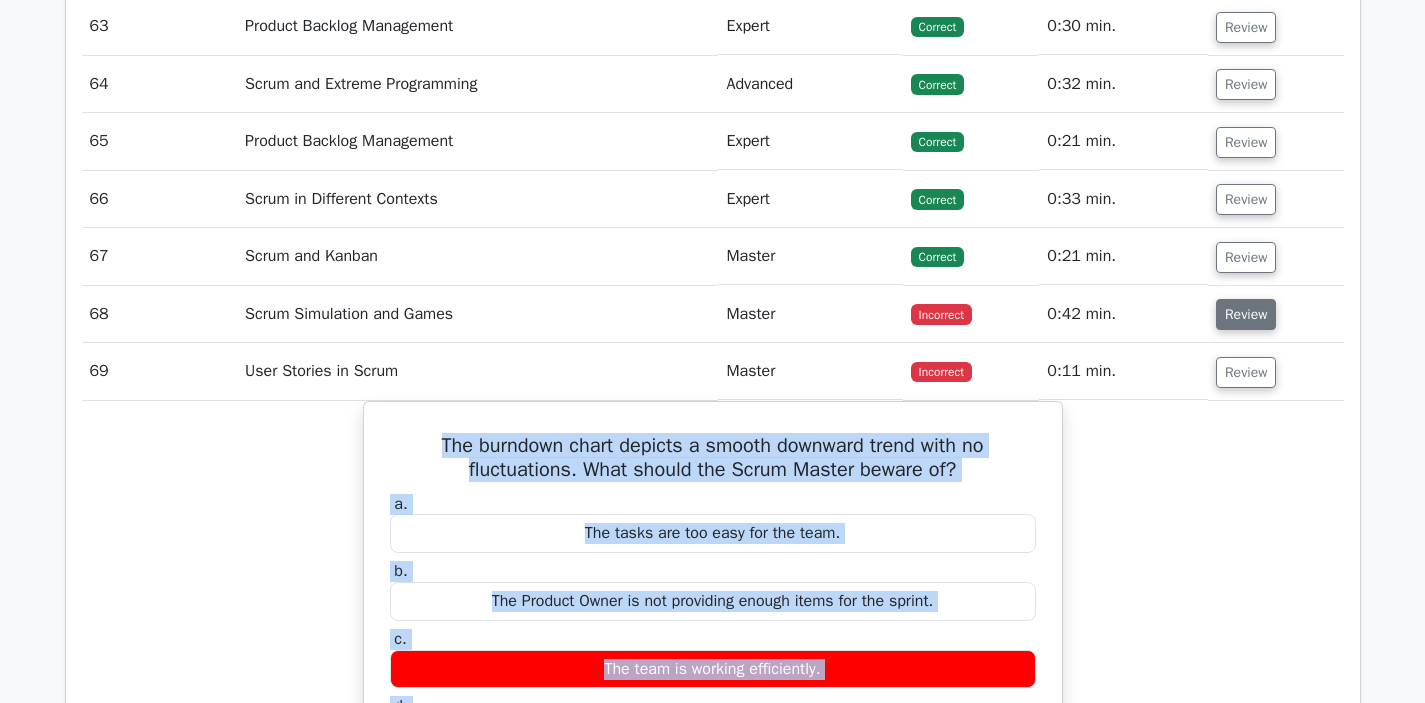 click on "Review" at bounding box center (1246, 314) 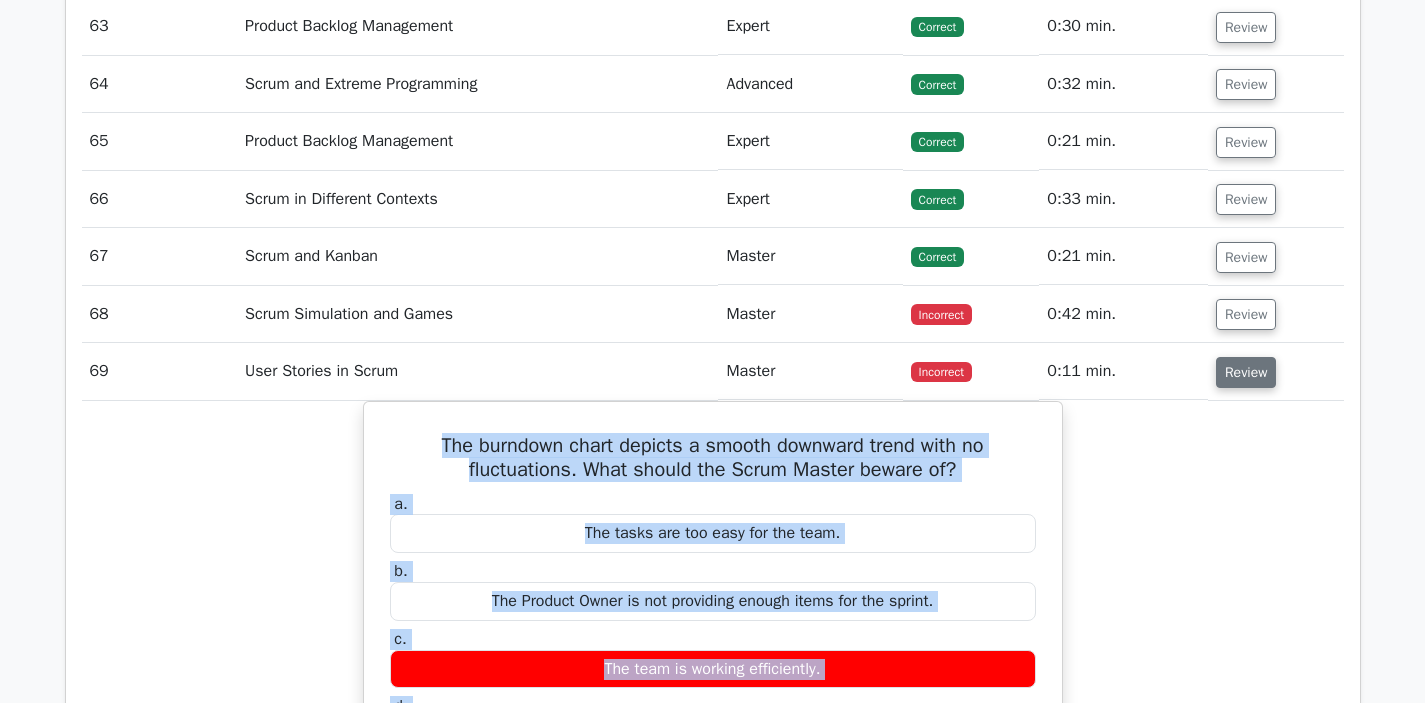 click on "Review" at bounding box center [1246, 372] 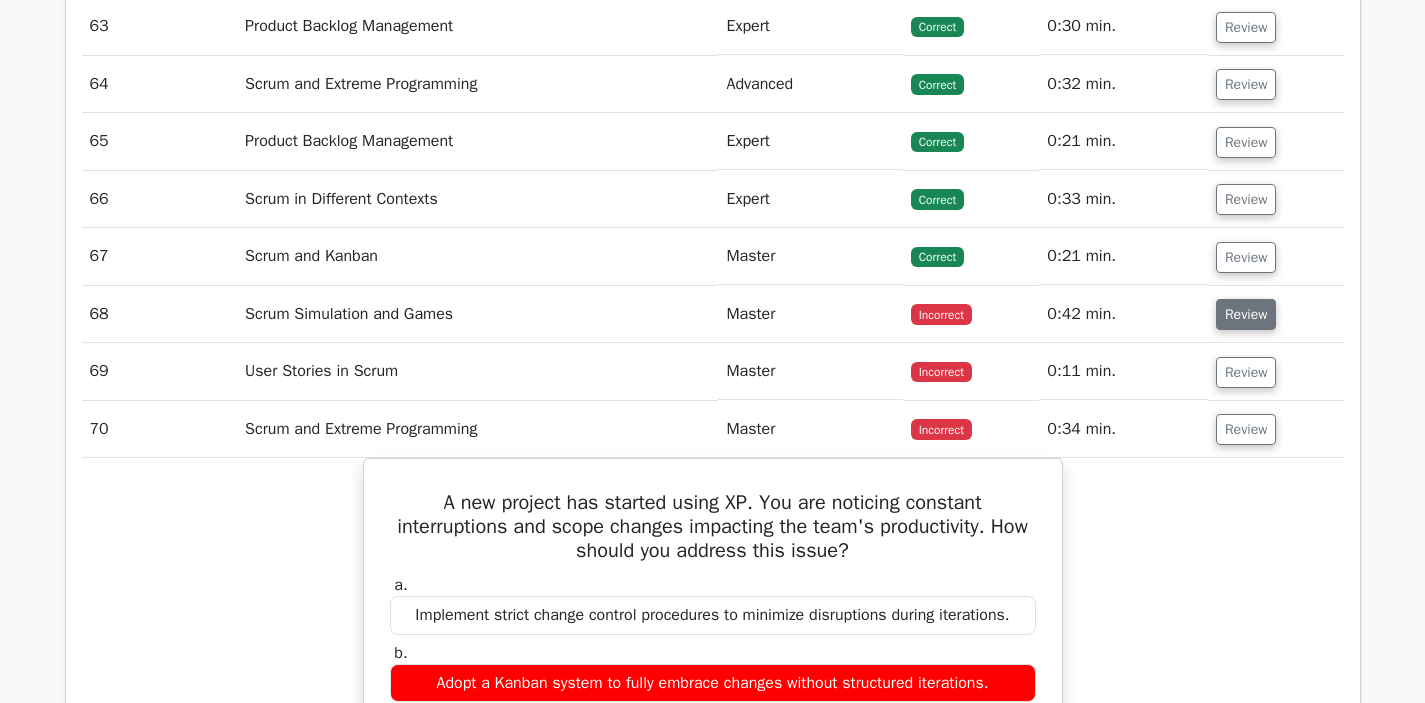 click on "Review" at bounding box center [1246, 314] 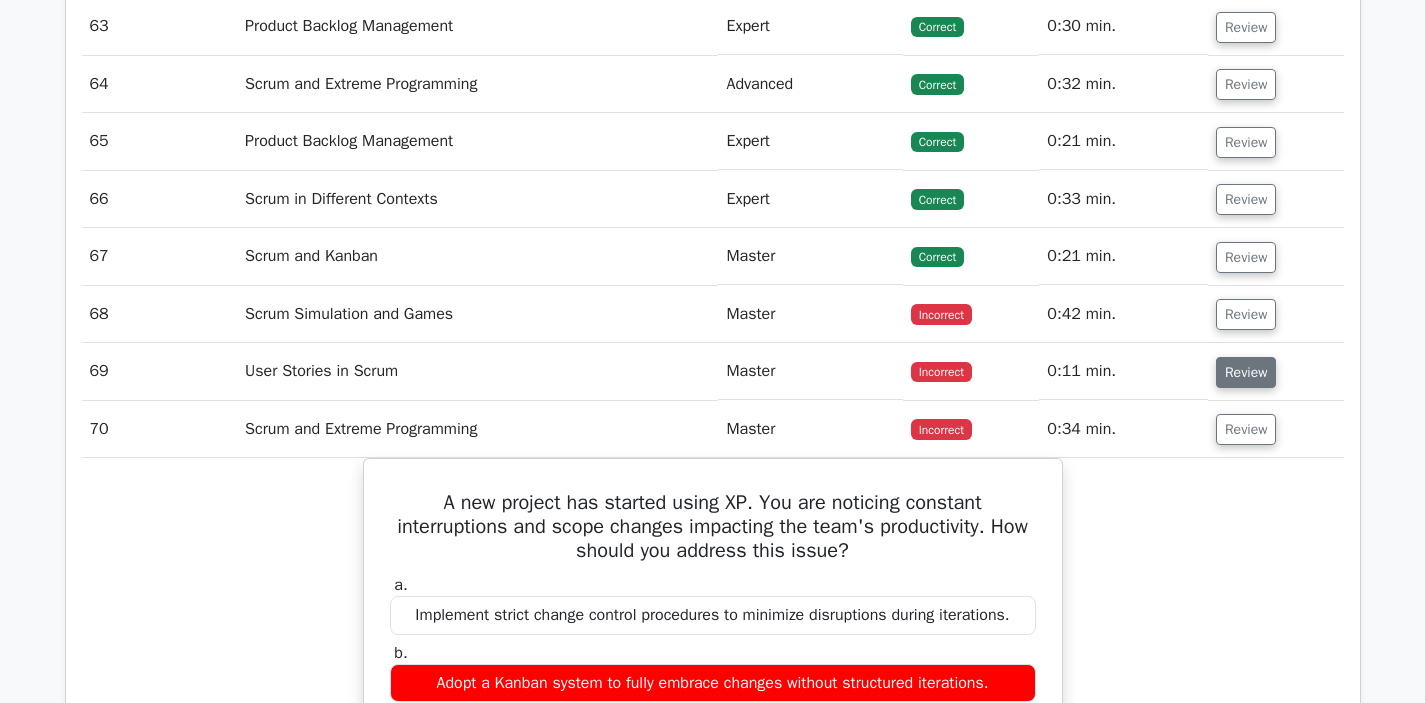 click on "Review" at bounding box center [1246, 372] 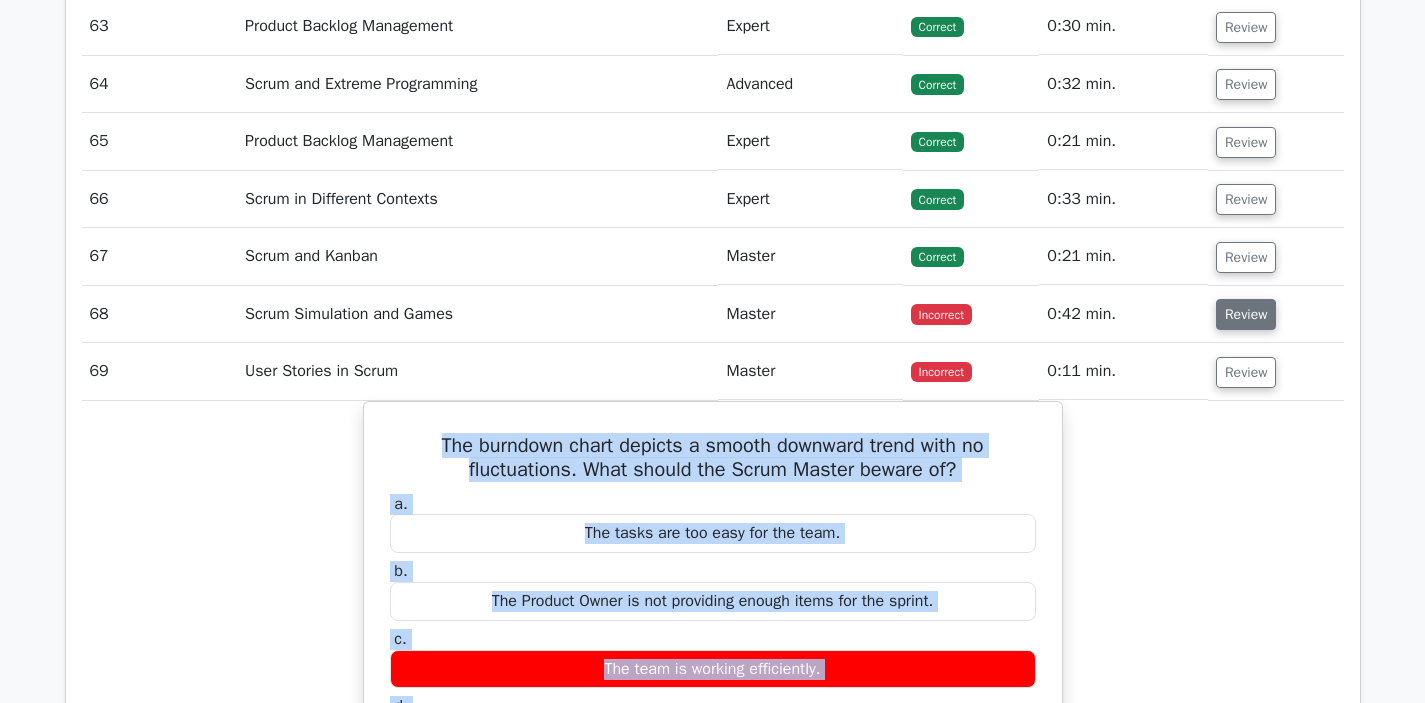 click on "Review" at bounding box center (1246, 314) 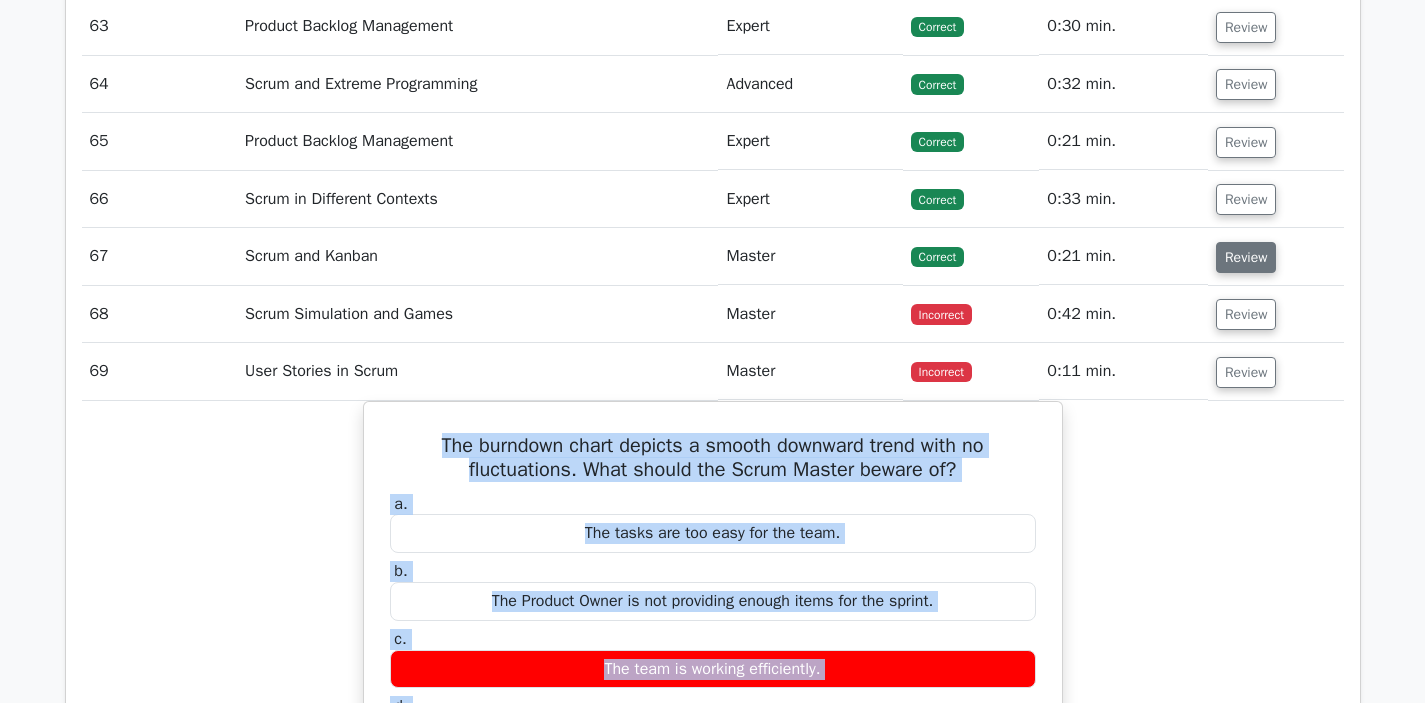 click on "Review" at bounding box center [1246, 257] 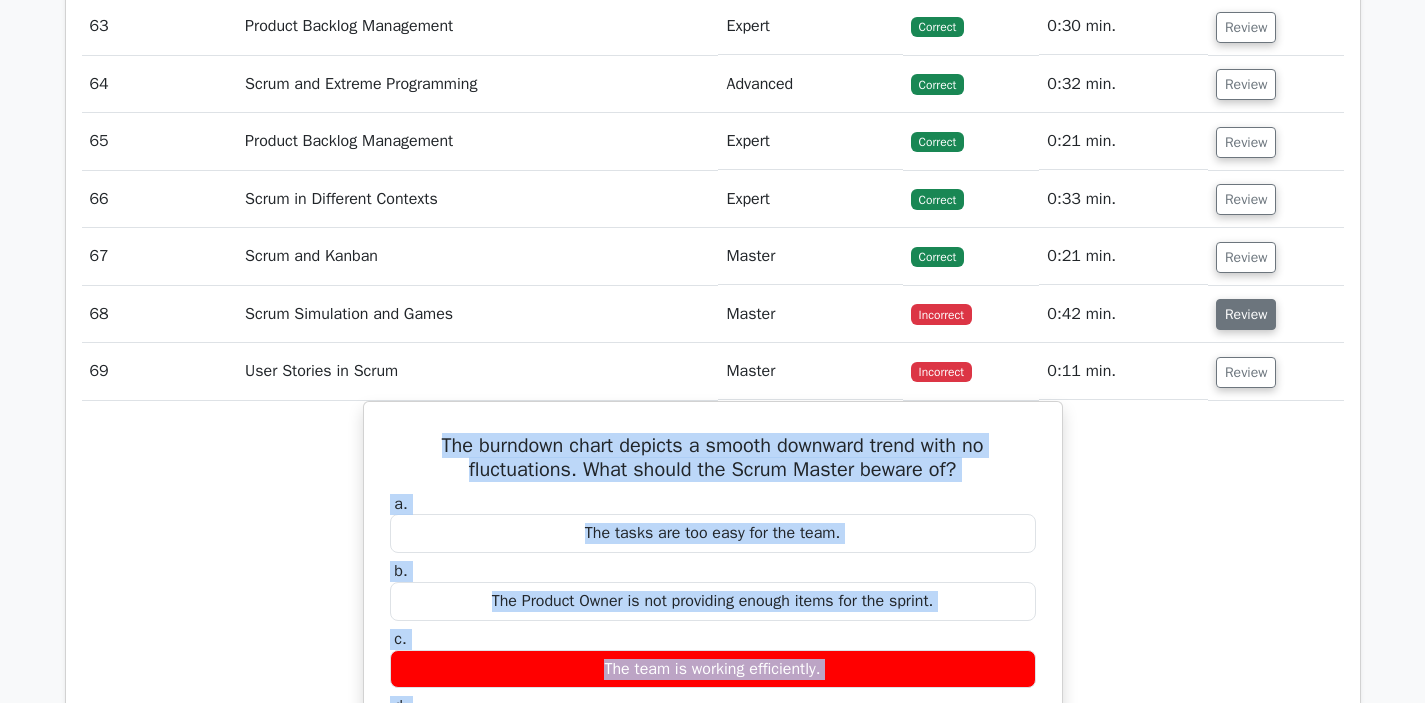 click on "Review" at bounding box center [1246, 314] 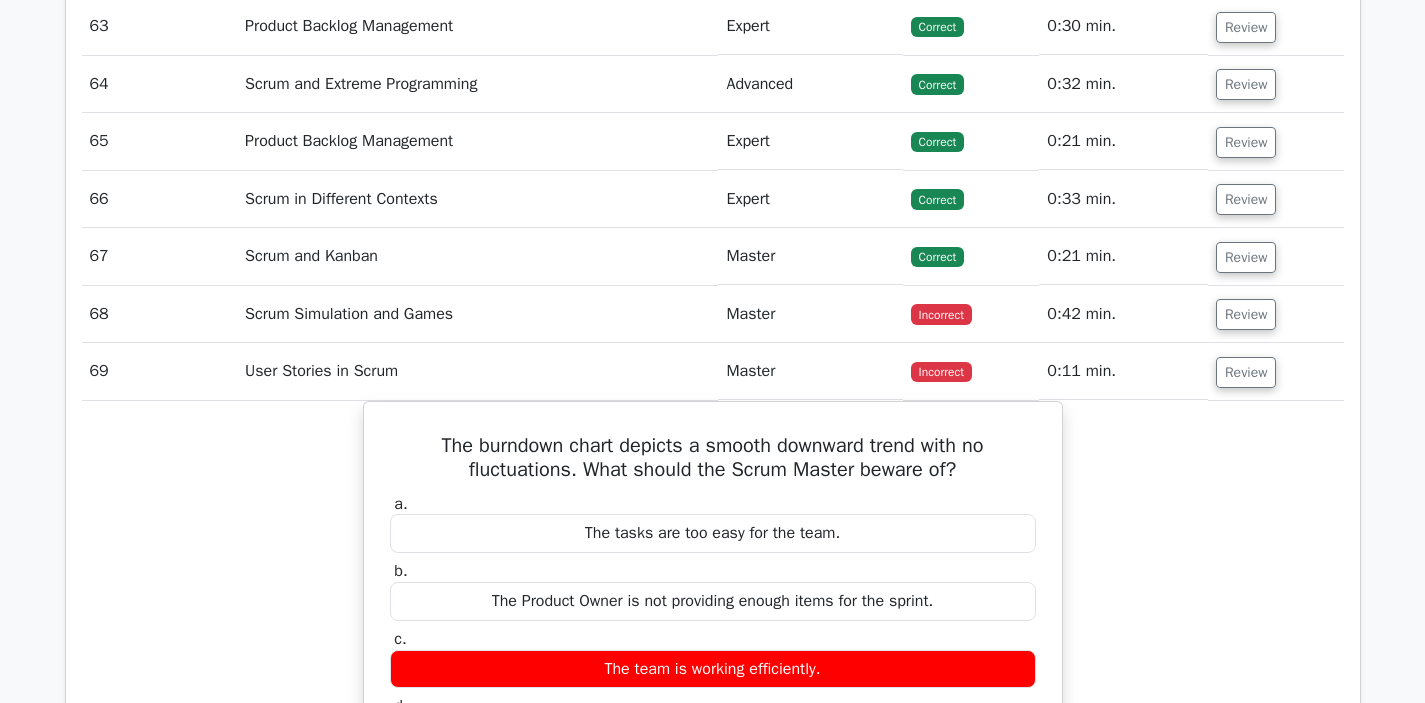 click on "The burndown chart depicts a smooth downward trend with no fluctuations. What should the Scrum Master beware of?
a.
The tasks are too easy for the team.
b.
c. d." at bounding box center (713, 816) 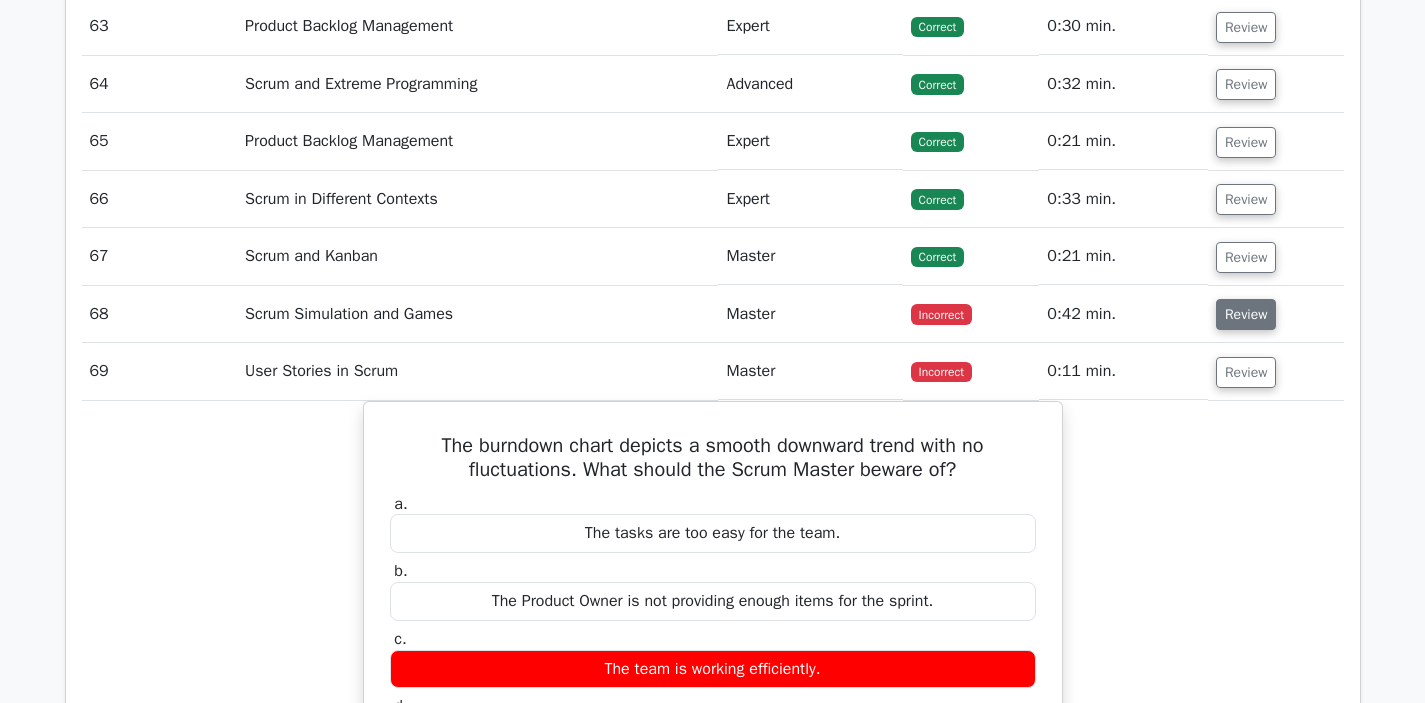 click on "Review" at bounding box center (1246, 314) 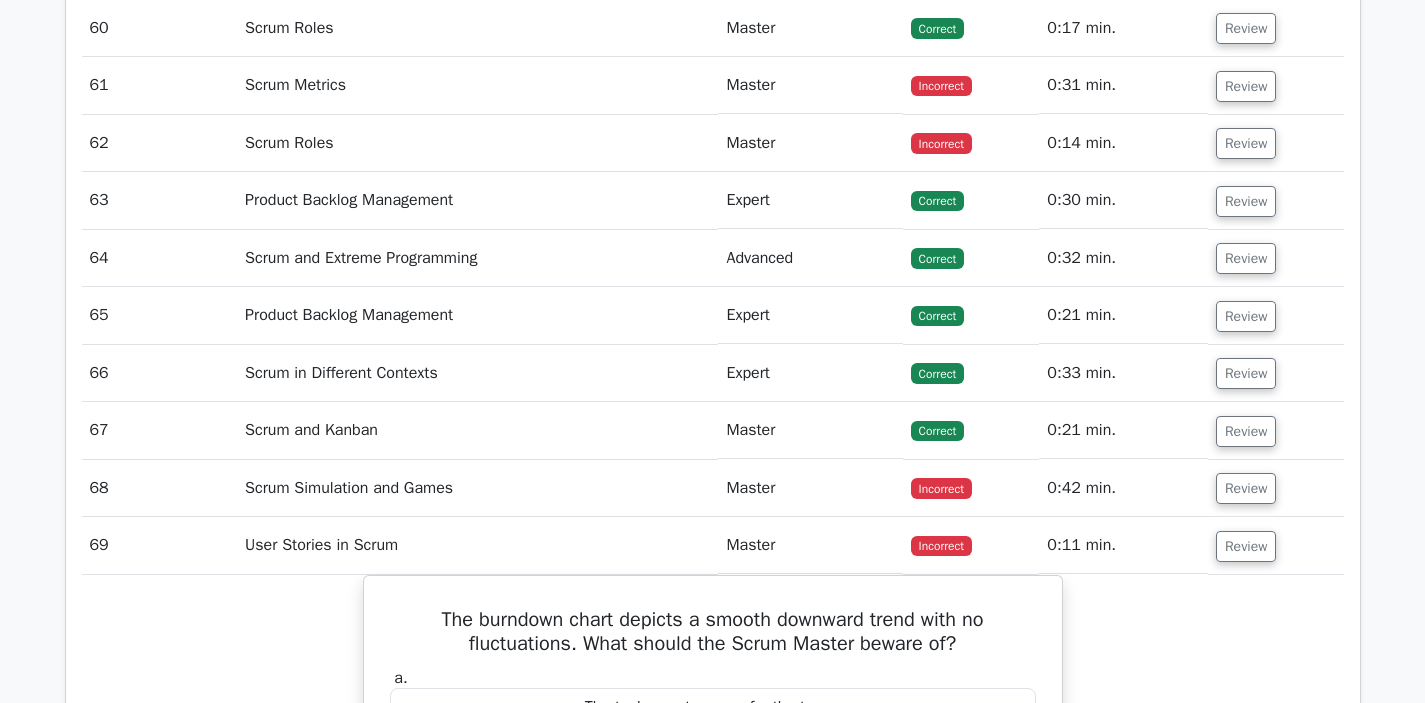 scroll, scrollTop: 5960, scrollLeft: 0, axis: vertical 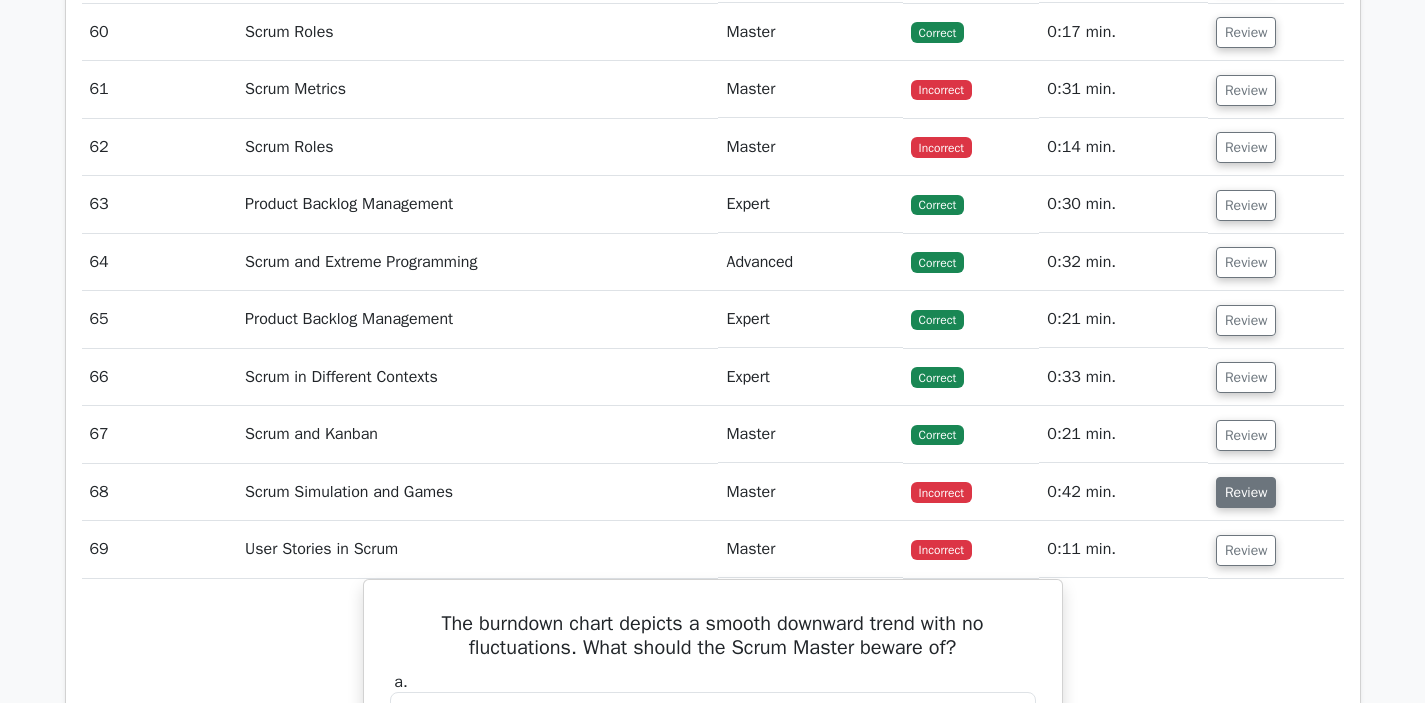 click on "Review" at bounding box center [1246, 492] 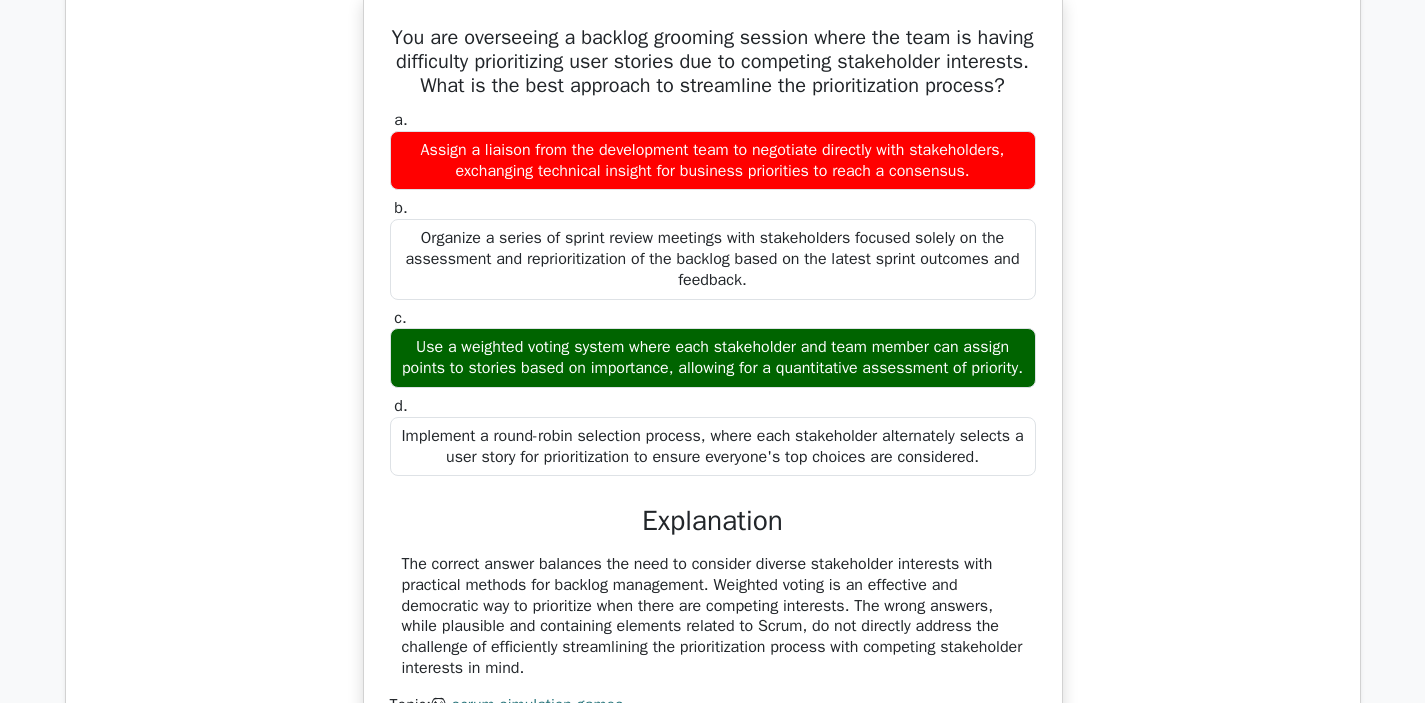 scroll, scrollTop: 7184, scrollLeft: 0, axis: vertical 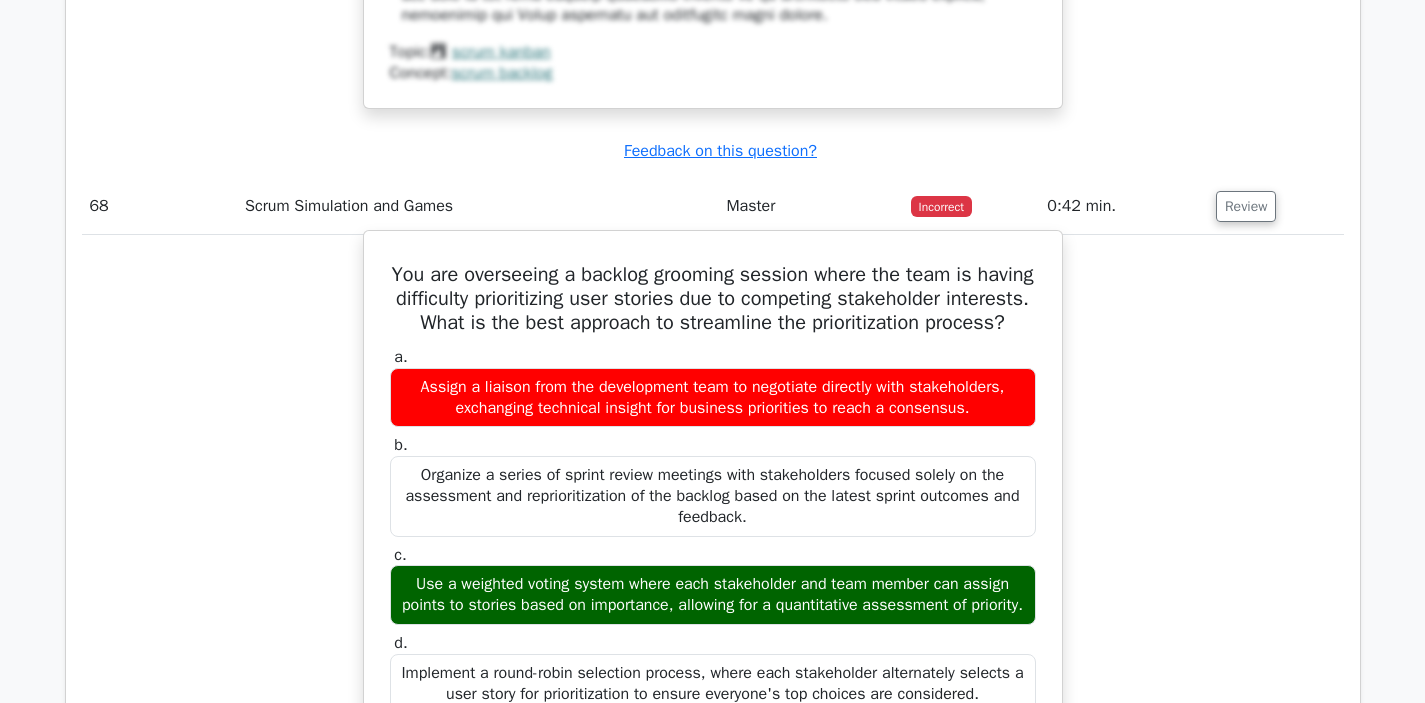 click on "You are overseeing a backlog grooming session where the team is having difficulty prioritizing user stories due to competing stakeholder interests. What is the best approach to streamline the prioritization process?" at bounding box center (713, 299) 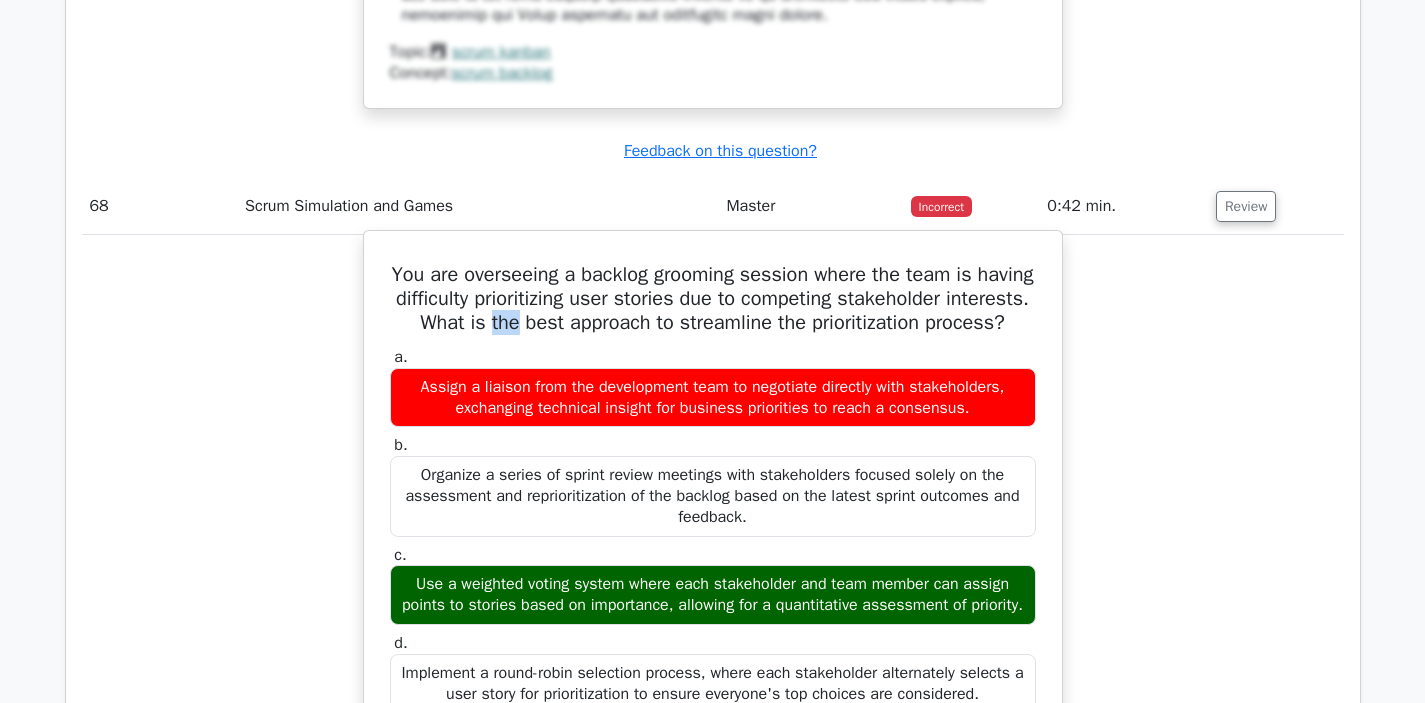 click on "You are overseeing a backlog grooming session where the team is having difficulty prioritizing user stories due to competing stakeholder interests. What is the best approach to streamline the prioritization process?" at bounding box center (713, 299) 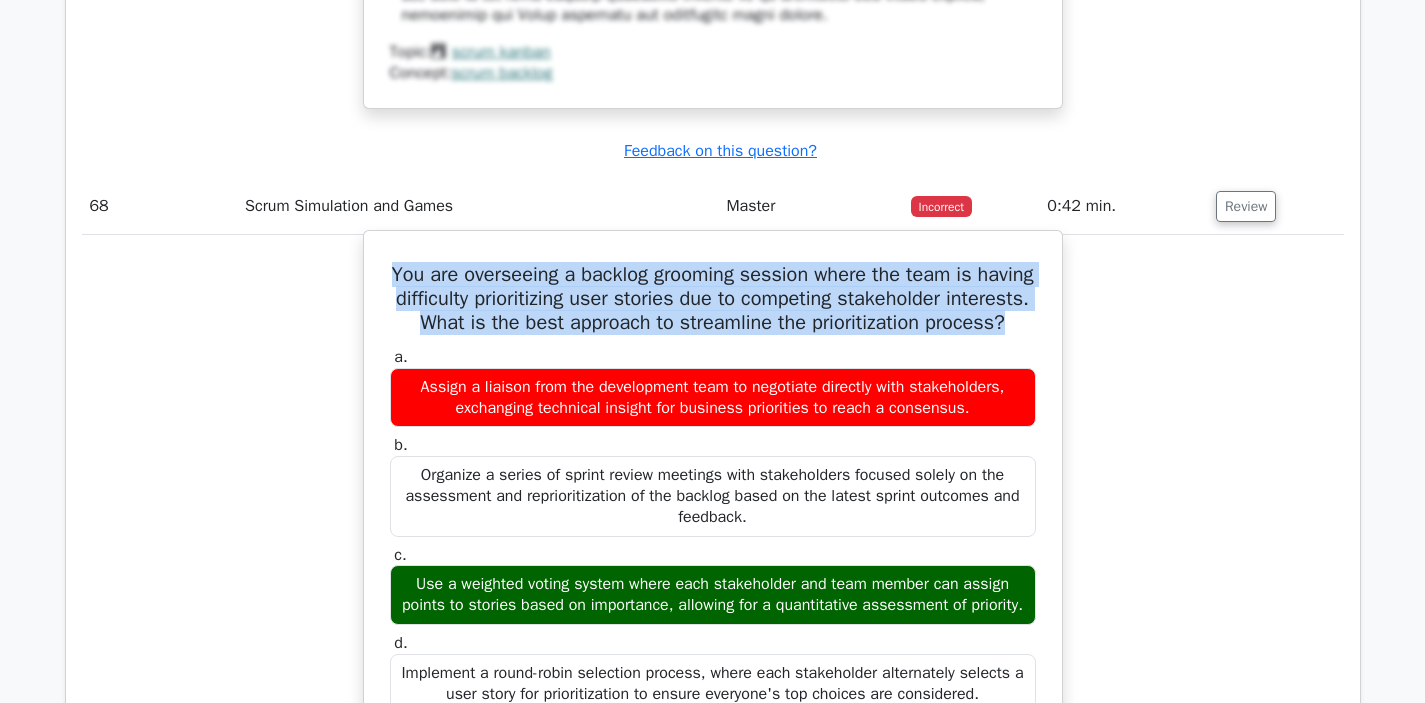 click on "You are overseeing a backlog grooming session where the team is having difficulty prioritizing user stories due to competing stakeholder interests. What is the best approach to streamline the prioritization process?" at bounding box center [713, 299] 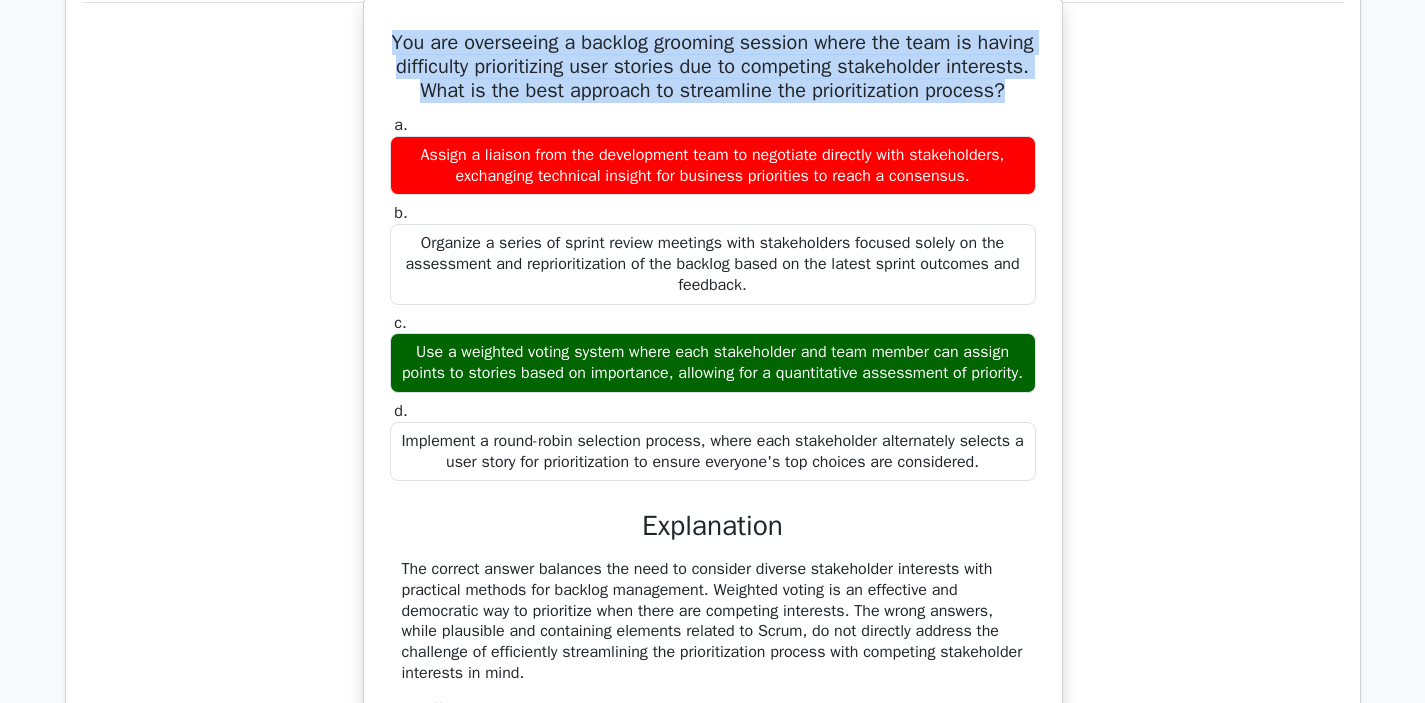 scroll, scrollTop: 7417, scrollLeft: 0, axis: vertical 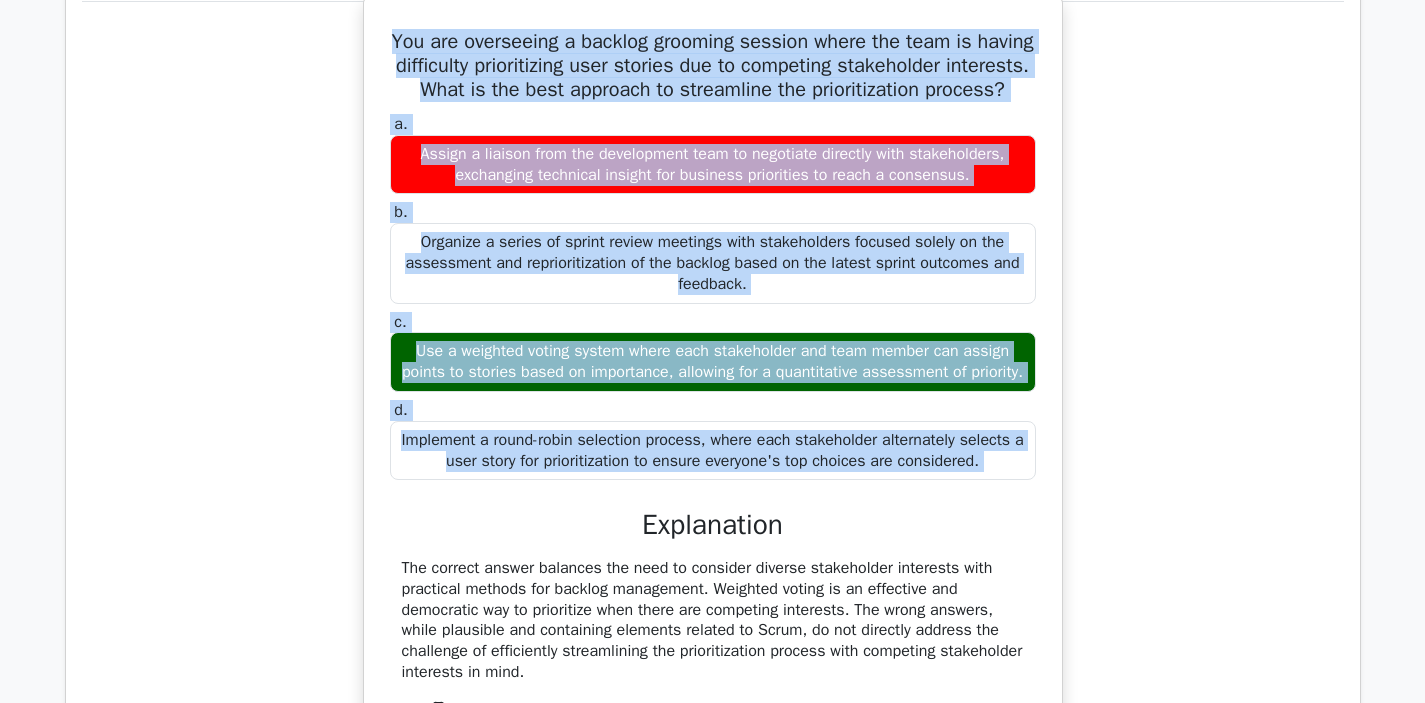 click on "Implement a round-robin selection process, where each stakeholder alternately selects a user story for prioritization to ensure everyone's top choices are considered." at bounding box center (713, 451) 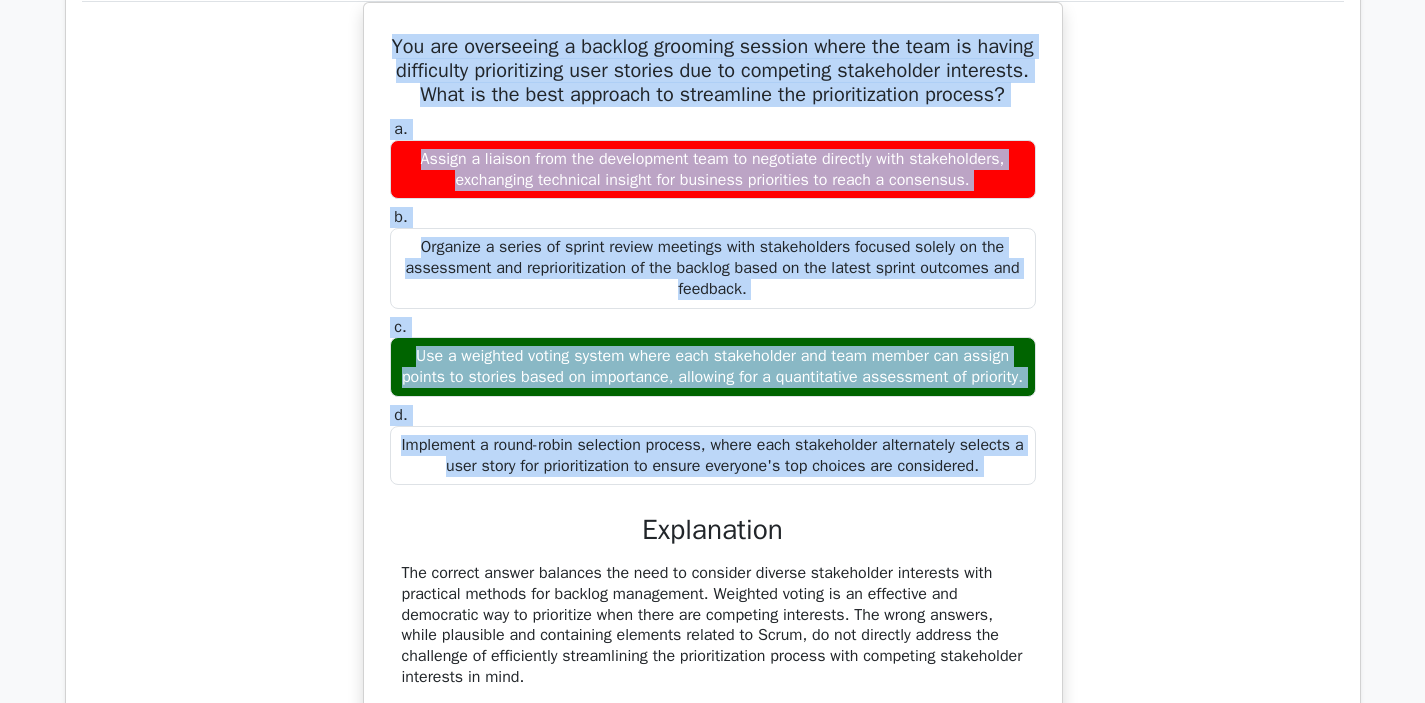 click on "You are overseeing a backlog grooming session where the team is having difficulty prioritizing user stories due to competing stakeholder interests. What is the best approach to streamline the prioritization process?
a.
Assign a liaison from the development team to negotiate directly with stakeholders, exchanging technical insight for business priorities to reach a consensus.
b. c. d." at bounding box center (713, 398) 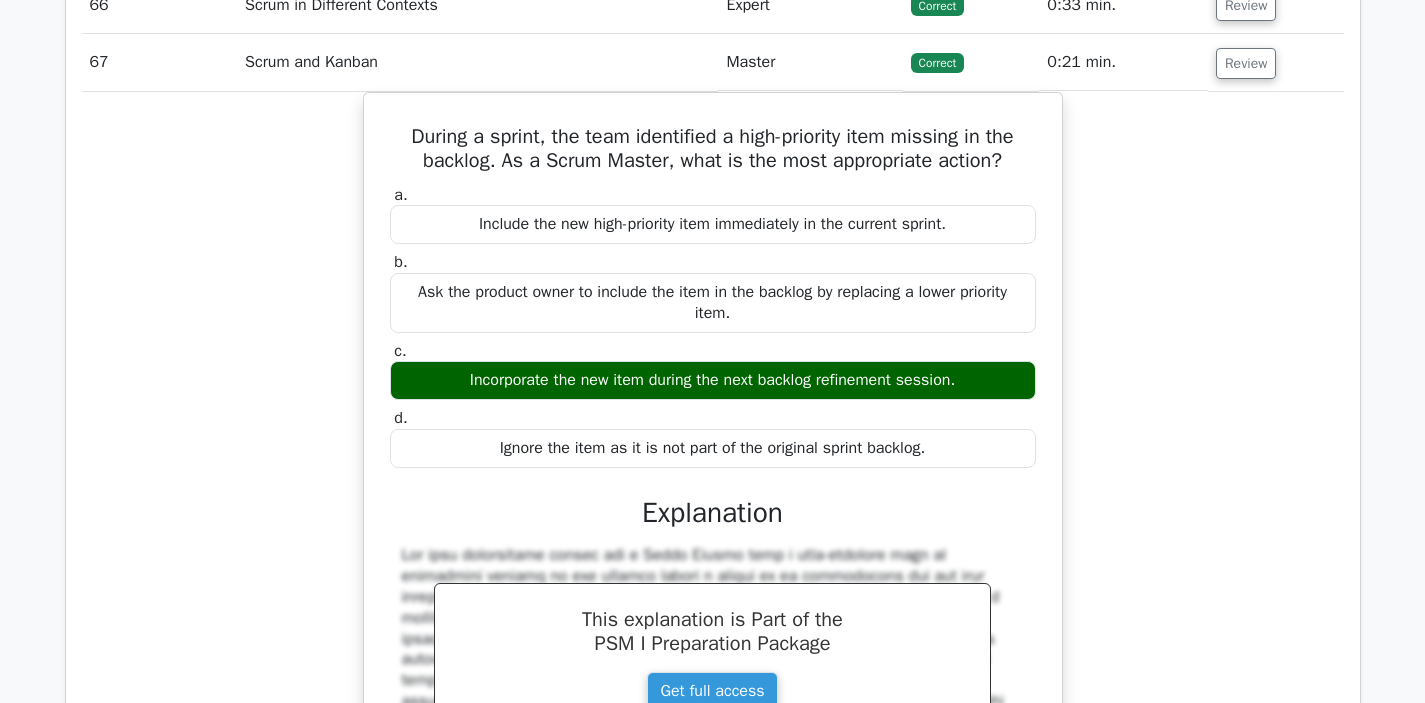 scroll, scrollTop: 6320, scrollLeft: 0, axis: vertical 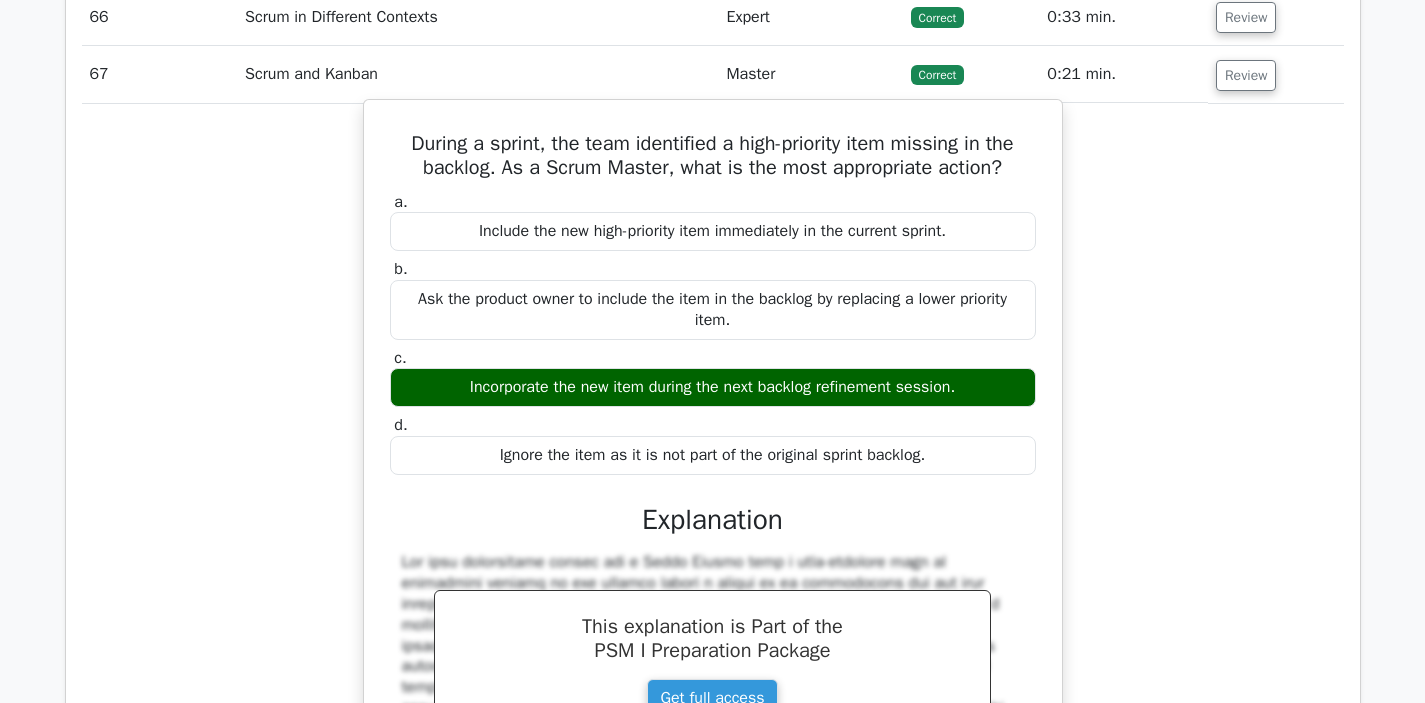 drag, startPoint x: 468, startPoint y: 388, endPoint x: 983, endPoint y: 386, distance: 515.0039 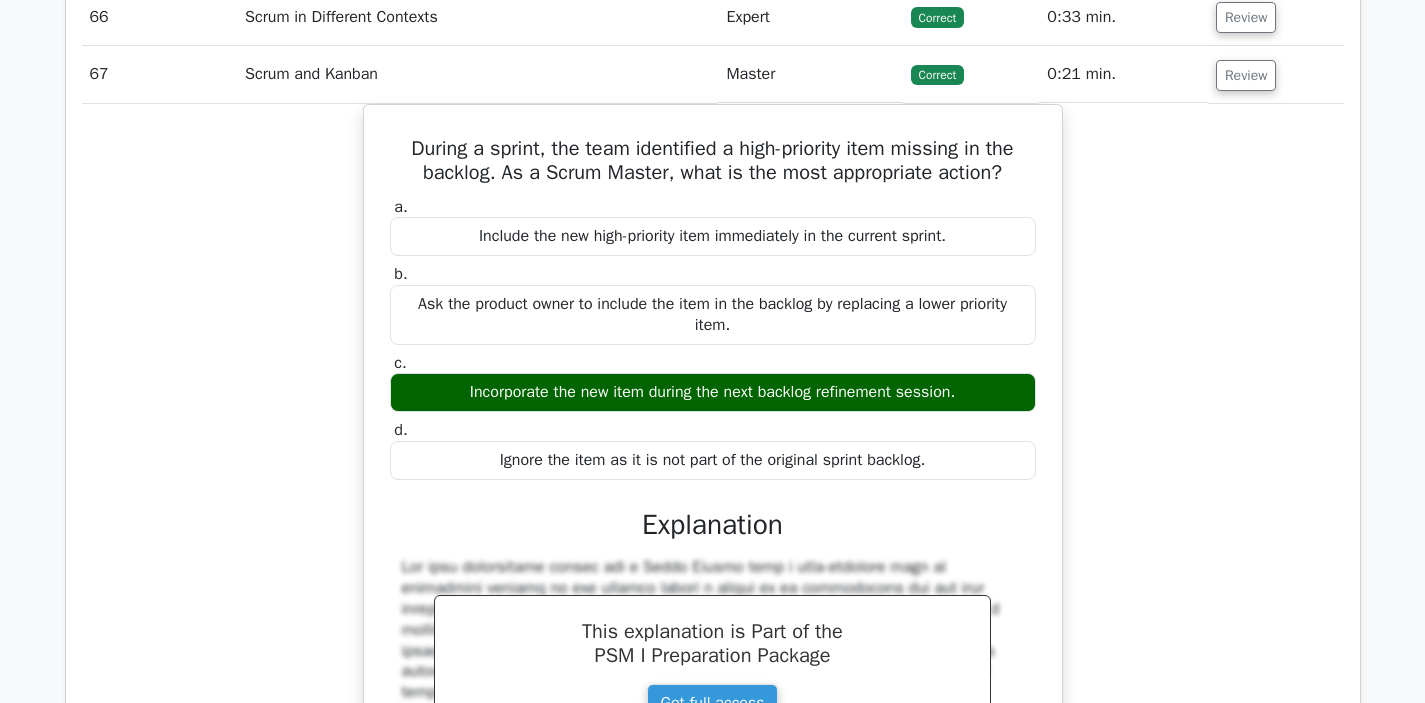 click on "During a sprint, the team identified a high-priority item missing in the backlog. As a Scrum Master, what is the most appropriate action?
a.
Include the new high-priority item immediately in the current sprint.
b.
c. d." at bounding box center [713, 550] 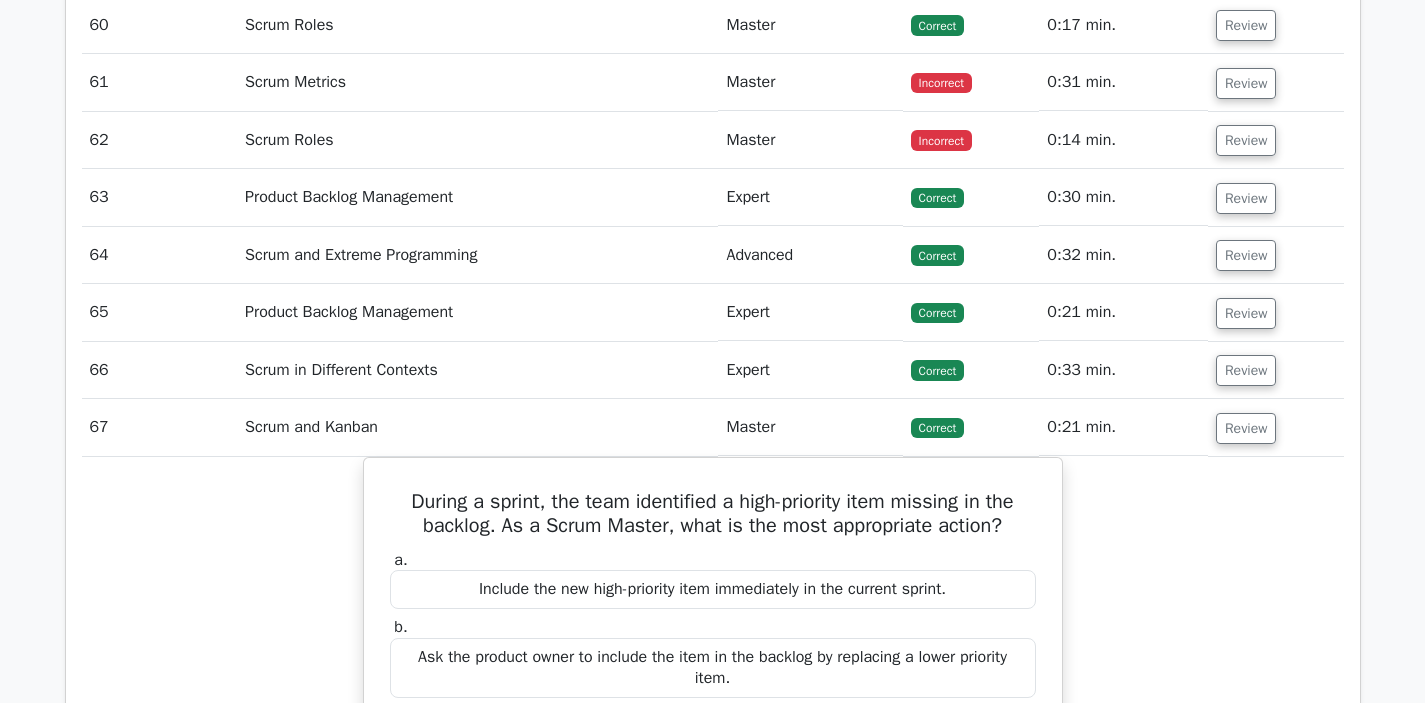 scroll, scrollTop: 5941, scrollLeft: 0, axis: vertical 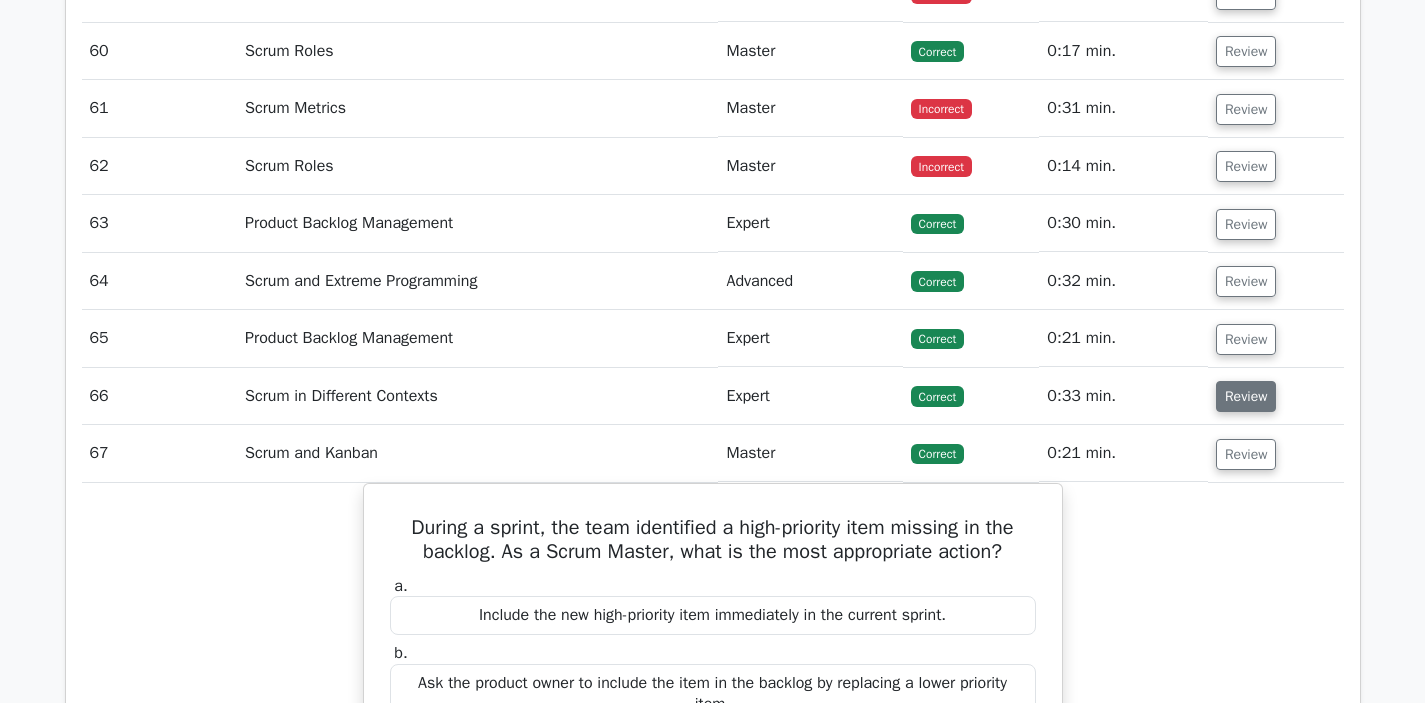click on "Review" at bounding box center [1246, 396] 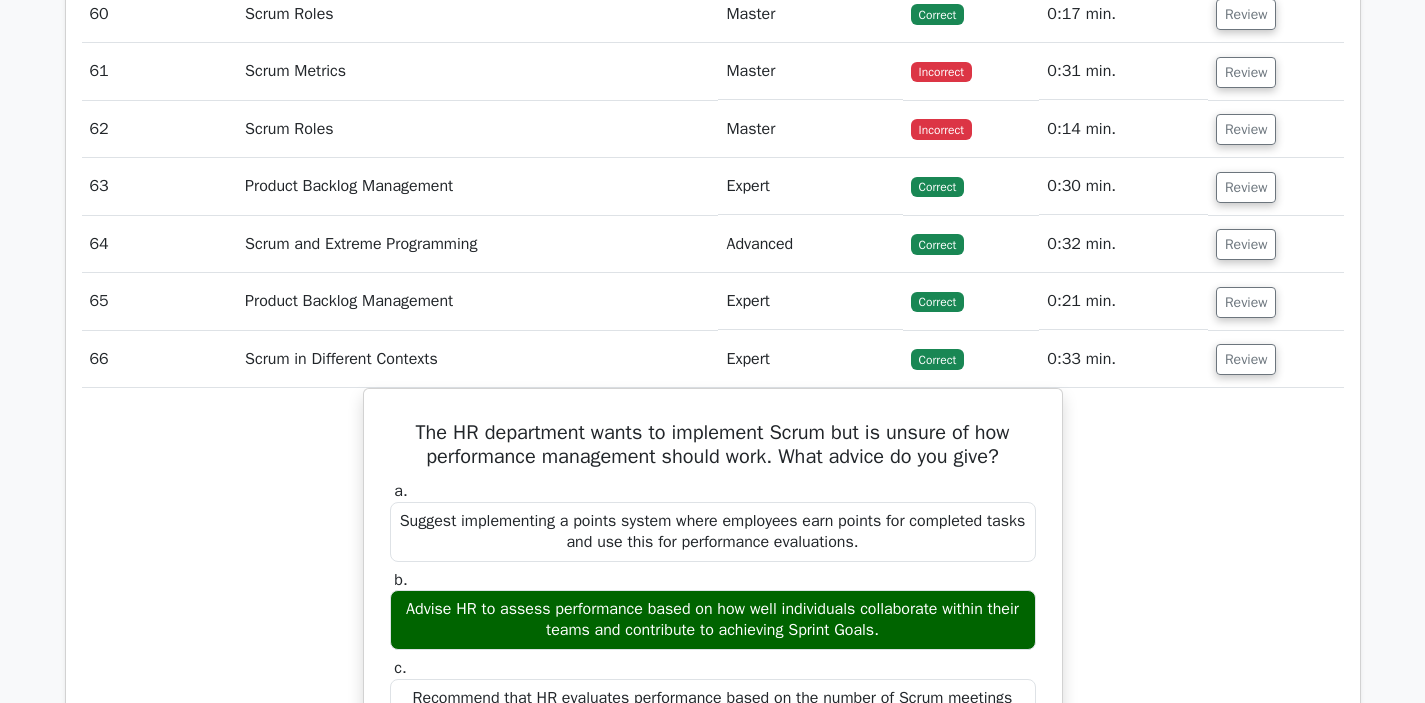 scroll, scrollTop: 5980, scrollLeft: 0, axis: vertical 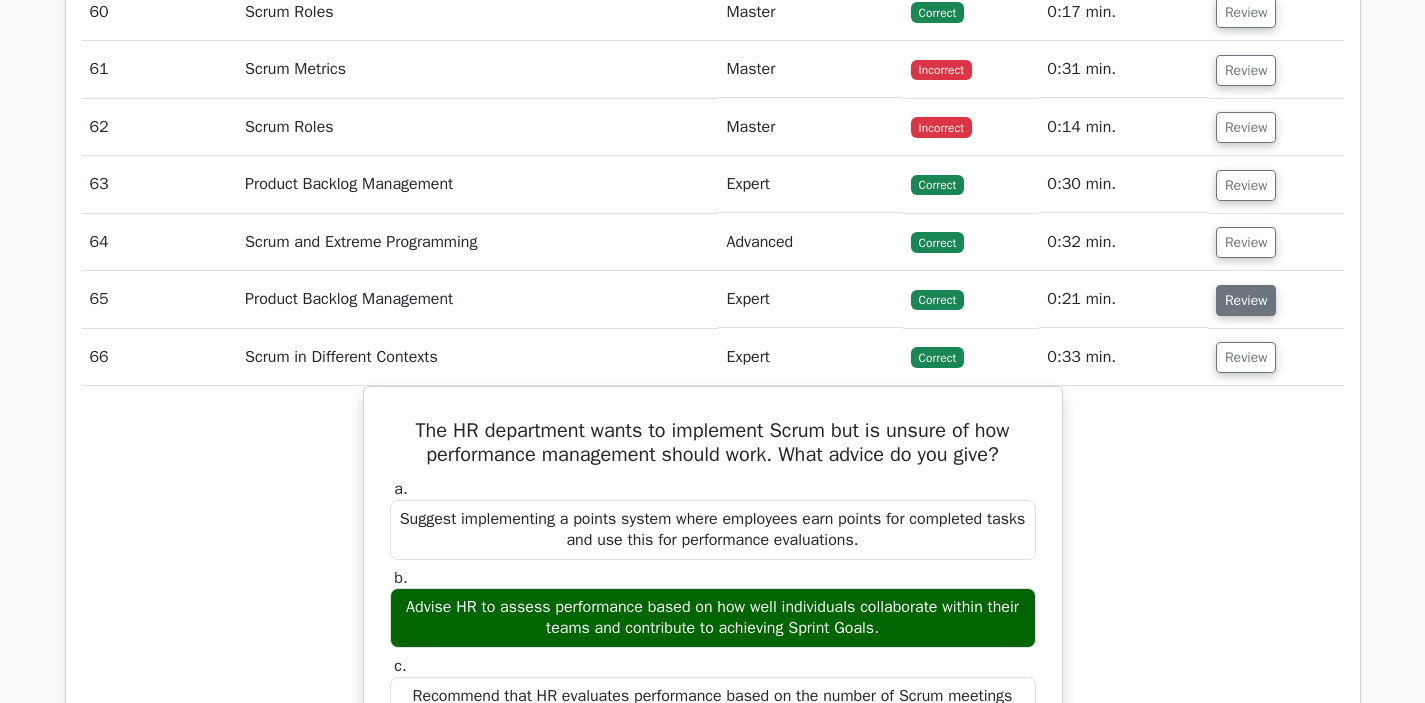 click on "Review" at bounding box center (1246, 300) 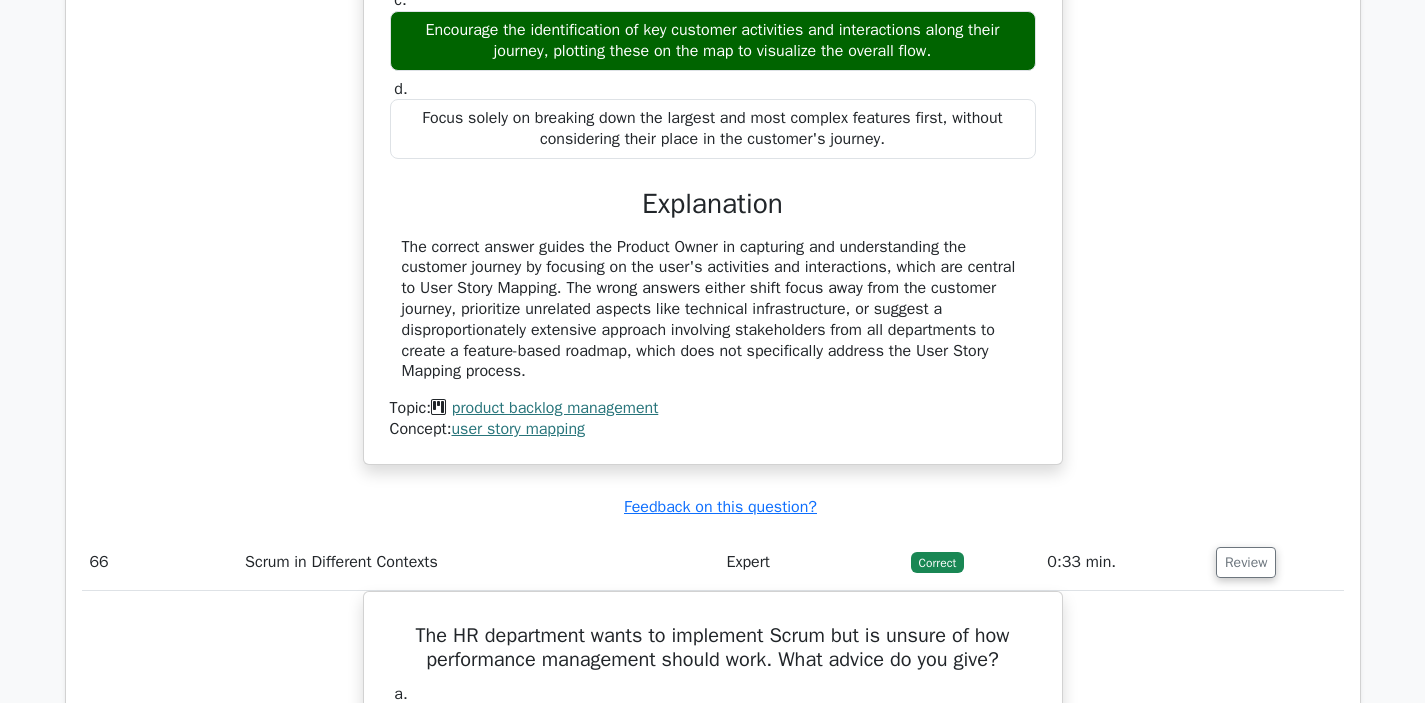 scroll, scrollTop: 6903, scrollLeft: 0, axis: vertical 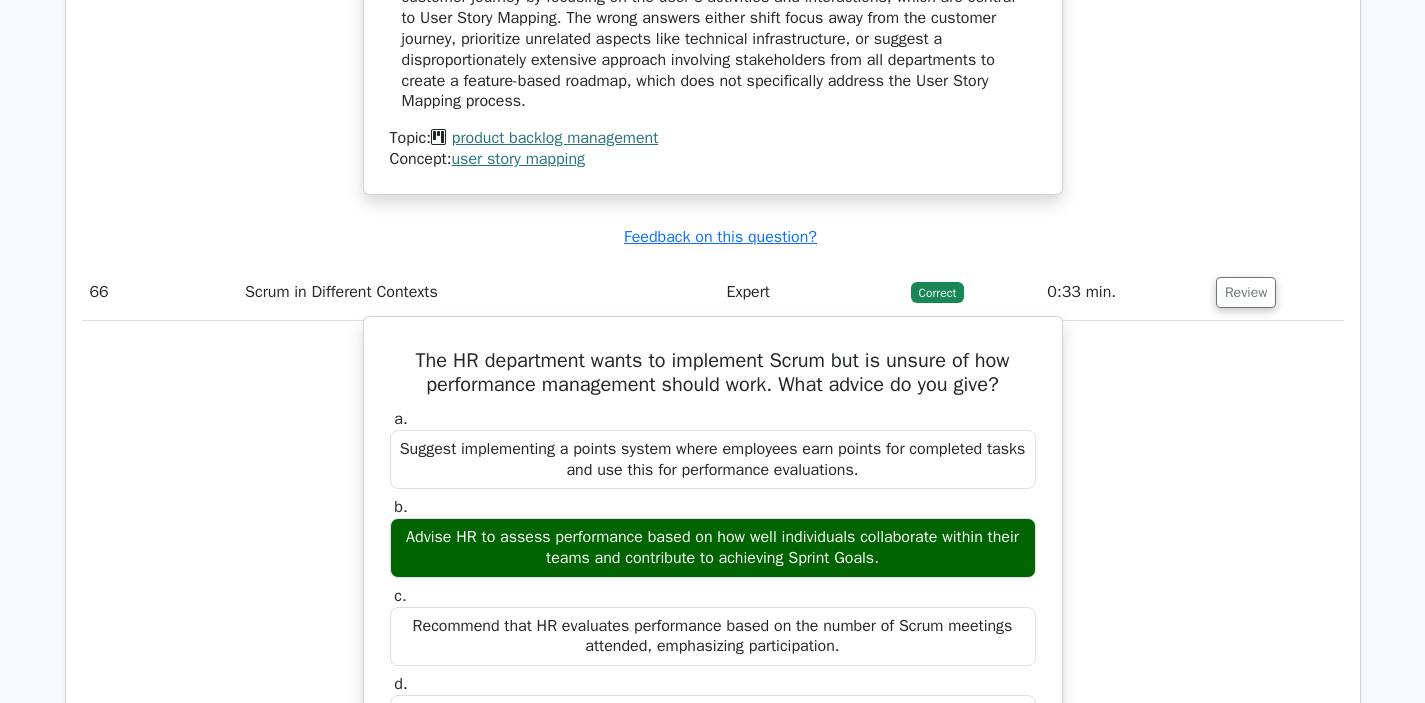 drag, startPoint x: 489, startPoint y: 524, endPoint x: 935, endPoint y: 557, distance: 447.21918 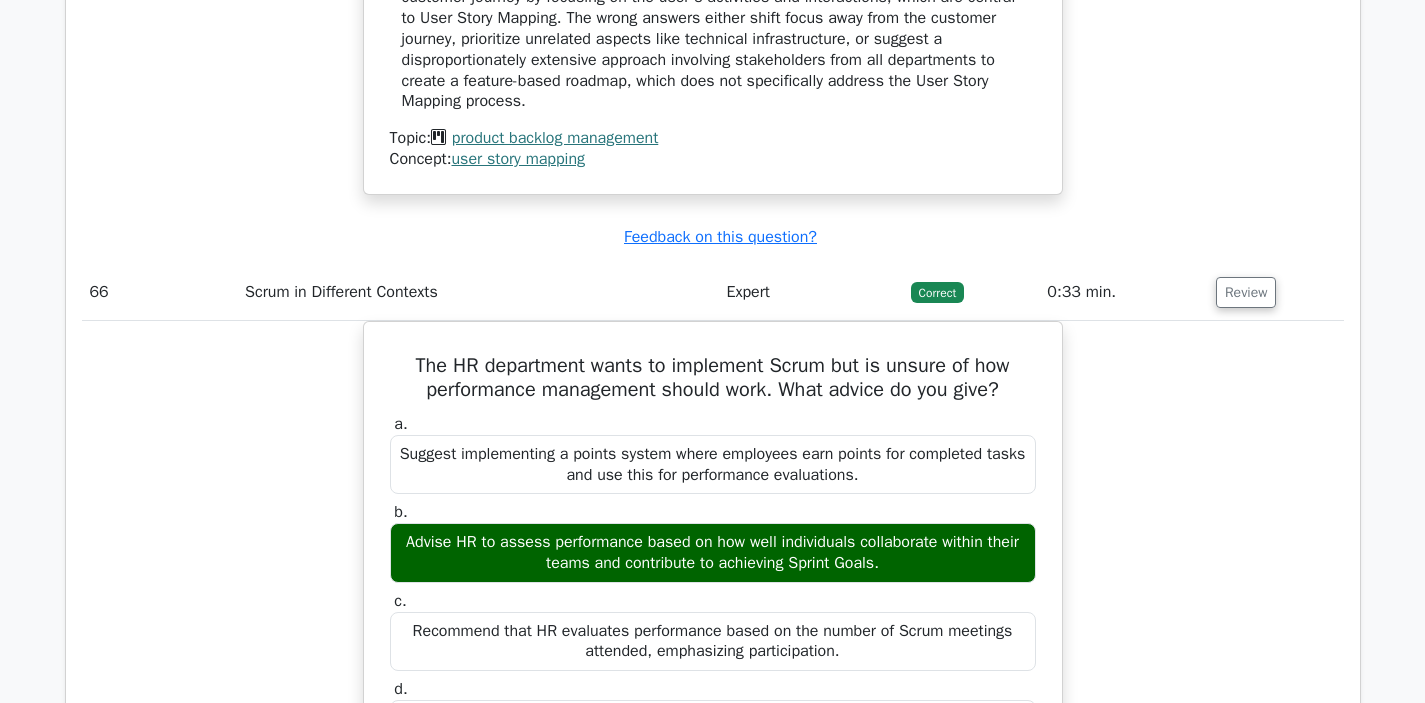 click on "The HR department wants to implement Scrum but is unsure of how performance management should work. What advice do you give?
a.
Suggest implementing a points system where employees earn points for completed tasks and use this for performance evaluations.
b.
c. d." at bounding box center (713, 775) 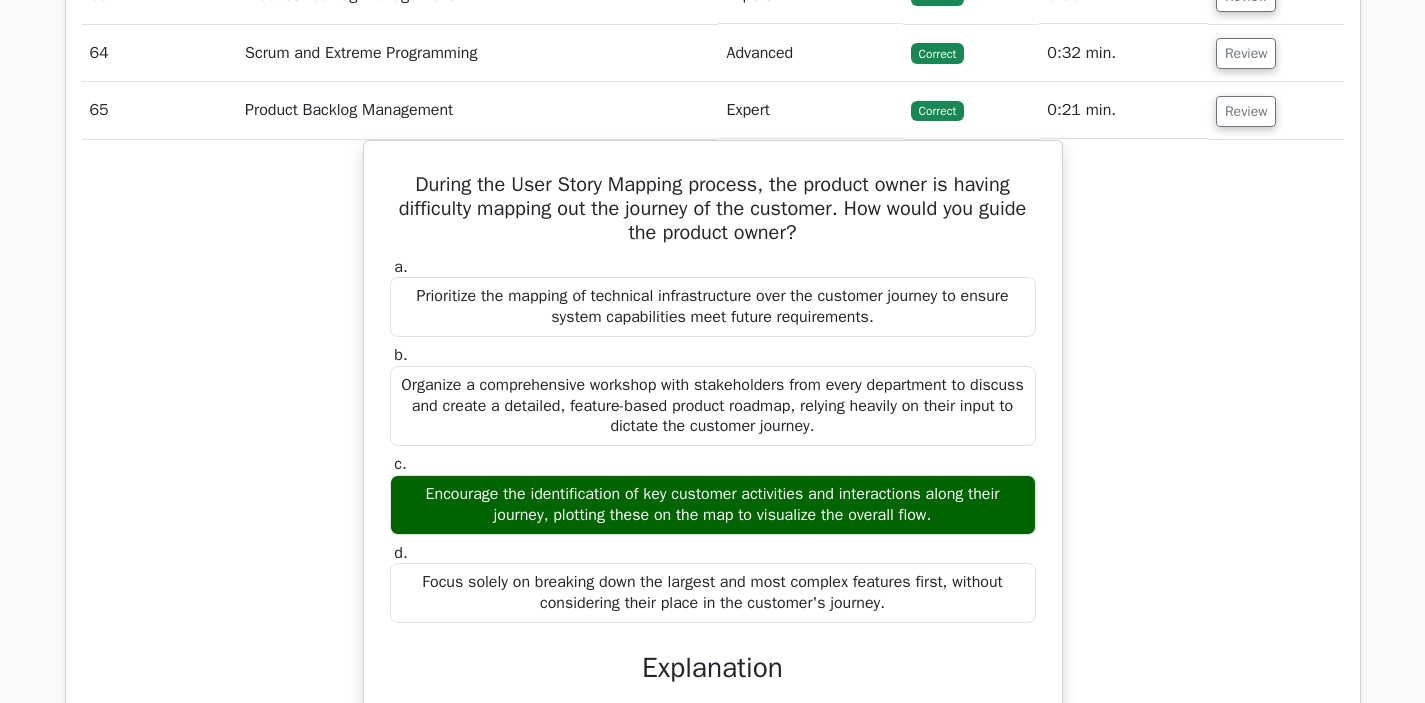 scroll, scrollTop: 6165, scrollLeft: 0, axis: vertical 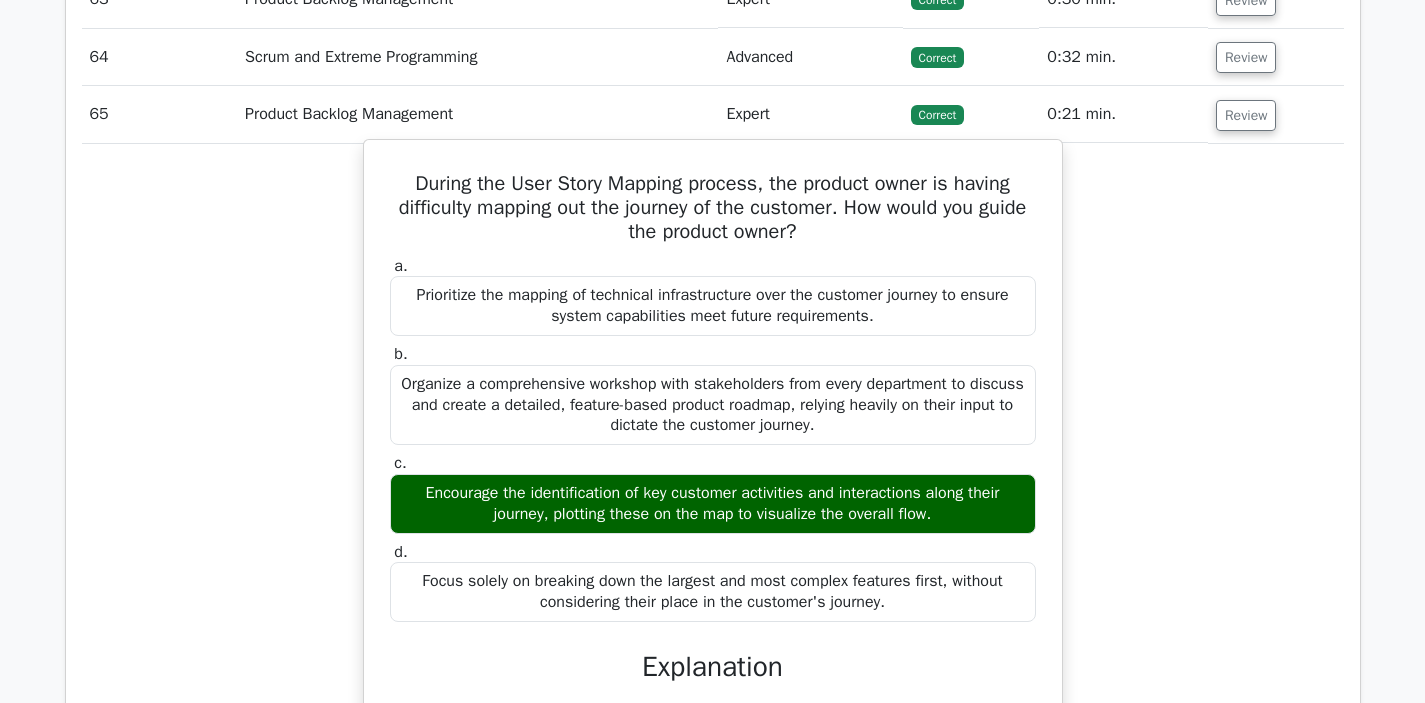 click on "Encourage the identification of key customer activities and interactions along their journey, plotting these on the map to visualize the overall flow." at bounding box center [713, 504] 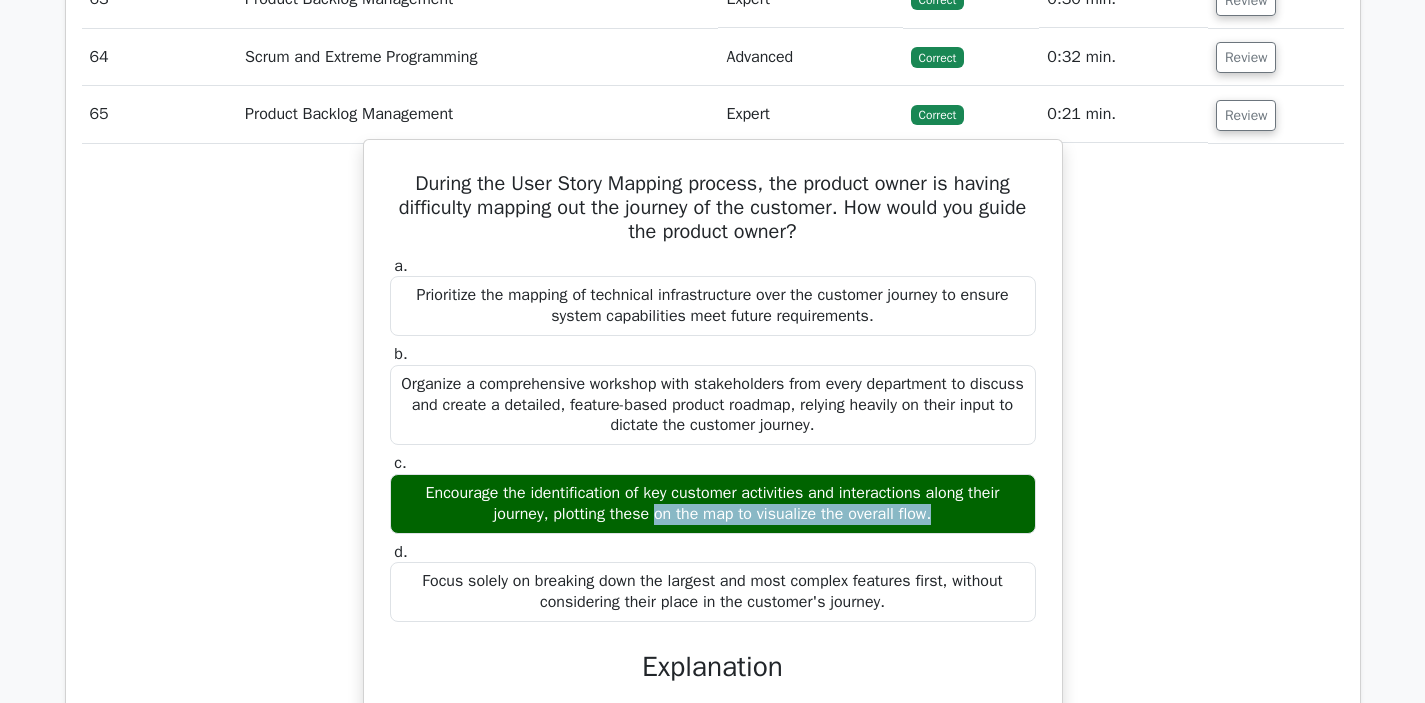 click on "Encourage the identification of key customer activities and interactions along their journey, plotting these on the map to visualize the overall flow." at bounding box center (713, 504) 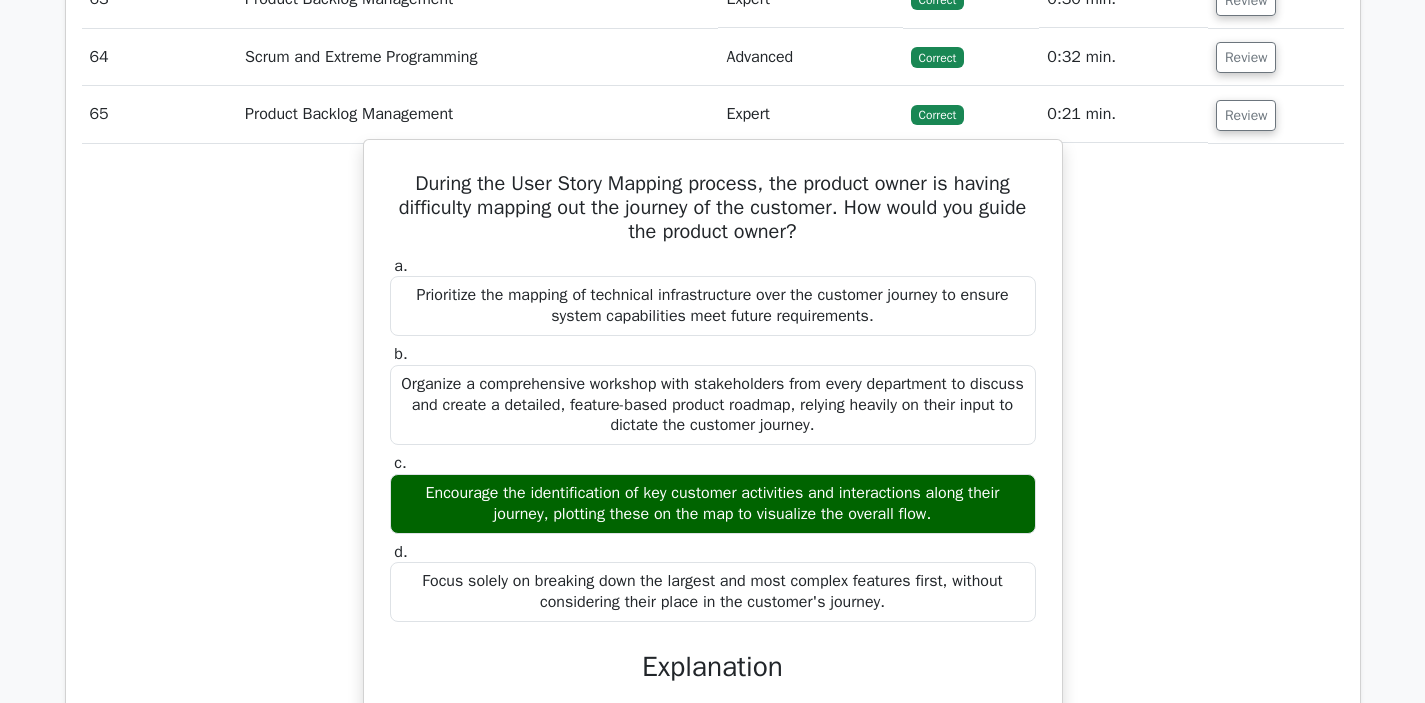 drag, startPoint x: 413, startPoint y: 490, endPoint x: 938, endPoint y: 510, distance: 525.3808 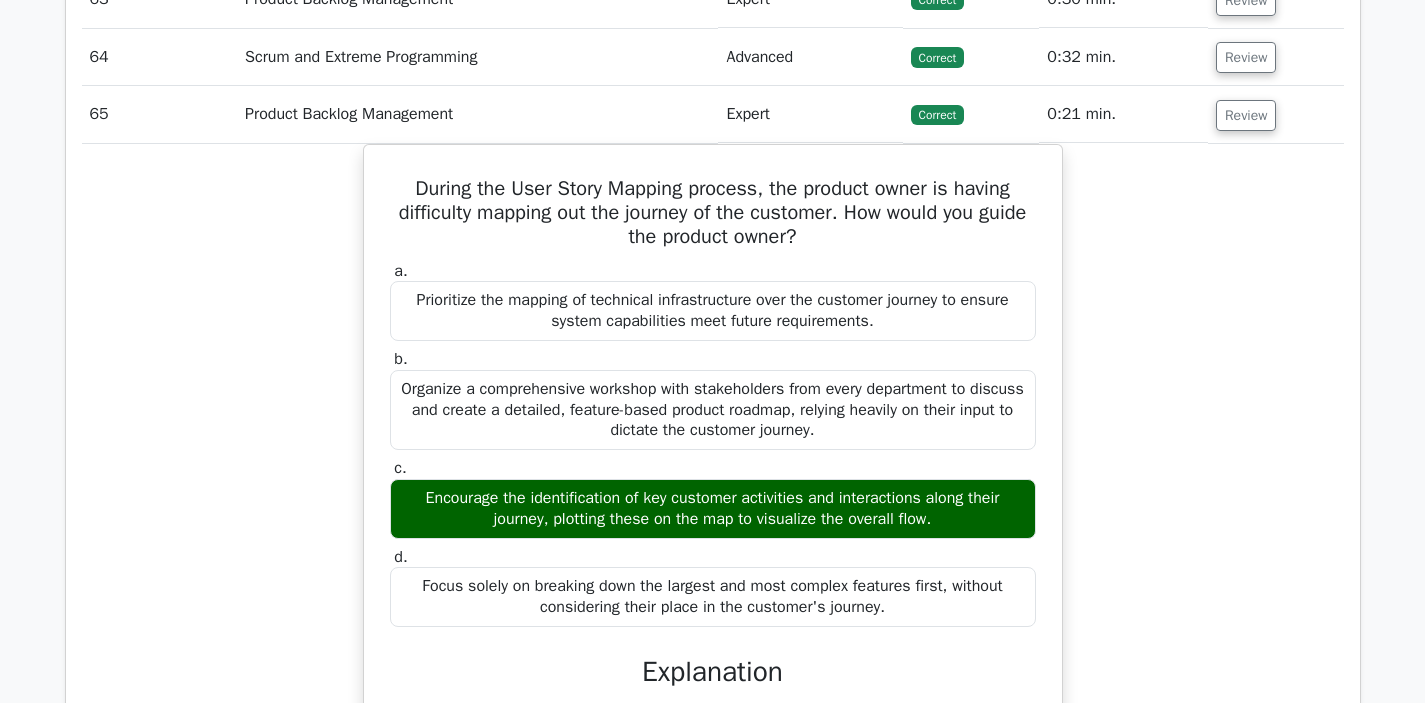 click on "During the User Story Mapping process, the product owner is having difficulty mapping out the journey of the customer. How would you guide the product owner?
a.
Prioritize the mapping of technical infrastructure over the customer journey to ensure system capabilities meet future requirements.
b.
c." at bounding box center [713, 550] 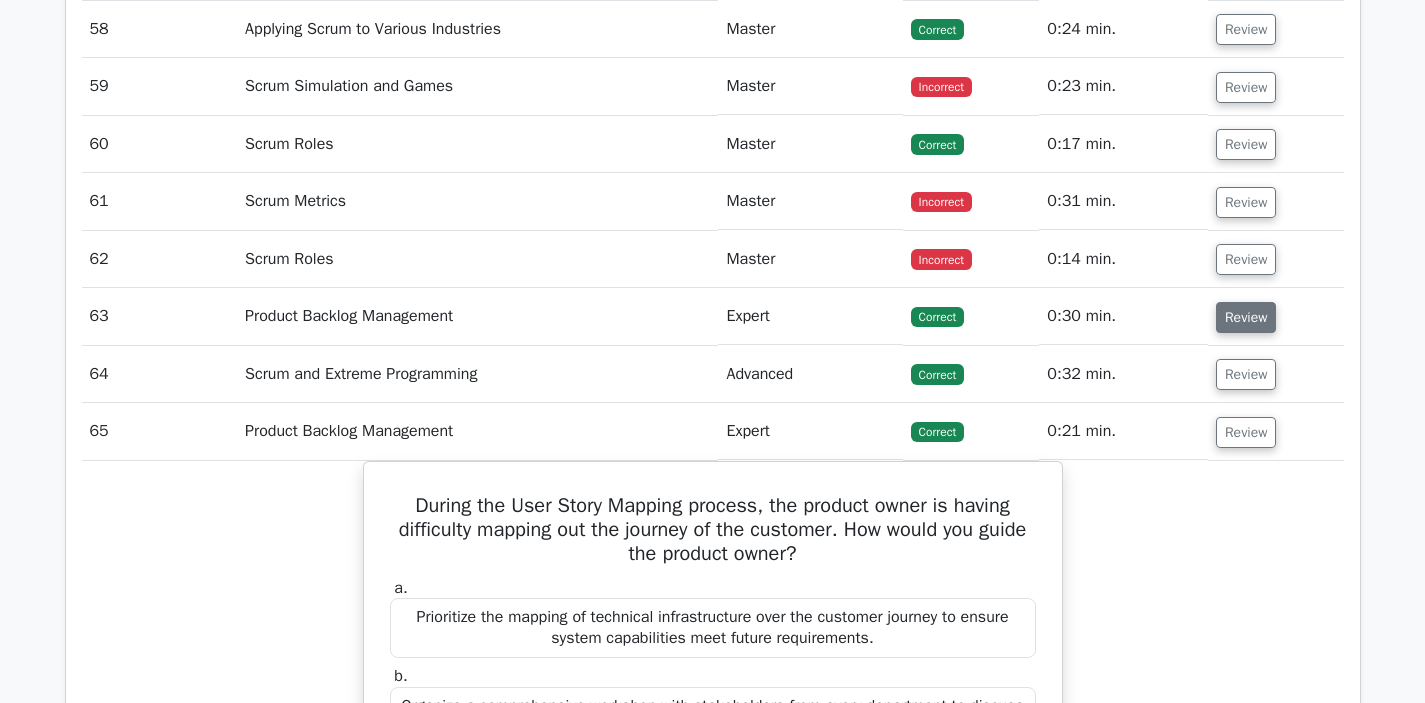 scroll, scrollTop: 5831, scrollLeft: 0, axis: vertical 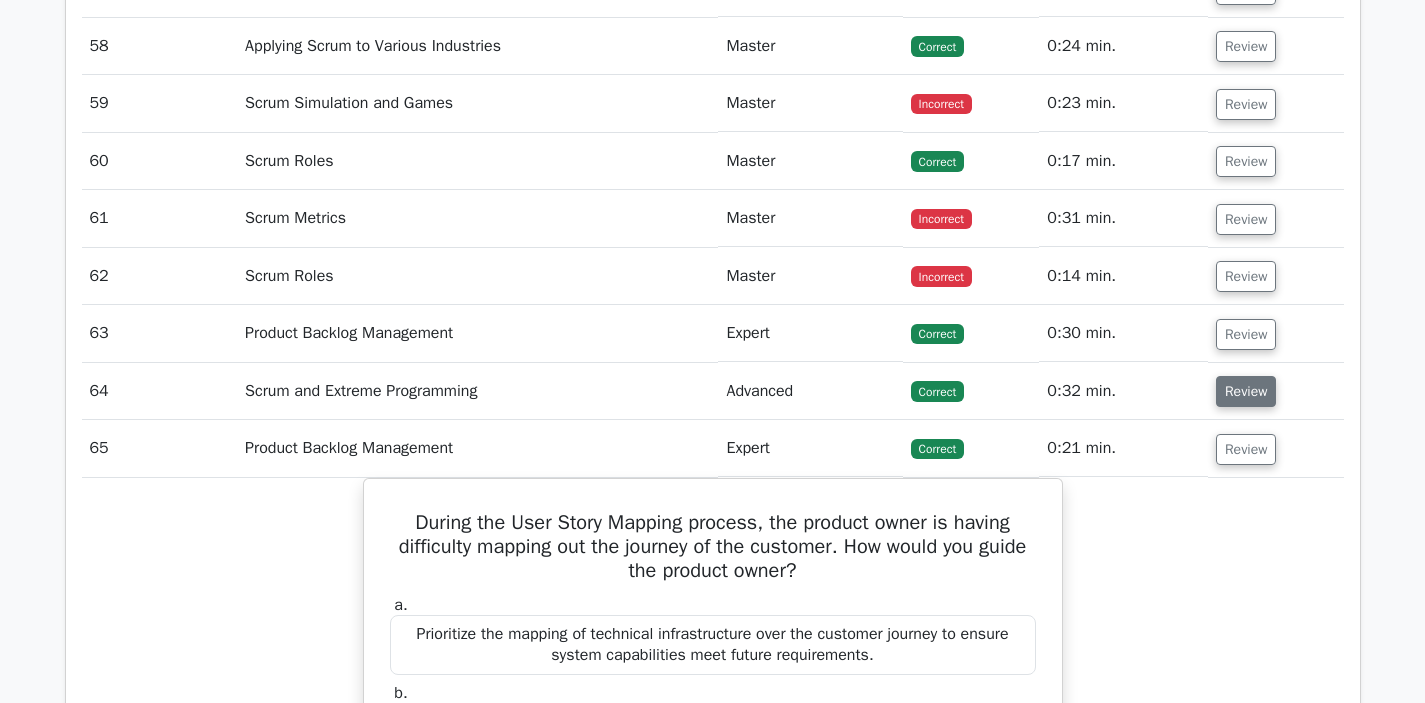 click on "Review" at bounding box center [1246, 391] 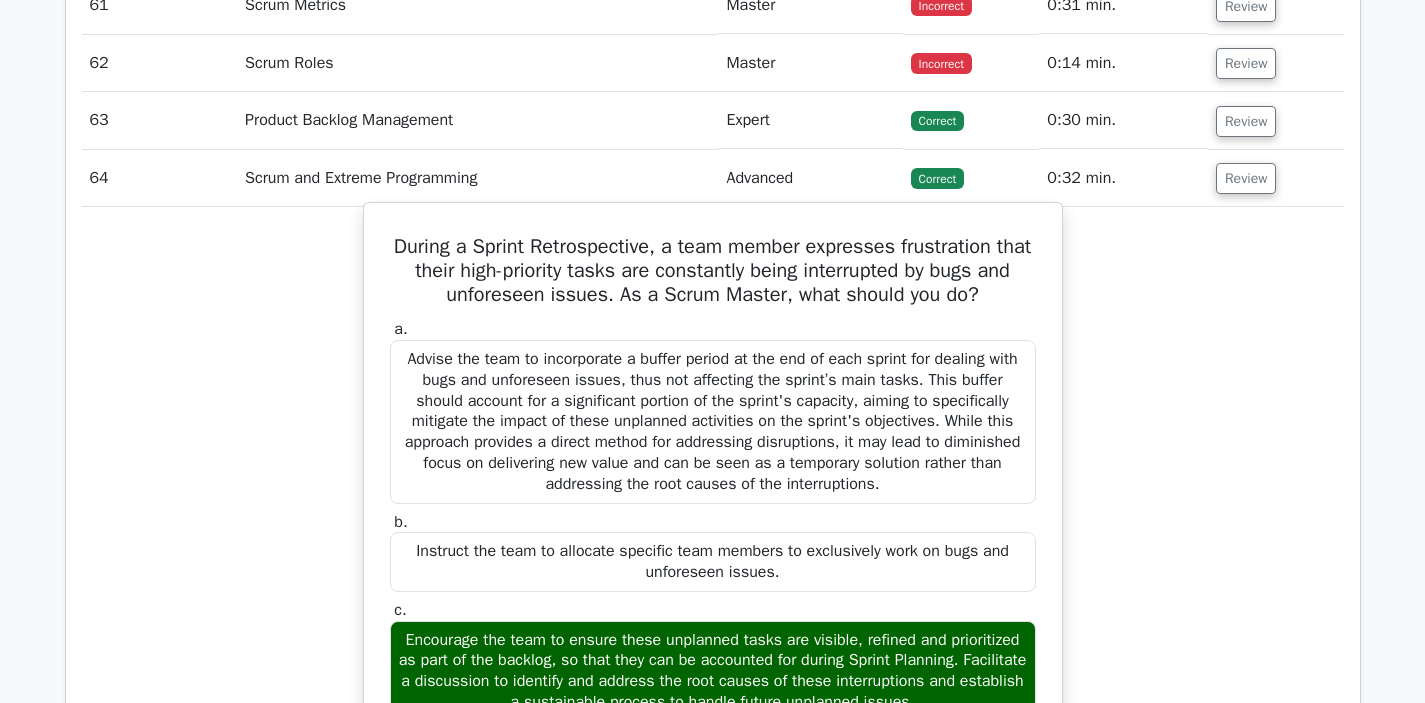 scroll, scrollTop: 6045, scrollLeft: 0, axis: vertical 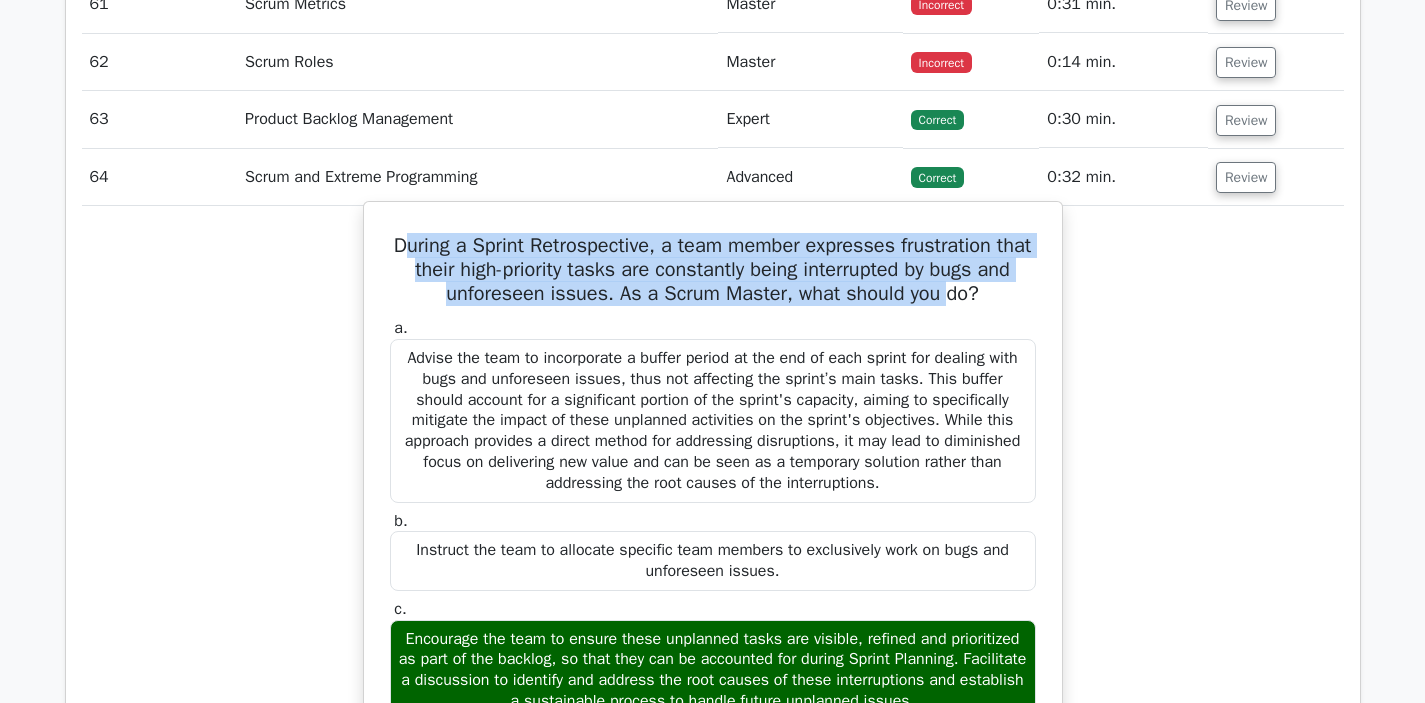 drag, startPoint x: 408, startPoint y: 251, endPoint x: 950, endPoint y: 298, distance: 544.034 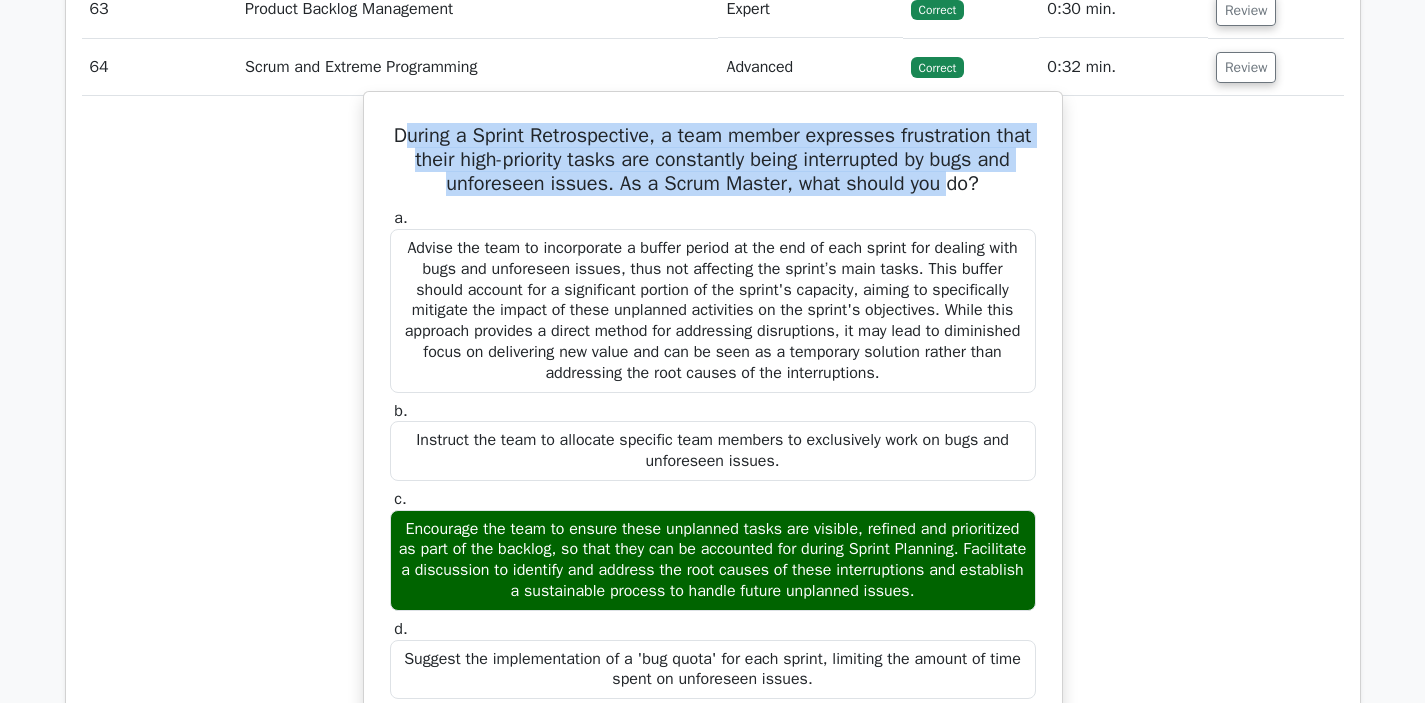 scroll, scrollTop: 6163, scrollLeft: 0, axis: vertical 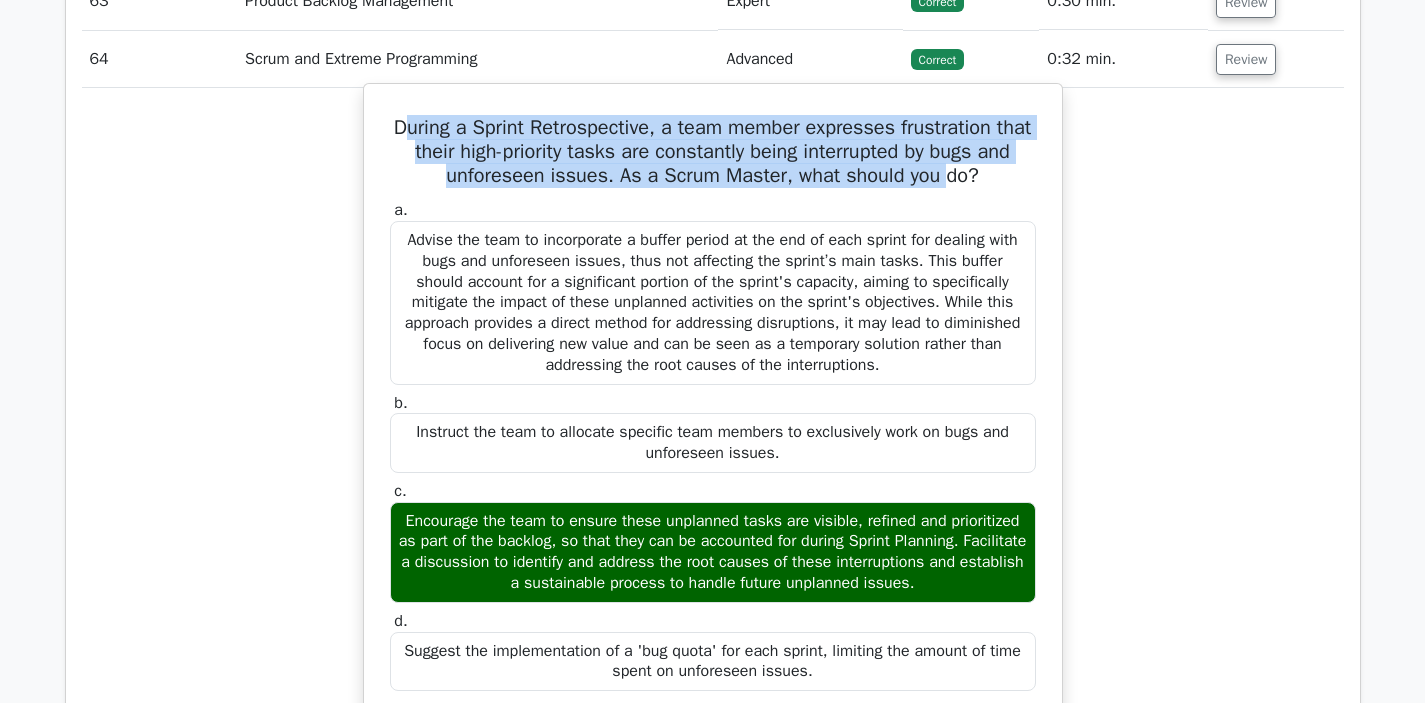 drag, startPoint x: 418, startPoint y: 528, endPoint x: 1029, endPoint y: 587, distance: 613.842 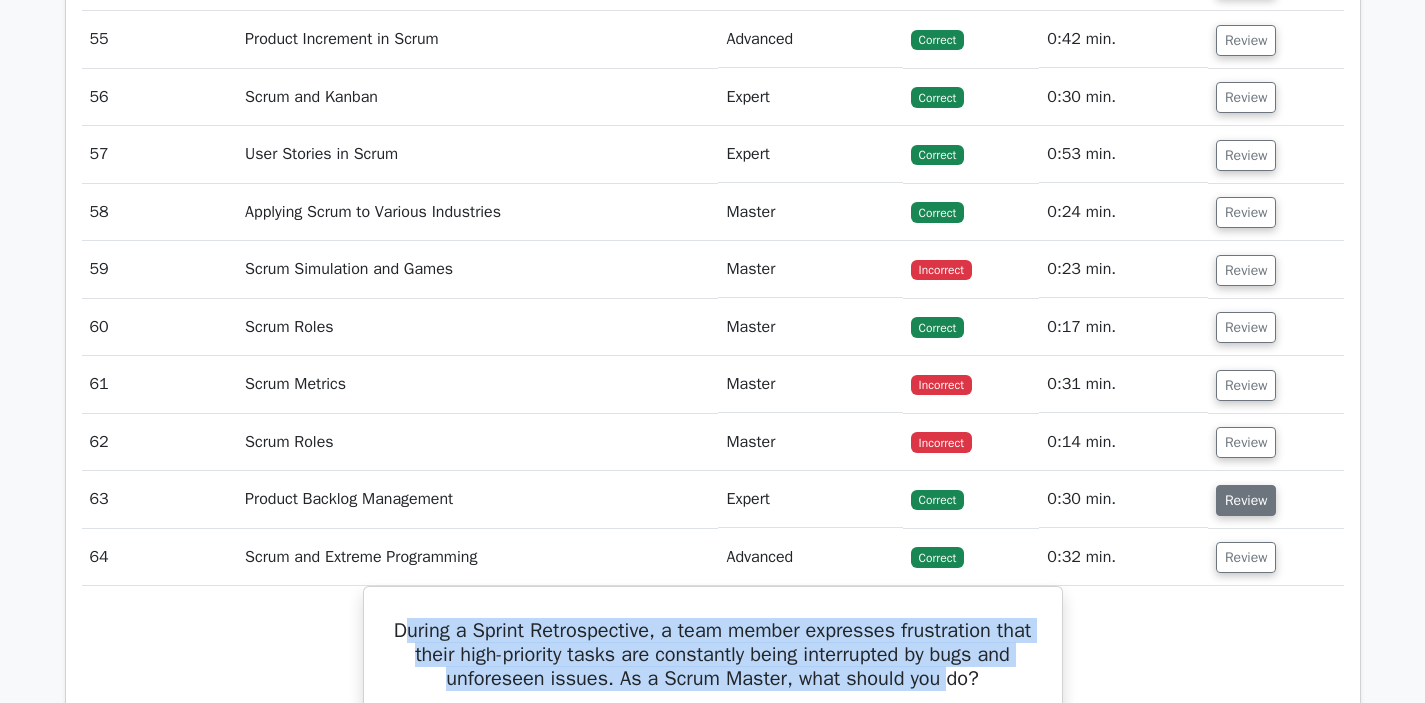 scroll, scrollTop: 5666, scrollLeft: 0, axis: vertical 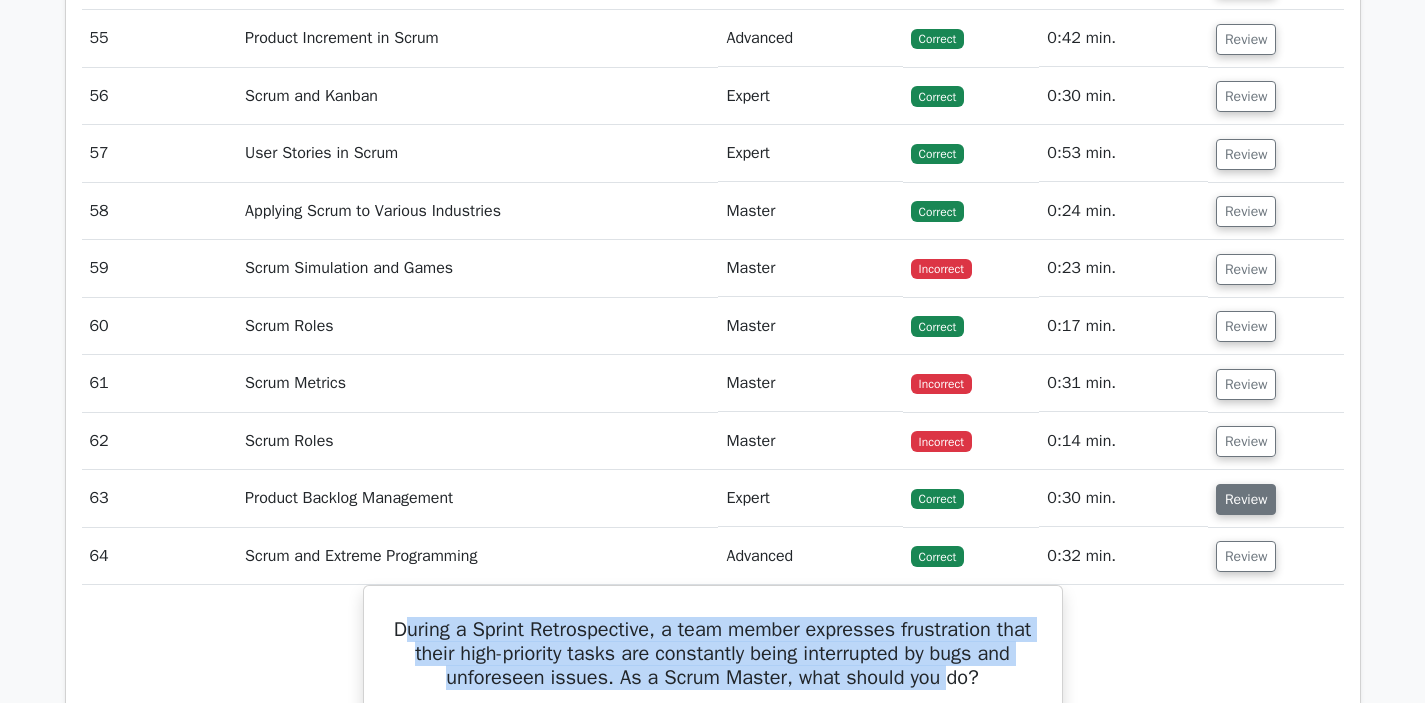 click on "Review" at bounding box center [1246, 499] 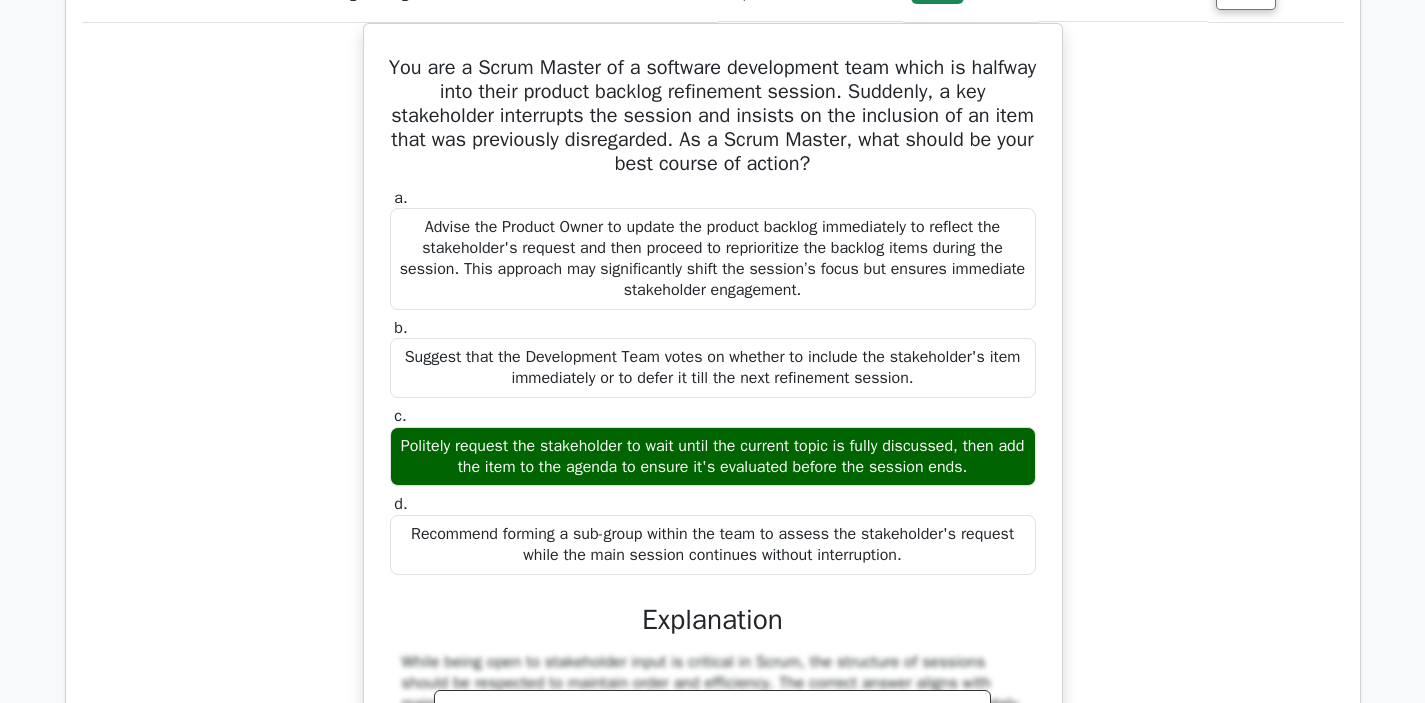scroll, scrollTop: 6170, scrollLeft: 0, axis: vertical 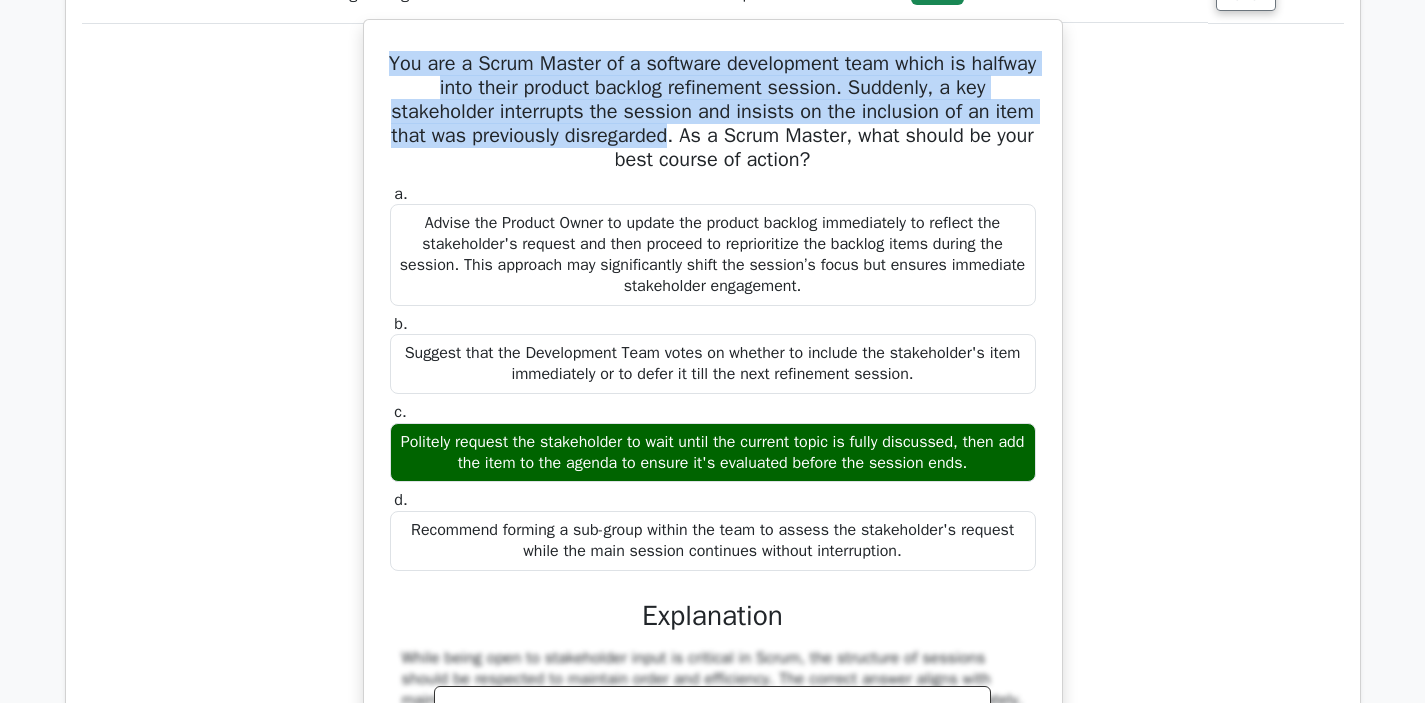 drag, startPoint x: 424, startPoint y: 67, endPoint x: 692, endPoint y: 132, distance: 275.76984 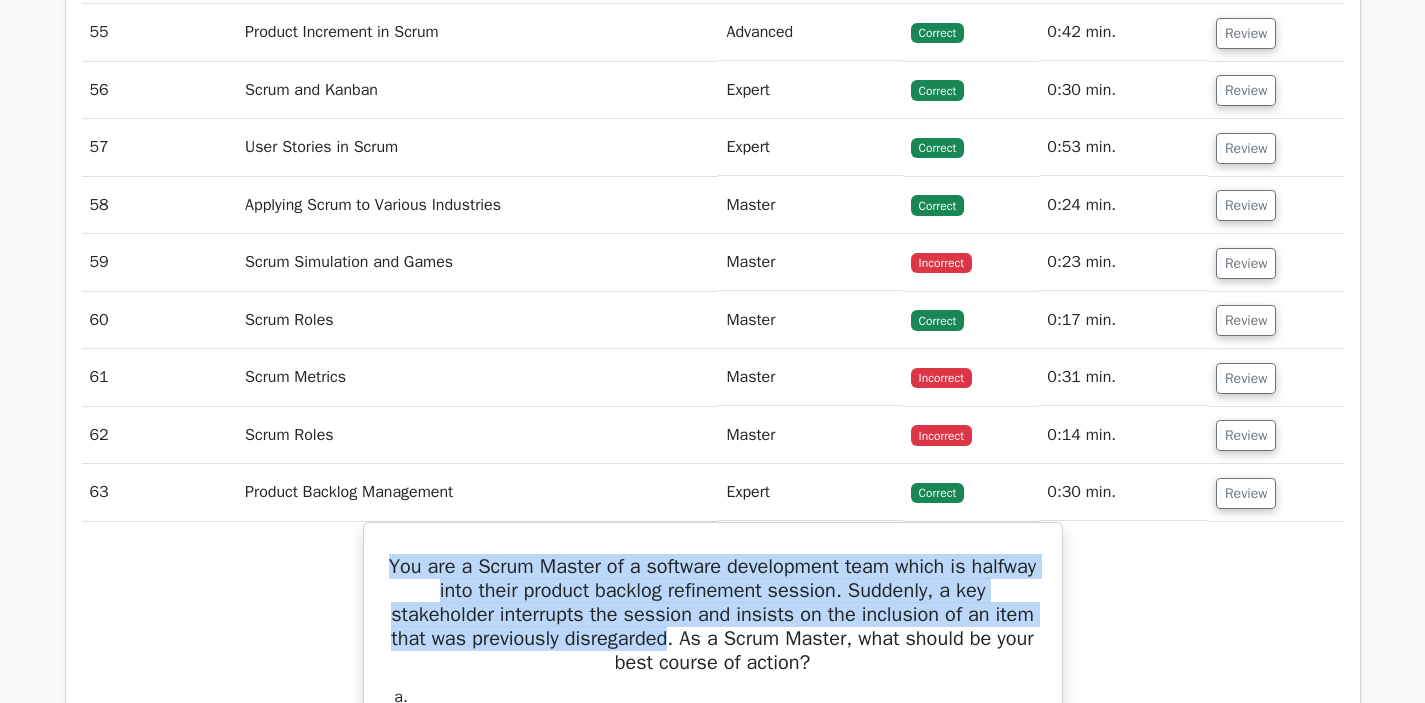 scroll, scrollTop: 5645, scrollLeft: 0, axis: vertical 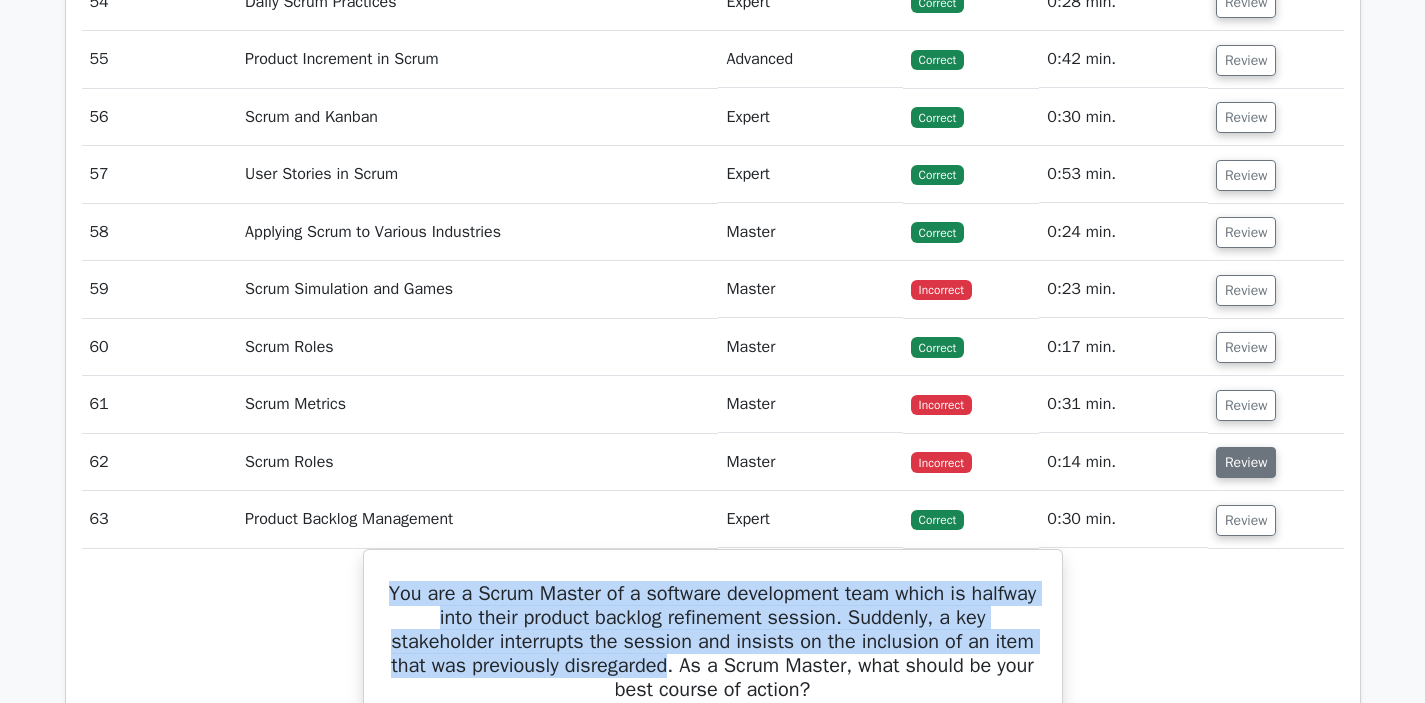 click on "Review" at bounding box center [1246, 462] 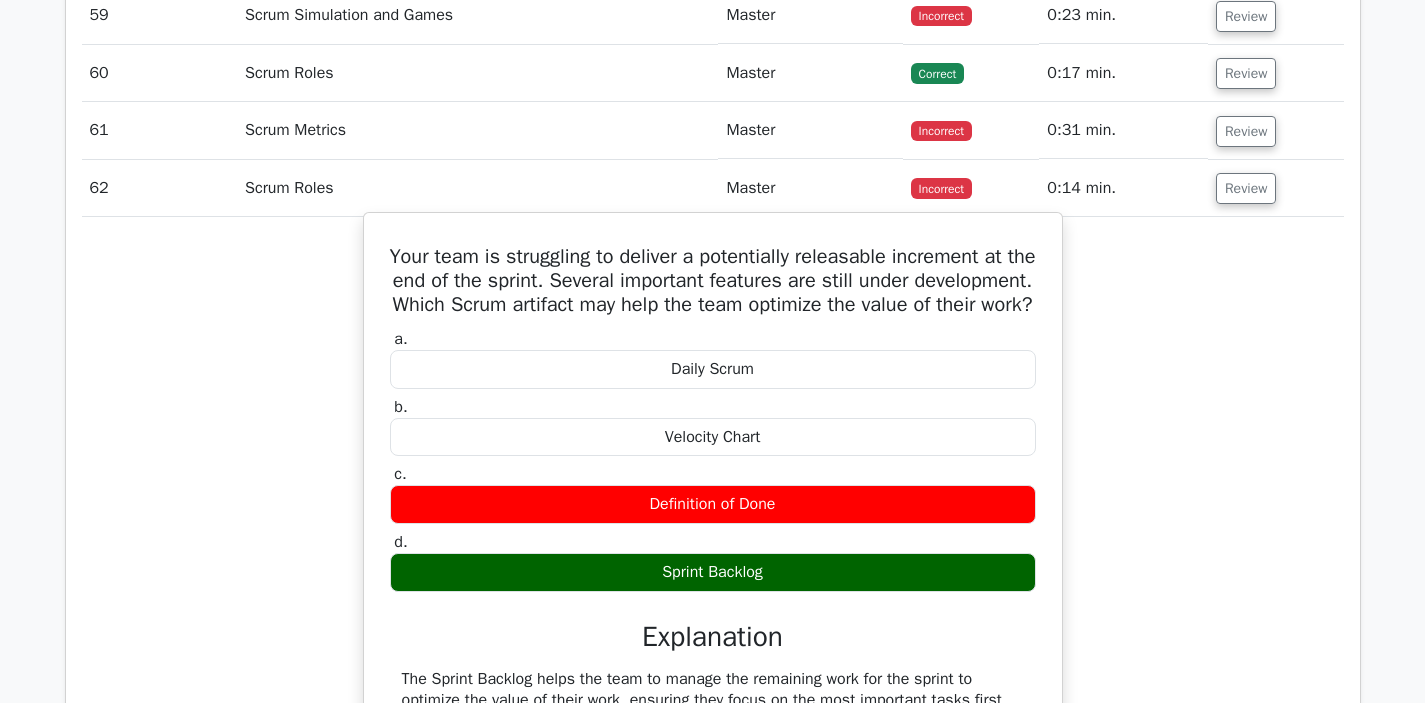 scroll, scrollTop: 5933, scrollLeft: 0, axis: vertical 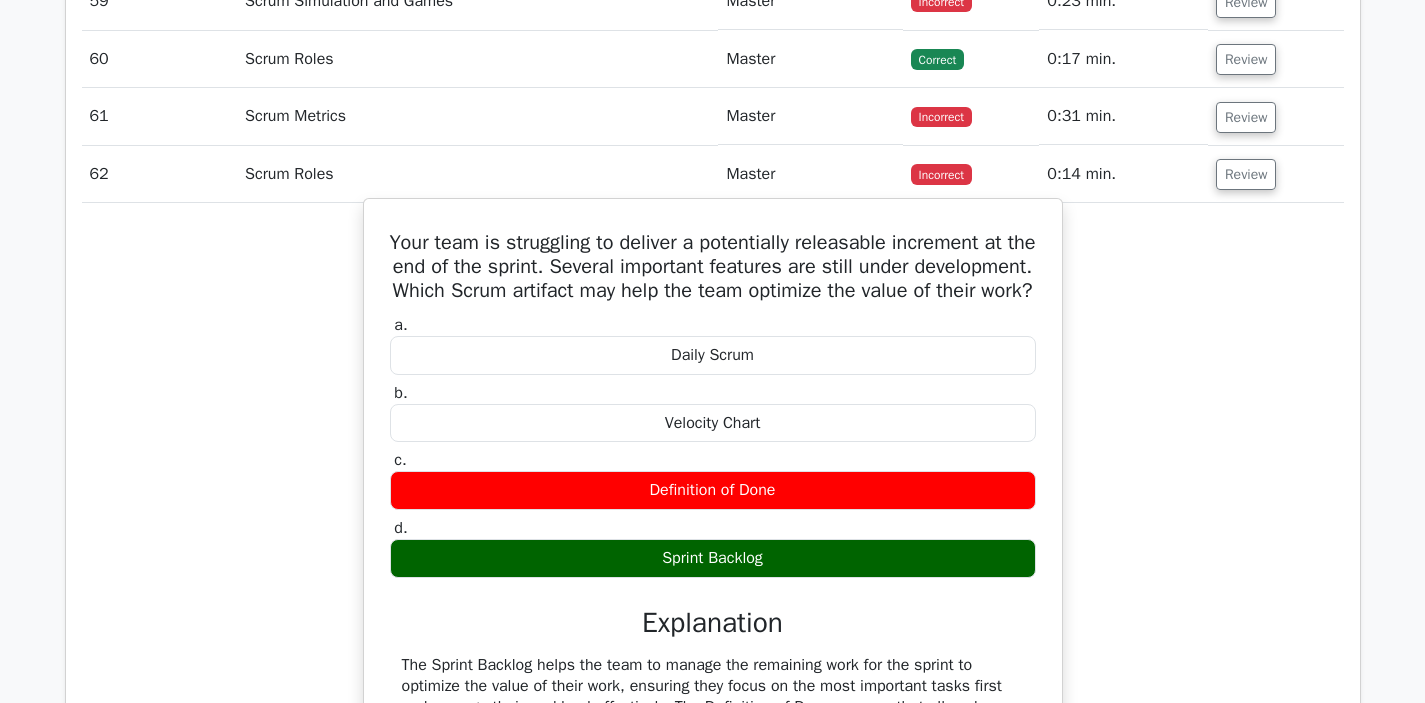 click on "Your team is struggling to deliver a potentially releasable increment at the end of the sprint. Several important features are still under development. Which Scrum artifact may help the team optimize the value of their work?" at bounding box center (713, 267) 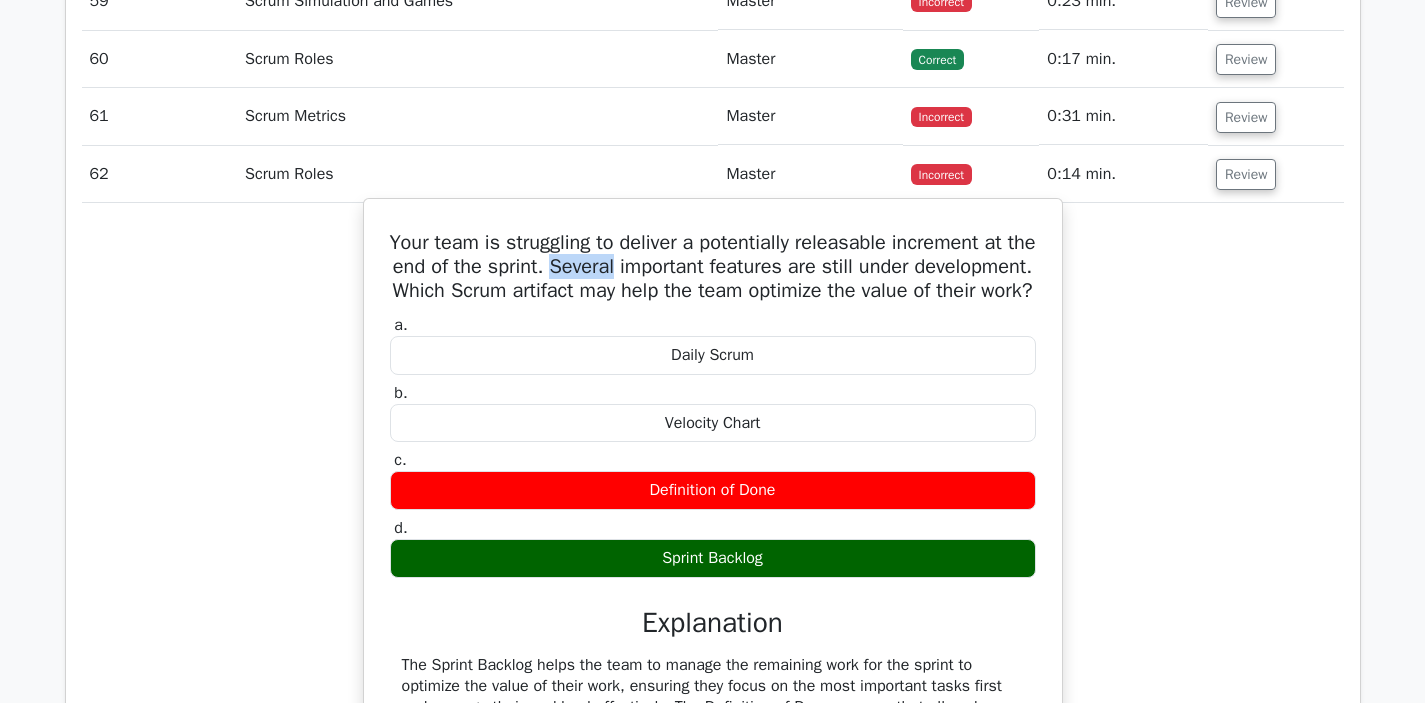 click on "Your team is struggling to deliver a potentially releasable increment at the end of the sprint. Several important features are still under development. Which Scrum artifact may help the team optimize the value of their work?" at bounding box center (713, 267) 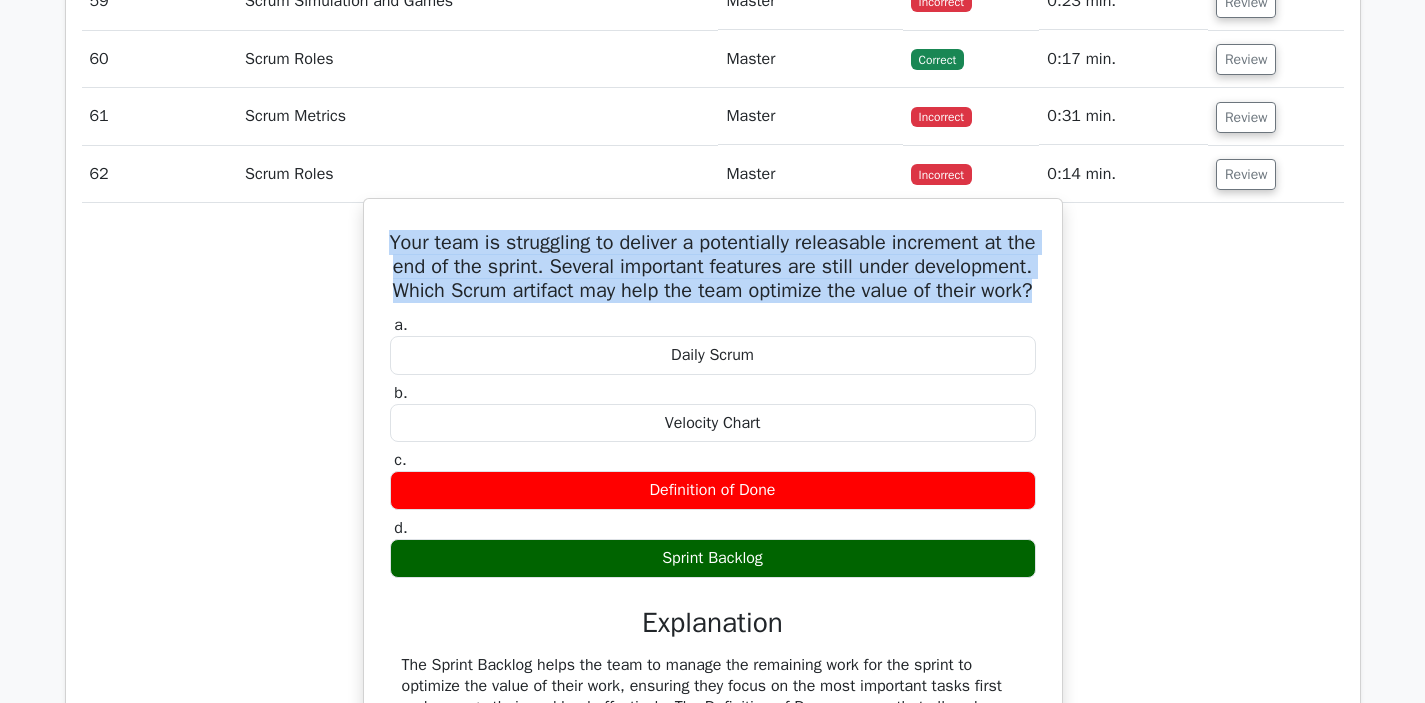 click on "Your team is struggling to deliver a potentially releasable increment at the end of the sprint. Several important features are still under development. Which Scrum artifact may help the team optimize the value of their work?" at bounding box center [713, 267] 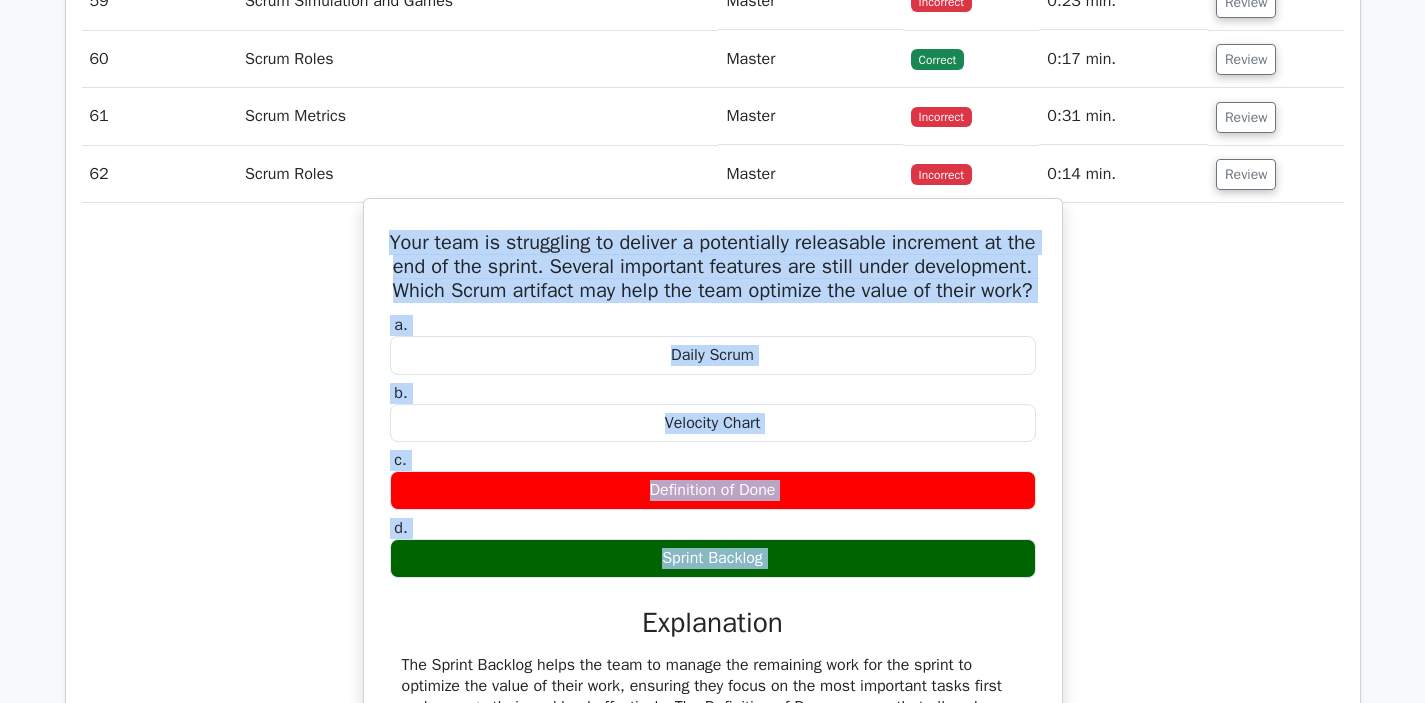 click on "Sprint Backlog" at bounding box center (713, 558) 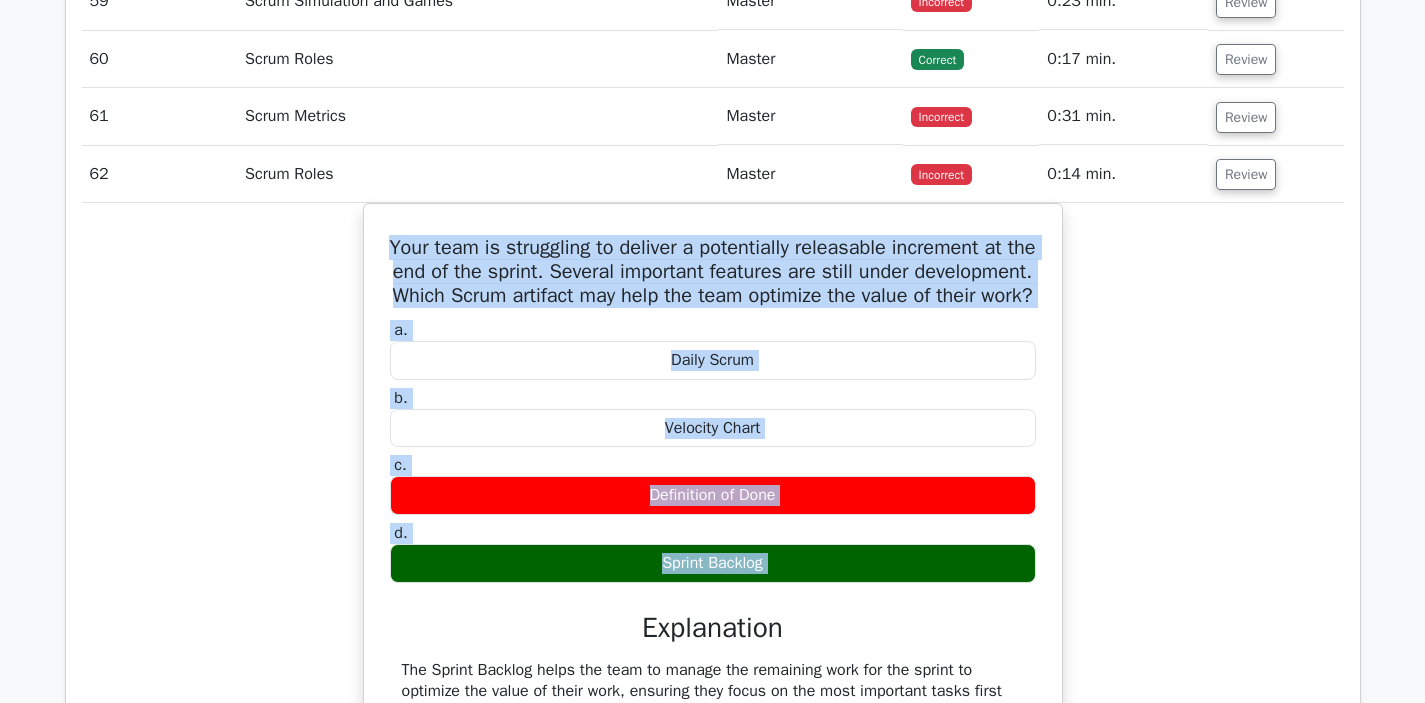 click on "Your team is struggling to deliver a potentially releasable increment at the end of the sprint. Several important features are still under development. Which Scrum artifact may help the team optimize the value of their work?
a.
Daily Scrum
b.
c. d." at bounding box center (713, 568) 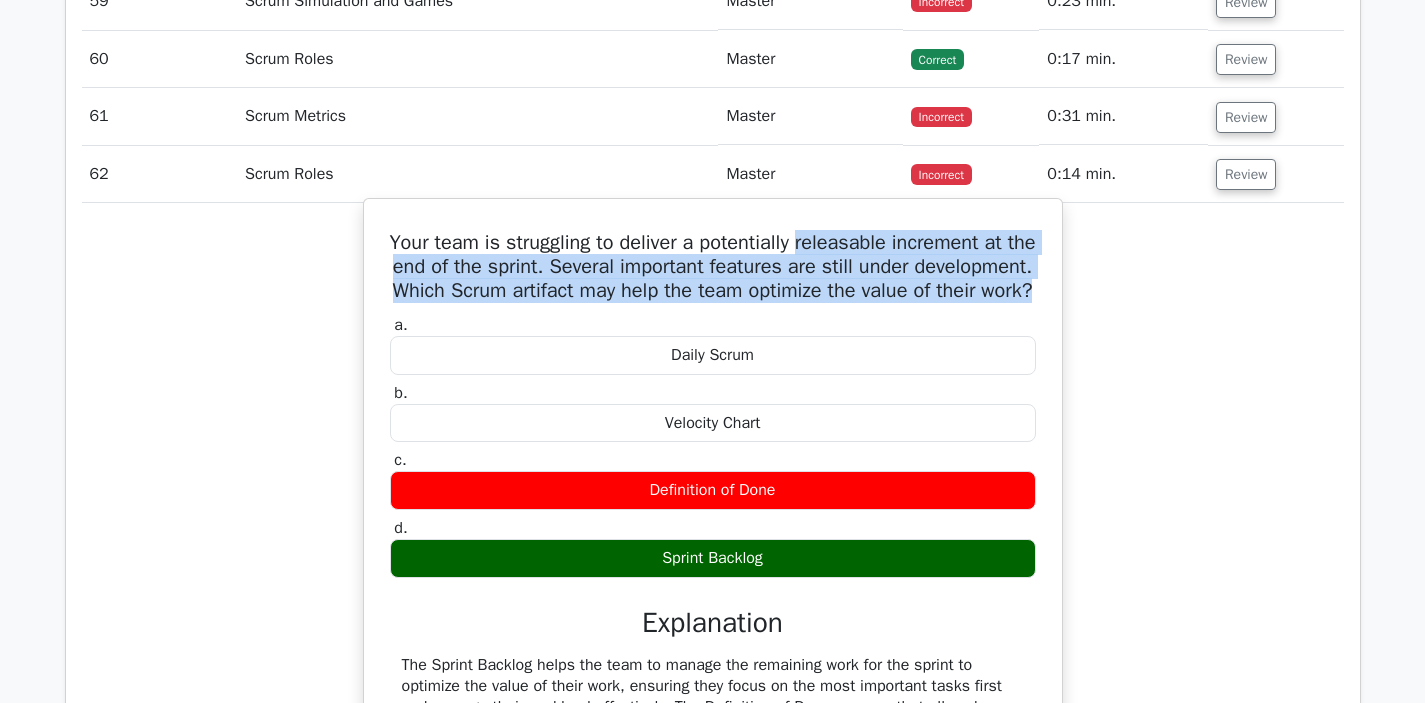 drag, startPoint x: 813, startPoint y: 246, endPoint x: 816, endPoint y: 311, distance: 65.06919 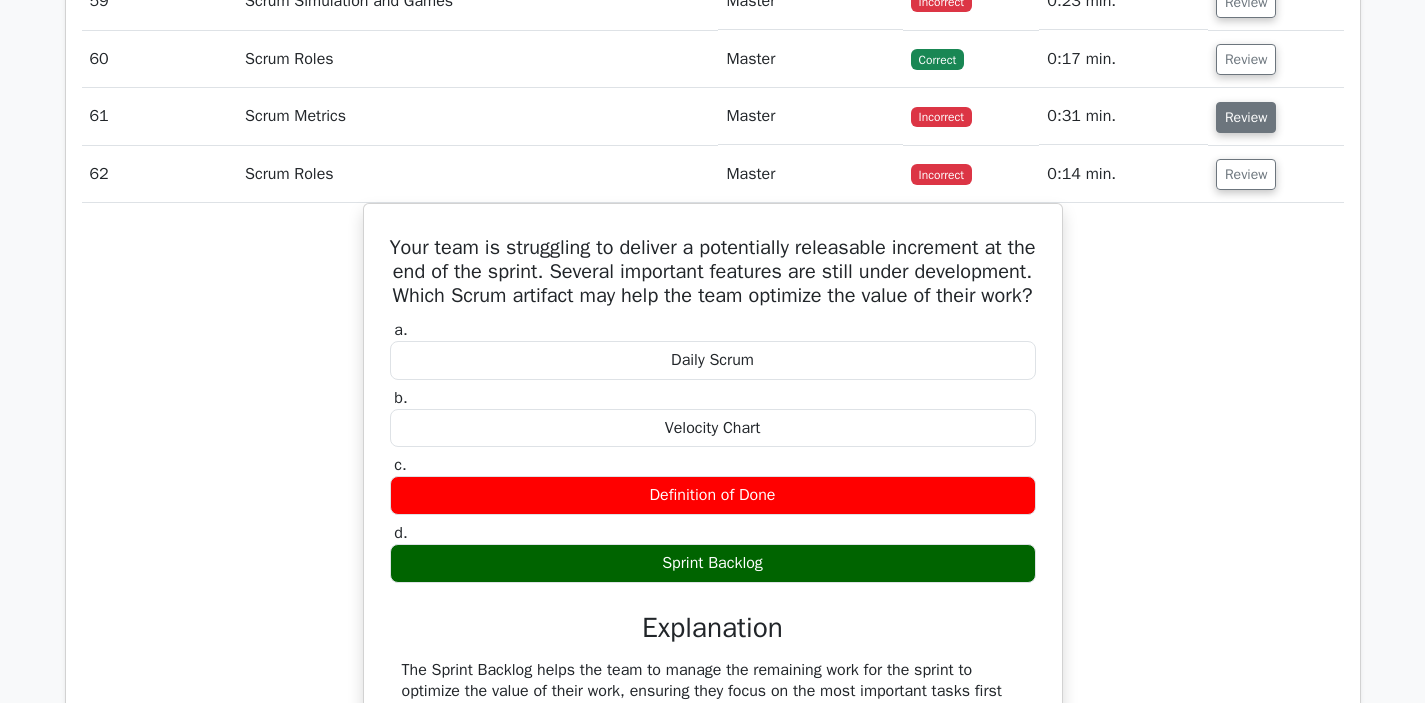 click on "Review" at bounding box center (1246, 117) 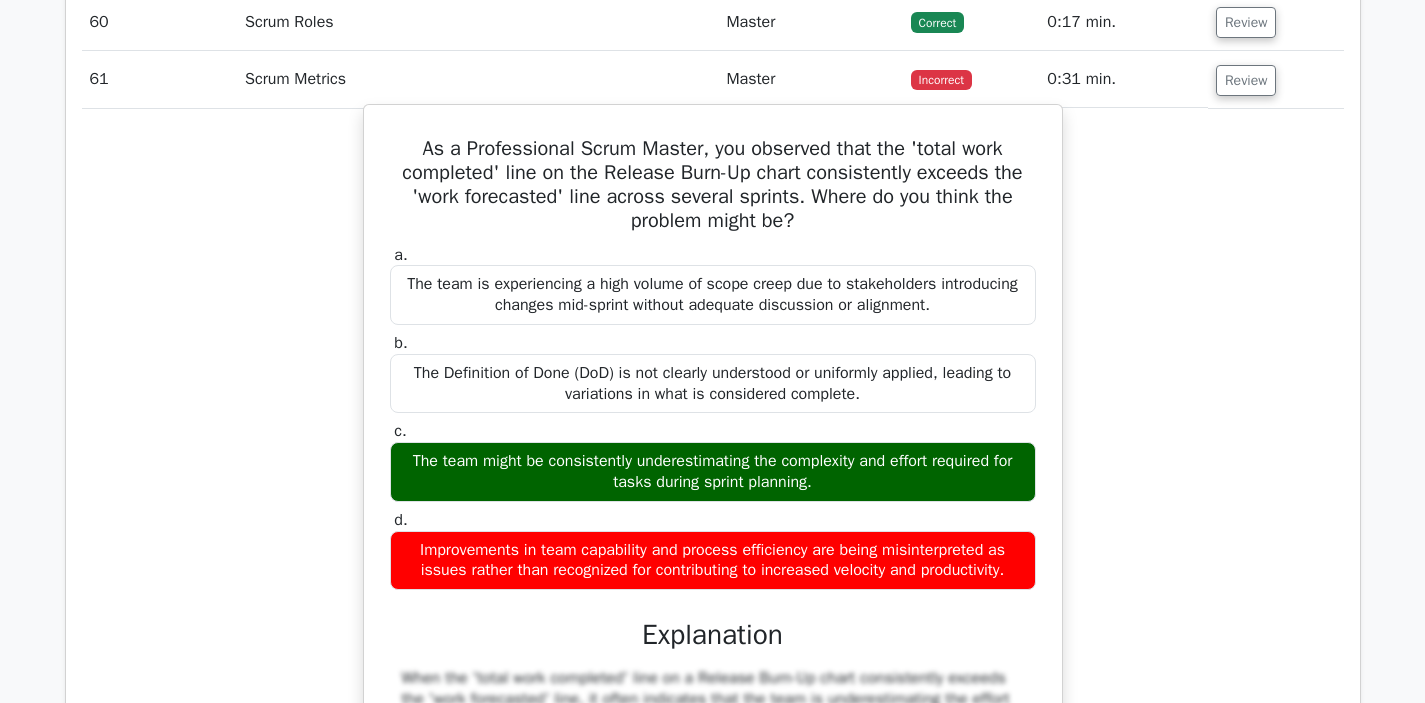 scroll, scrollTop: 5992, scrollLeft: 0, axis: vertical 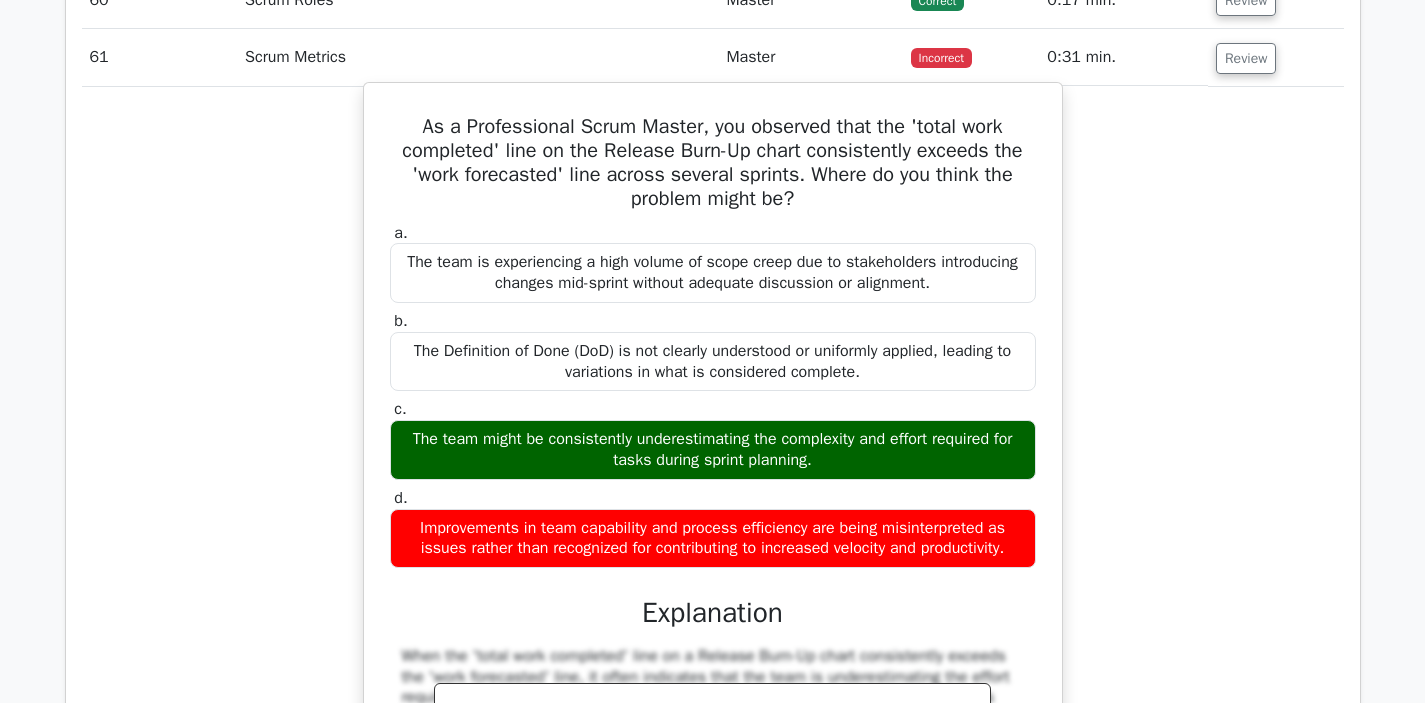 click on "As a Professional Scrum Master, you observed that the 'total work completed' line on the Release Burn-Up chart consistently exceeds the 'work forecasted' line across several sprints. Where do you think the problem might be?" at bounding box center (713, 163) 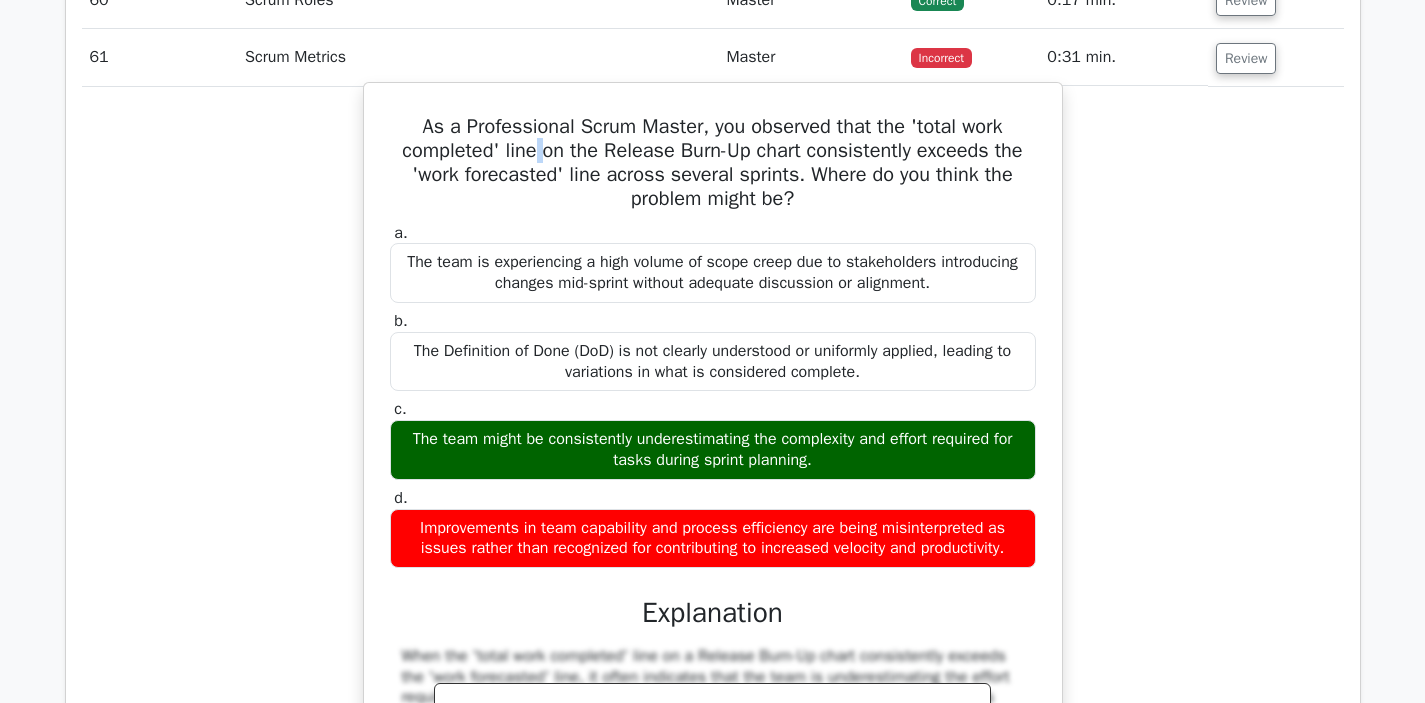 click on "As a Professional Scrum Master, you observed that the 'total work completed' line on the Release Burn-Up chart consistently exceeds the 'work forecasted' line across several sprints. Where do you think the problem might be?" at bounding box center (713, 163) 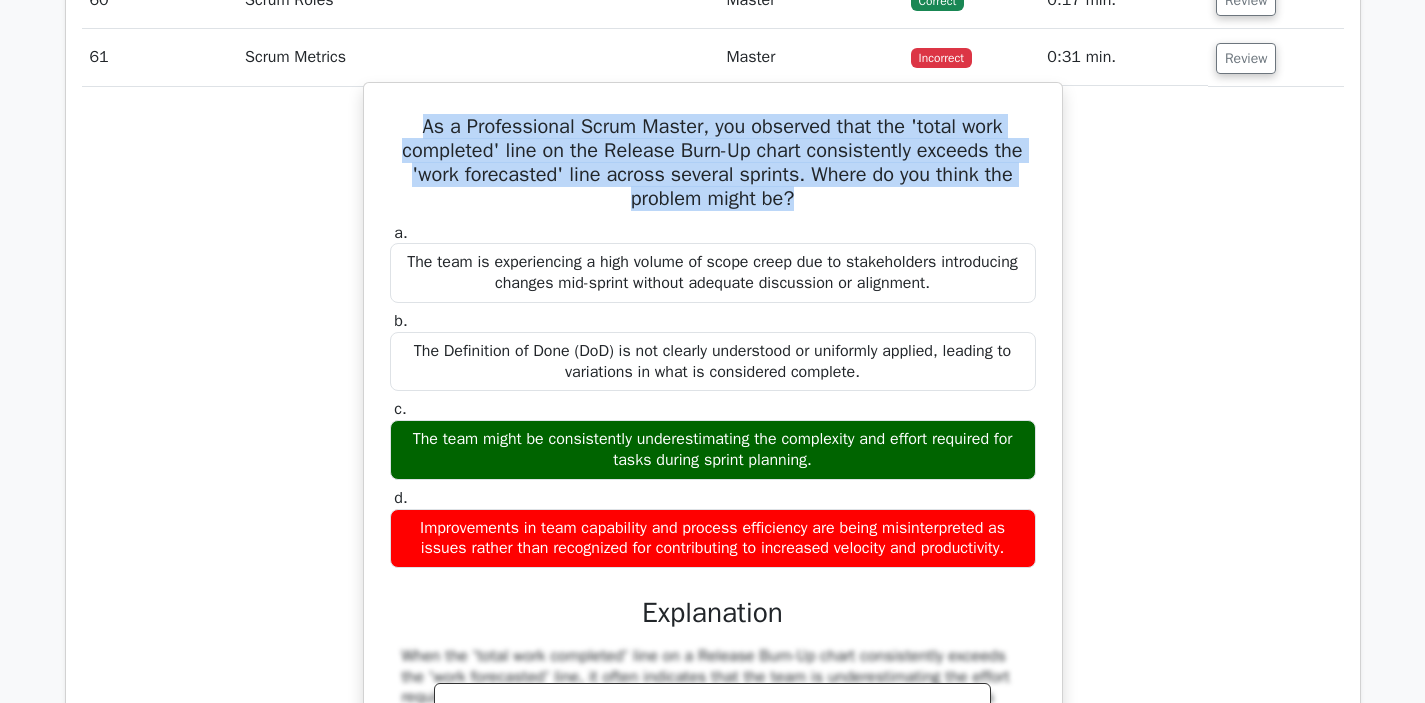 click on "As a Professional Scrum Master, you observed that the 'total work completed' line on the Release Burn-Up chart consistently exceeds the 'work forecasted' line across several sprints. Where do you think the problem might be?" at bounding box center (713, 163) 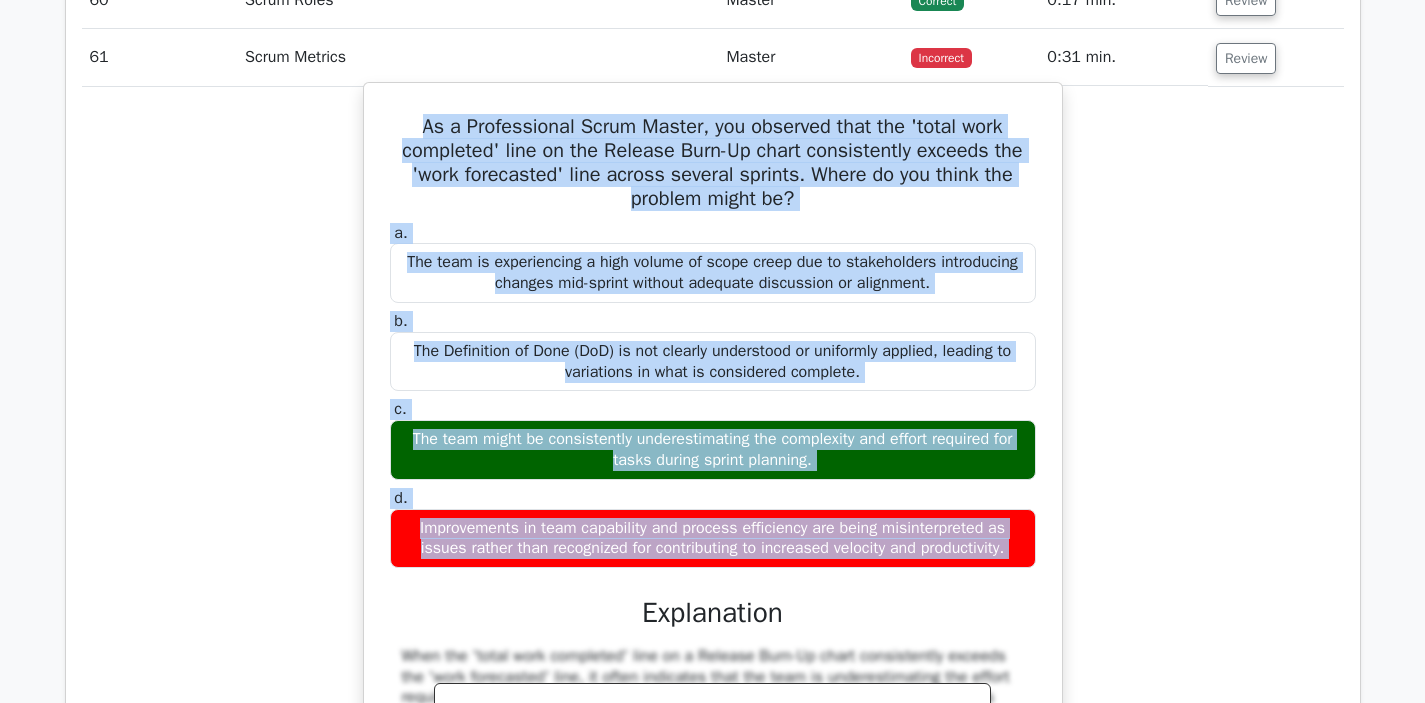 click on "Improvements in team capability and process efficiency are being misinterpreted as issues rather than recognized for contributing to increased velocity and productivity." at bounding box center [713, 539] 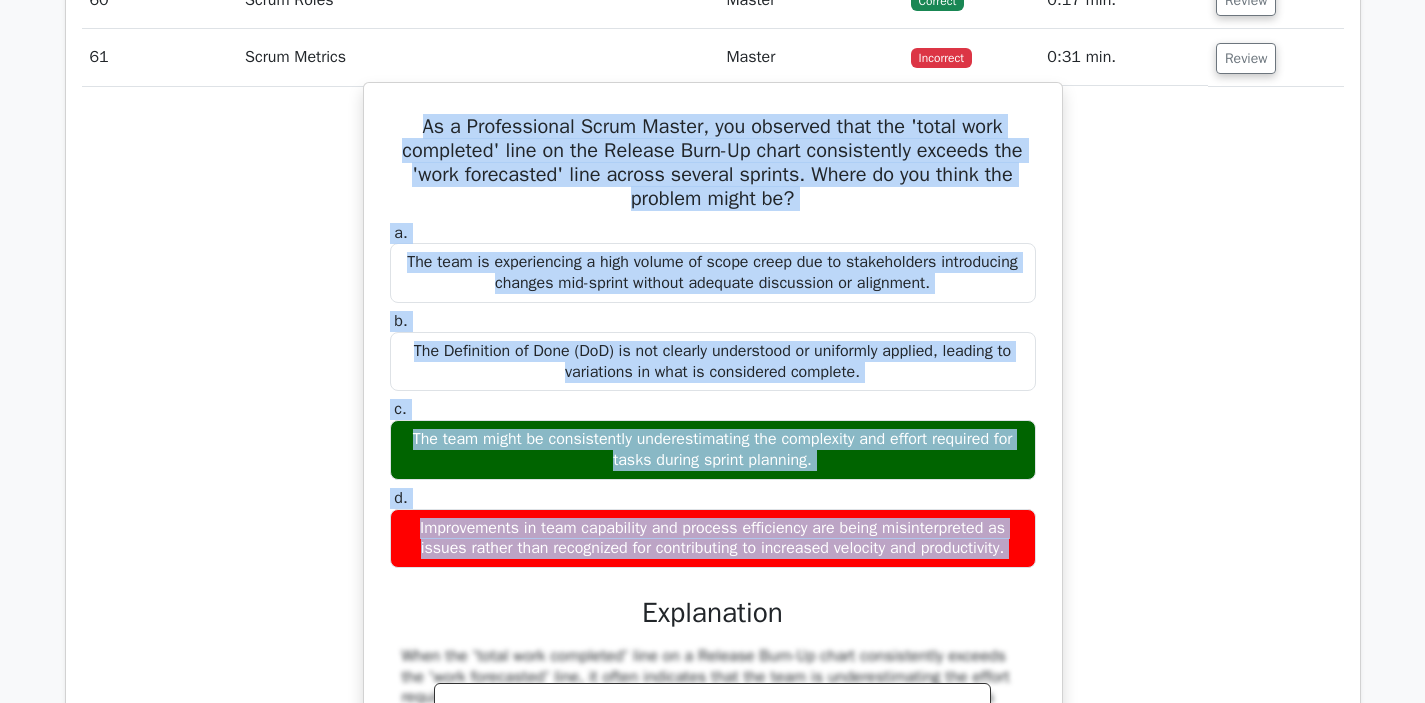 copy on "As a Professional Scrum Master, you observed that the 'total work completed' line on the Release Burn-Up chart consistently exceeds the 'work forecasted' line across several sprints. Where do you think the problem might be?
a.
The team is experiencing a high volume of scope creep due to stakeholders introducing changes mid-sprint without adequate discussion or alignment.
b.
The Definition of Done (DoD) is not clearly understood or uniformly applied, leading to variations in what is considered complete.
c.
The team might be consistently underestimating the complexity and effort required for tasks during sprint planning.
d.
Improvements in team capability and process efficiency are being misinterpreted as issues rather than recognize..." 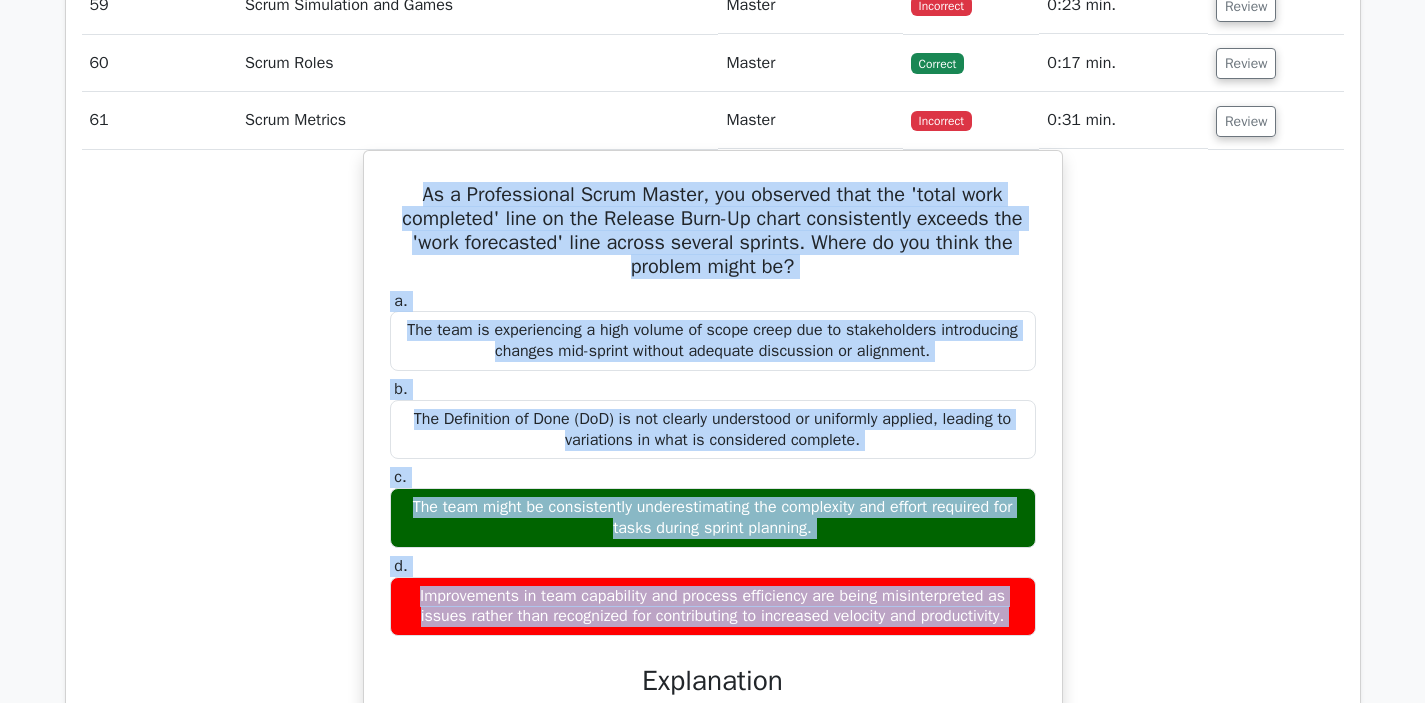 scroll, scrollTop: 5730, scrollLeft: 0, axis: vertical 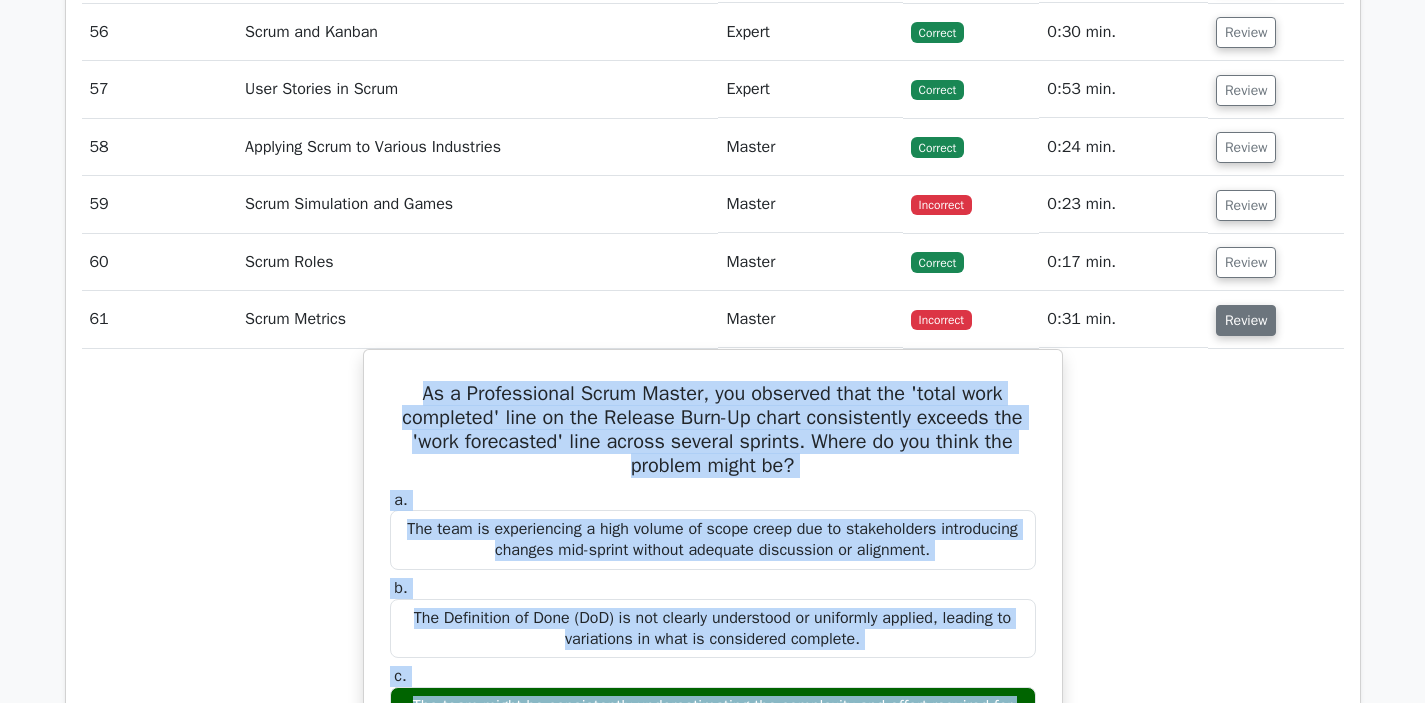 click on "Review" at bounding box center [1246, 320] 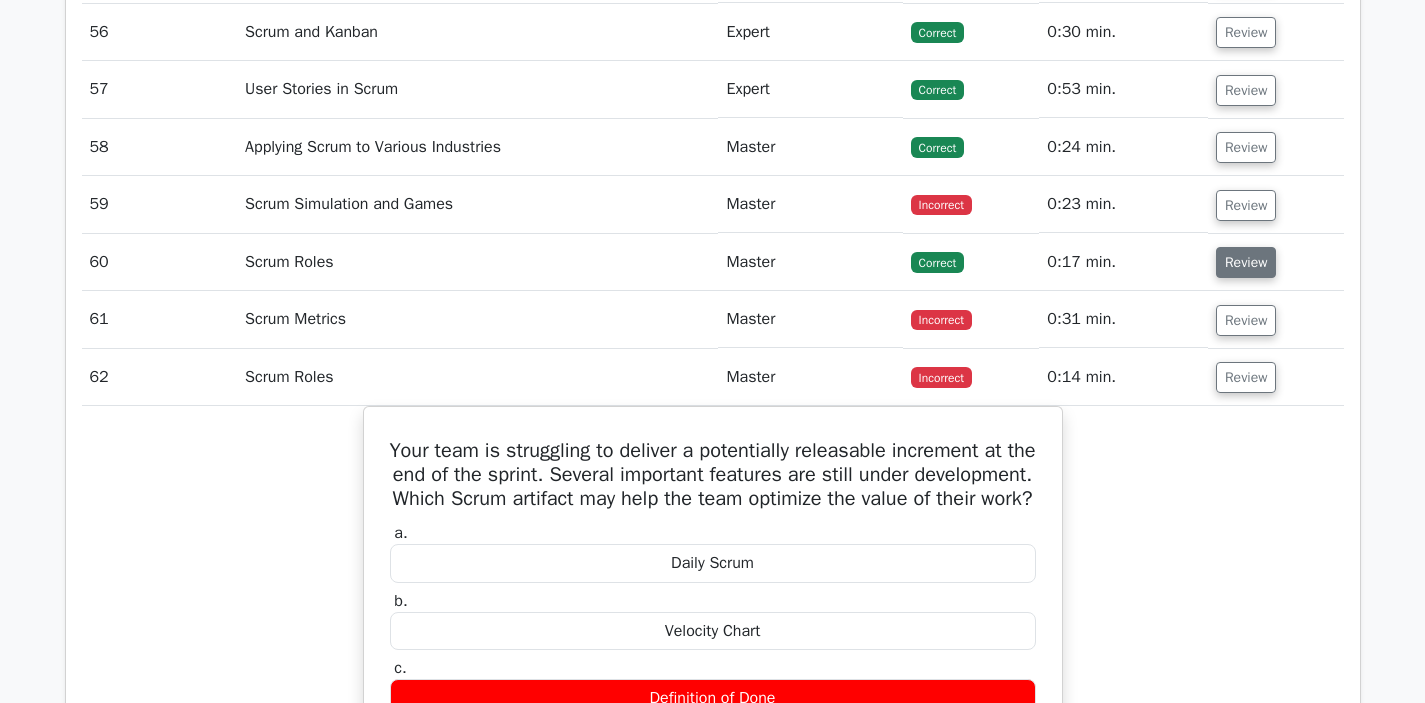 click on "Review" at bounding box center [1246, 262] 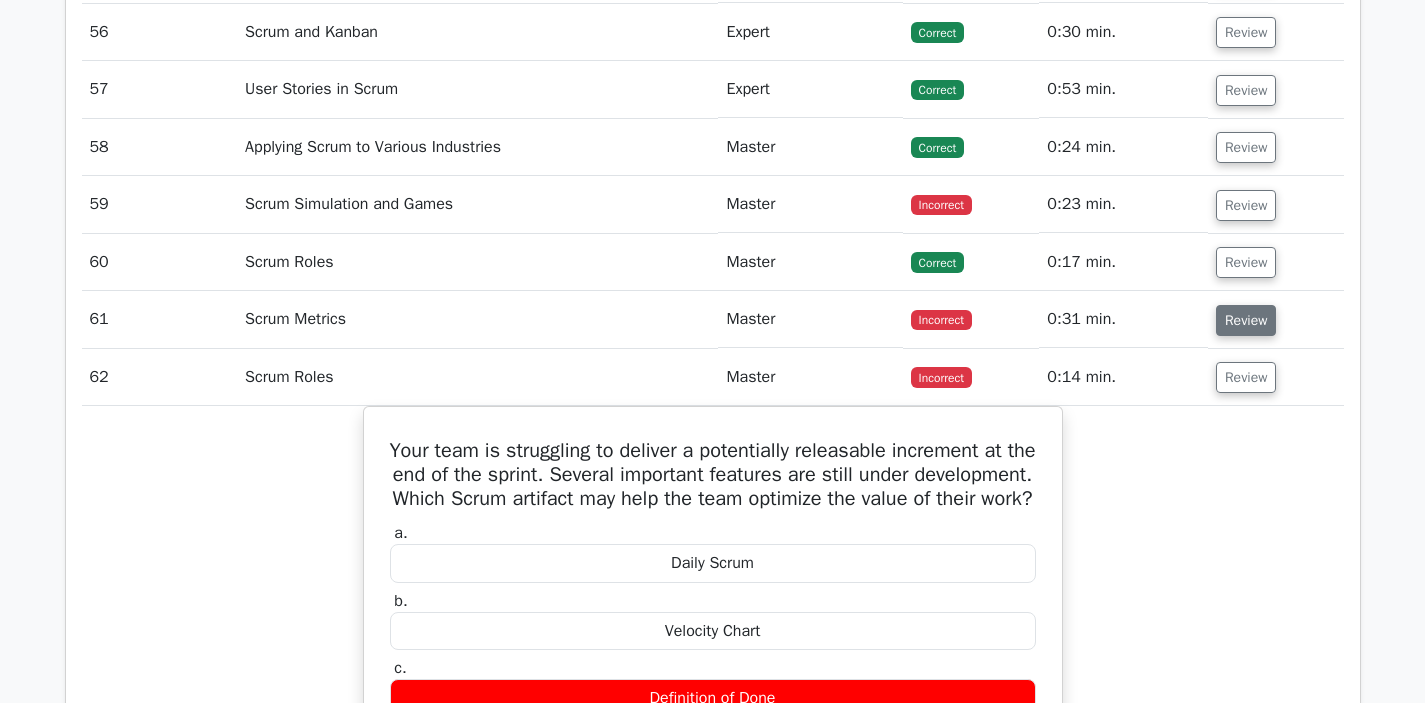 click on "Review" at bounding box center (1246, 320) 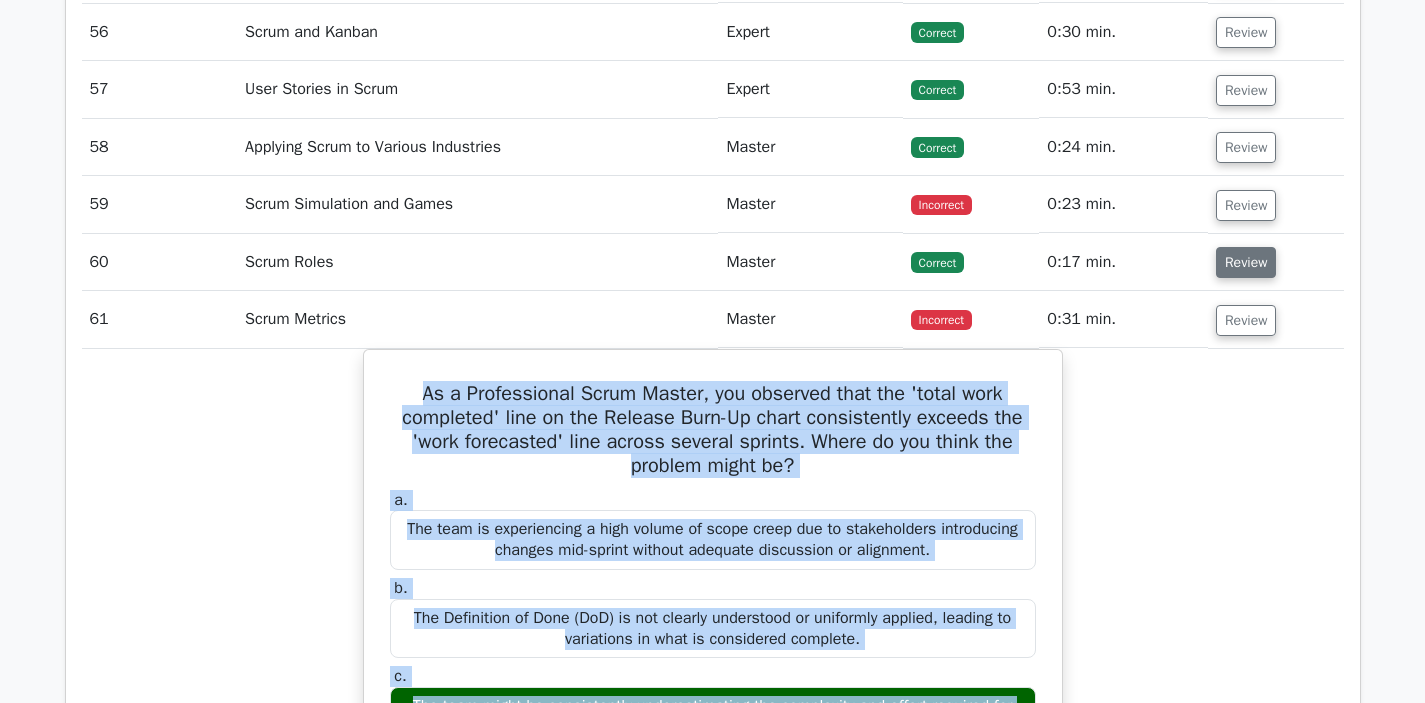 click on "Review" at bounding box center (1246, 262) 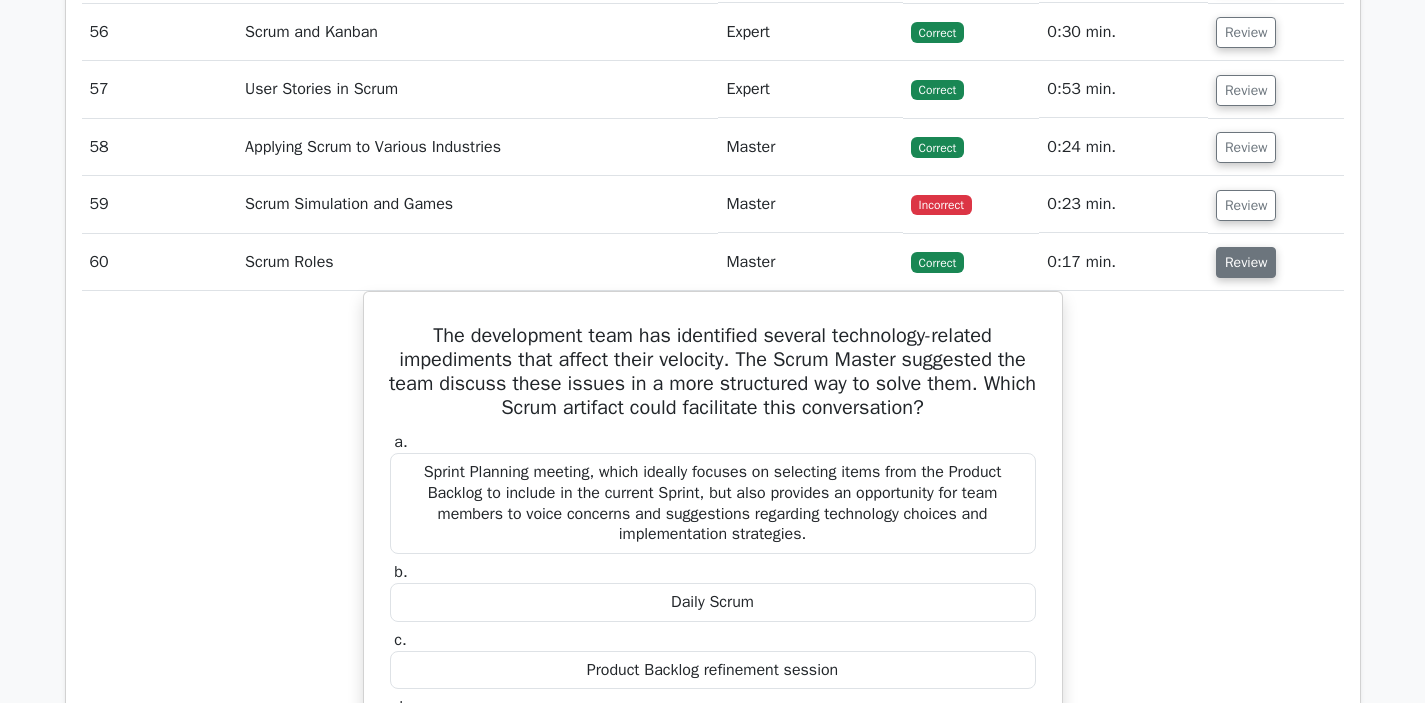 click on "Review" at bounding box center [1246, 262] 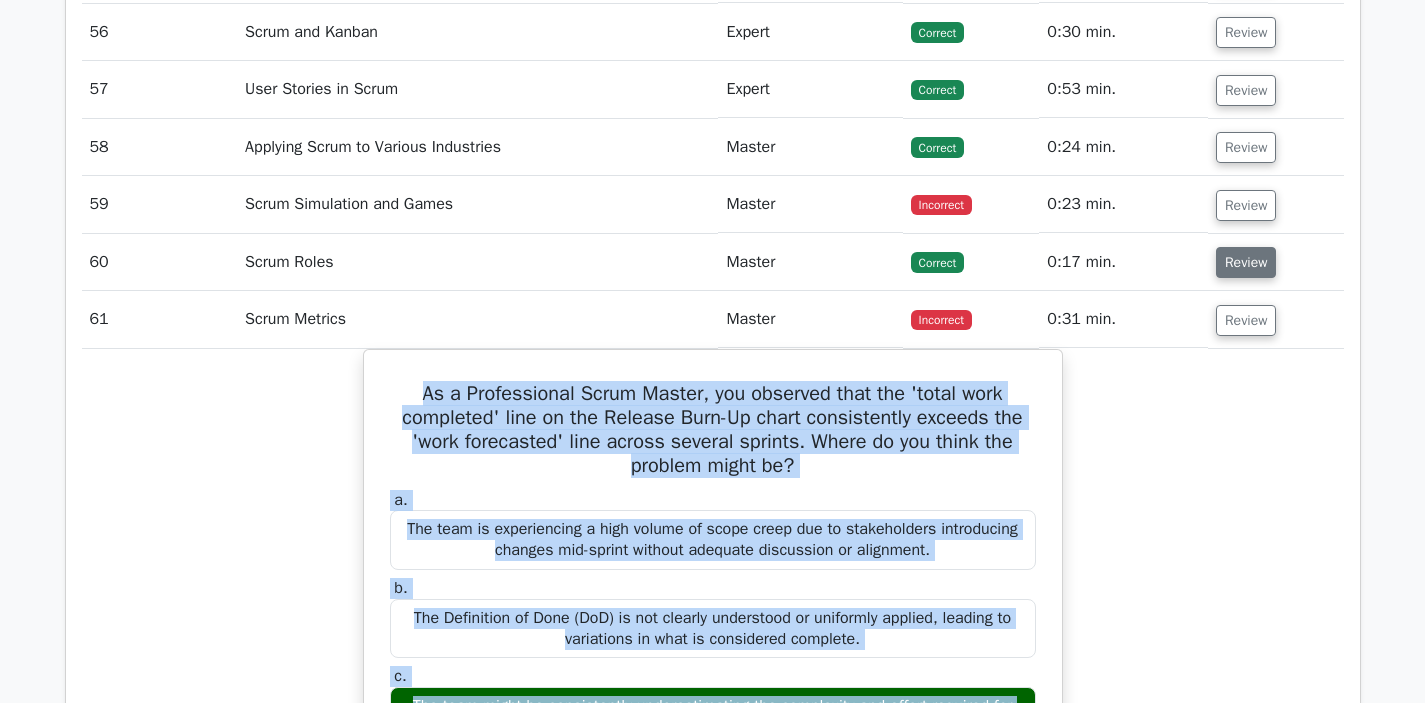 click on "Review" at bounding box center [1246, 262] 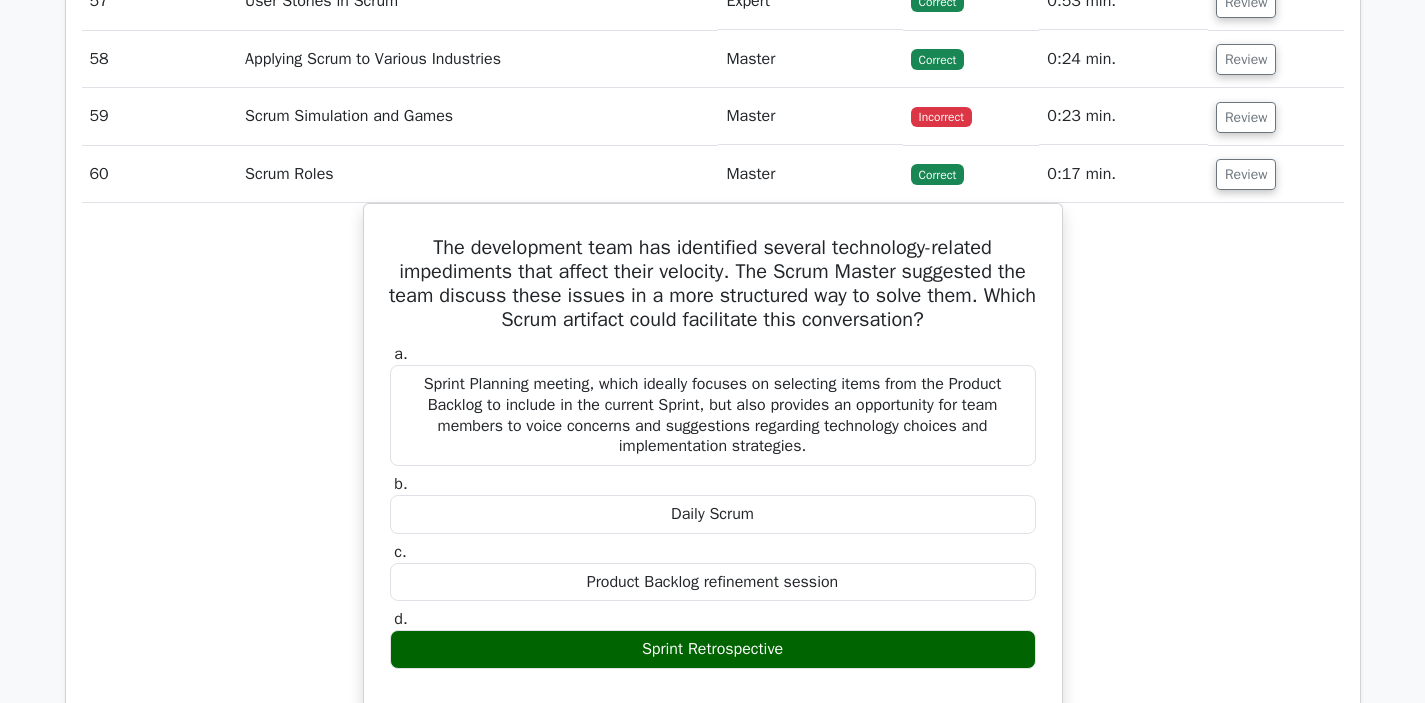 scroll, scrollTop: 5821, scrollLeft: 0, axis: vertical 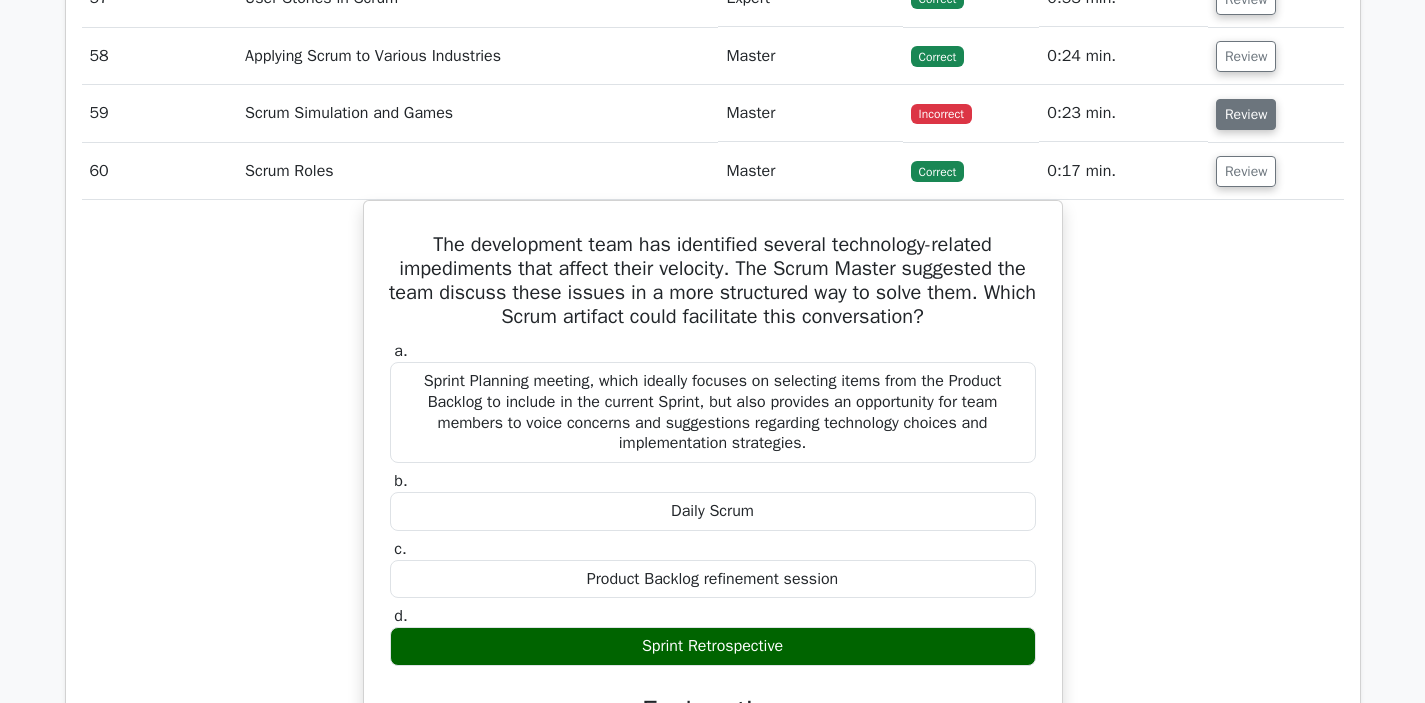 click on "Review" at bounding box center [1246, 114] 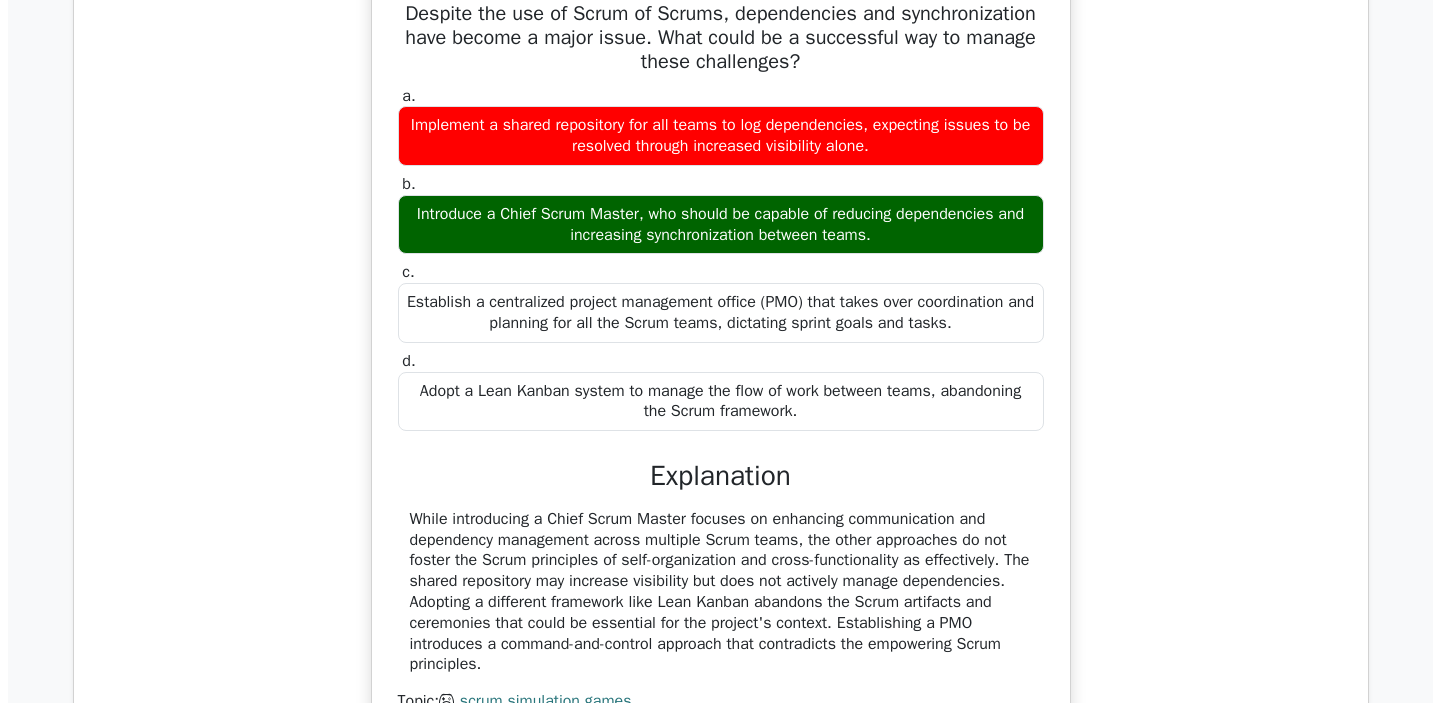 scroll, scrollTop: 5839, scrollLeft: 0, axis: vertical 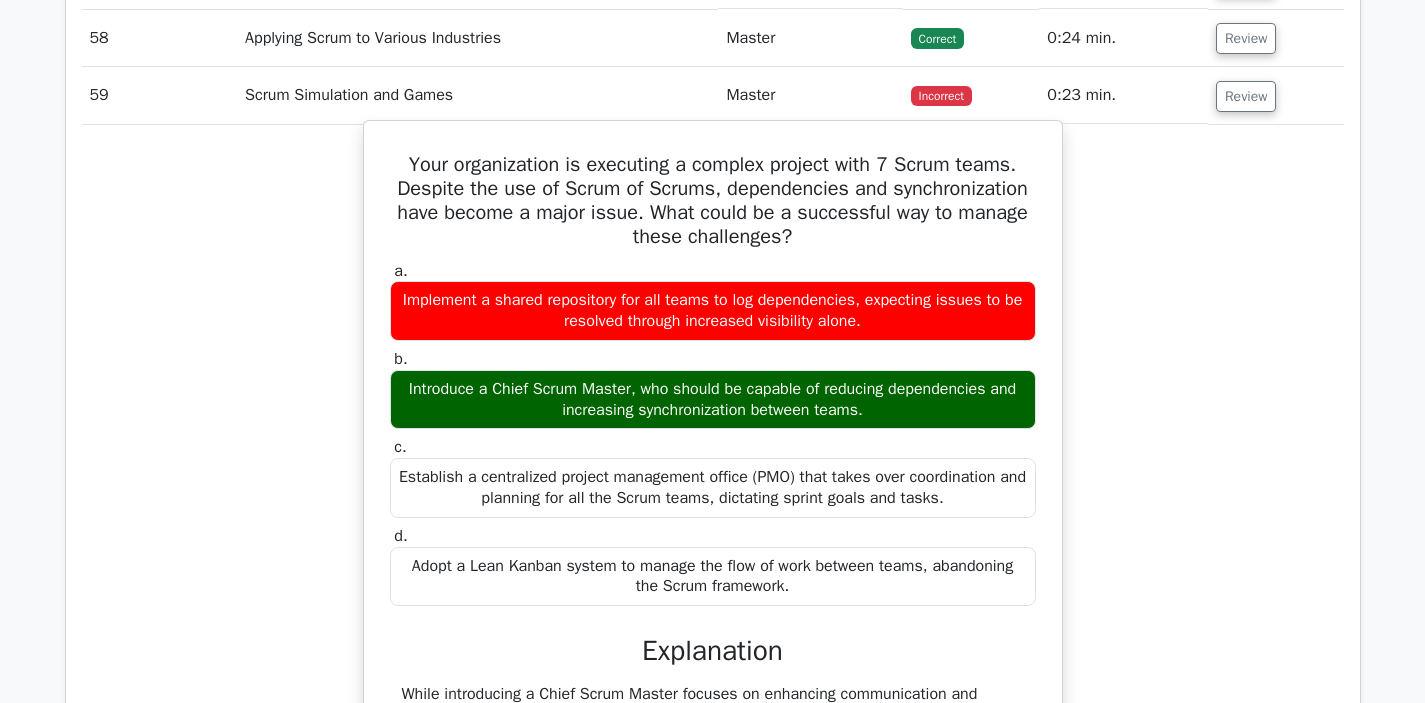 drag, startPoint x: 403, startPoint y: 162, endPoint x: 886, endPoint y: 584, distance: 641.38367 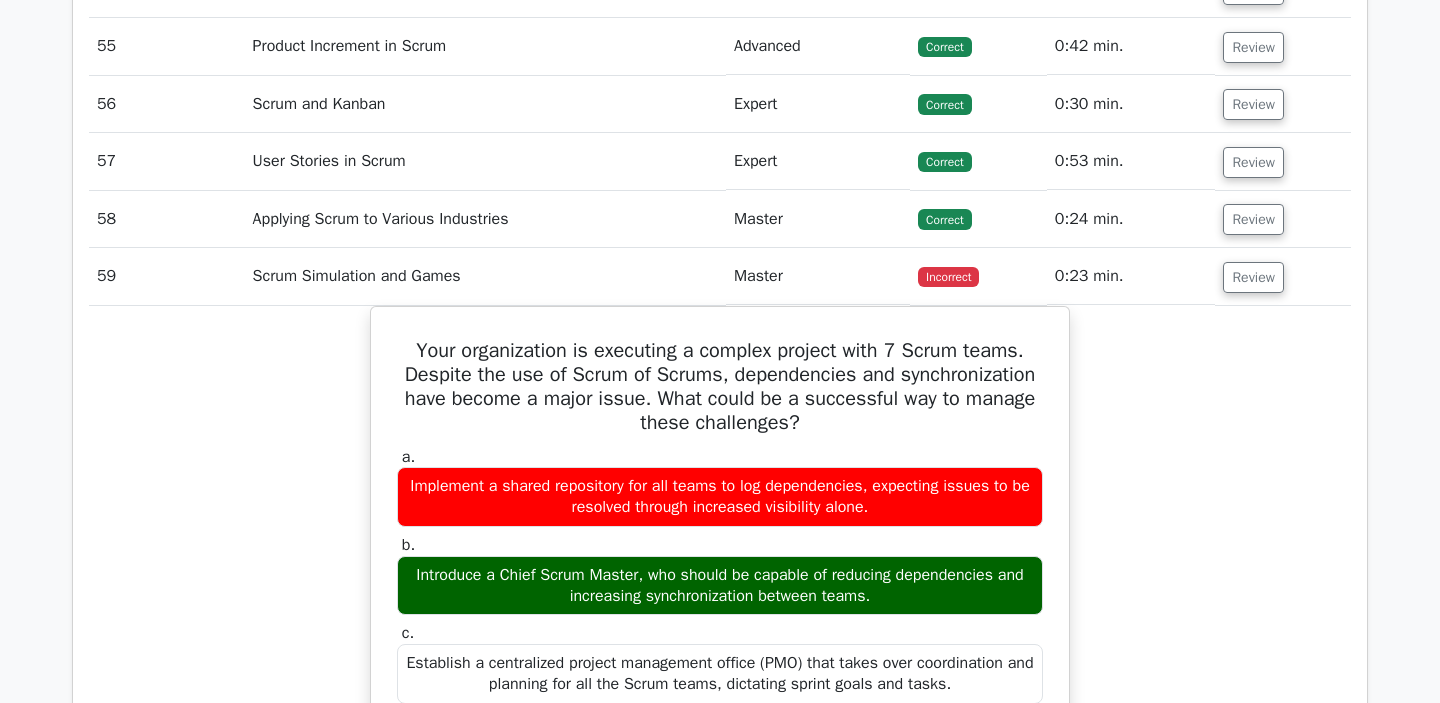 scroll, scrollTop: 5690, scrollLeft: 0, axis: vertical 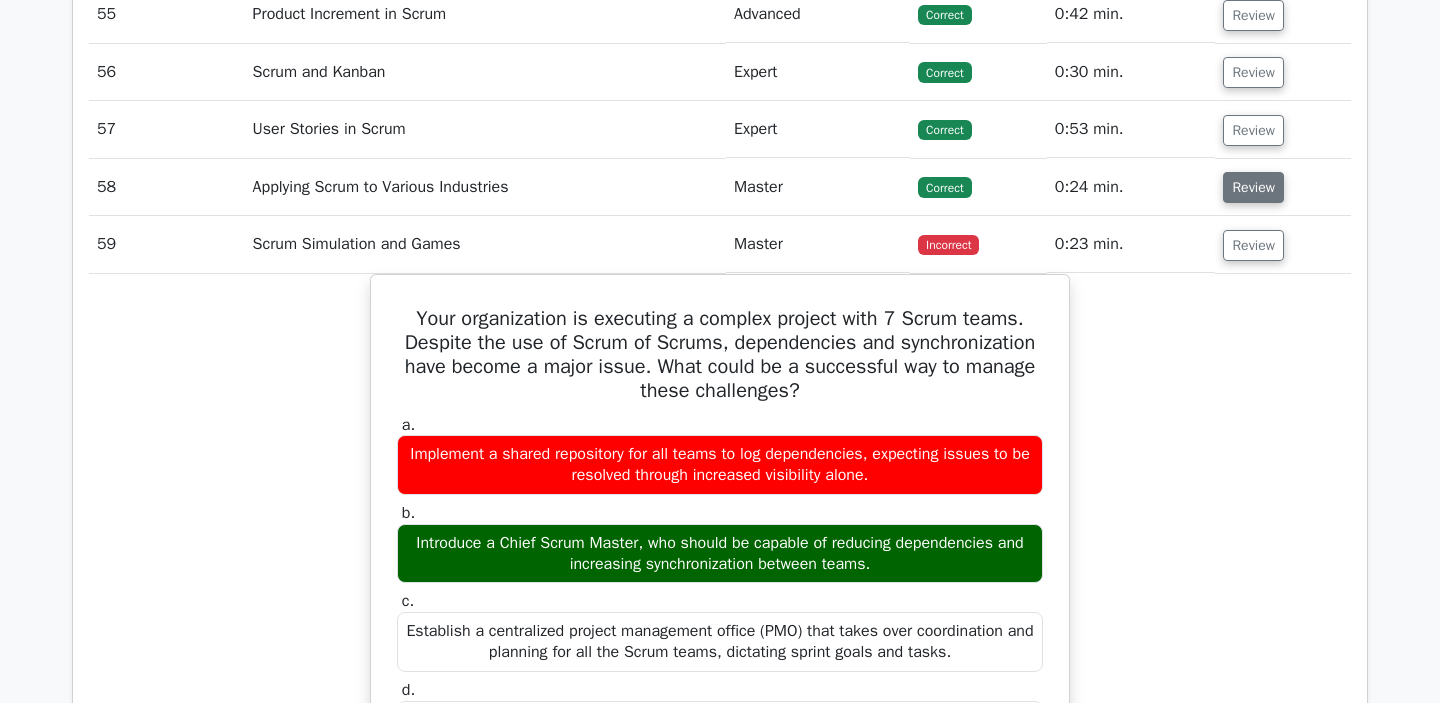 click on "Review" at bounding box center [1253, 187] 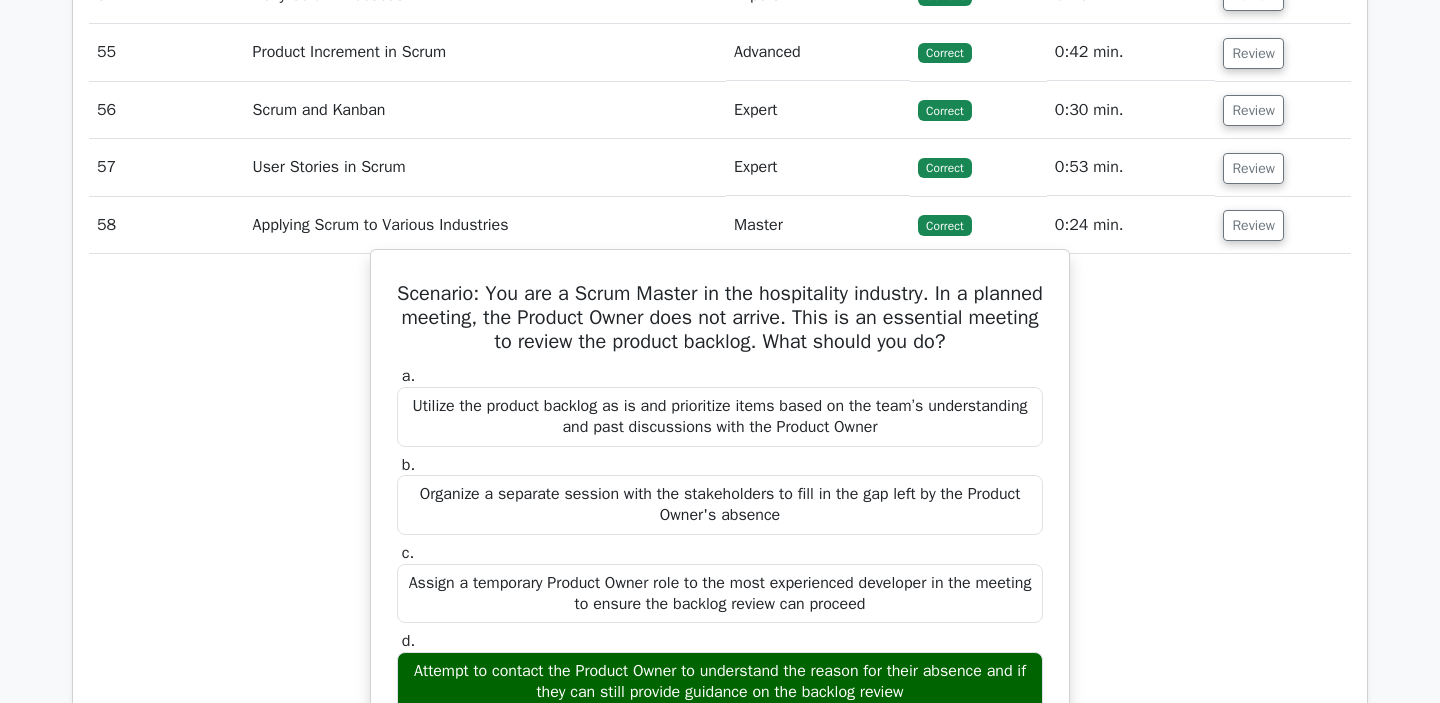 scroll, scrollTop: 5640, scrollLeft: 0, axis: vertical 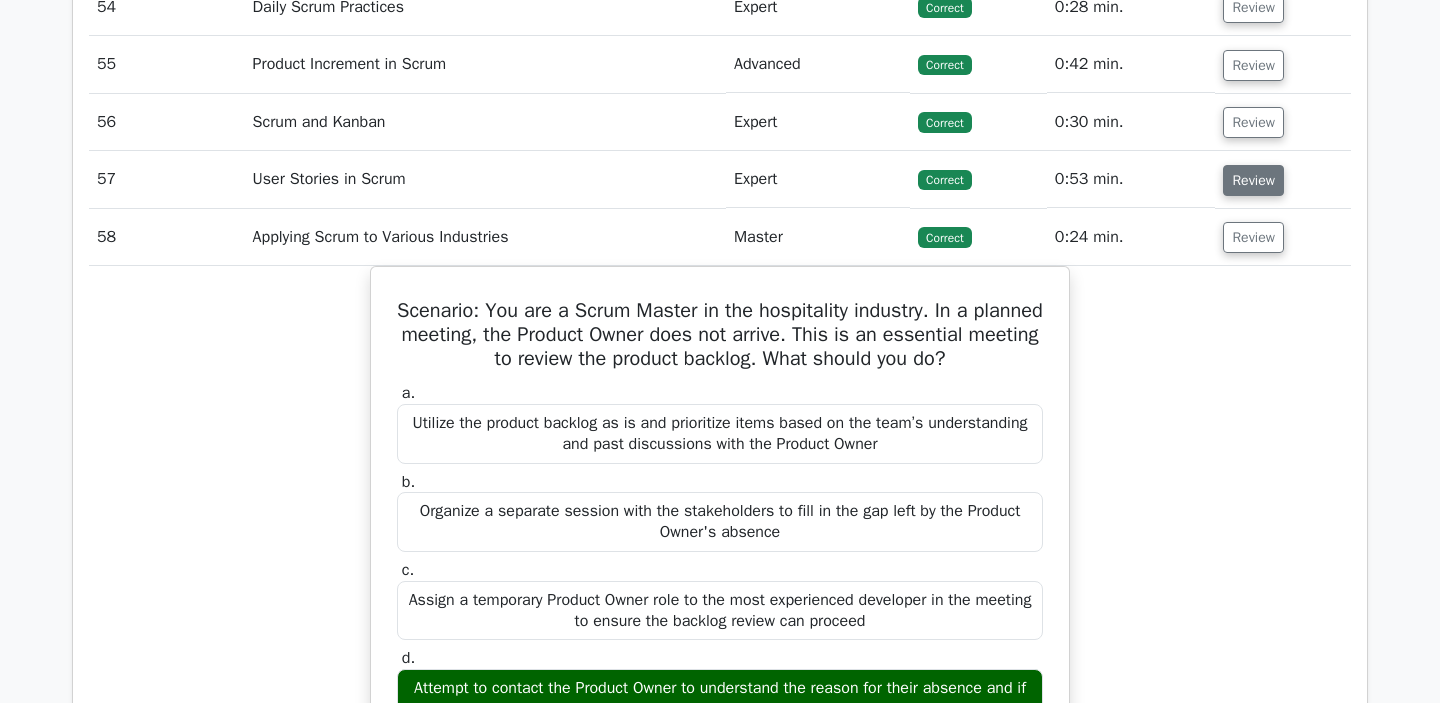 click on "Review" at bounding box center (1253, 180) 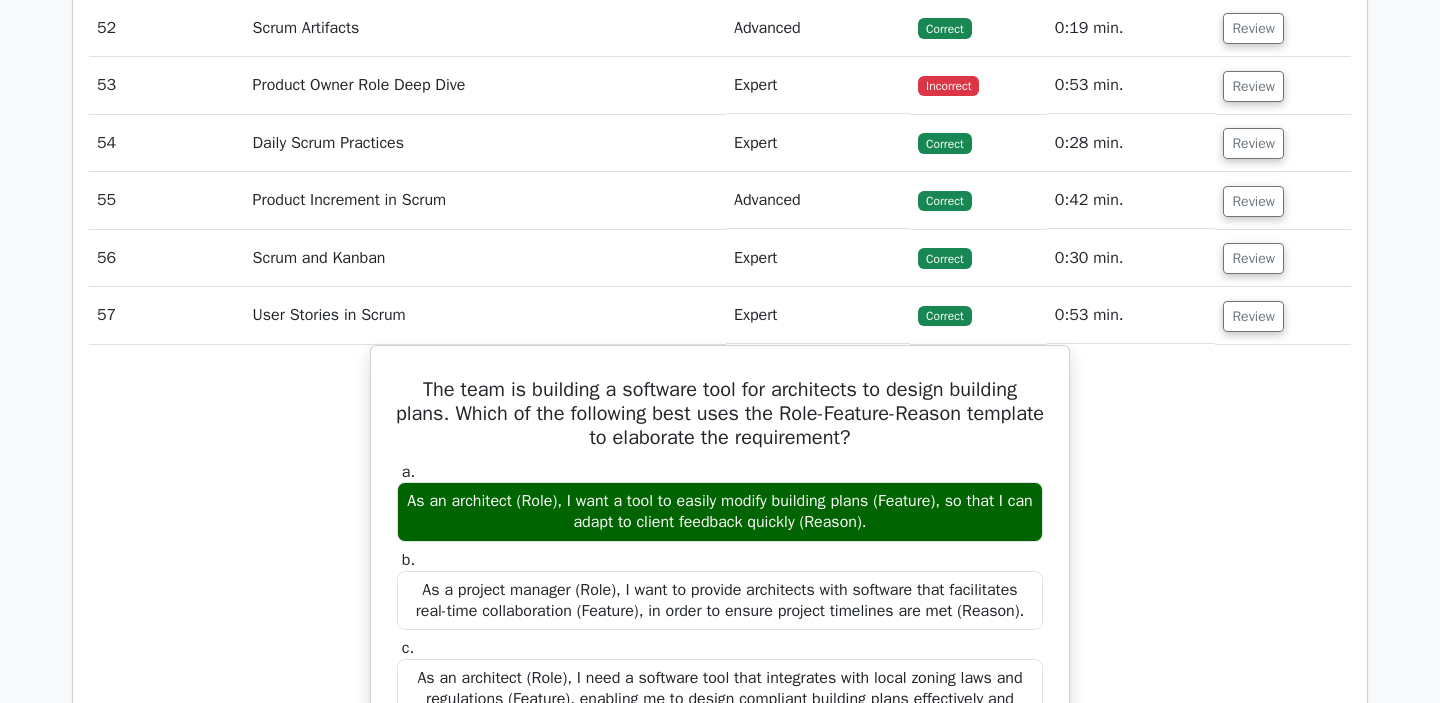 scroll, scrollTop: 5497, scrollLeft: 0, axis: vertical 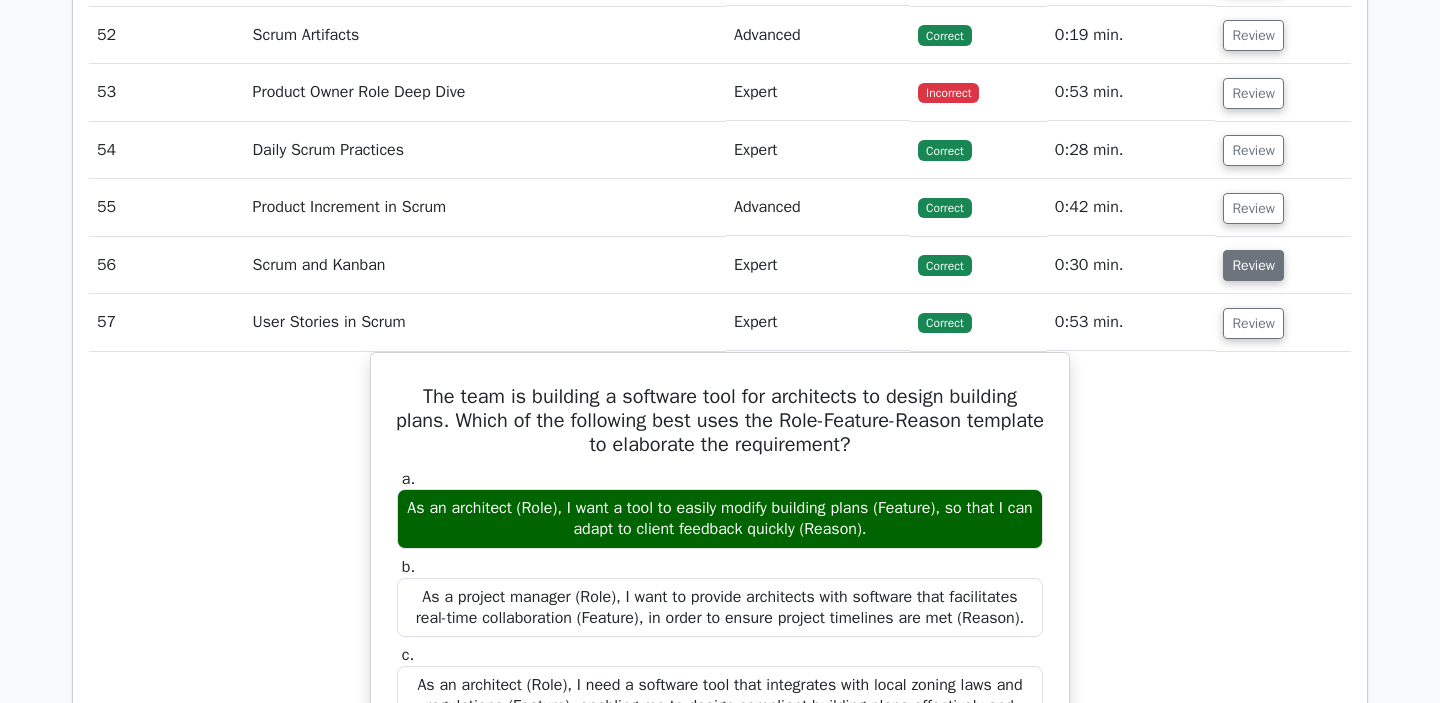 click on "Review" at bounding box center (1253, 265) 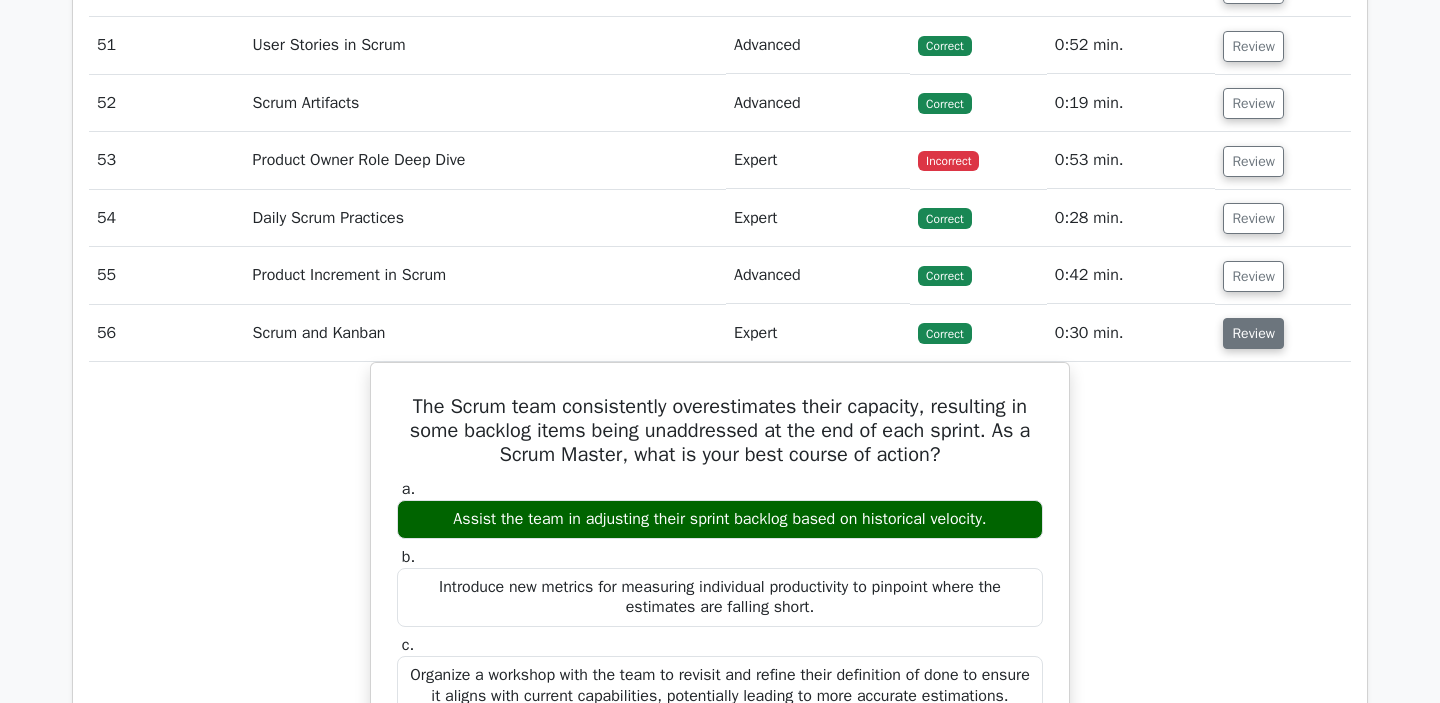 scroll, scrollTop: 5430, scrollLeft: 0, axis: vertical 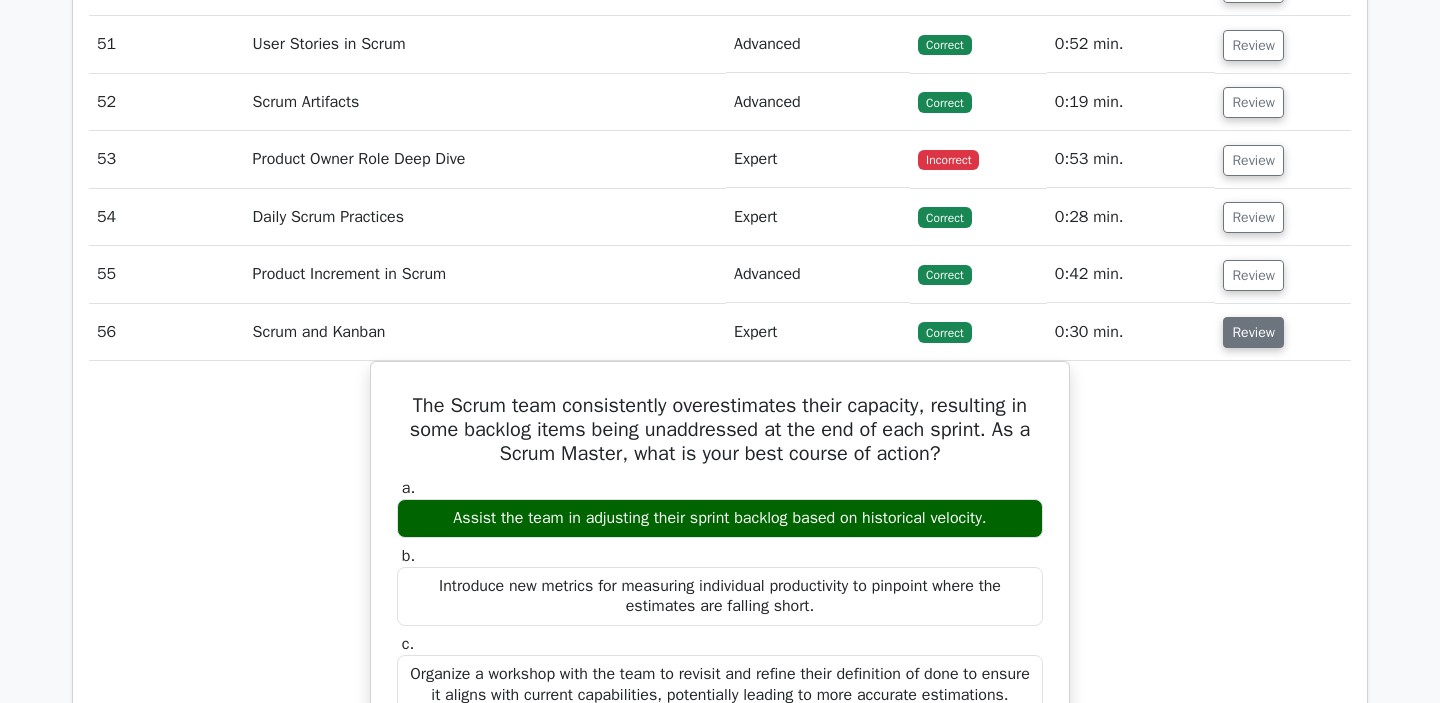 click on "Review" at bounding box center [1253, 275] 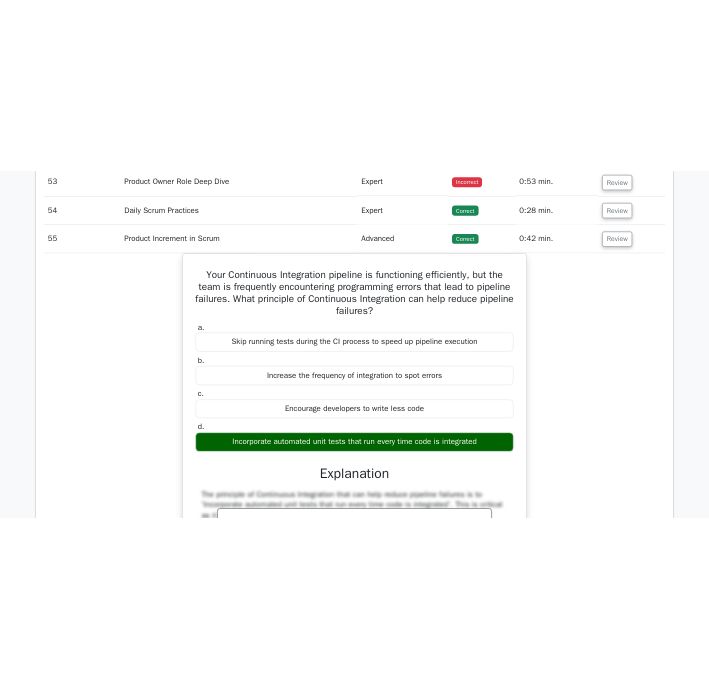 scroll, scrollTop: 5576, scrollLeft: 0, axis: vertical 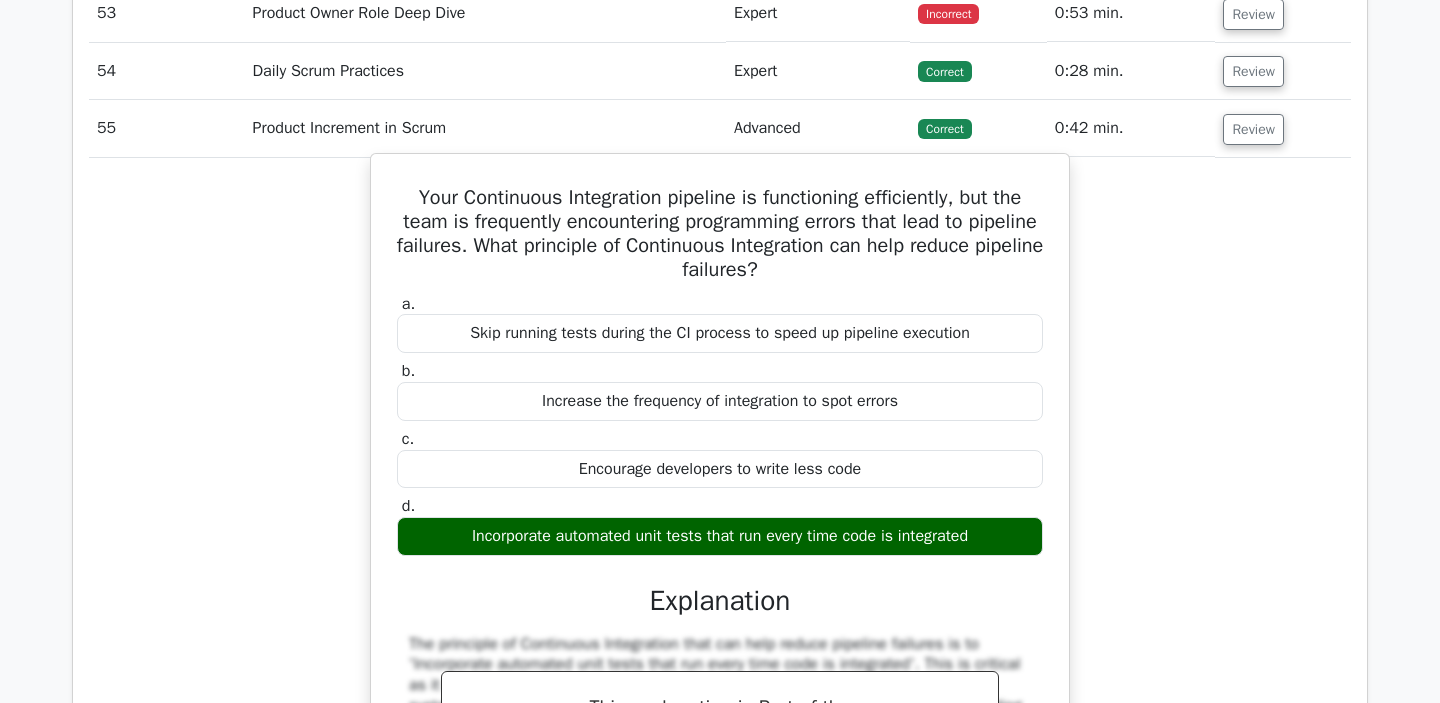 type 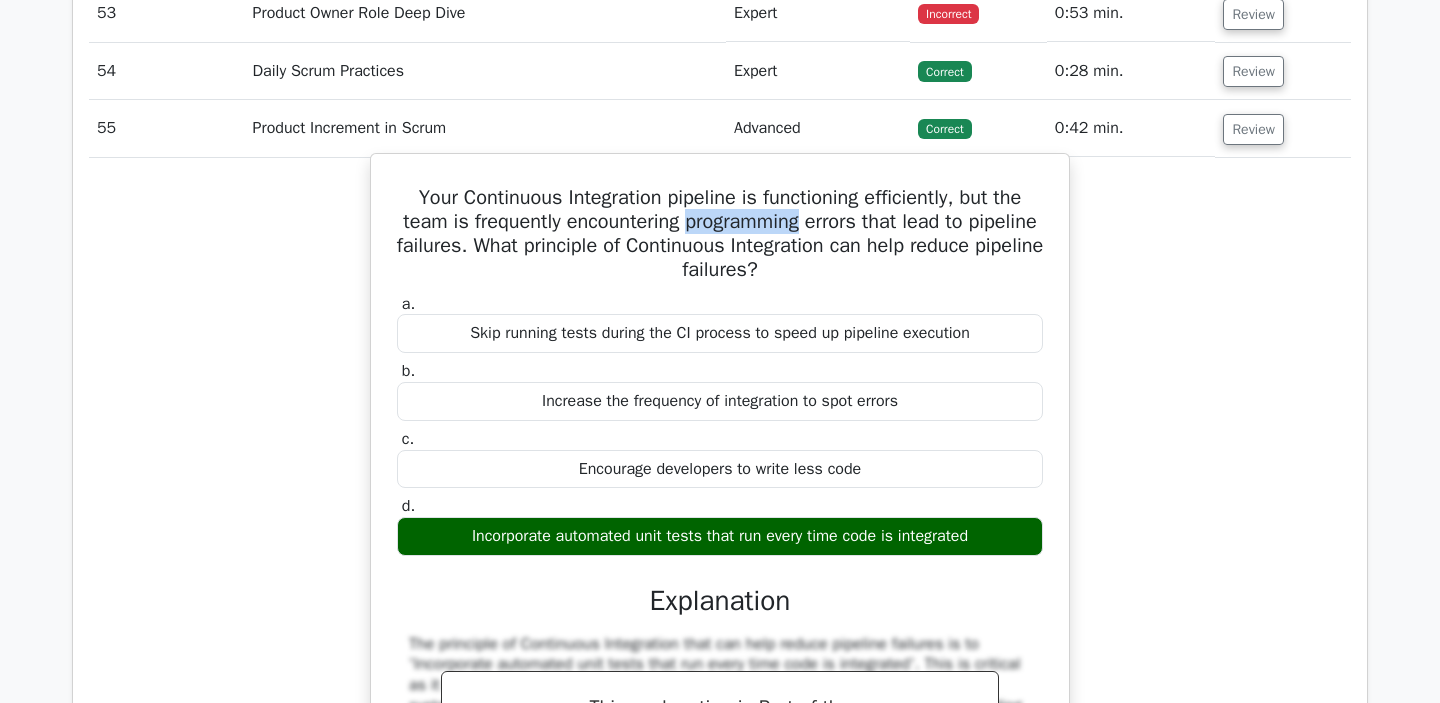 click on "Your Continuous Integration pipeline is functioning efficiently, but the team is frequently encountering programming errors that lead to pipeline failures. What principle of Continuous Integration can help reduce pipeline failures?" at bounding box center [720, 234] 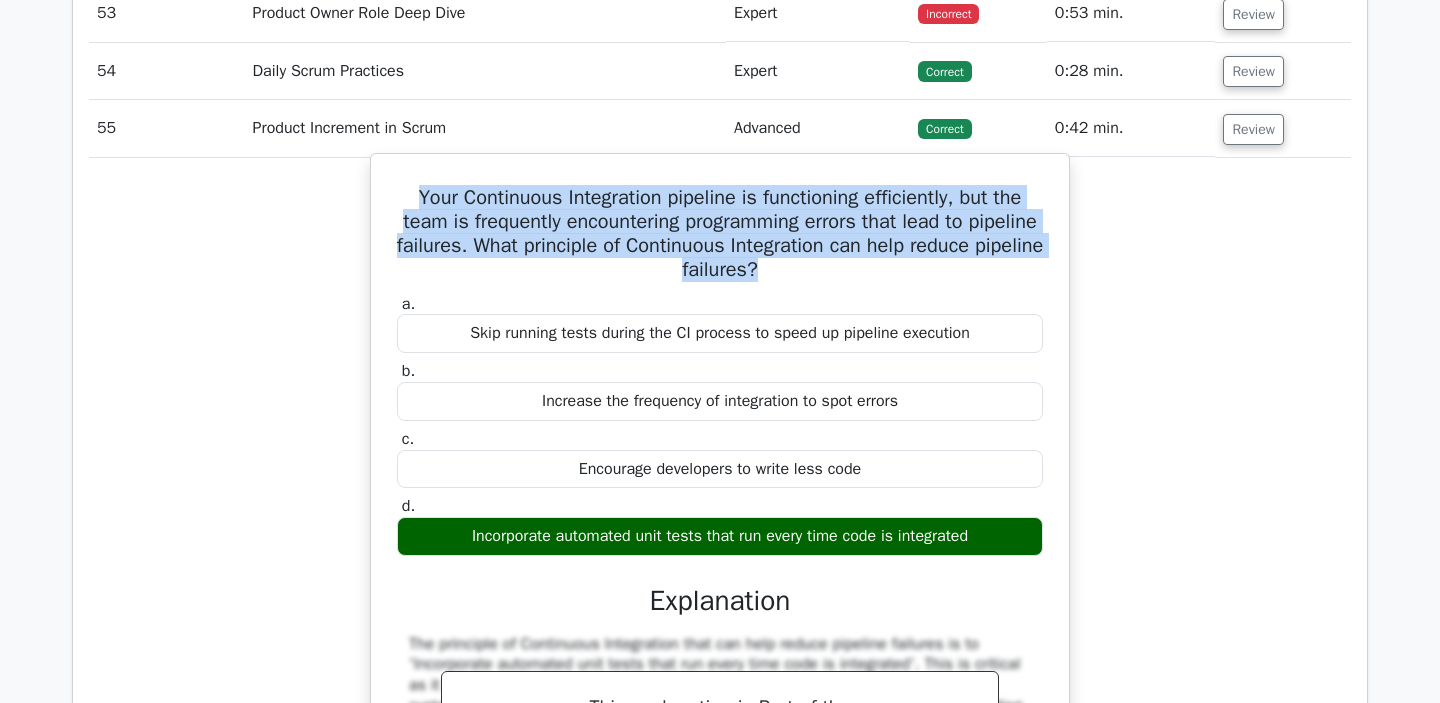 click on "Incorporate automated unit tests that run every time code is integrated" at bounding box center [720, 536] 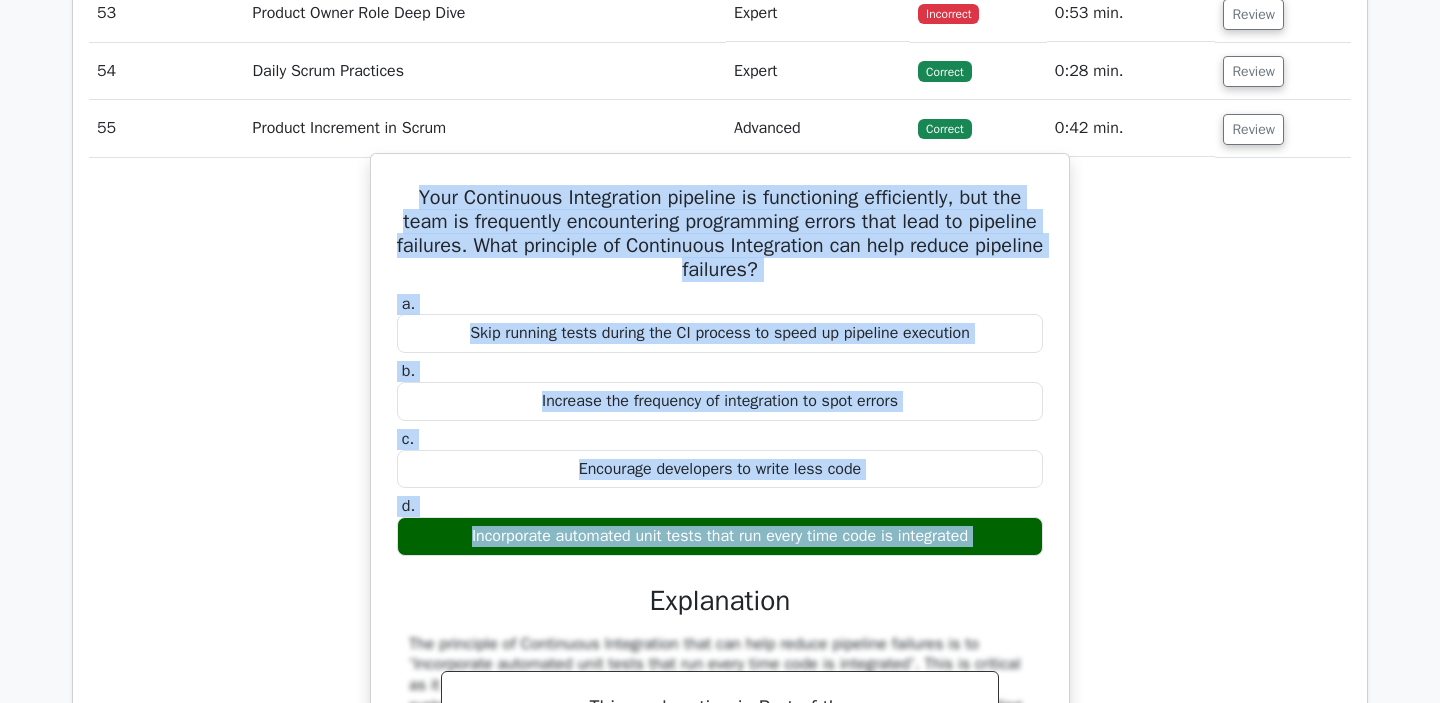 copy on "Your Continuous Integration pipeline is functioning efficiently, but the team is frequently encountering programming errors that lead to pipeline failures. What principle of Continuous Integration can help reduce pipeline failures?
a.
Skip running tests during the CI process to speed up pipeline execution
b.
Increase the frequency of integration to spot errors
c.
Encourage developers to write less code
d.
Incorporate automated unit tests that run every time code is integrated" 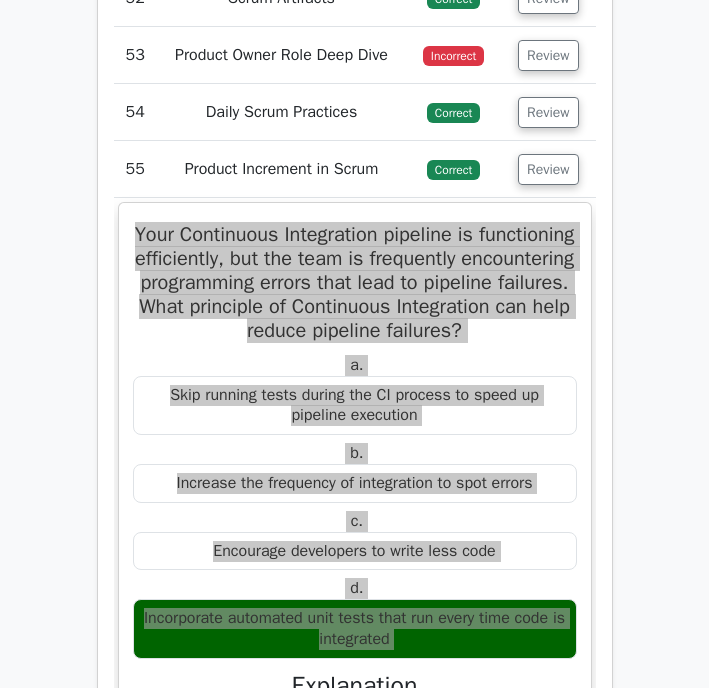 scroll, scrollTop: 6502, scrollLeft: 0, axis: vertical 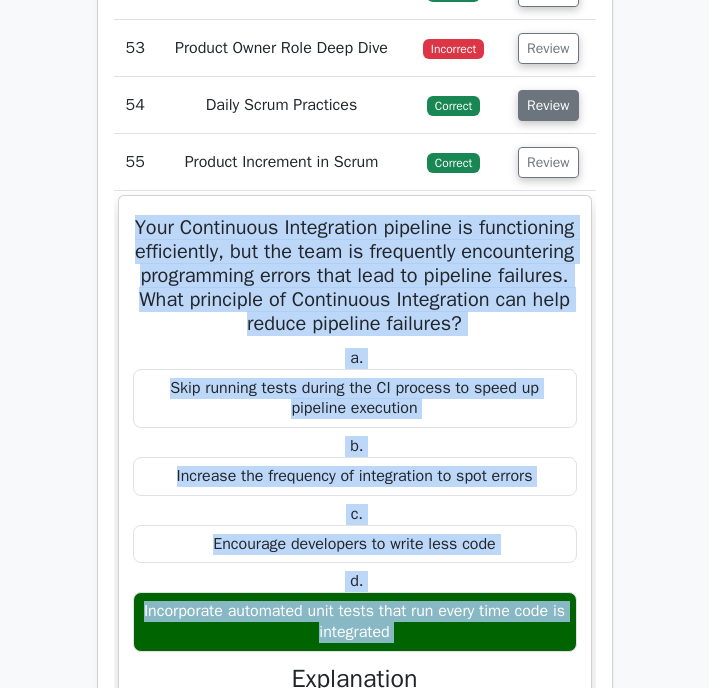 click on "Review" at bounding box center (548, 105) 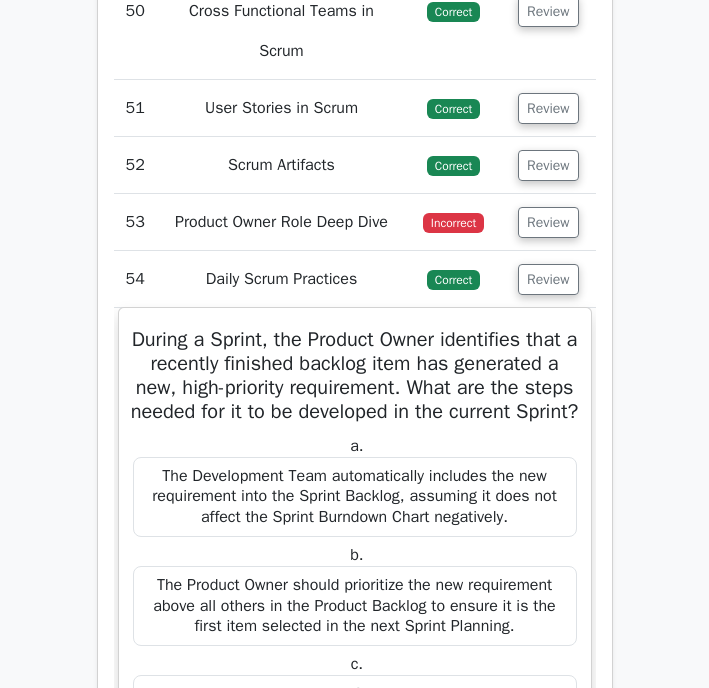 scroll, scrollTop: 6316, scrollLeft: 0, axis: vertical 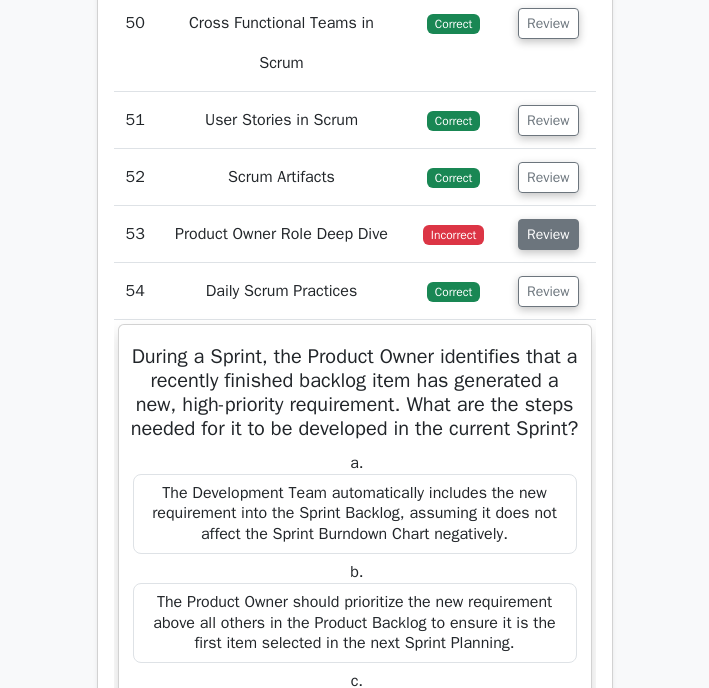 click on "Review" at bounding box center (548, 234) 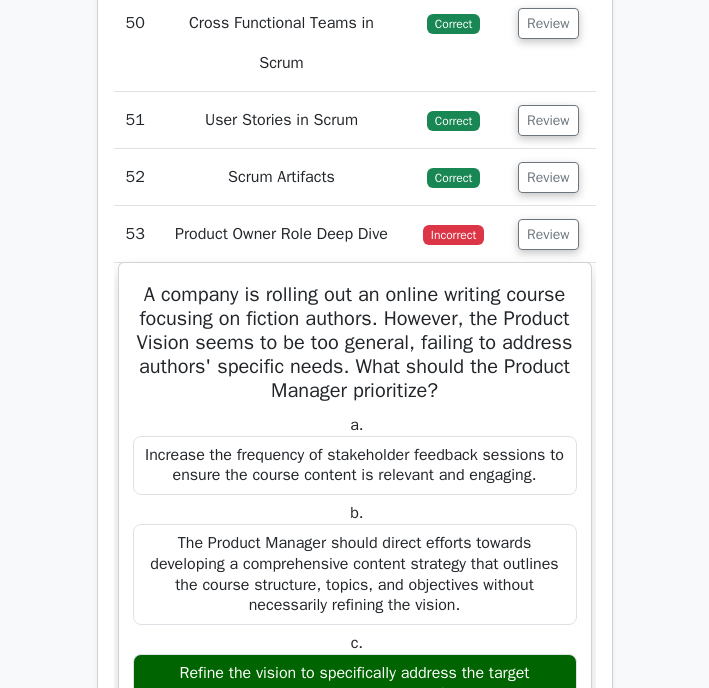 click on "A company is rolling out an online writing course focusing on fiction authors. However, the Product Vision seems to be too general, failing to address authors' specific needs. What should the Product Manager prioritize?" at bounding box center [355, 343] 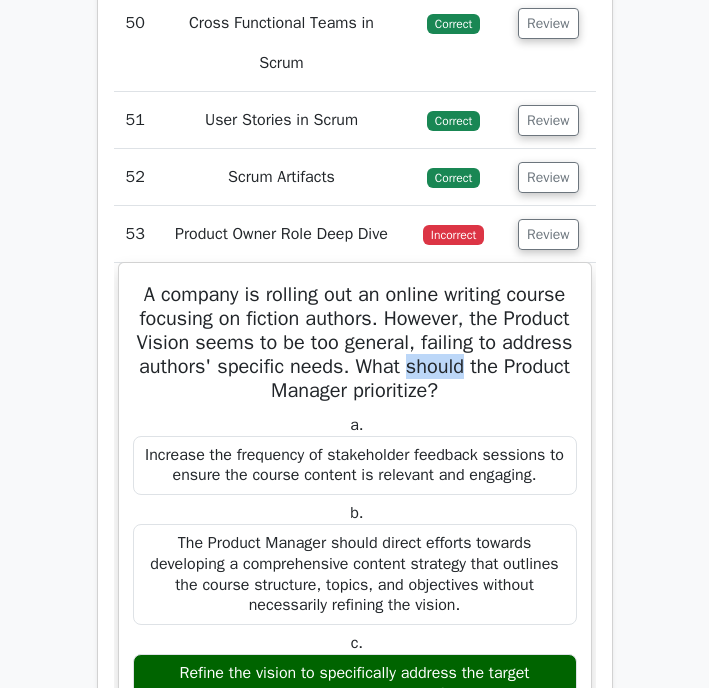 click on "A company is rolling out an online writing course focusing on fiction authors. However, the Product Vision seems to be too general, failing to address authors' specific needs. What should the Product Manager prioritize?" at bounding box center (355, 343) 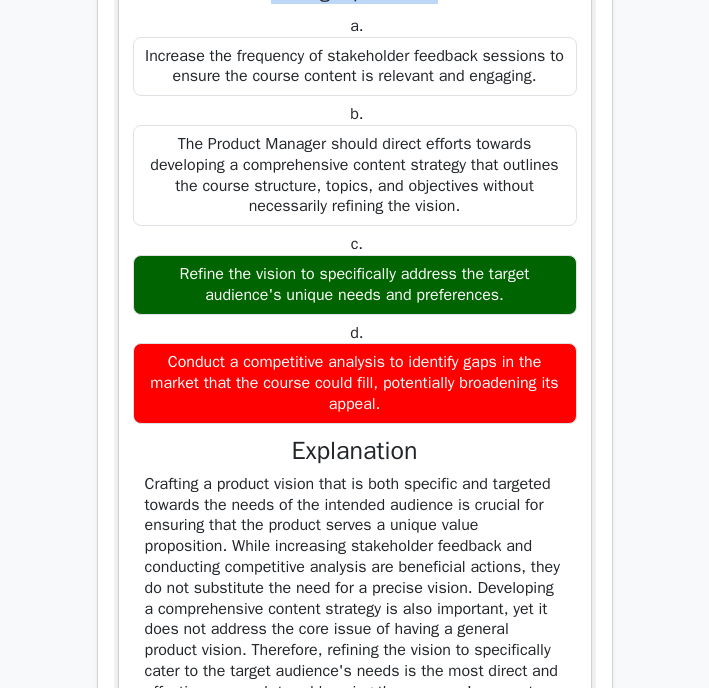 scroll, scrollTop: 6726, scrollLeft: 0, axis: vertical 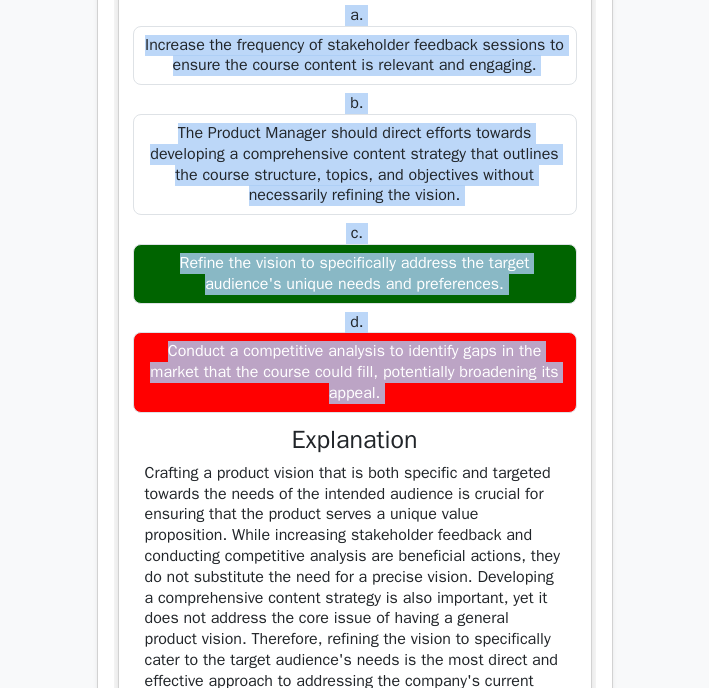 click on "Conduct a competitive analysis to identify gaps in the market that the course could fill, potentially broadening its appeal." at bounding box center [355, 372] 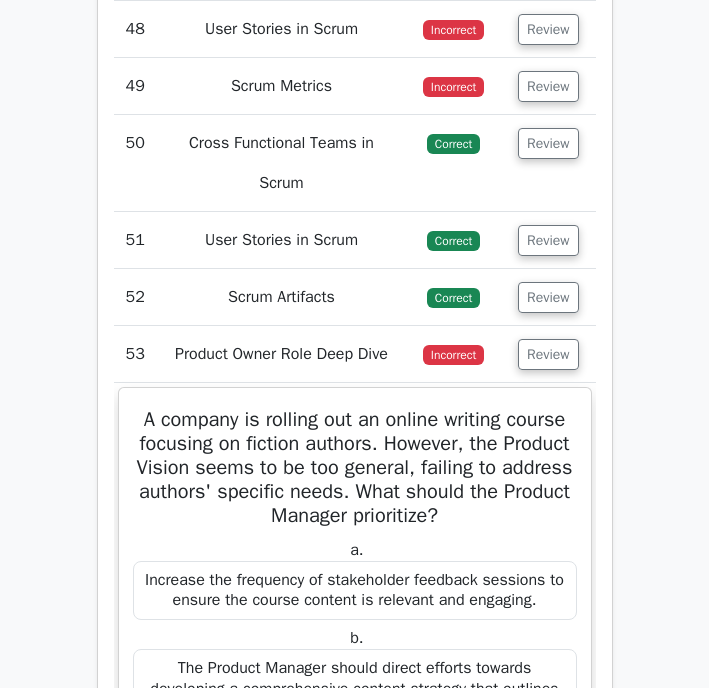 scroll, scrollTop: 6196, scrollLeft: 0, axis: vertical 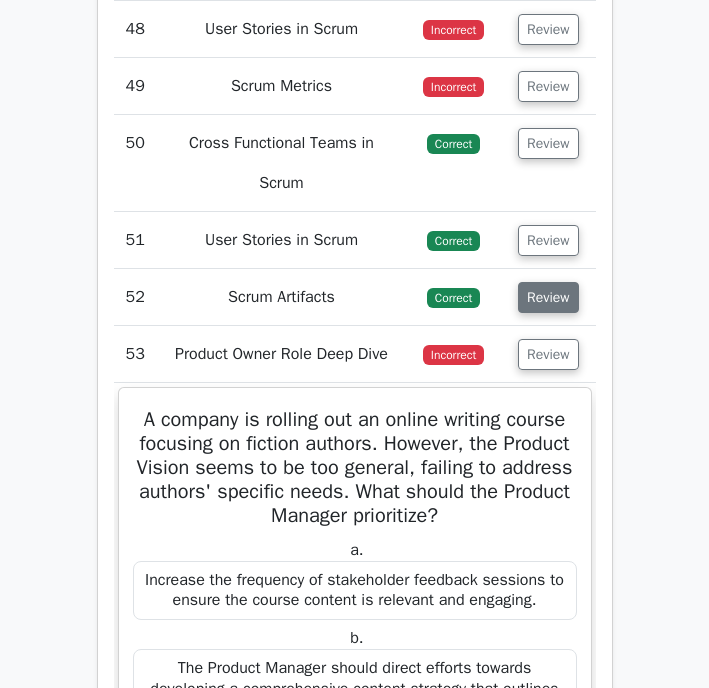 click on "Review" at bounding box center [548, 297] 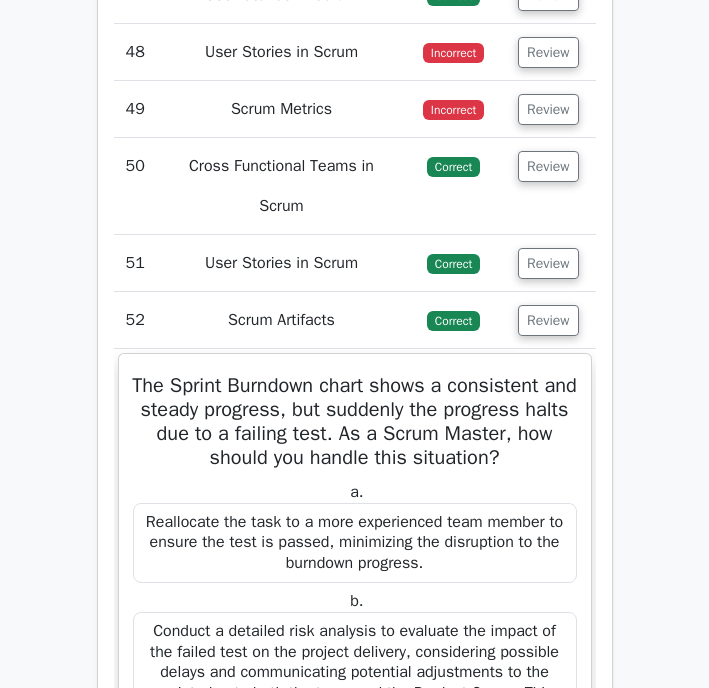 scroll, scrollTop: 6159, scrollLeft: 0, axis: vertical 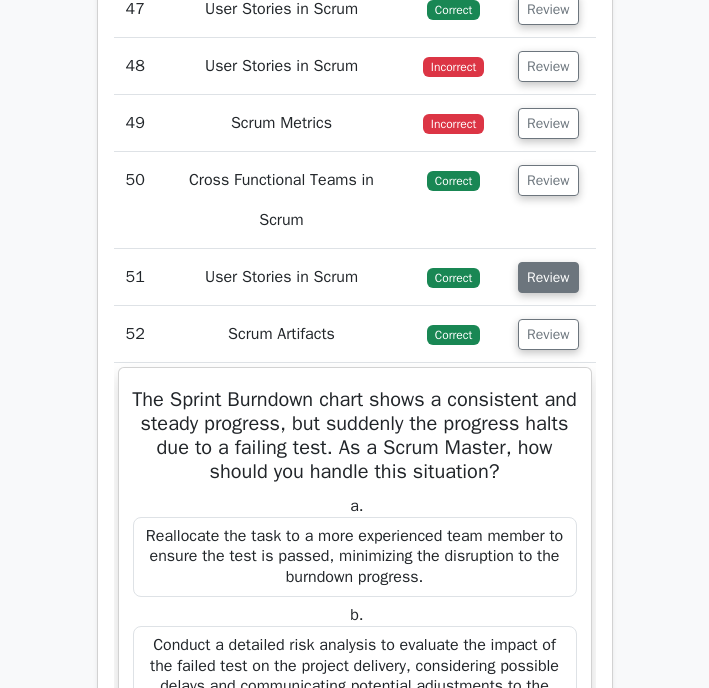 click on "Review" at bounding box center (548, 277) 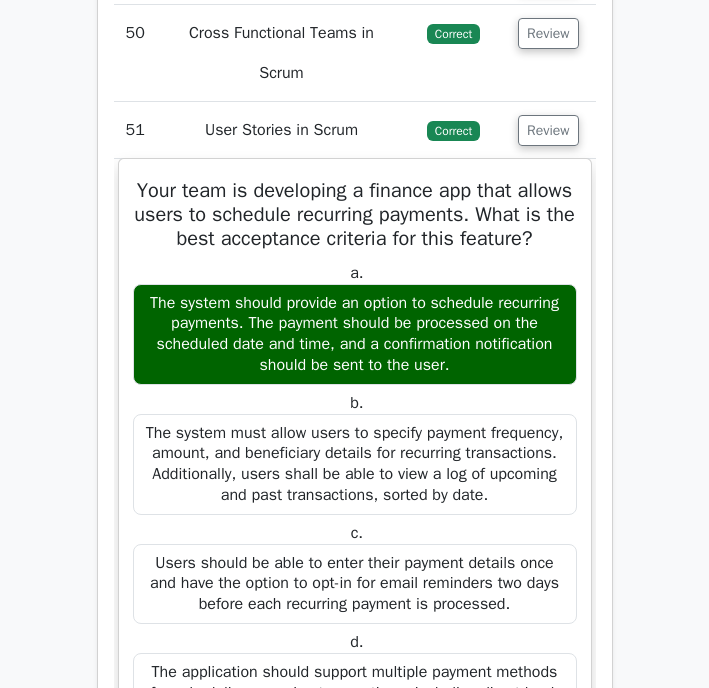 scroll, scrollTop: 6298, scrollLeft: 0, axis: vertical 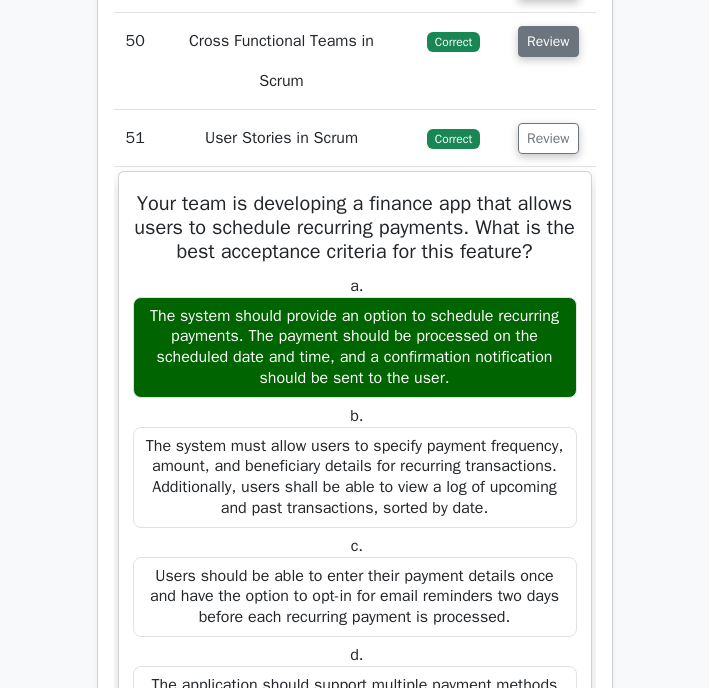 click on "Review" at bounding box center [548, 41] 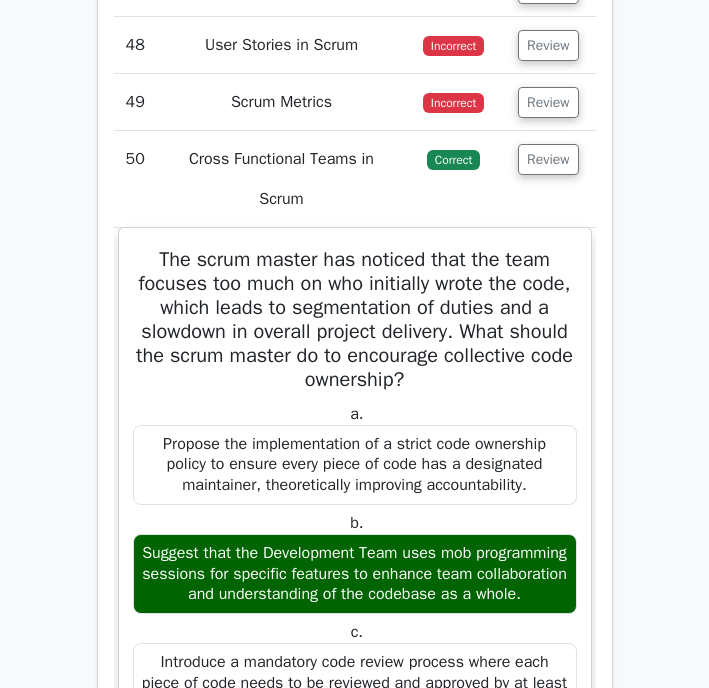 scroll, scrollTop: 6145, scrollLeft: 0, axis: vertical 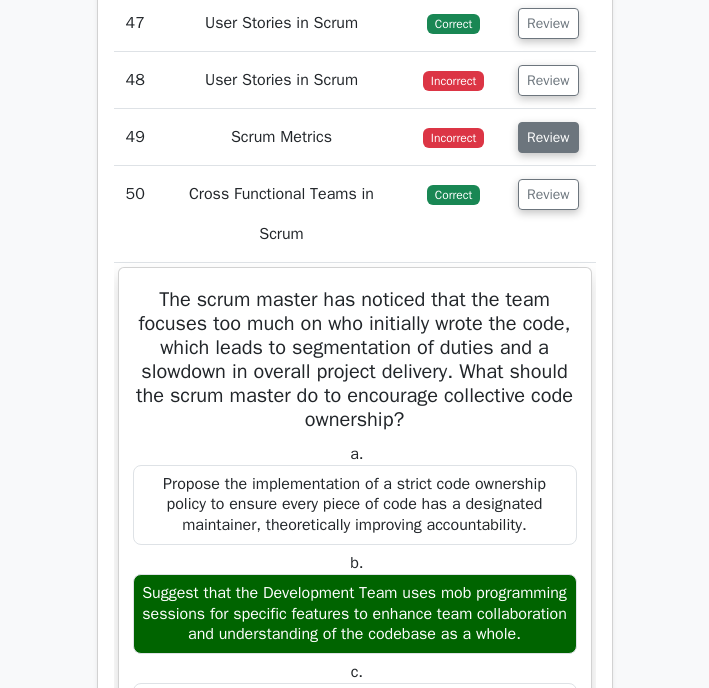click on "Review" at bounding box center [548, 137] 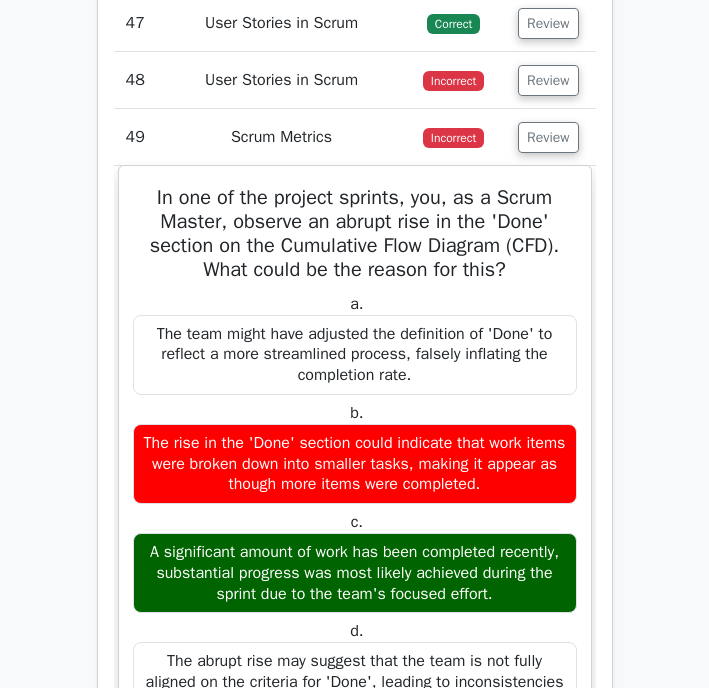 click on "In one of the project sprints, you, as a Scrum Master, observe an abrupt rise in the 'Done' section on the Cumulative Flow Diagram (CFD). What could be the reason for this?" at bounding box center [355, 234] 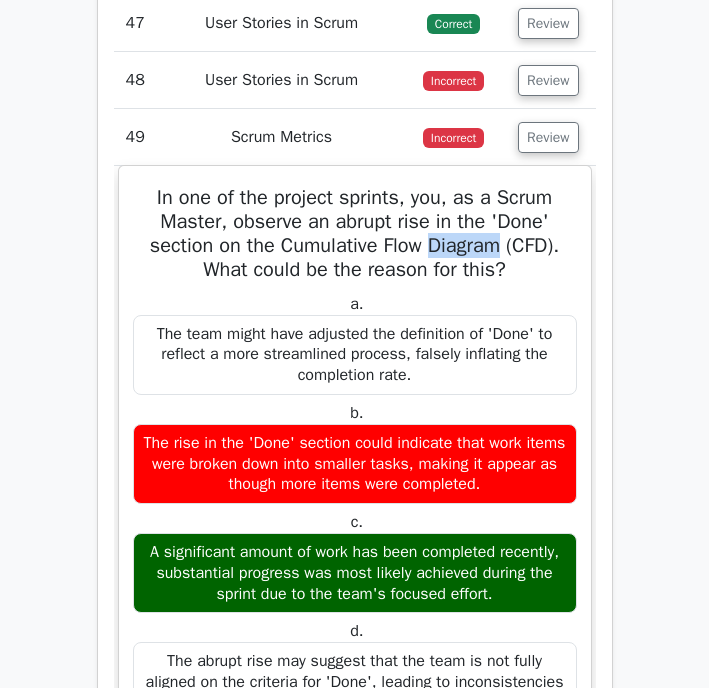 click on "In one of the project sprints, you, as a Scrum Master, observe an abrupt rise in the 'Done' section on the Cumulative Flow Diagram (CFD). What could be the reason for this?" at bounding box center (355, 234) 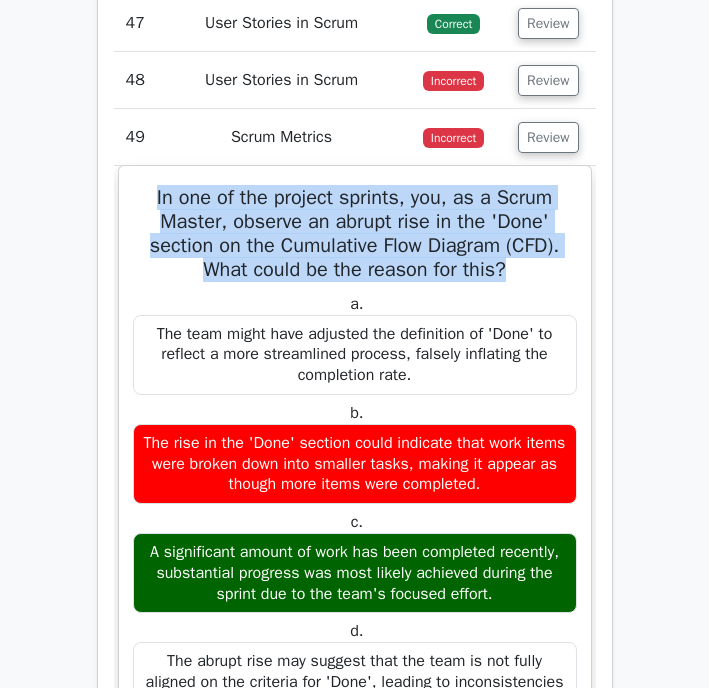 click on "In one of the project sprints, you, as a Scrum Master, observe an abrupt rise in the 'Done' section on the Cumulative Flow Diagram (CFD). What could be the reason for this?" at bounding box center [355, 234] 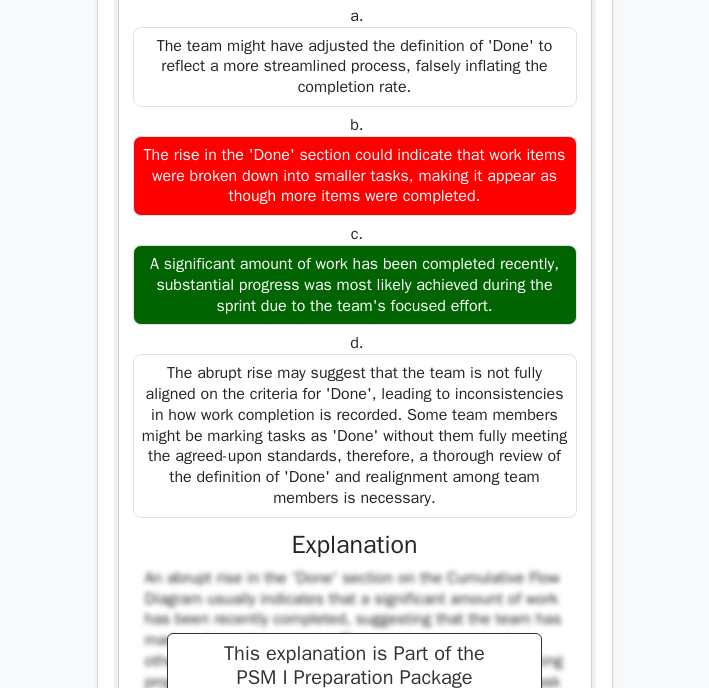 scroll, scrollTop: 6448, scrollLeft: 0, axis: vertical 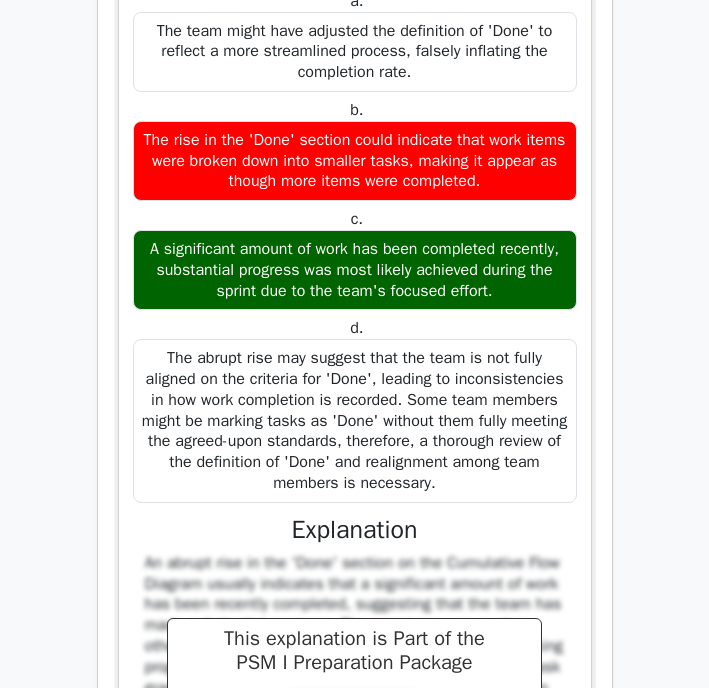 click on "In one of the project sprints, you, as a Scrum Master, observe an abrupt rise in the 'Done' section on the Cumulative Flow Diagram (CFD). What could be the reason for this?" at bounding box center (355, -69) 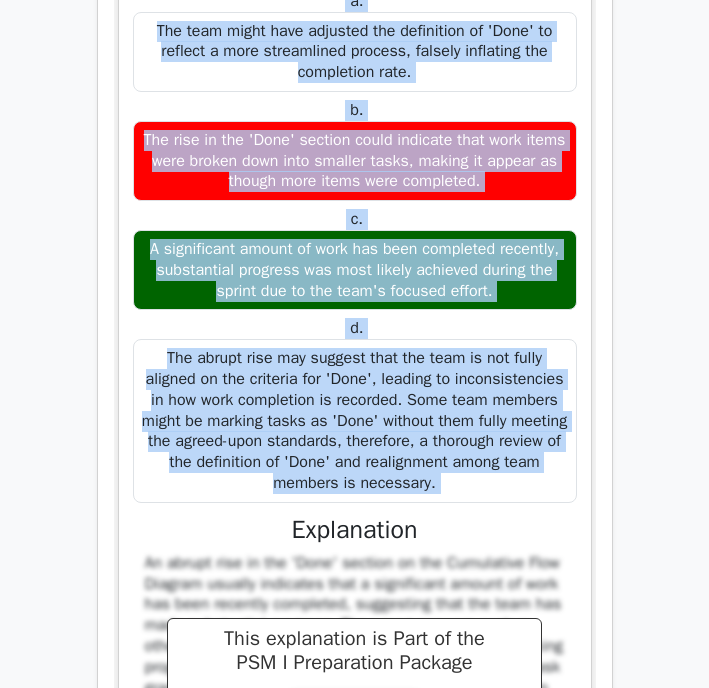 drag, startPoint x: 152, startPoint y: 15, endPoint x: 452, endPoint y: 539, distance: 603.8013 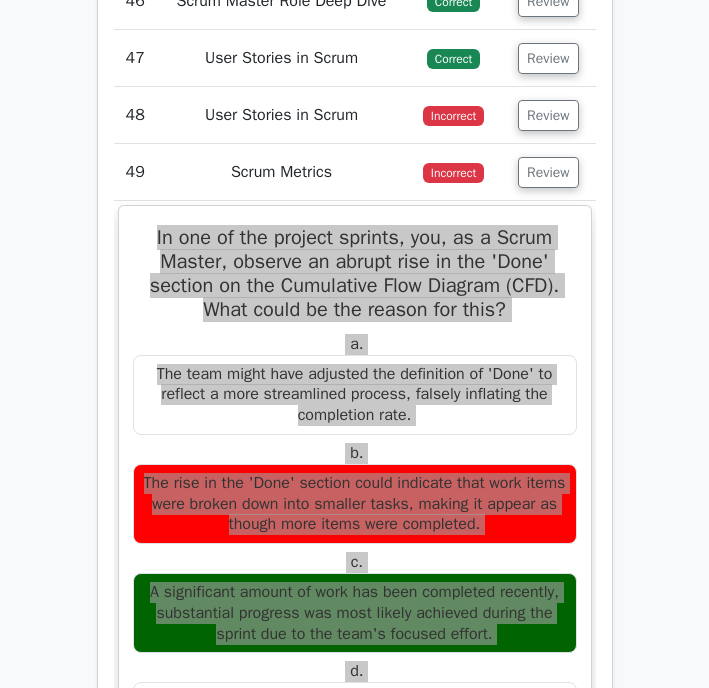 scroll, scrollTop: 6097, scrollLeft: 0, axis: vertical 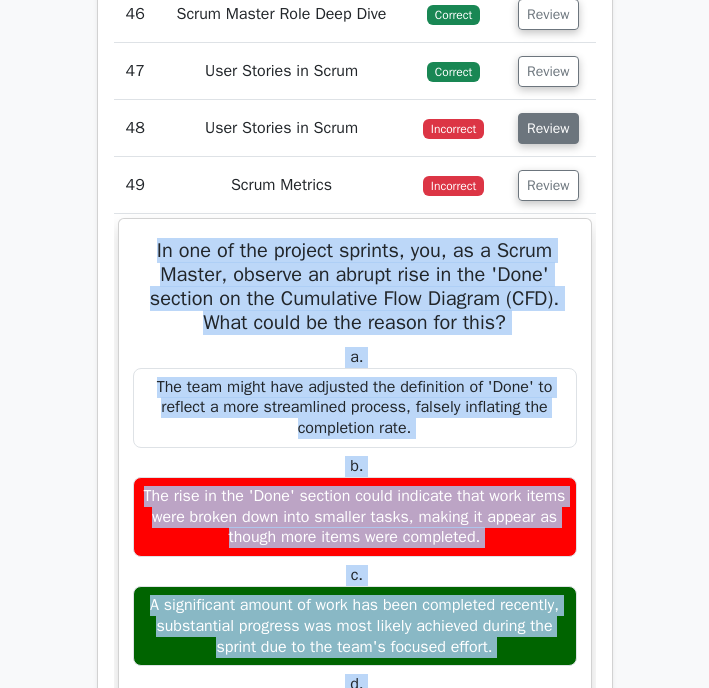 click on "Review" at bounding box center (548, 128) 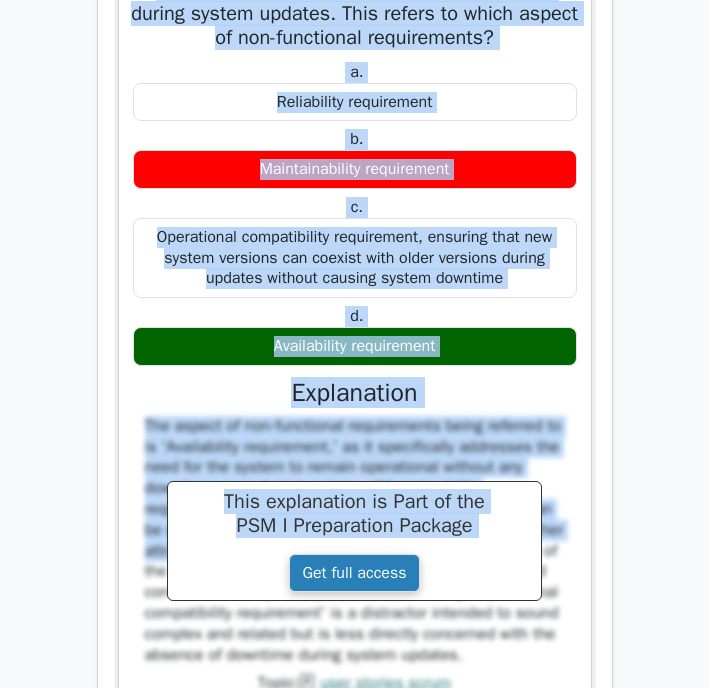 scroll, scrollTop: 6445, scrollLeft: 0, axis: vertical 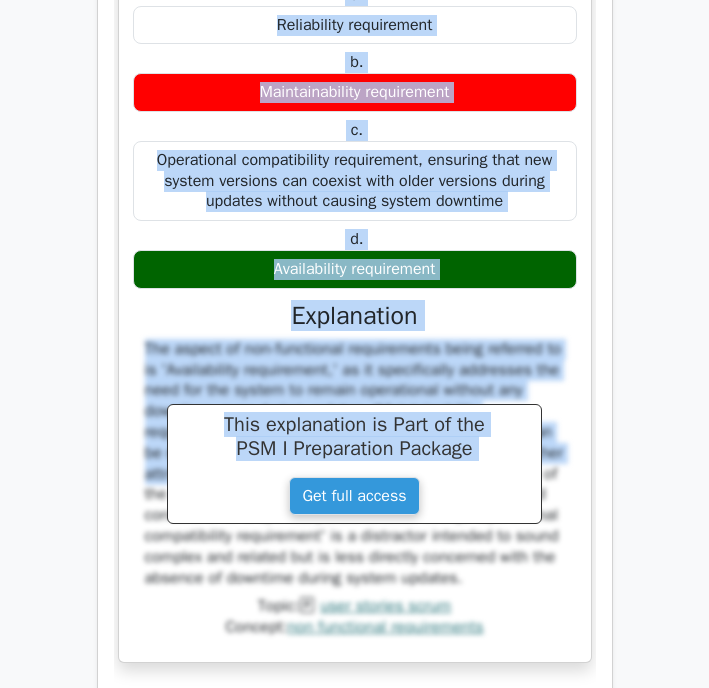 drag, startPoint x: 157, startPoint y: 303, endPoint x: 404, endPoint y: 403, distance: 266.47513 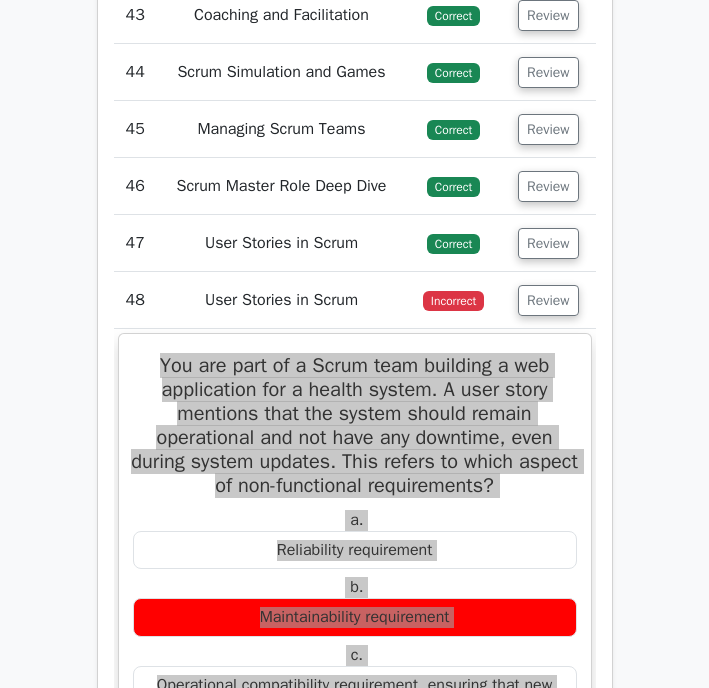 scroll, scrollTop: 5929, scrollLeft: 0, axis: vertical 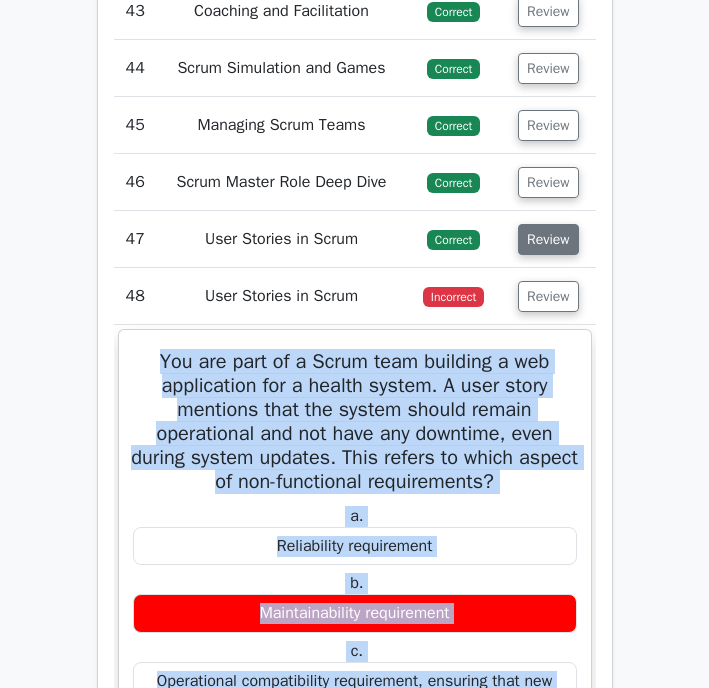 click on "Review" at bounding box center (548, 239) 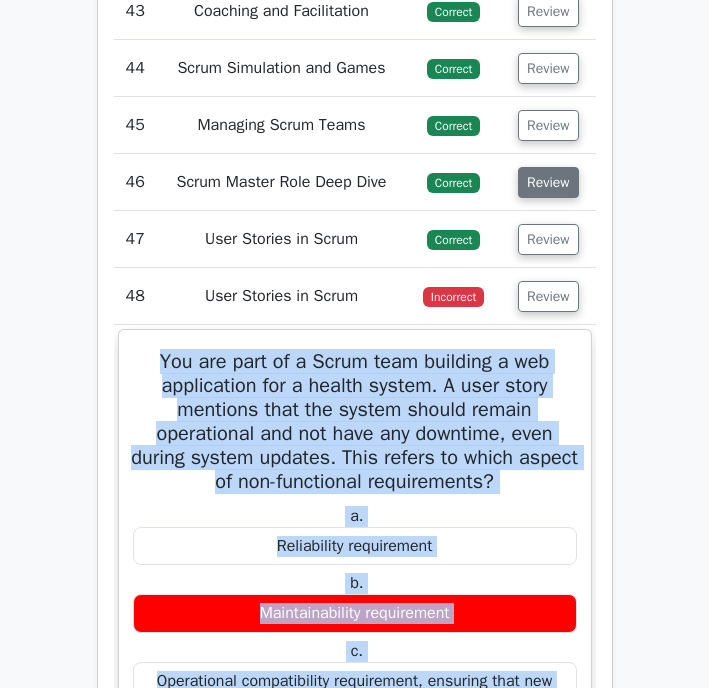 click on "Review" at bounding box center [548, 182] 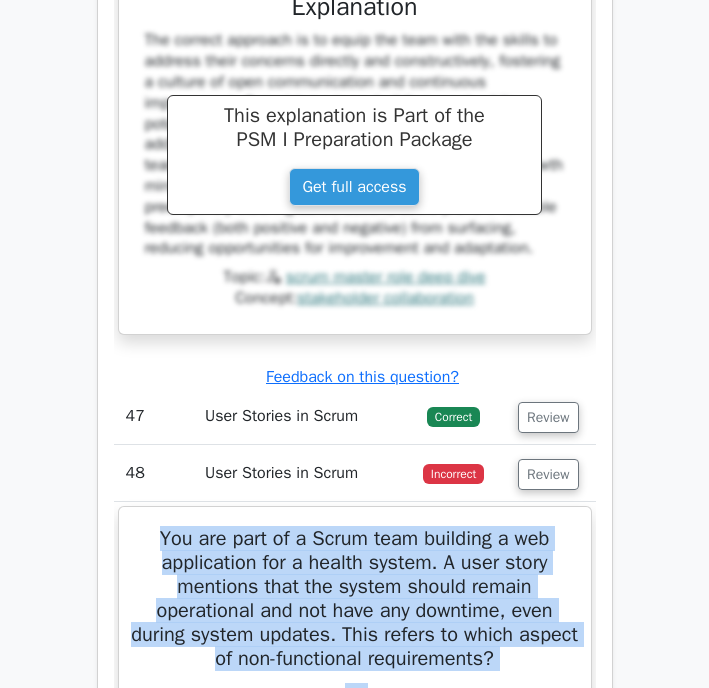 scroll, scrollTop: 6850, scrollLeft: 0, axis: vertical 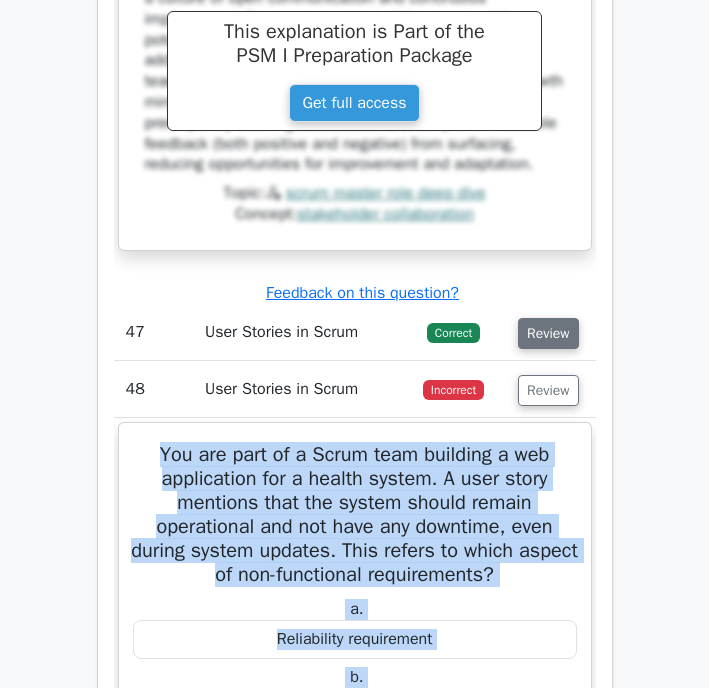 click on "Review" at bounding box center (548, 333) 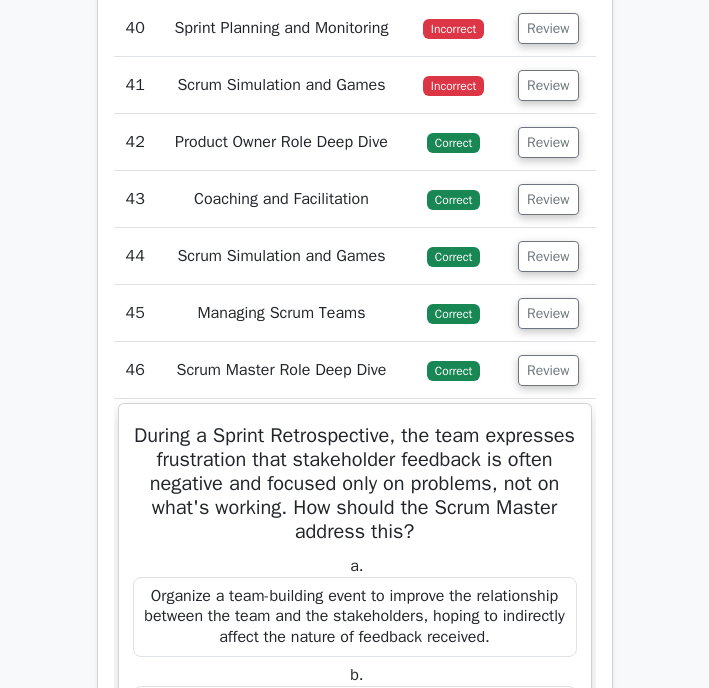 scroll, scrollTop: 5742, scrollLeft: 0, axis: vertical 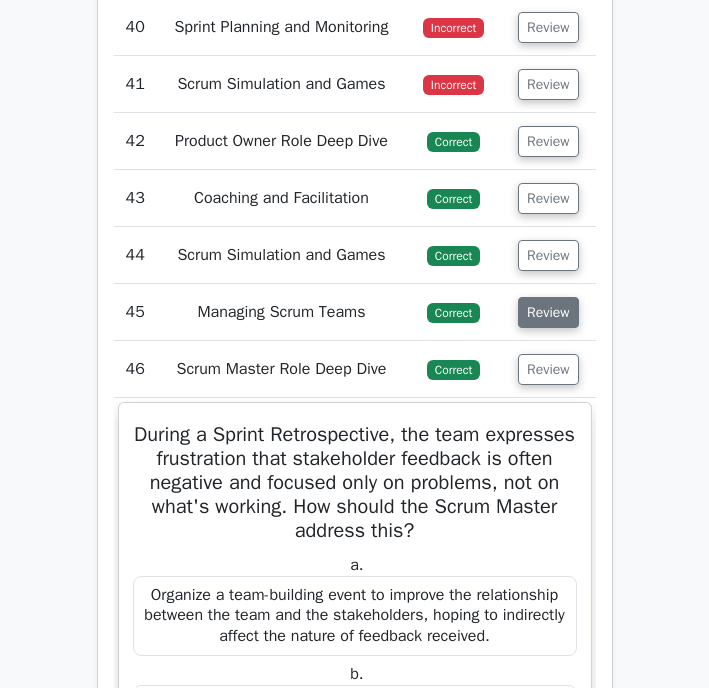click on "Review" at bounding box center [548, 312] 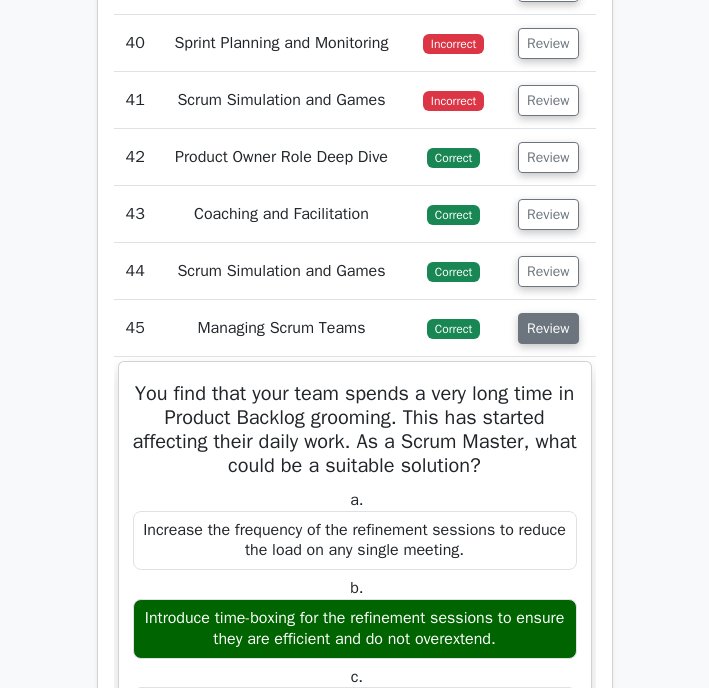 scroll, scrollTop: 5717, scrollLeft: 0, axis: vertical 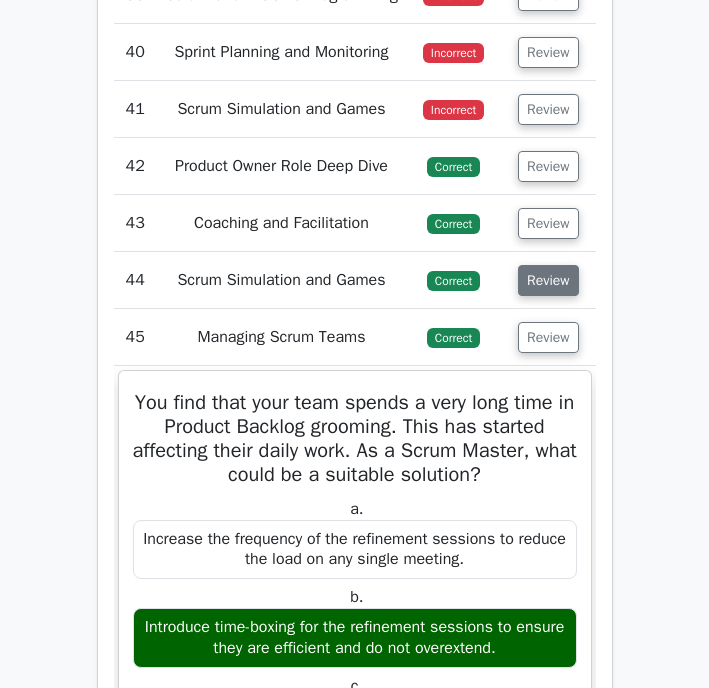 click on "Review" at bounding box center [548, 280] 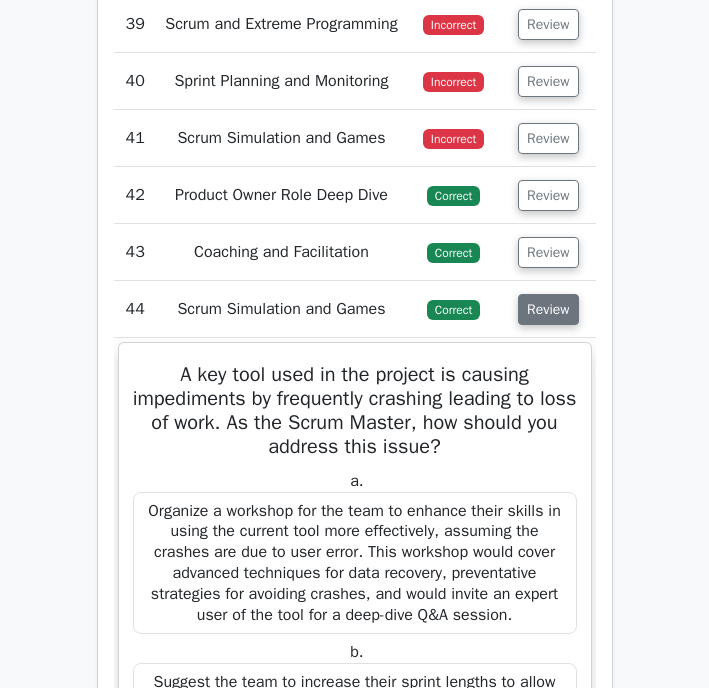scroll, scrollTop: 5683, scrollLeft: 0, axis: vertical 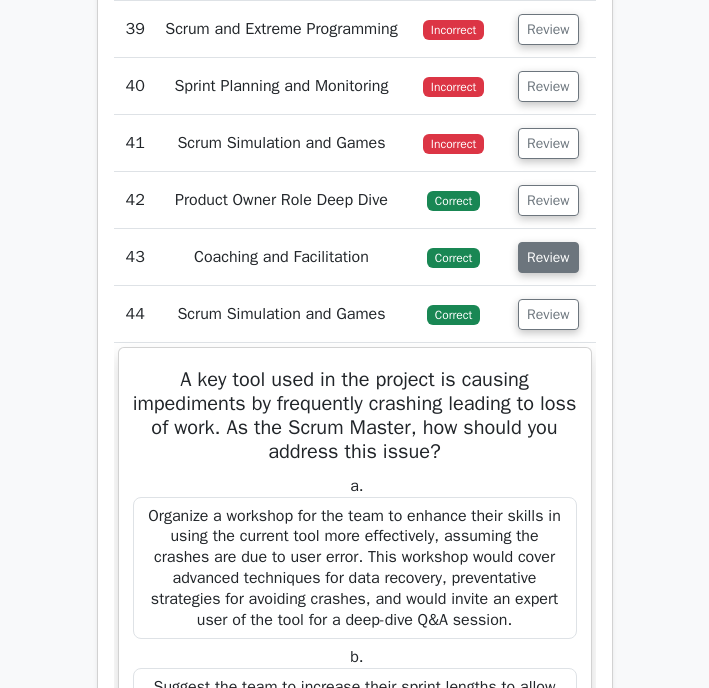 click on "Review" at bounding box center [548, 257] 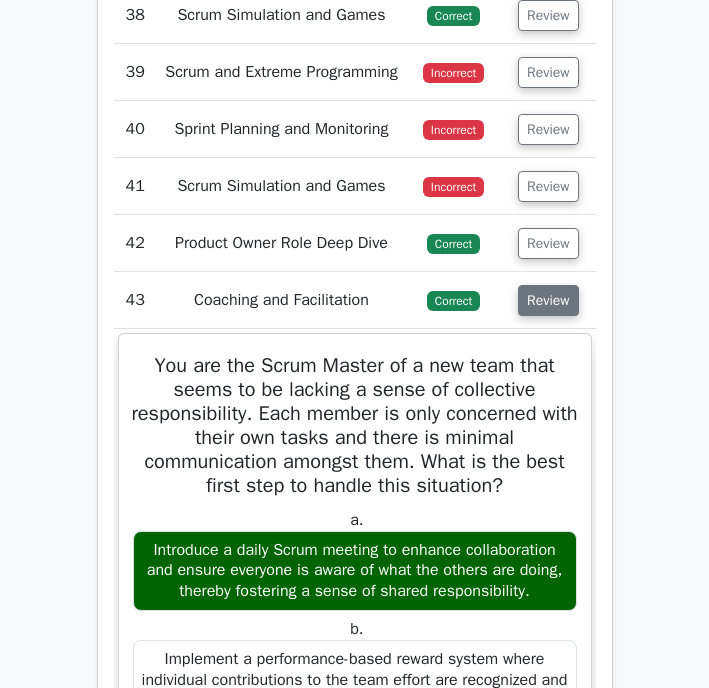 scroll, scrollTop: 5638, scrollLeft: 0, axis: vertical 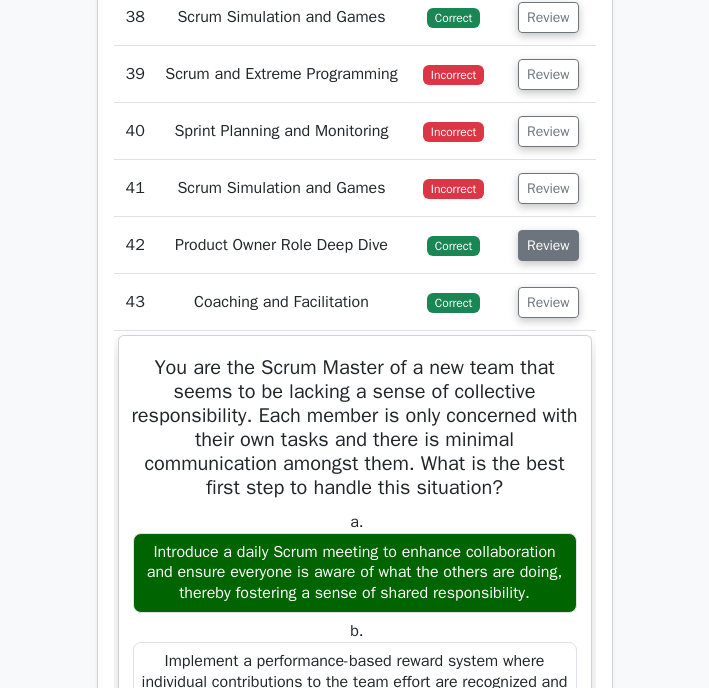 click on "Review" at bounding box center (548, 245) 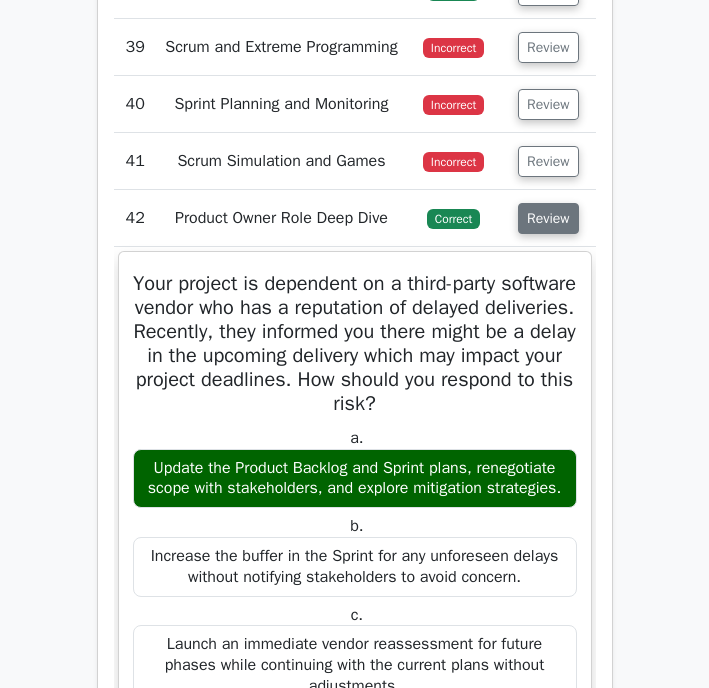 scroll, scrollTop: 5664, scrollLeft: 0, axis: vertical 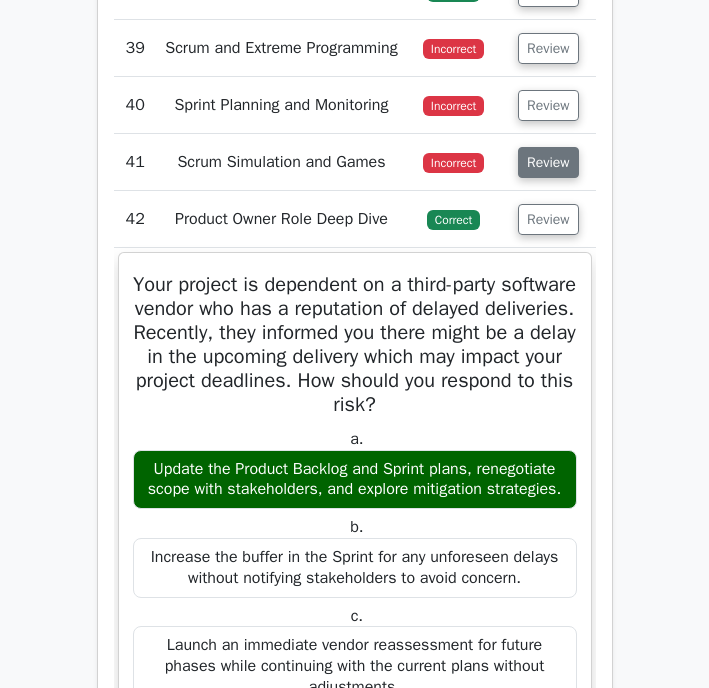click on "Review" at bounding box center (548, 162) 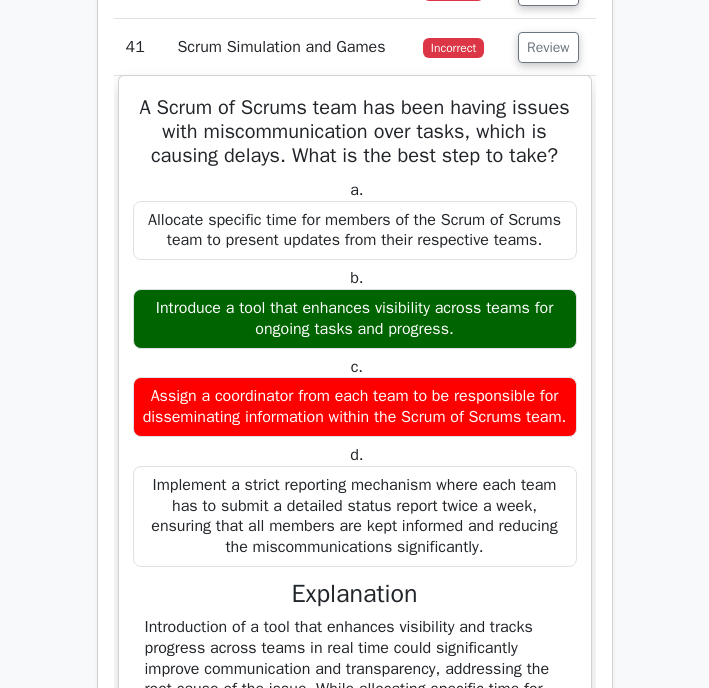 scroll, scrollTop: 5786, scrollLeft: 0, axis: vertical 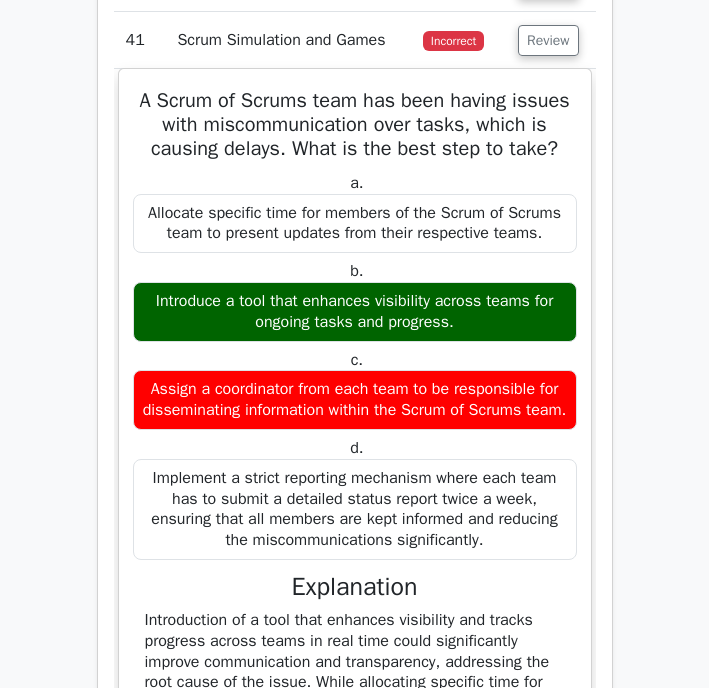 drag, startPoint x: 140, startPoint y: 221, endPoint x: 349, endPoint y: 537, distance: 378.86276 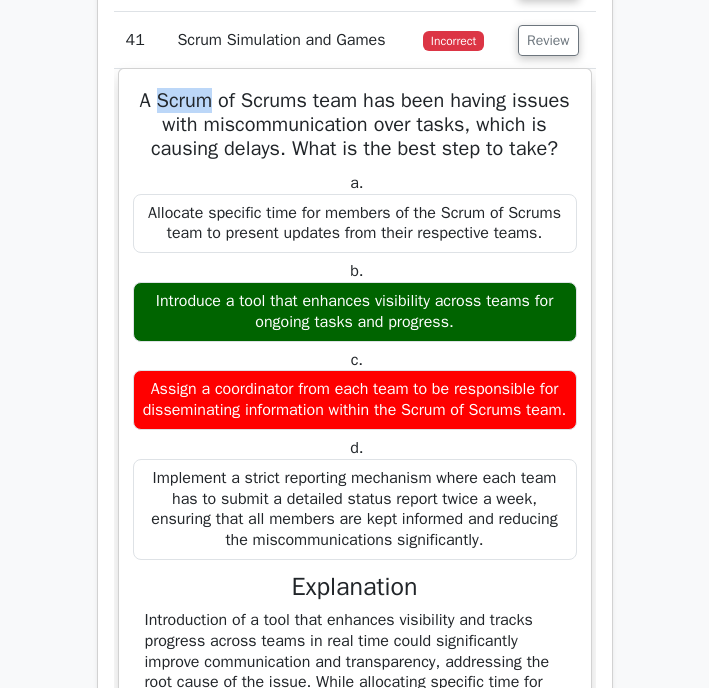 click on "A Scrum of Scrums team has been having issues with miscommunication over tasks, which is causing delays. What is the best step to take?" at bounding box center (355, 125) 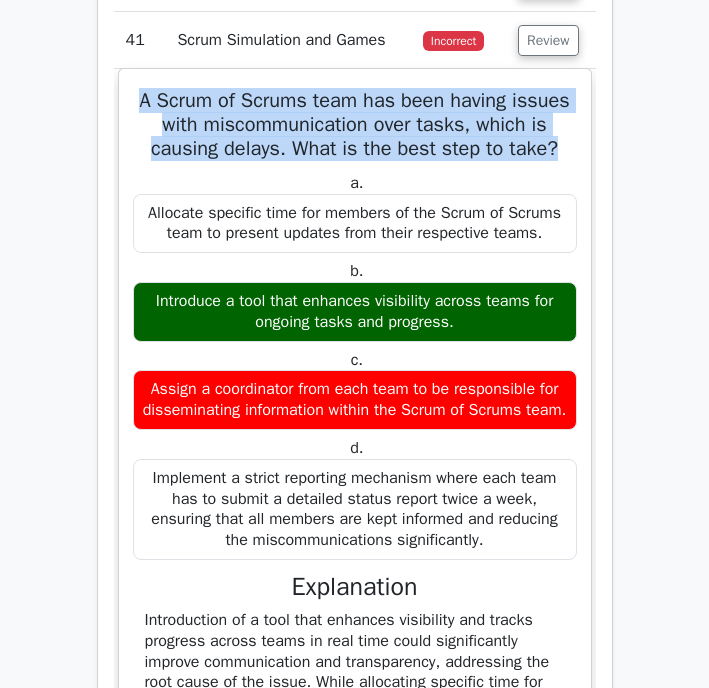 click on "A Scrum of Scrums team has been having issues with miscommunication over tasks, which is causing delays. What is the best step to take?" at bounding box center [355, 125] 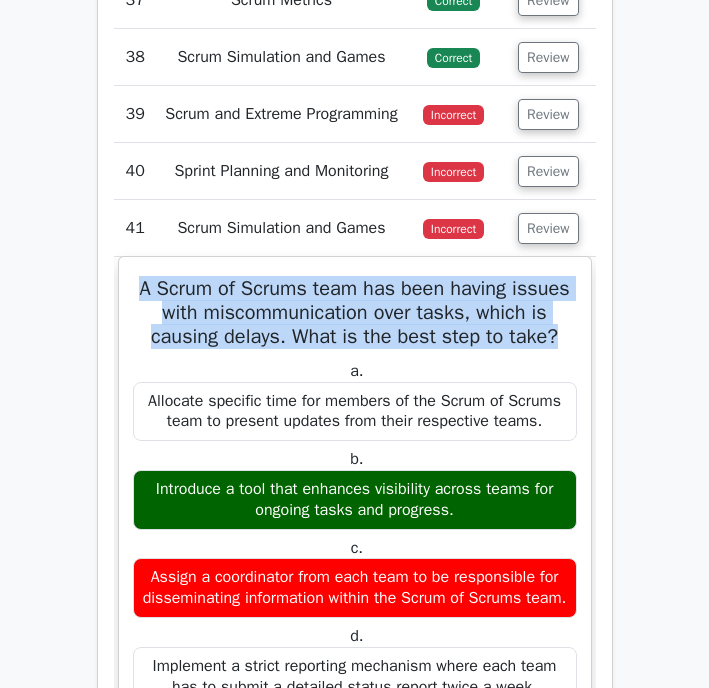 scroll, scrollTop: 5597, scrollLeft: 0, axis: vertical 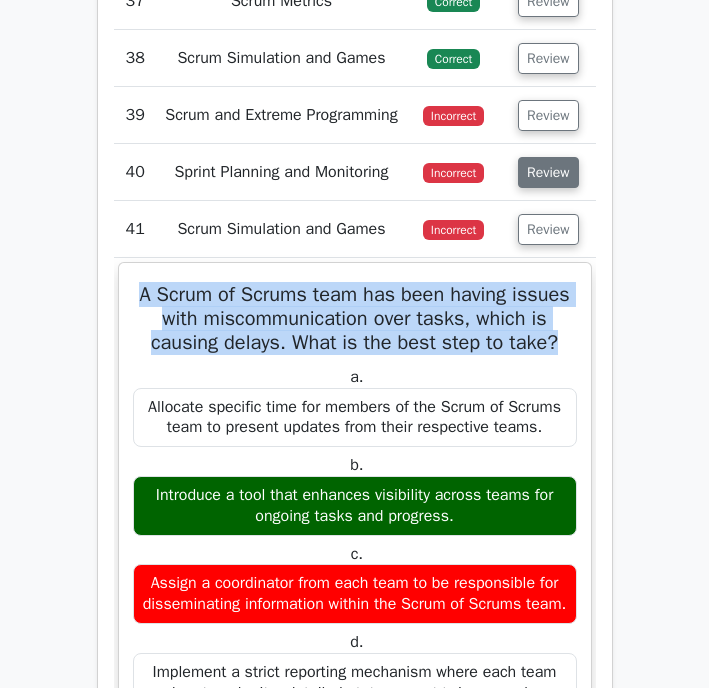 click on "Review" at bounding box center (548, 172) 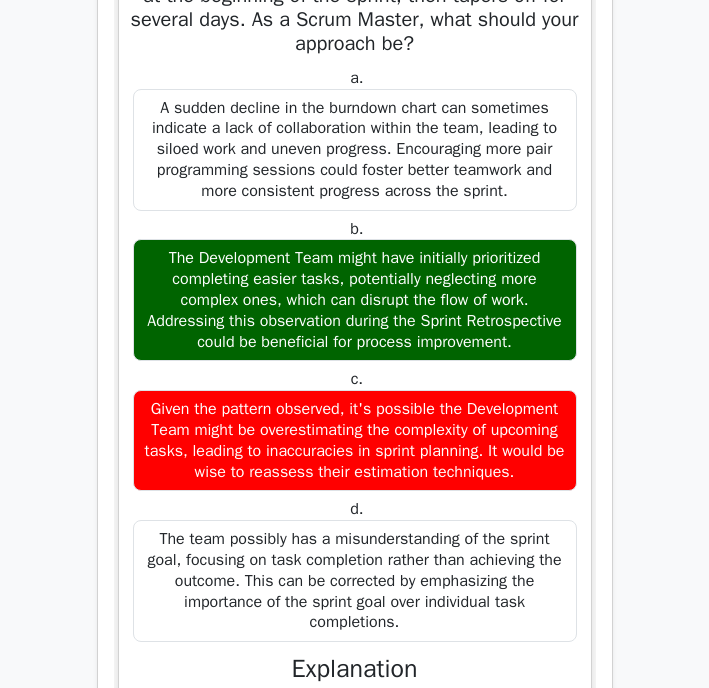 scroll, scrollTop: 5859, scrollLeft: 0, axis: vertical 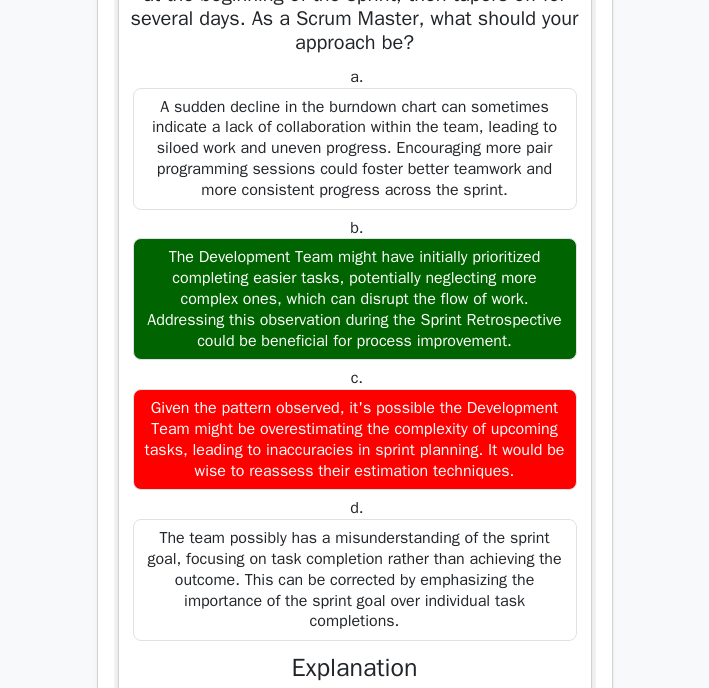 click on "The Sprint Burndown Chart displays a quick decline at the beginning of the sprint, then tapers off for several days. As a Scrum Master, what should your approach be?
a.
A sudden decline in the burndown chart can sometimes indicate a lack of collaboration within the team, leading to siloed work and uneven progress. Encouraging more pair programming sessions could foster better teamwork and more consistent progress across the sprint.
b. c." at bounding box center [355, 467] 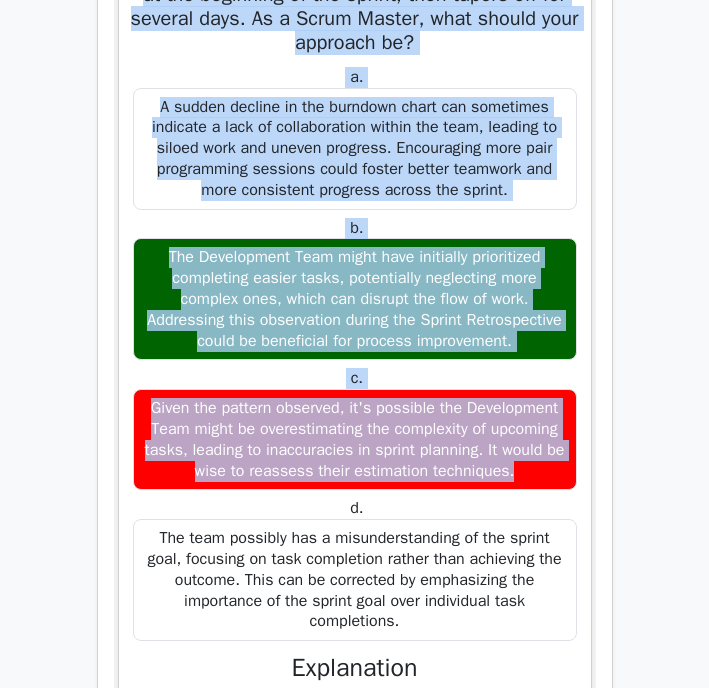 click on "Given the pattern observed, it's possible the Development Team might be overestimating the complexity of upcoming tasks, leading to inaccuracies in sprint planning. It would be wise to reassess their estimation techniques." at bounding box center [355, 439] 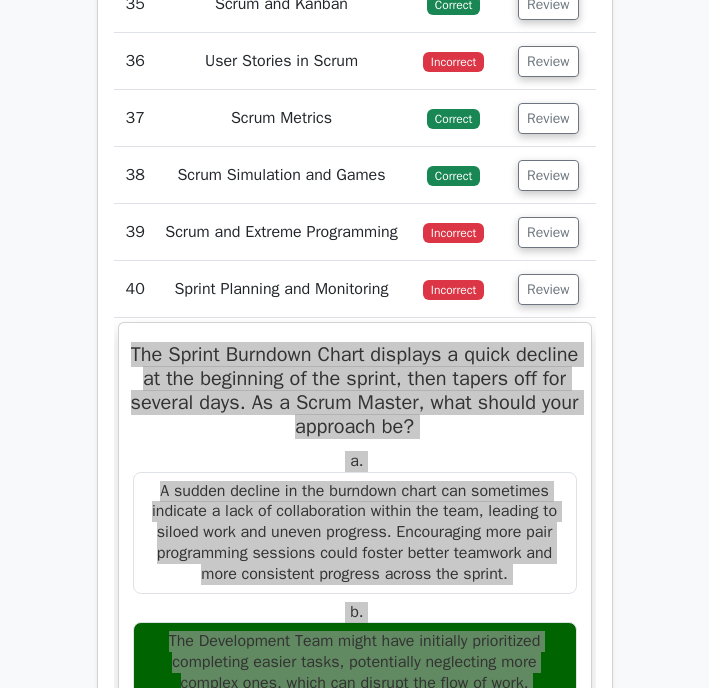 scroll, scrollTop: 5486, scrollLeft: 0, axis: vertical 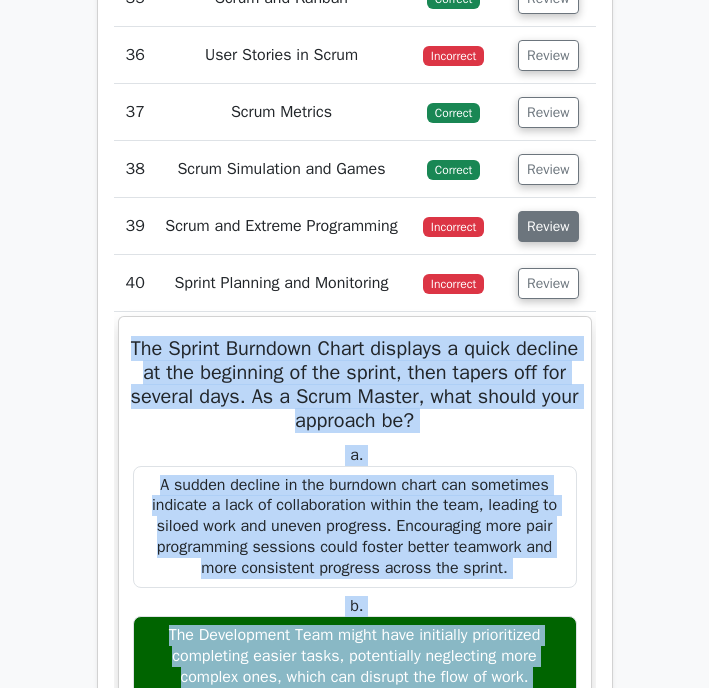 click on "Review" at bounding box center [548, 226] 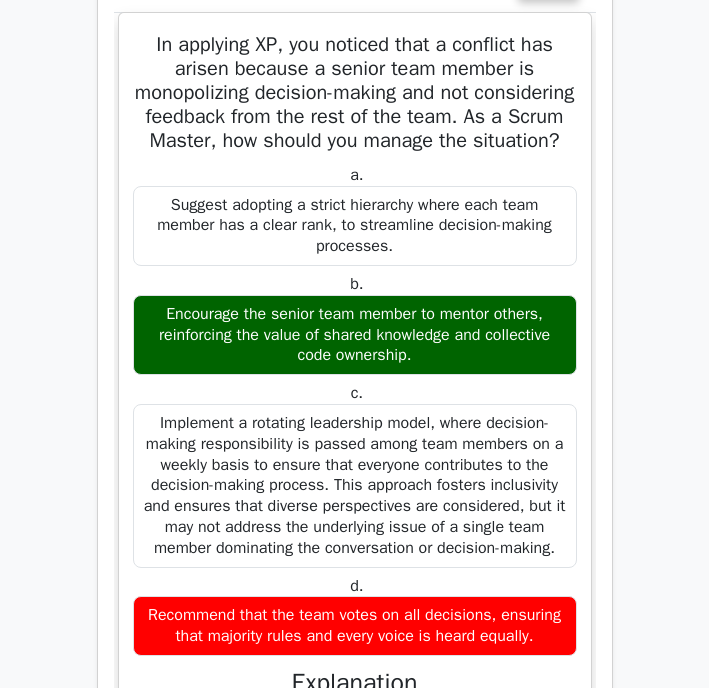scroll, scrollTop: 5729, scrollLeft: 0, axis: vertical 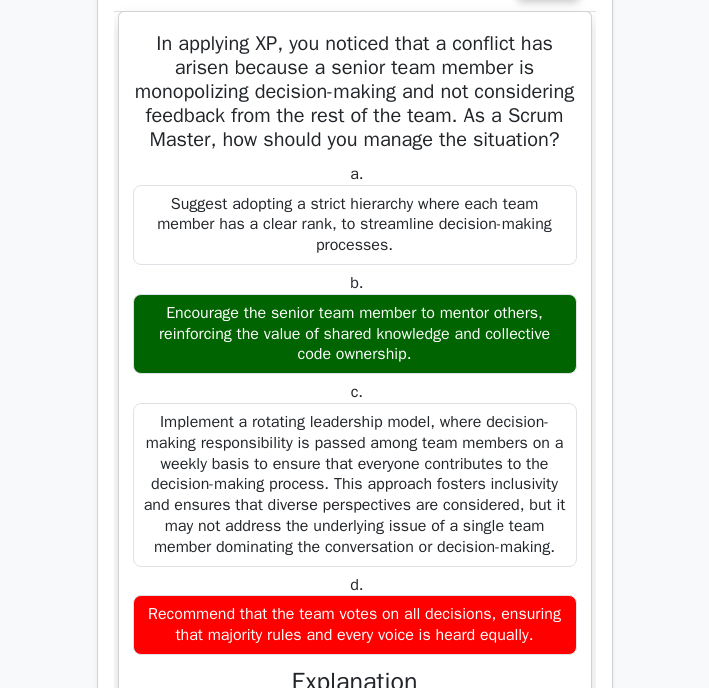 click on "In applying XP, you noticed that a conflict has arisen because a senior team member is monopolizing decision-making and not considering feedback from the rest of the team. As a Scrum Master, how should you manage the situation?" at bounding box center [355, 92] 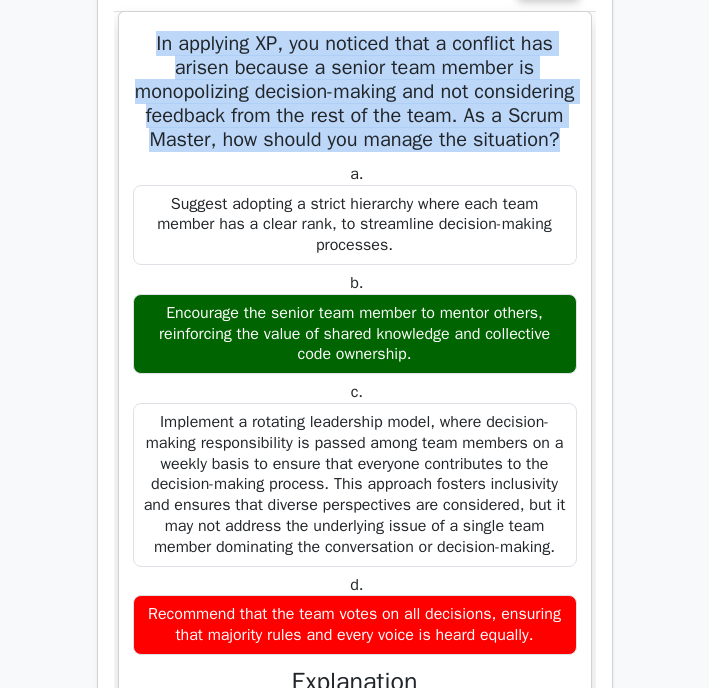 click on "In applying XP, you noticed that a conflict has arisen because a senior team member is monopolizing decision-making and not considering feedback from the rest of the team. As a Scrum Master, how should you manage the situation?" at bounding box center [355, 92] 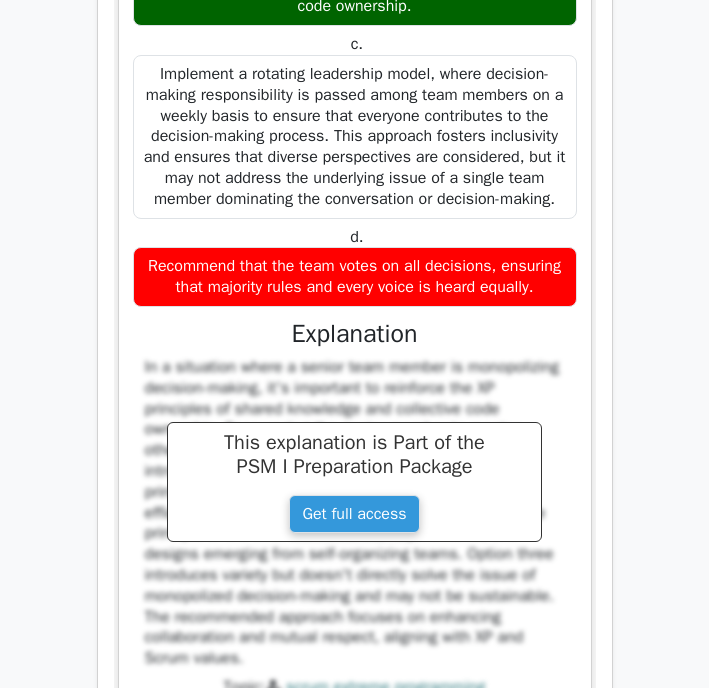 scroll, scrollTop: 6082, scrollLeft: 0, axis: vertical 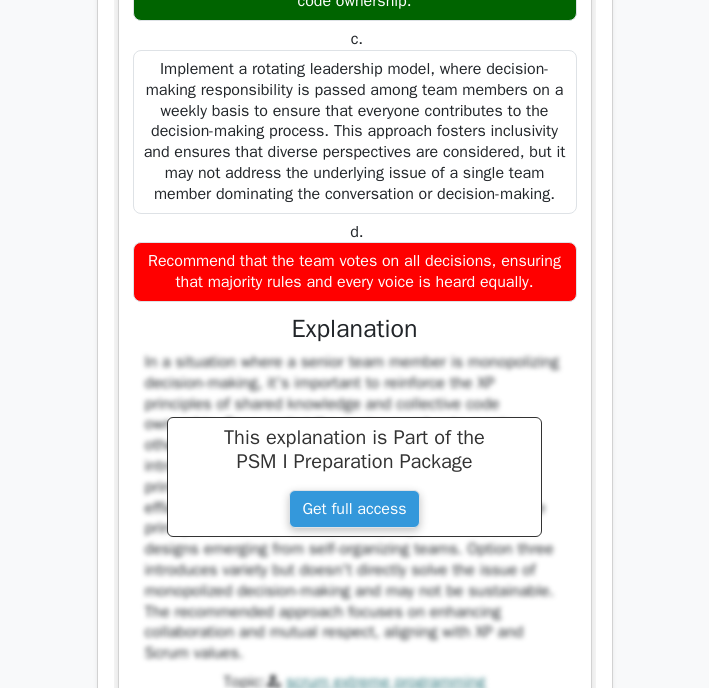 click on "Recommend that the team votes on all decisions, ensuring that majority rules and every voice is heard equally." at bounding box center [355, 272] 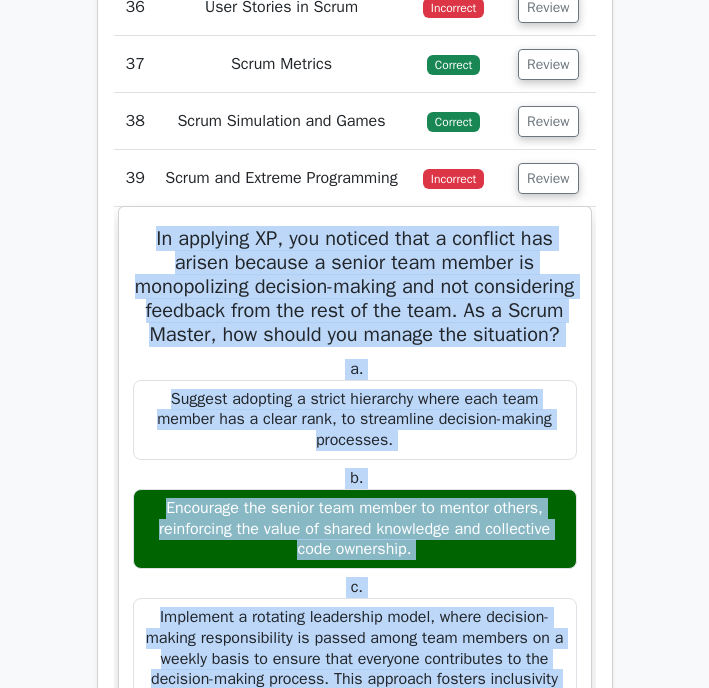 scroll, scrollTop: 5516, scrollLeft: 0, axis: vertical 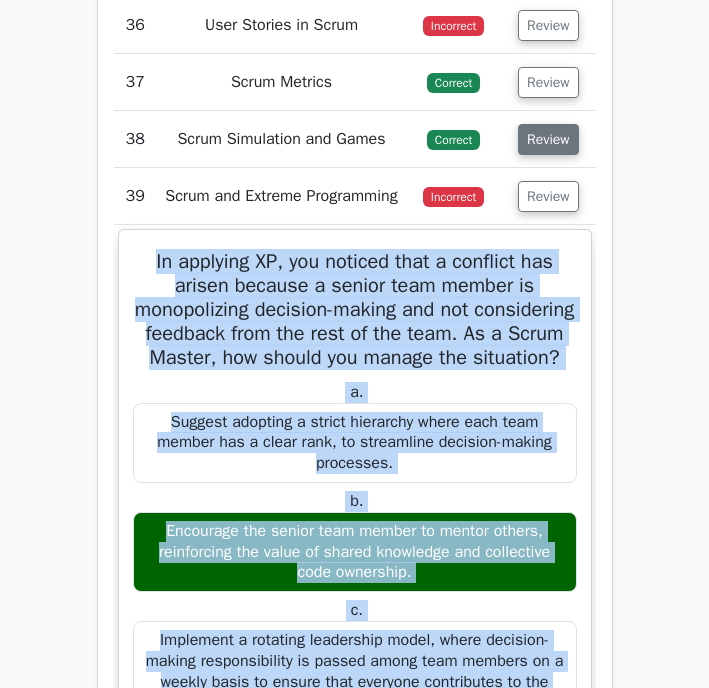 click on "Review" at bounding box center [548, 139] 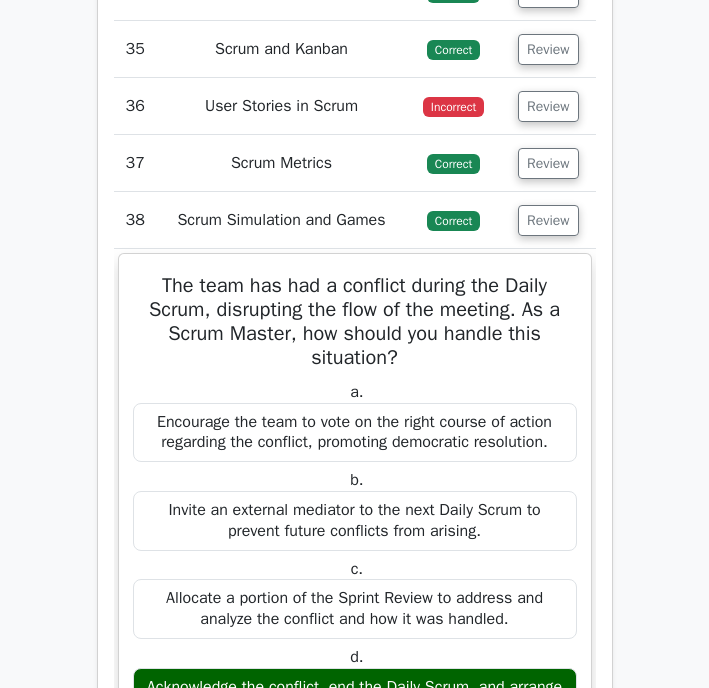 scroll, scrollTop: 5423, scrollLeft: 0, axis: vertical 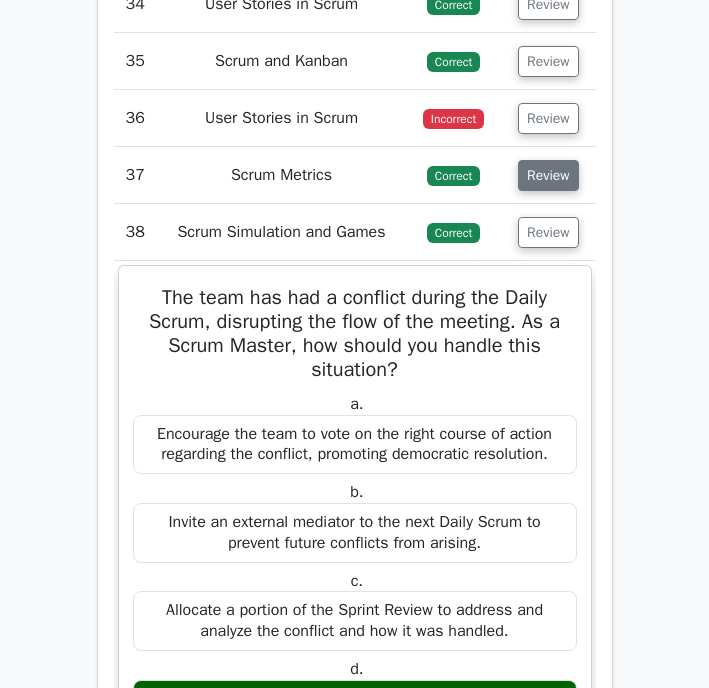 click on "Review" at bounding box center [548, 175] 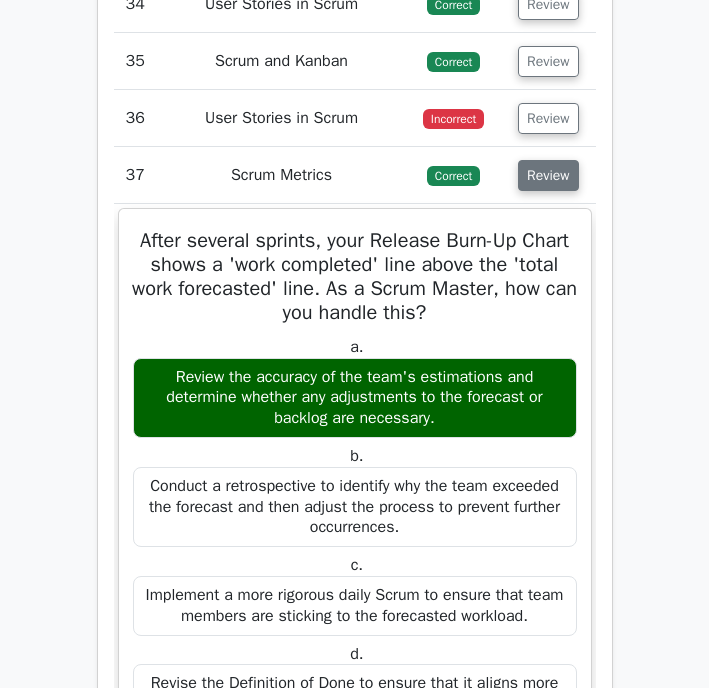 click on "Review" at bounding box center [548, 175] 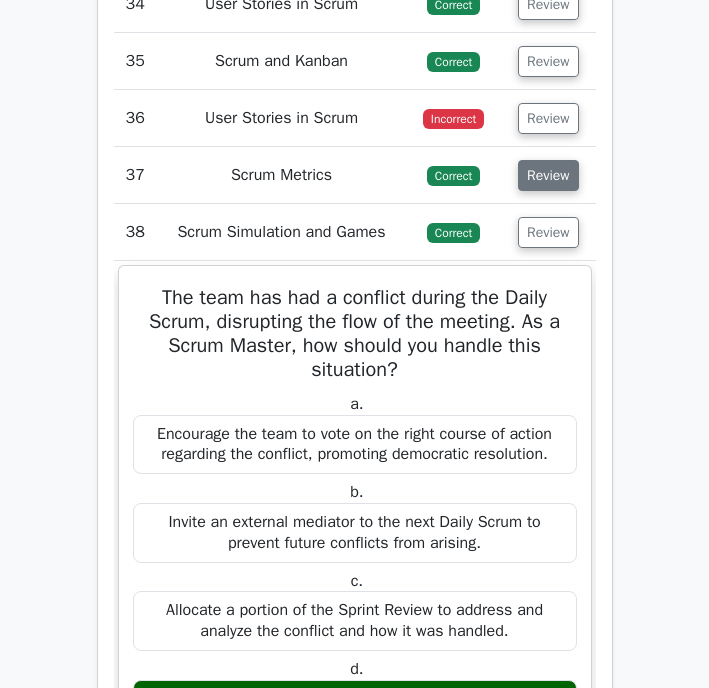 click on "Review" at bounding box center (548, 175) 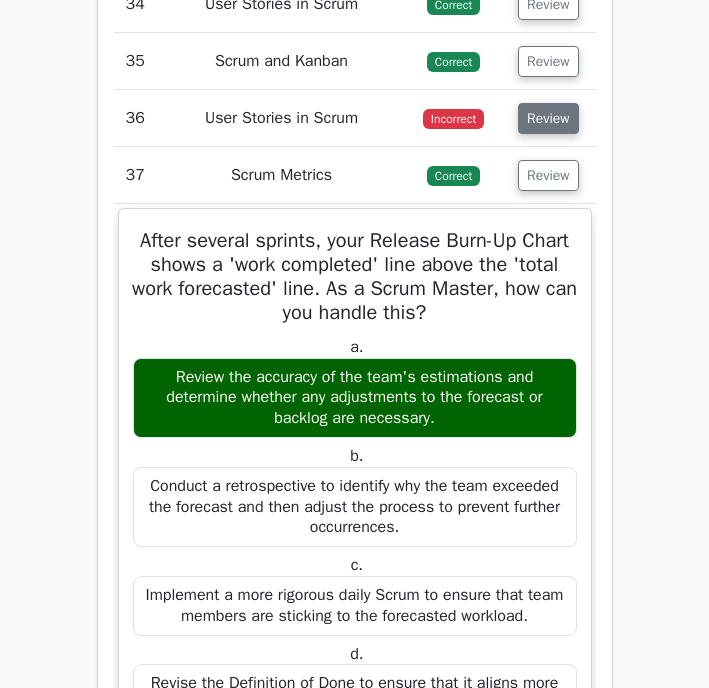 click on "Review" at bounding box center [548, 118] 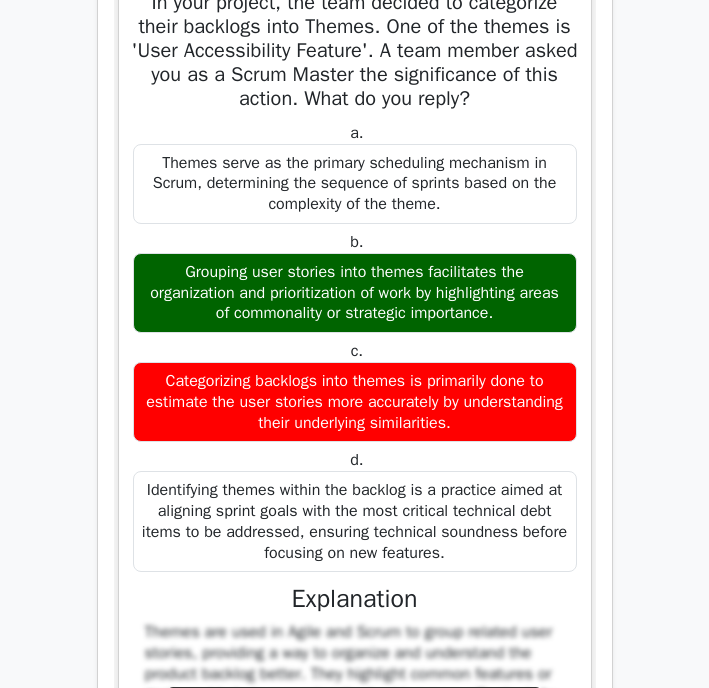 scroll, scrollTop: 5598, scrollLeft: 0, axis: vertical 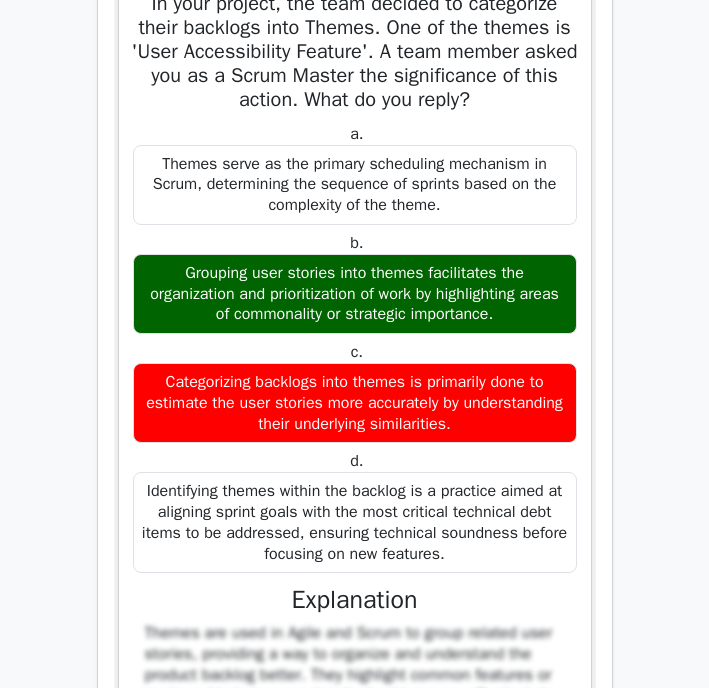 click on "In your project, the team decided to categorize their backlogs into Themes. One of the themes is 'User Accessibility Feature'. A team member asked you as a Scrum Master the significance of this action. What do you reply?" at bounding box center (355, 52) 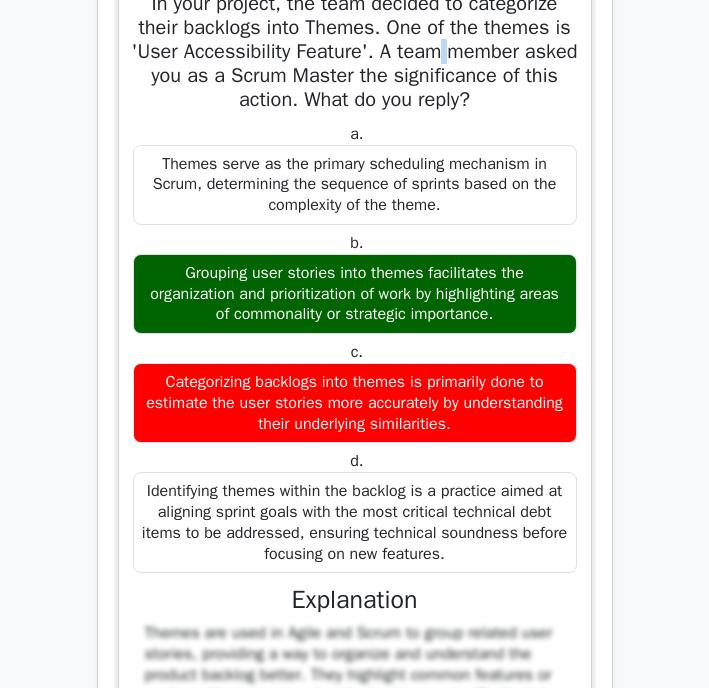 click on "In your project, the team decided to categorize their backlogs into Themes. One of the themes is 'User Accessibility Feature'. A team member asked you as a Scrum Master the significance of this action. What do you reply?" at bounding box center (355, 52) 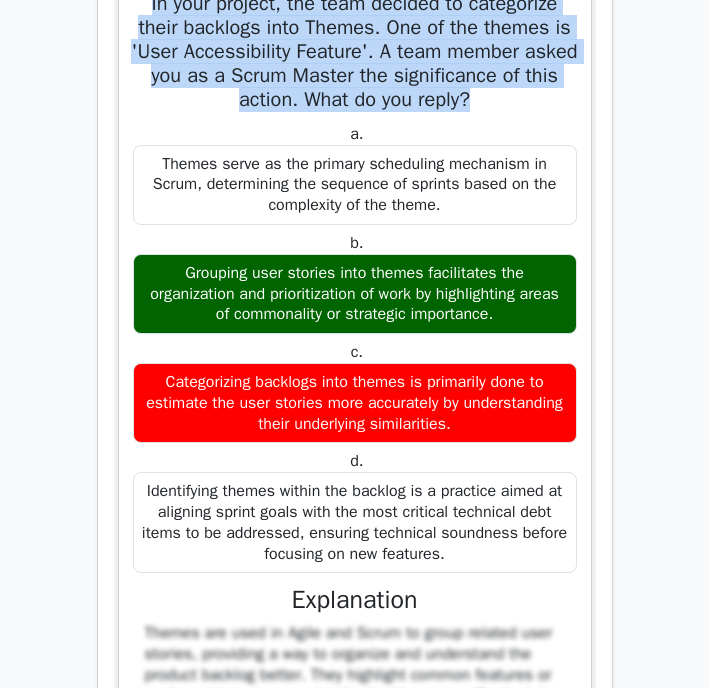 click on "In your project, the team decided to categorize their backlogs into Themes. One of the themes is 'User Accessibility Feature'. A team member asked you as a Scrum Master the significance of this action. What do you reply?" at bounding box center (355, 52) 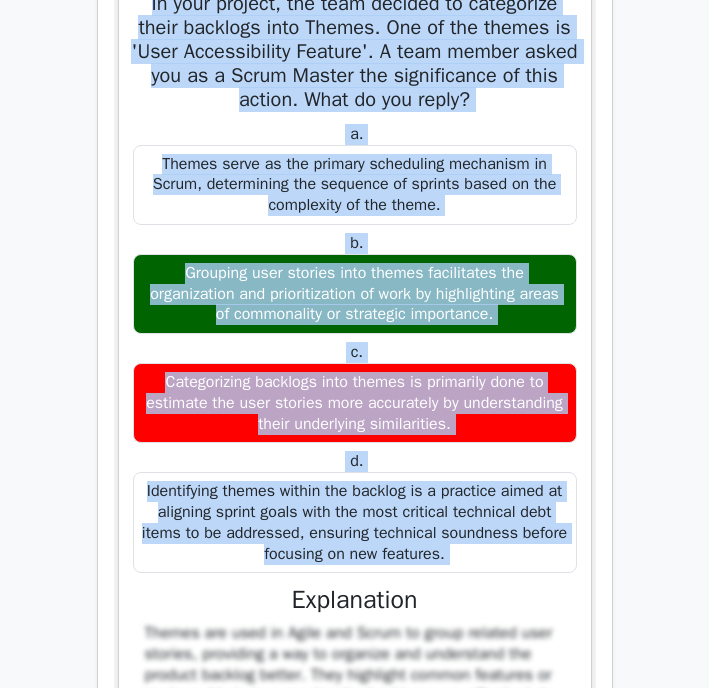 click on "Identifying themes within the backlog is a practice aimed at aligning sprint goals with the most critical technical debt items to be addressed, ensuring technical soundness before focusing on new features." at bounding box center (355, 522) 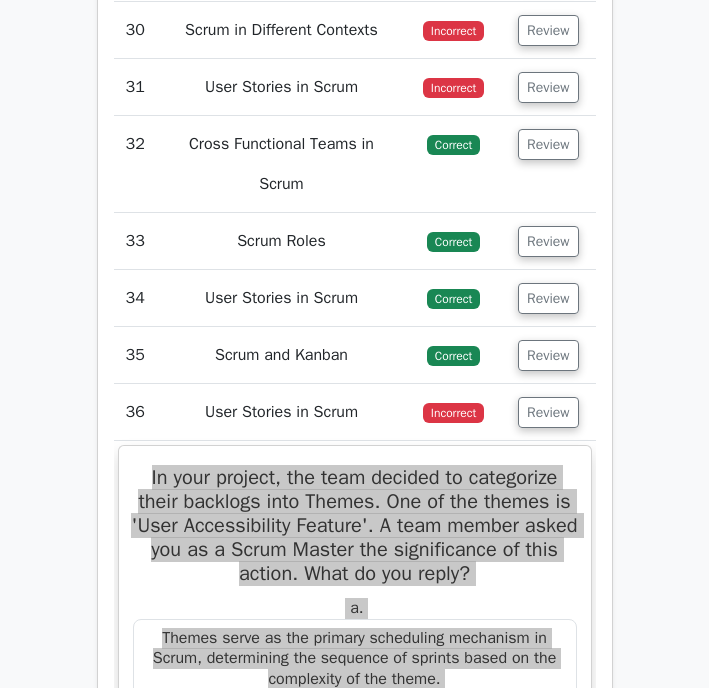 scroll, scrollTop: 5133, scrollLeft: 0, axis: vertical 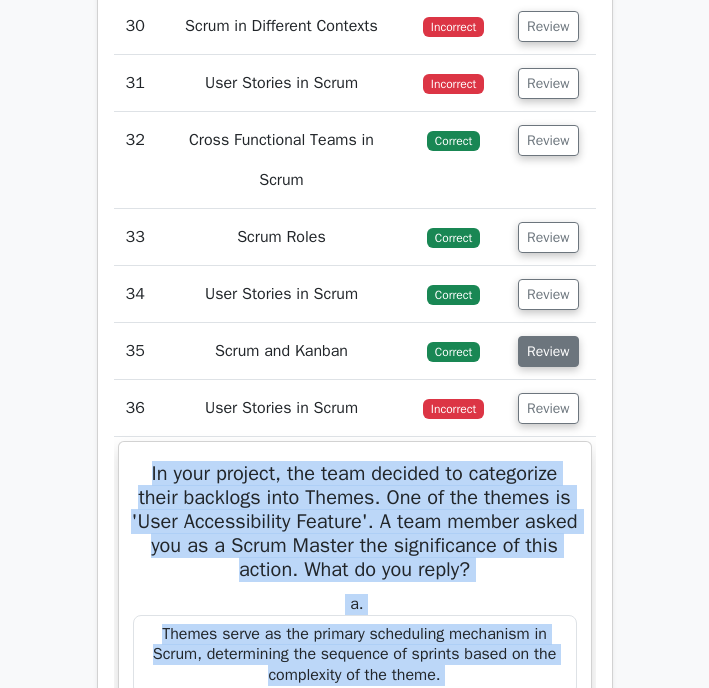 click on "Review" at bounding box center (548, 351) 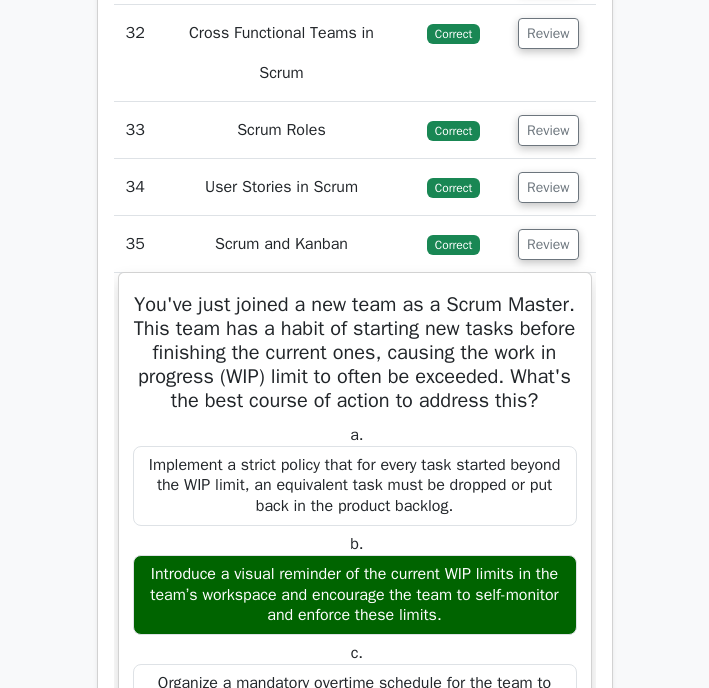 scroll, scrollTop: 5237, scrollLeft: 0, axis: vertical 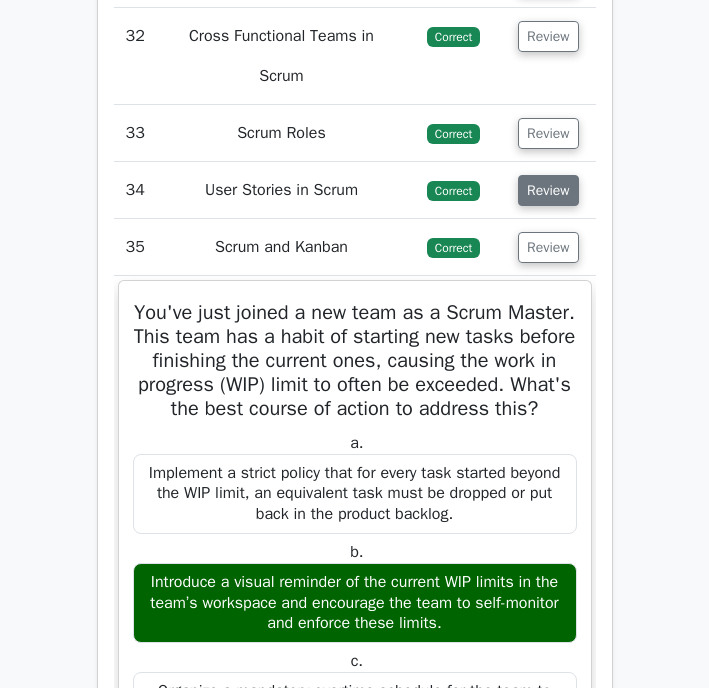 click on "Review" at bounding box center [548, 190] 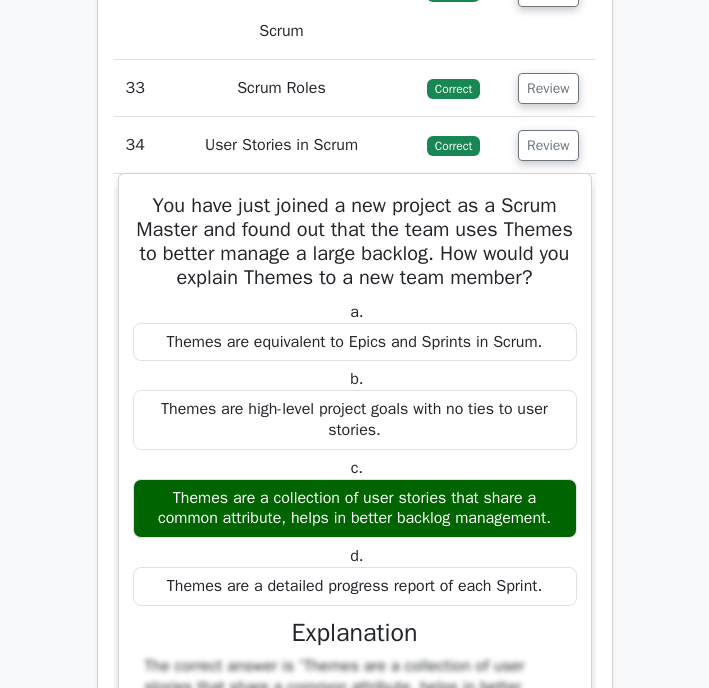 scroll, scrollTop: 5294, scrollLeft: 0, axis: vertical 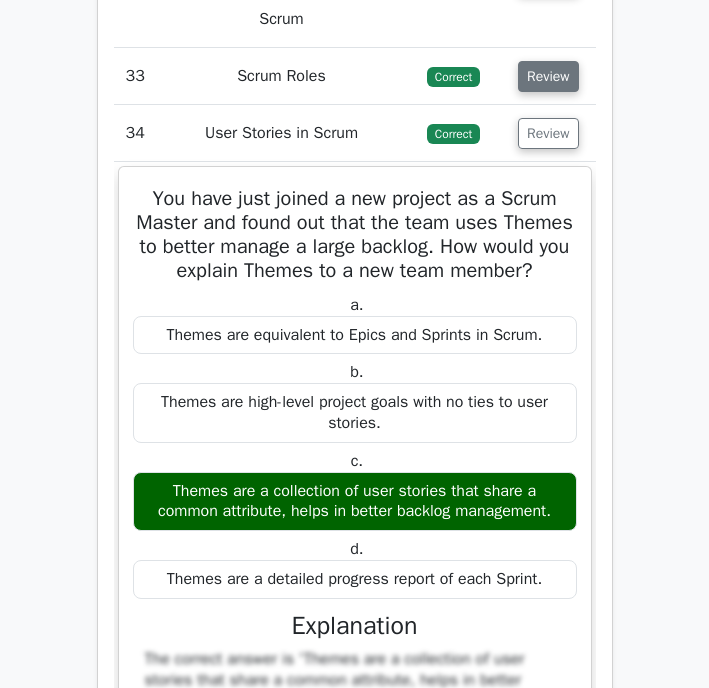 click on "Review" at bounding box center [548, 76] 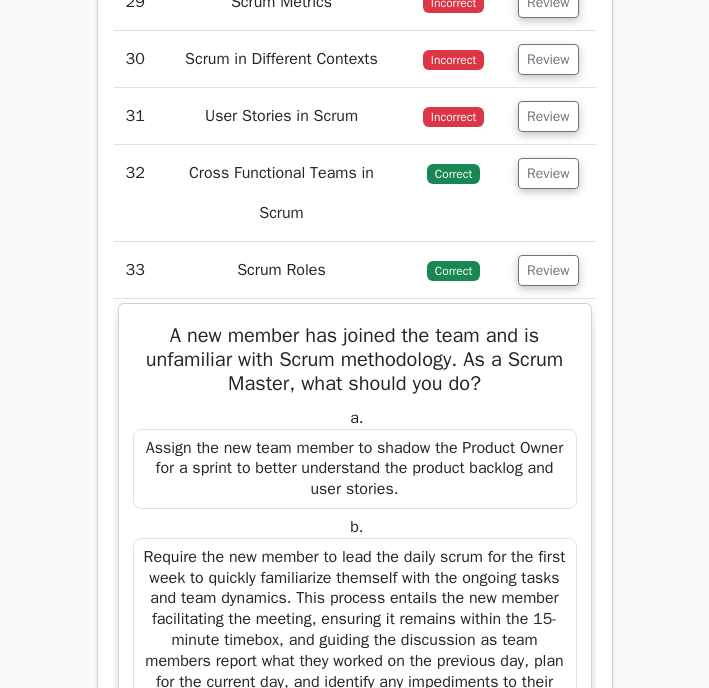 scroll, scrollTop: 5078, scrollLeft: 0, axis: vertical 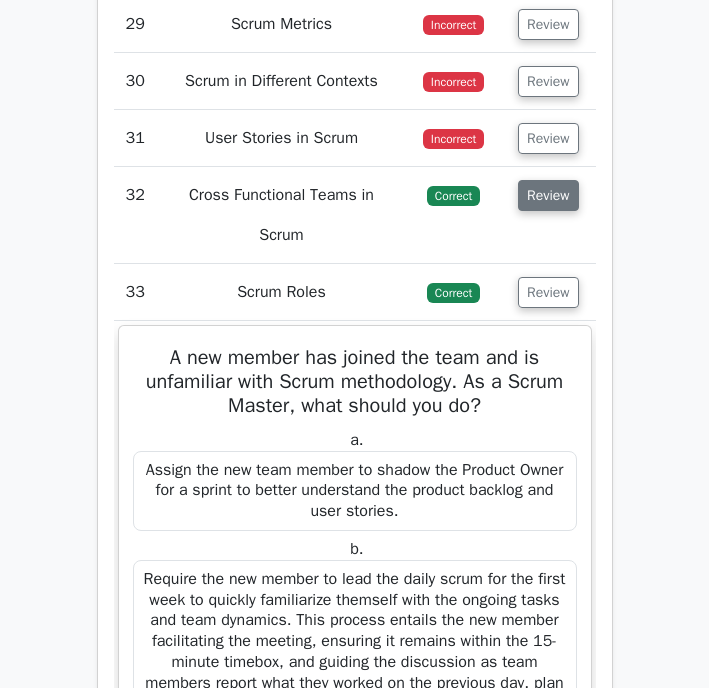 click on "Review" at bounding box center (548, 195) 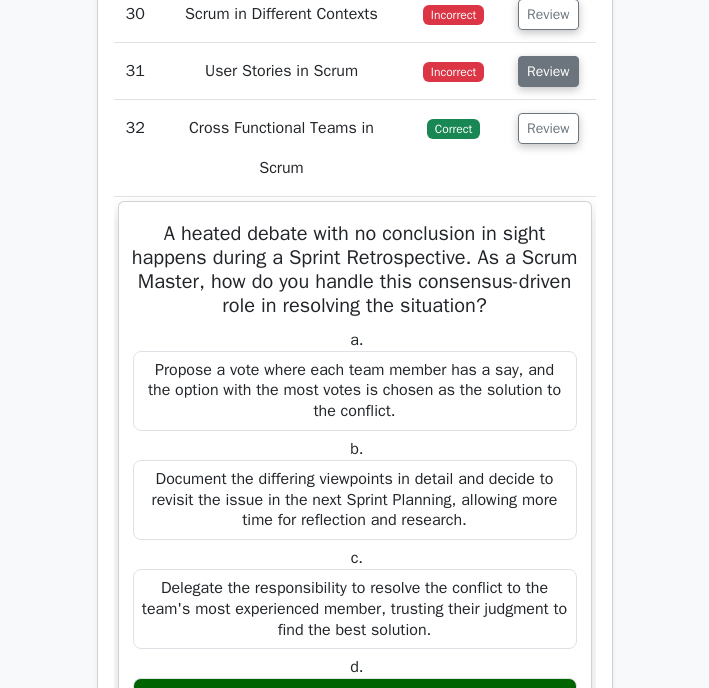 scroll, scrollTop: 5144, scrollLeft: 0, axis: vertical 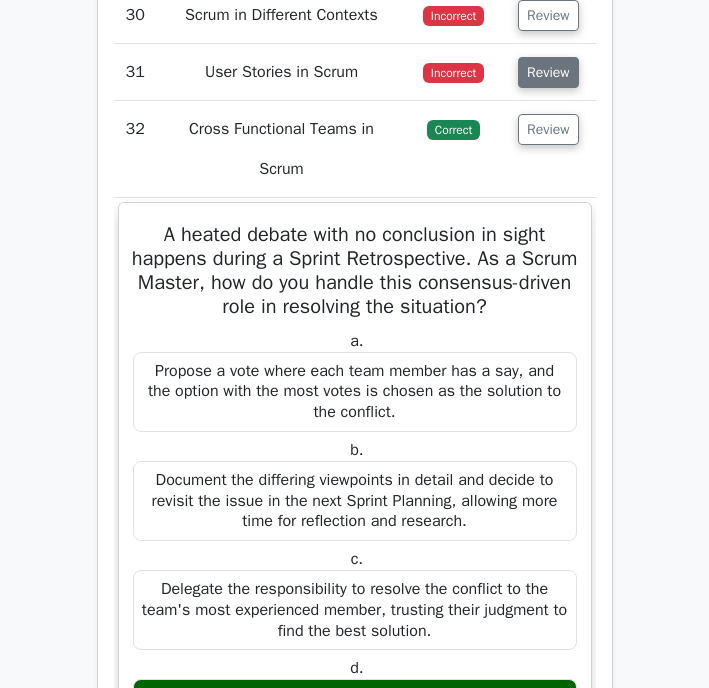 click on "Review" at bounding box center [548, 72] 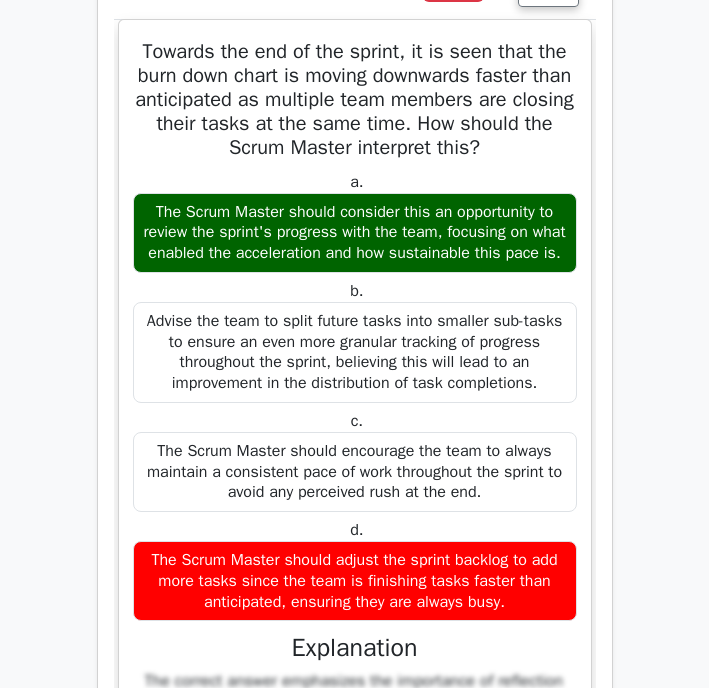 scroll, scrollTop: 5226, scrollLeft: 0, axis: vertical 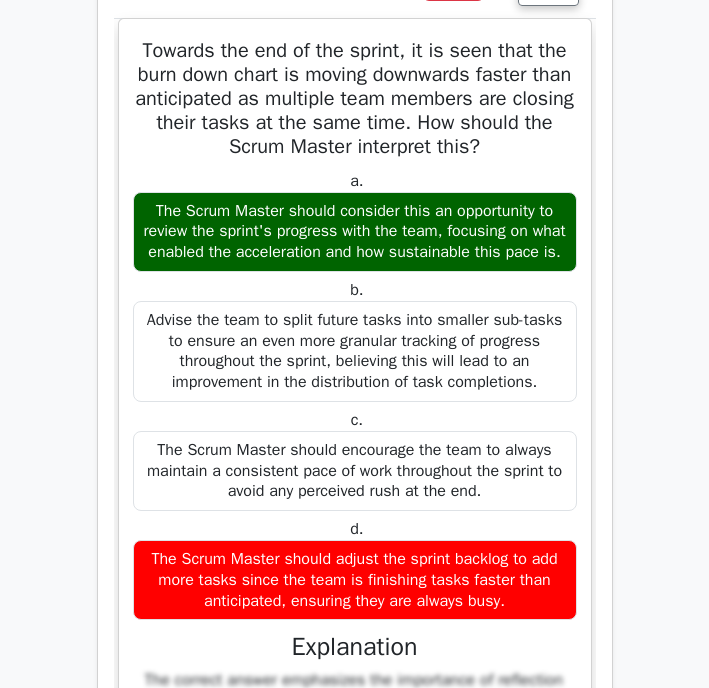 click on "Towards the end of the sprint, it is seen that the burn down chart is moving downwards faster than anticipated as multiple team members are closing their tasks at the same time. How should the Scrum Master interpret this?" at bounding box center (355, 99) 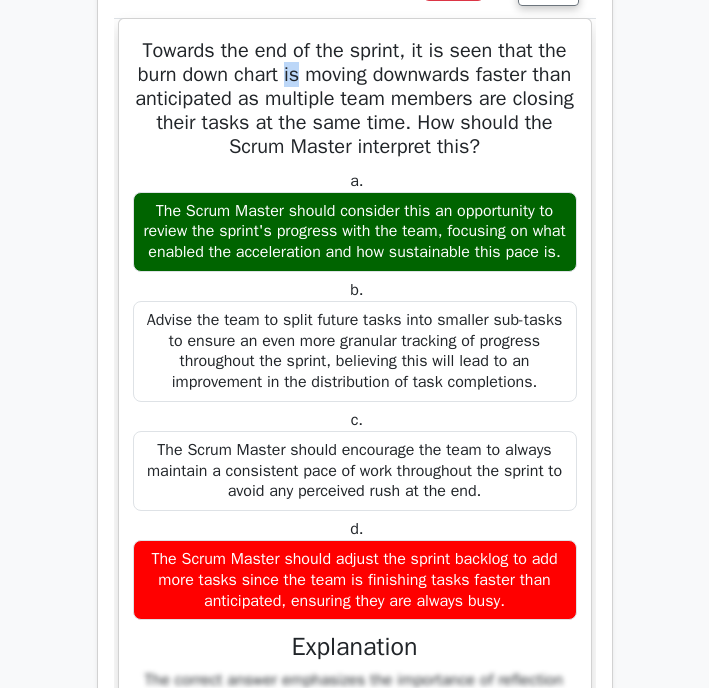 click on "Towards the end of the sprint, it is seen that the burn down chart is moving downwards faster than anticipated as multiple team members are closing their tasks at the same time. How should the Scrum Master interpret this?" at bounding box center (355, 99) 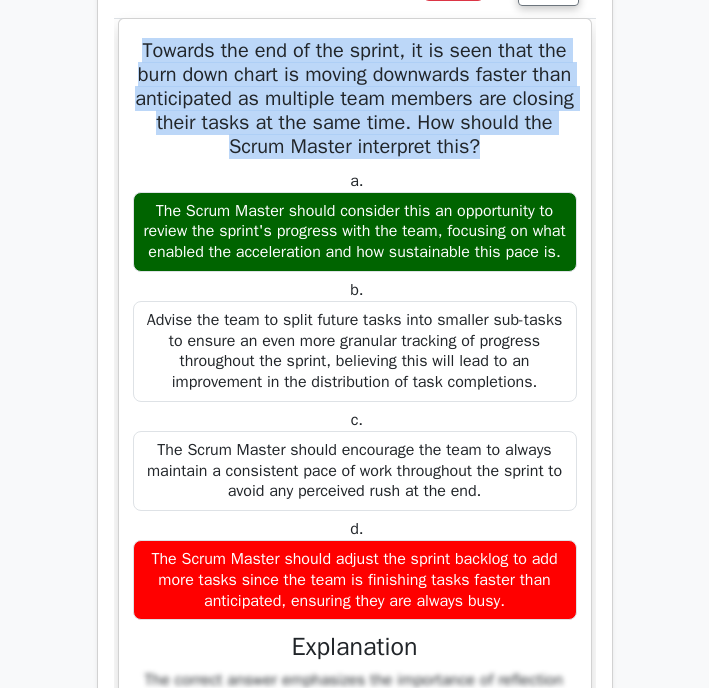click on "Towards the end of the sprint, it is seen that the burn down chart is moving downwards faster than anticipated as multiple team members are closing their tasks at the same time. How should the Scrum Master interpret this?" at bounding box center (355, 99) 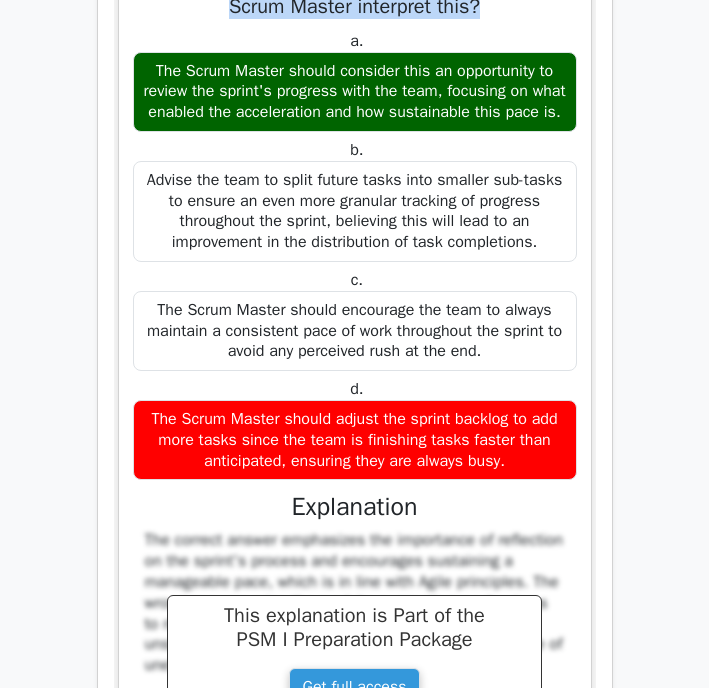 scroll, scrollTop: 5370, scrollLeft: 0, axis: vertical 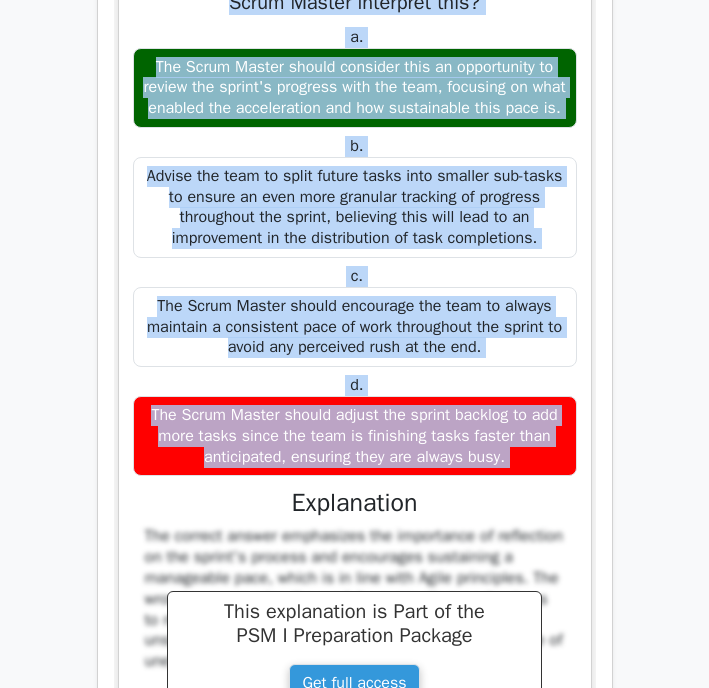 click on "The Scrum Master should adjust the sprint backlog to add more tasks since the team is finishing tasks faster than anticipated, ensuring they are always busy." at bounding box center [355, 436] 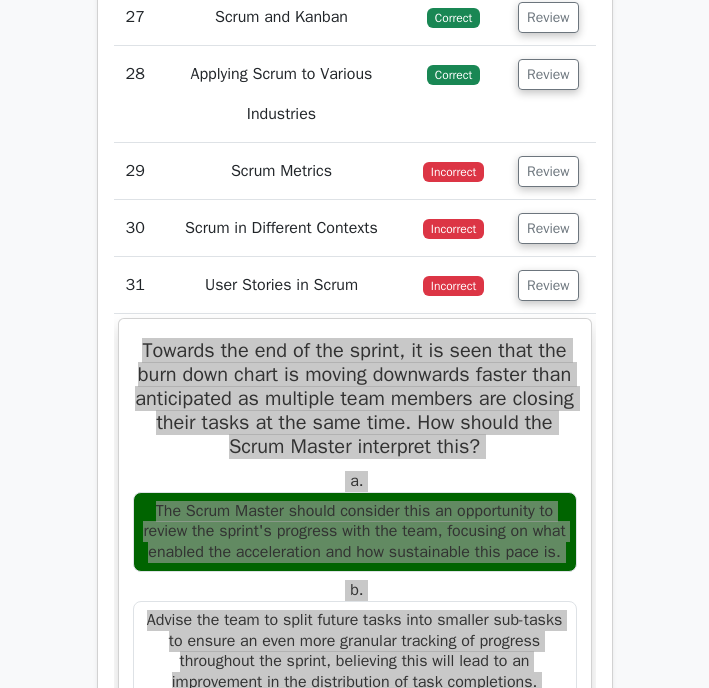 scroll, scrollTop: 4937, scrollLeft: 0, axis: vertical 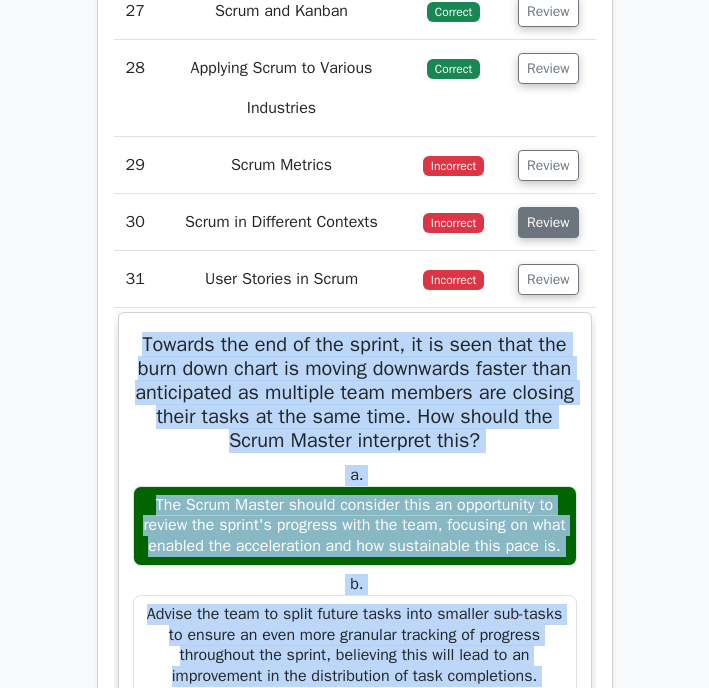 click on "Review" at bounding box center (548, 222) 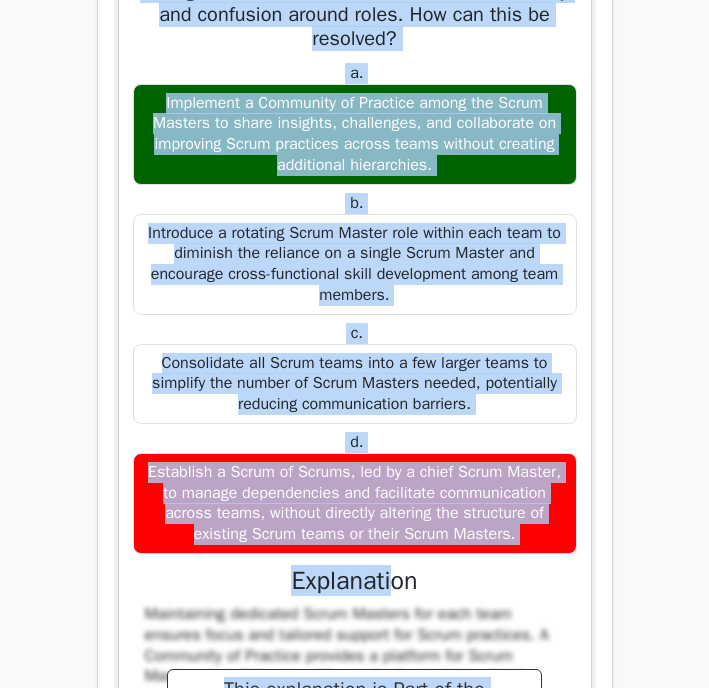 scroll, scrollTop: 5279, scrollLeft: 0, axis: vertical 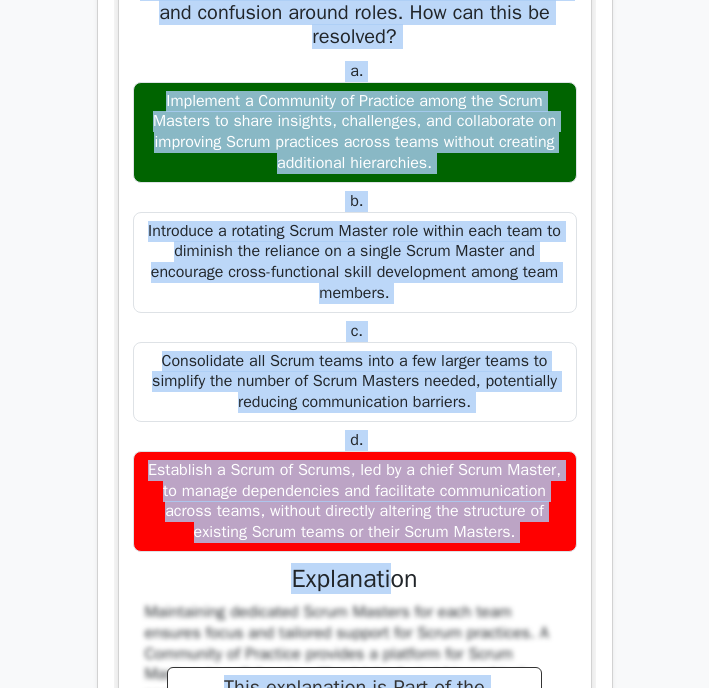 drag, startPoint x: 137, startPoint y: 359, endPoint x: 388, endPoint y: 651, distance: 385.05194 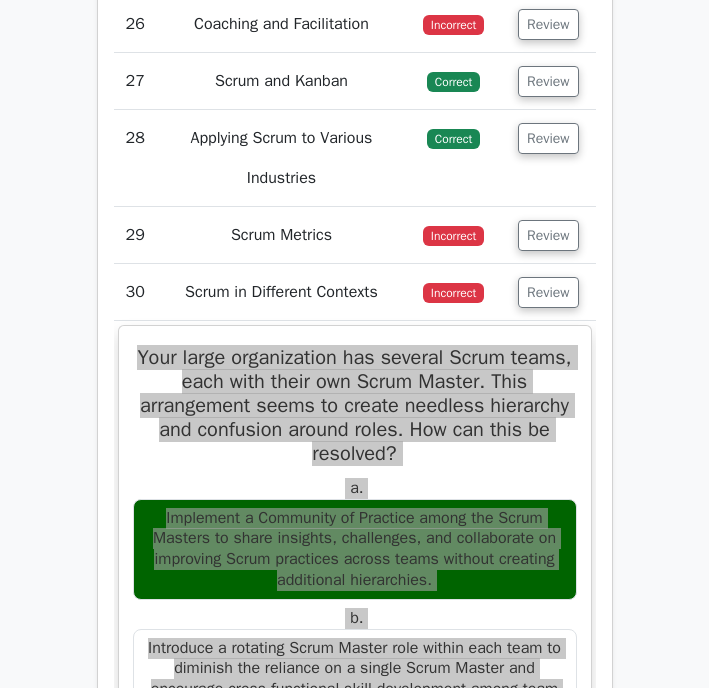 scroll, scrollTop: 4868, scrollLeft: 0, axis: vertical 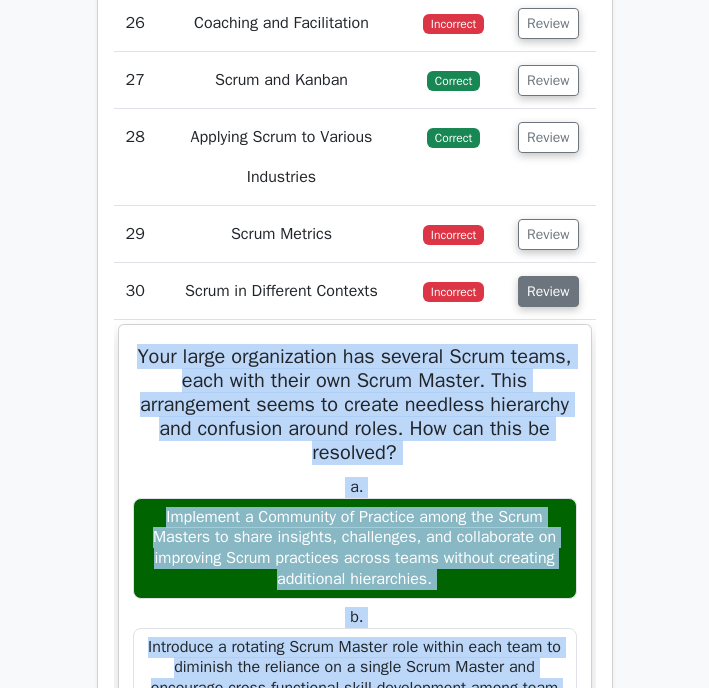 click on "Review" at bounding box center [548, 291] 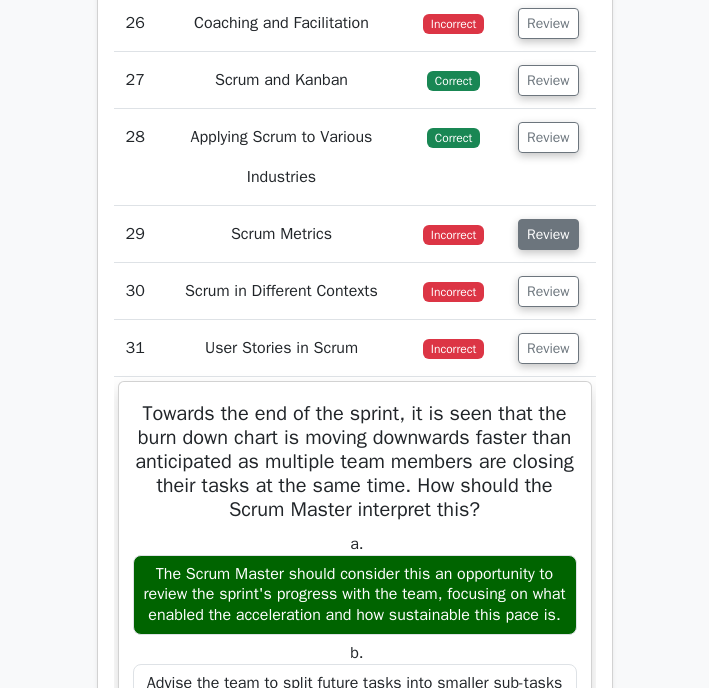 click on "Review" at bounding box center (548, 234) 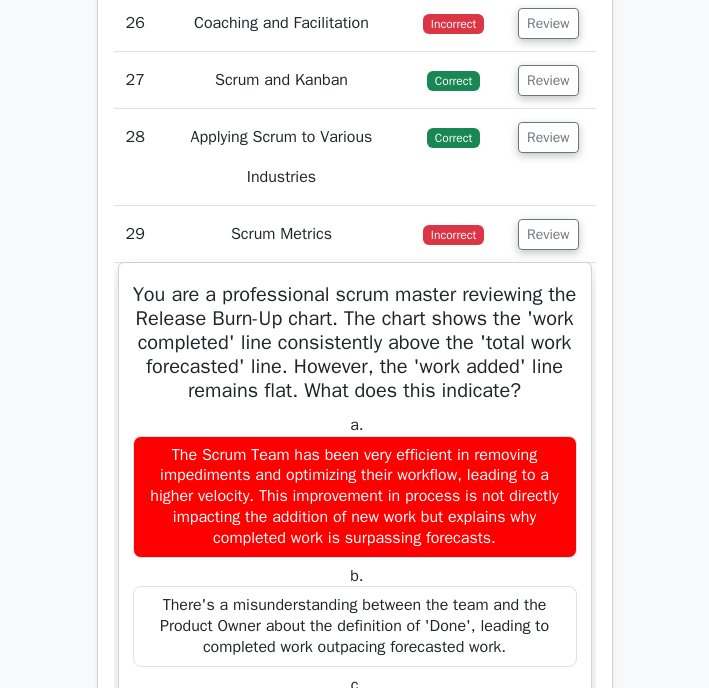 click on "You are a professional scrum master reviewing the Release Burn-Up chart. The chart shows the 'work completed' line consistently above the 'total work forecasted' line. However, the 'work added' line remains flat. What does this indicate?" at bounding box center (355, 343) 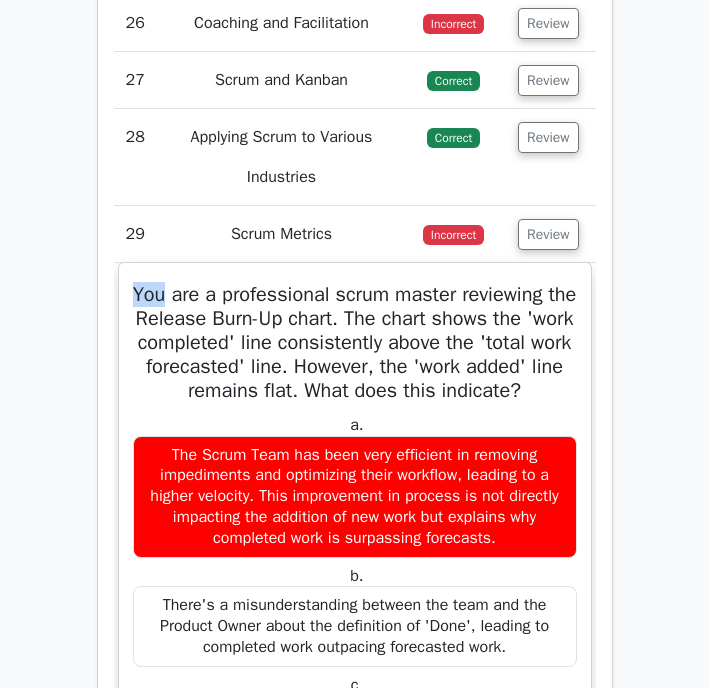 click on "You are a professional scrum master reviewing the Release Burn-Up chart. The chart shows the 'work completed' line consistently above the 'total work forecasted' line. However, the 'work added' line remains flat. What does this indicate?" at bounding box center (355, 343) 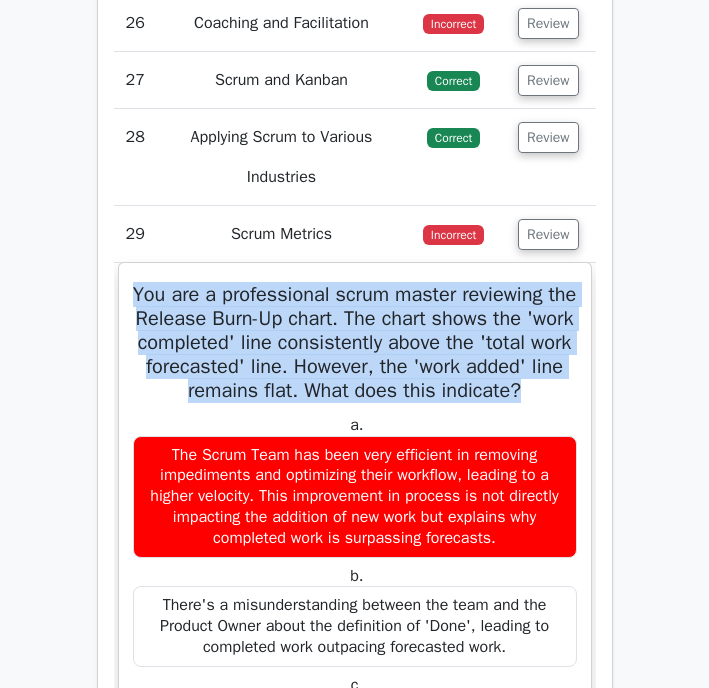click on "You are a professional scrum master reviewing the Release Burn-Up chart. The chart shows the 'work completed' line consistently above the 'total work forecasted' line. However, the 'work added' line remains flat. What does this indicate?" at bounding box center (355, 343) 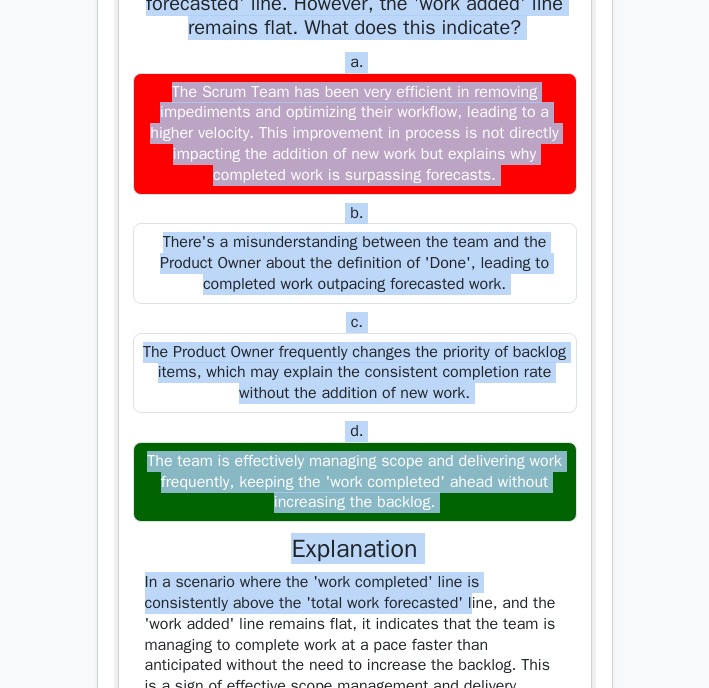 scroll, scrollTop: 5250, scrollLeft: 0, axis: vertical 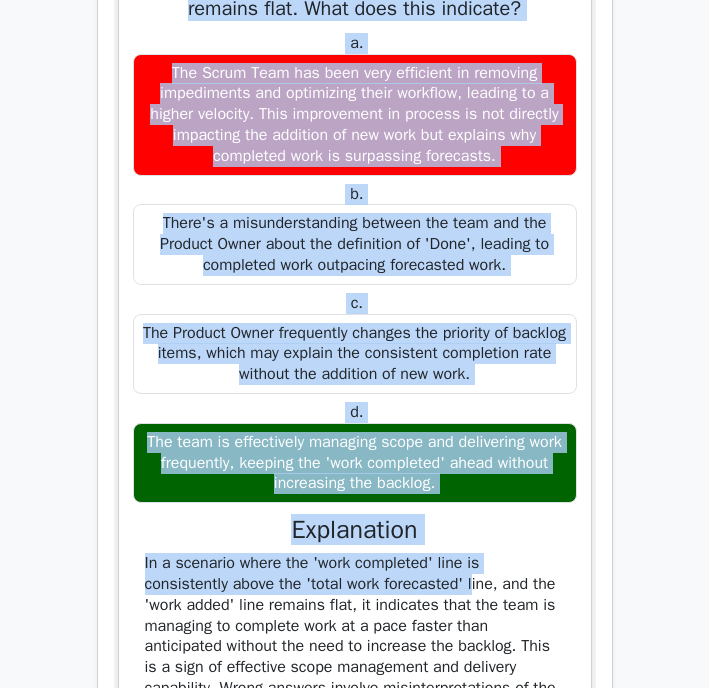 drag, startPoint x: 151, startPoint y: 373, endPoint x: 452, endPoint y: 579, distance: 364.74237 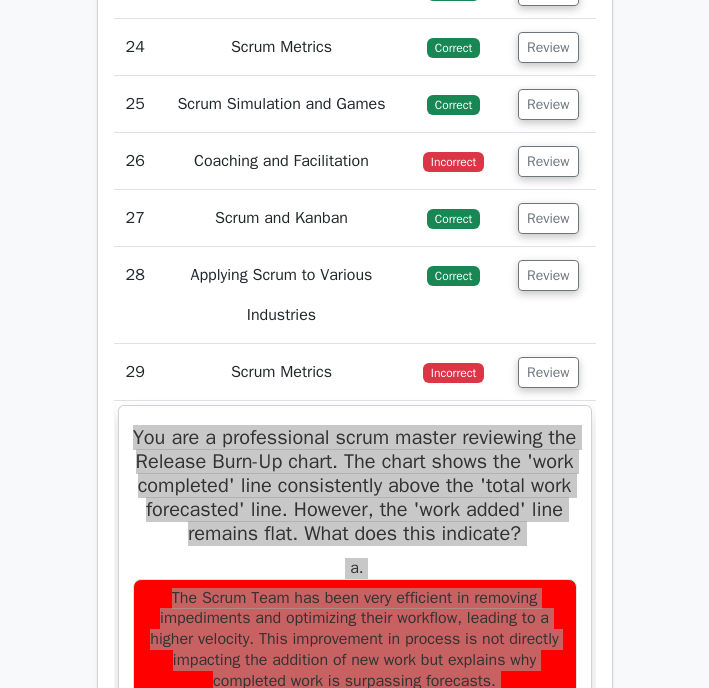 scroll, scrollTop: 4738, scrollLeft: 0, axis: vertical 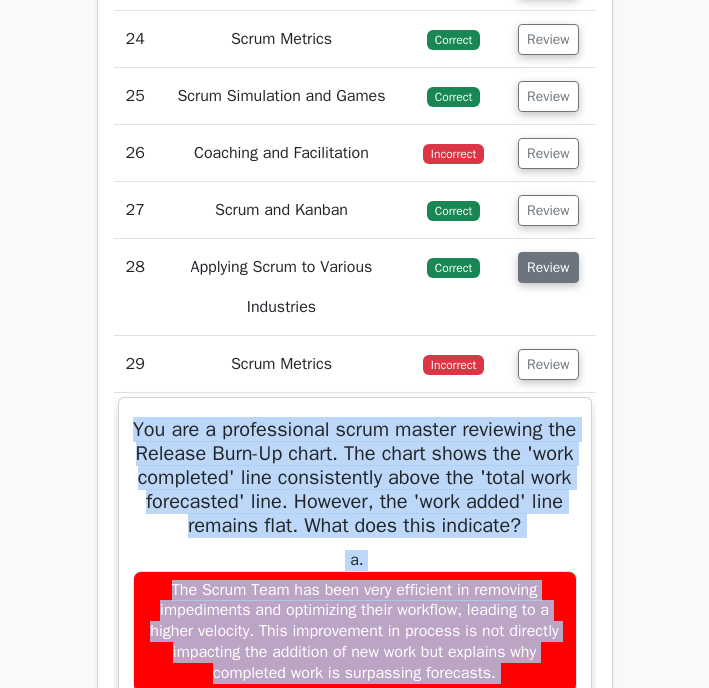 click on "Review" at bounding box center [548, 267] 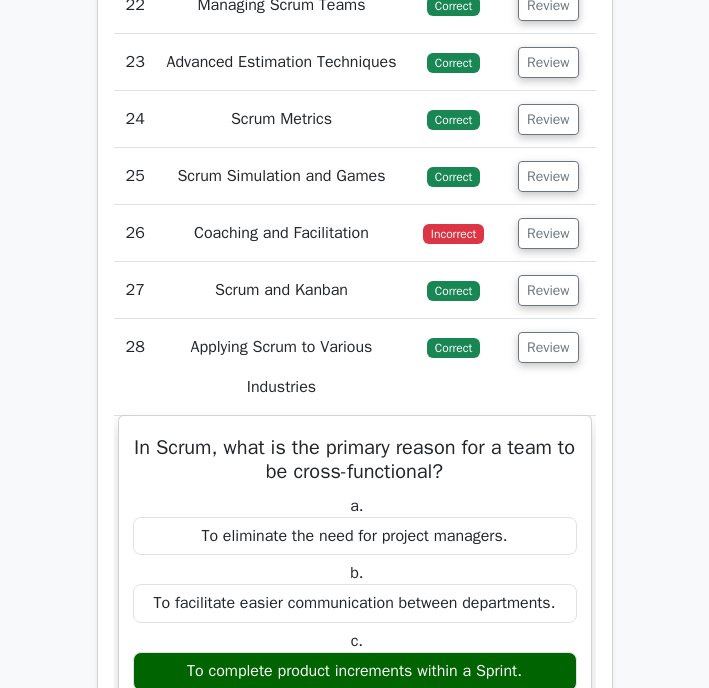scroll, scrollTop: 4638, scrollLeft: 0, axis: vertical 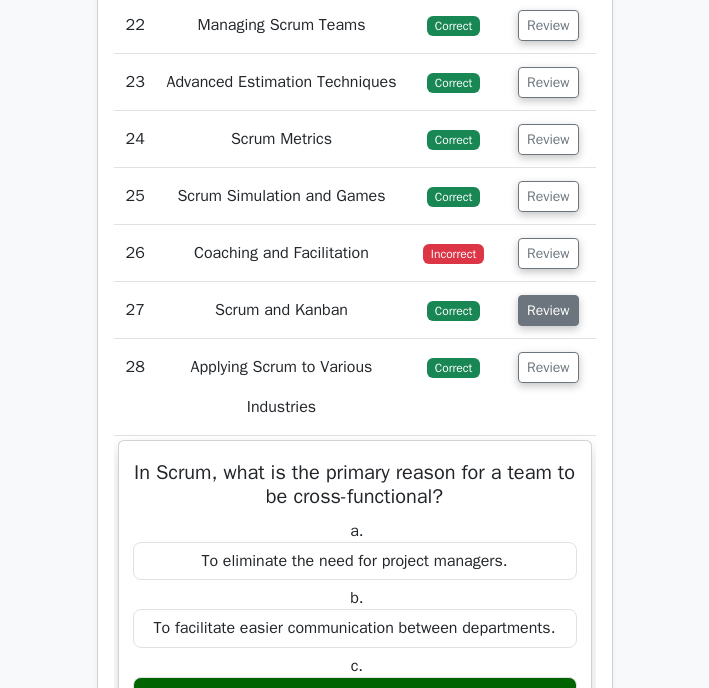 click on "Review" at bounding box center [548, 310] 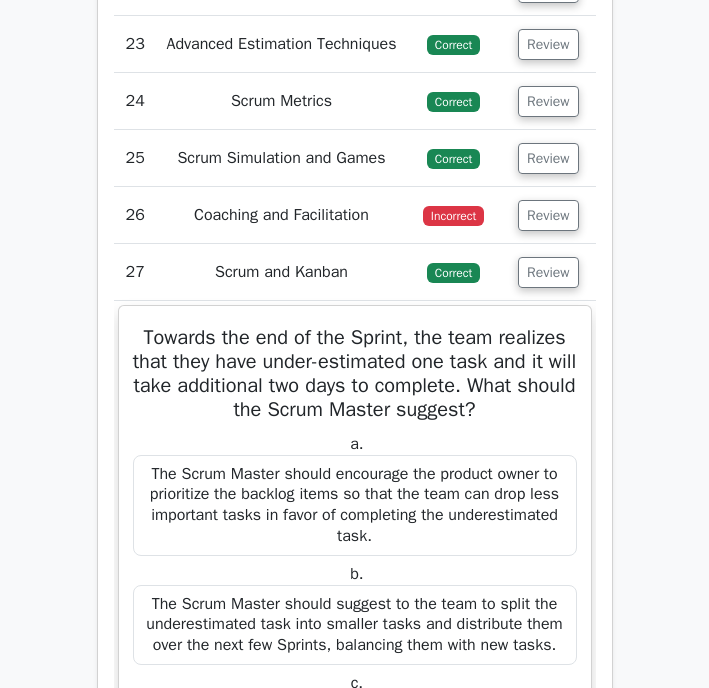 scroll, scrollTop: 4668, scrollLeft: 0, axis: vertical 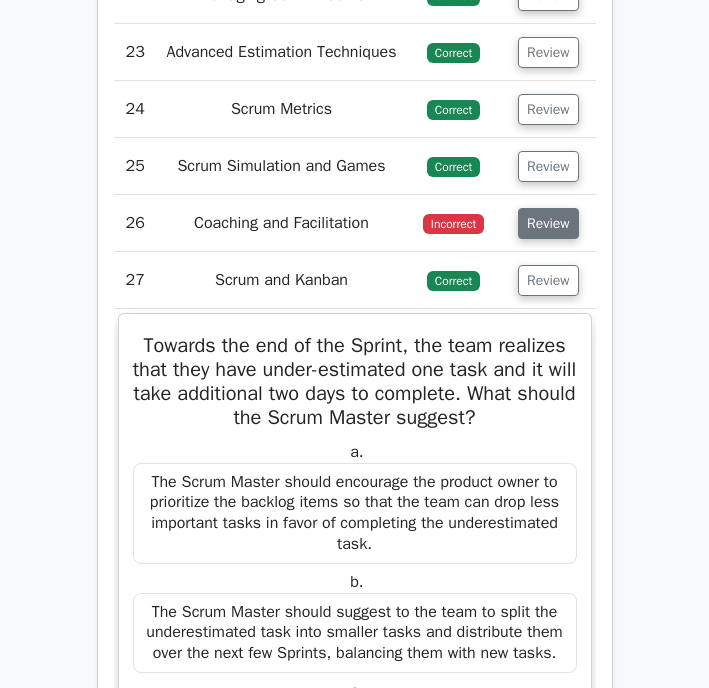 click on "Review" at bounding box center [548, 223] 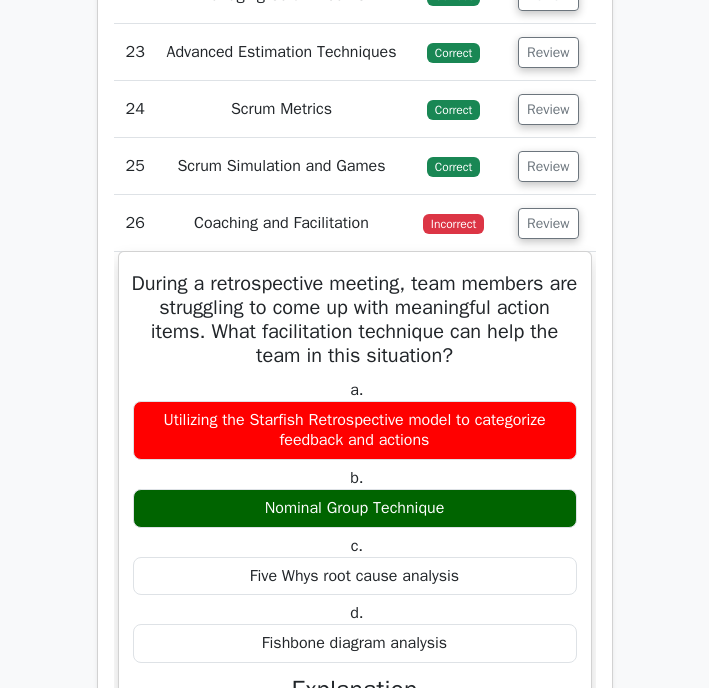 click on "During a retrospective meeting, team members are struggling to come up with meaningful action items. What facilitation technique can help the team in this situation?" at bounding box center (355, 320) 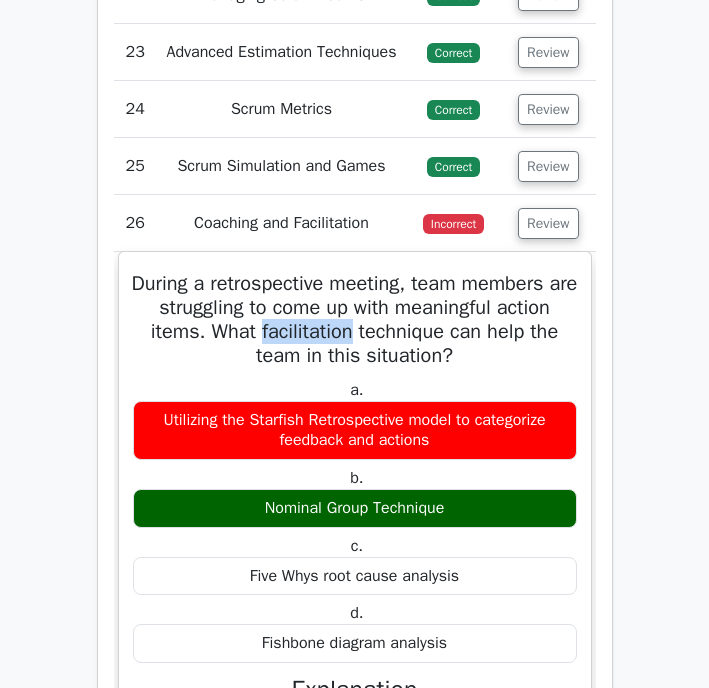 click on "During a retrospective meeting, team members are struggling to come up with meaningful action items. What facilitation technique can help the team in this situation?" at bounding box center (355, 320) 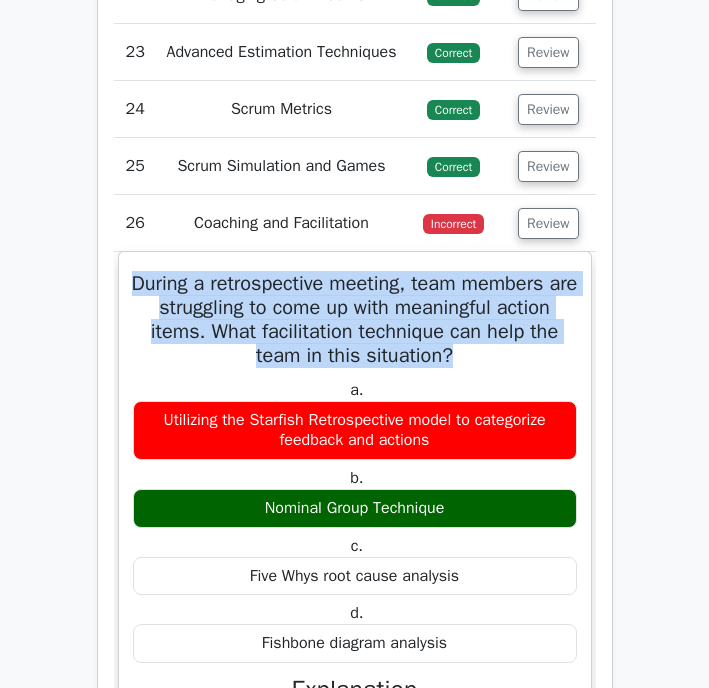 click on "During a retrospective meeting, team members are struggling to come up with meaningful action items. What facilitation technique can help the team in this situation?" at bounding box center [355, 320] 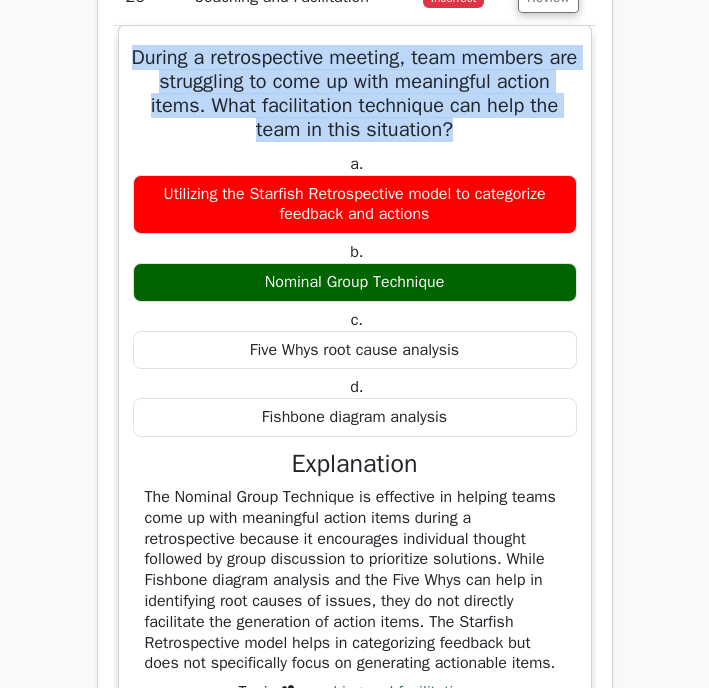 scroll, scrollTop: 4902, scrollLeft: 0, axis: vertical 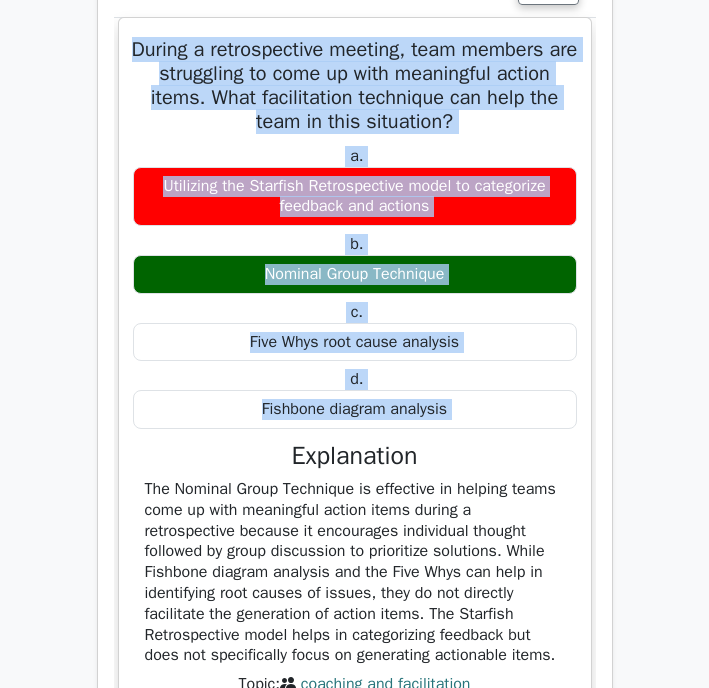 click on "Fishbone diagram analysis" at bounding box center (355, 409) 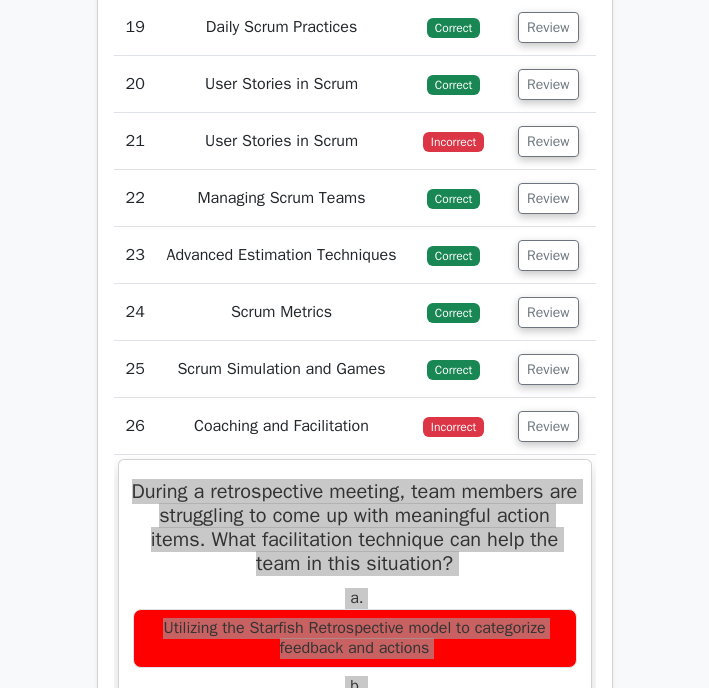 scroll, scrollTop: 4446, scrollLeft: 0, axis: vertical 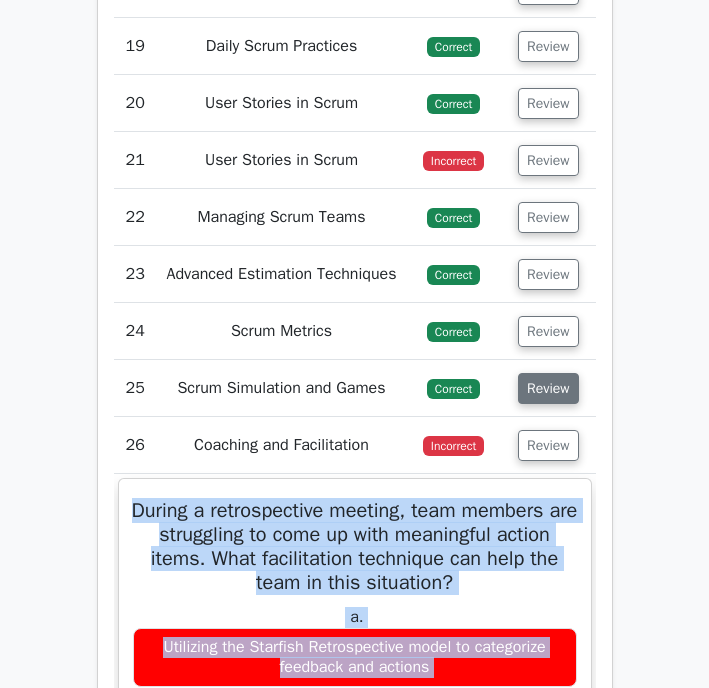 click on "Review" at bounding box center (548, 388) 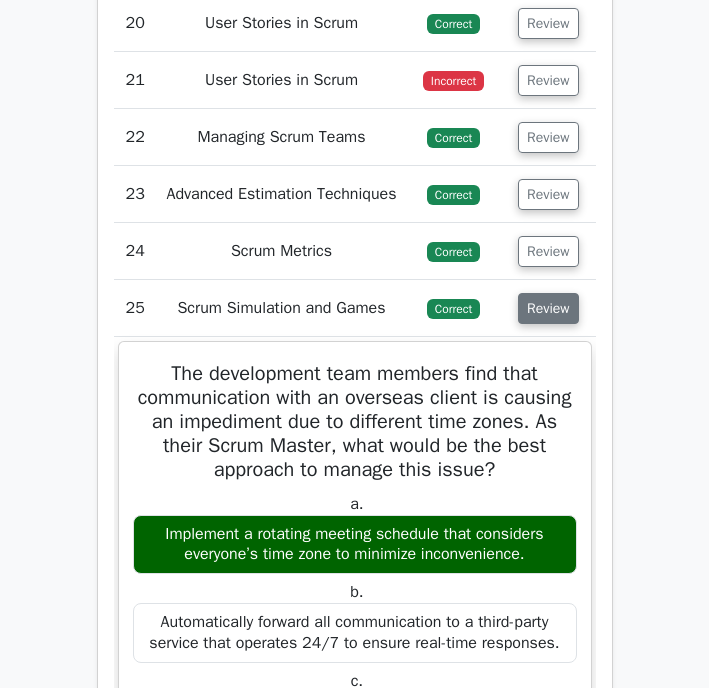 scroll, scrollTop: 4457, scrollLeft: 0, axis: vertical 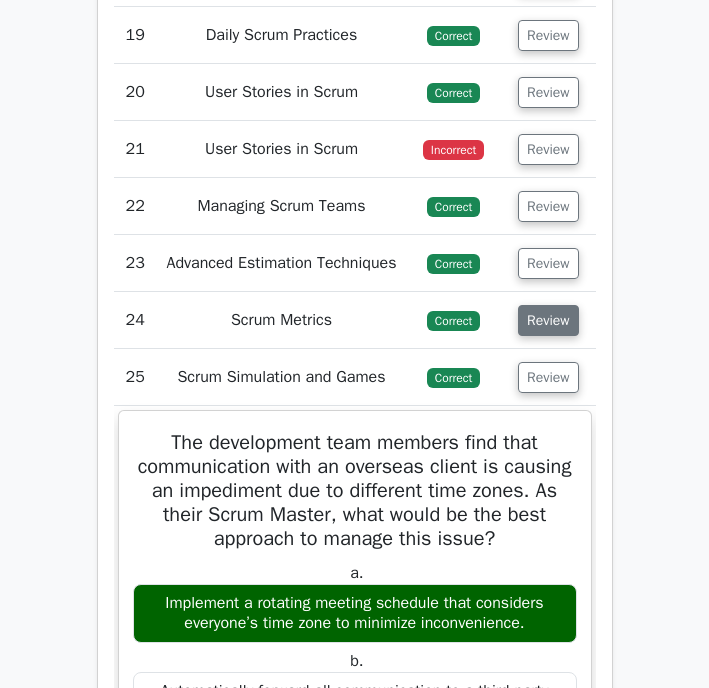 click on "Review" at bounding box center [548, 320] 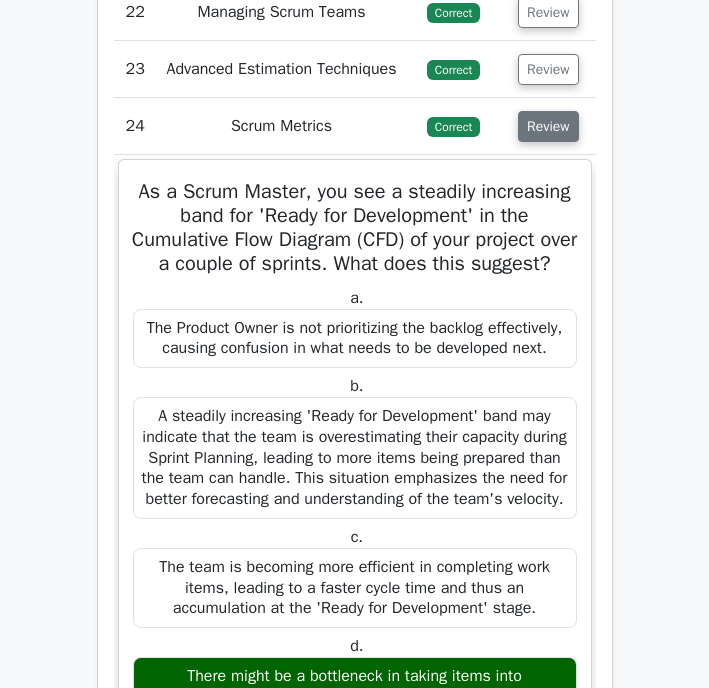 scroll, scrollTop: 4661, scrollLeft: 0, axis: vertical 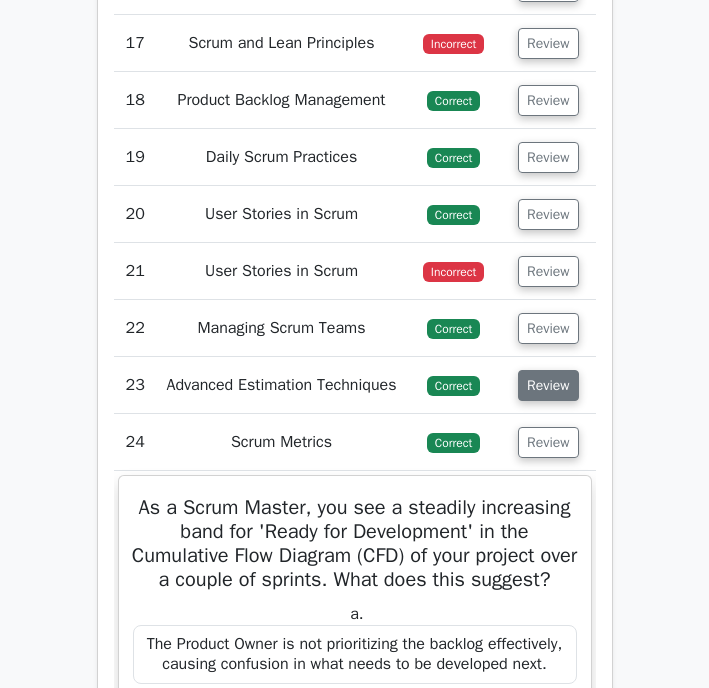 click on "Review" at bounding box center (548, 385) 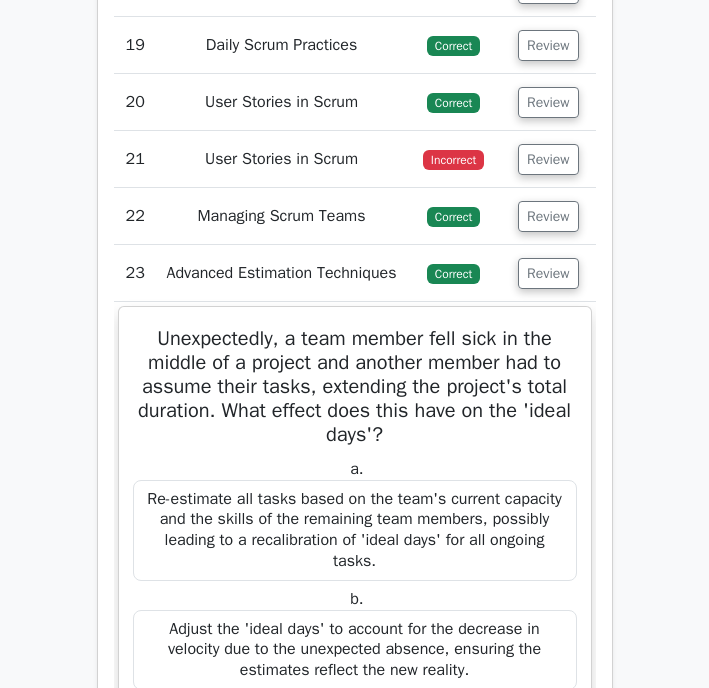 scroll, scrollTop: 4410, scrollLeft: 0, axis: vertical 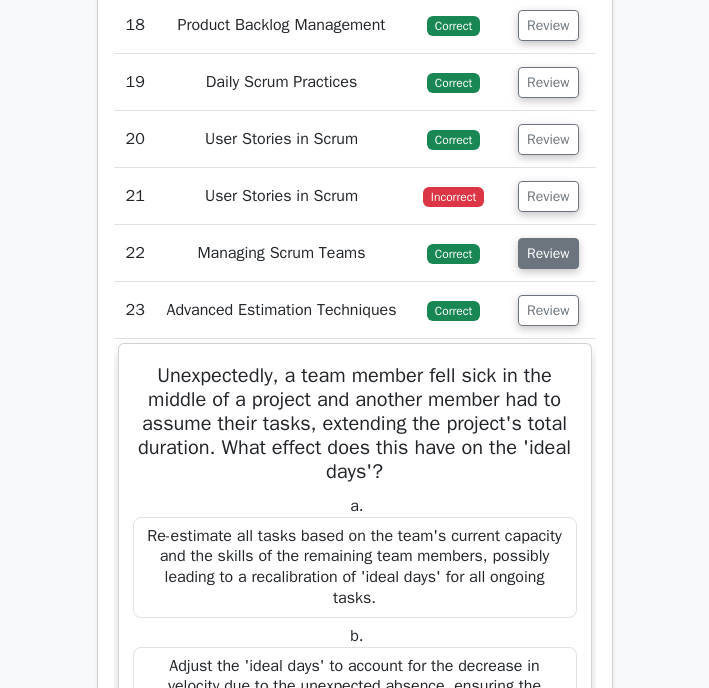 click on "Review" at bounding box center (548, 253) 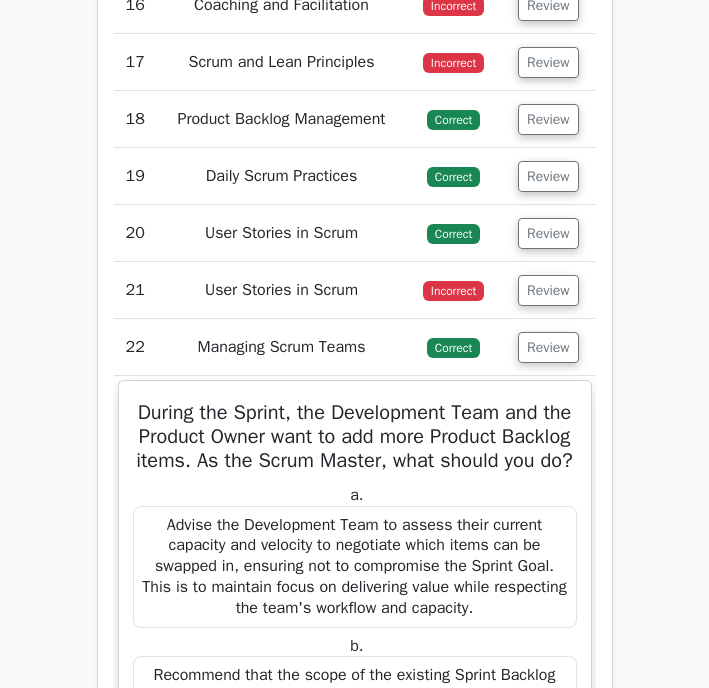 scroll, scrollTop: 4312, scrollLeft: 0, axis: vertical 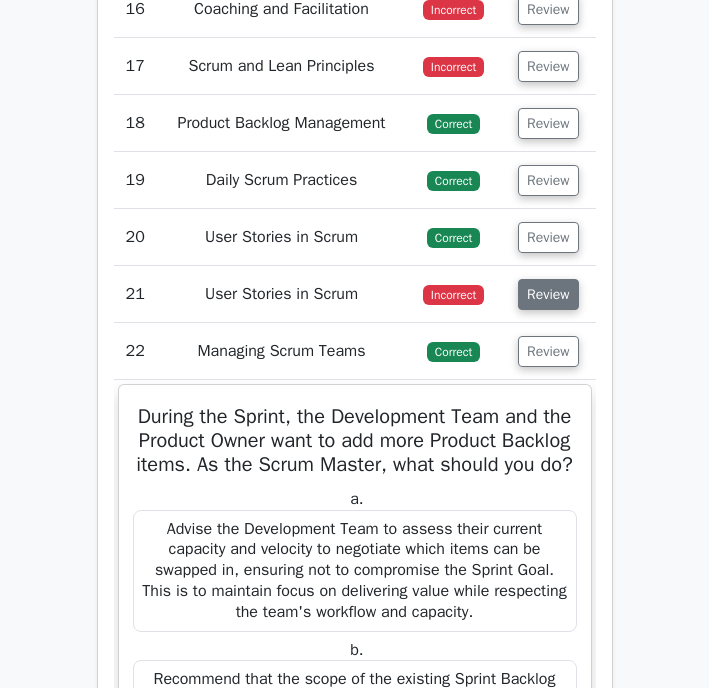 click on "Review" at bounding box center (548, 294) 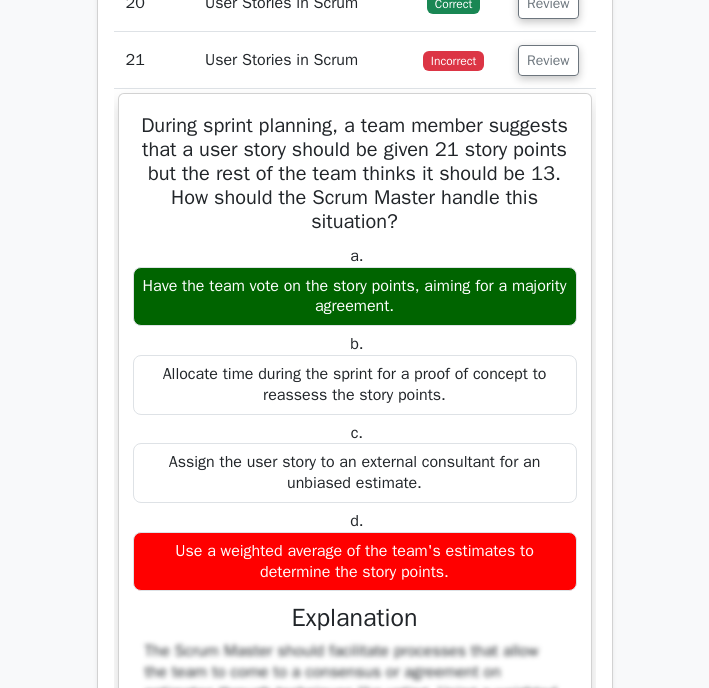 scroll, scrollTop: 4560, scrollLeft: 0, axis: vertical 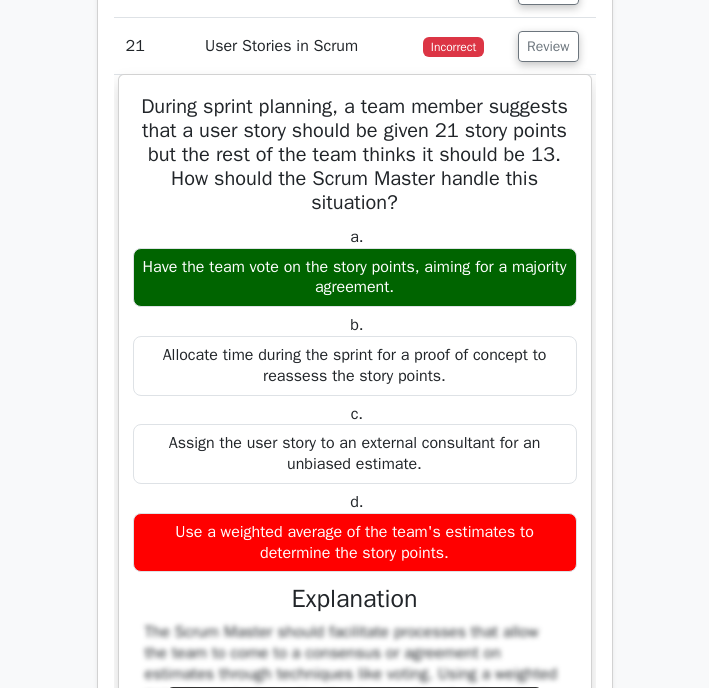 click on "During sprint planning, a team member suggests that a user story should be given 21 story points but the rest of the team thinks it should be 13. How should the Scrum Master handle this situation?" at bounding box center (355, 155) 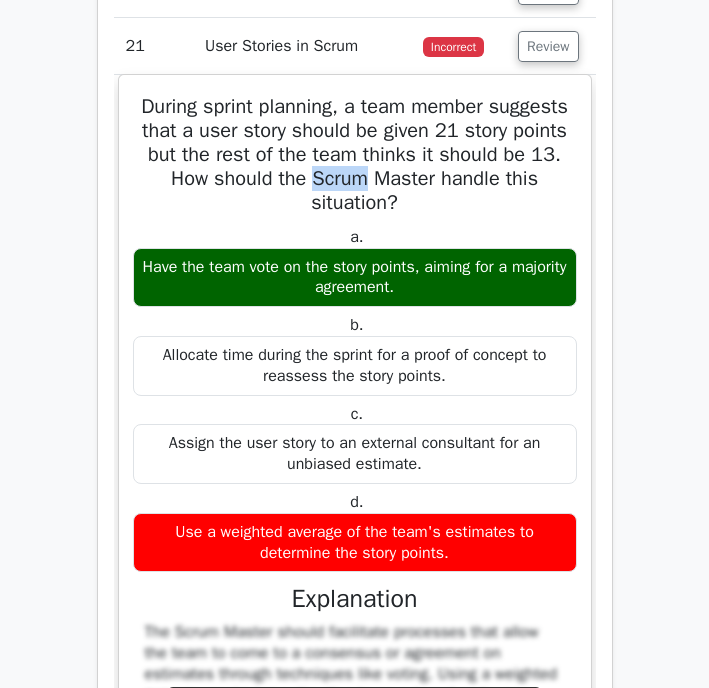 click on "During sprint planning, a team member suggests that a user story should be given 21 story points but the rest of the team thinks it should be 13. How should the Scrum Master handle this situation?" at bounding box center [355, 155] 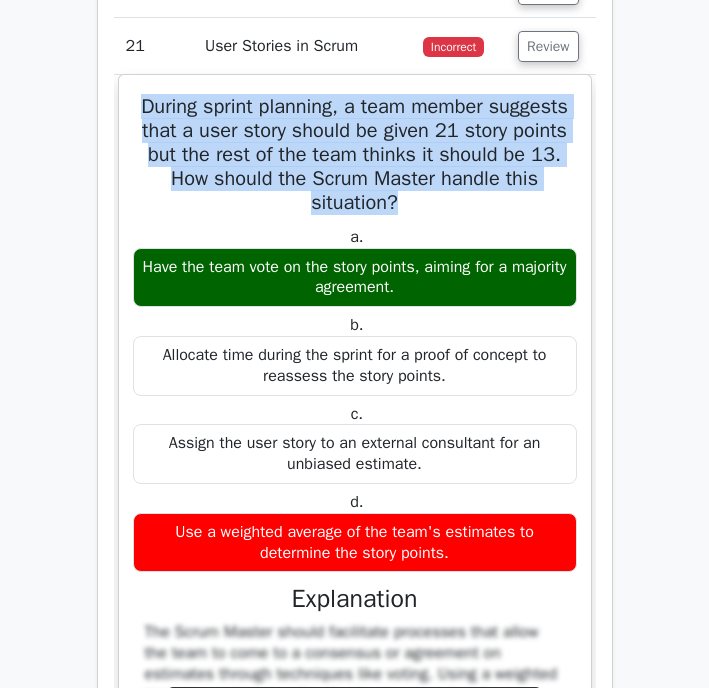 click on "During sprint planning, a team member suggests that a user story should be given 21 story points but the rest of the team thinks it should be 13. How should the Scrum Master handle this situation?" at bounding box center (355, 155) 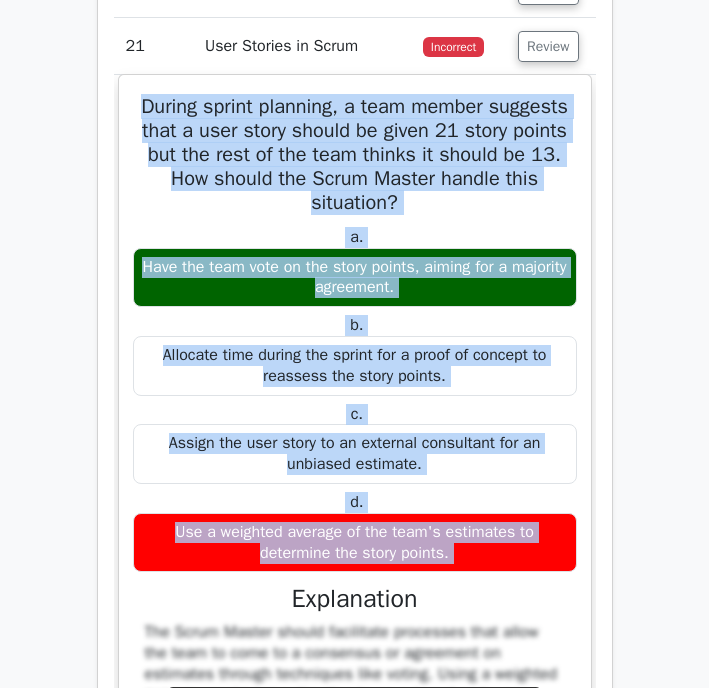 click on "Use a weighted average of the team's estimates to determine the story points." at bounding box center (355, 543) 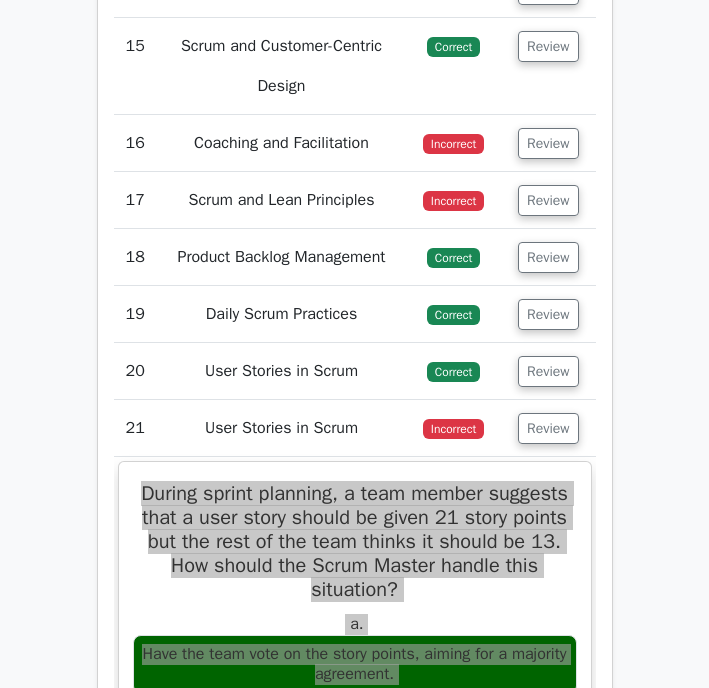 scroll, scrollTop: 4184, scrollLeft: 0, axis: vertical 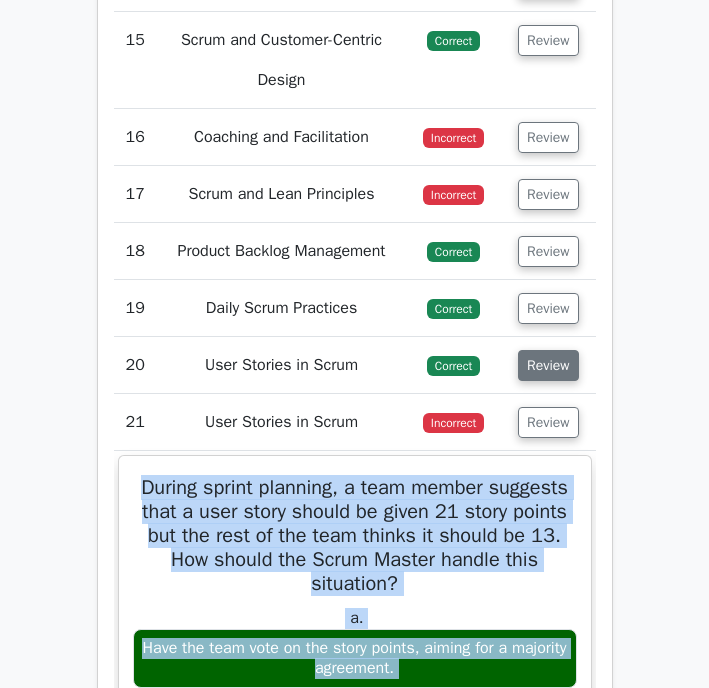 click on "Review" at bounding box center [548, 365] 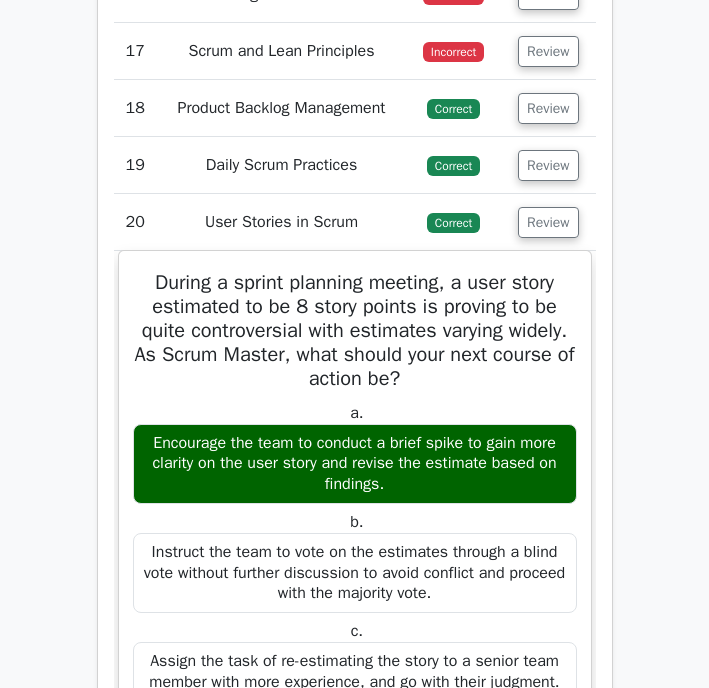 scroll, scrollTop: 4328, scrollLeft: 0, axis: vertical 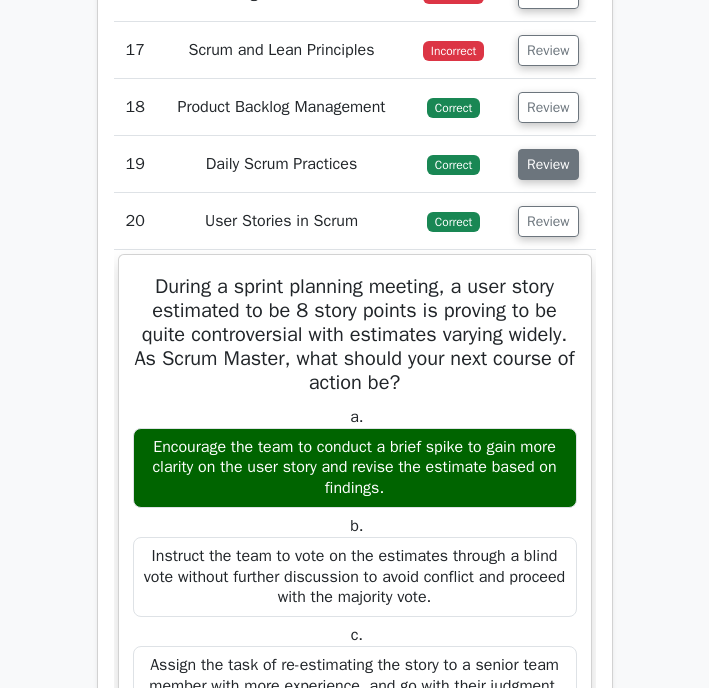 click on "Review" at bounding box center [548, 164] 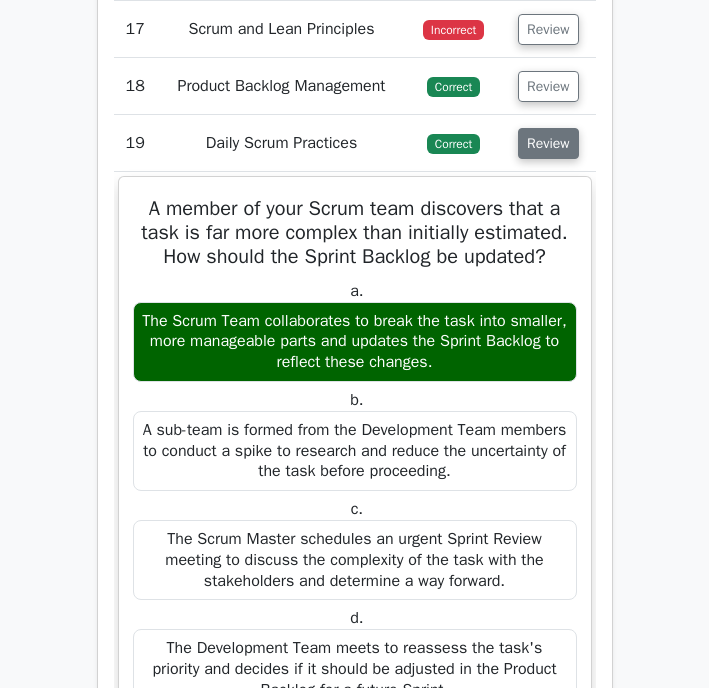 scroll, scrollTop: 4348, scrollLeft: 0, axis: vertical 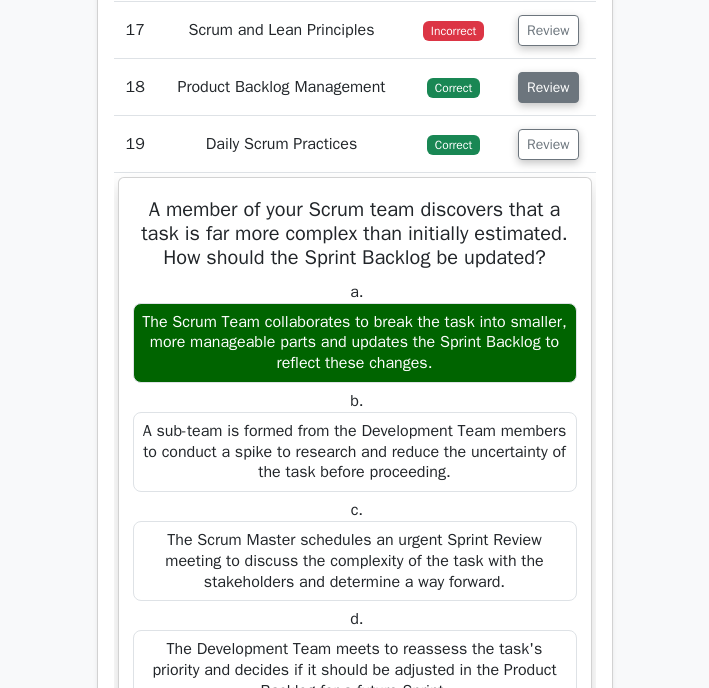 click on "Review" at bounding box center [548, 87] 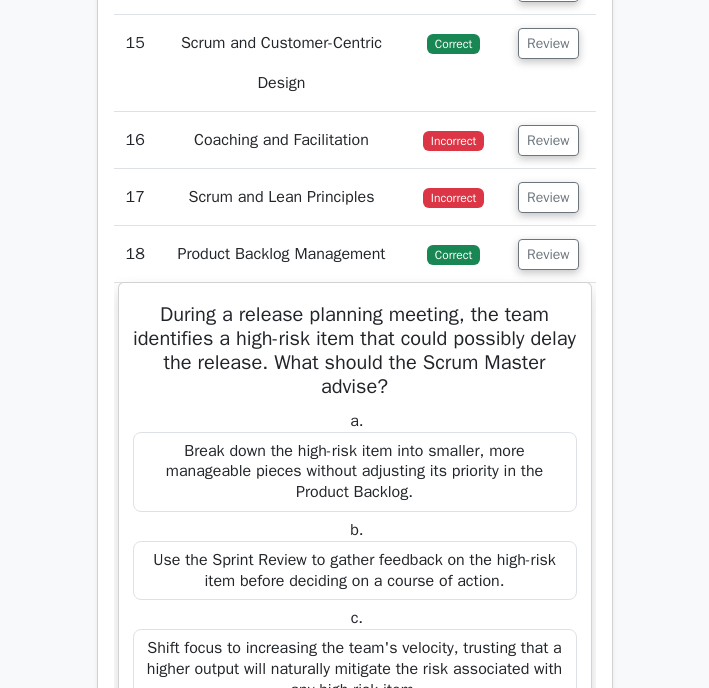 scroll, scrollTop: 4179, scrollLeft: 0, axis: vertical 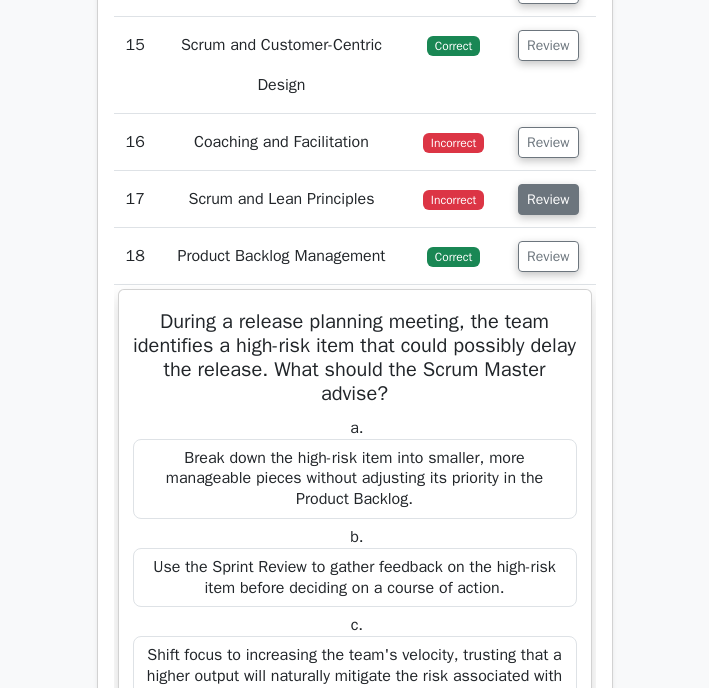 click on "Review" at bounding box center (548, 199) 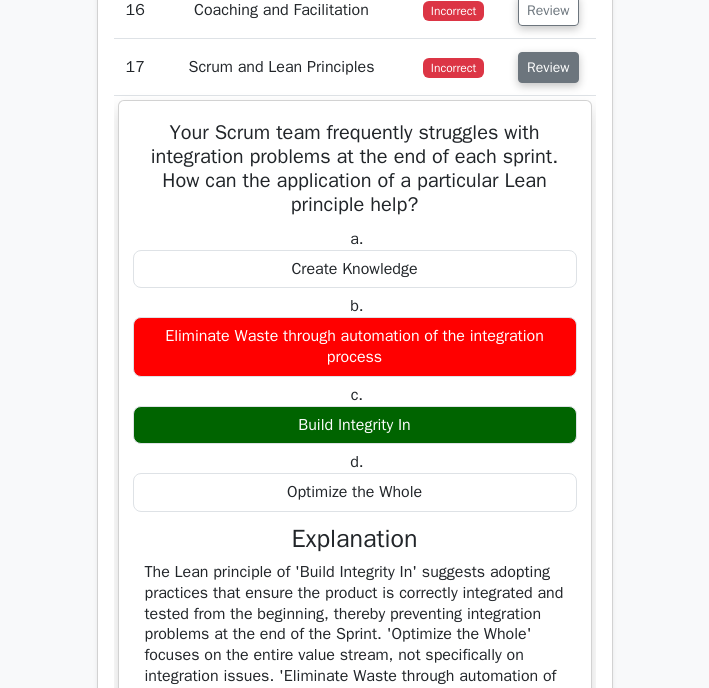 scroll, scrollTop: 4309, scrollLeft: 0, axis: vertical 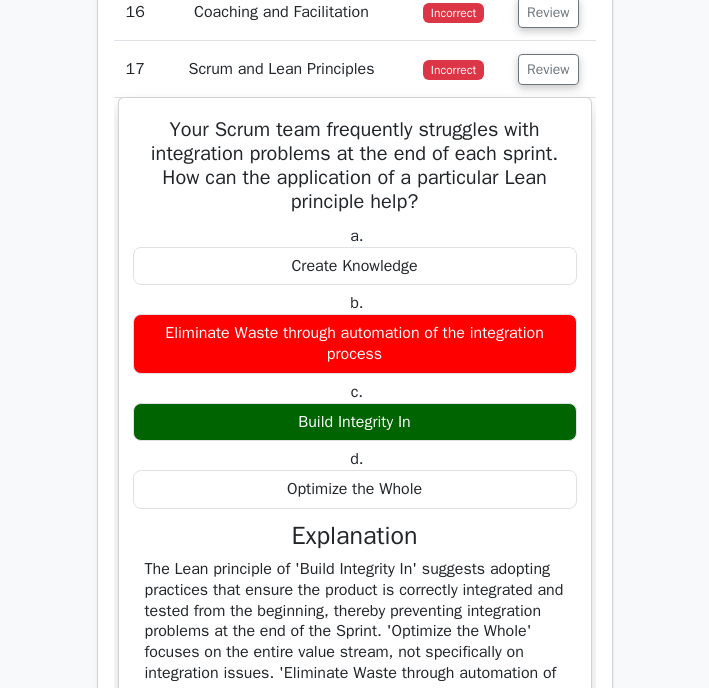click on "Your Scrum team frequently struggles with integration problems at the end of each sprint. How can the application of a particular Lean principle help?" at bounding box center [355, 166] 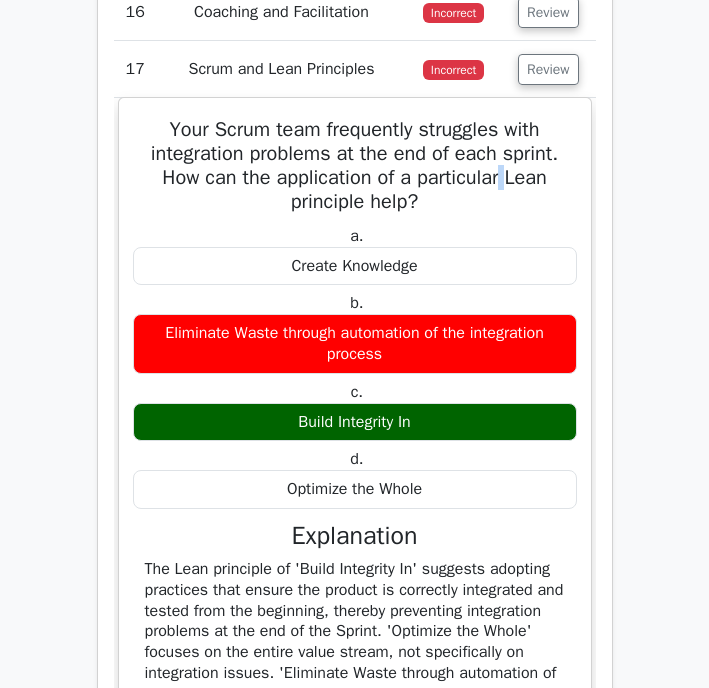 click on "Your Scrum team frequently struggles with integration problems at the end of each sprint. How can the application of a particular Lean principle help?" at bounding box center (355, 166) 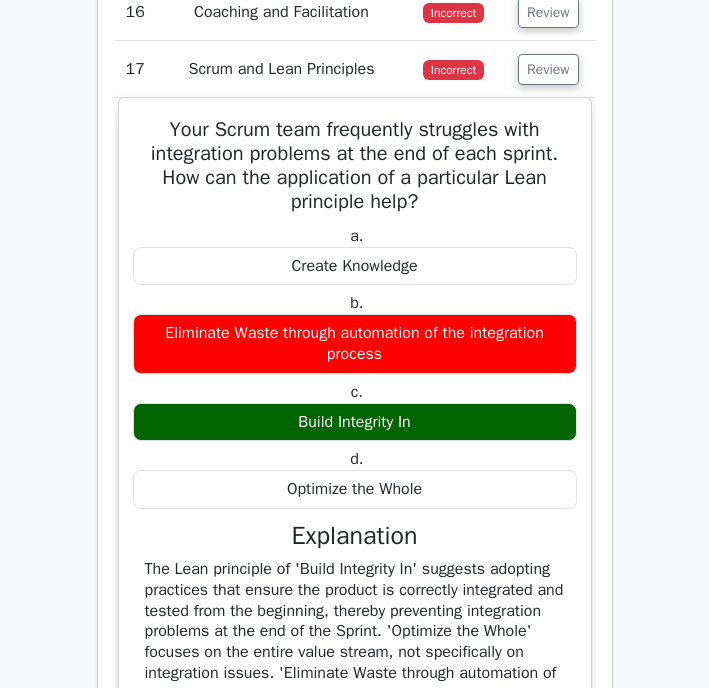 click on "Your Scrum team frequently struggles with integration problems at the end of each sprint. How can the application of a particular Lean principle help?" at bounding box center (355, 166) 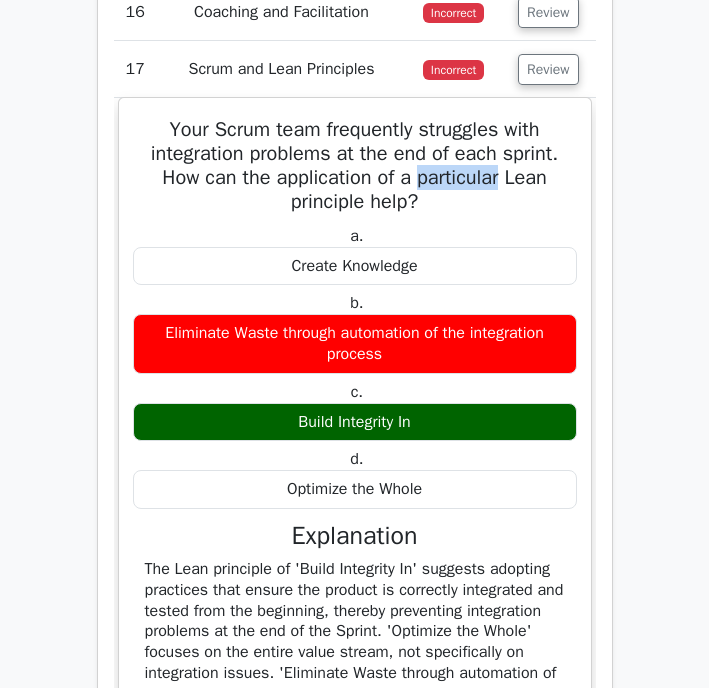 click on "Your Scrum team frequently struggles with integration problems at the end of each sprint. How can the application of a particular Lean principle help?" at bounding box center (355, 166) 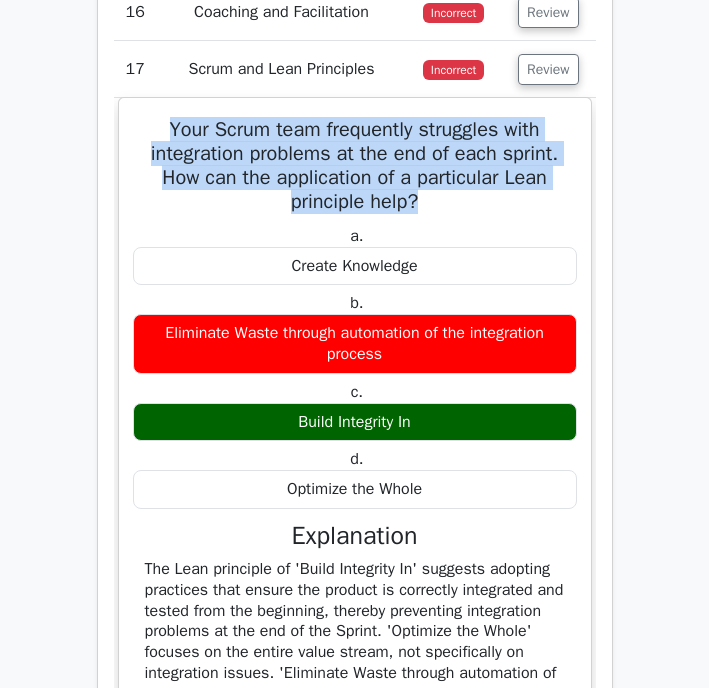 click on "Your Scrum team frequently struggles with integration problems at the end of each sprint. How can the application of a particular Lean principle help?" at bounding box center [355, 166] 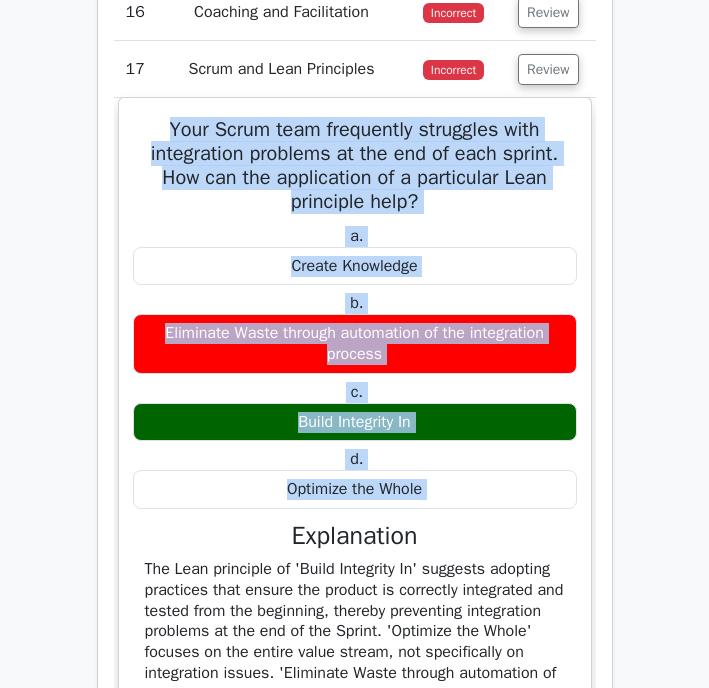 click on "Optimize the Whole" at bounding box center (355, 489) 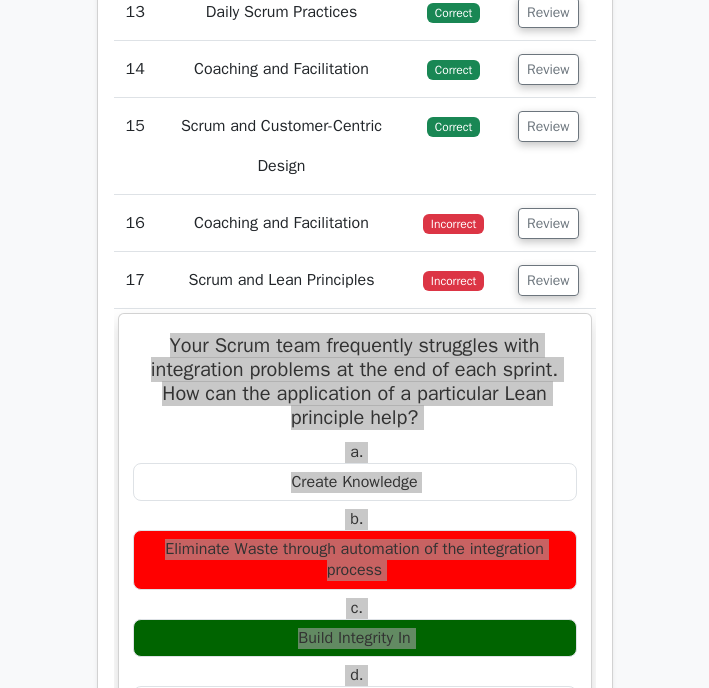 scroll, scrollTop: 4090, scrollLeft: 0, axis: vertical 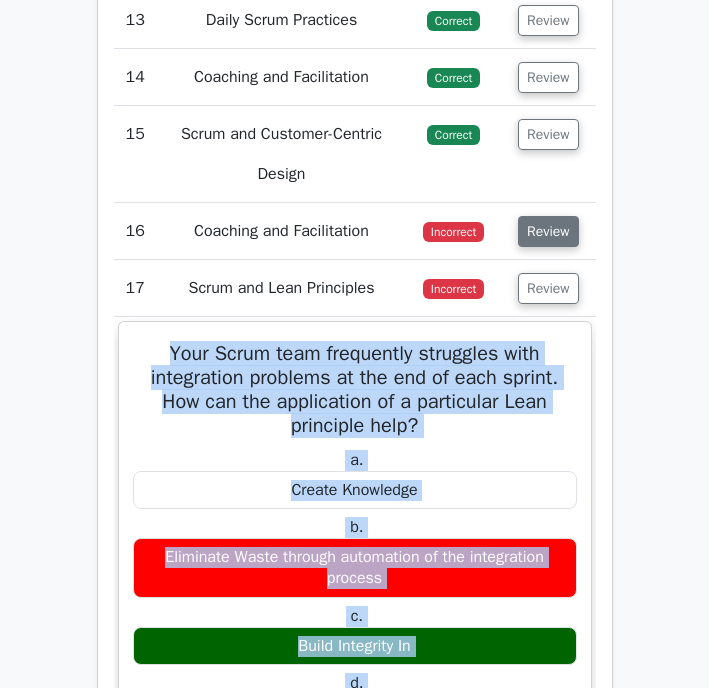 click on "Review" at bounding box center (548, 231) 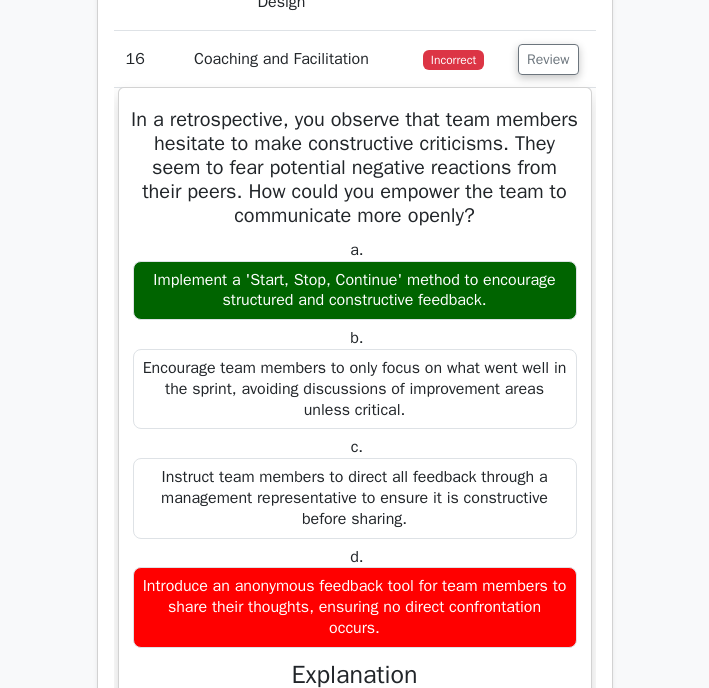 scroll, scrollTop: 4265, scrollLeft: 0, axis: vertical 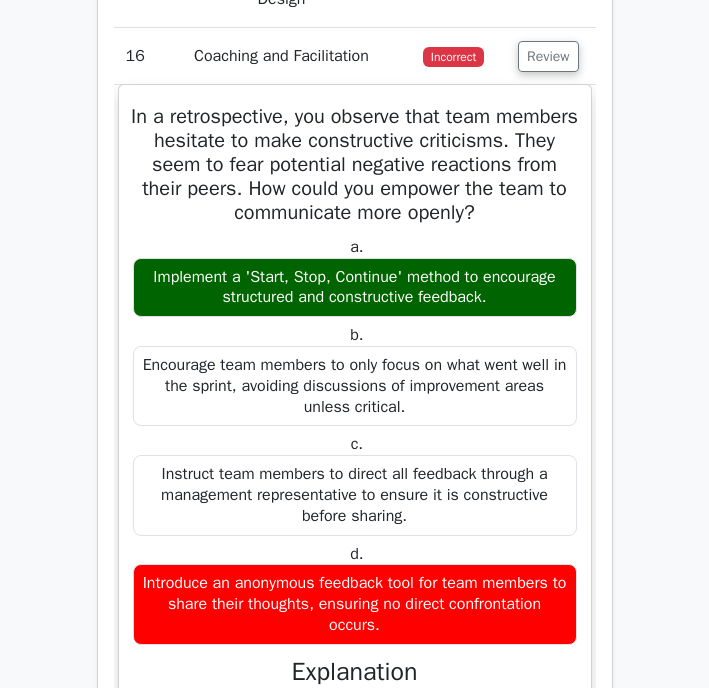 click on "In a retrospective, you observe that team members hesitate to make constructive criticisms. They seem to fear potential negative reactions from their peers. How could you empower the team to communicate more openly?" at bounding box center (355, 165) 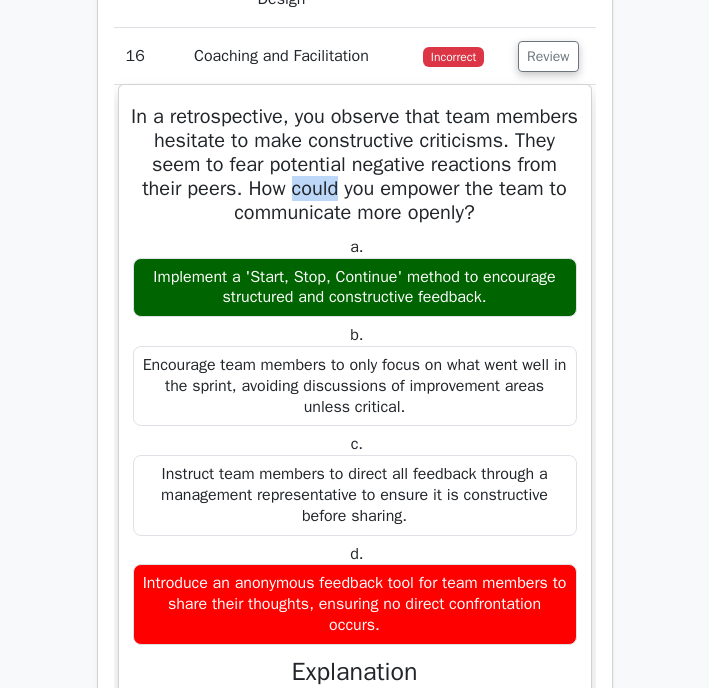 click on "In a retrospective, you observe that team members hesitate to make constructive criticisms. They seem to fear potential negative reactions from their peers. How could you empower the team to communicate more openly?" at bounding box center (355, 165) 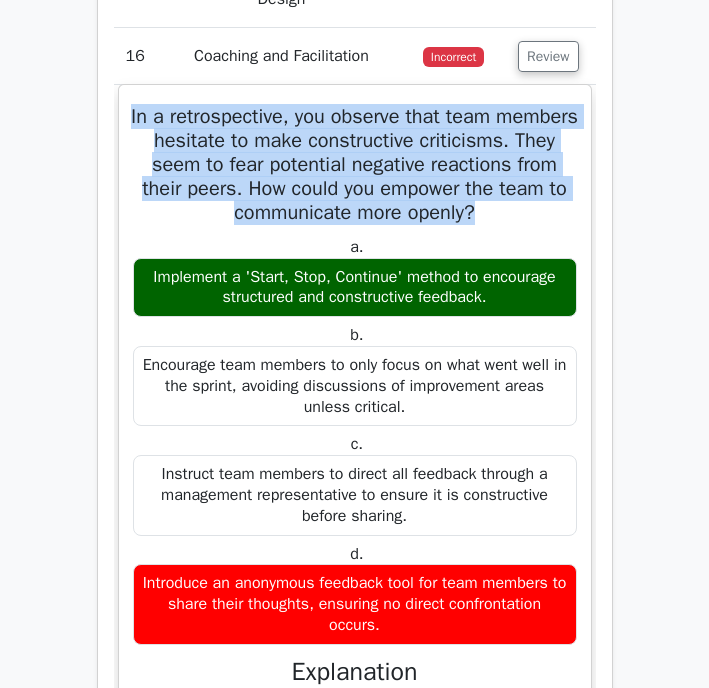 click on "In a retrospective, you observe that team members hesitate to make constructive criticisms. They seem to fear potential negative reactions from their peers. How could you empower the team to communicate more openly?" at bounding box center (355, 165) 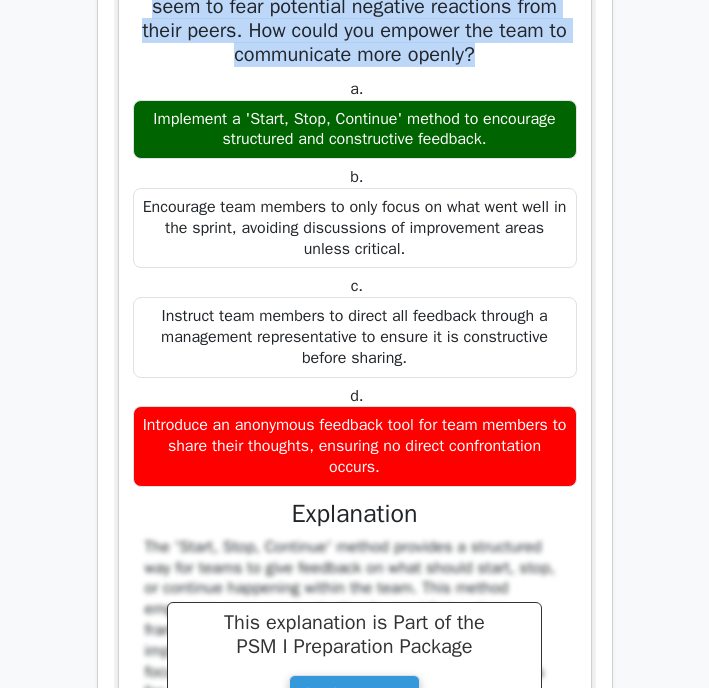 scroll, scrollTop: 4484, scrollLeft: 0, axis: vertical 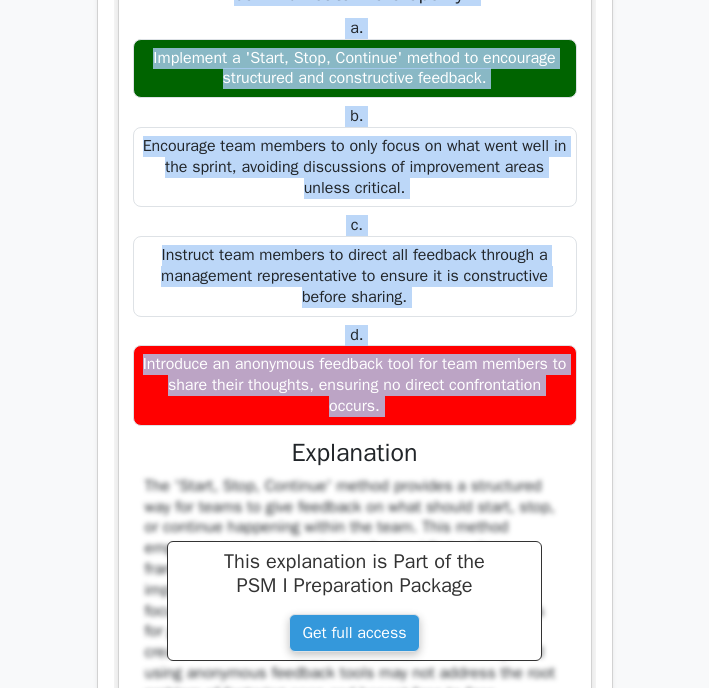 click on "Introduce an anonymous feedback tool for team members to share their thoughts, ensuring no direct confrontation occurs." at bounding box center [355, 385] 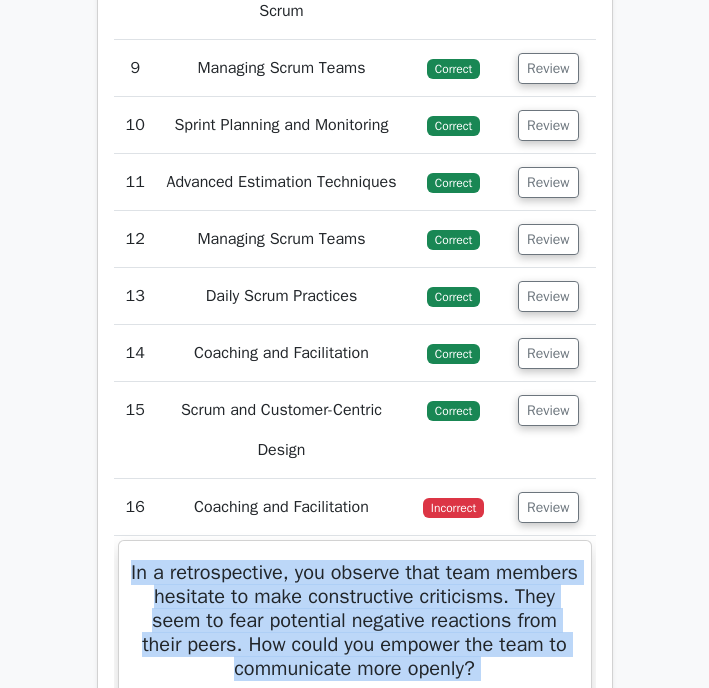 scroll, scrollTop: 3827, scrollLeft: 0, axis: vertical 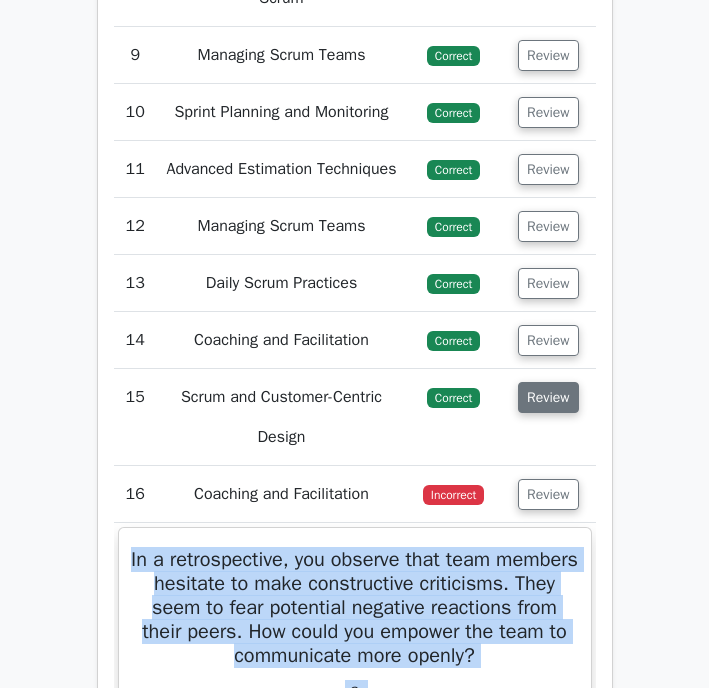 click on "Review" at bounding box center [548, 397] 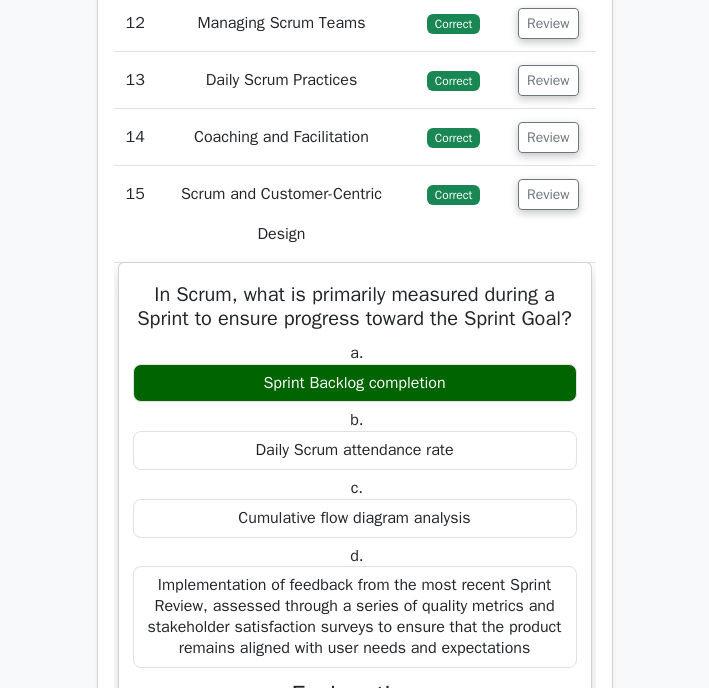 scroll, scrollTop: 3994, scrollLeft: 0, axis: vertical 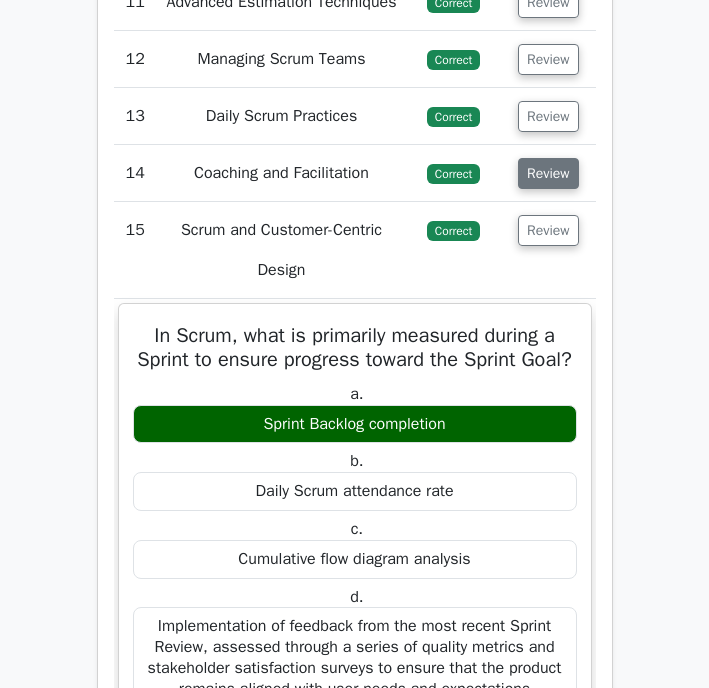 click on "Review" at bounding box center (548, 173) 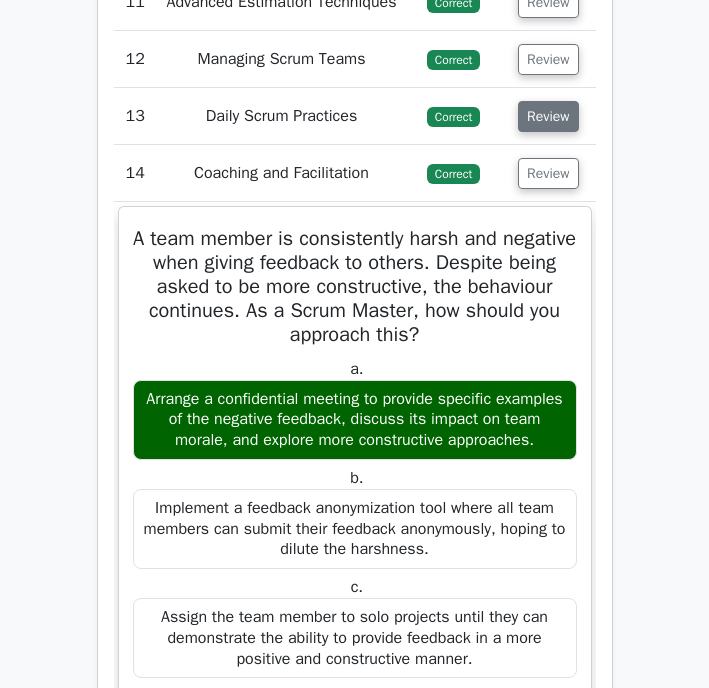 click on "Review" at bounding box center [548, 116] 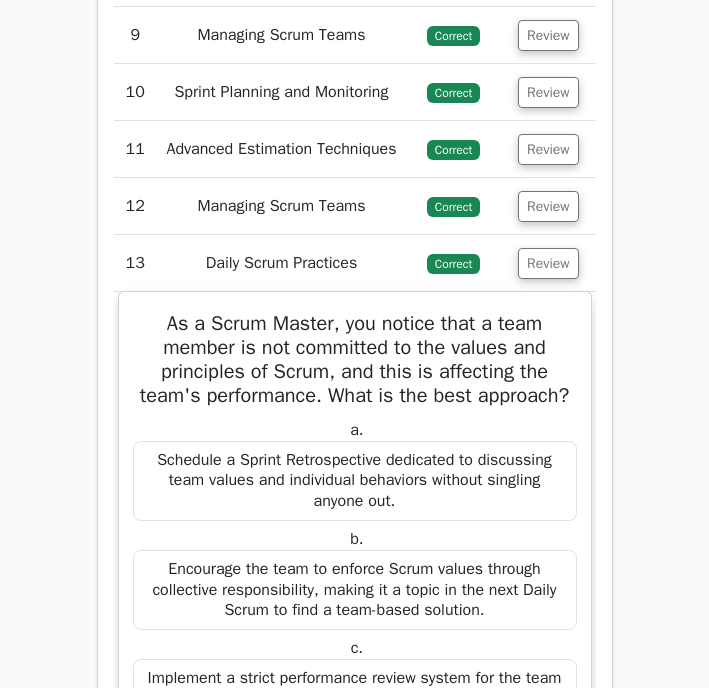 scroll, scrollTop: 3828, scrollLeft: 0, axis: vertical 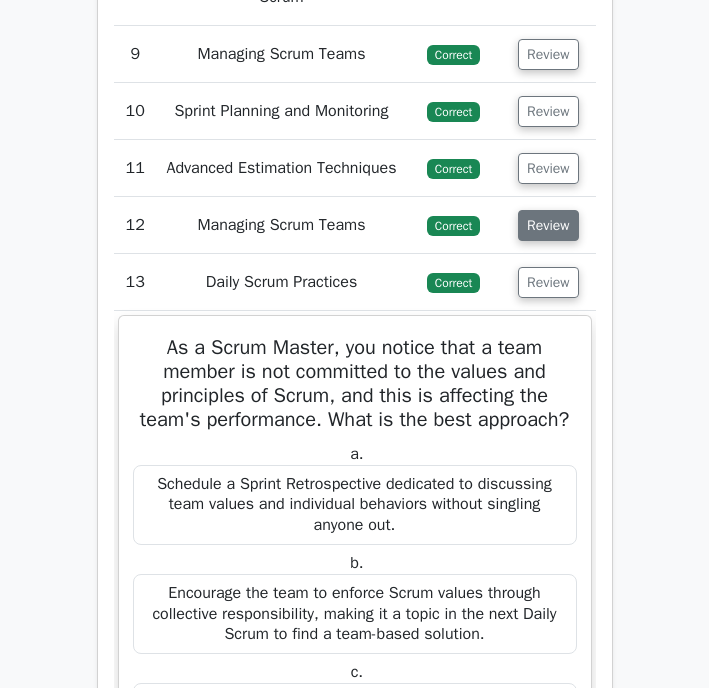 click on "Review" at bounding box center [548, 225] 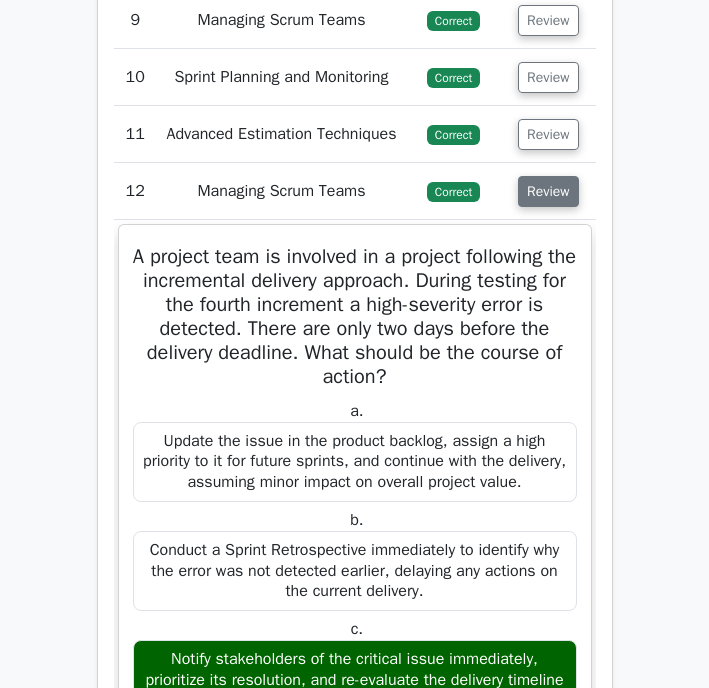 scroll, scrollTop: 3827, scrollLeft: 0, axis: vertical 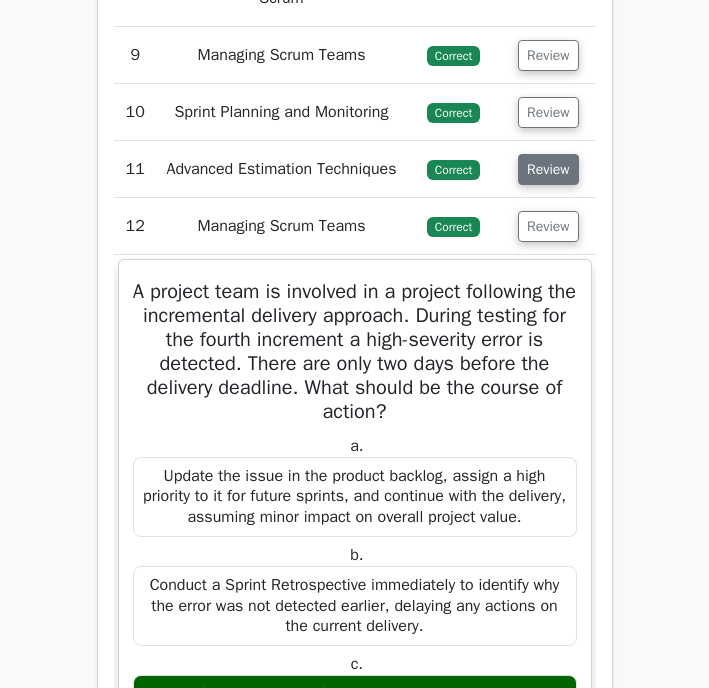 click on "Review" at bounding box center (548, 169) 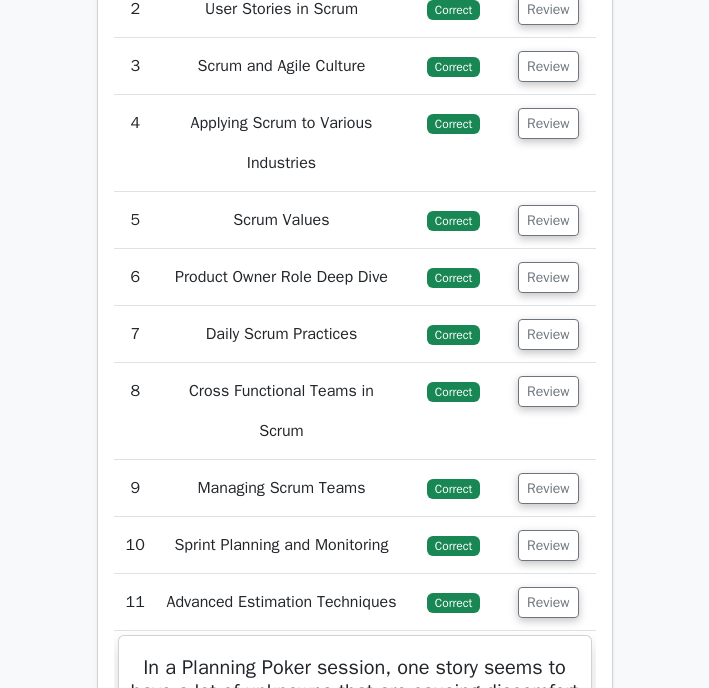scroll, scrollTop: 3389, scrollLeft: 0, axis: vertical 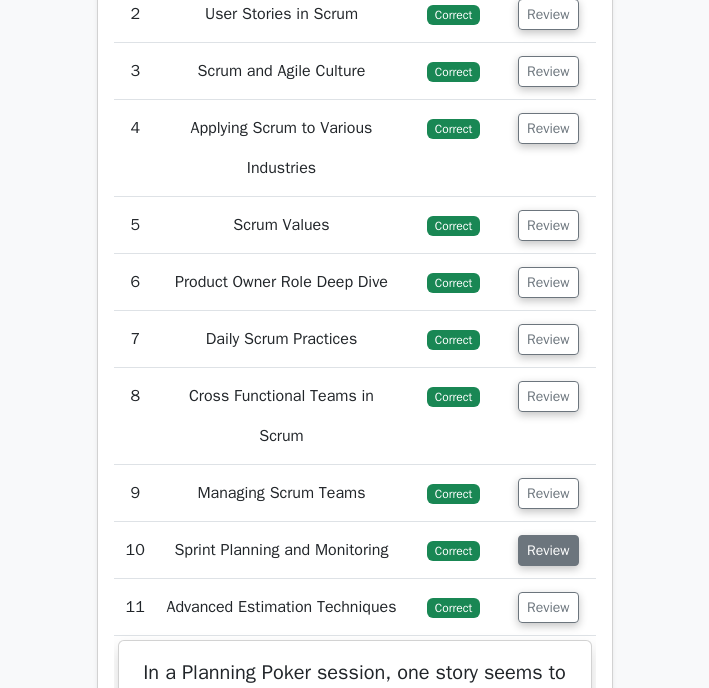 click on "Review" at bounding box center (548, 550) 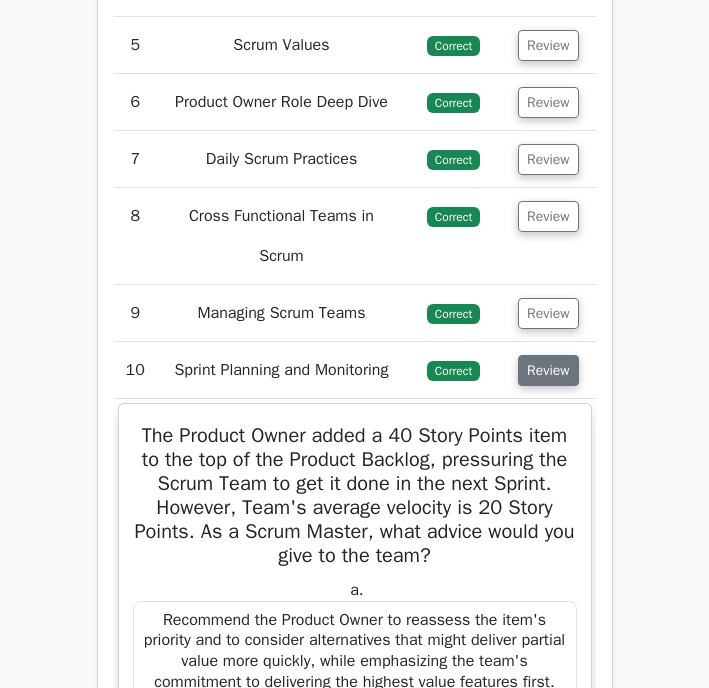 scroll, scrollTop: 3572, scrollLeft: 0, axis: vertical 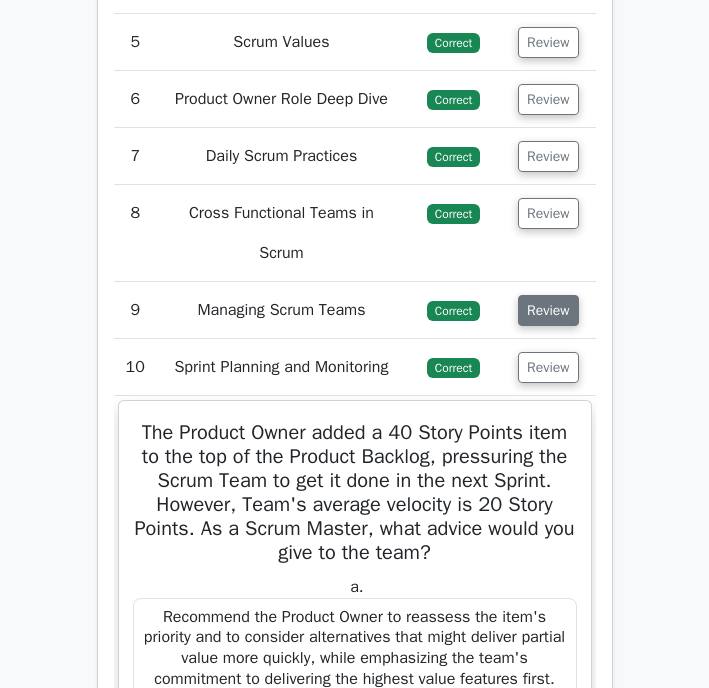 click on "Review" at bounding box center [548, 310] 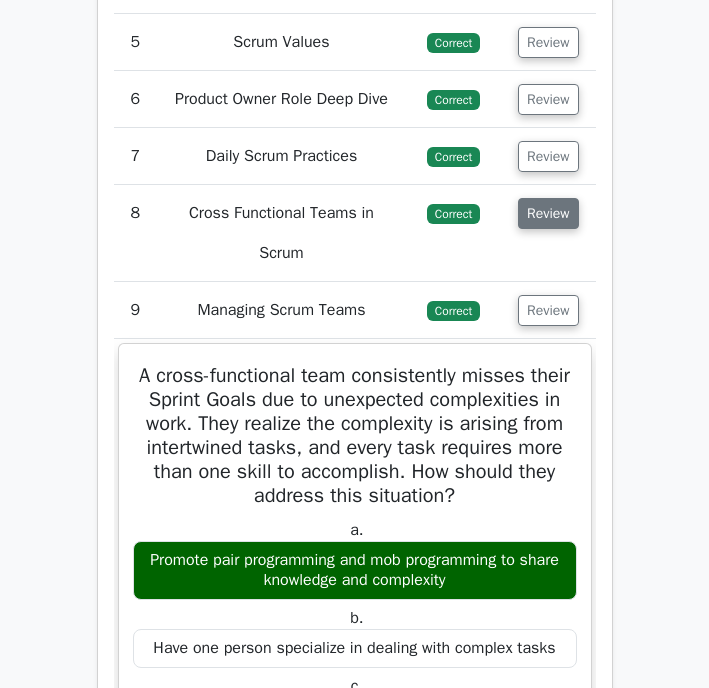 click on "Review" at bounding box center [548, 213] 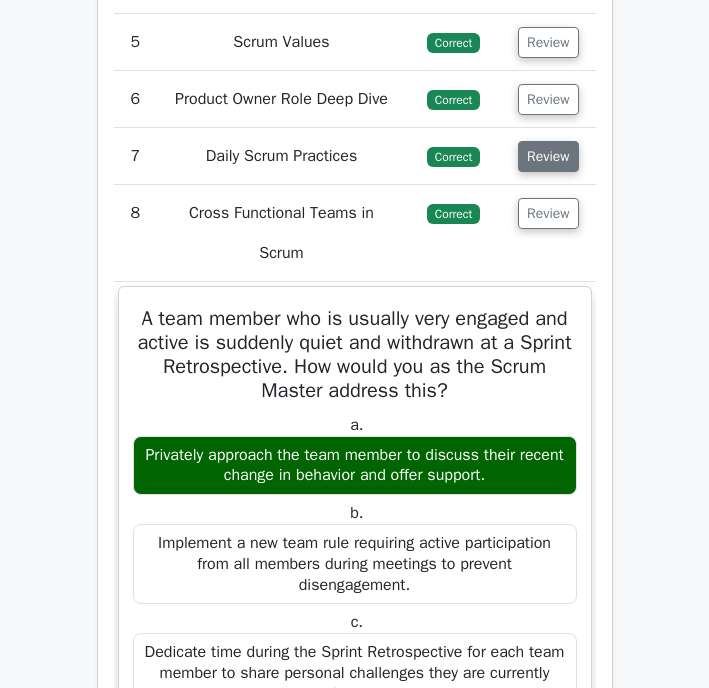 click on "Review" at bounding box center [548, 156] 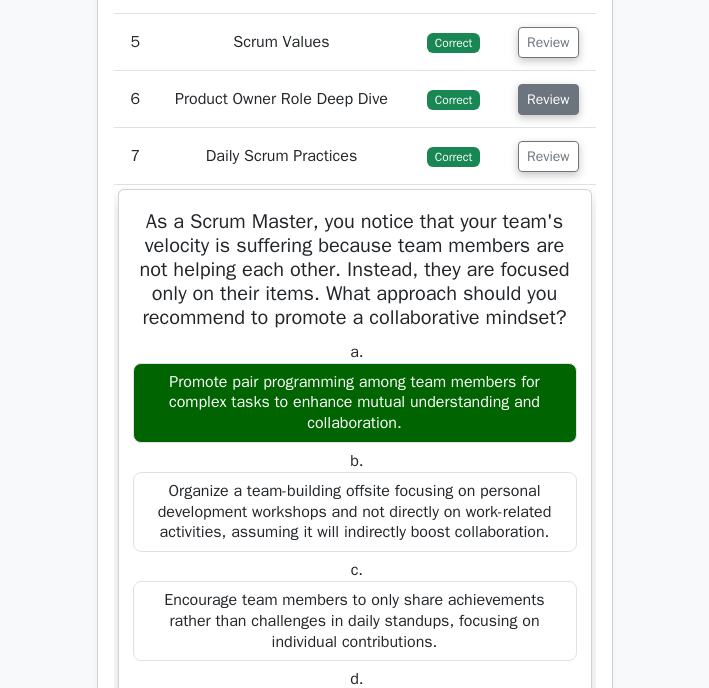 click on "Review" at bounding box center [548, 99] 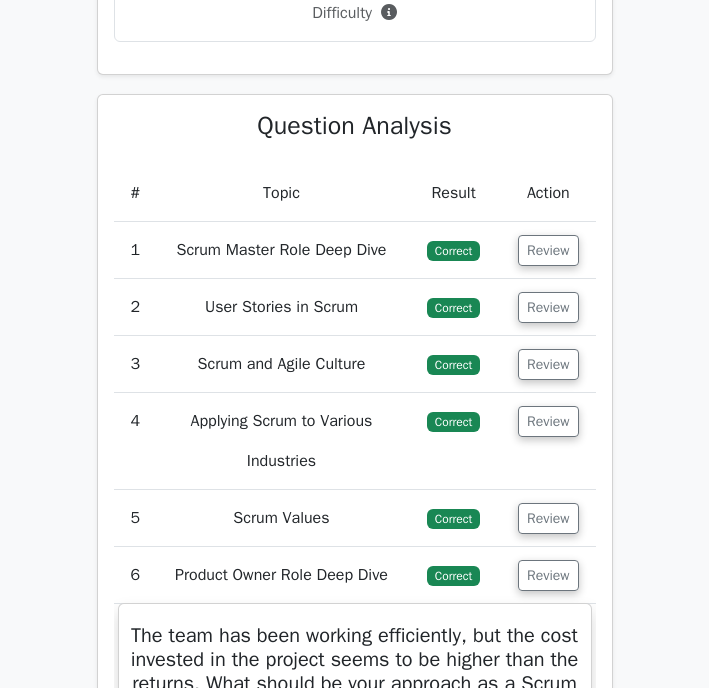scroll, scrollTop: 3094, scrollLeft: 0, axis: vertical 